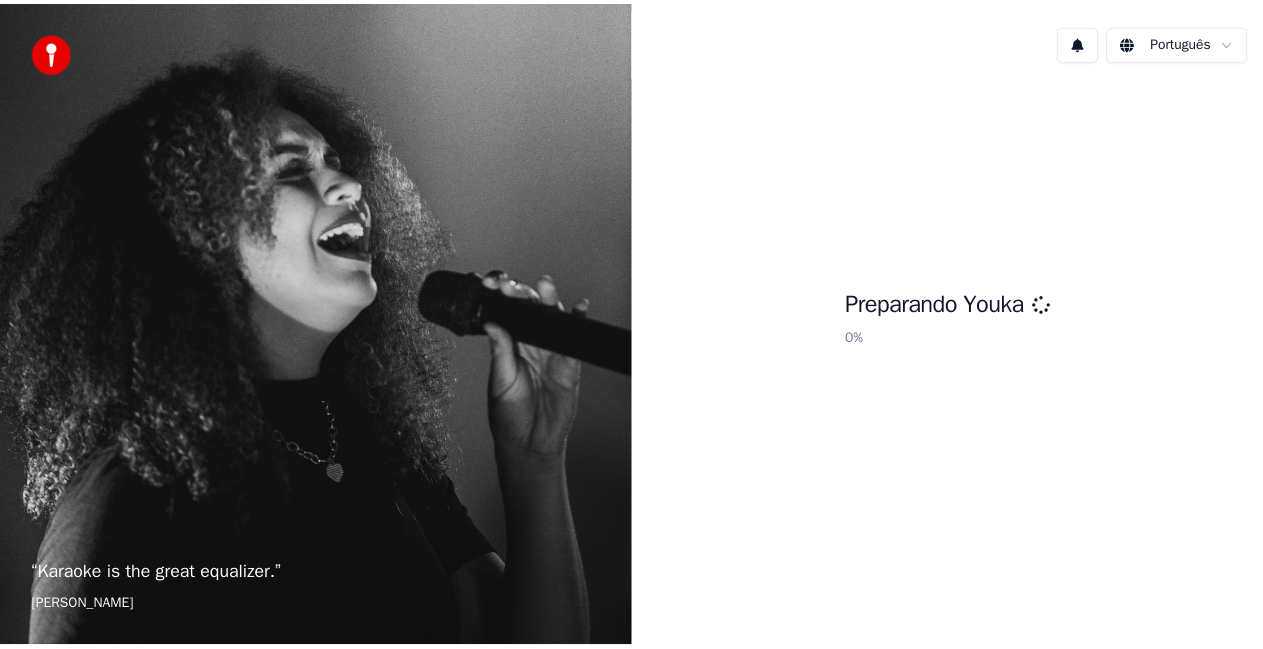 scroll, scrollTop: 0, scrollLeft: 0, axis: both 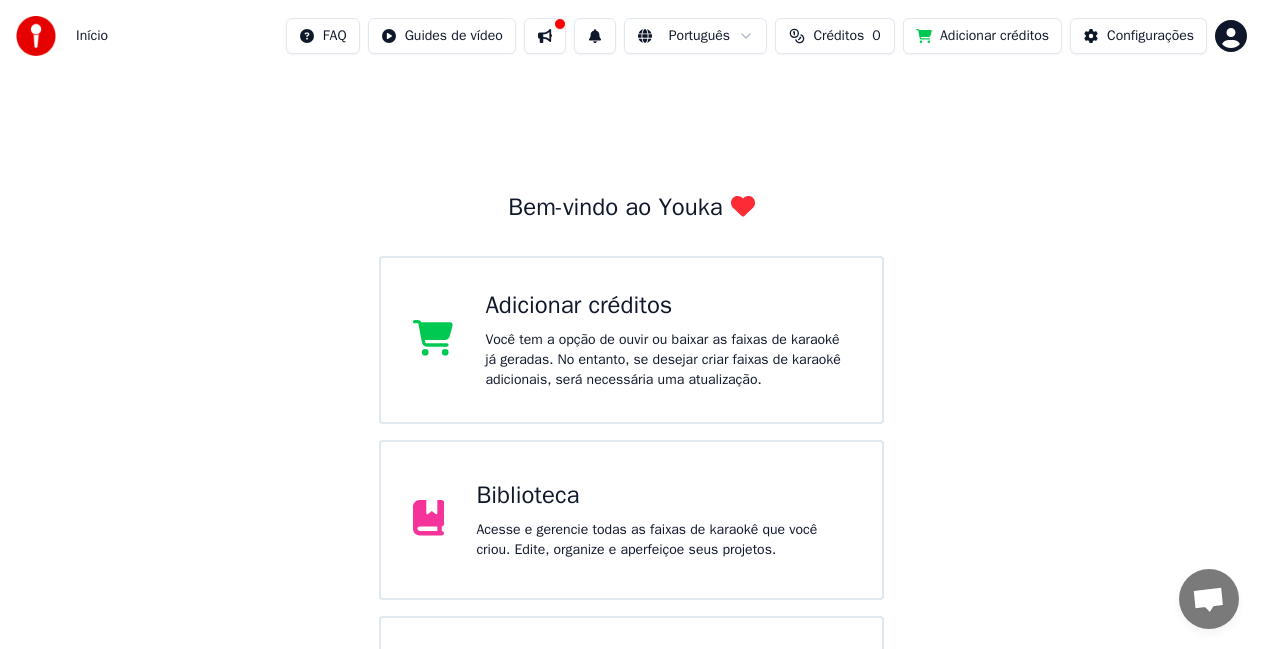 click on "Configurações" at bounding box center (1150, 36) 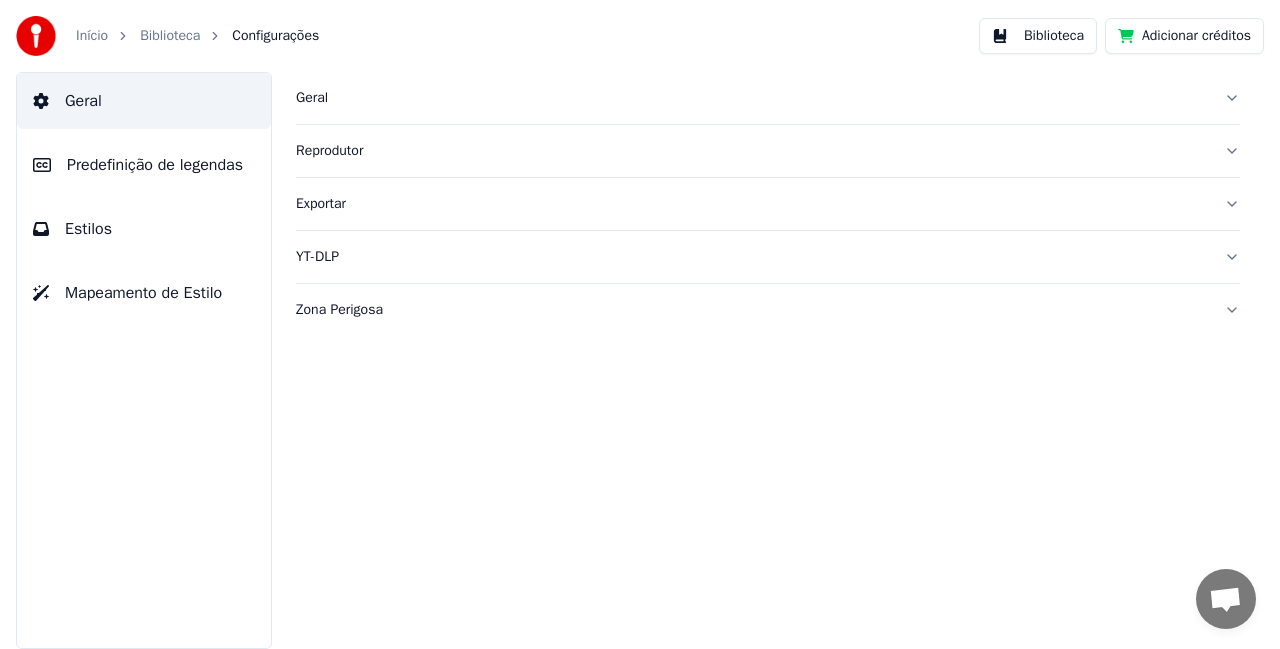 click on "Biblioteca" at bounding box center (170, 36) 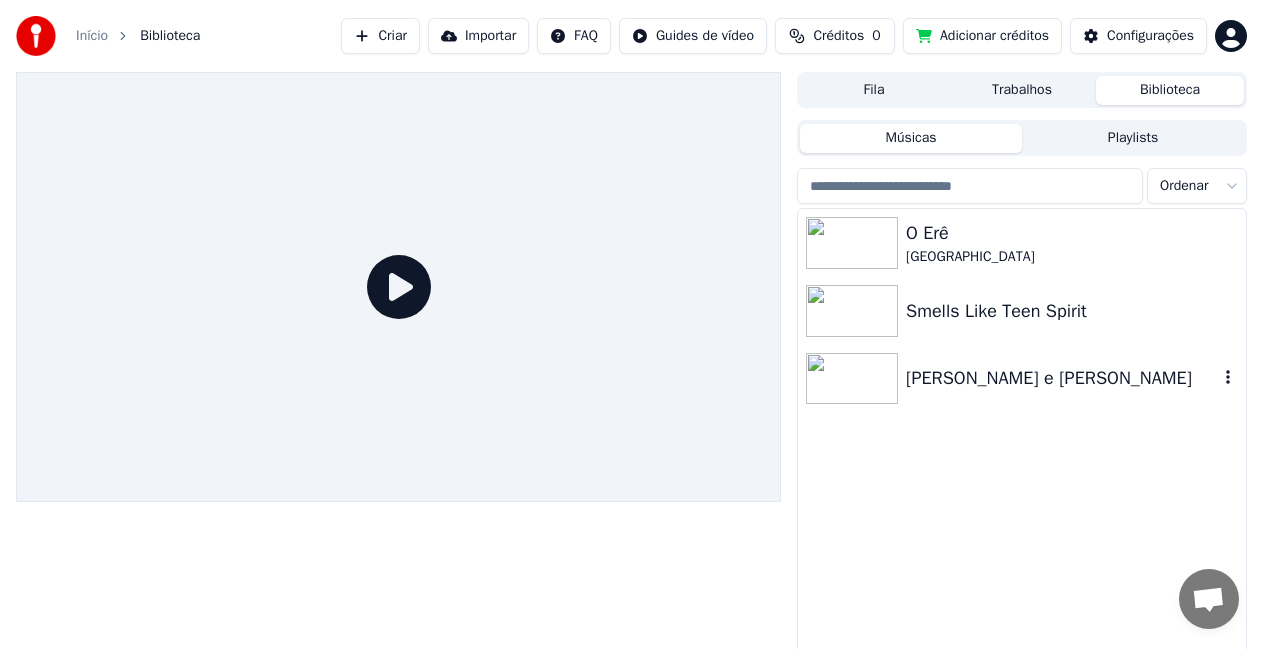 click 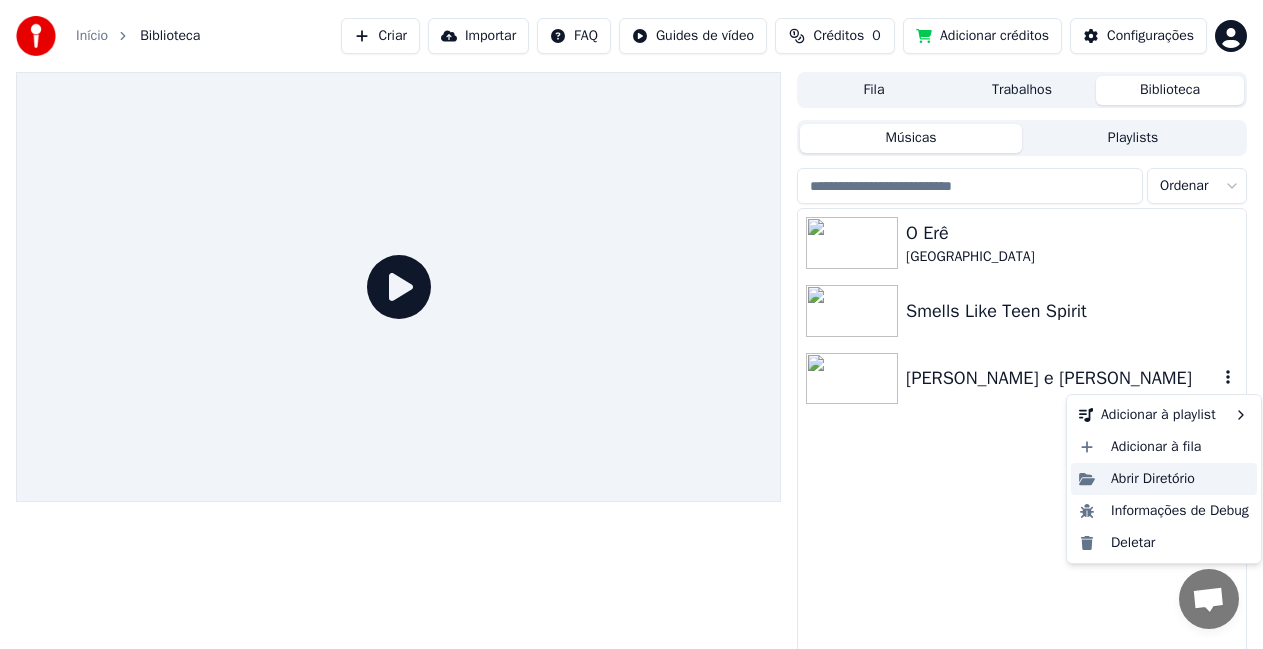 click on "Abrir Diretório" at bounding box center (1164, 479) 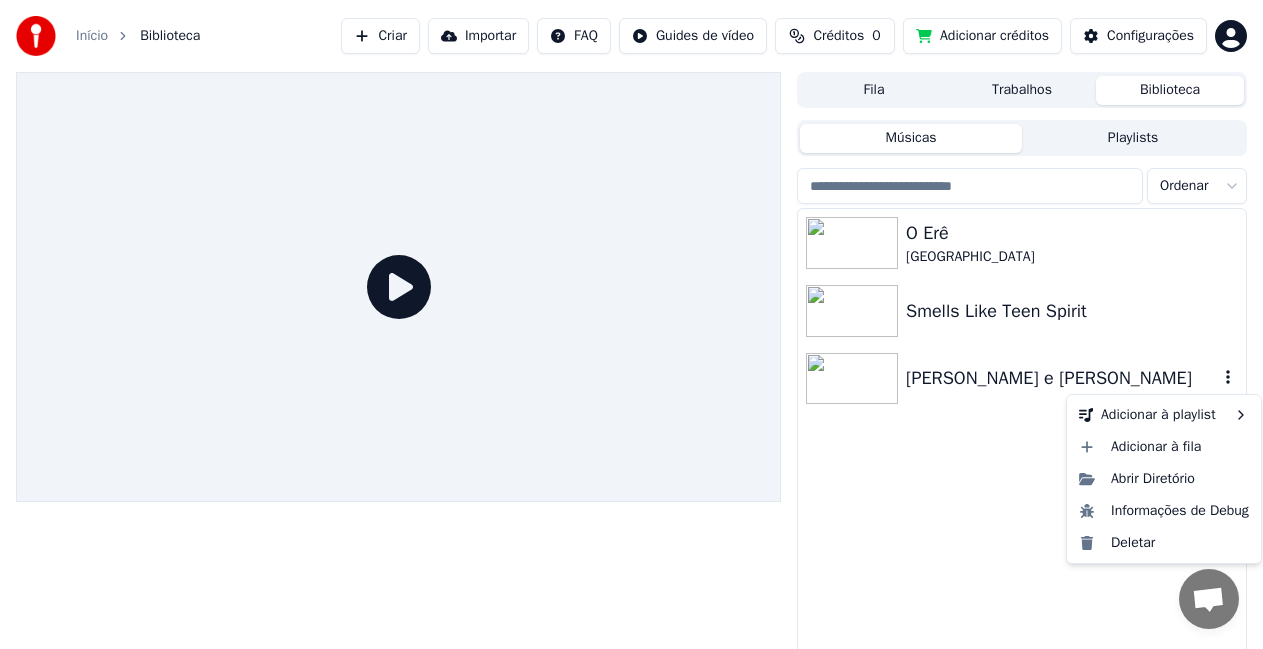 click 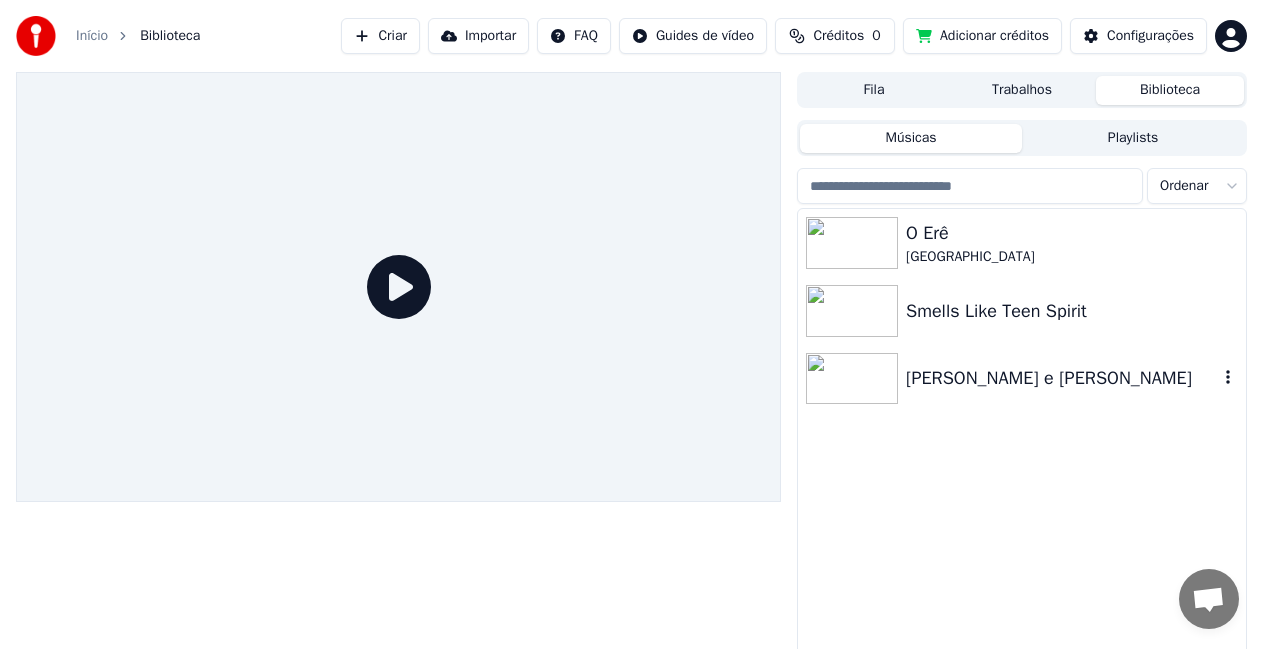 click at bounding box center [852, 379] 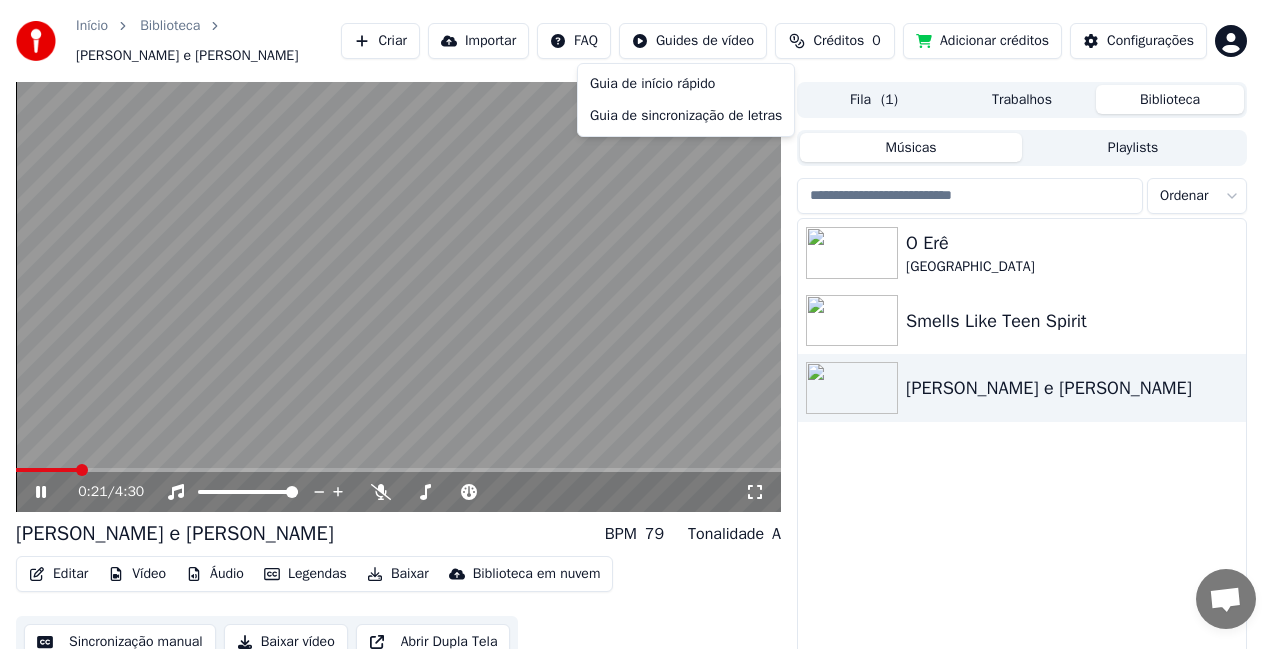 click on "Início Biblioteca Eduardo e [PERSON_NAME] Importar FAQ Guides de vídeo Créditos 0 Adicionar créditos Configurações 0:21  /  4:30 [PERSON_NAME] e Mônica BPM 79 Tonalidade A Editar Vídeo Áudio Legendas Baixar Biblioteca em nuvem Sincronização manual Baixar vídeo Abrir Dupla Tela Fila ( 1 ) Trabalhos Biblioteca Músicas Playlists Ordenar O Erê Cidade Negra Smells Like Teen Spirit [PERSON_NAME] e [PERSON_NAME] de início rápido Guia de sincronização de letras" at bounding box center (640, 324) 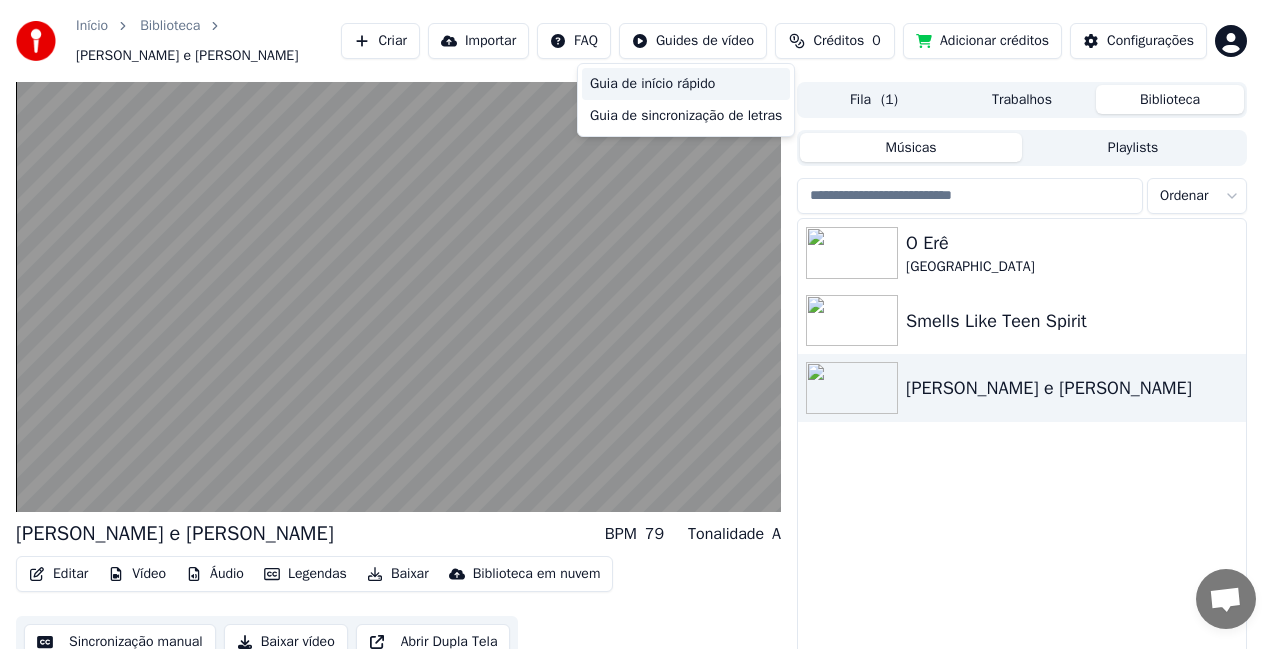 click on "Guia de início rápido" at bounding box center [686, 84] 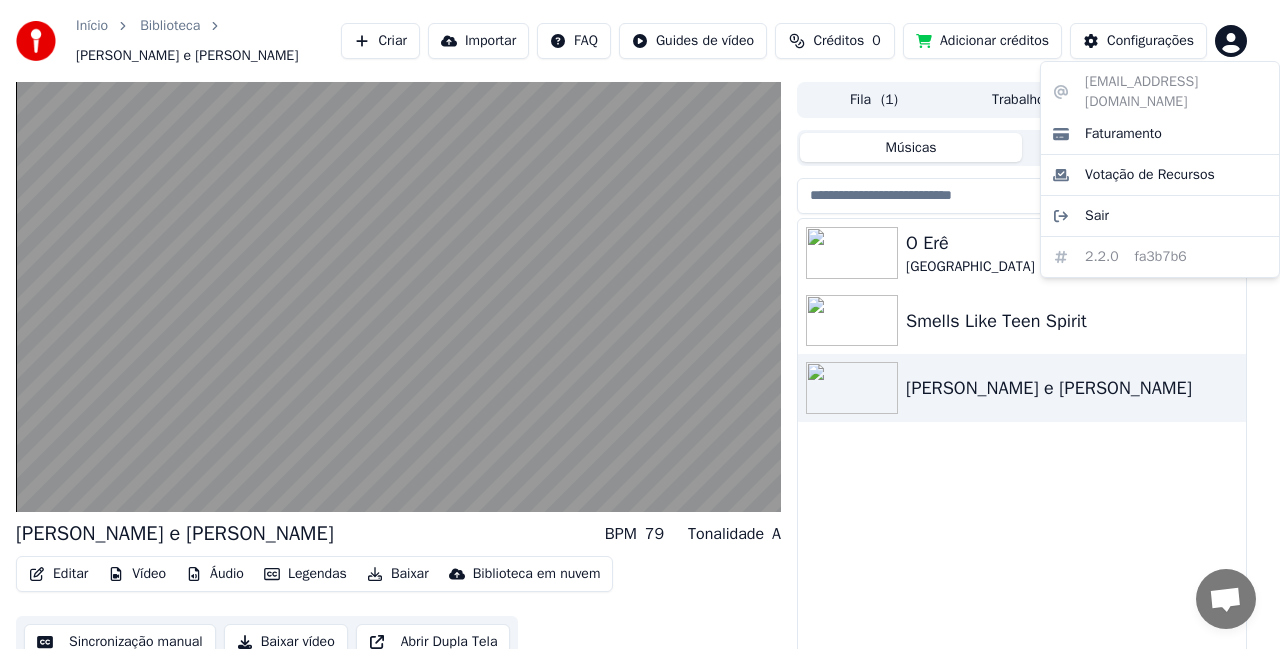 click on "Início Biblioteca [PERSON_NAME] e [PERSON_NAME] Importar FAQ Guides de vídeo Créditos 0 Adicionar créditos Configurações [PERSON_NAME] e Mônica BPM 79 Tonalidade A Editar Vídeo Áudio Legendas Baixar Biblioteca em nuvem Sincronização manual Baixar vídeo Abrir Dupla Tela Fila ( 1 ) Trabalhos Biblioteca Músicas Playlists Ordenar O Erê Cidade Negra Smells Like Teen Spirit [PERSON_NAME] e [PERSON_NAME] [PERSON_NAME][EMAIL_ADDRESS][DOMAIN_NAME] Faturamento Votação de Recursos Sair 2.2.0 fa3b7b6" at bounding box center [640, 324] 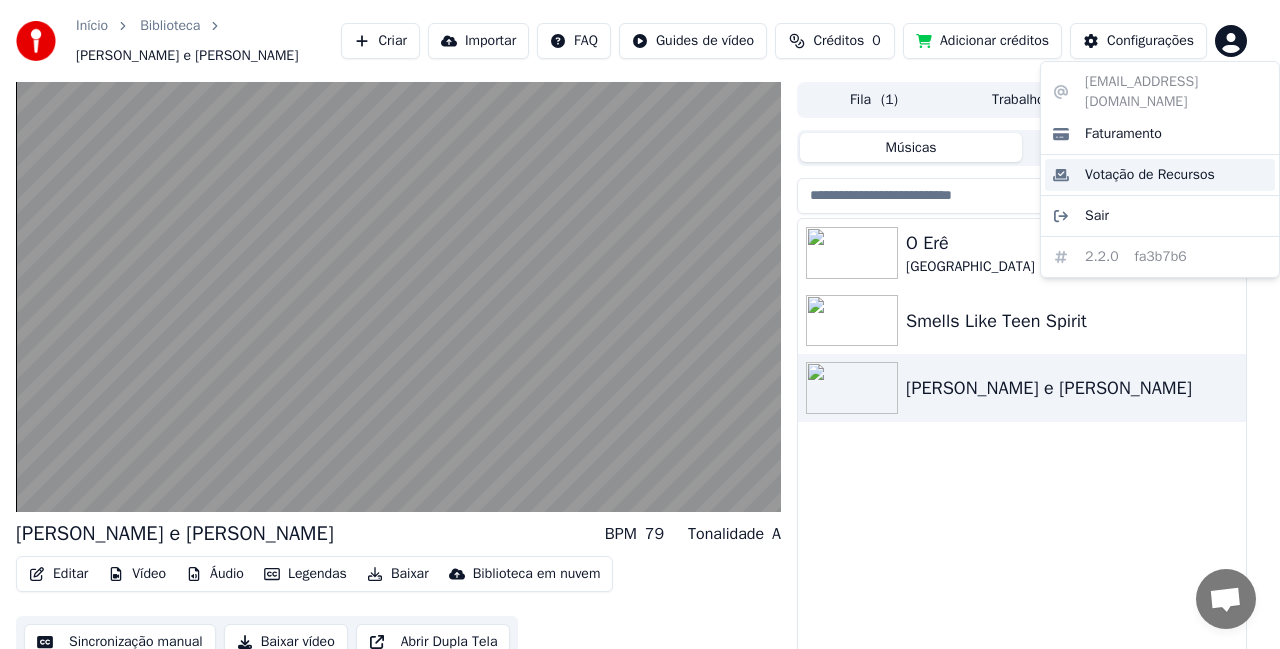 click on "Votação de Recursos" at bounding box center [1150, 175] 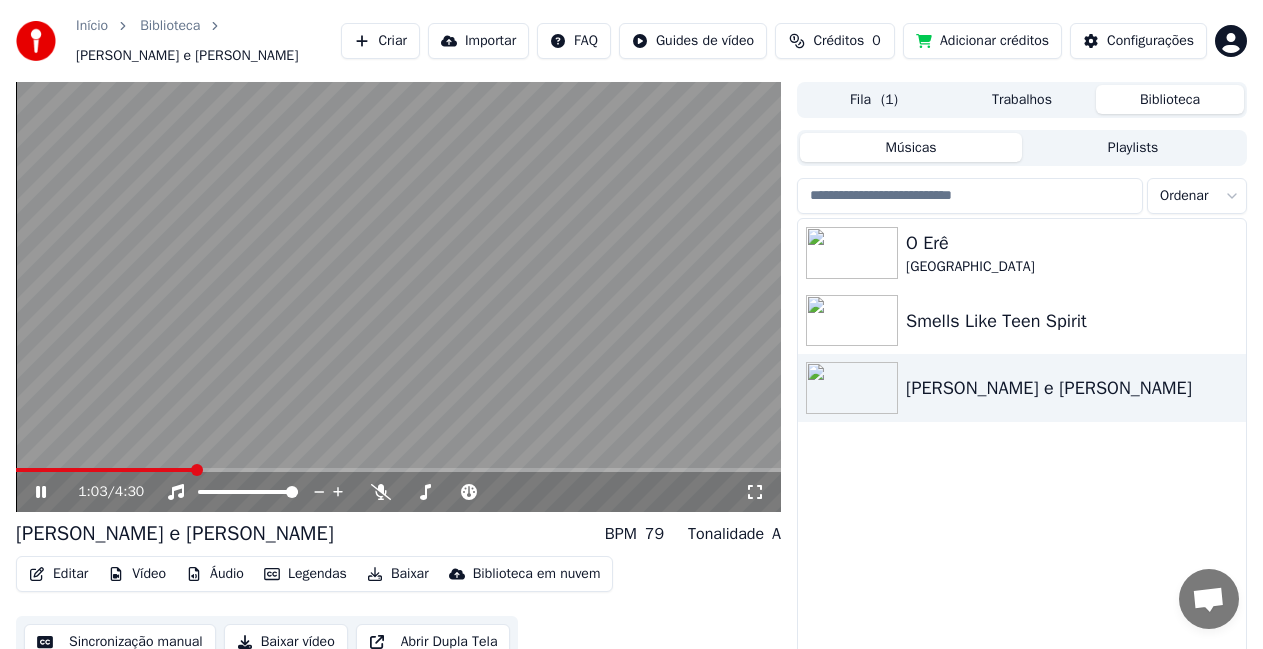 click 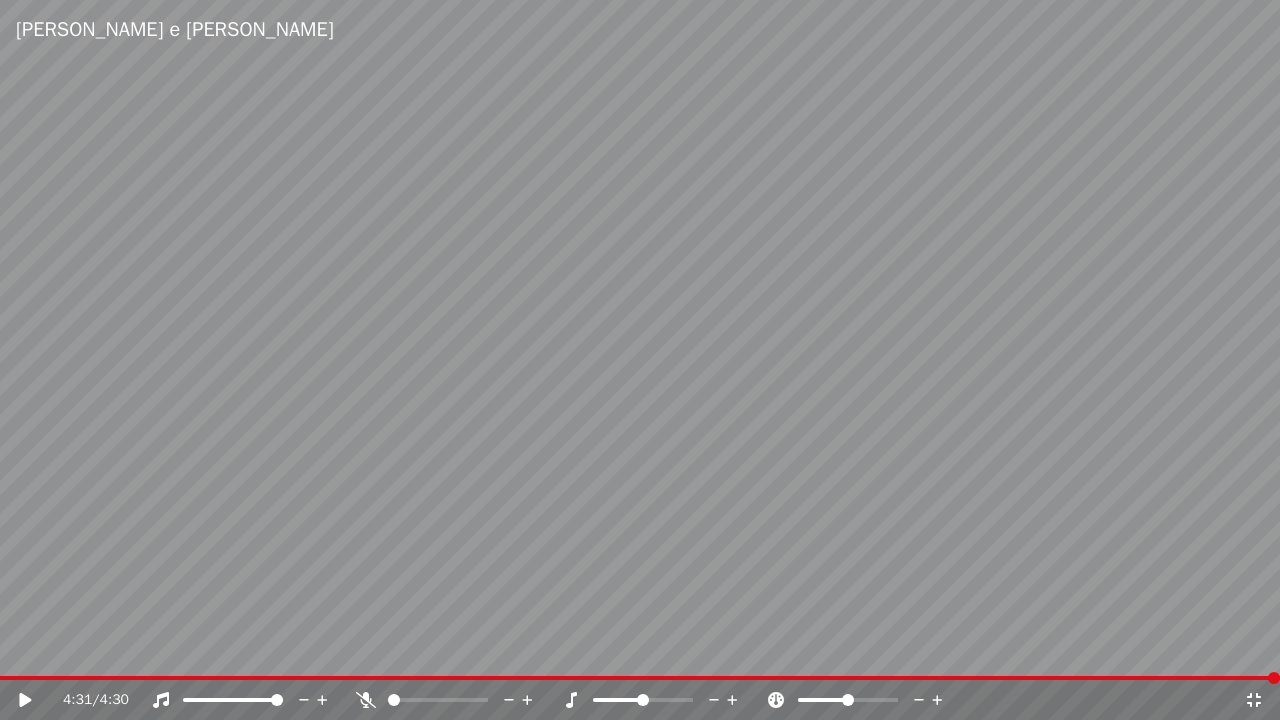 click 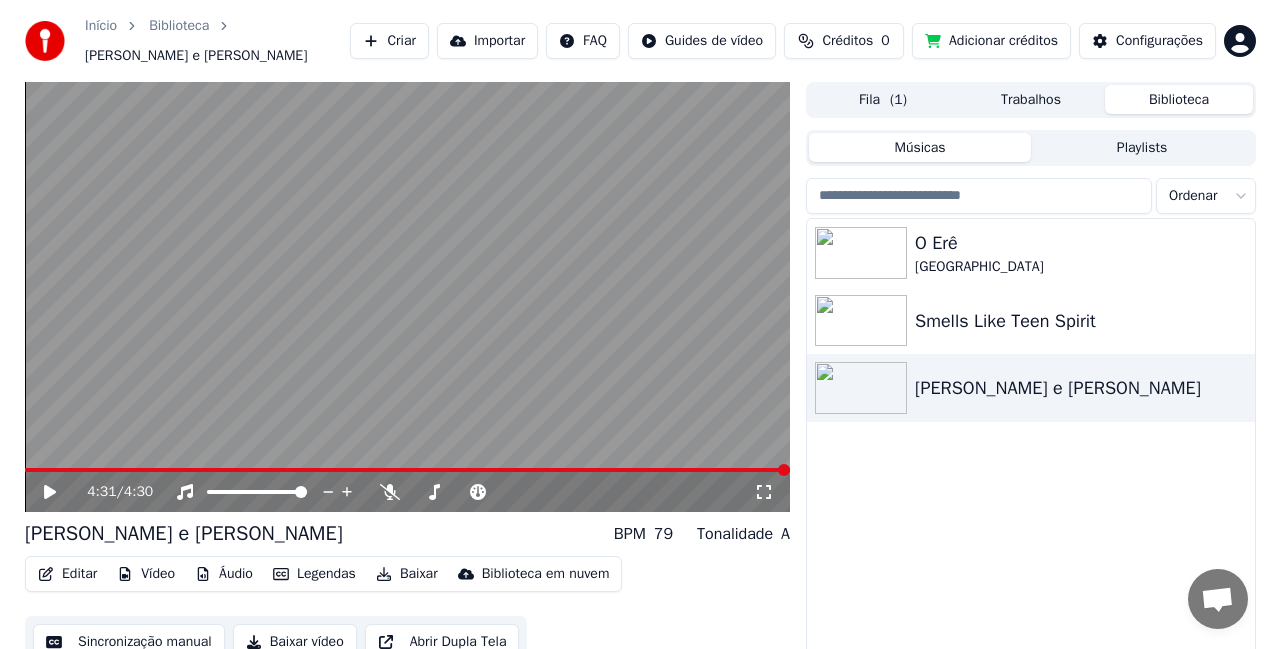 scroll, scrollTop: 56, scrollLeft: 0, axis: vertical 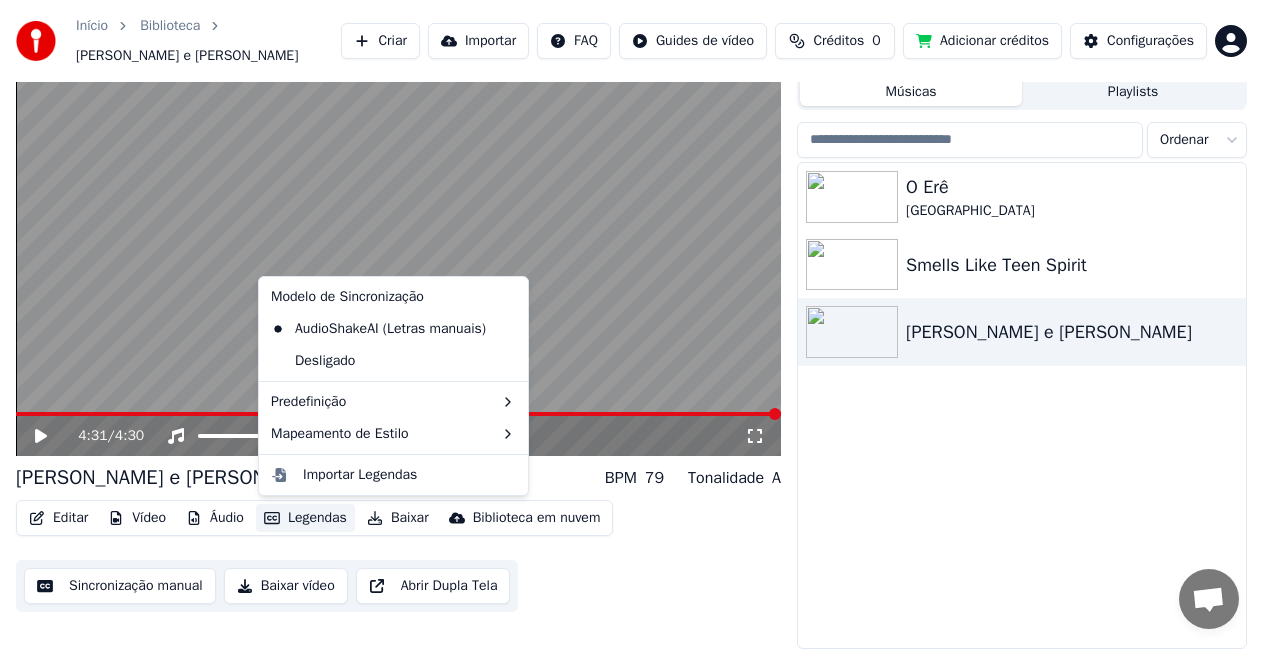 click on "Legendas" at bounding box center [305, 518] 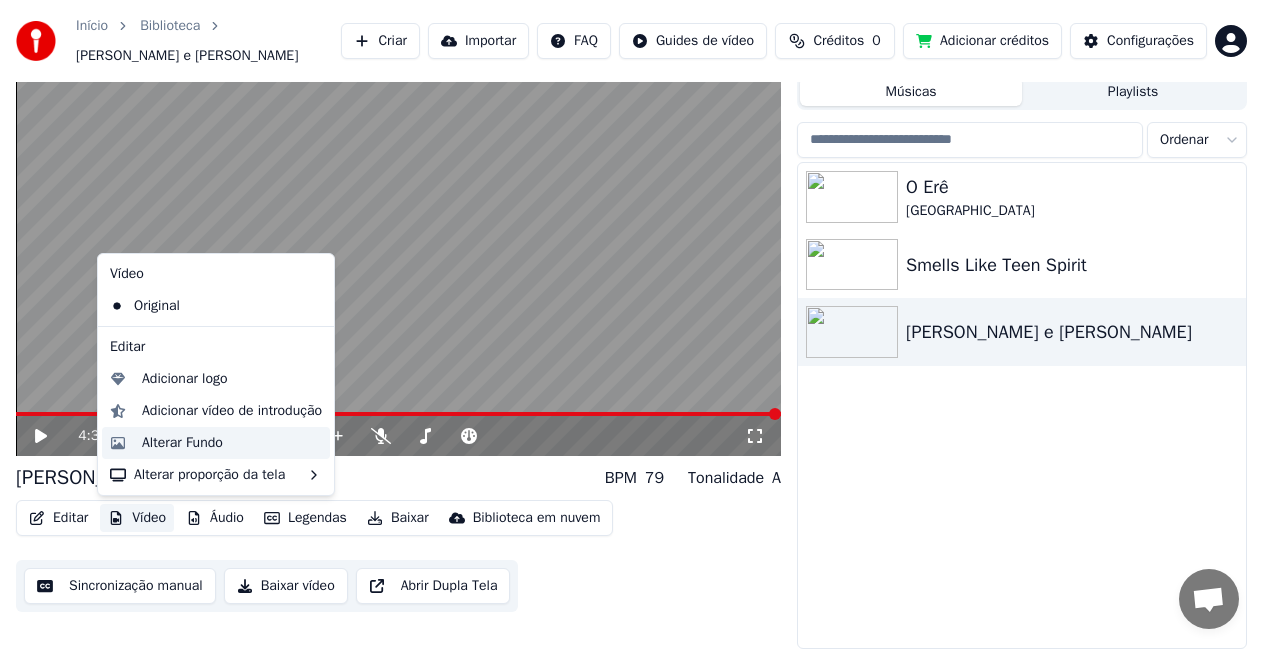 click on "Alterar Fundo" at bounding box center [182, 443] 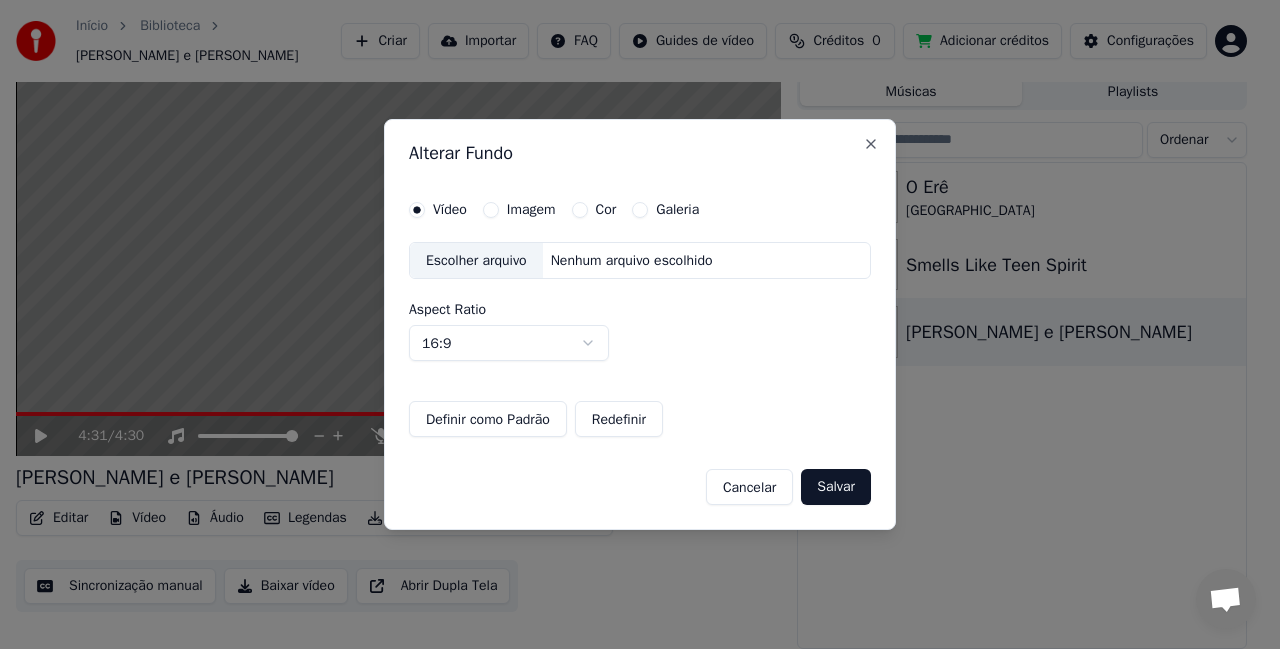 click on "Nenhum arquivo escolhido" at bounding box center [632, 261] 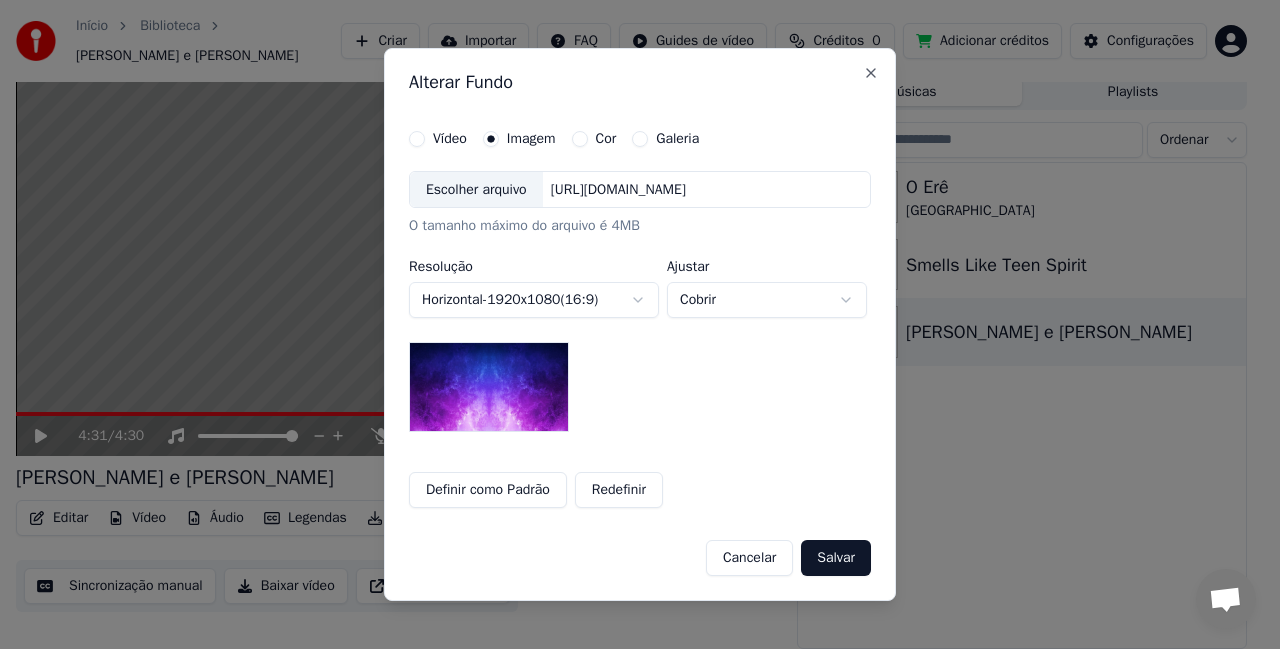 click on "**********" at bounding box center [631, 268] 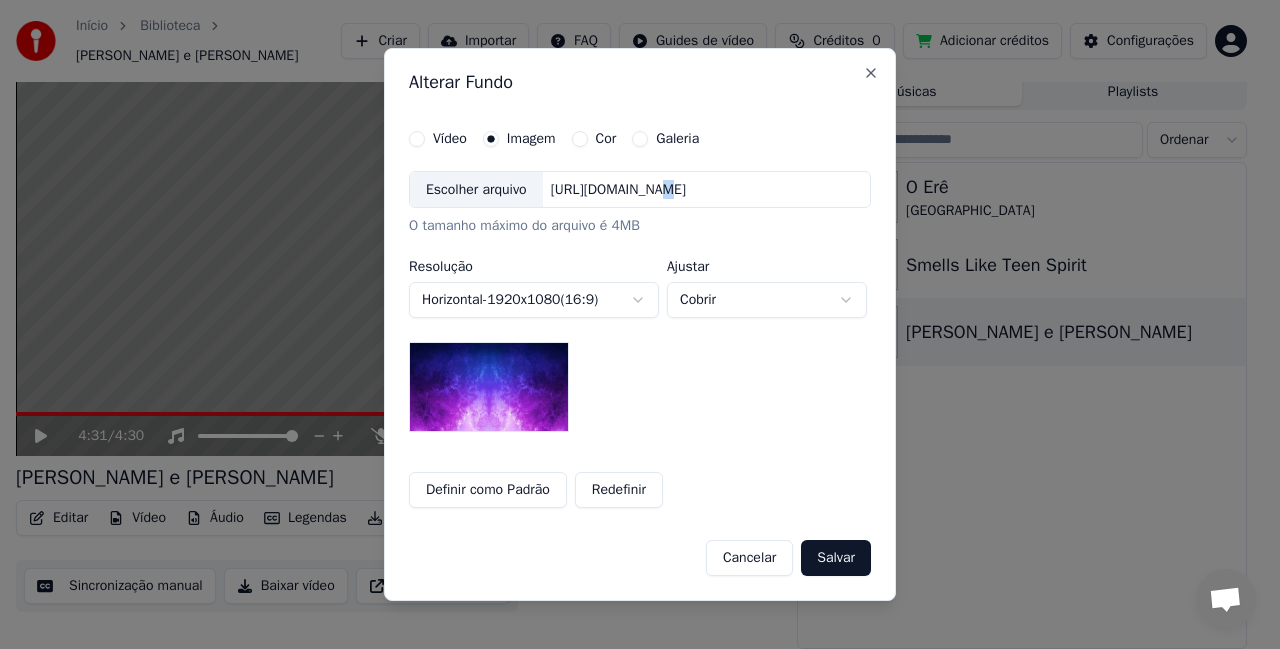 click on "[URL][DOMAIN_NAME]" at bounding box center (618, 190) 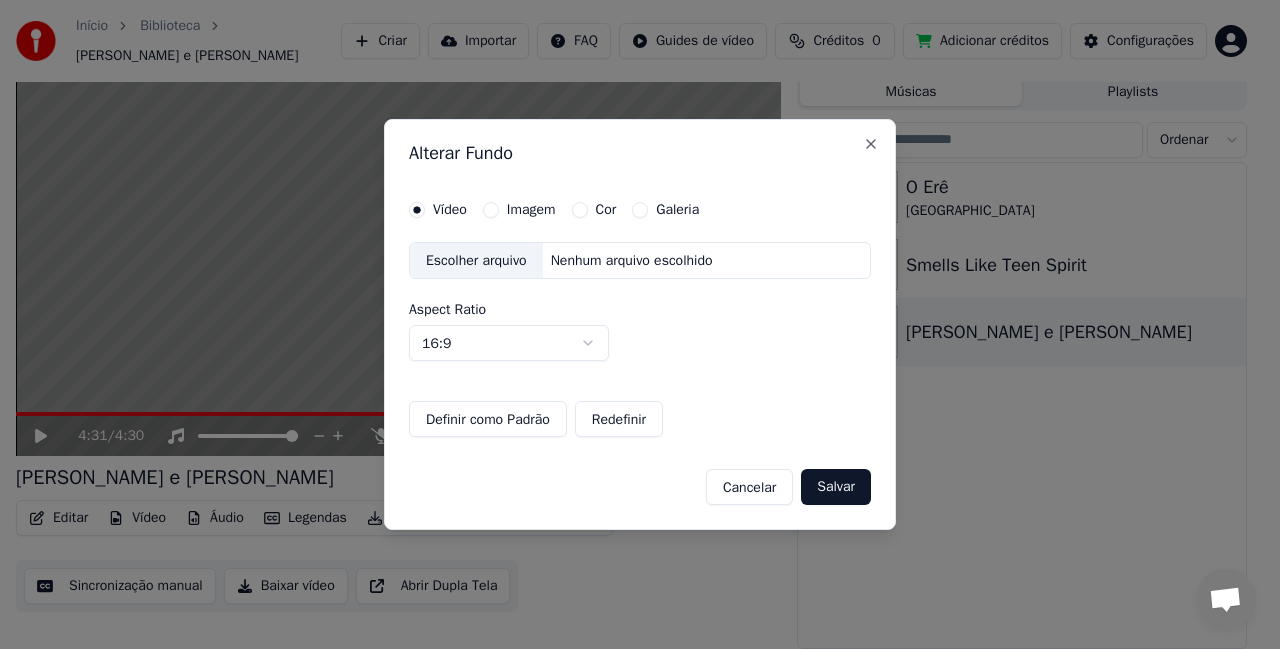click on "Imagem" at bounding box center (531, 210) 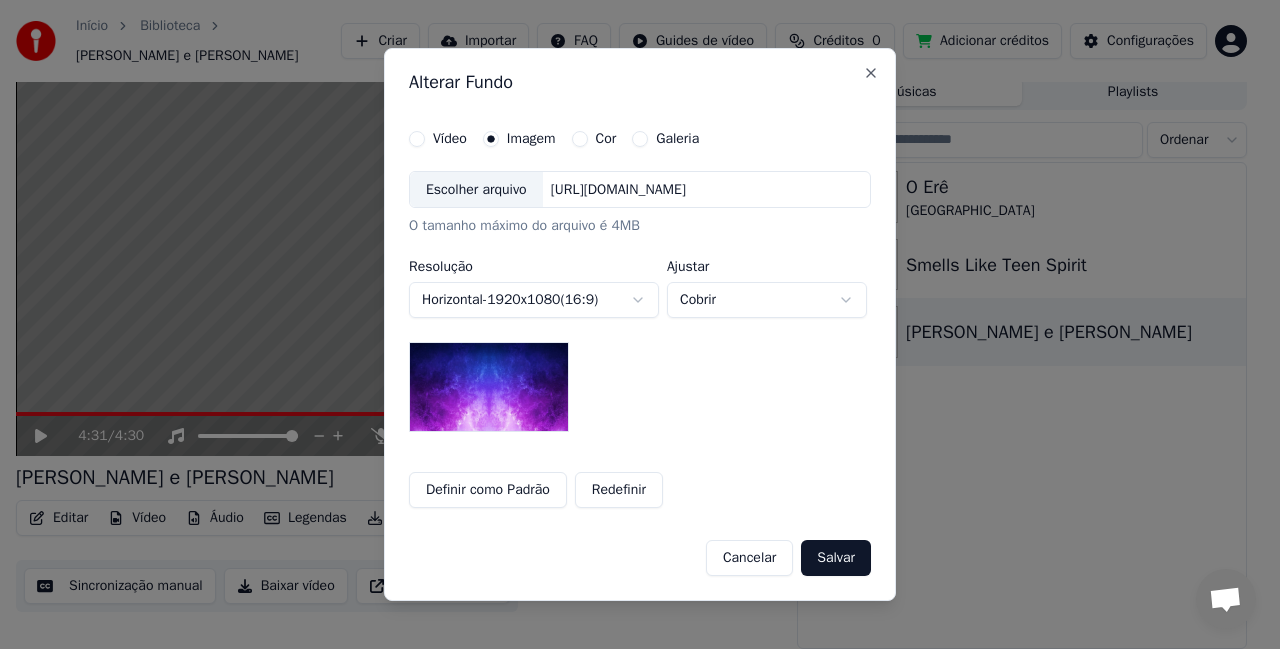 click on "[URL][DOMAIN_NAME]" at bounding box center (618, 190) 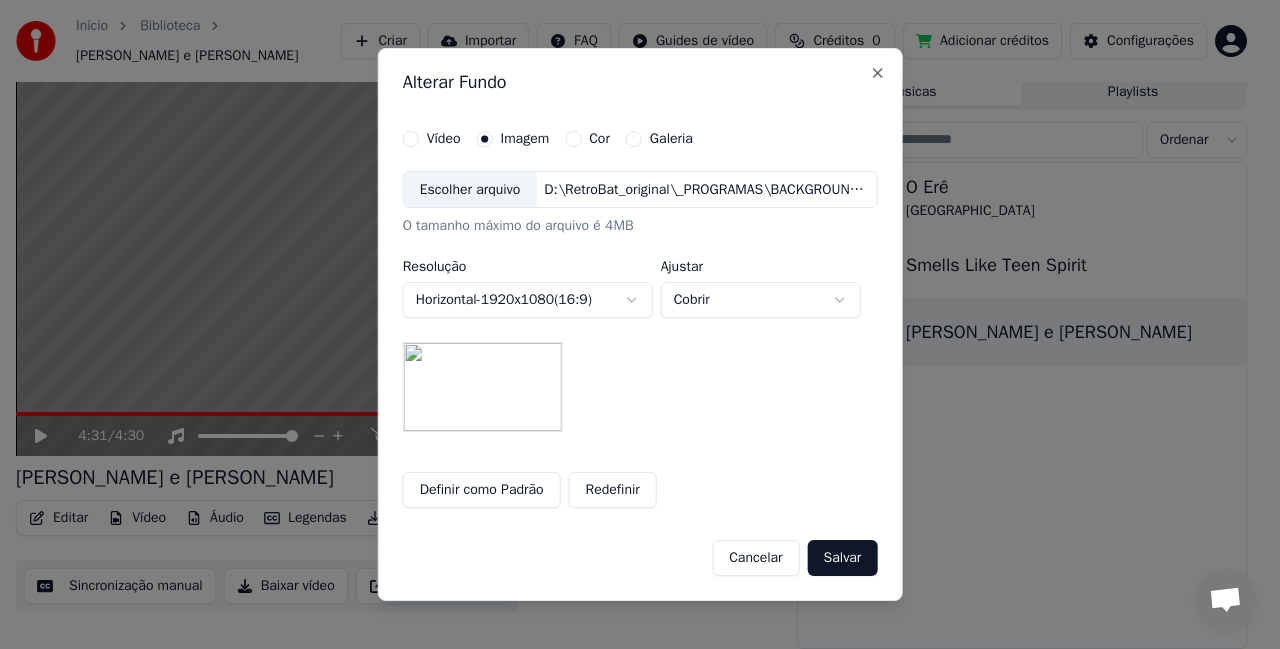 click on "Salvar" at bounding box center (843, 558) 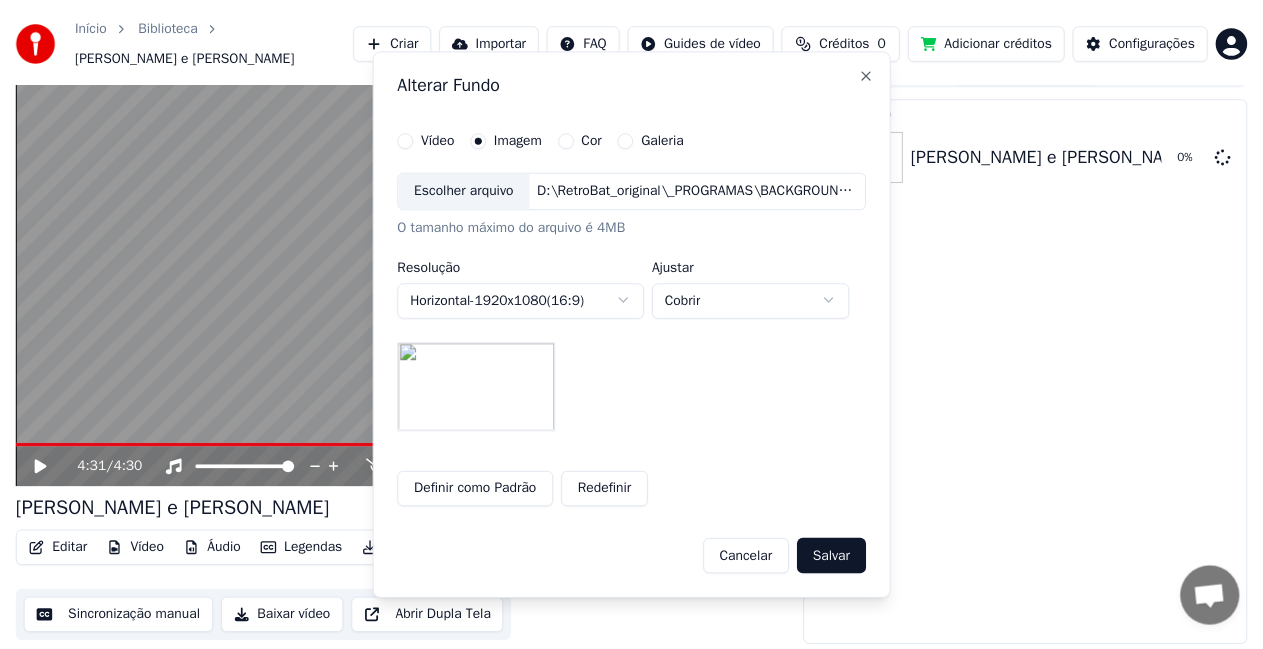 scroll, scrollTop: 23, scrollLeft: 0, axis: vertical 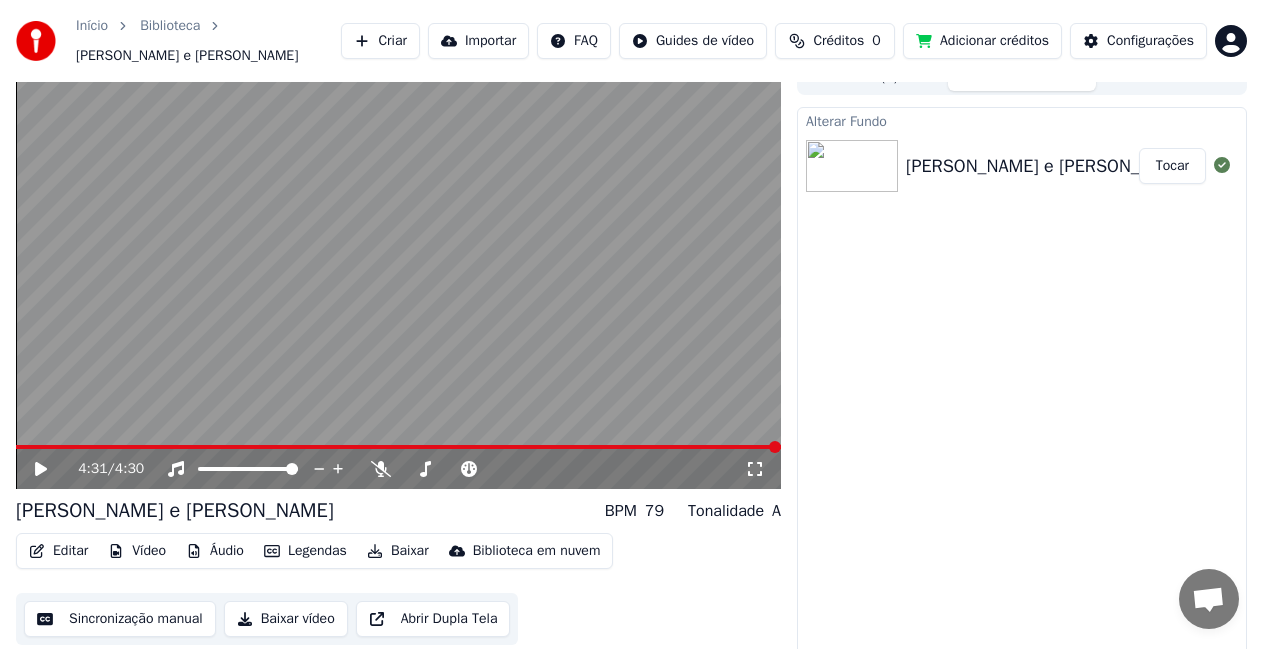 click on "Tocar" at bounding box center (1172, 166) 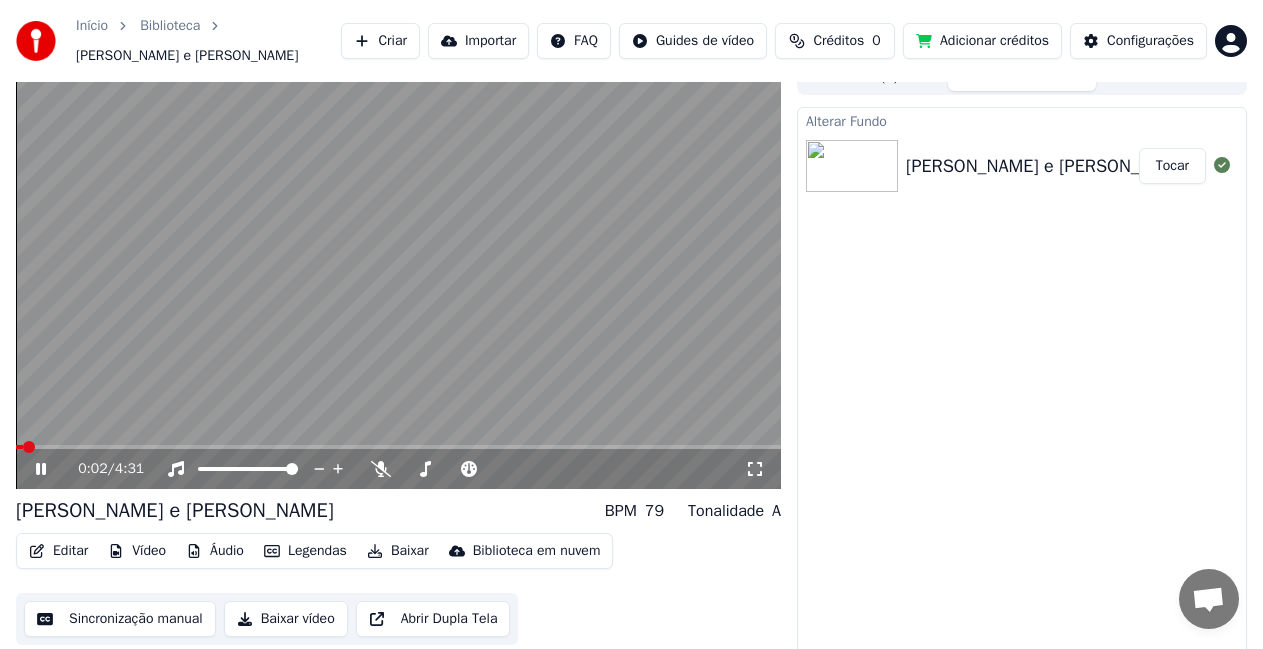 click 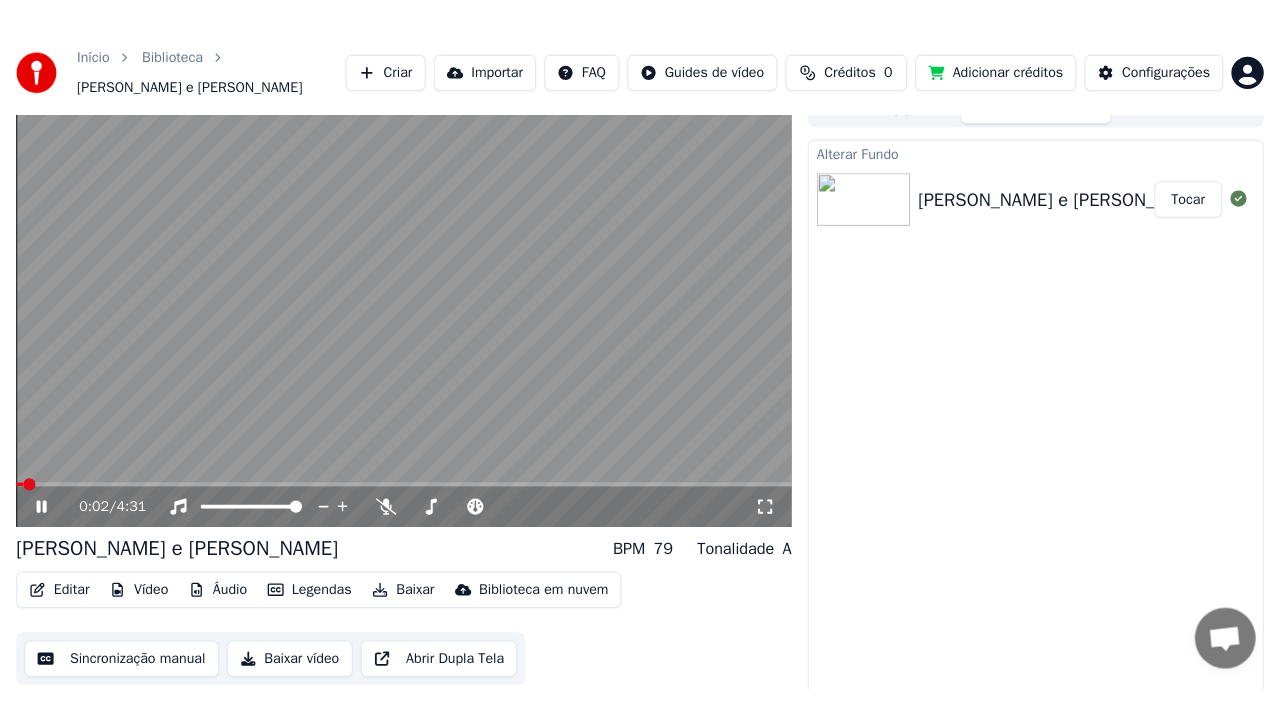 scroll, scrollTop: 12, scrollLeft: 0, axis: vertical 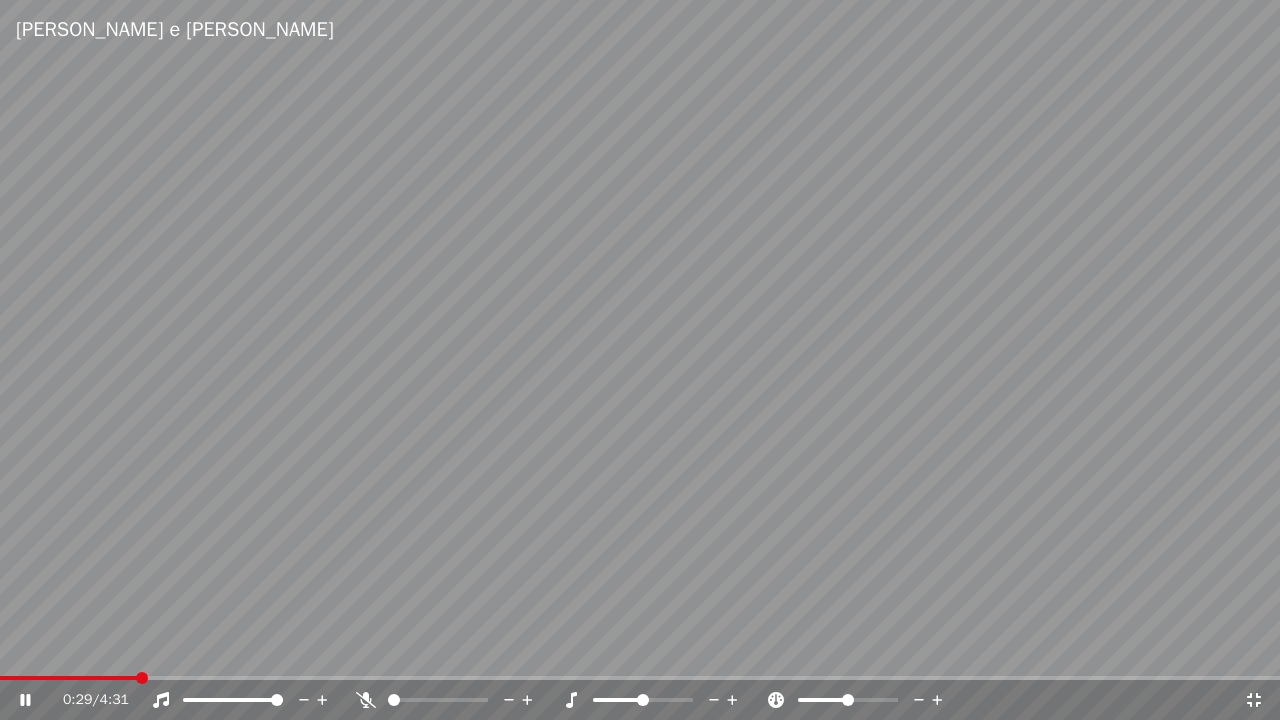 click 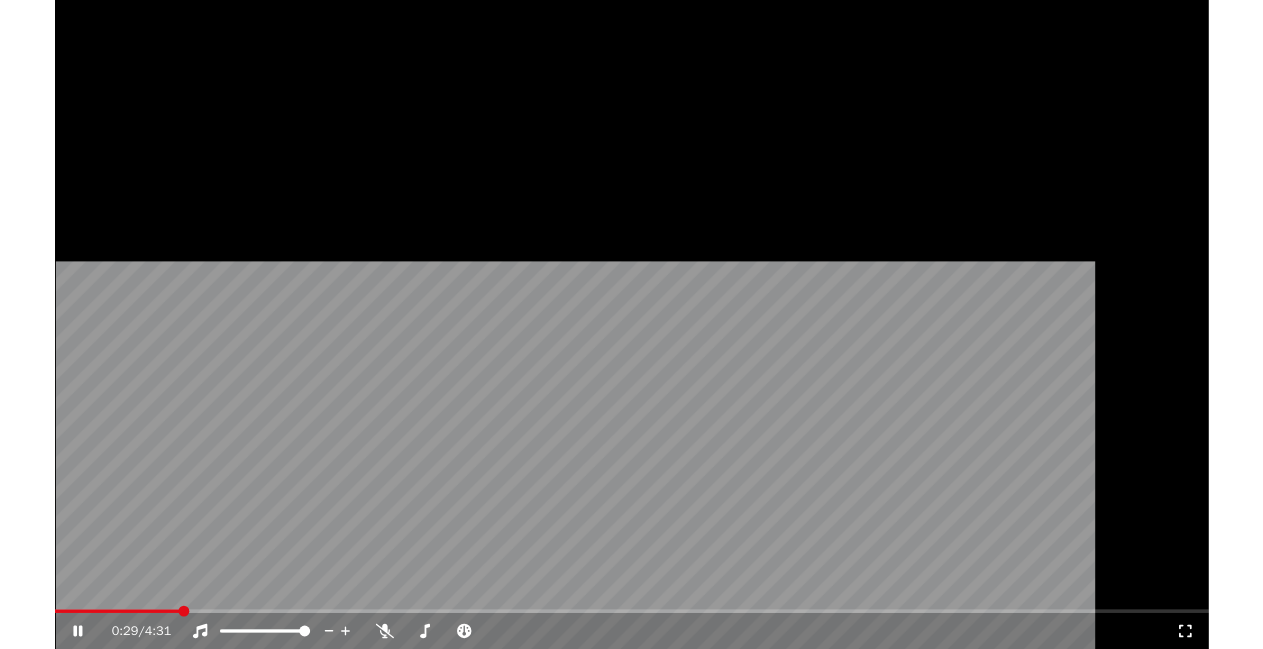 scroll, scrollTop: 22, scrollLeft: 0, axis: vertical 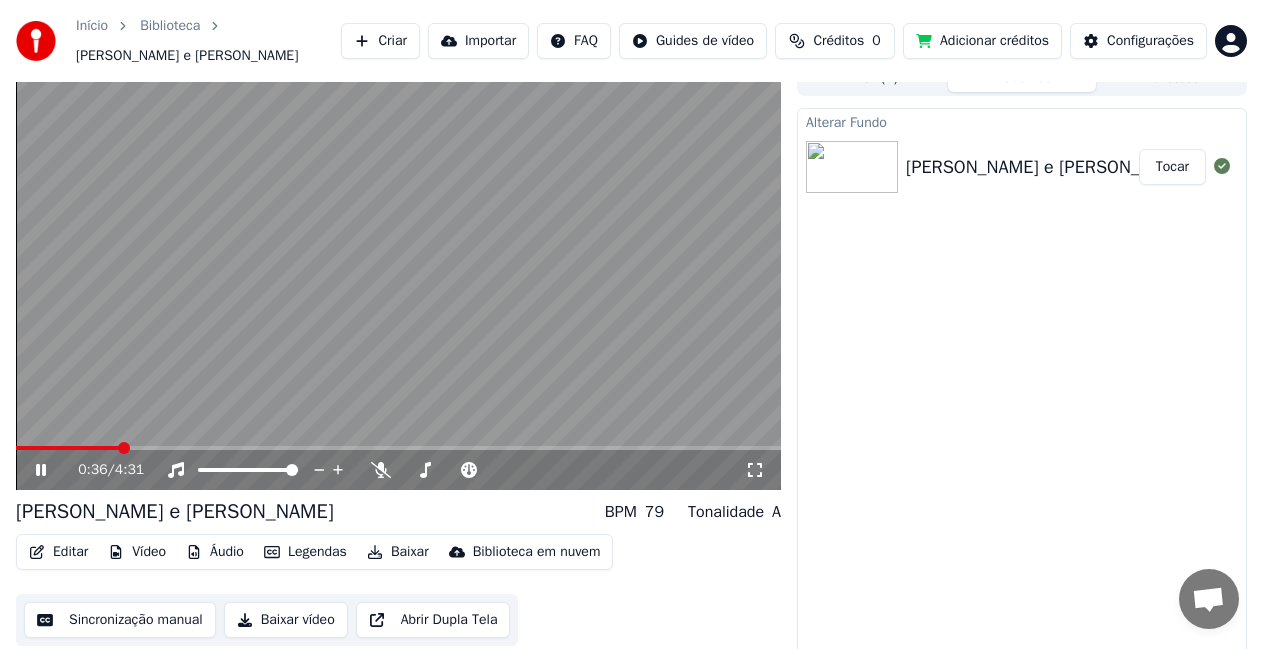 click on "Baixar vídeo" at bounding box center (286, 620) 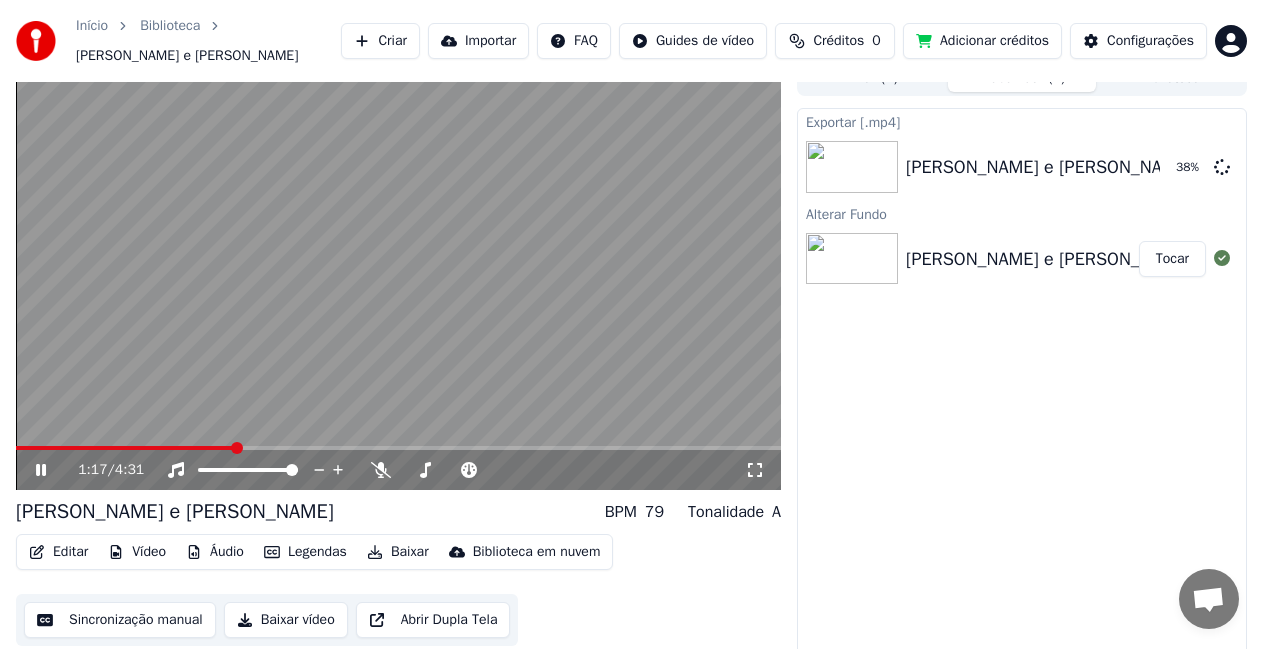scroll, scrollTop: 33, scrollLeft: 0, axis: vertical 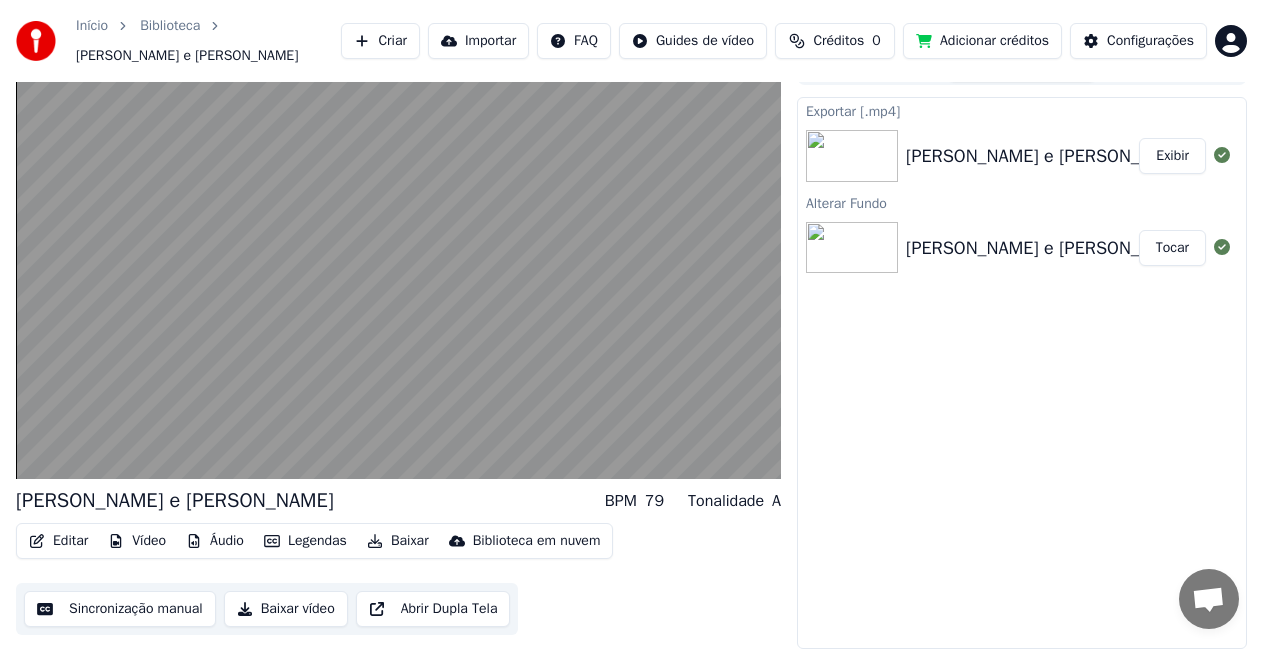 click on "Exibir" at bounding box center (1172, 156) 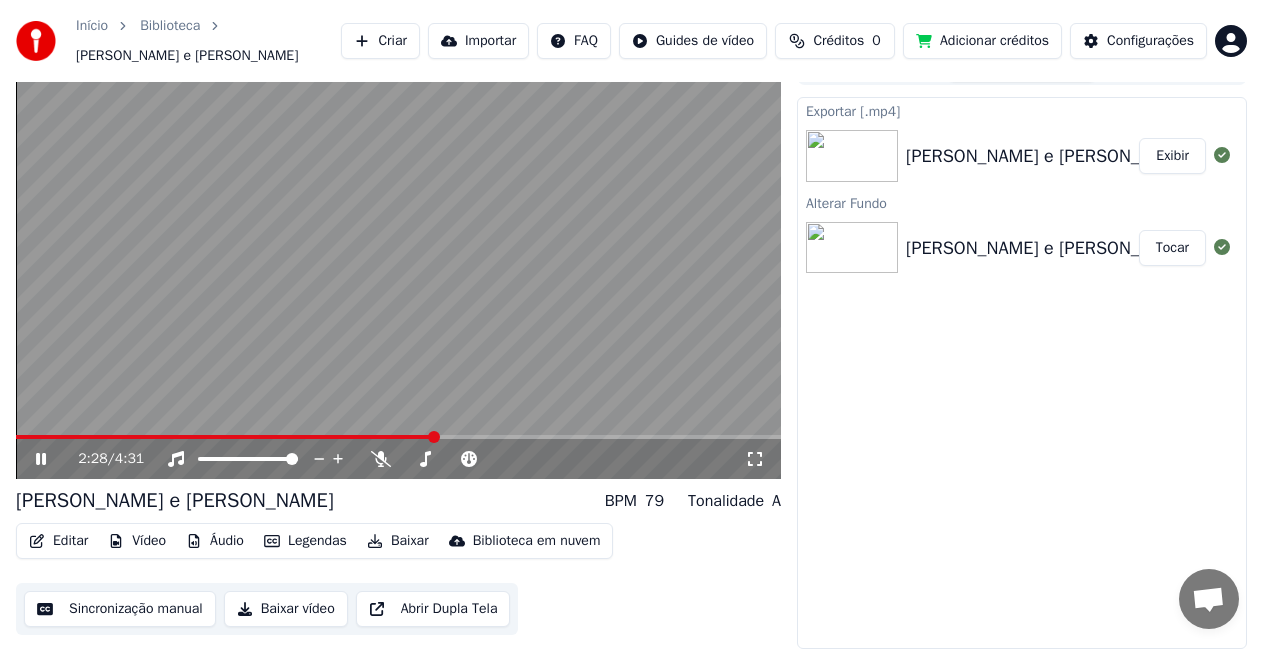 click 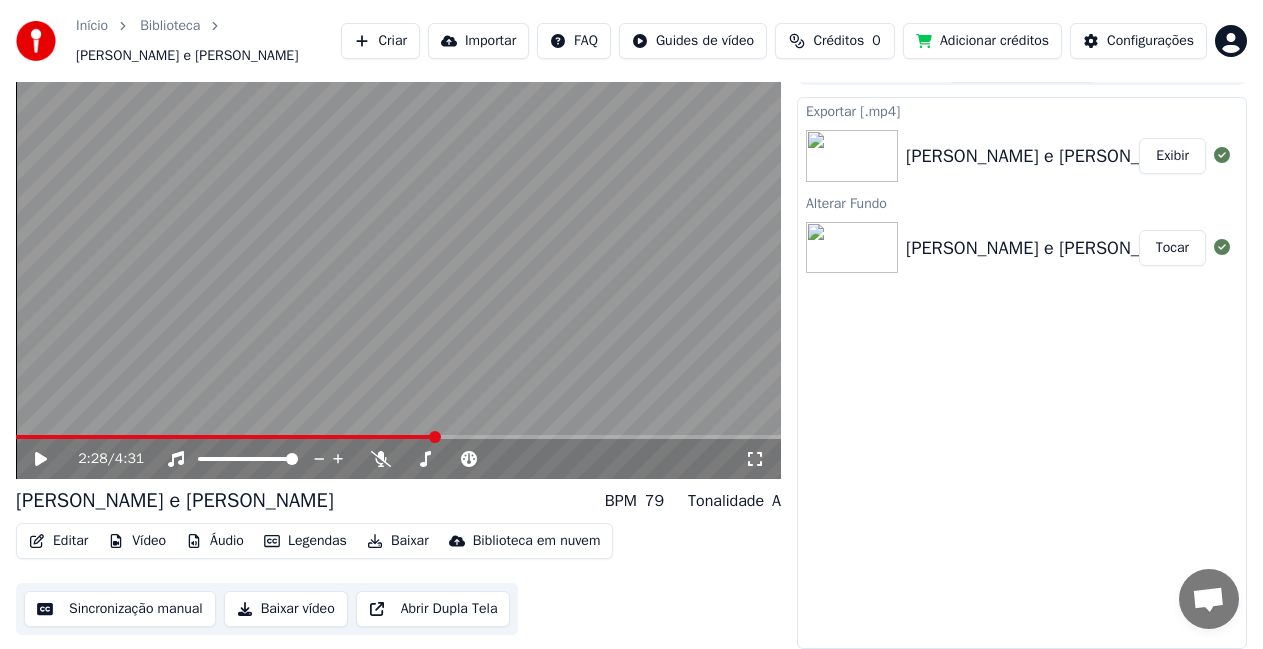 click on "Exportar [.mp4] [PERSON_NAME] e [PERSON_NAME] Exibir Alterar Fundo [PERSON_NAME] e [PERSON_NAME]" at bounding box center [1022, 373] 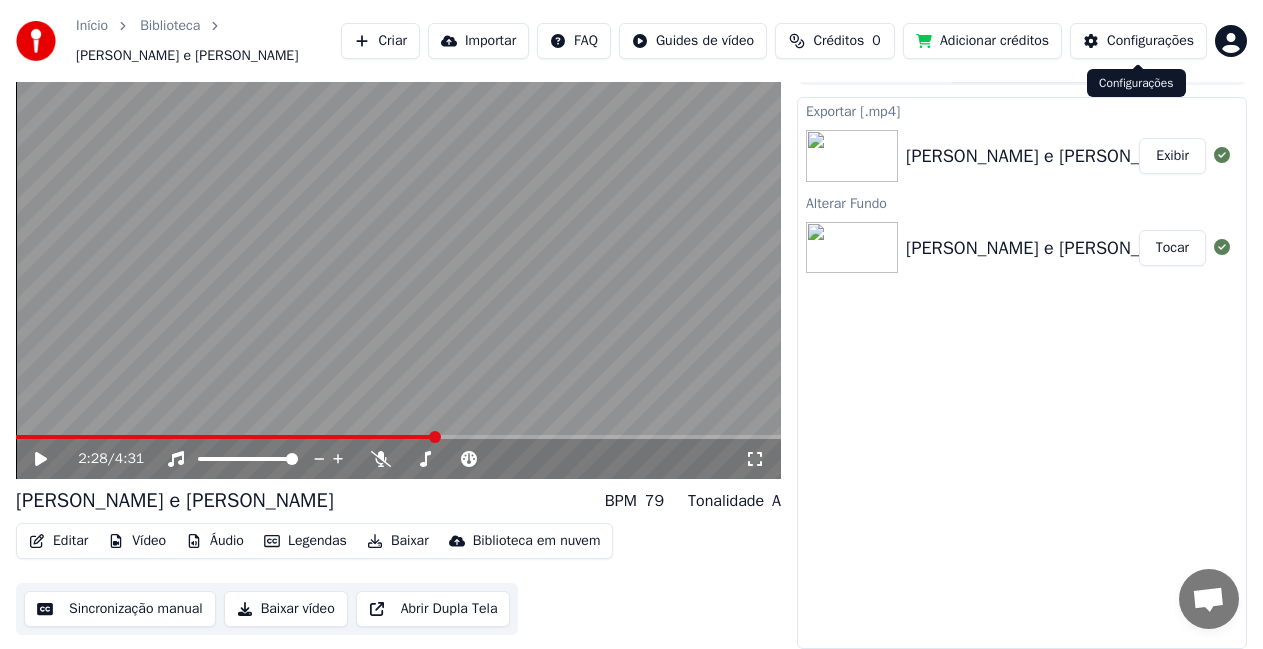 click on "Configurações" at bounding box center (1150, 41) 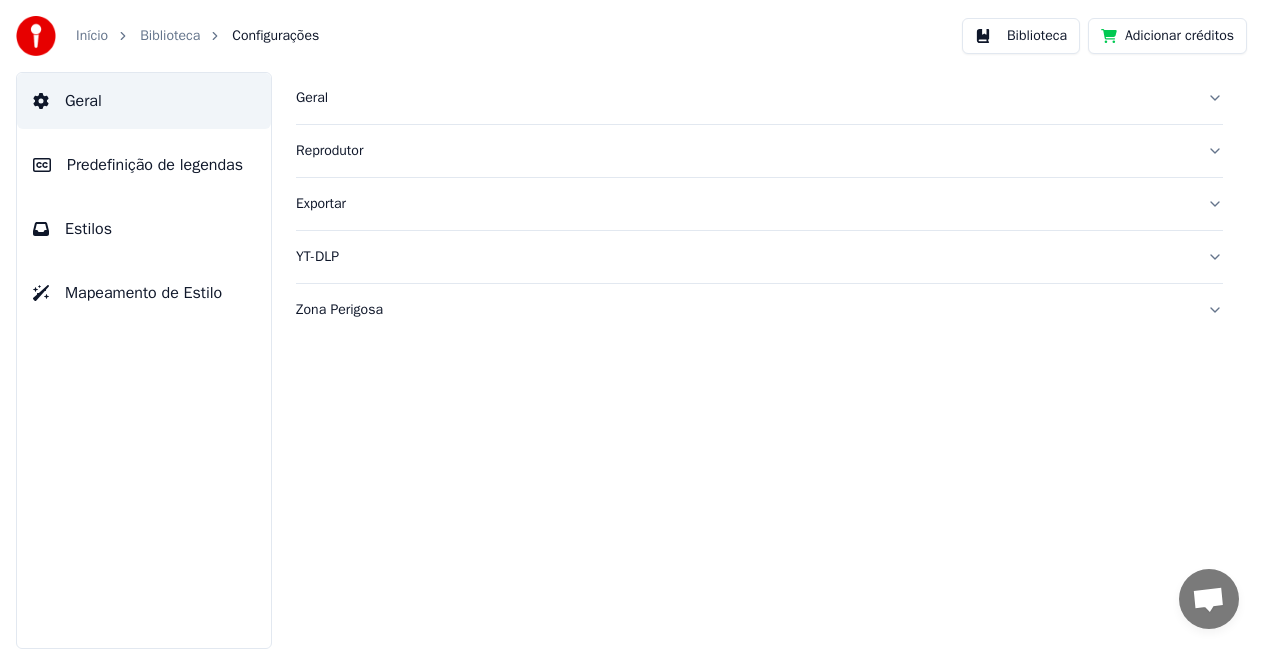 scroll, scrollTop: 0, scrollLeft: 0, axis: both 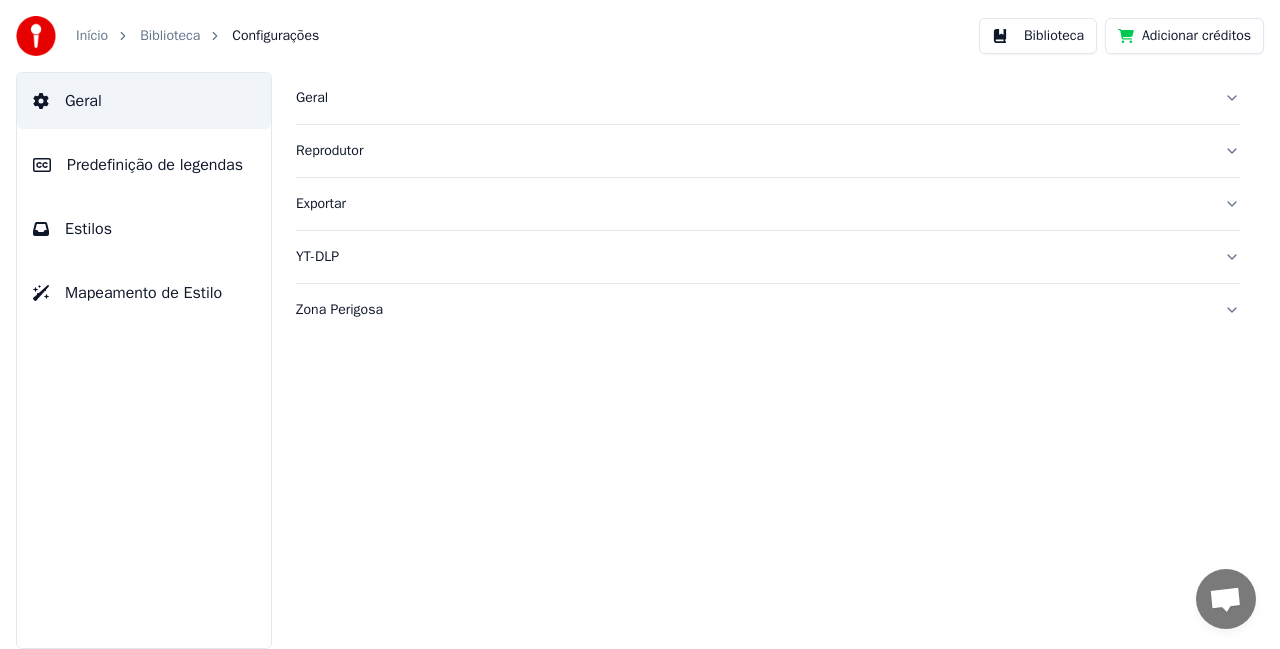 click on "Biblioteca" at bounding box center [170, 36] 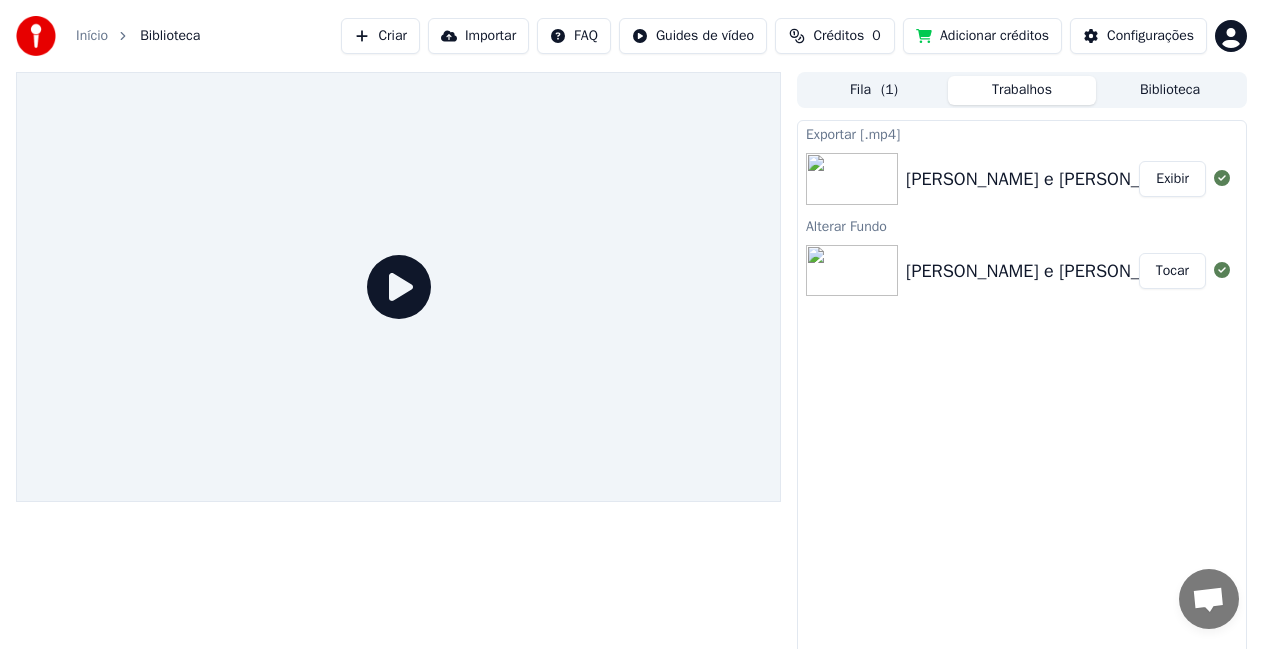 click on "Trabalhos" at bounding box center [1022, 90] 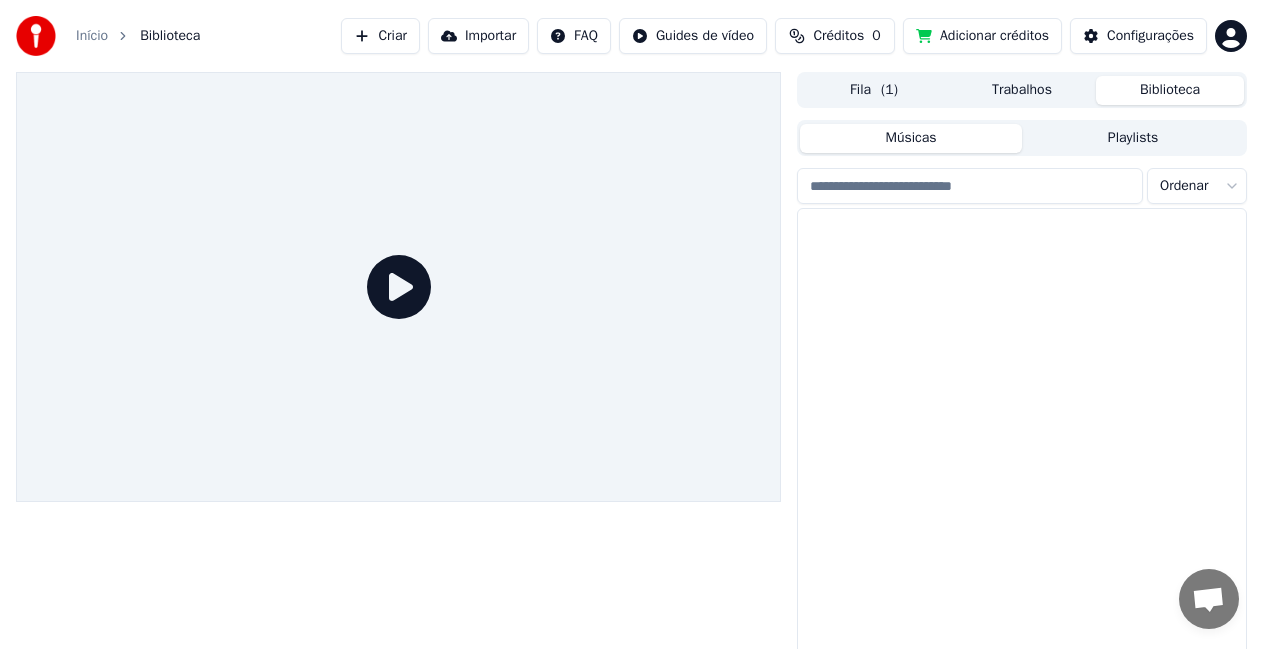 click on "Biblioteca" at bounding box center [1170, 90] 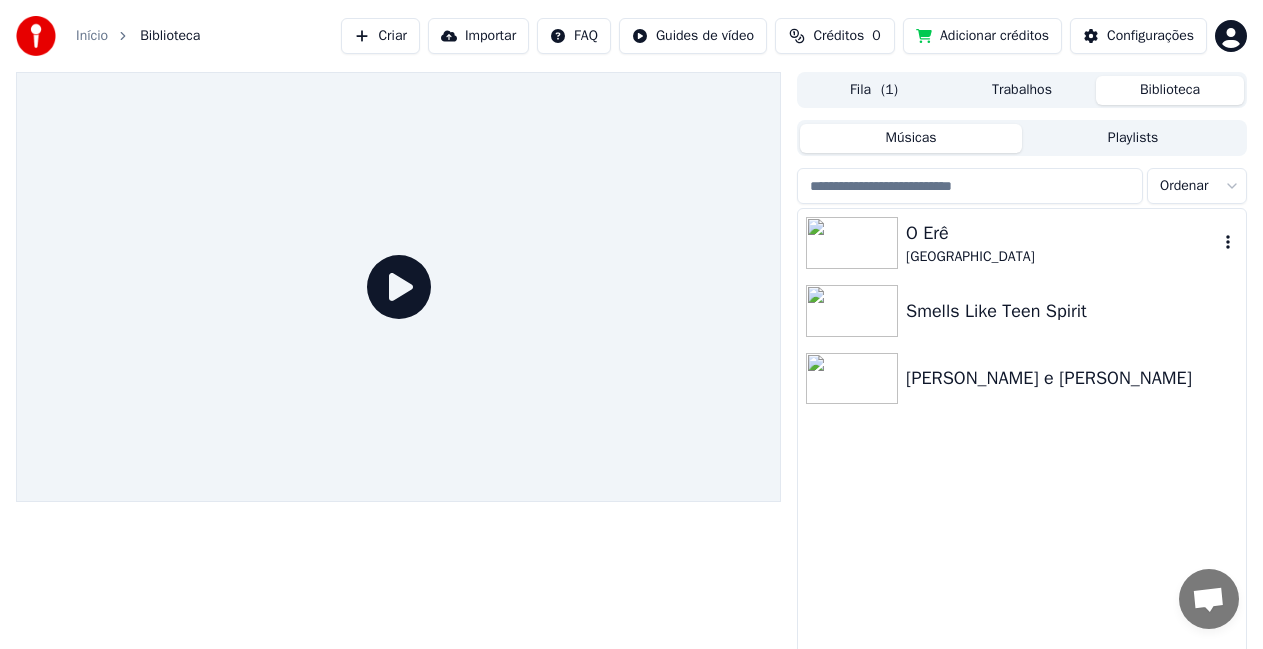 click at bounding box center (852, 243) 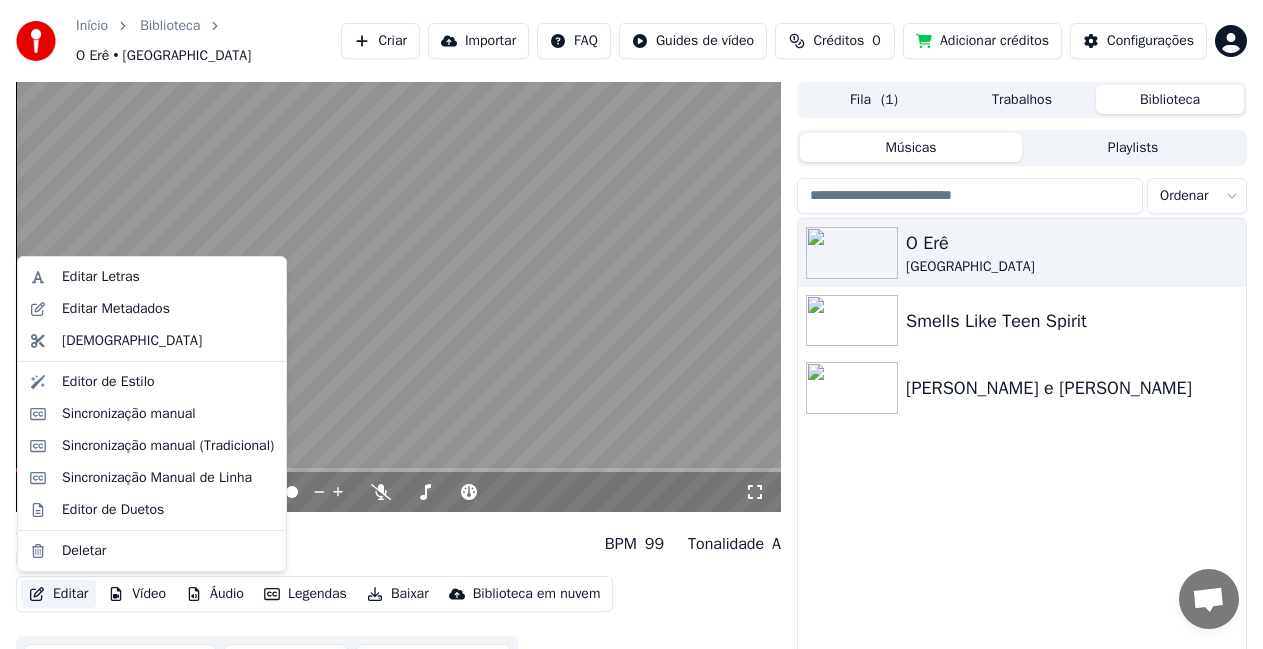 click on "Editar" at bounding box center [58, 594] 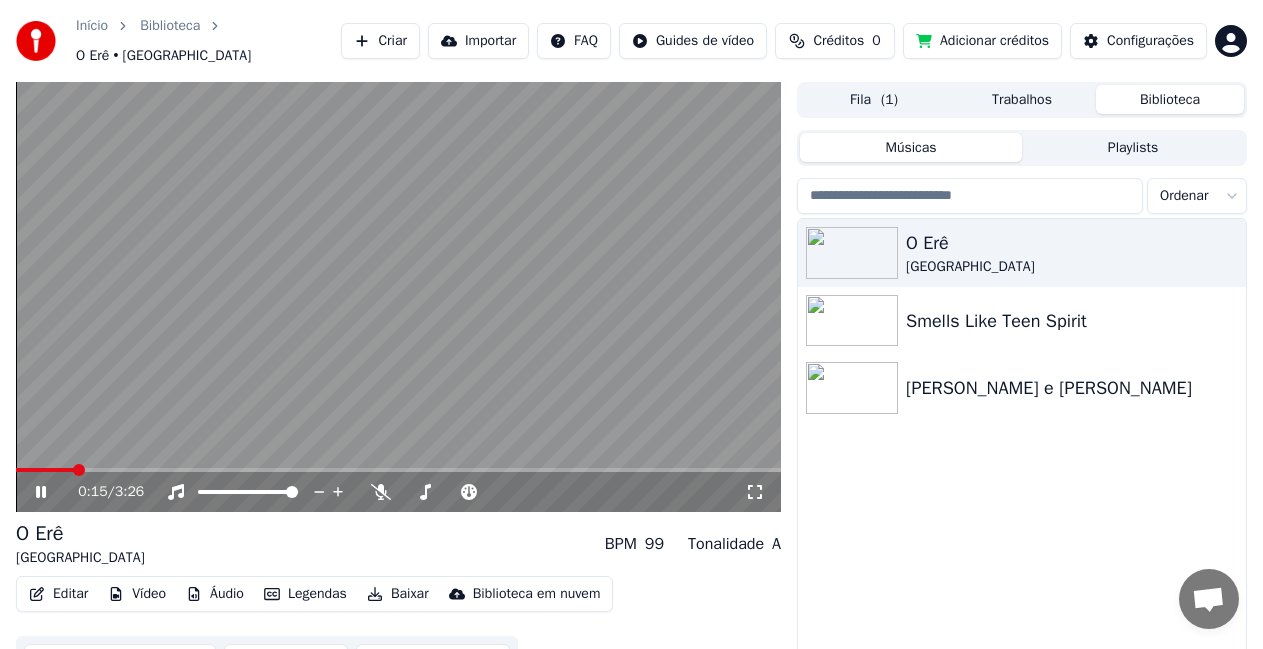click at bounding box center (398, 297) 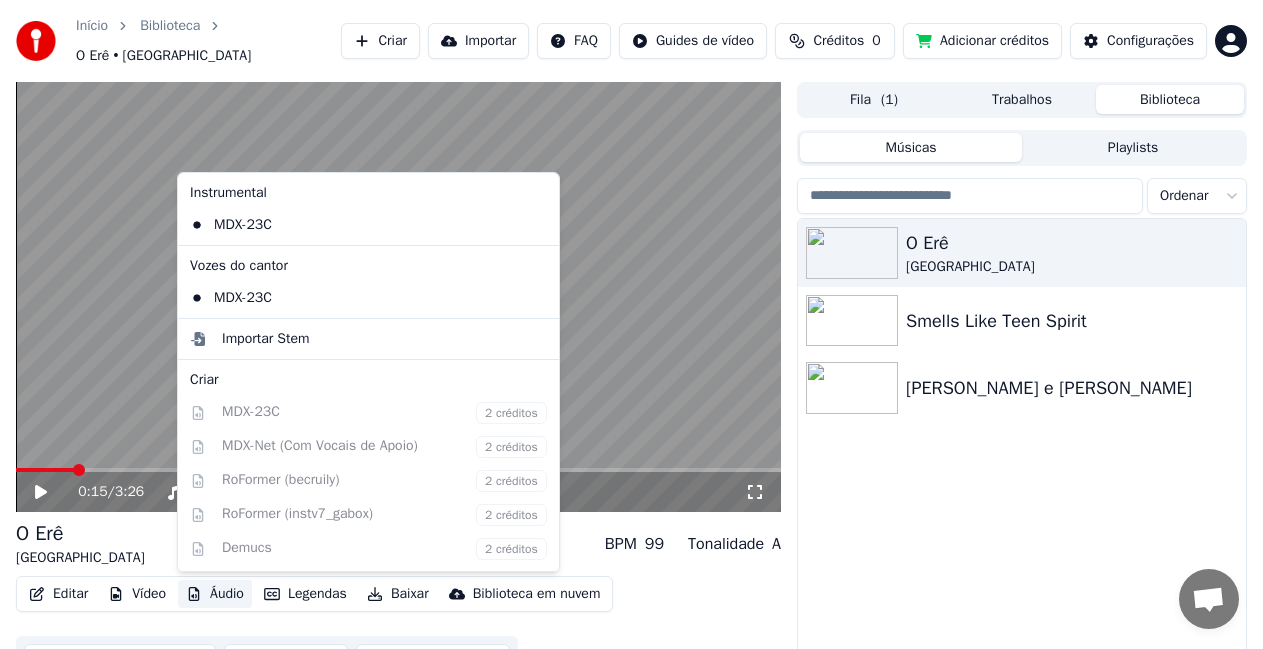 click on "Áudio" at bounding box center [215, 594] 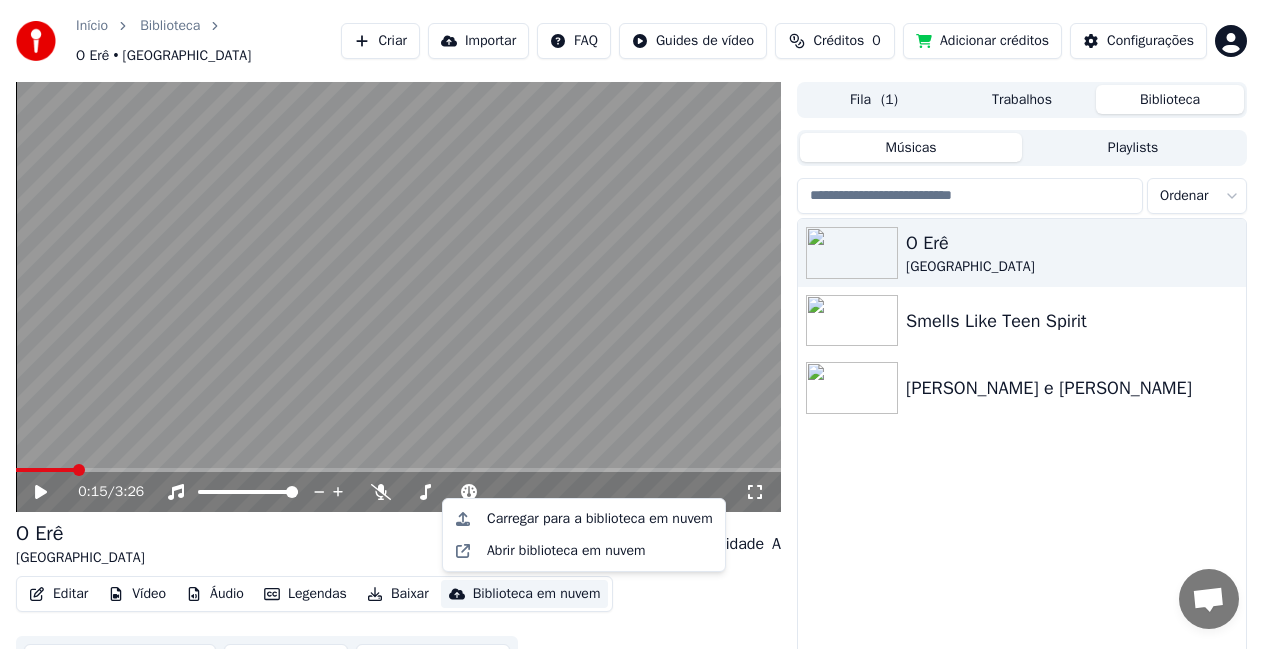 click on "Editar Vídeo Áudio Legendas Baixar Biblioteca em nuvem Sincronização manual Baixar vídeo Abrir Dupla Tela" at bounding box center (398, 632) 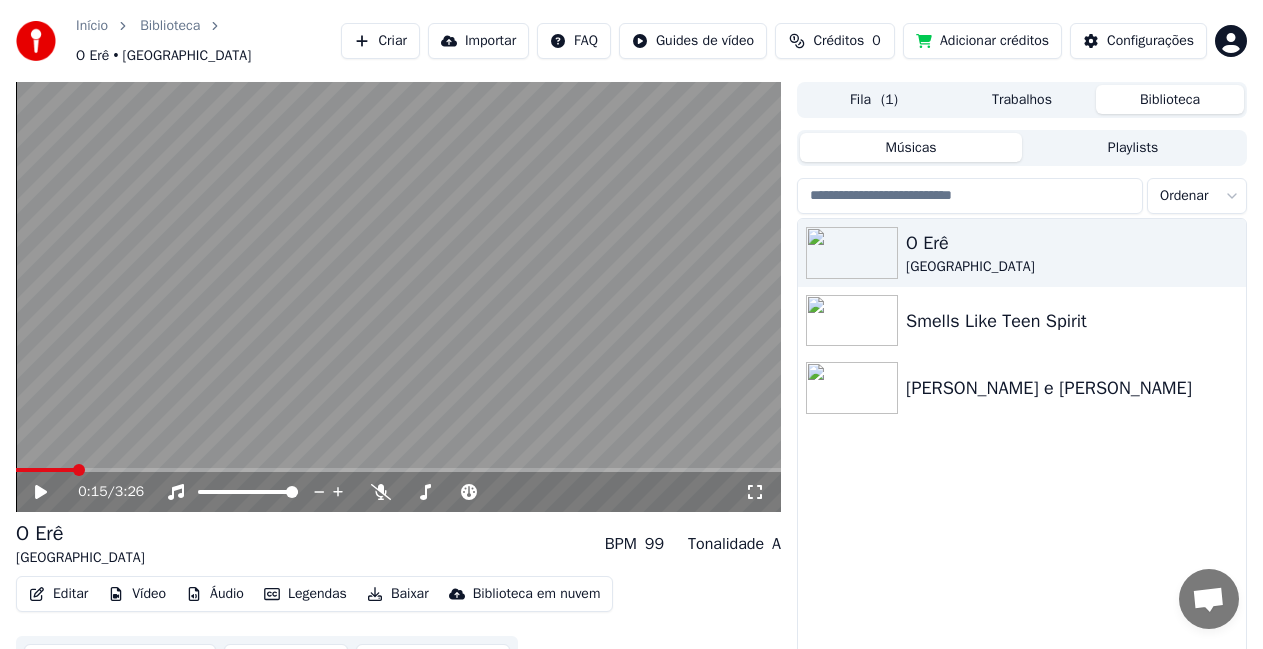 click on "Legendas" at bounding box center [305, 594] 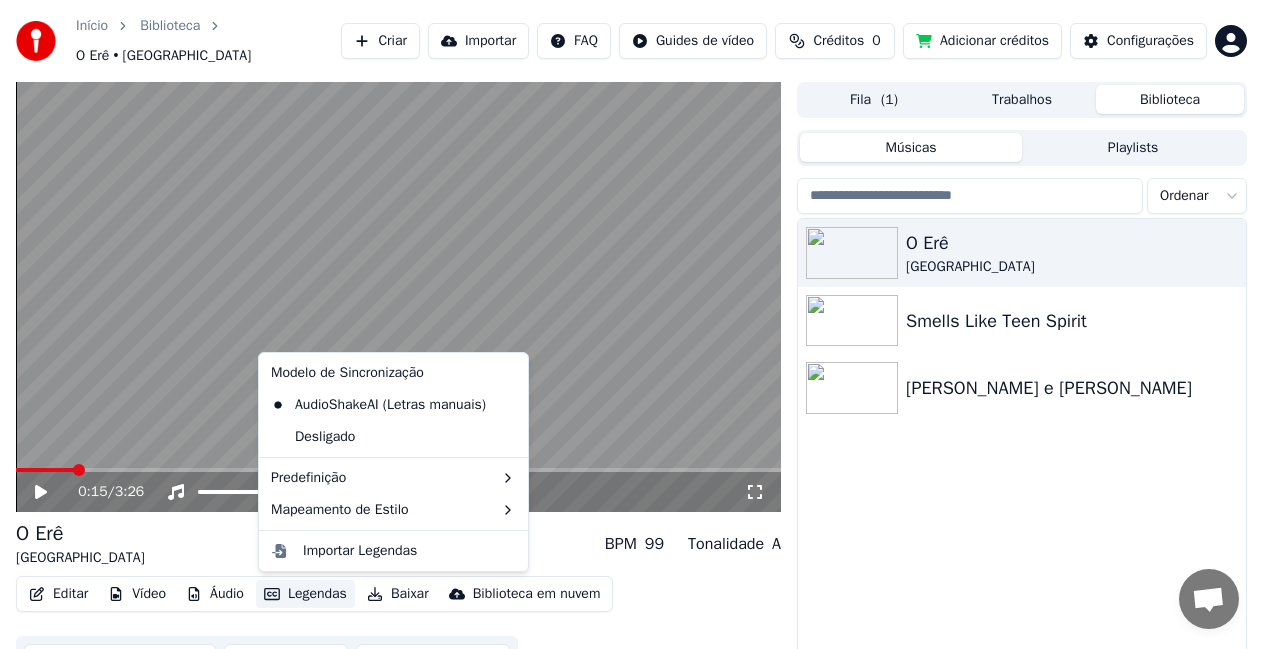 click at bounding box center (398, 297) 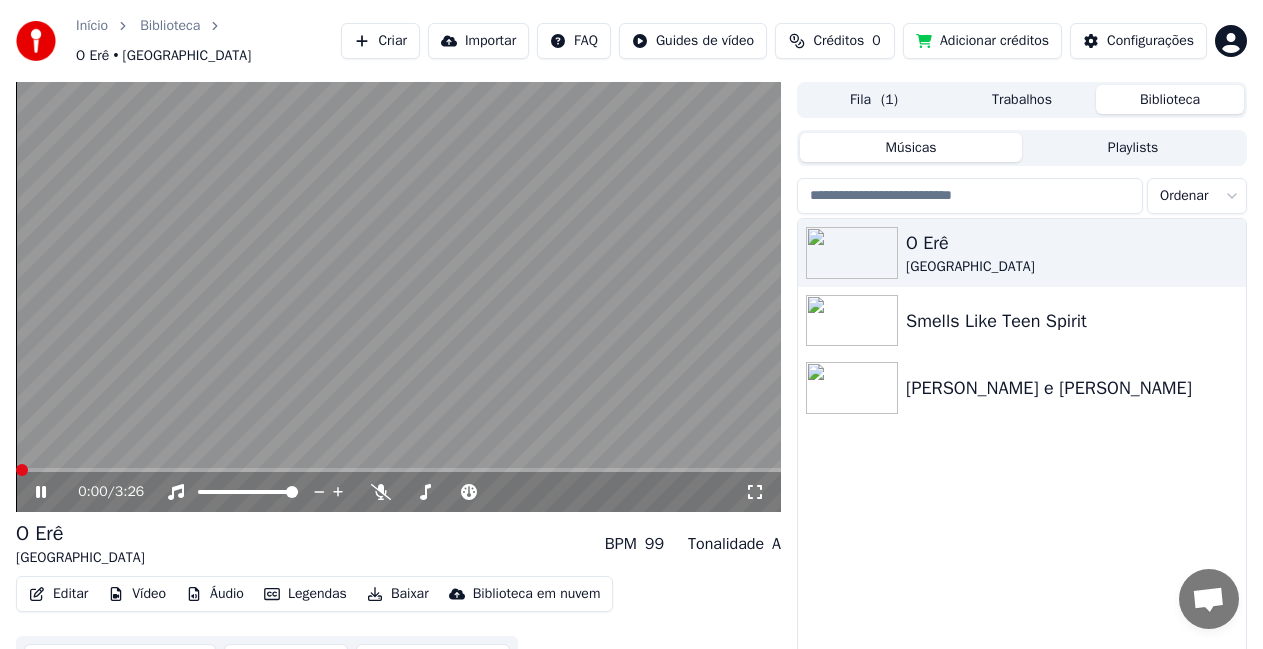 click at bounding box center [22, 470] 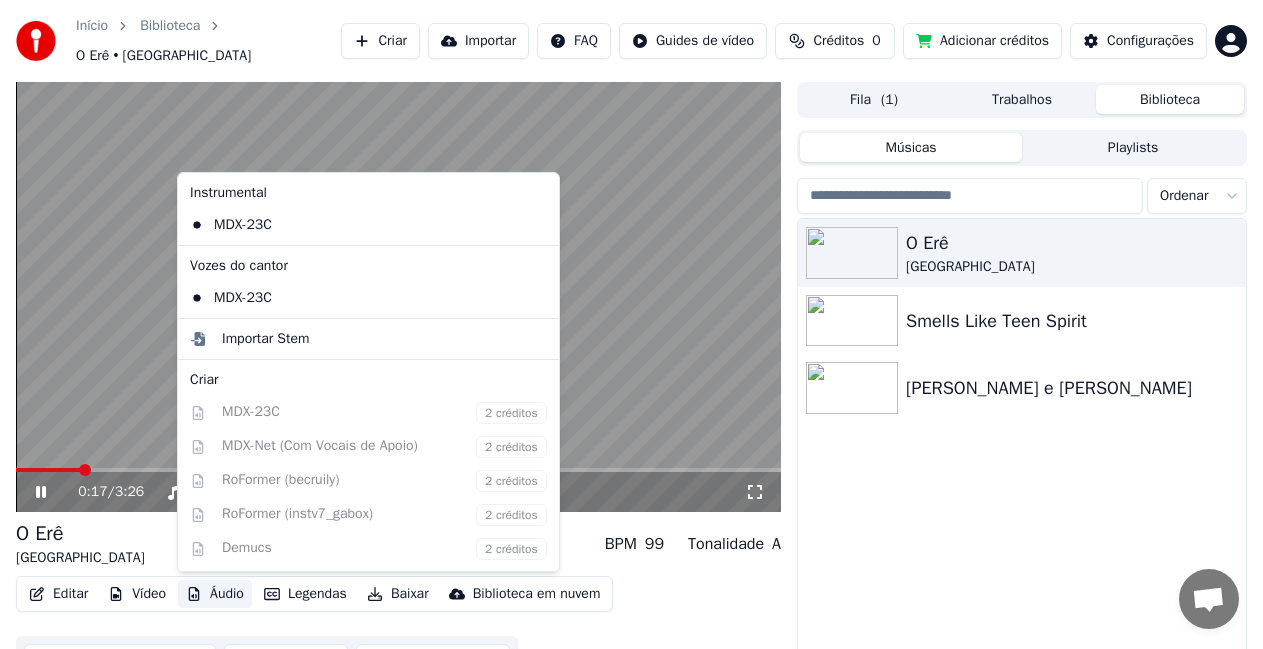 click on "Áudio" at bounding box center [215, 594] 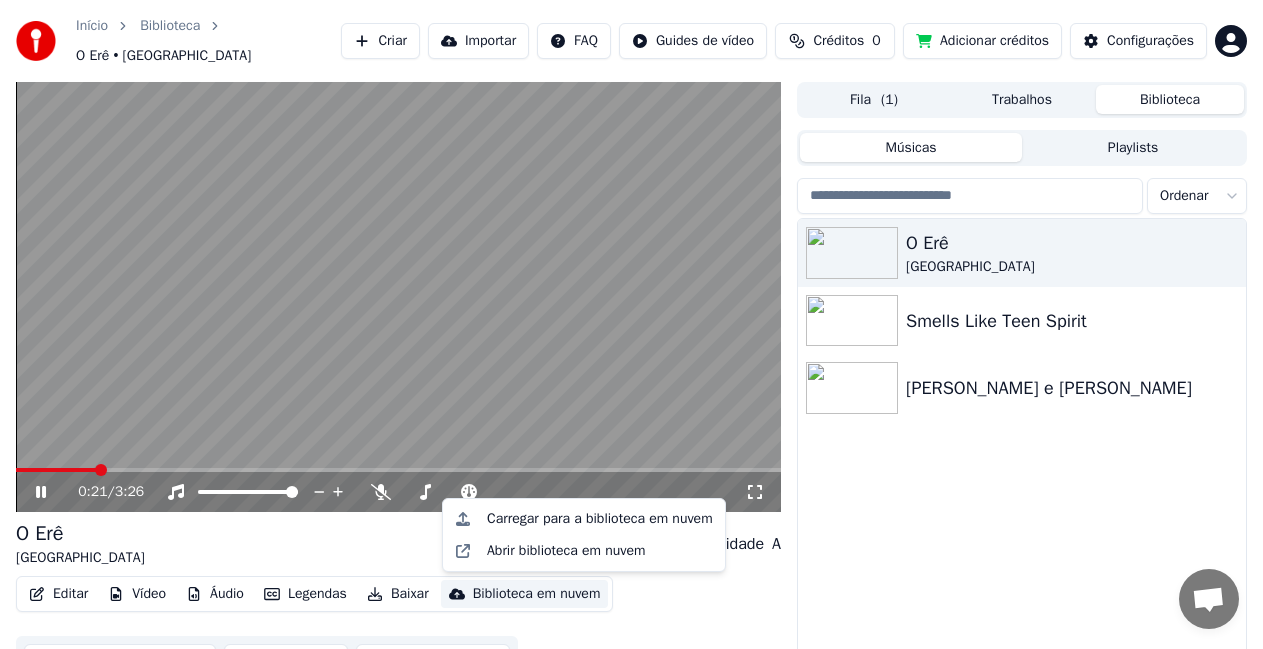 click on "O Erê Cidade Negra Smells Like Teen Spirit [PERSON_NAME] e [PERSON_NAME]" at bounding box center (1022, 461) 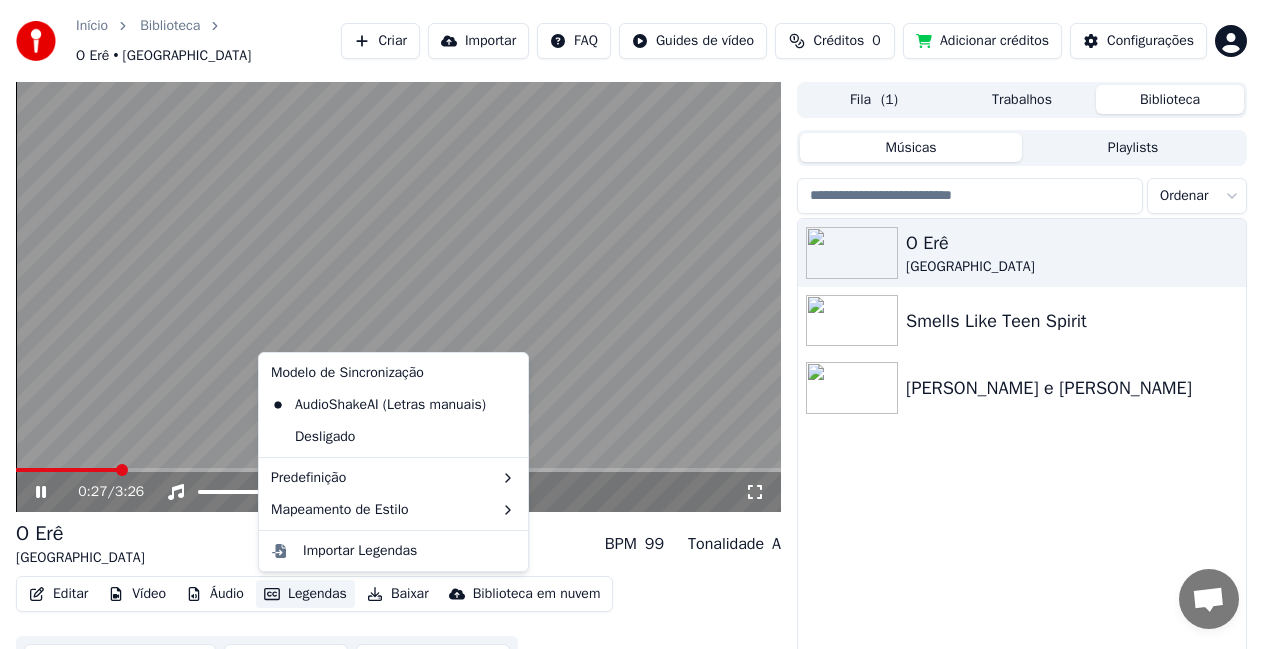 click on "Legendas" at bounding box center (305, 594) 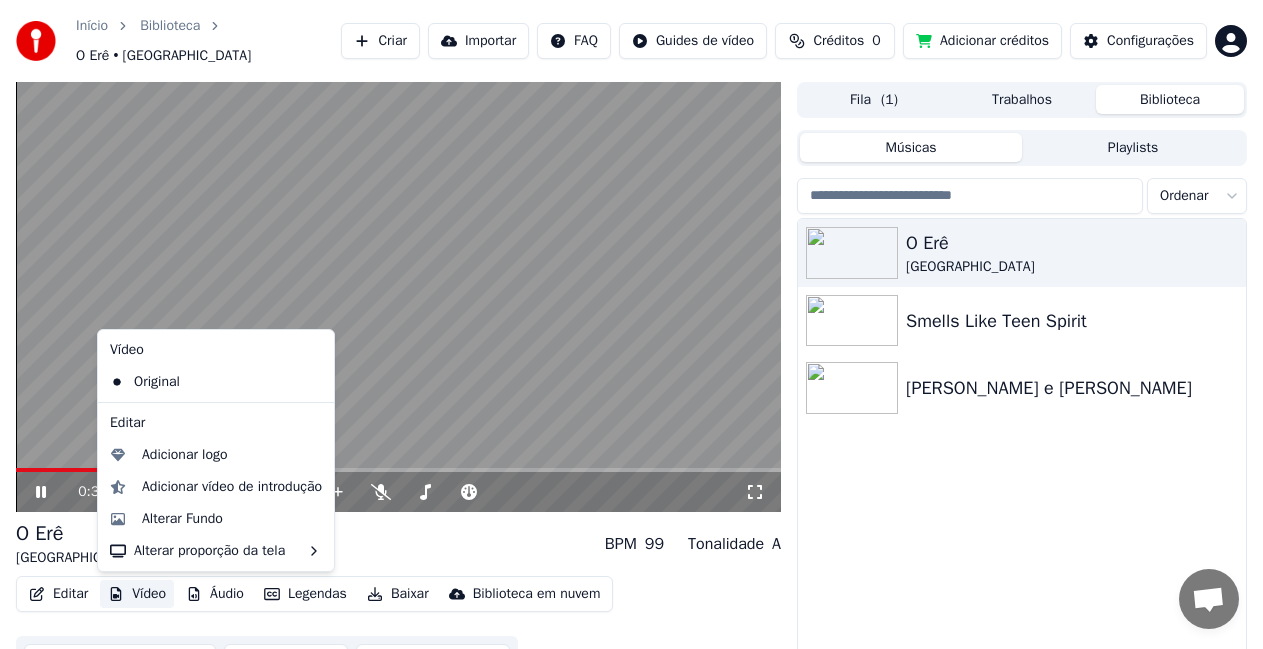 click on "Vídeo" at bounding box center [137, 594] 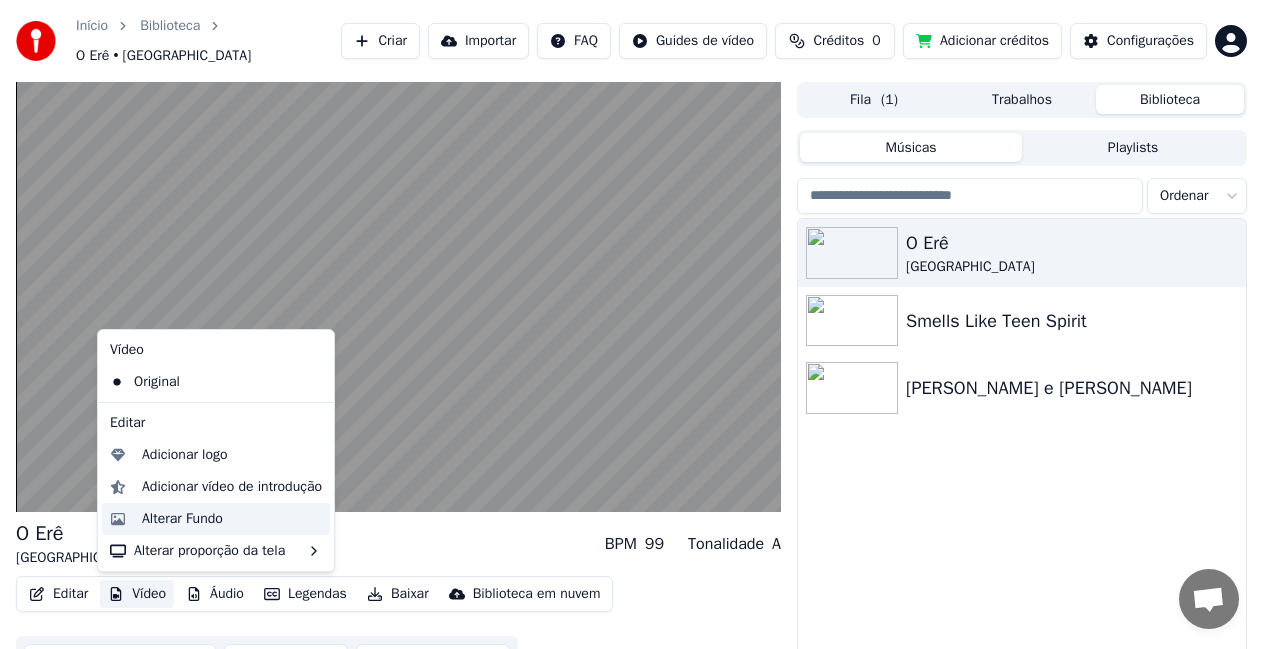 click on "Alterar Fundo" at bounding box center (182, 519) 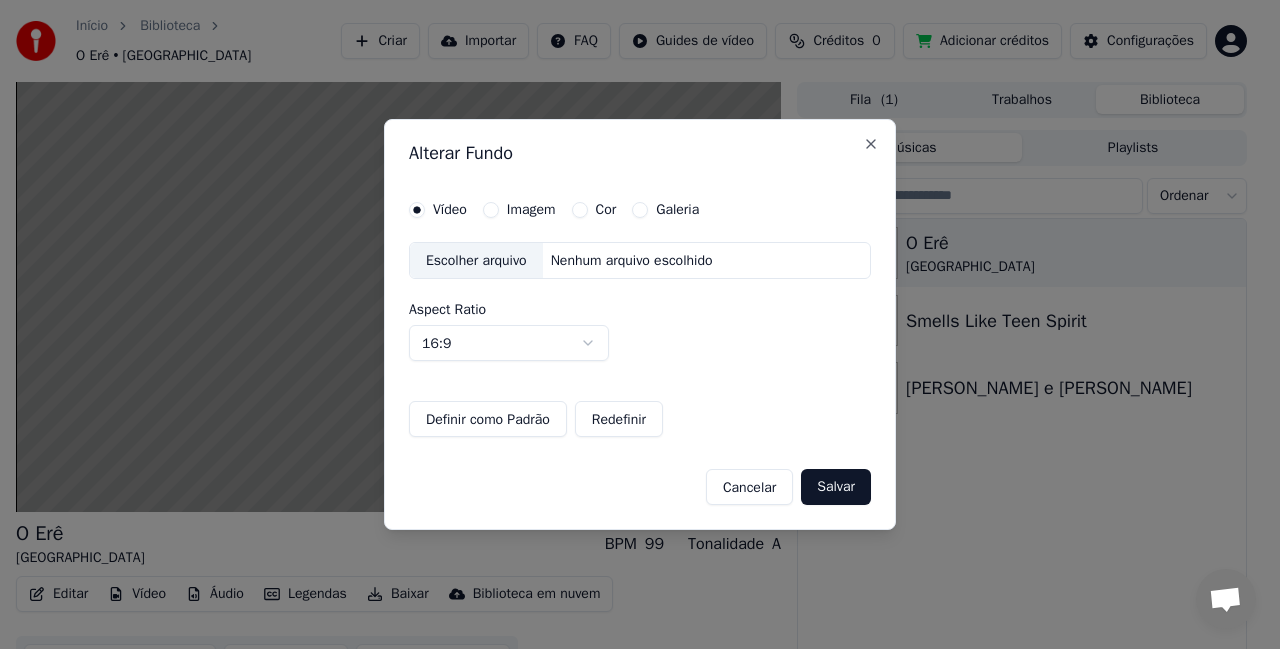 drag, startPoint x: 497, startPoint y: 210, endPoint x: 511, endPoint y: 255, distance: 47.127487 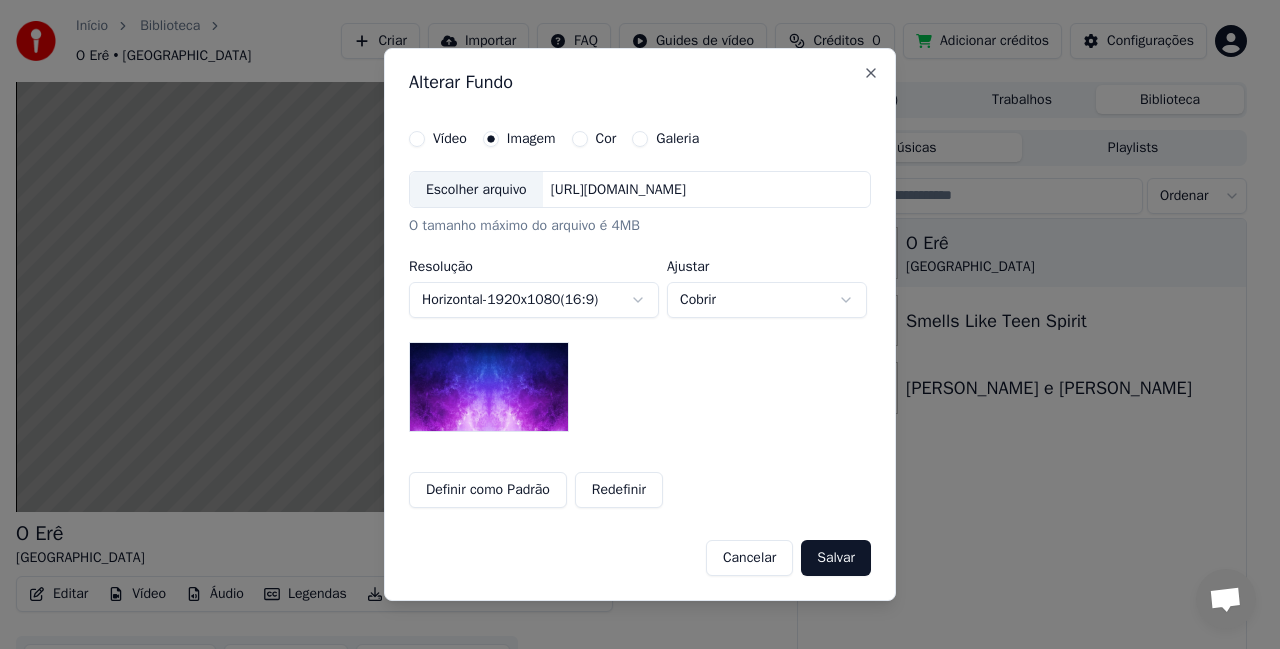 click on "Redefinir" at bounding box center (619, 490) 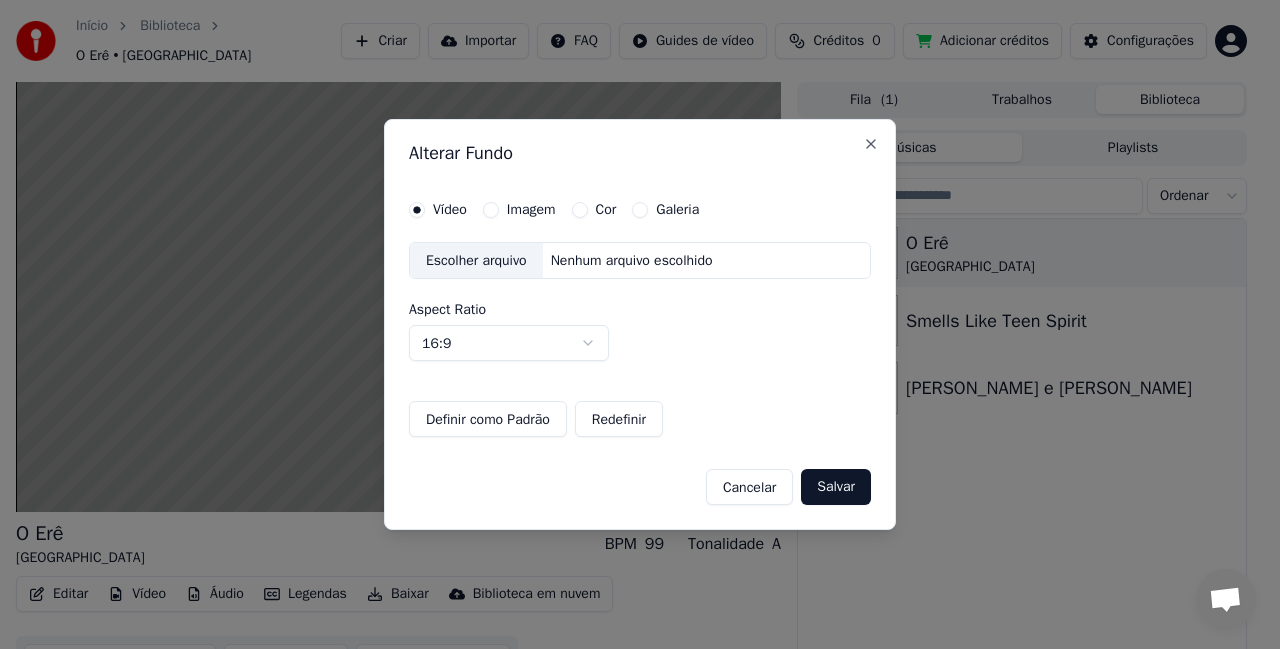 click on "Imagem" at bounding box center (531, 210) 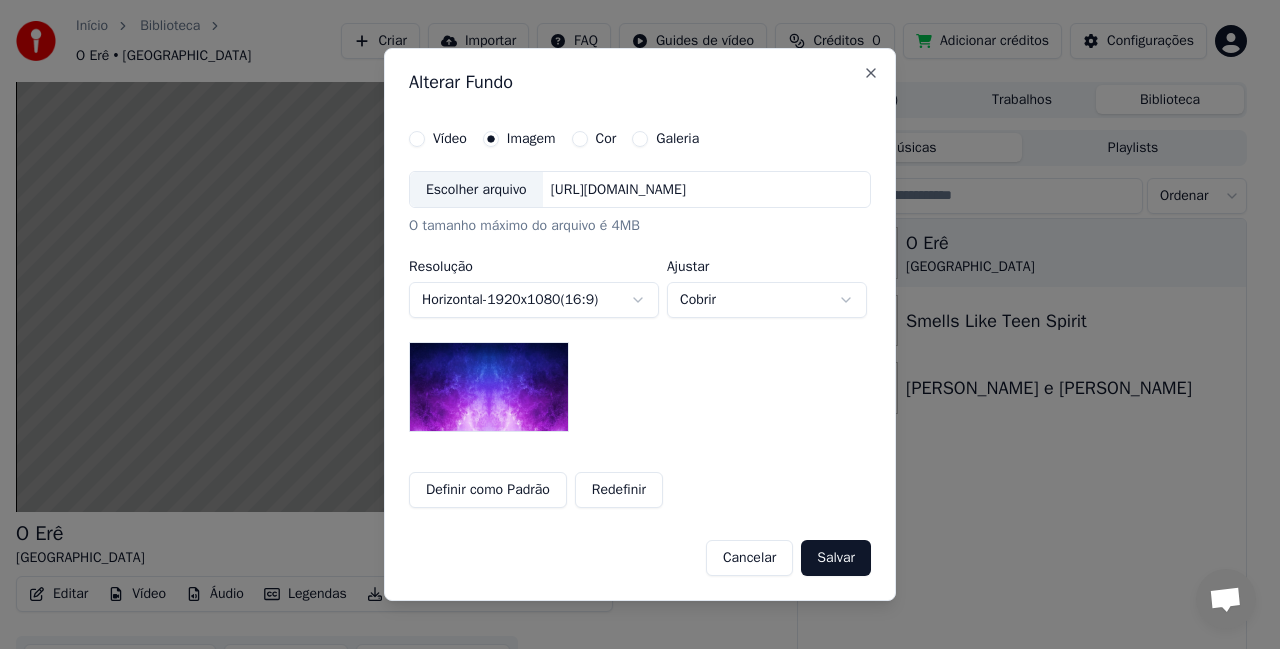 click at bounding box center [489, 387] 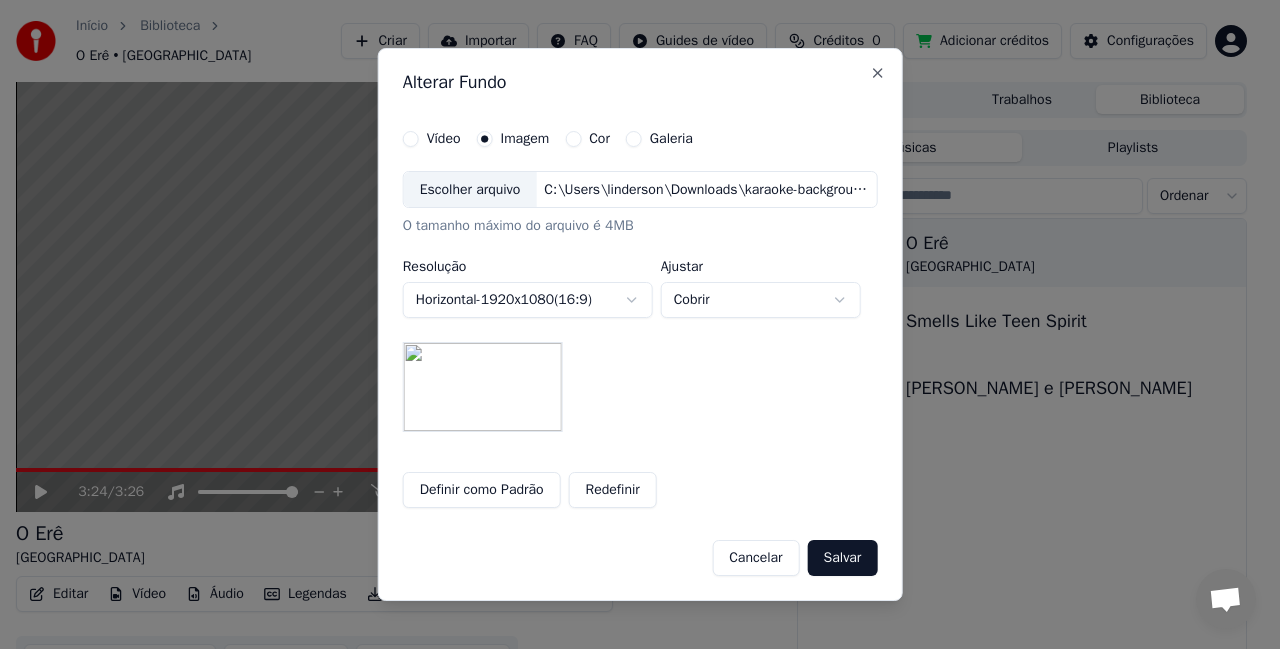 click on "Salvar" at bounding box center (843, 558) 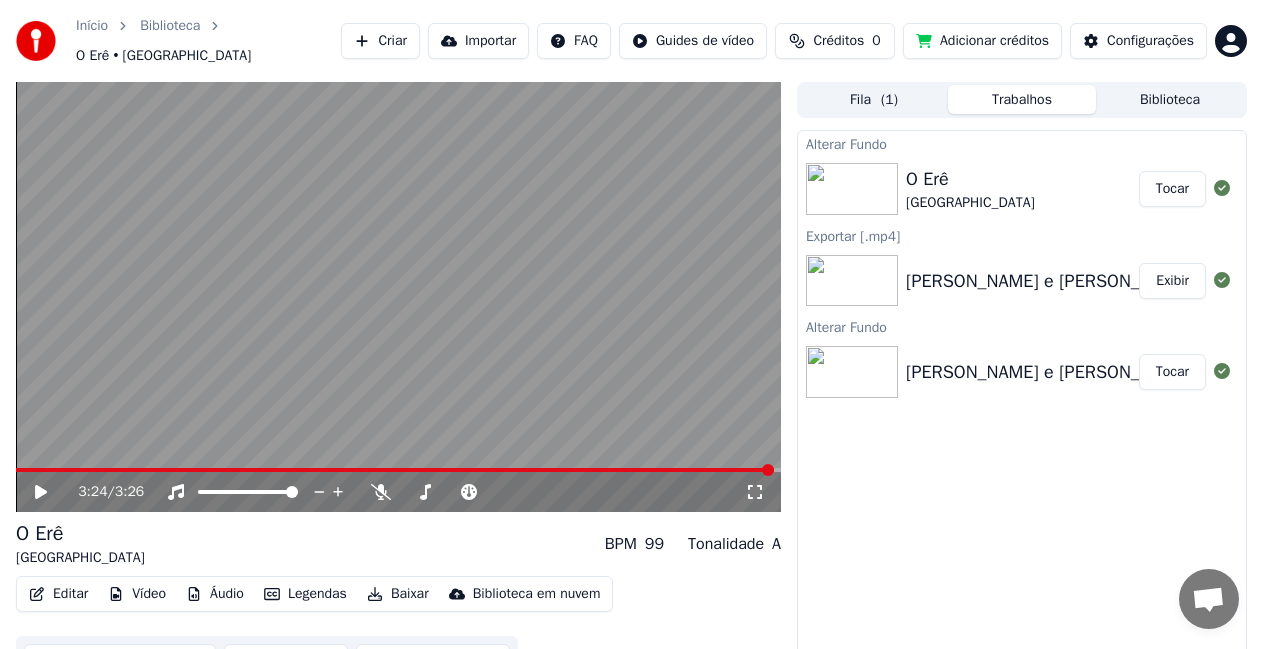 click on "O Erê Cidade Negra" at bounding box center (1022, 189) 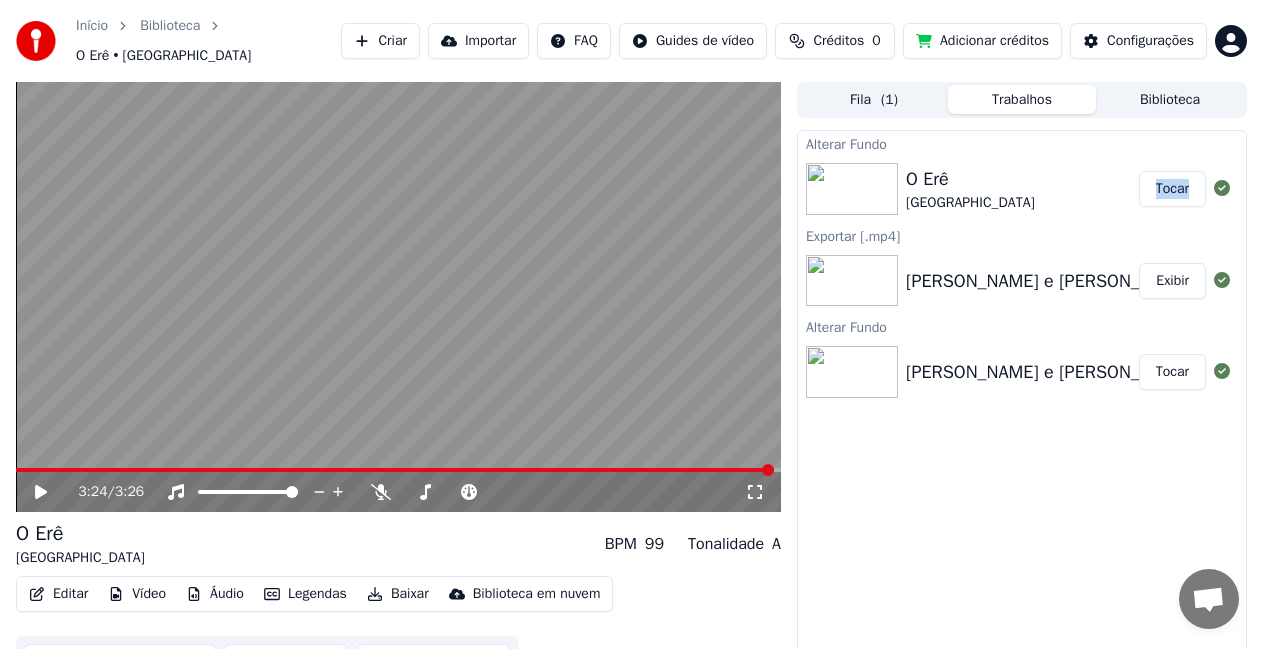click on "O Erê Cidade Negra" at bounding box center [1022, 189] 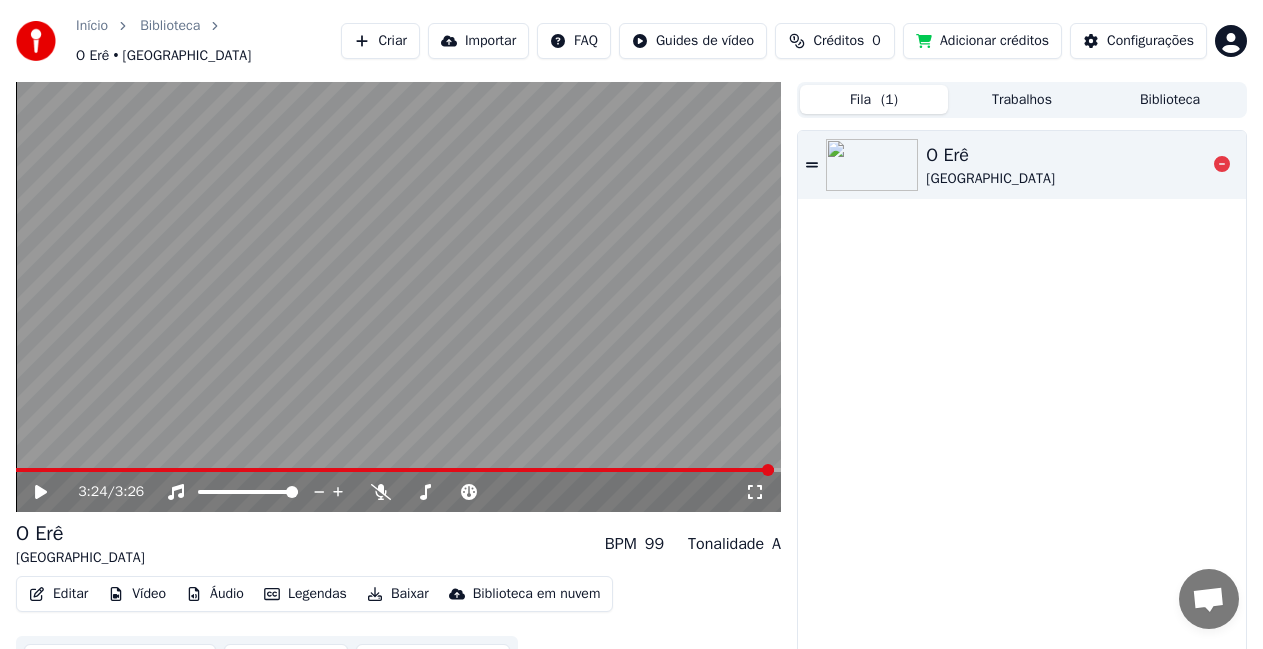 click on "O Erê Cidade Negra" at bounding box center [1066, 165] 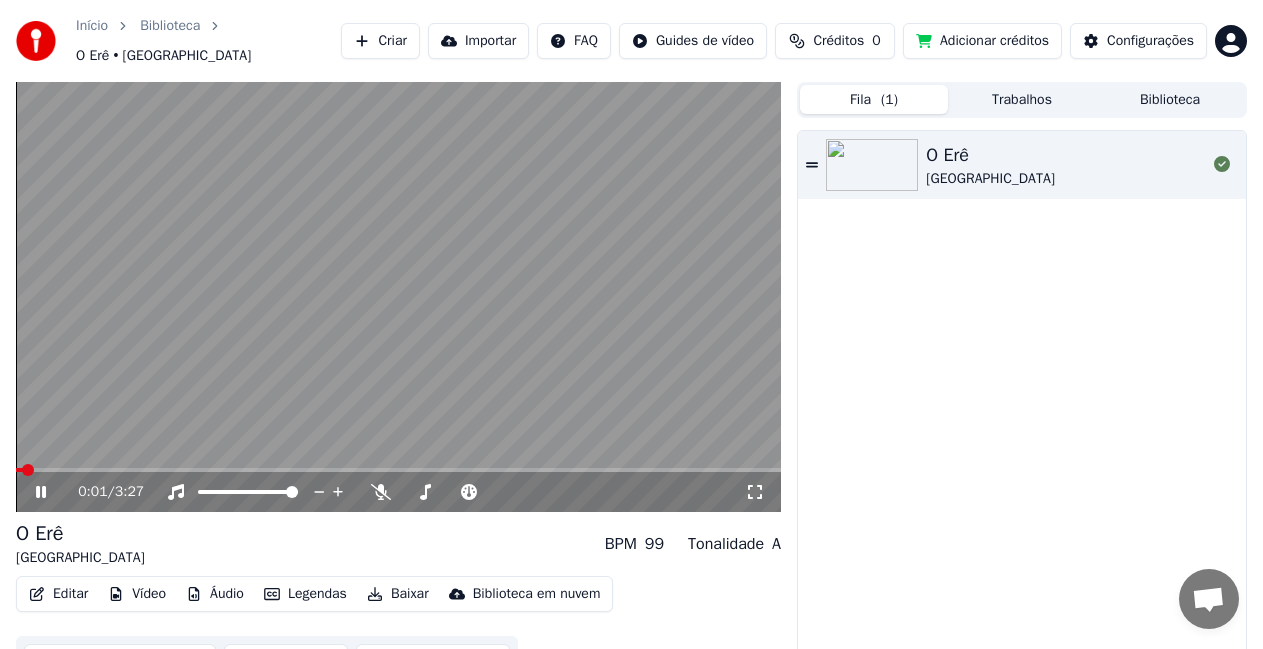 click 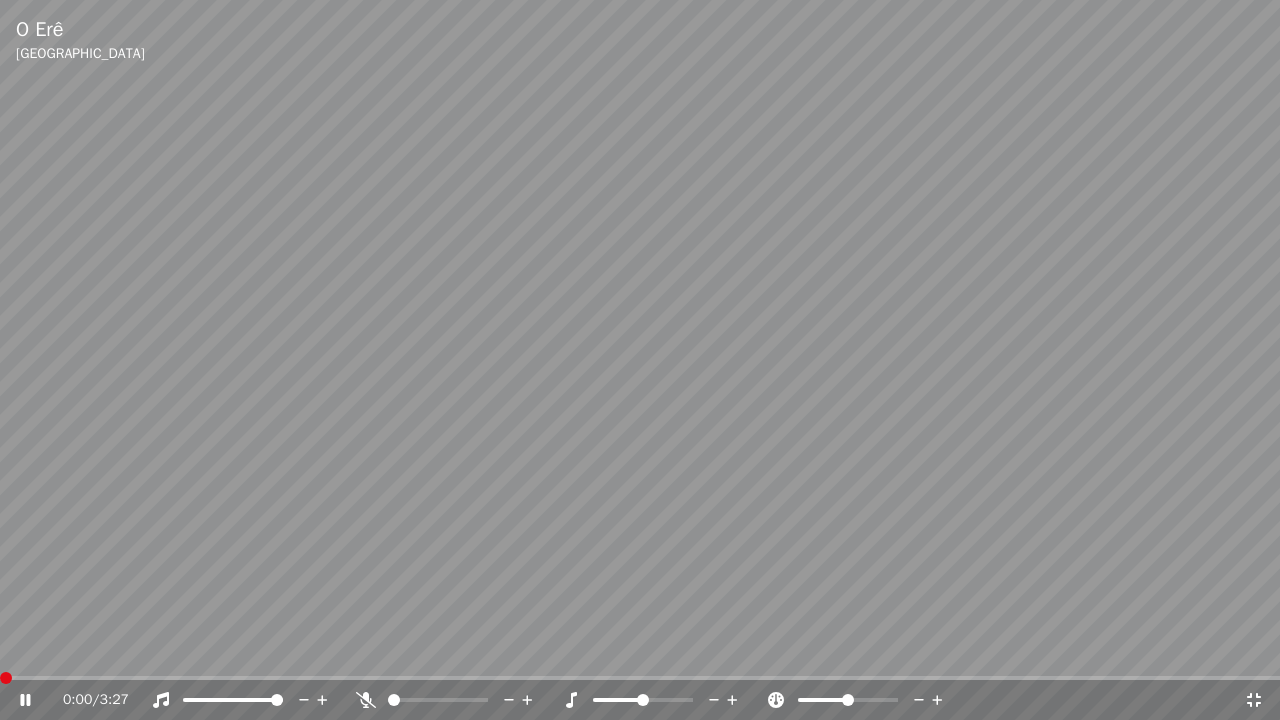 click at bounding box center (6, 678) 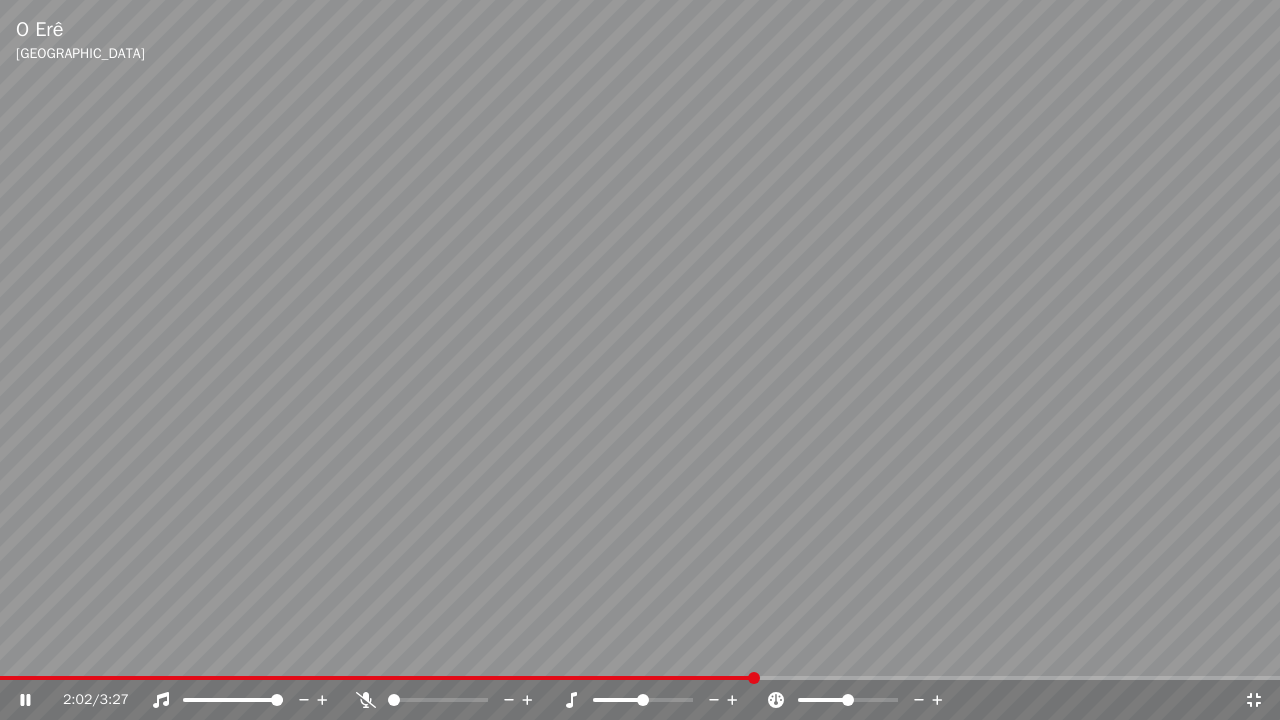 click 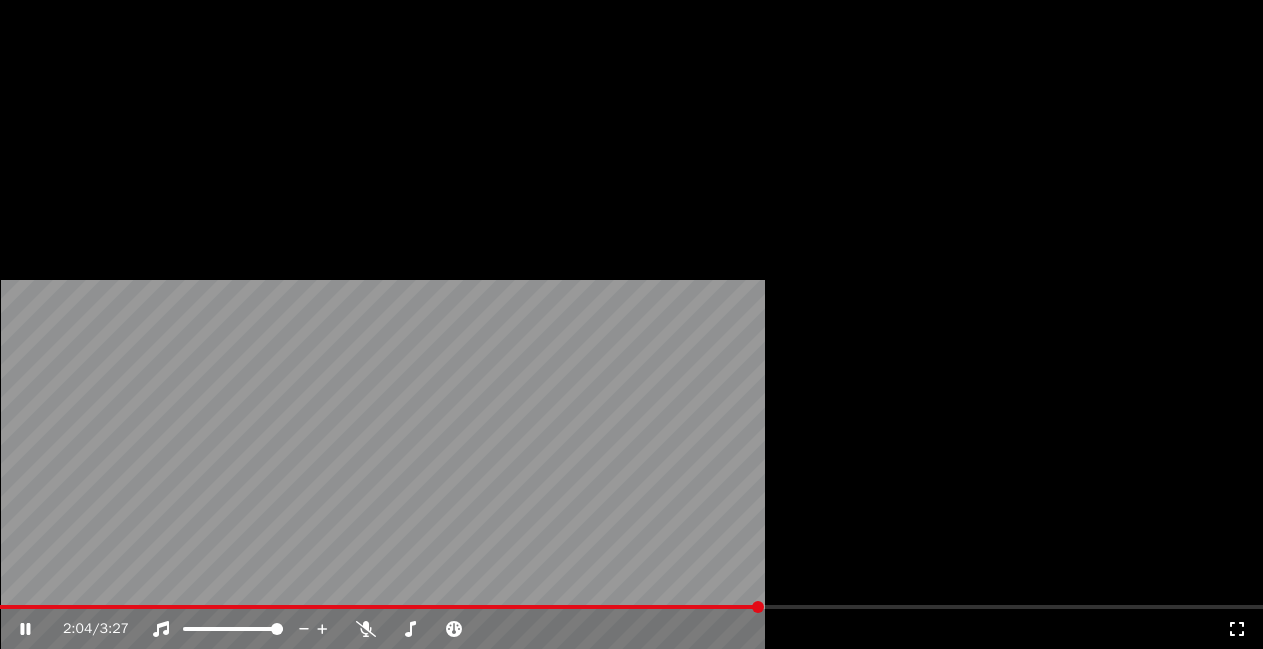 click on "Vídeo" at bounding box center (137, 164) 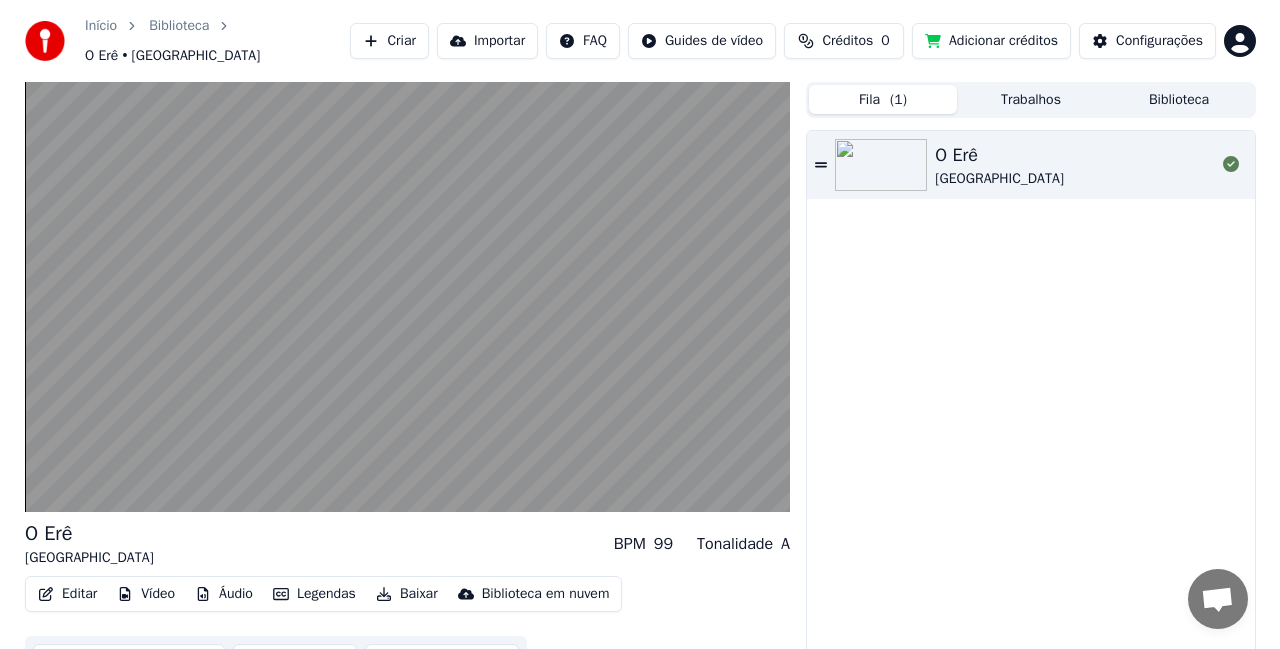 scroll, scrollTop: 39, scrollLeft: 0, axis: vertical 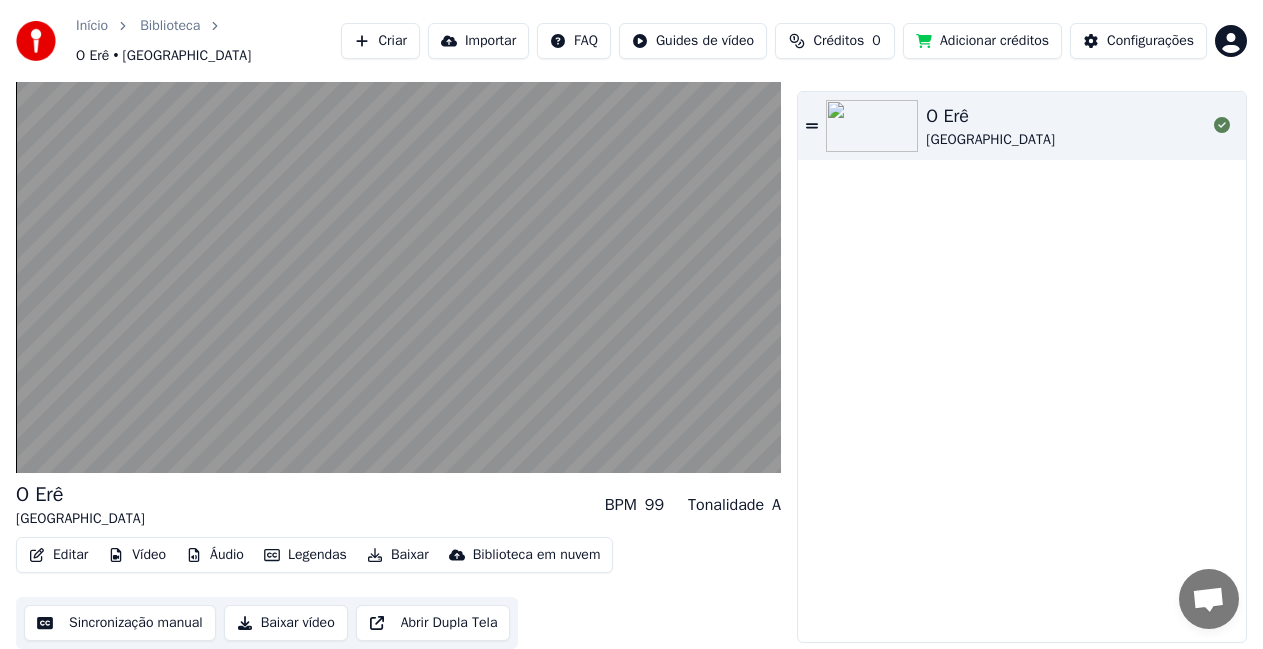 click on "Baixar vídeo" at bounding box center [286, 623] 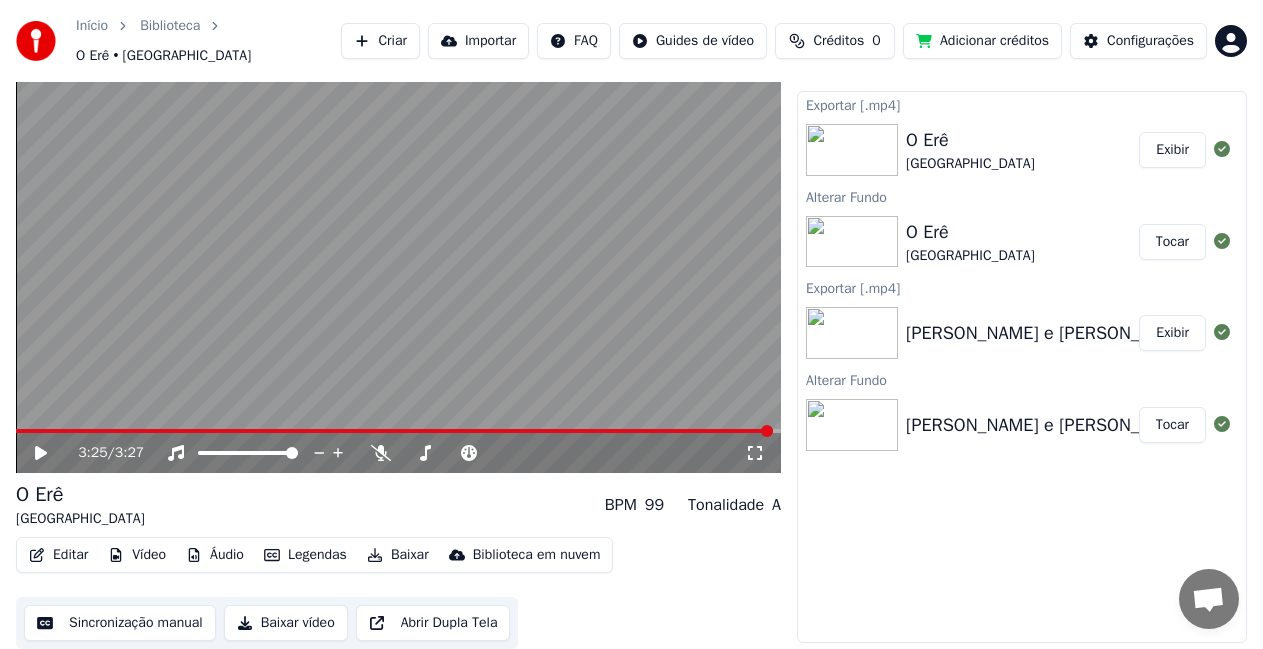 click on "Exibir" at bounding box center (1172, 150) 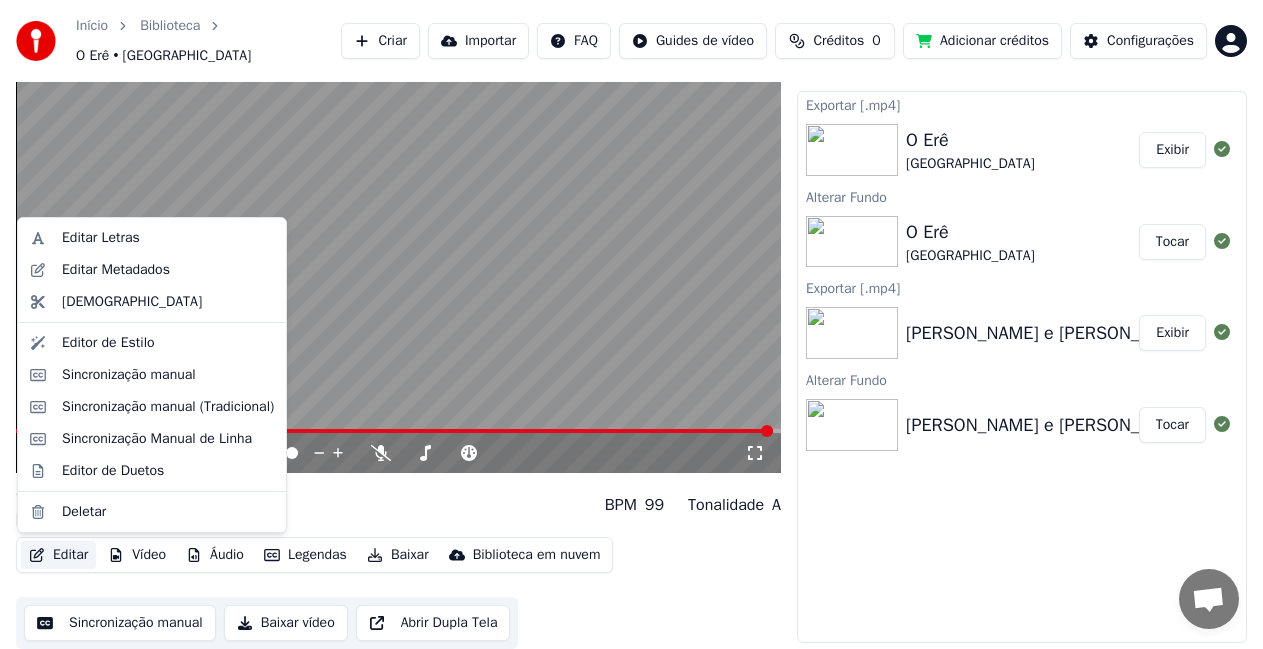 click on "Editar" at bounding box center (58, 555) 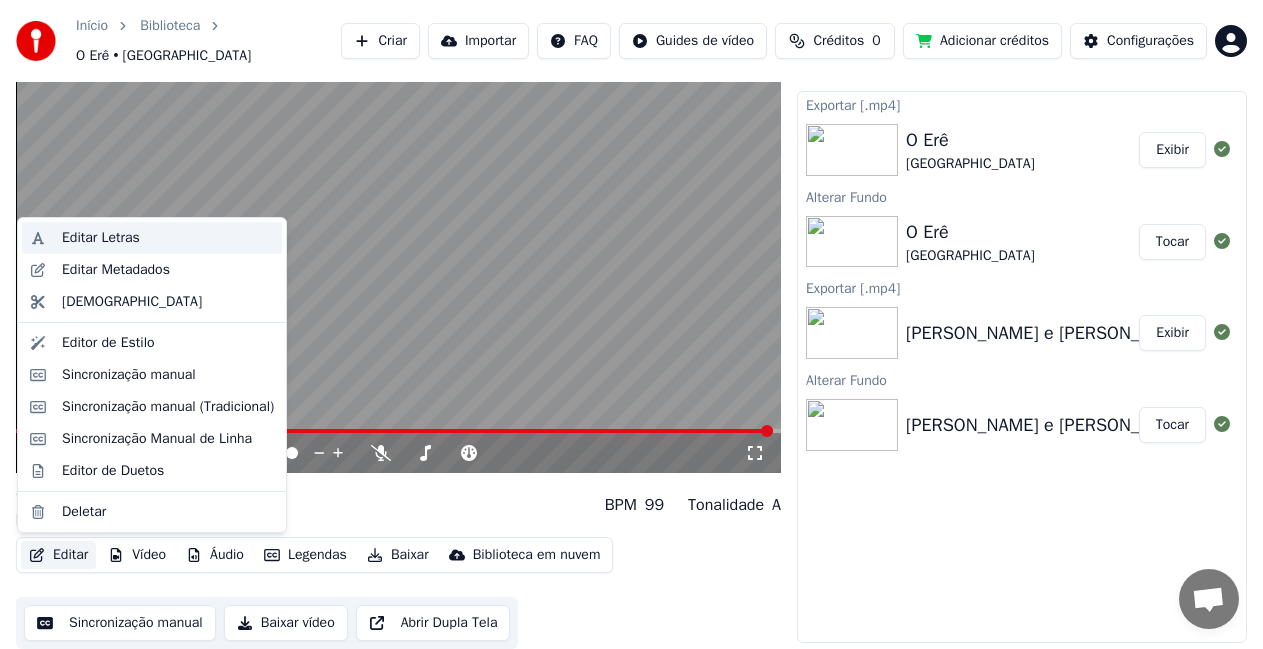 click on "Editar Letras" at bounding box center (101, 238) 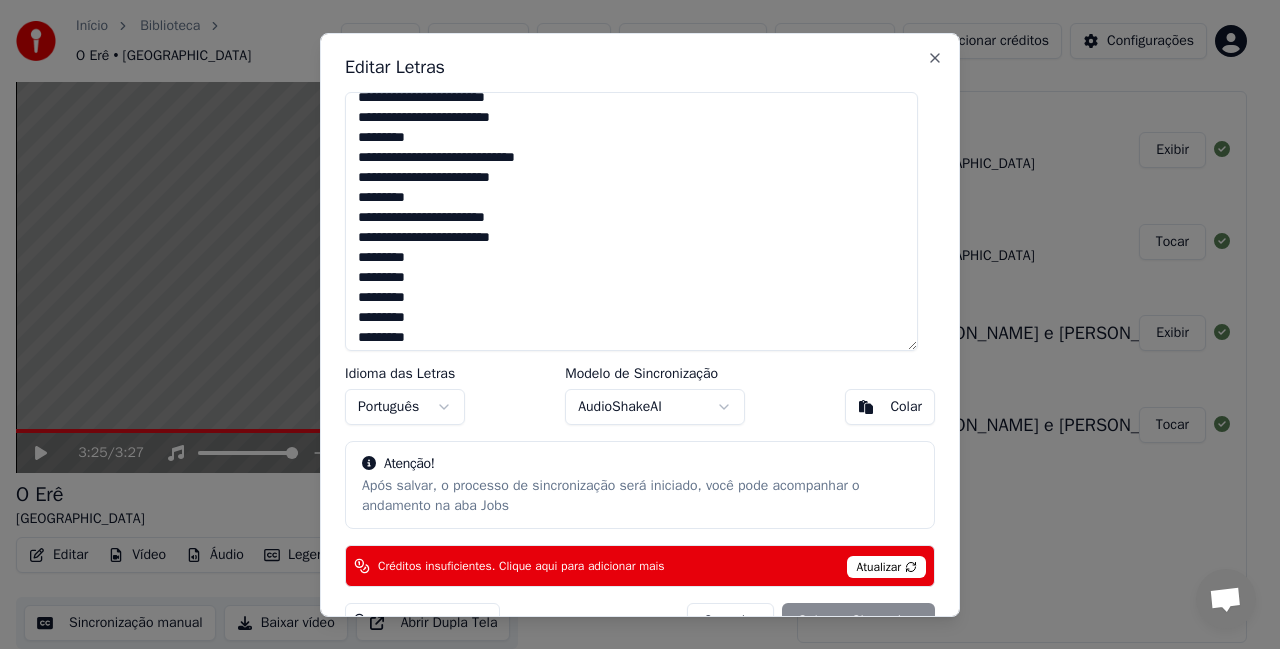scroll, scrollTop: 817, scrollLeft: 0, axis: vertical 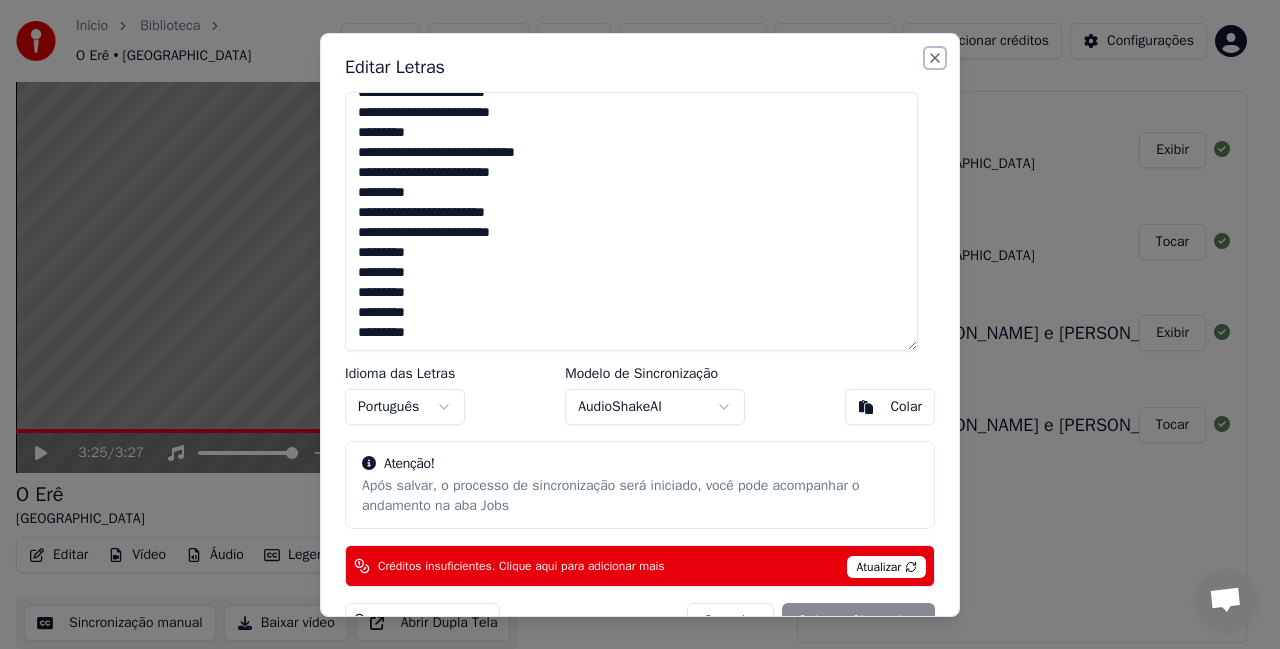 click on "Close" at bounding box center [935, 57] 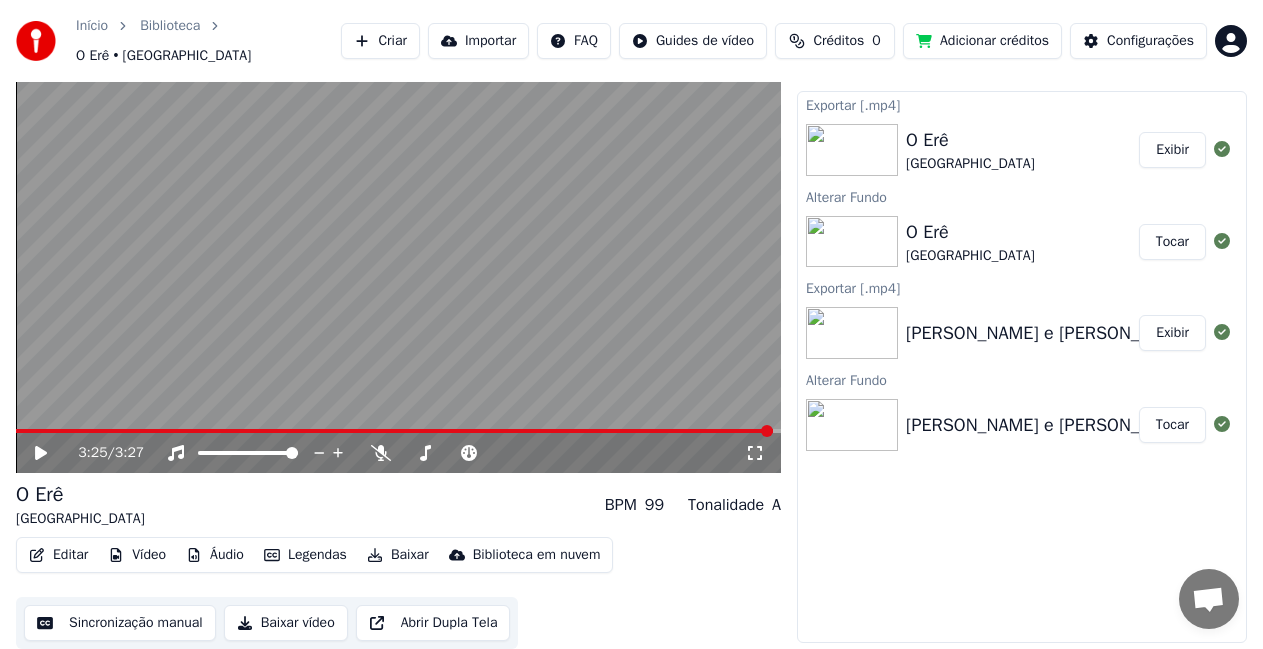 click on "Áudio" at bounding box center [215, 555] 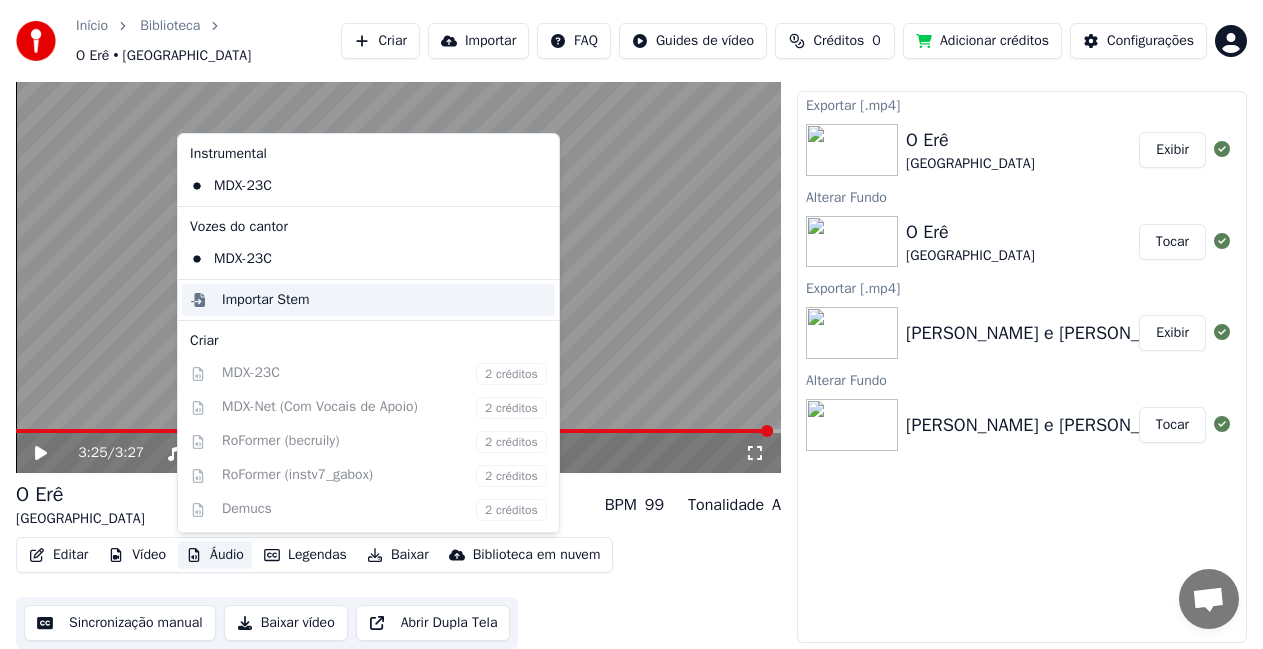 click on "Importar Stem" at bounding box center [266, 300] 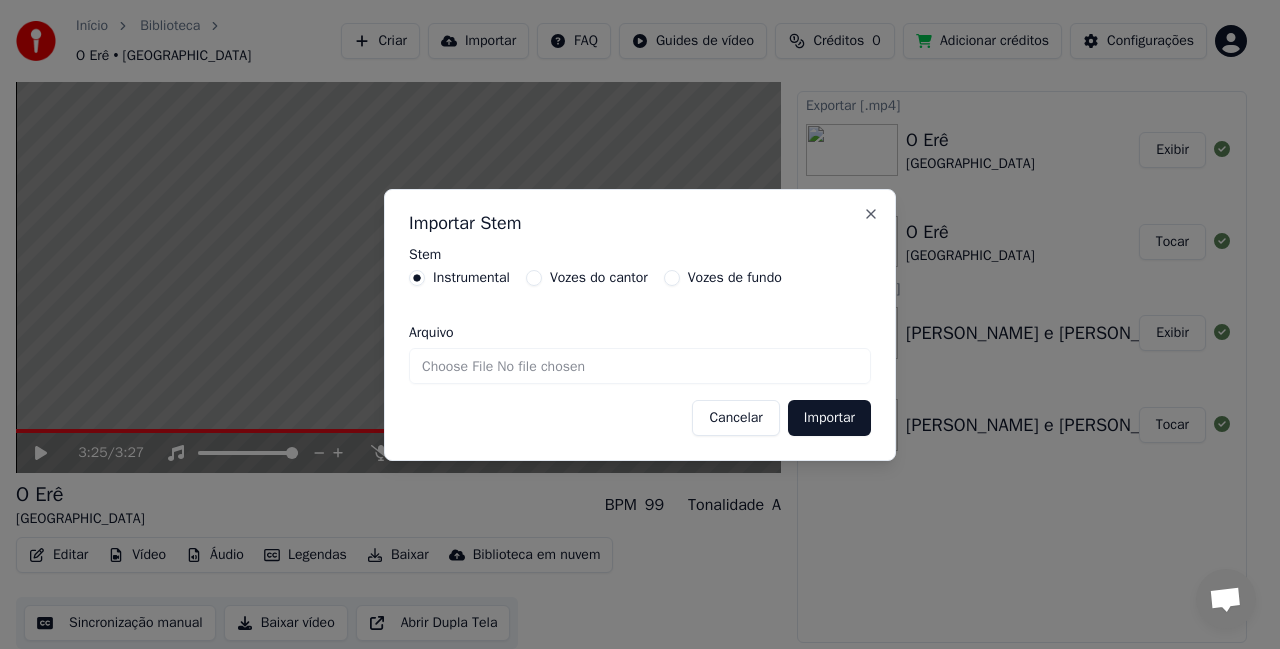 click on "Vozes do cantor" at bounding box center (534, 278) 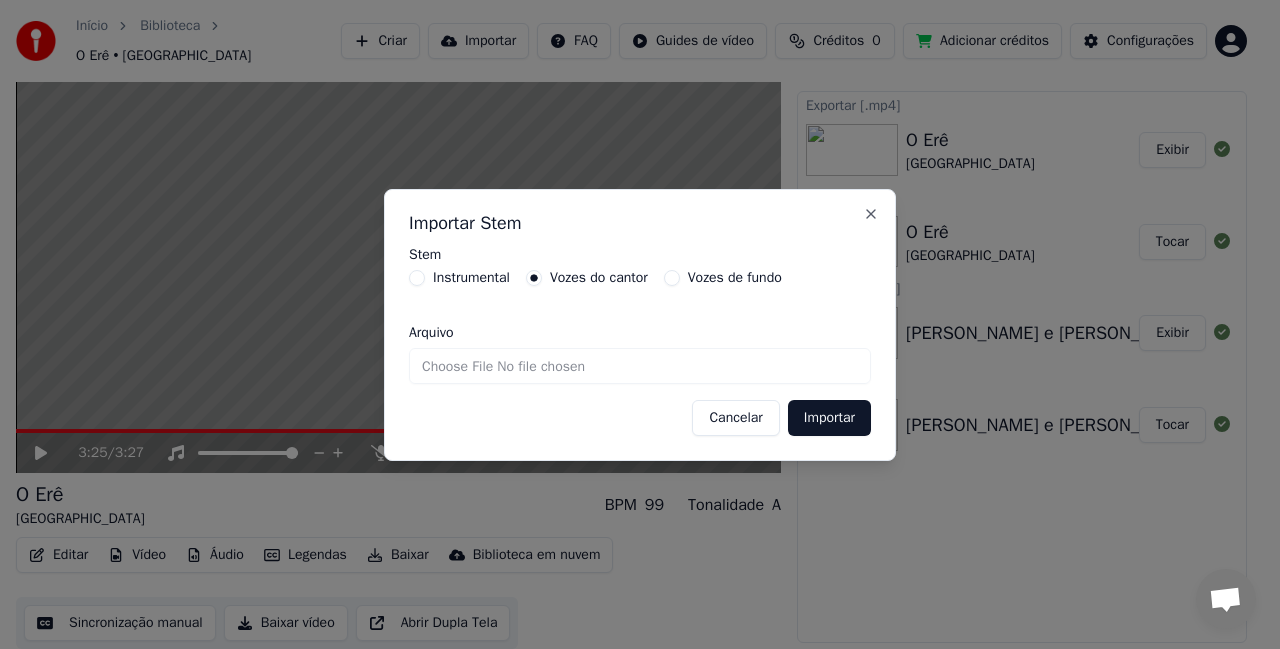 click on "Vozes de fundo" at bounding box center [723, 278] 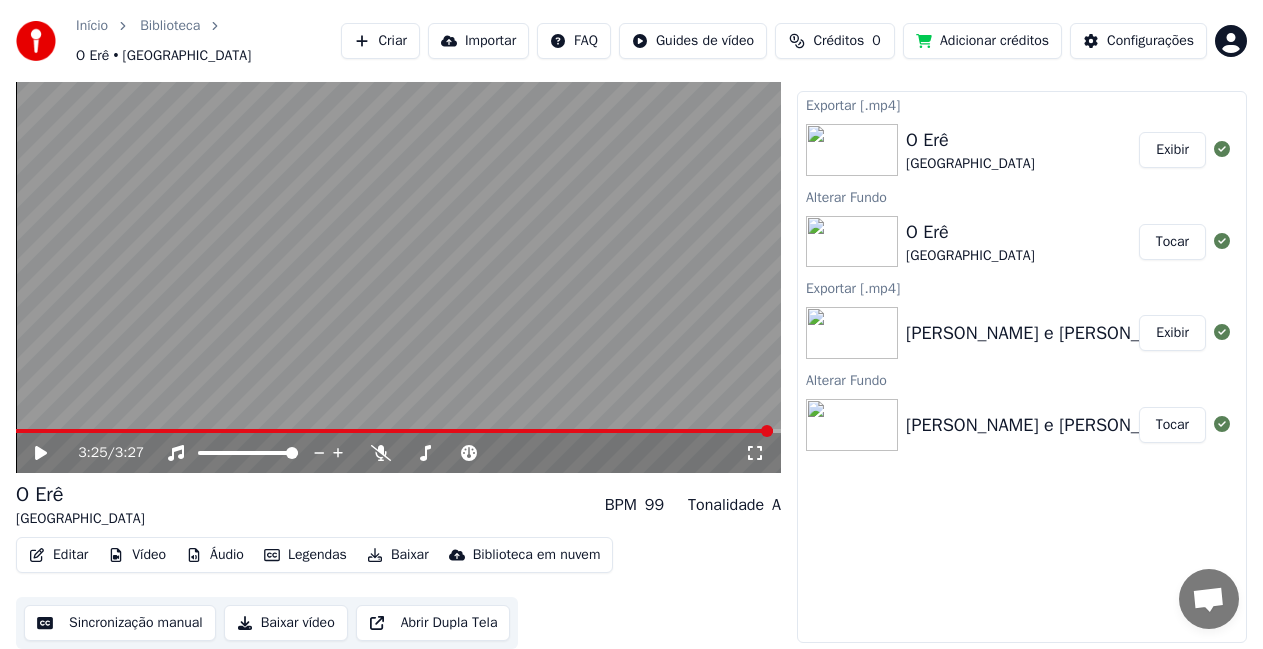 click on "Legendas" at bounding box center [305, 555] 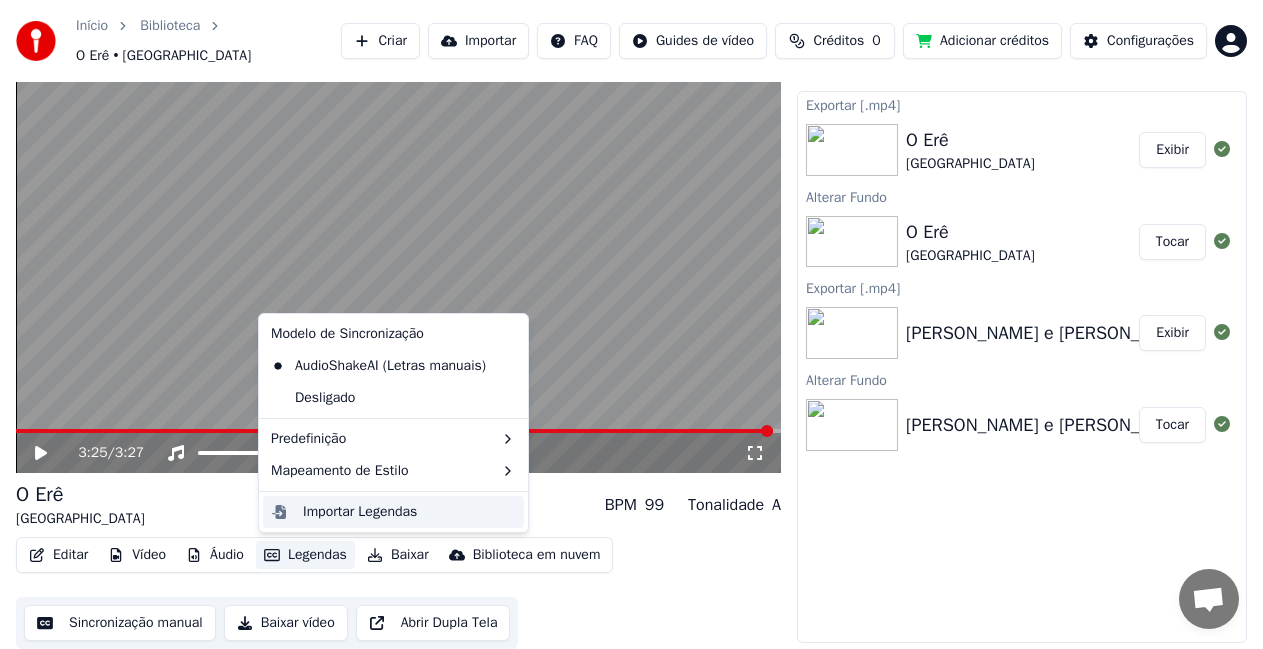 click on "Importar Legendas" at bounding box center [360, 512] 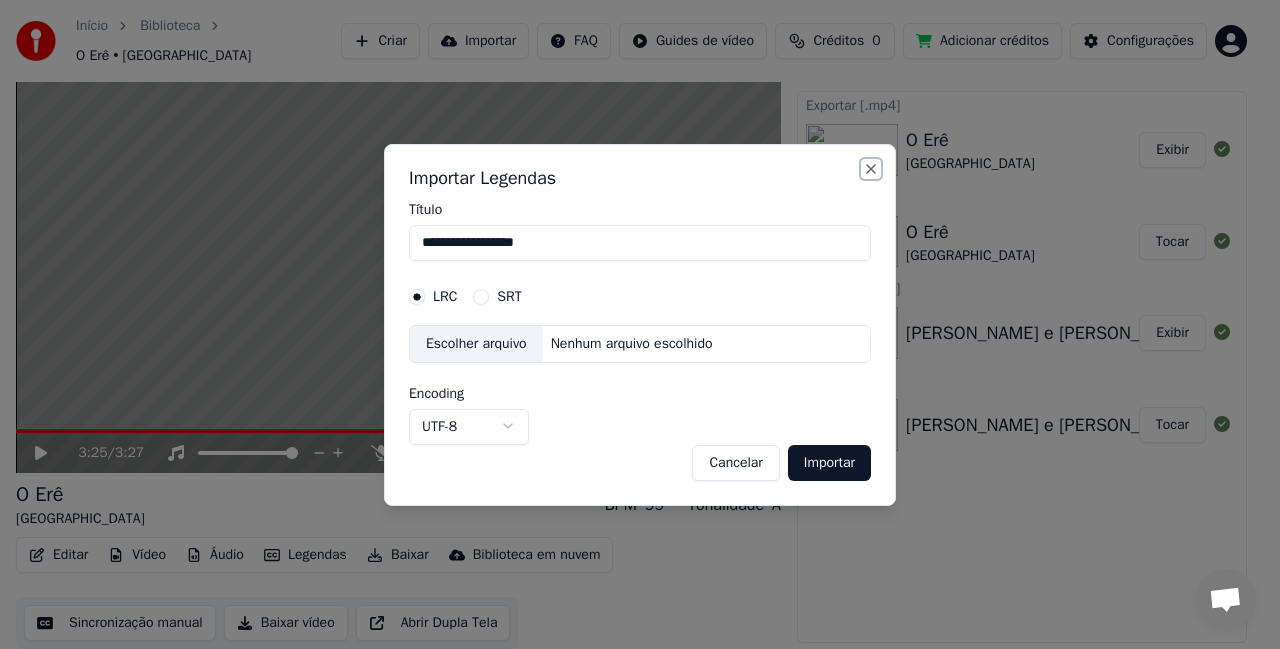 click on "Close" at bounding box center (871, 169) 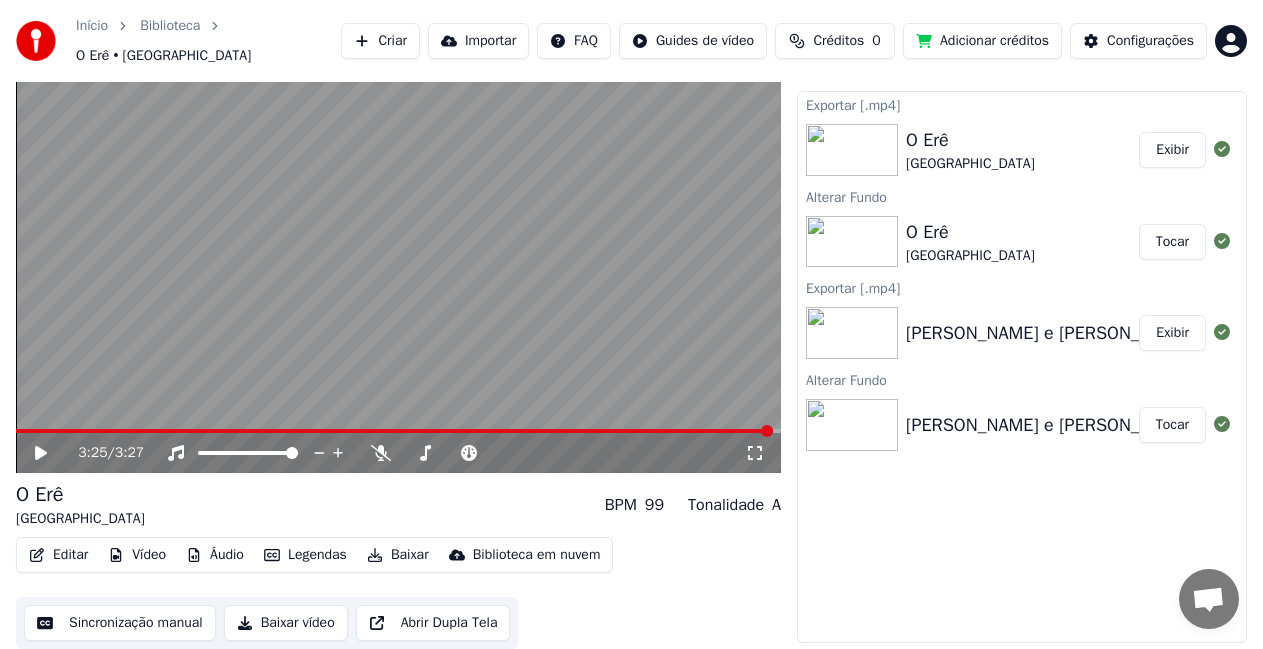 click at bounding box center (398, 258) 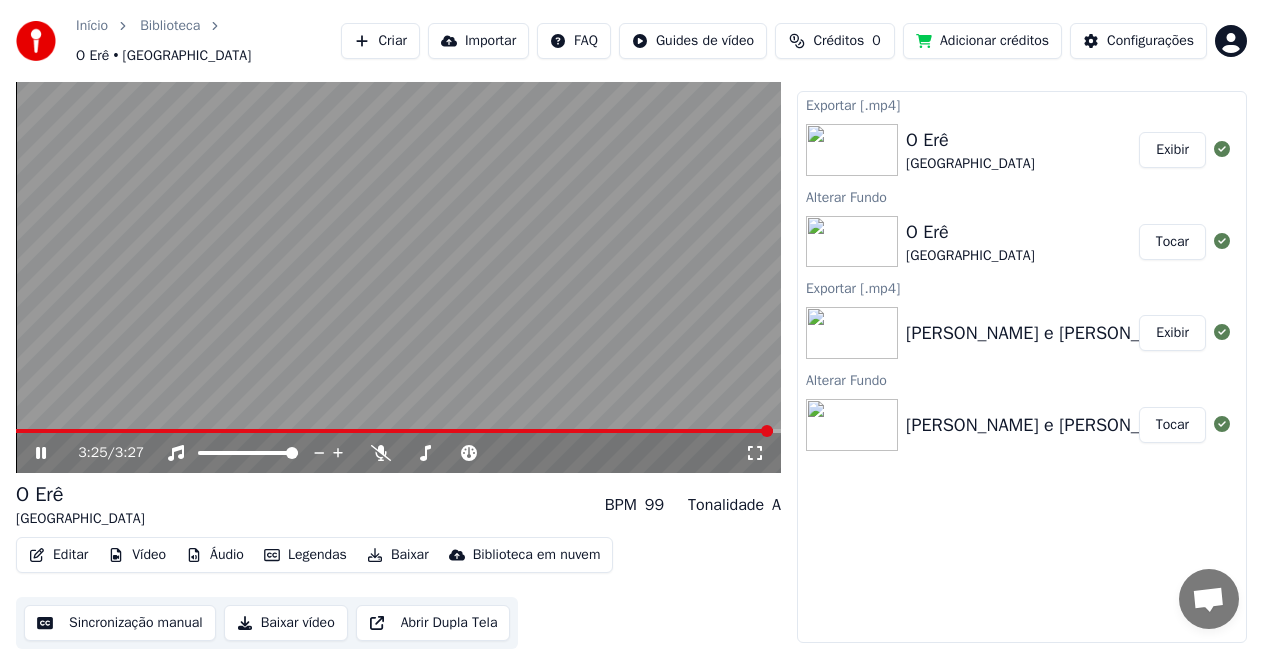 click on "Vídeo" at bounding box center [137, 555] 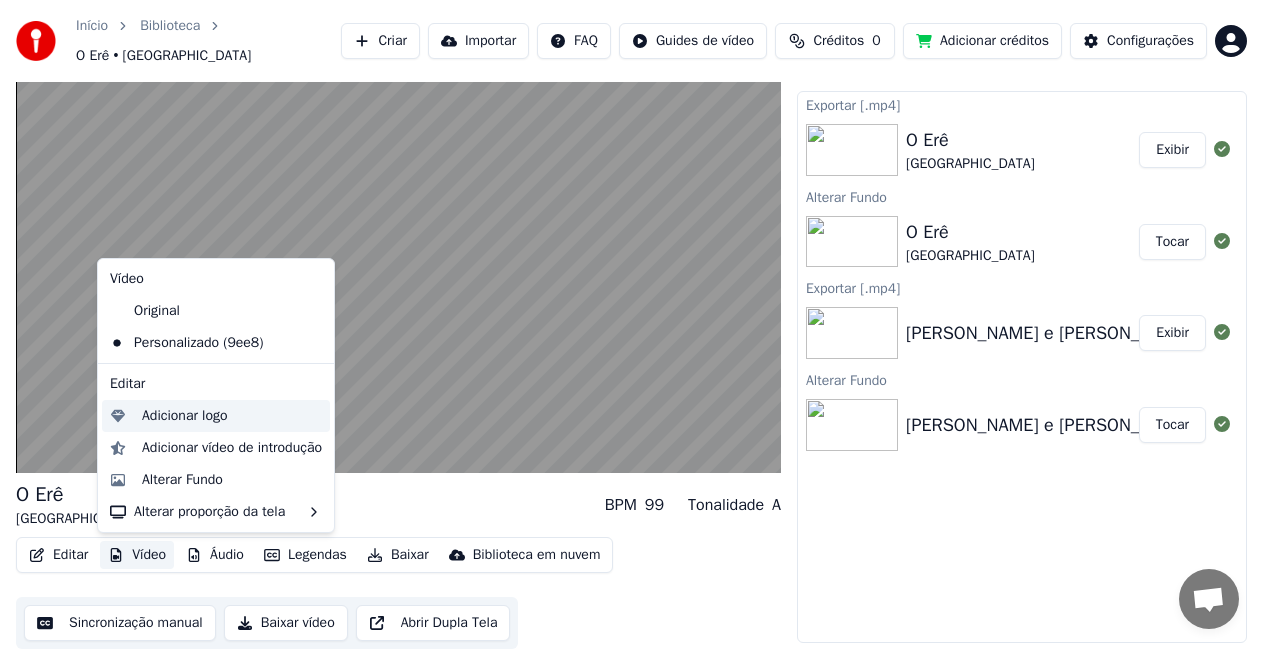 click on "Adicionar logo" at bounding box center (185, 416) 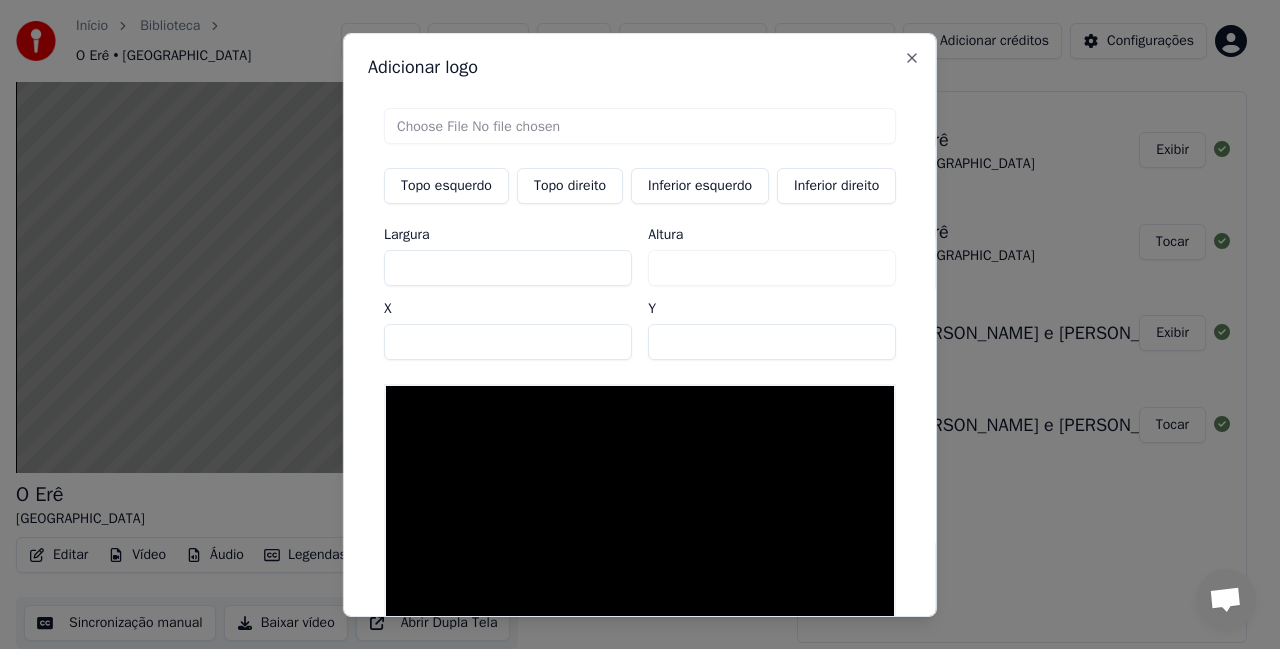 click on "Topo direito" at bounding box center (570, 185) 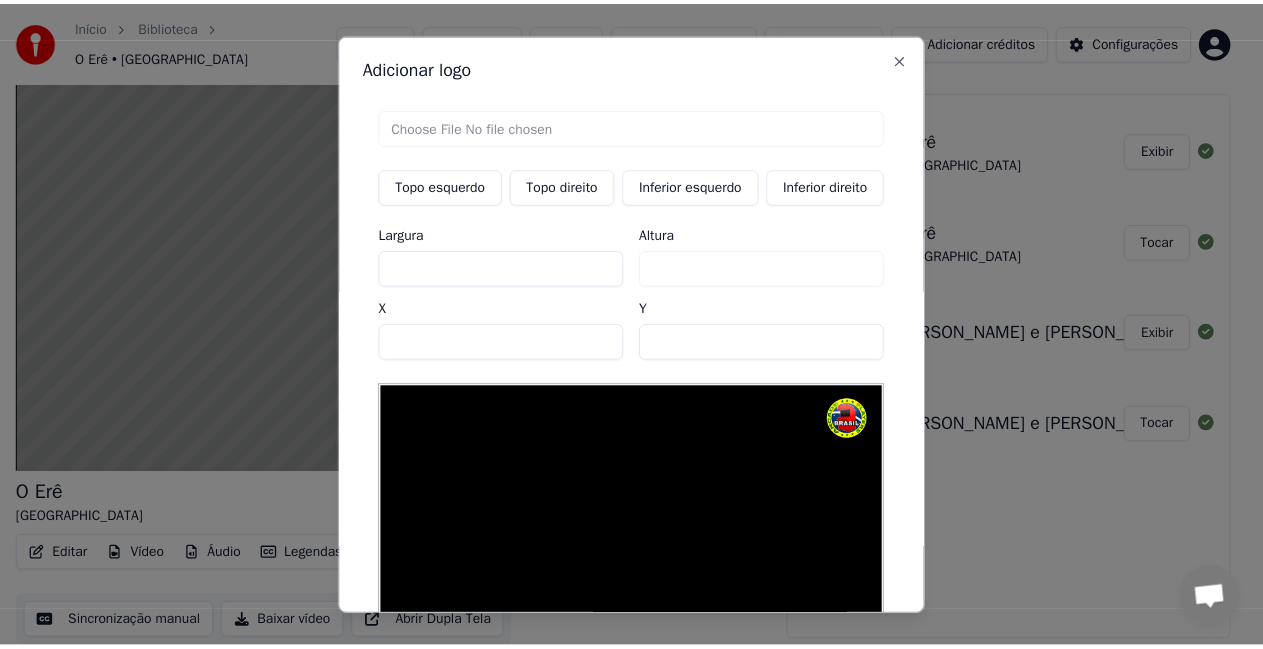 scroll, scrollTop: 171, scrollLeft: 0, axis: vertical 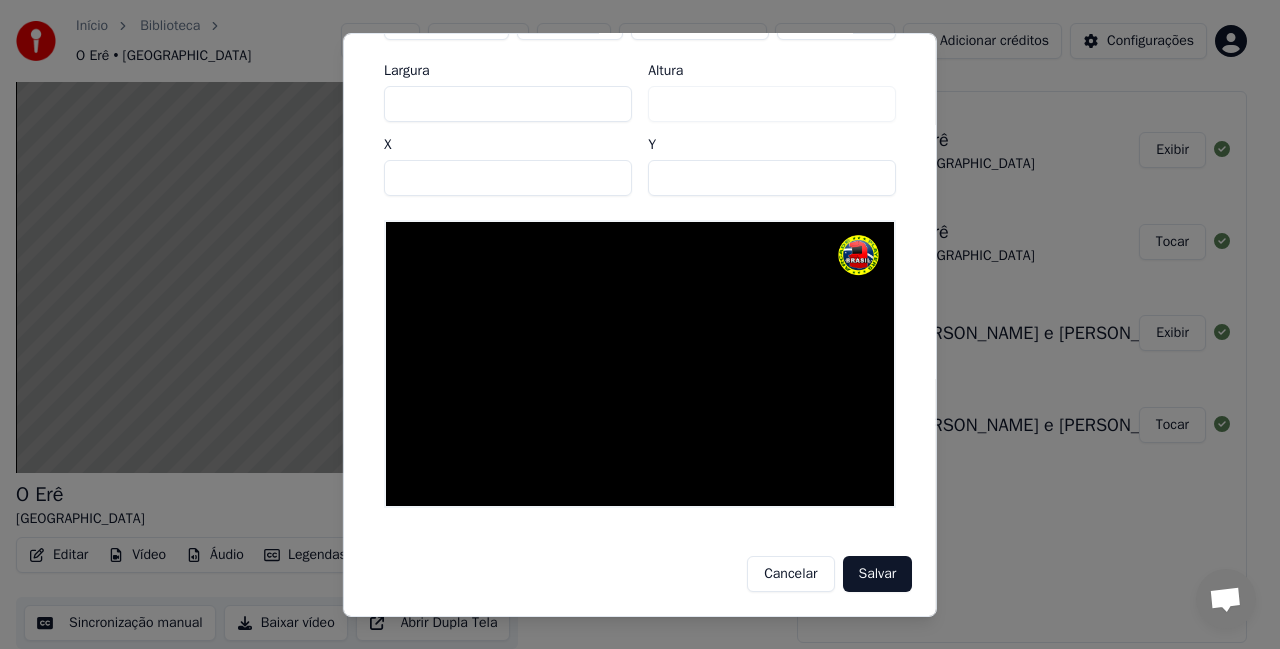 click on "Salvar" at bounding box center (877, 574) 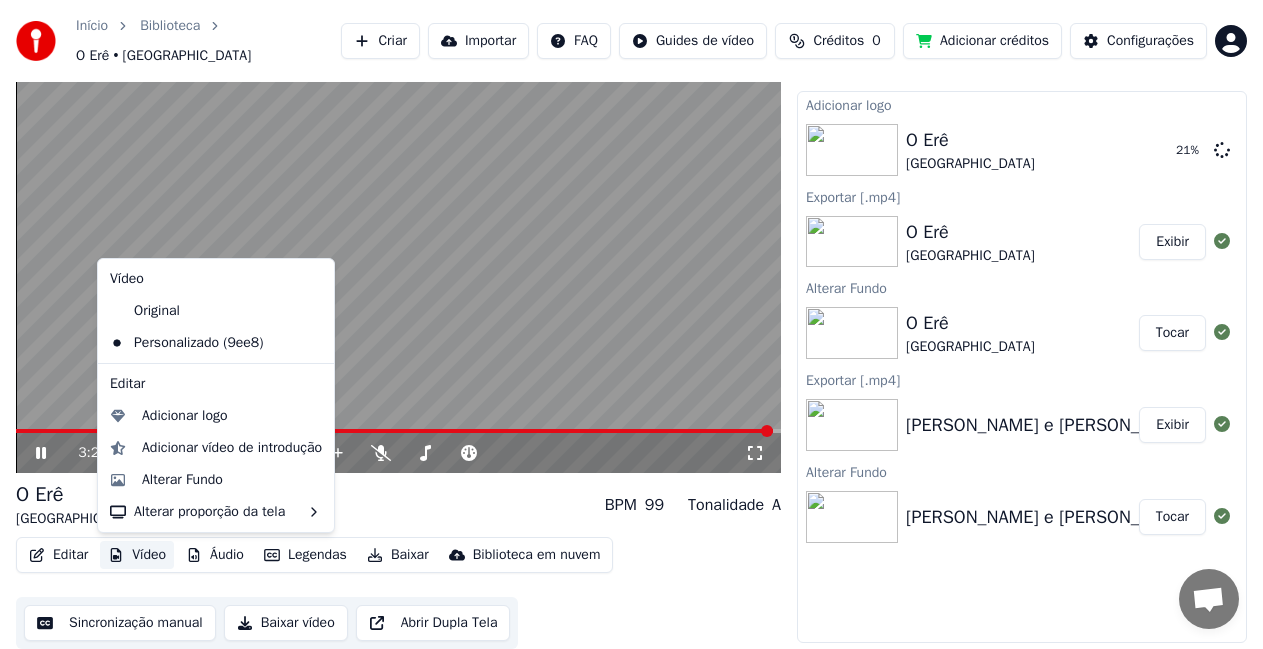 click on "Vídeo" at bounding box center (137, 555) 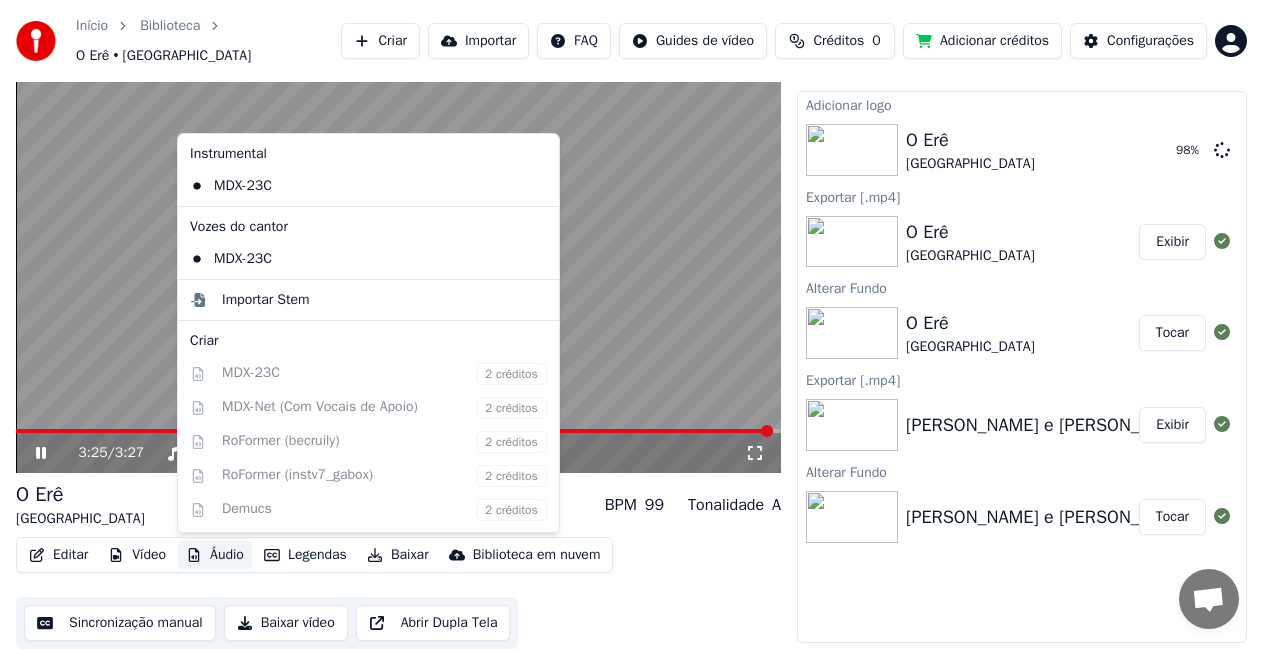 click on "Editar Vídeo Áudio Legendas Baixar Biblioteca em nuvem Sincronização manual Baixar vídeo Abrir Dupla Tela" at bounding box center (398, 593) 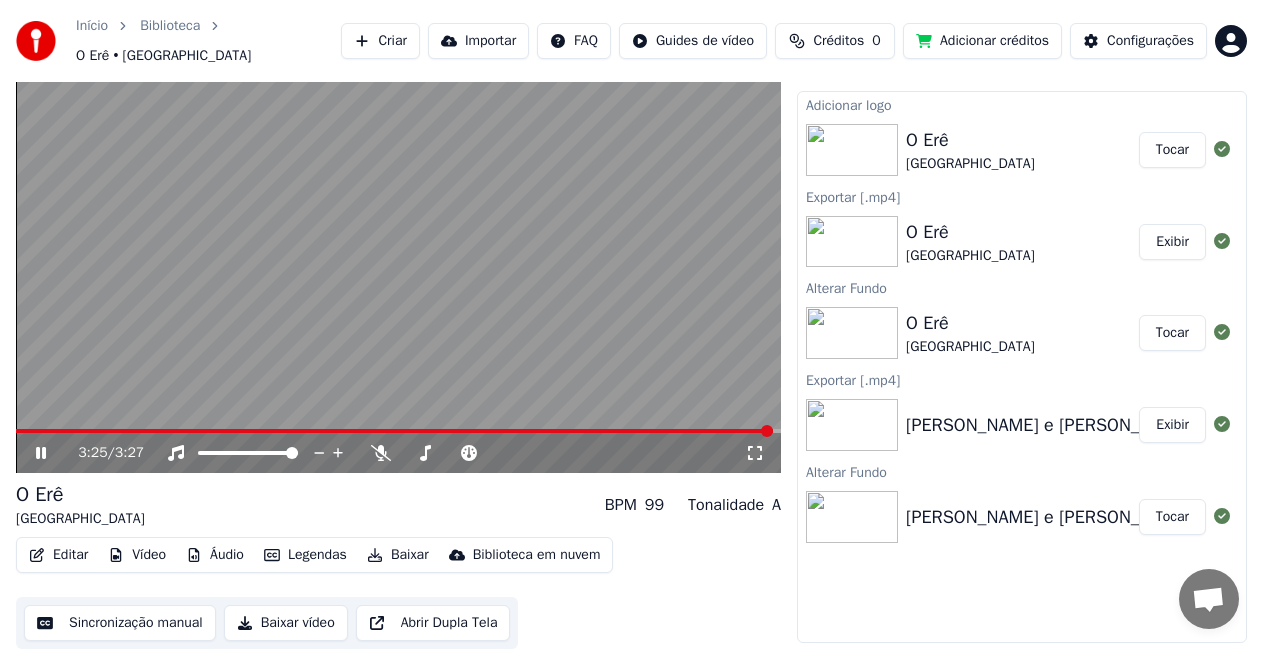 click on "Tocar" at bounding box center (1172, 150) 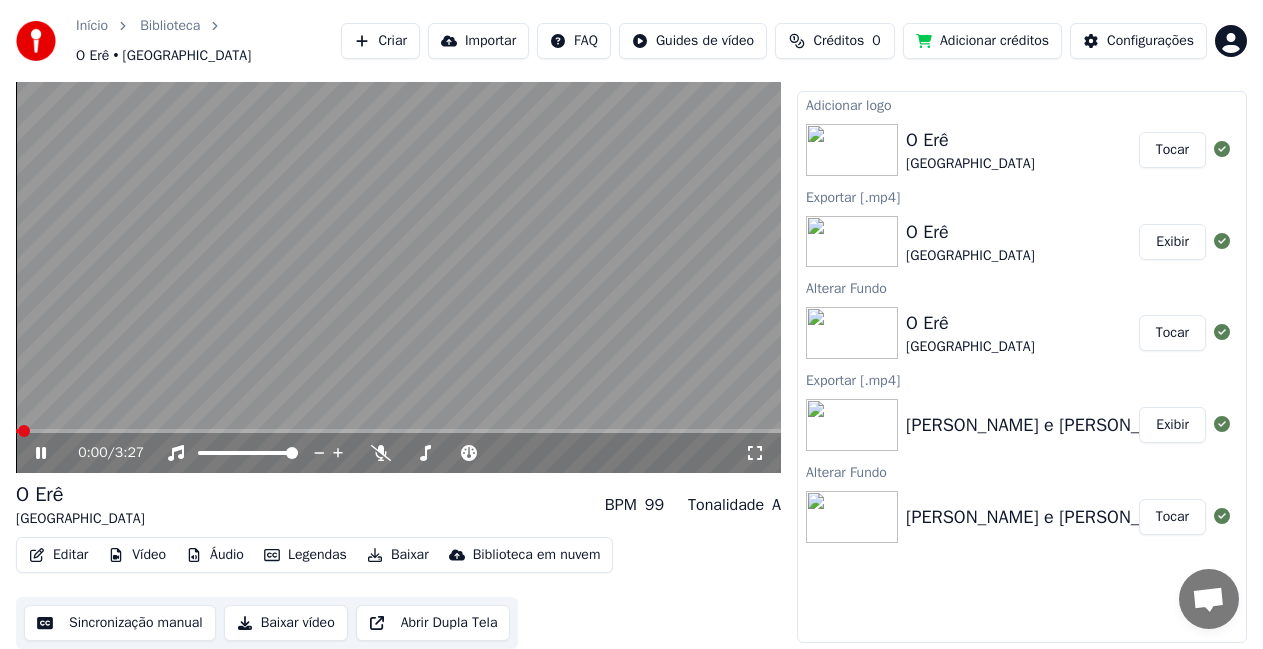 click 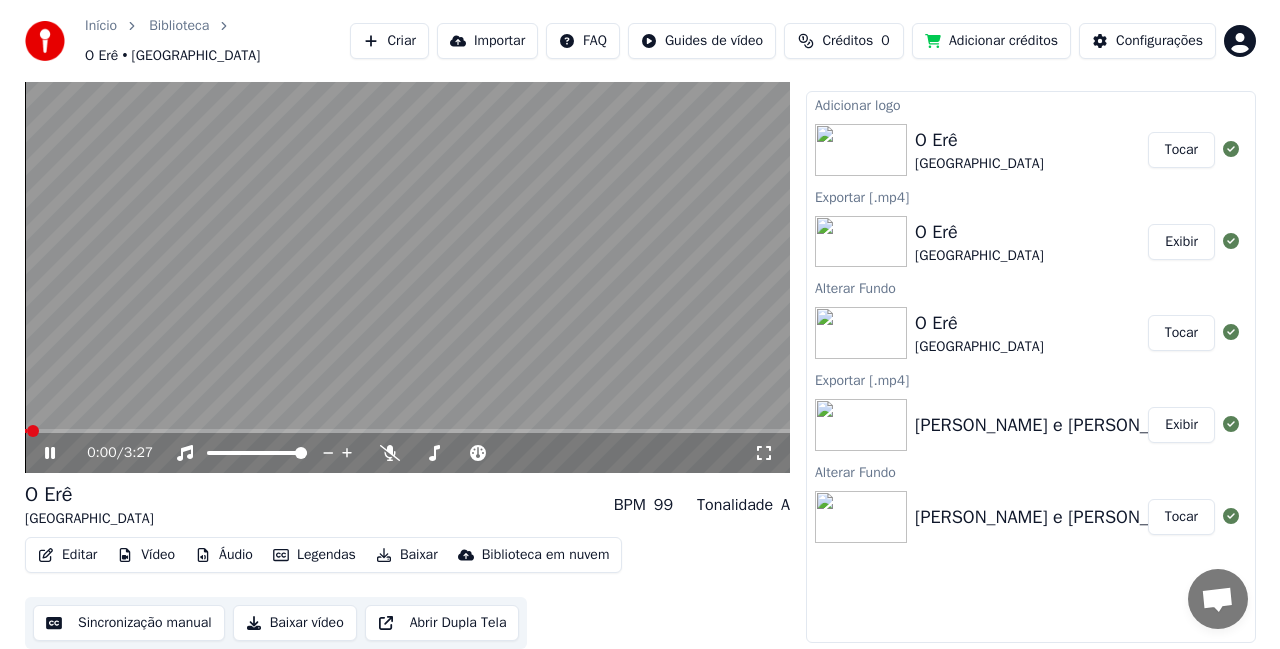 scroll, scrollTop: 22, scrollLeft: 0, axis: vertical 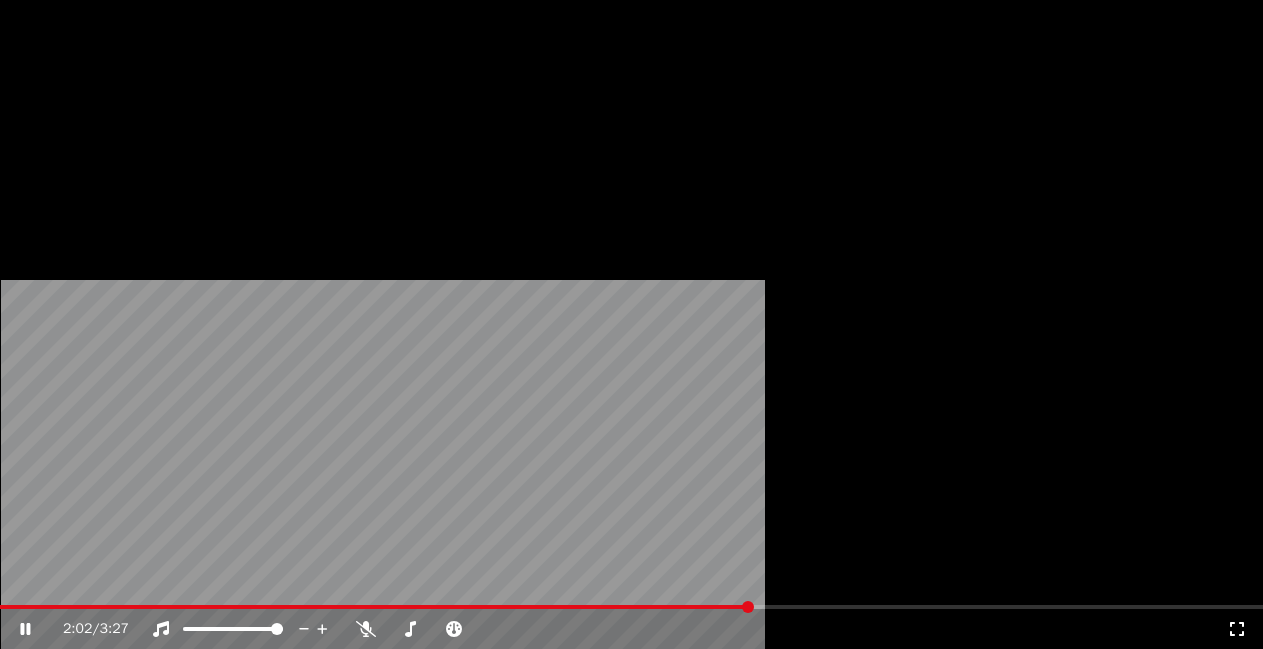 click on "Vídeo" at bounding box center (137, 142) 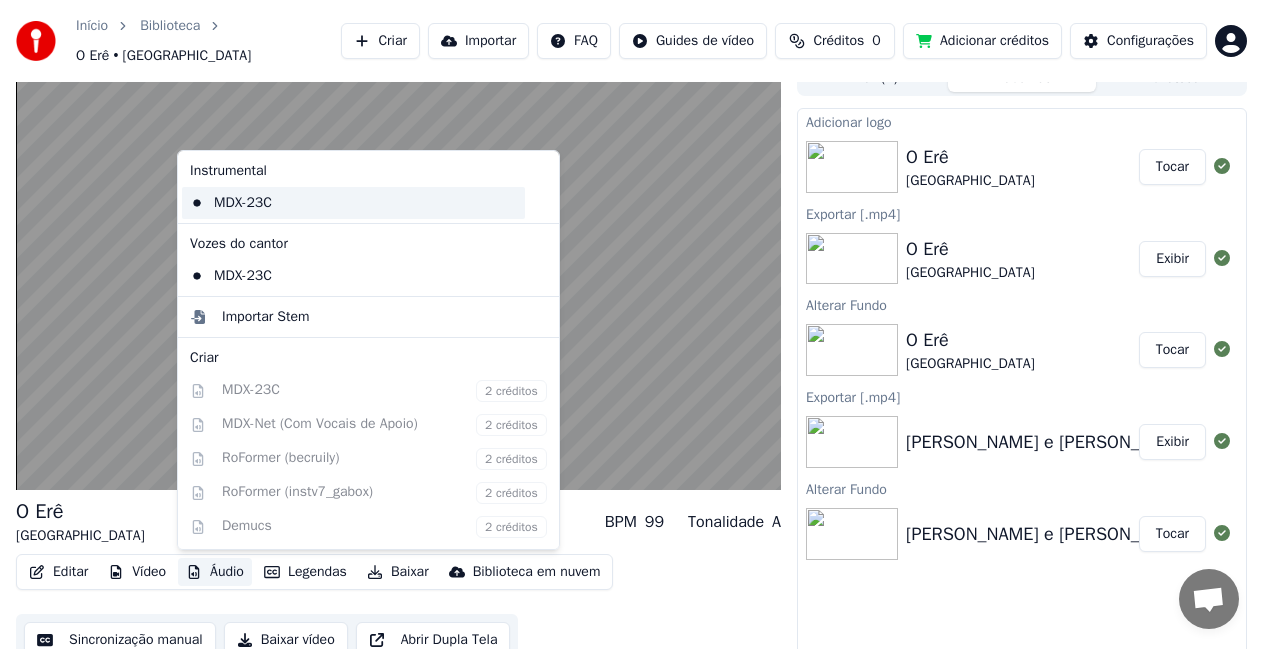 click on "MDX-23C" at bounding box center (353, 203) 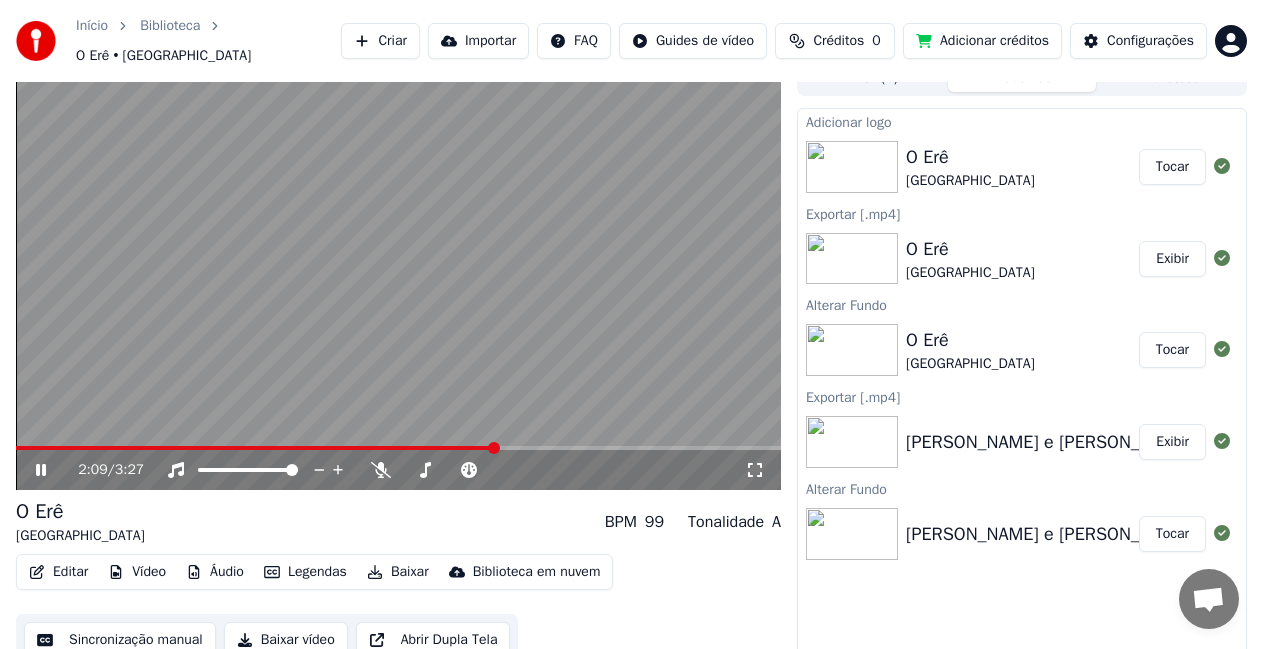 click on "Áudio" at bounding box center (215, 572) 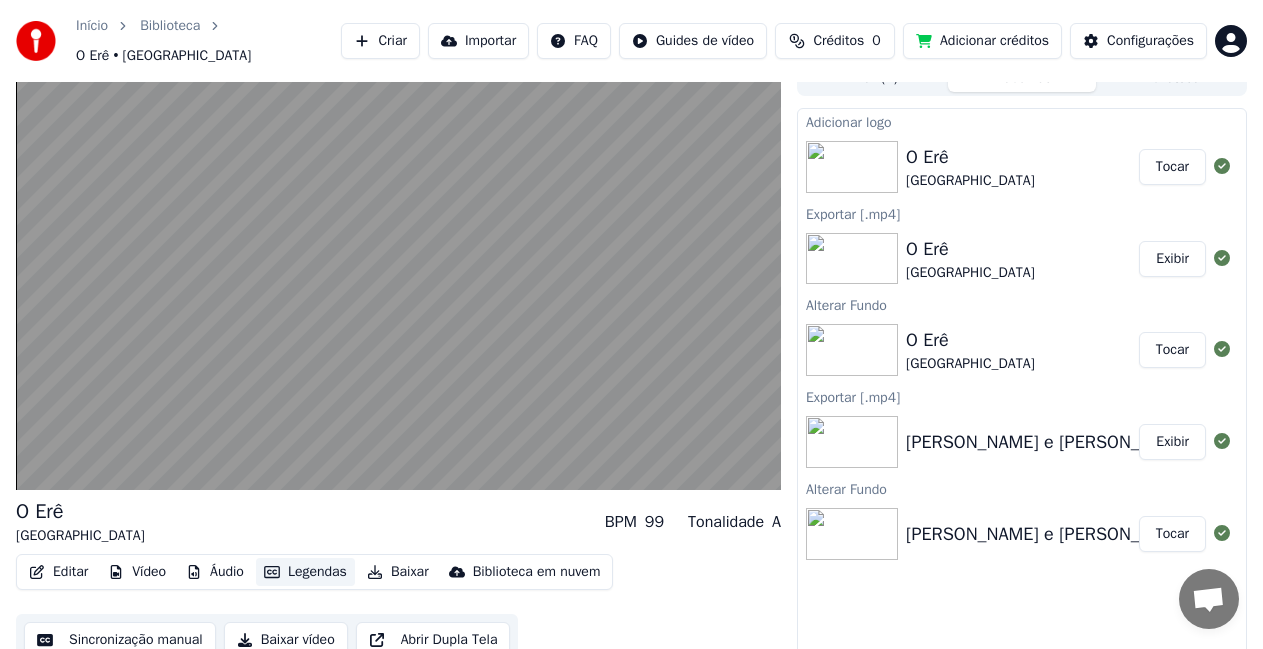 click on "Legendas" at bounding box center [305, 572] 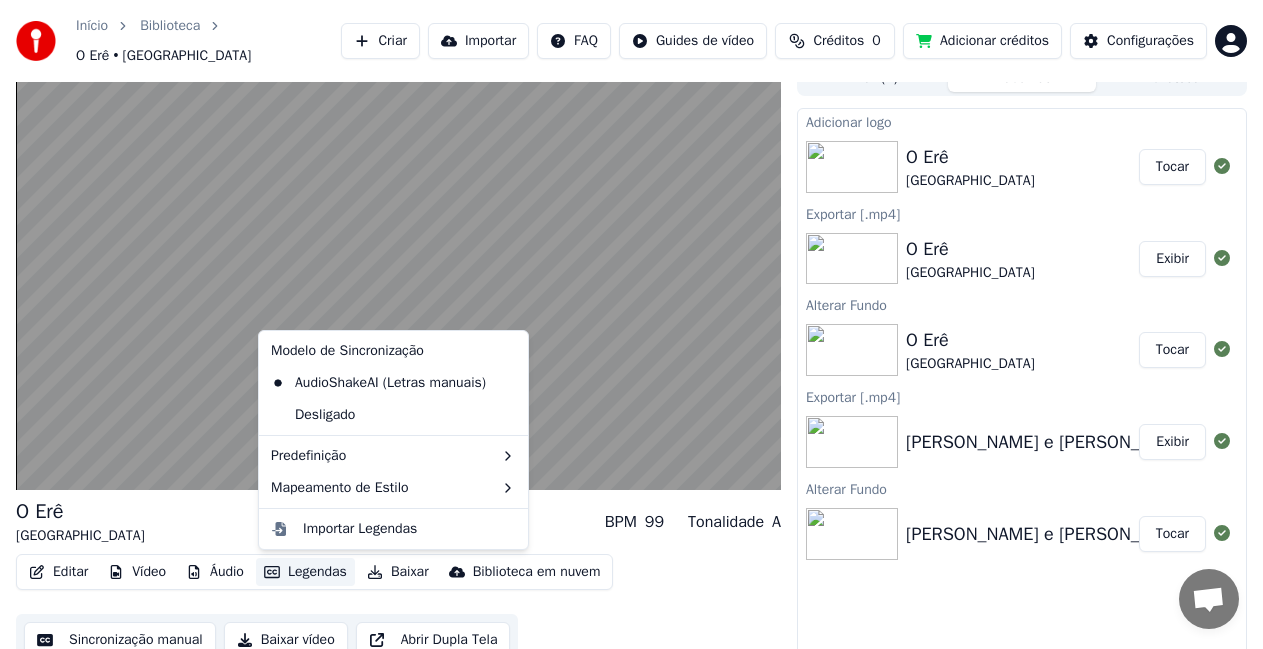 click on "Legendas" at bounding box center [305, 572] 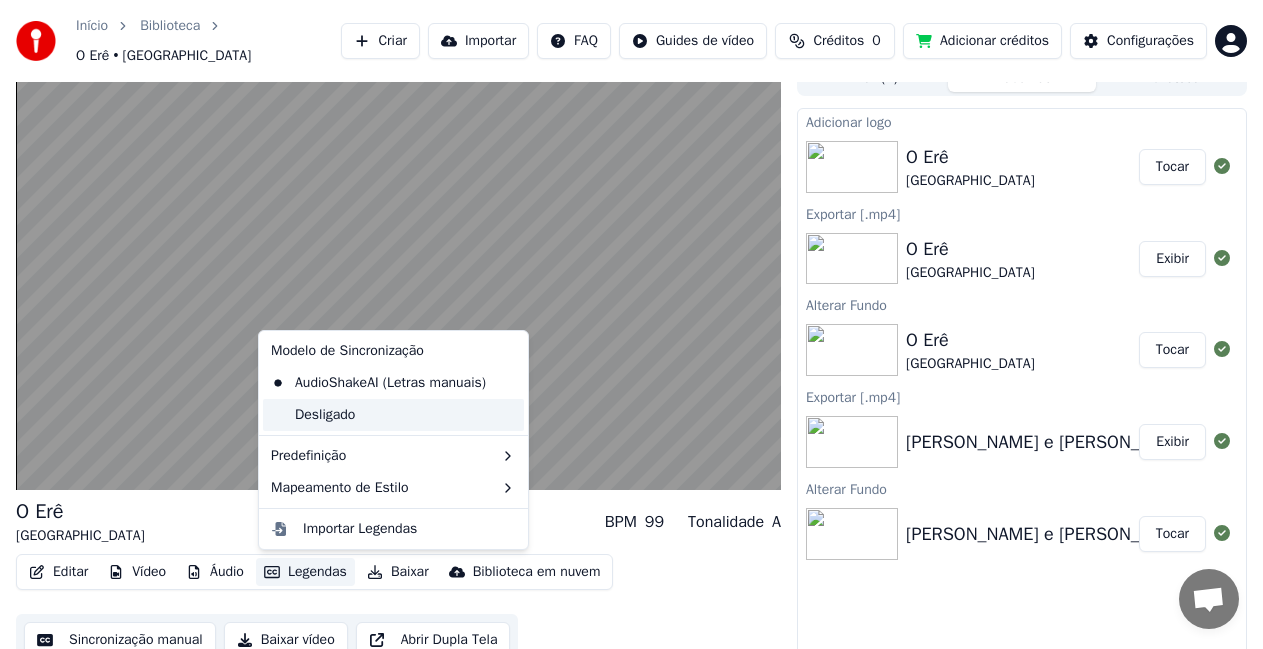 click on "Desligado" at bounding box center (393, 415) 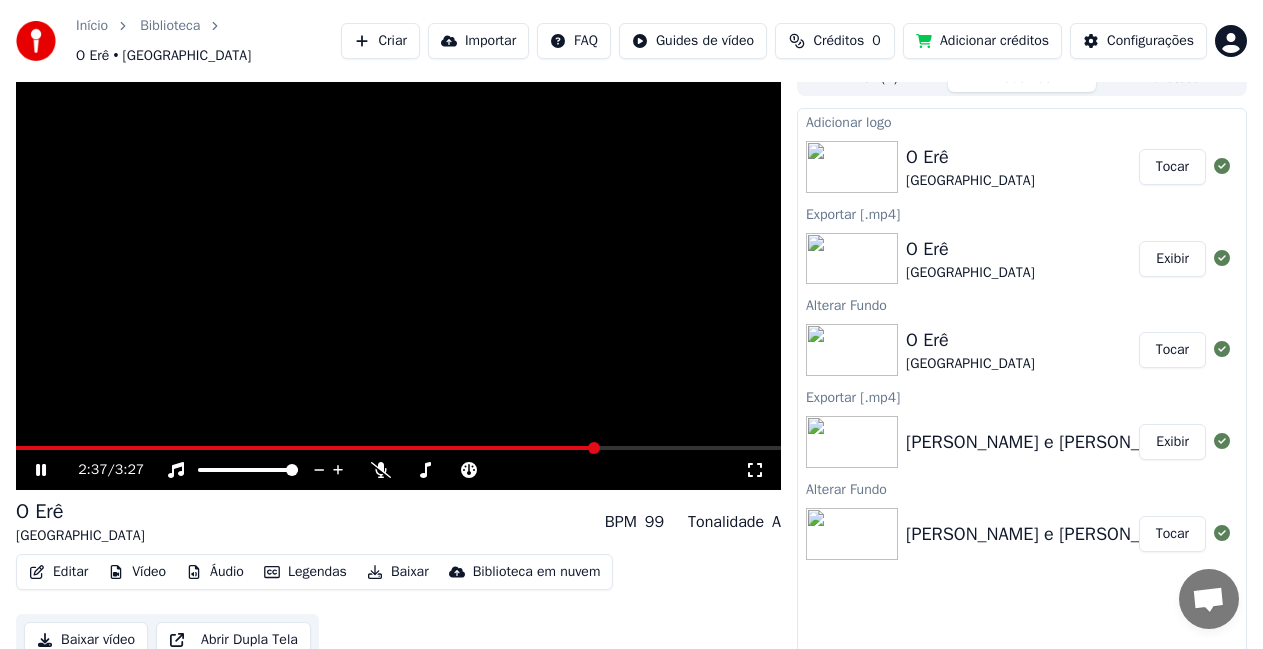 click on "Legendas" at bounding box center [305, 572] 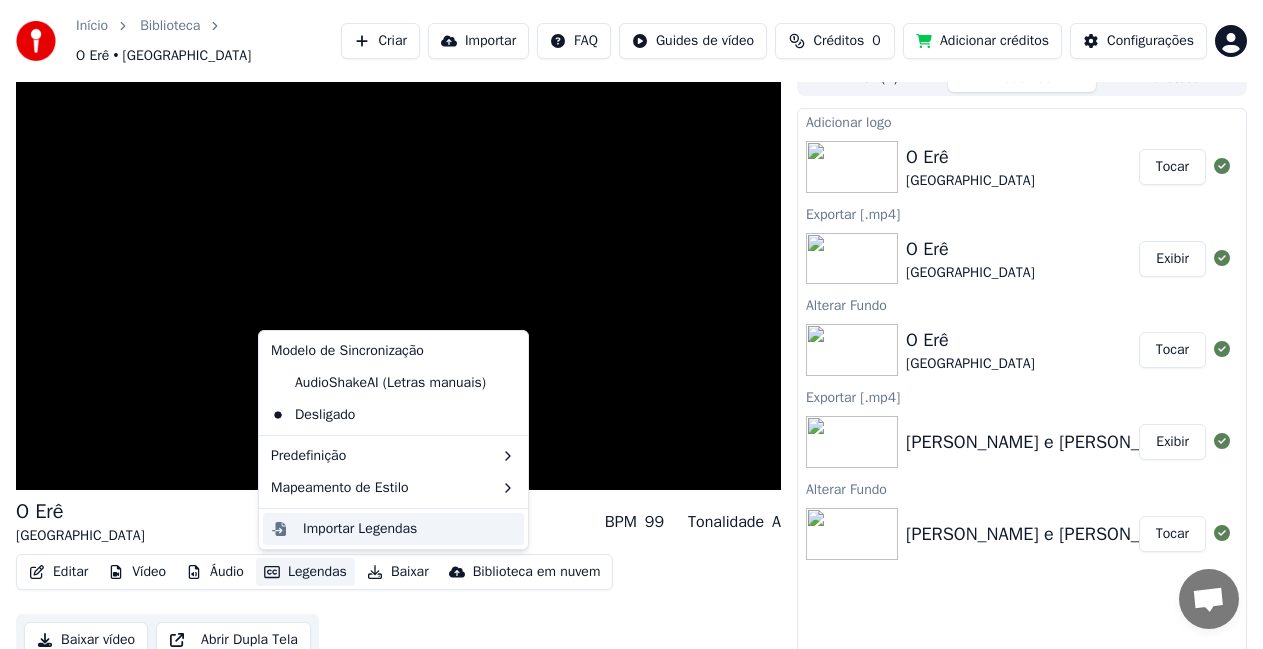 click on "Importar Legendas" at bounding box center [360, 529] 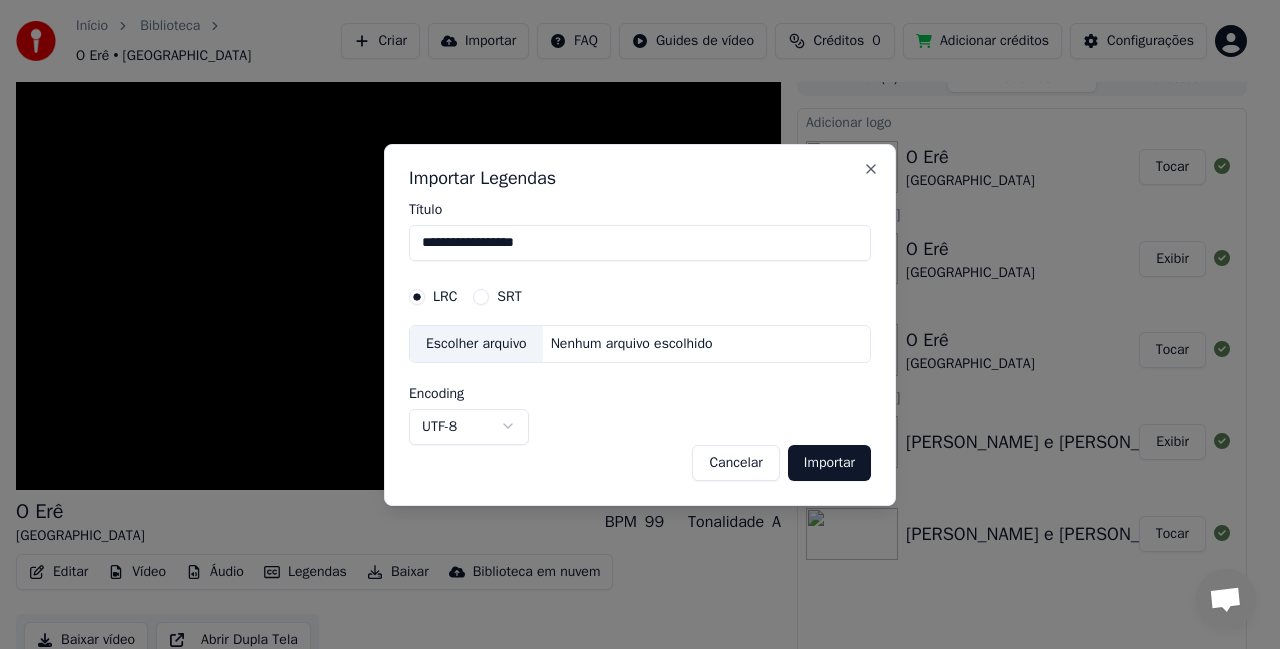 click on "Nenhum arquivo escolhido" at bounding box center (632, 344) 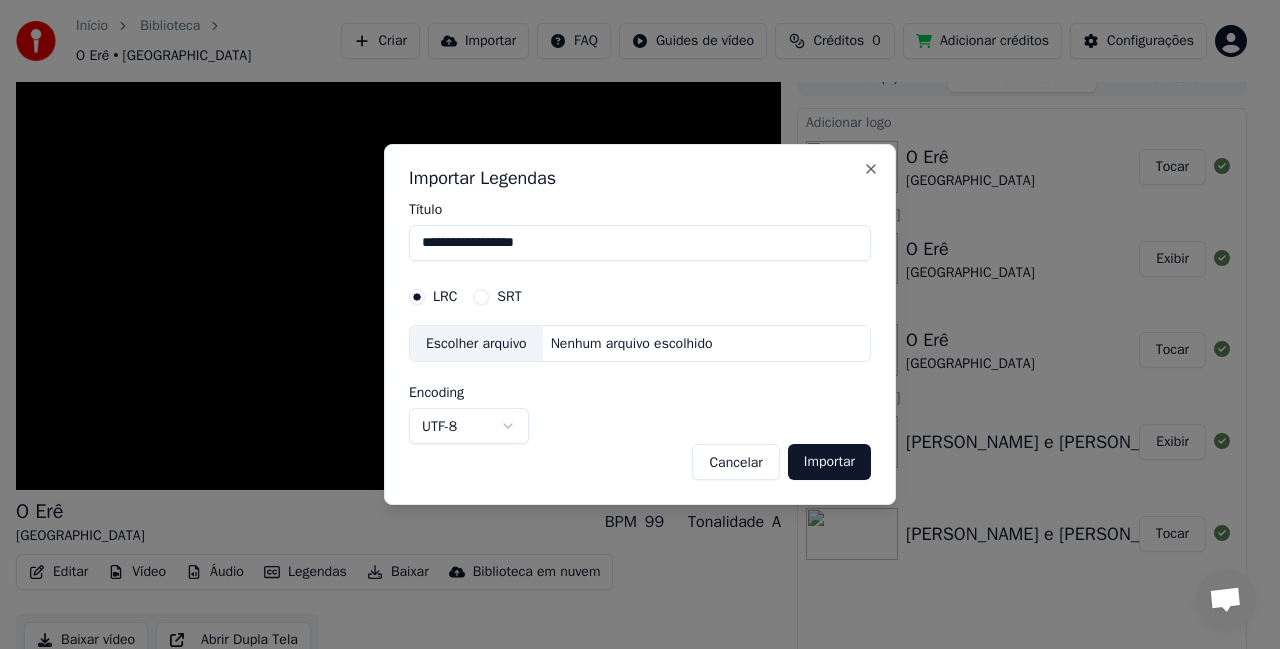 click on "**********" at bounding box center (640, 243) 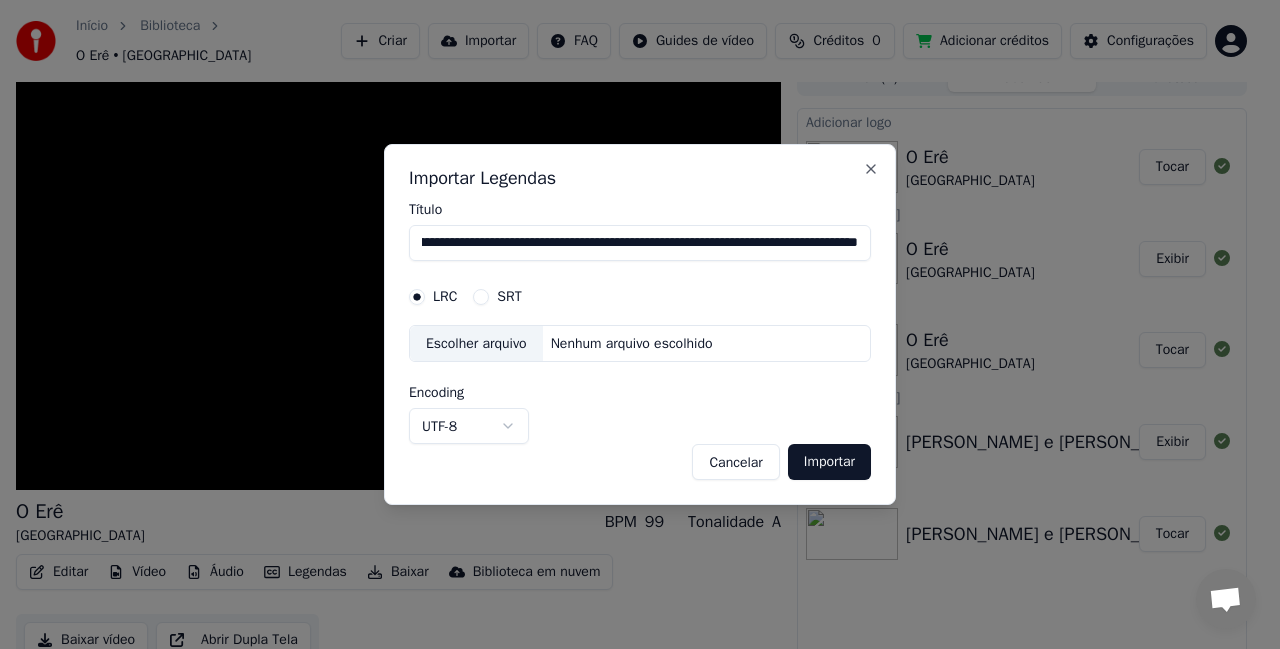 scroll, scrollTop: 0, scrollLeft: 228, axis: horizontal 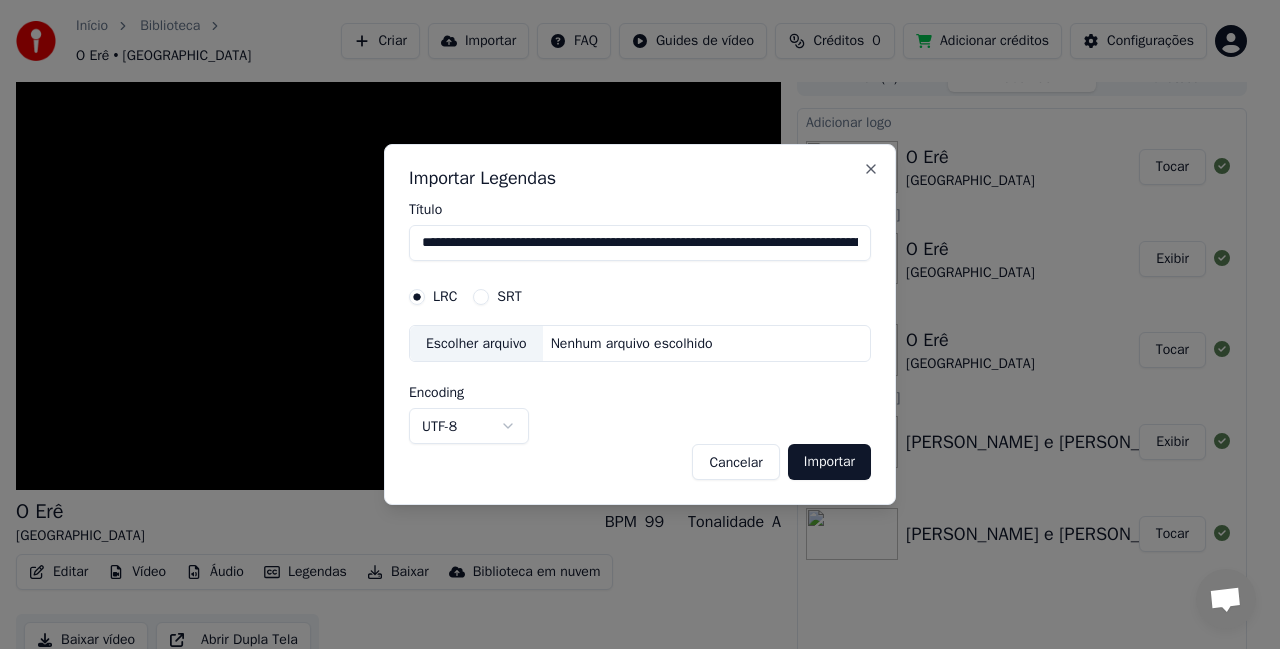 click on "Cancelar" at bounding box center [735, 462] 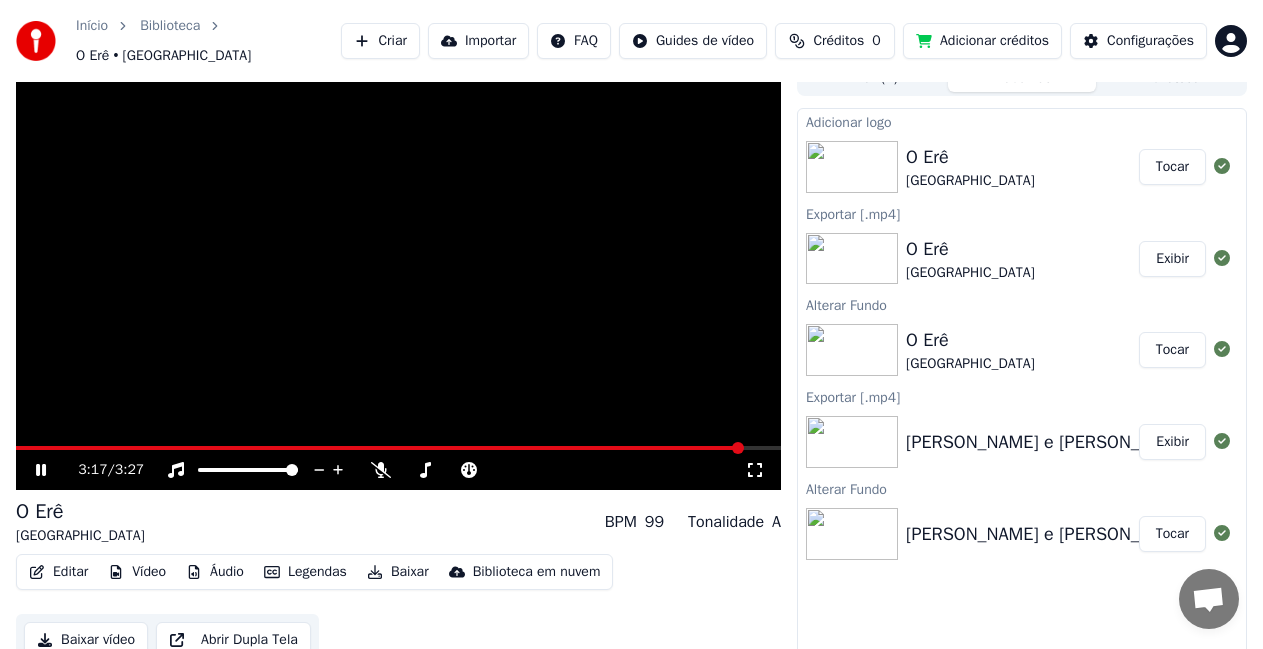 scroll, scrollTop: 39, scrollLeft: 0, axis: vertical 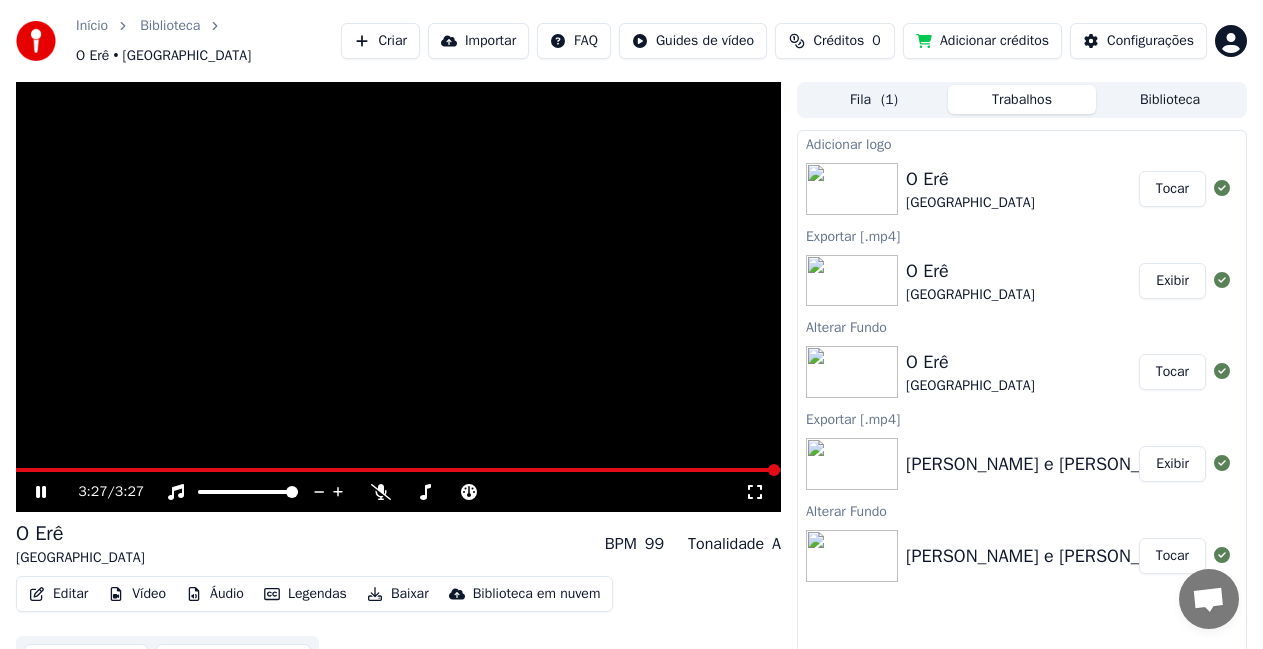 click on "Editar" at bounding box center (58, 594) 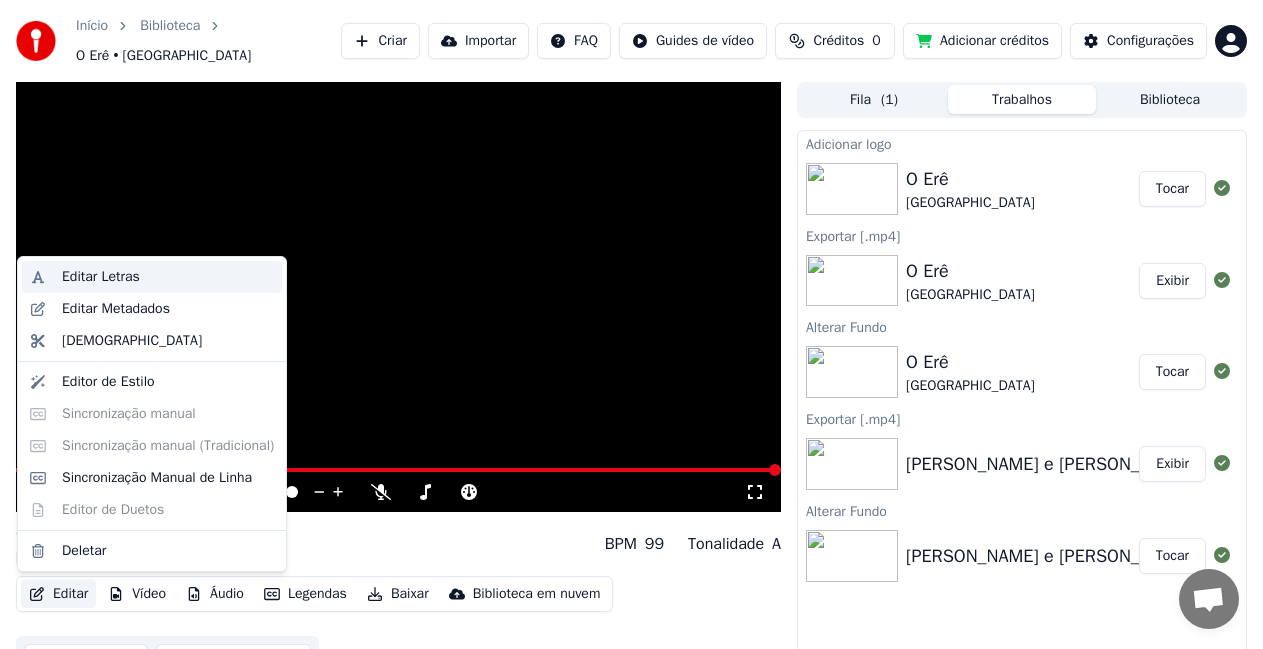 click on "Editar Letras" at bounding box center [101, 277] 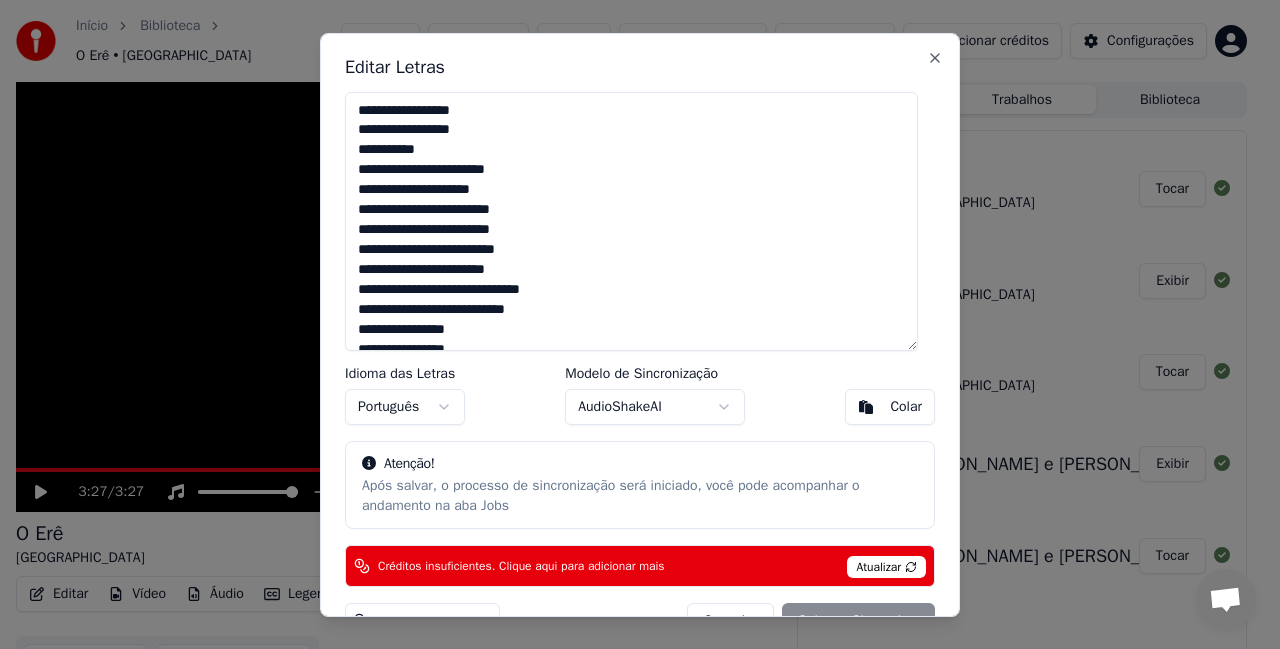click at bounding box center [631, 221] 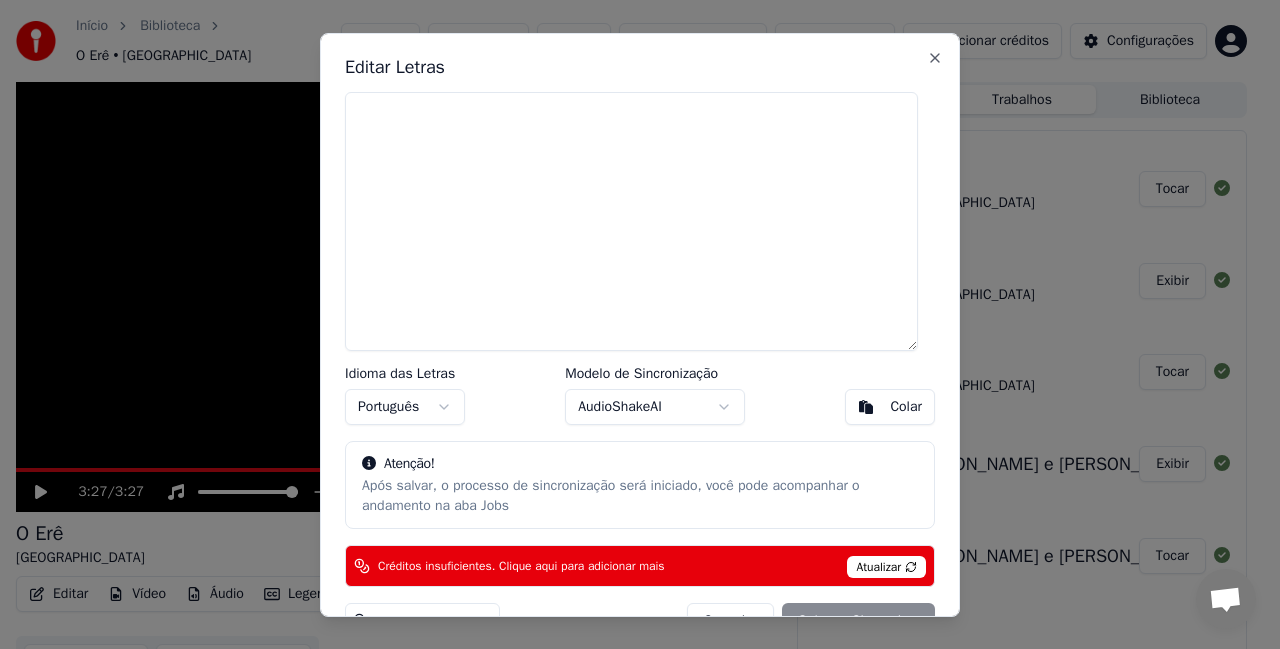 paste on "**********" 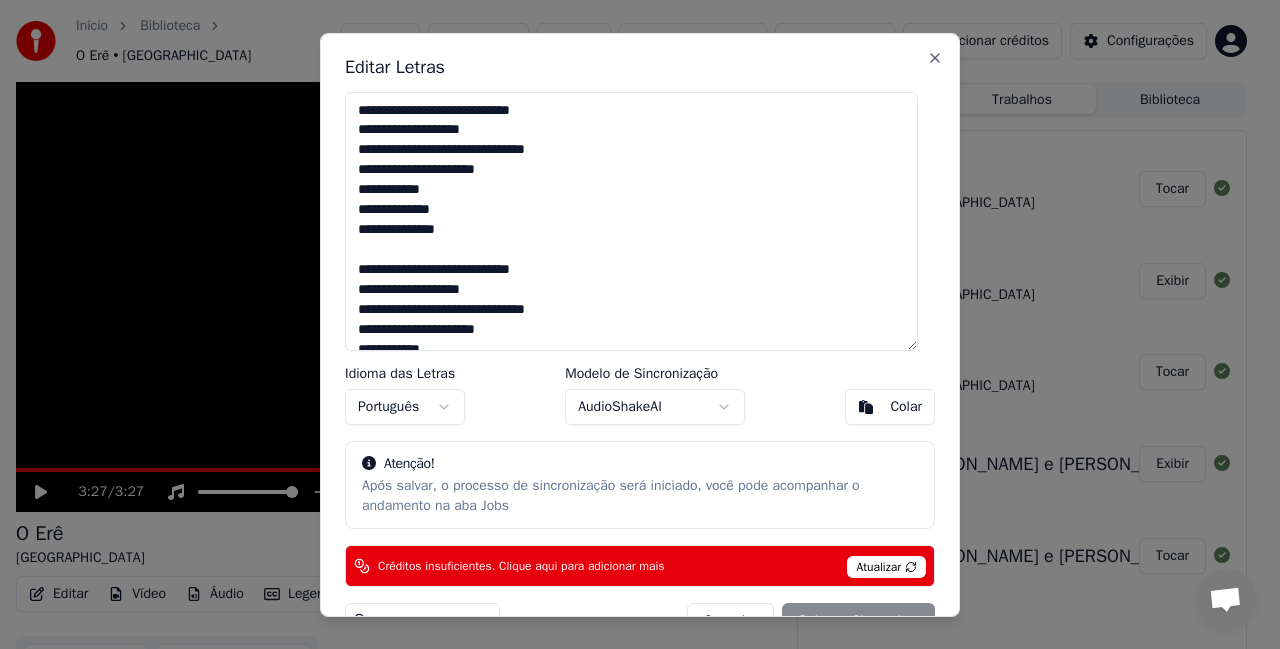 scroll, scrollTop: 1688, scrollLeft: 0, axis: vertical 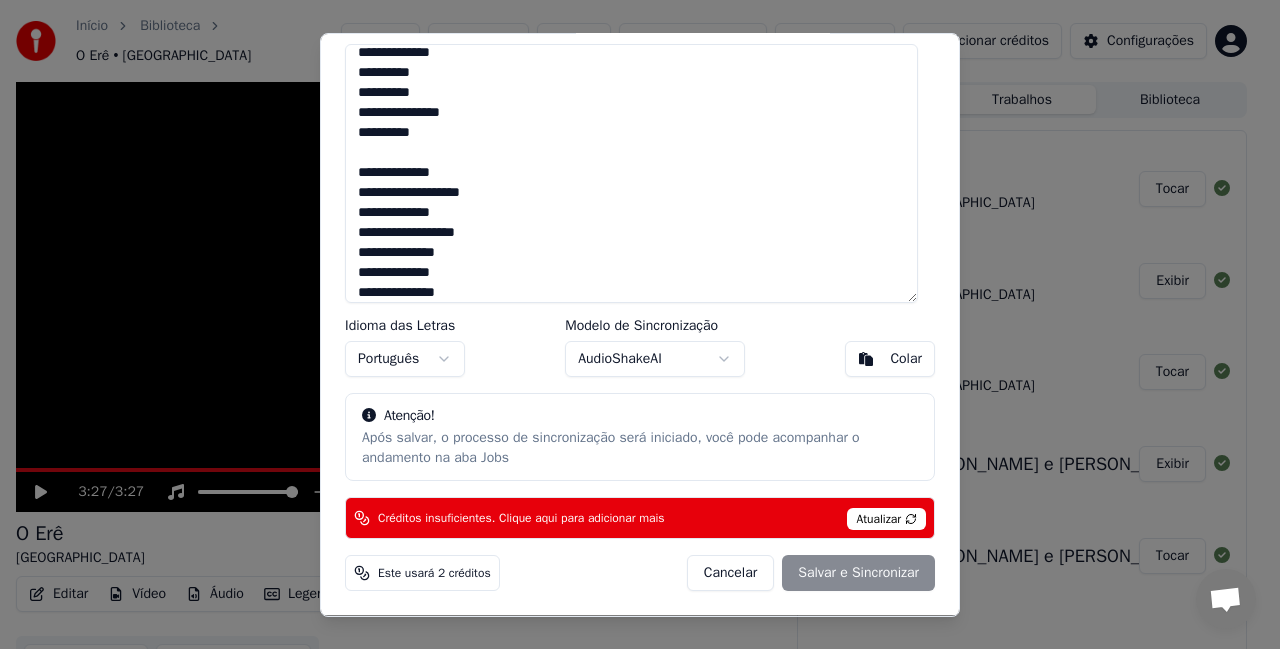 click on "Cancelar Salvar e Sincronizar" at bounding box center (811, 573) 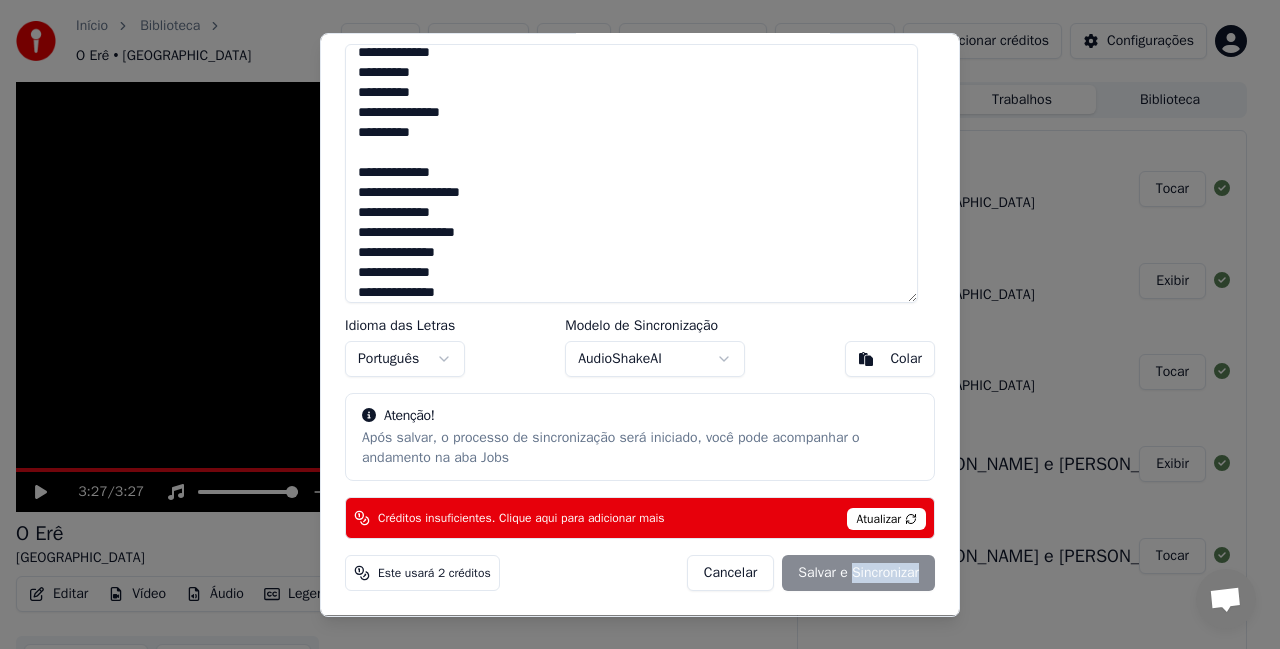 click on "Cancelar Salvar e Sincronizar" at bounding box center [811, 573] 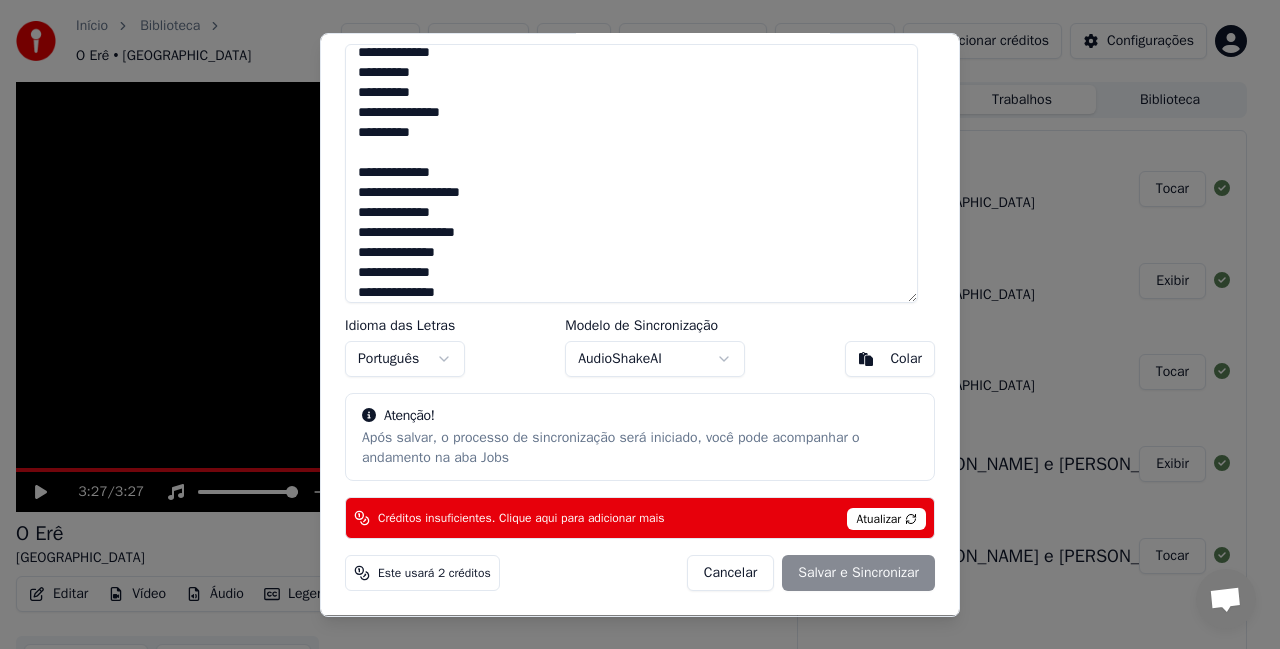 click on "Este usará 2 créditos" at bounding box center (434, 573) 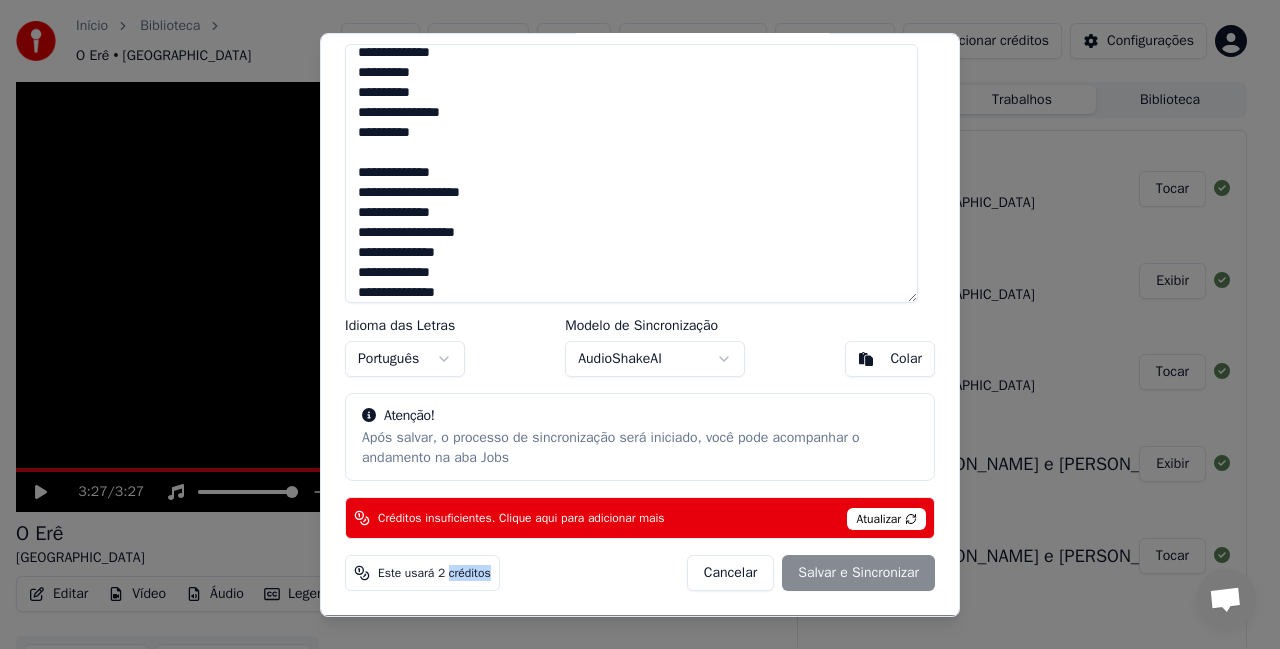 click on "Este usará 2 créditos" at bounding box center (434, 573) 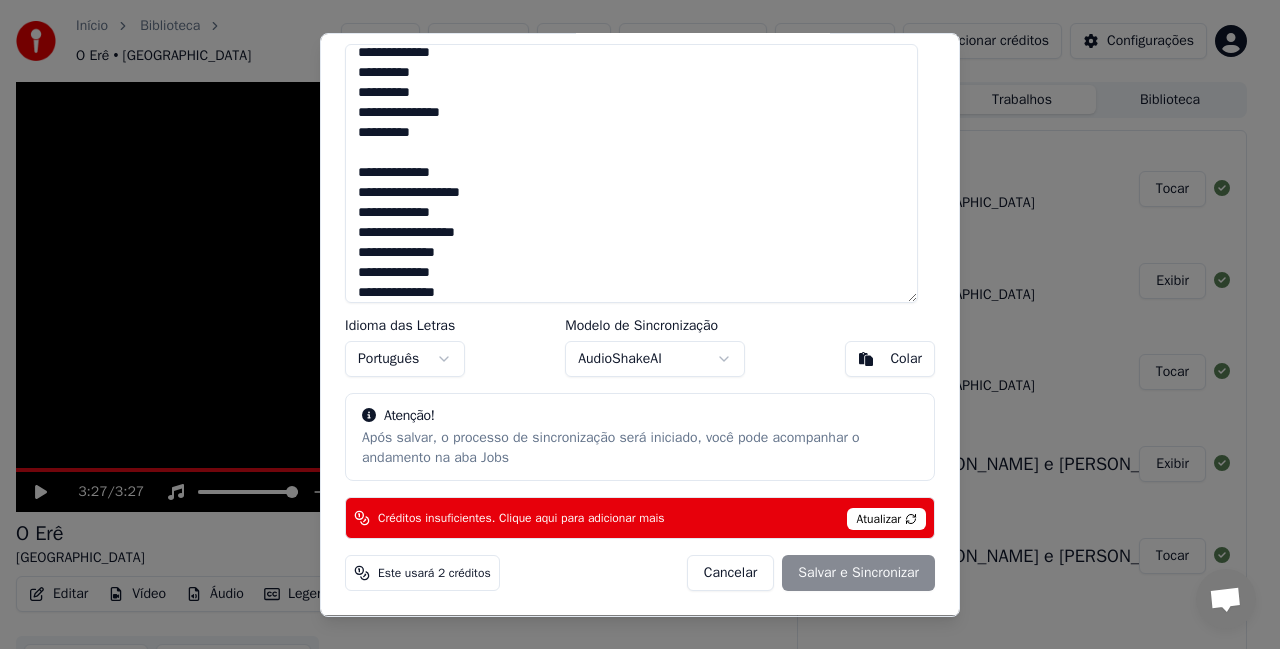 click on "Cancelar Salvar e Sincronizar" at bounding box center [811, 573] 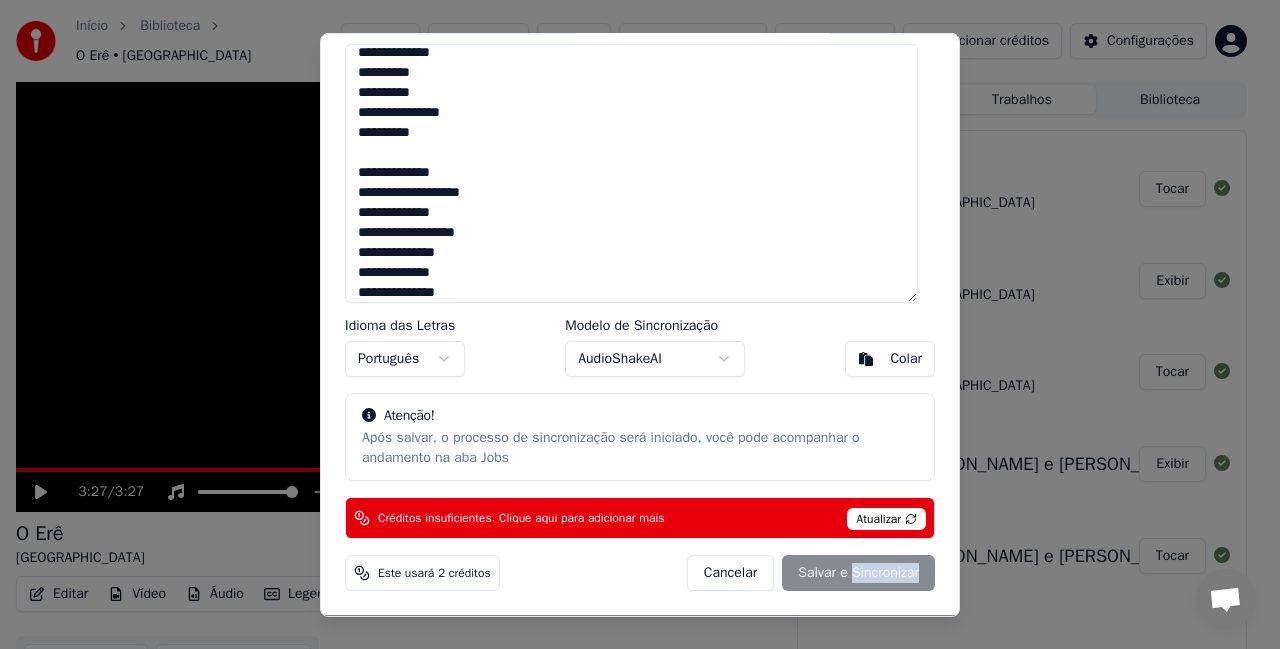click on "Cancelar Salvar e Sincronizar" at bounding box center (811, 573) 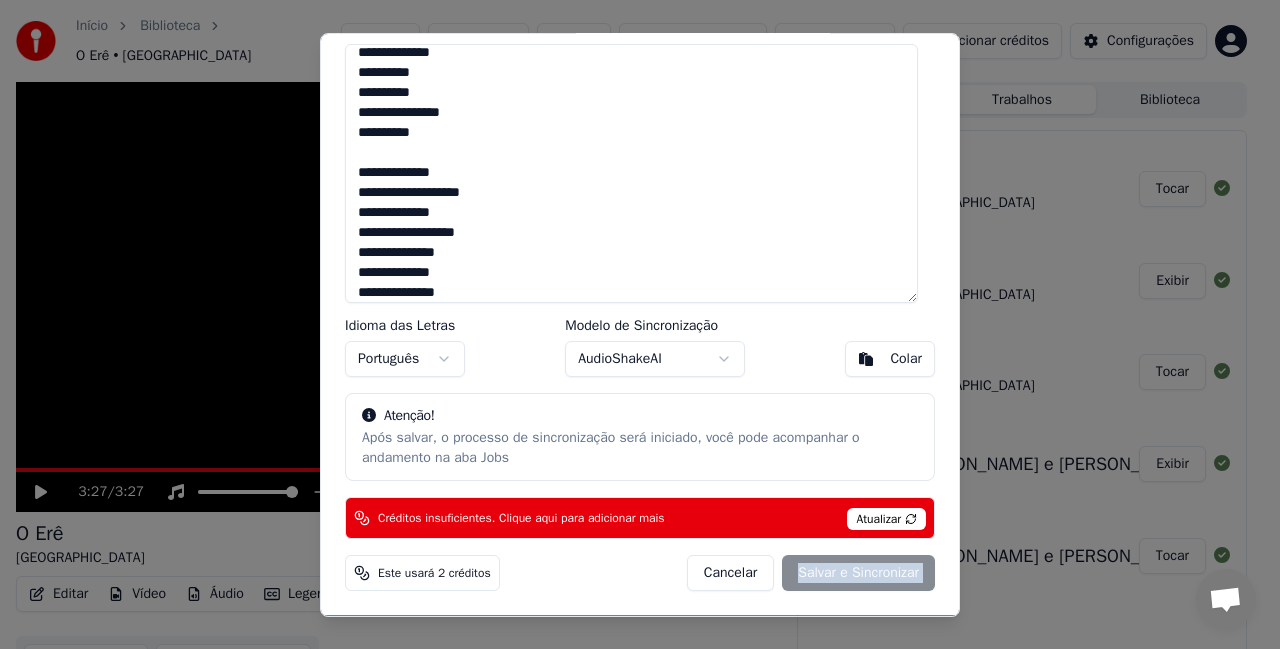 click on "Cancelar Salvar e Sincronizar" at bounding box center (811, 573) 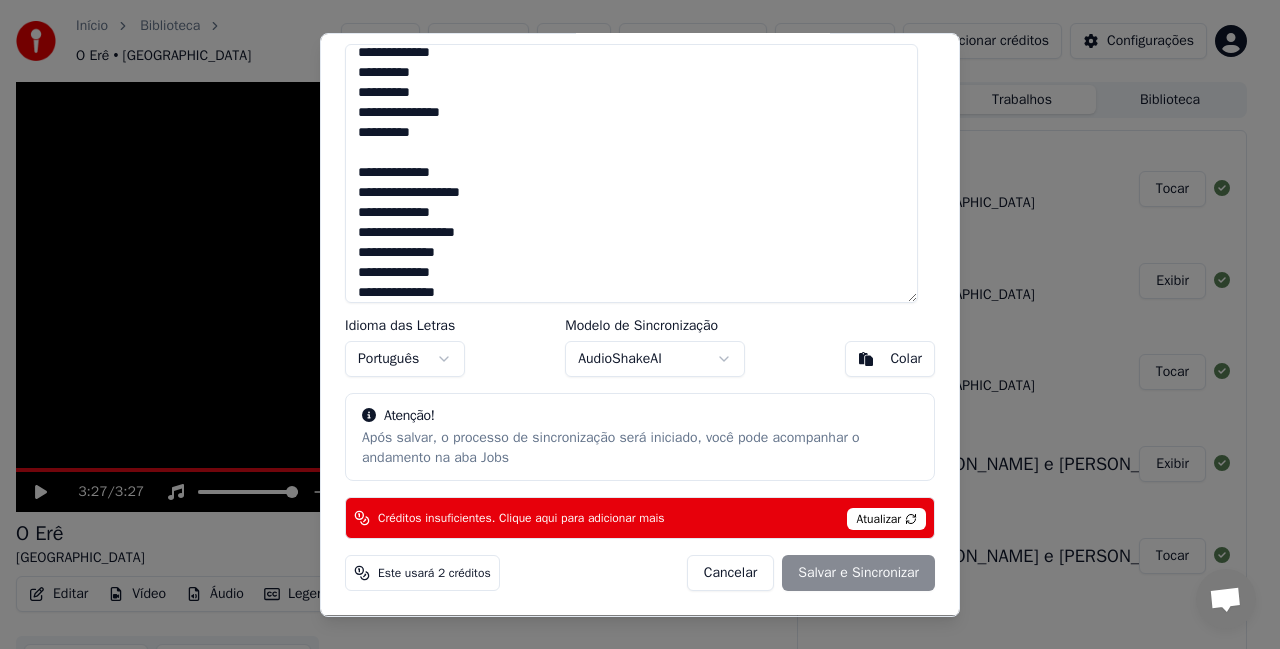 click on "Atualizar" at bounding box center (886, 519) 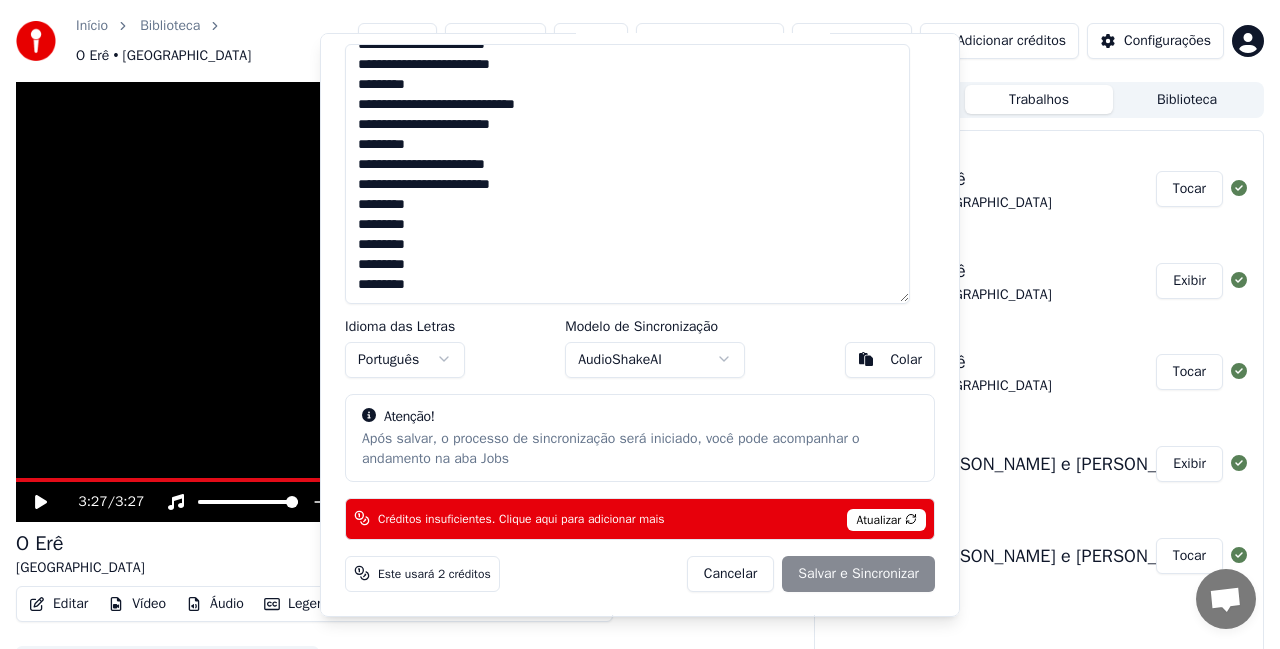 scroll, scrollTop: 817, scrollLeft: 0, axis: vertical 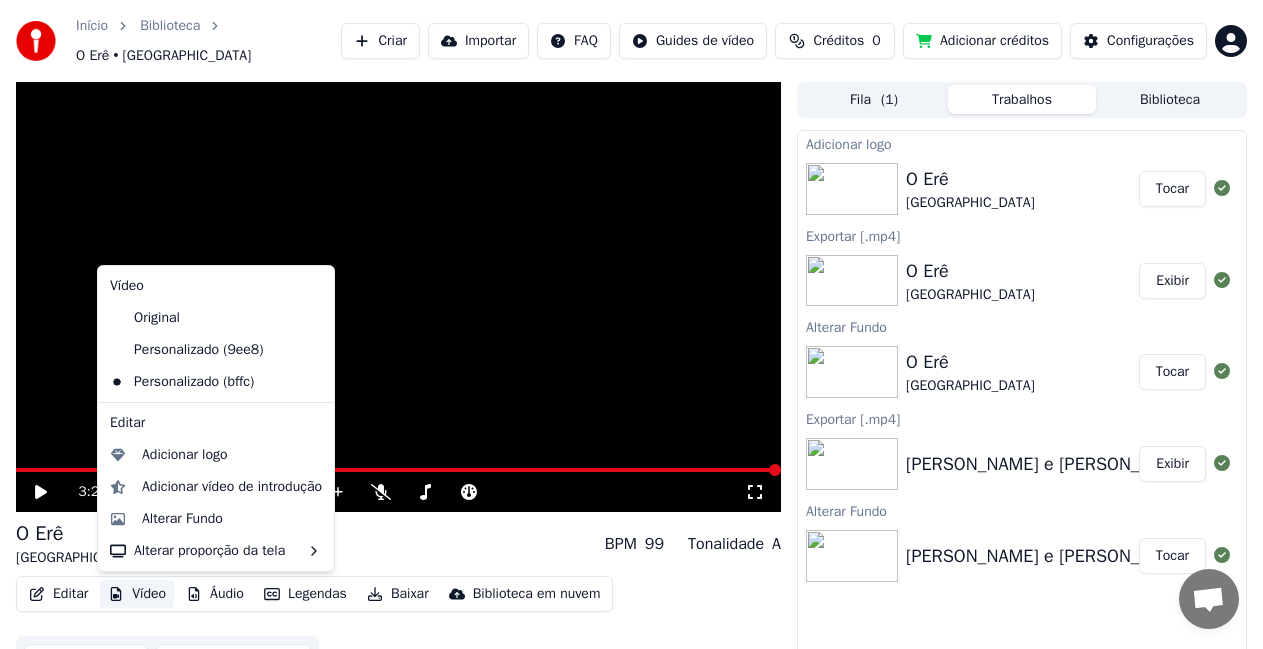 click on "Vídeo" at bounding box center [137, 594] 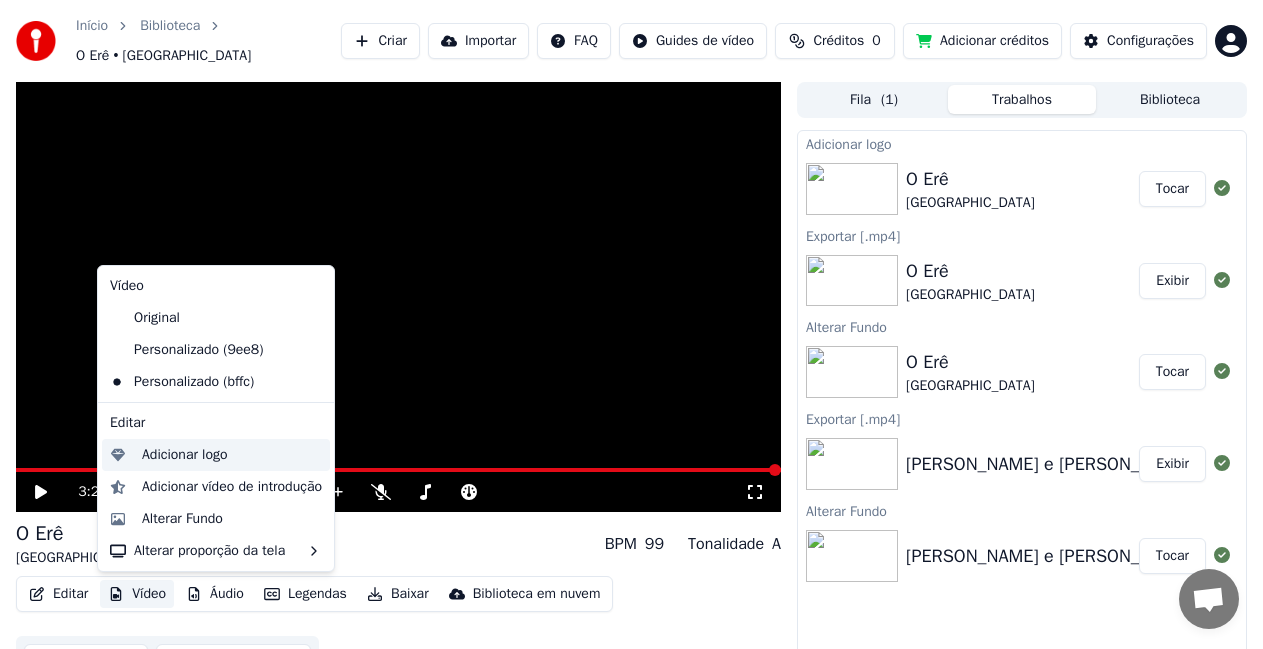 click on "Adicionar logo" at bounding box center (185, 455) 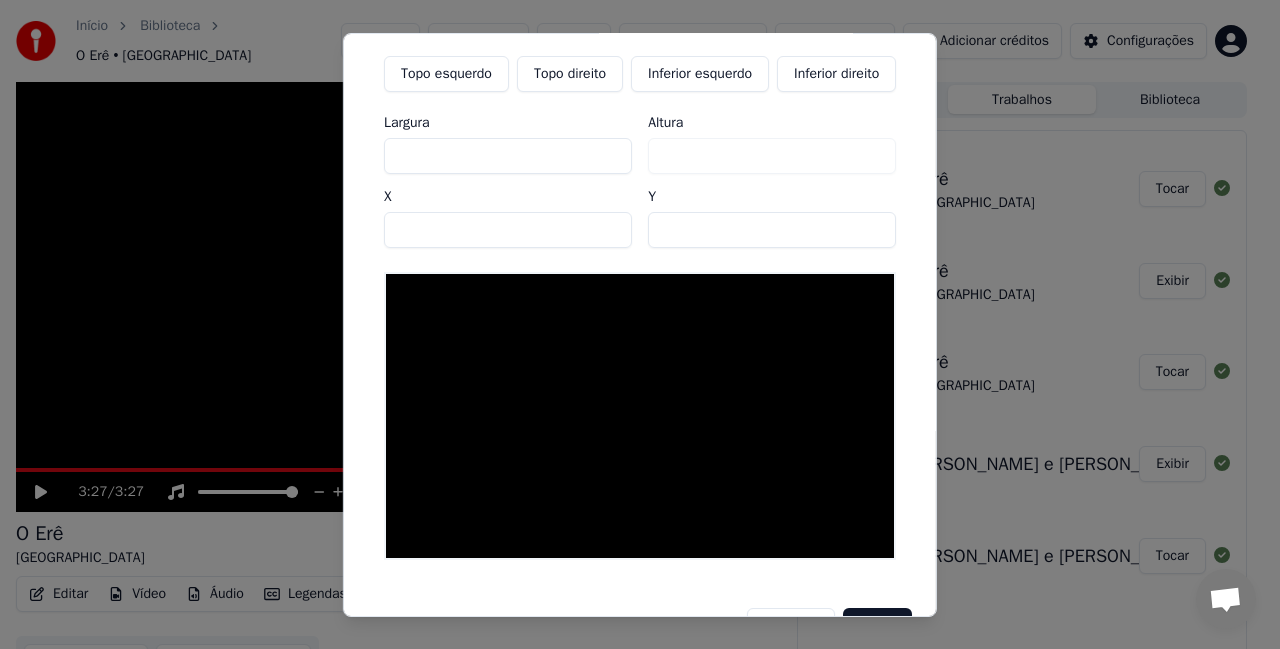 scroll, scrollTop: 171, scrollLeft: 0, axis: vertical 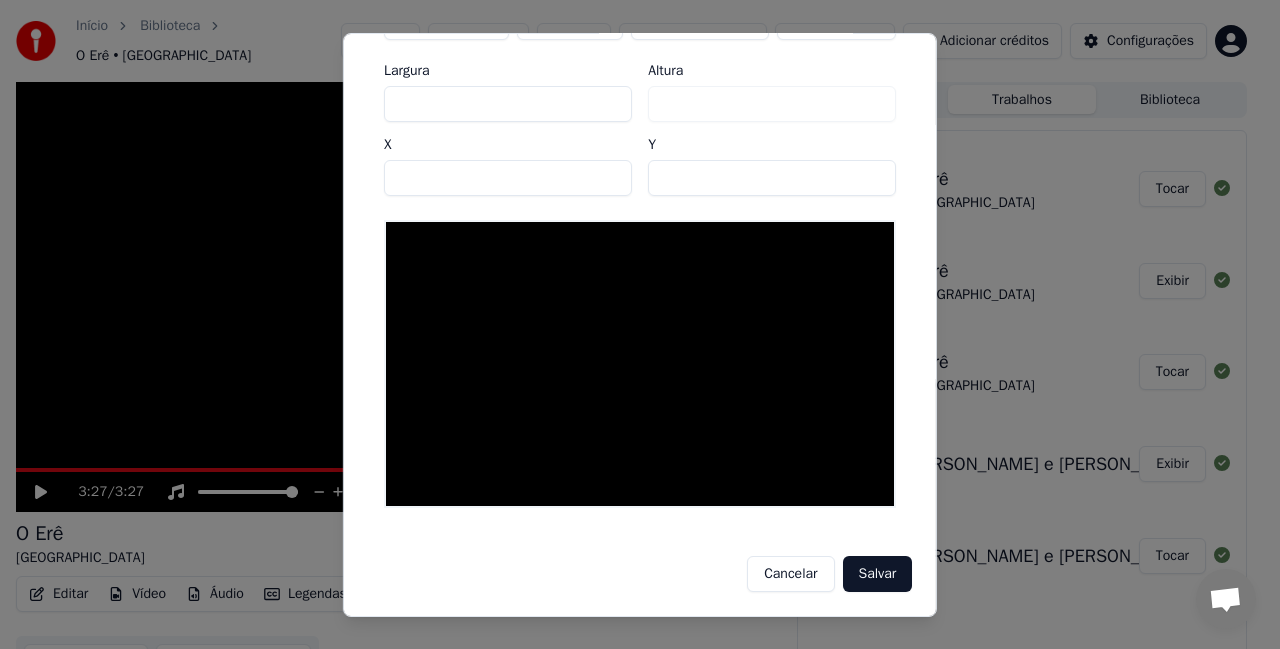 click on "Cancelar" at bounding box center [790, 574] 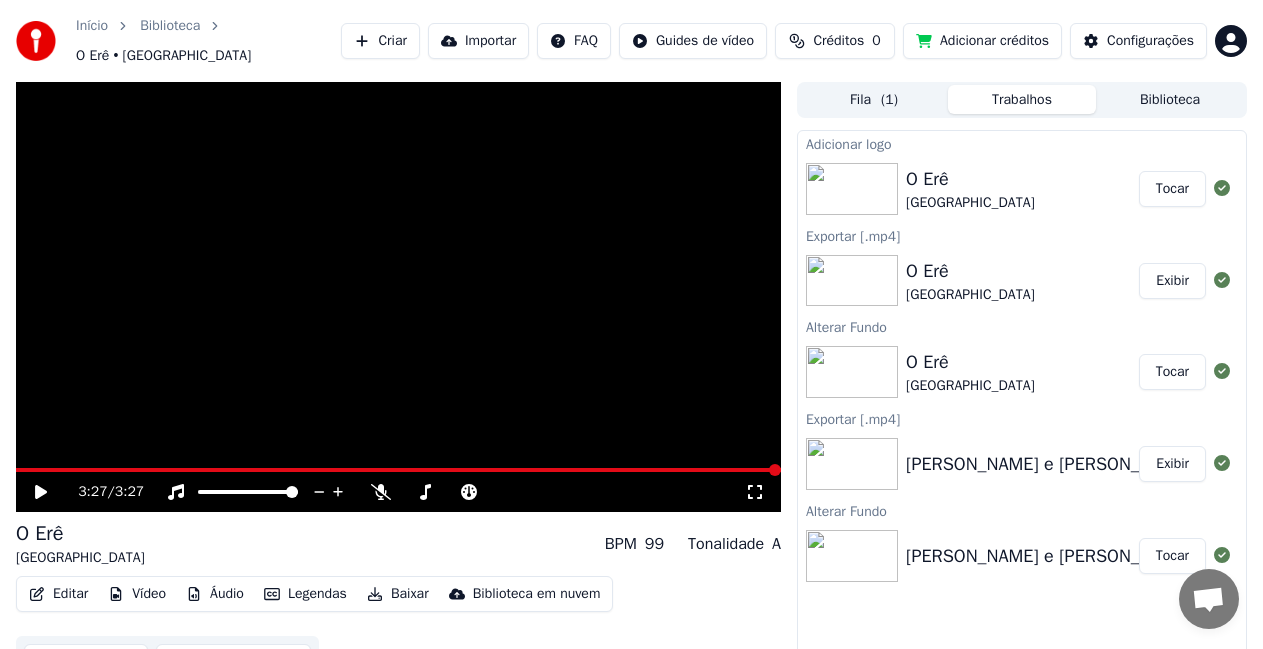 click at bounding box center [398, 297] 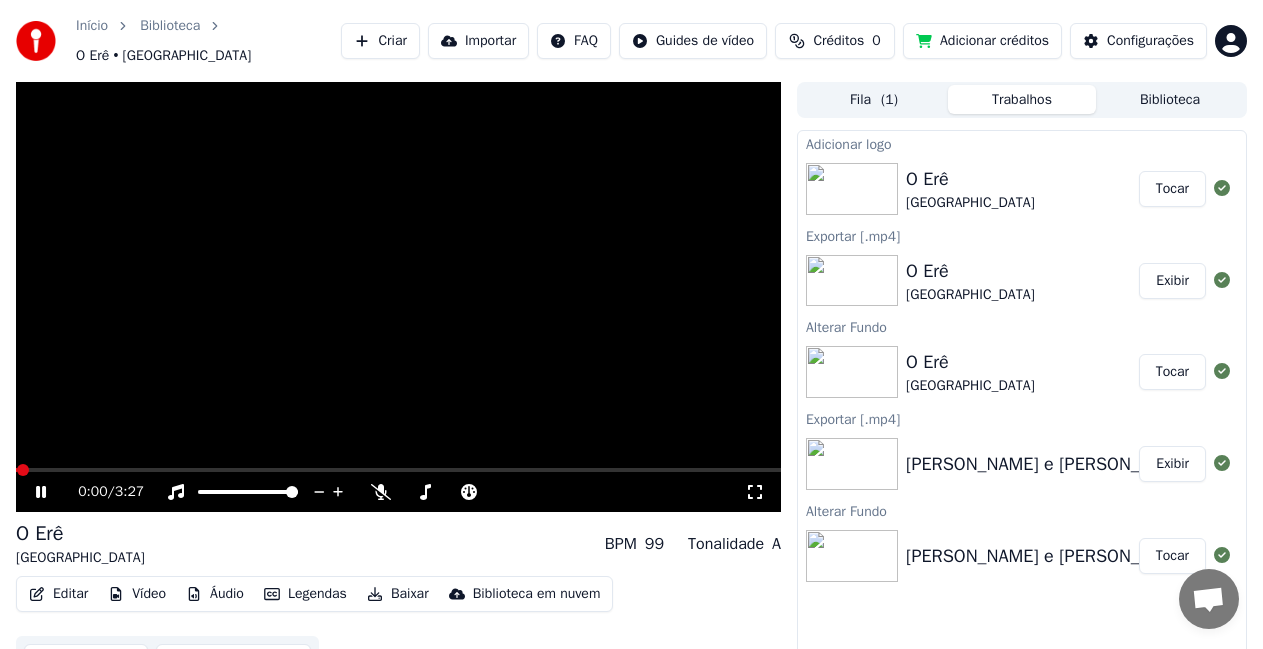 click at bounding box center [398, 297] 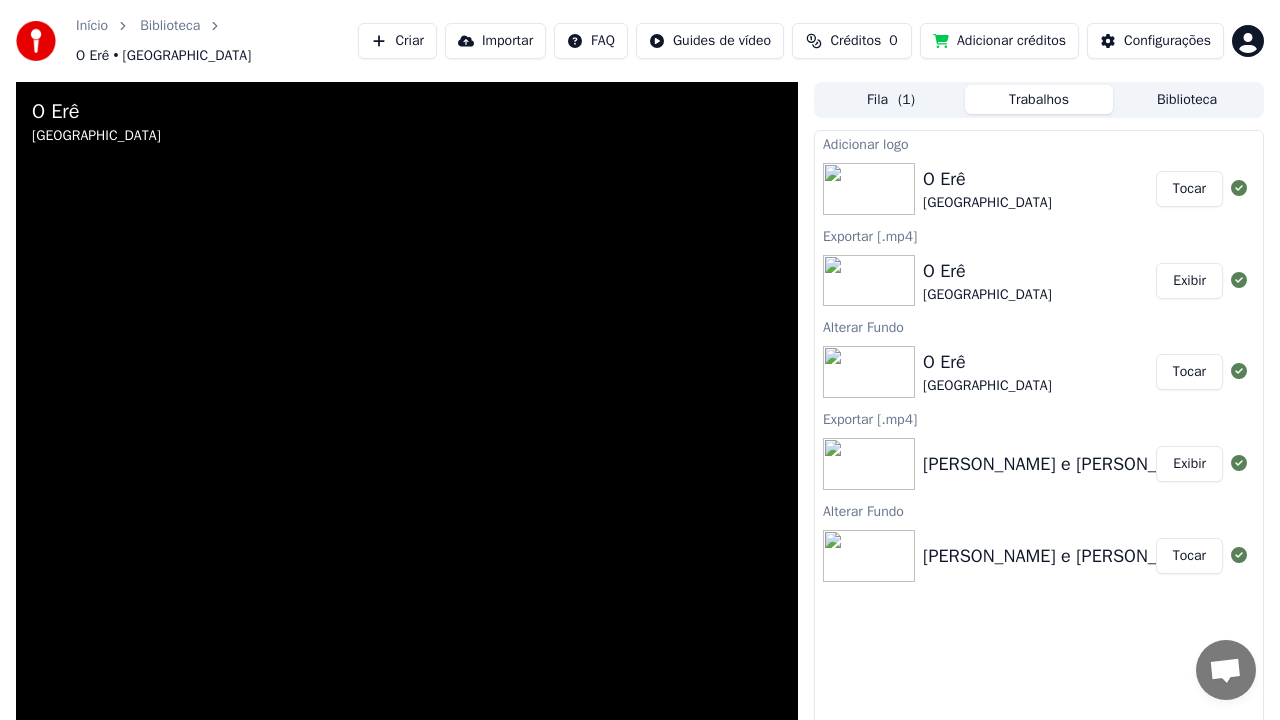 click on "0:00  /  3:27" at bounding box center [407, 782] 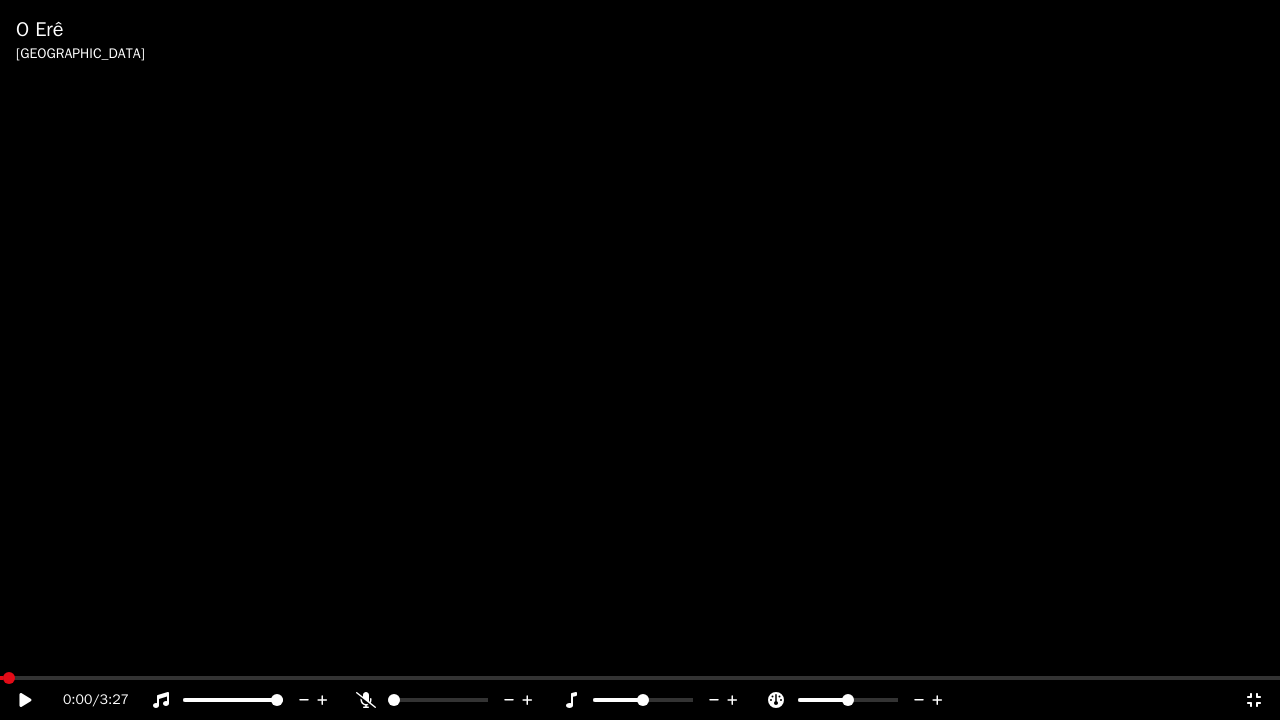 click on "0:00  /  3:27" at bounding box center [640, 700] 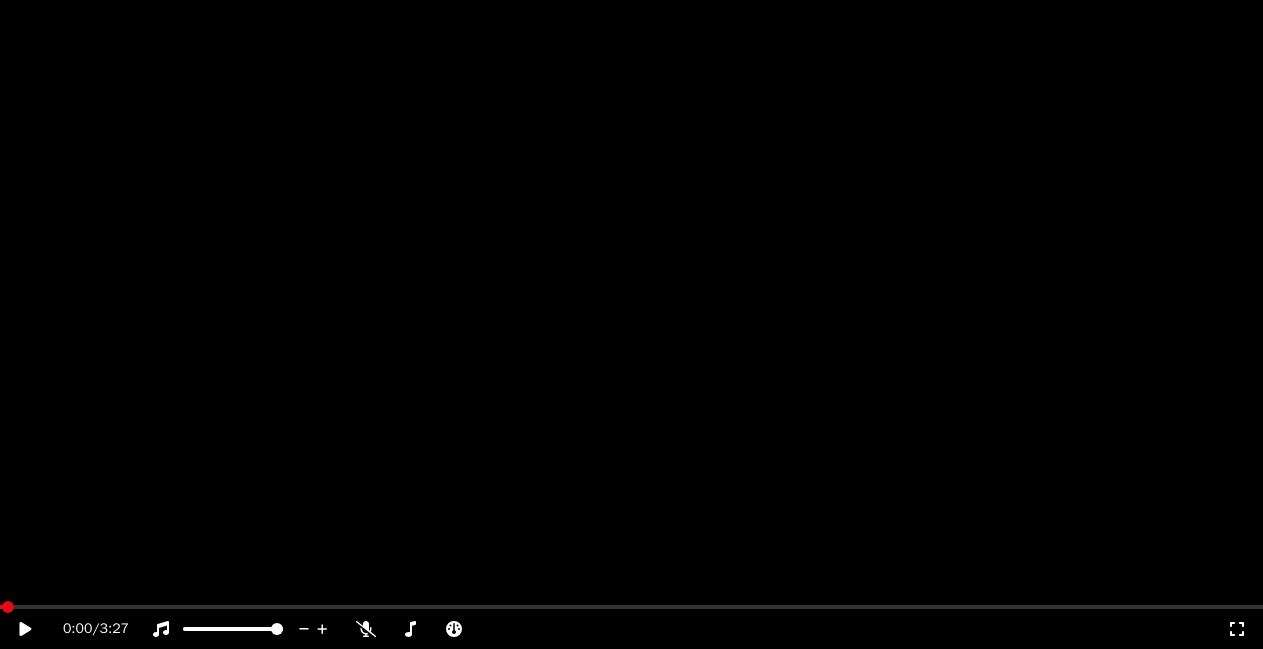 click on "Editar" at bounding box center [58, 164] 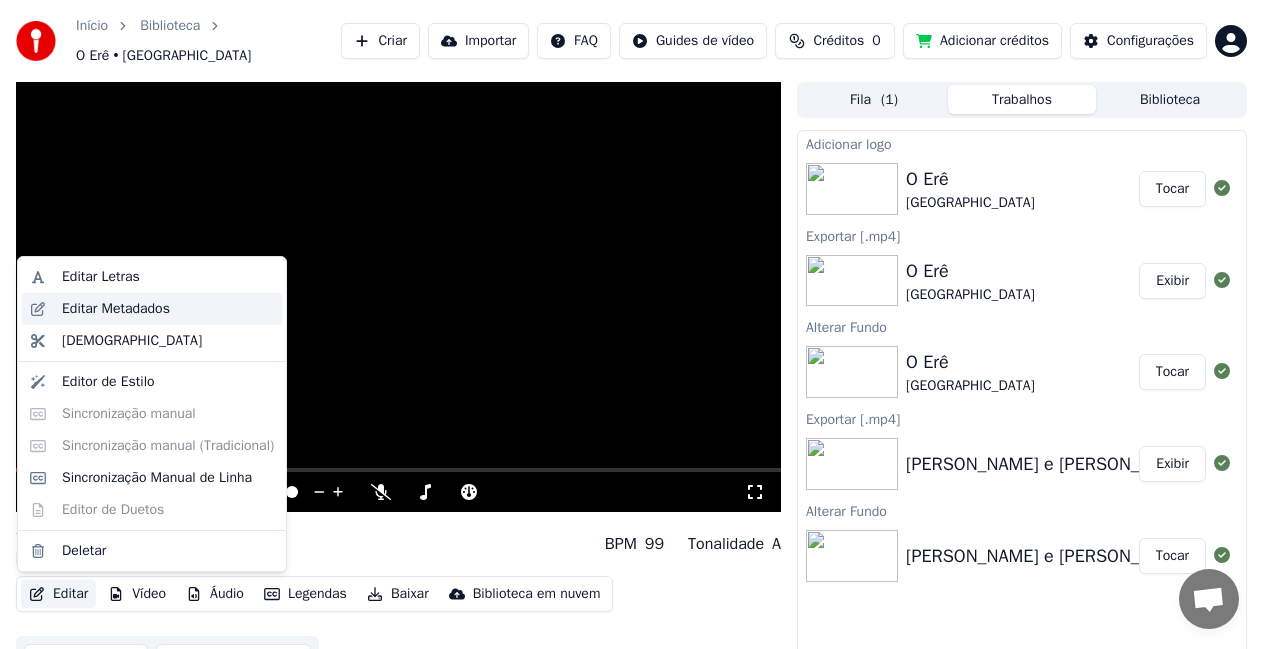 click on "Editar Metadados" at bounding box center (116, 309) 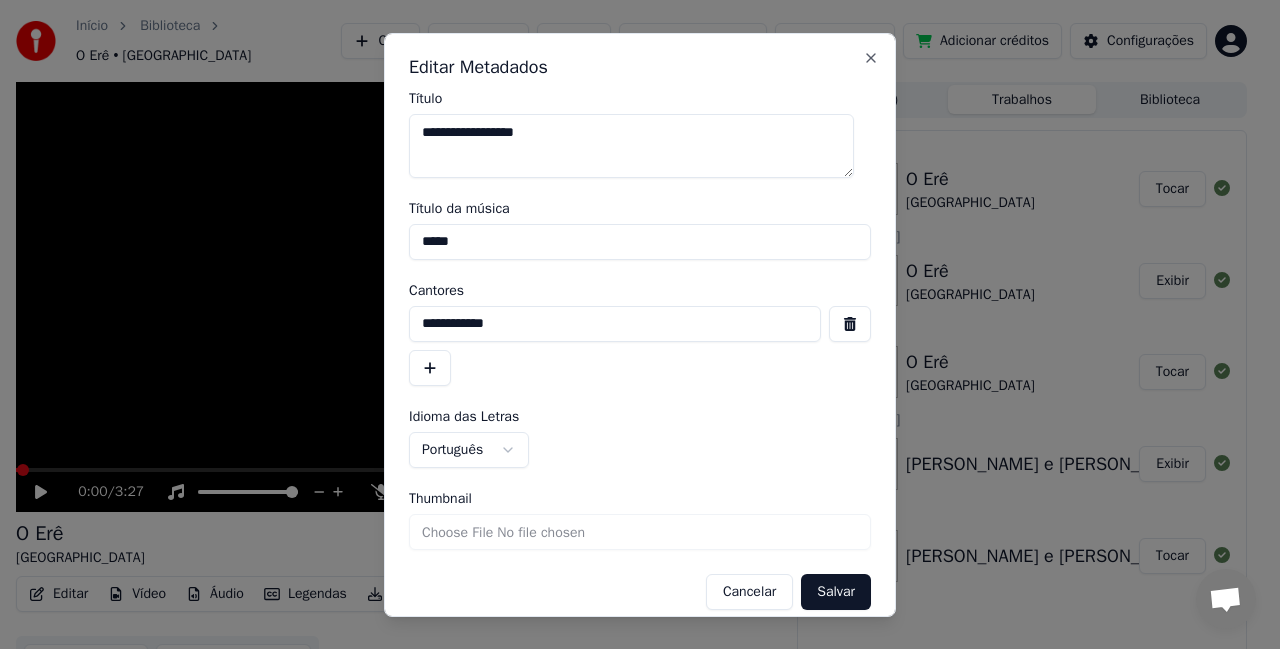scroll, scrollTop: 18, scrollLeft: 0, axis: vertical 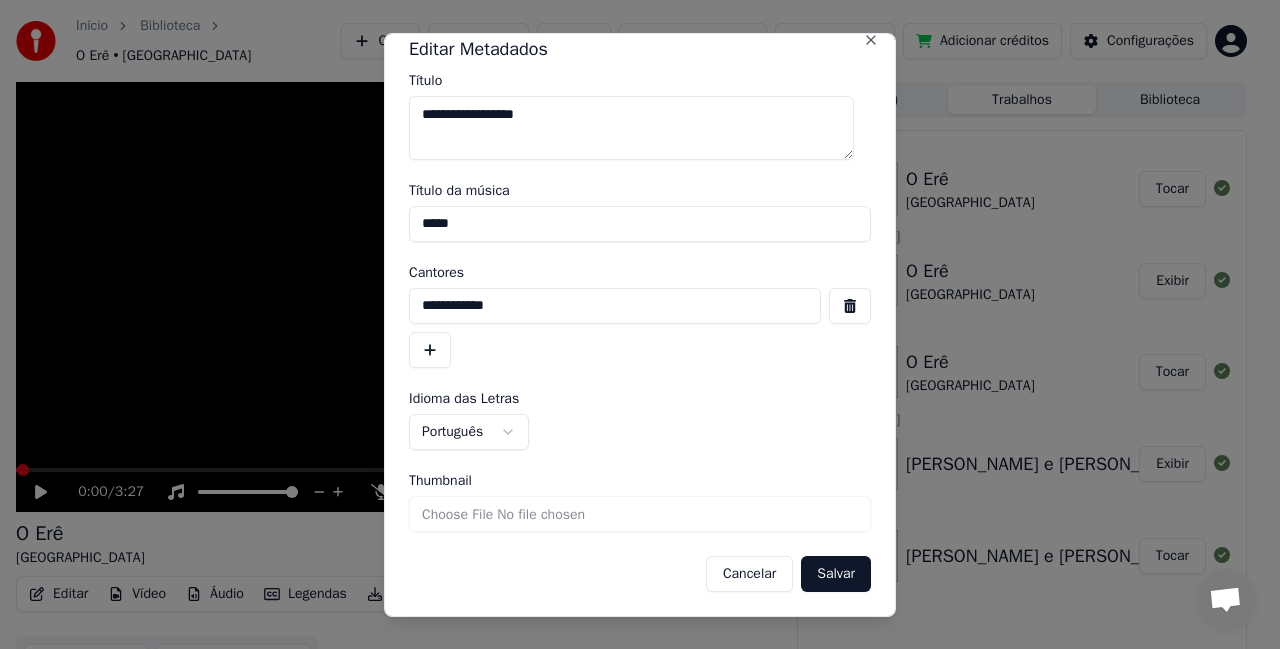 click on "Cancelar" at bounding box center (749, 573) 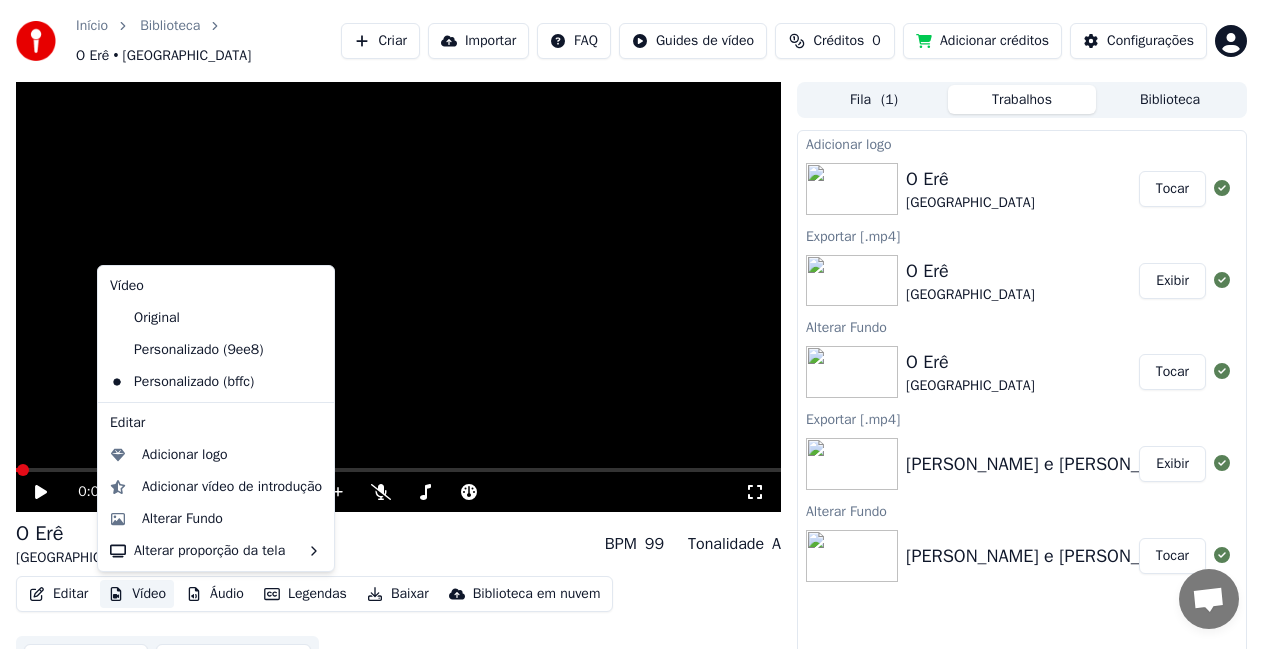 click on "Vídeo" at bounding box center (137, 594) 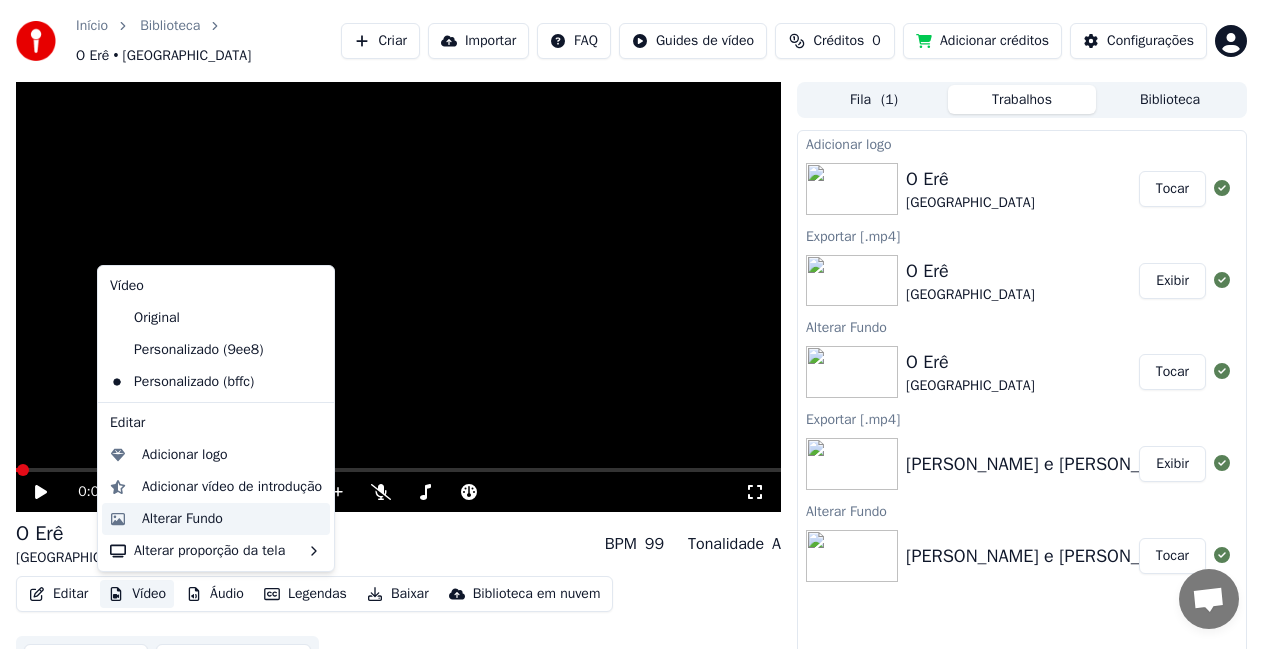 click on "Alterar Fundo" at bounding box center [182, 519] 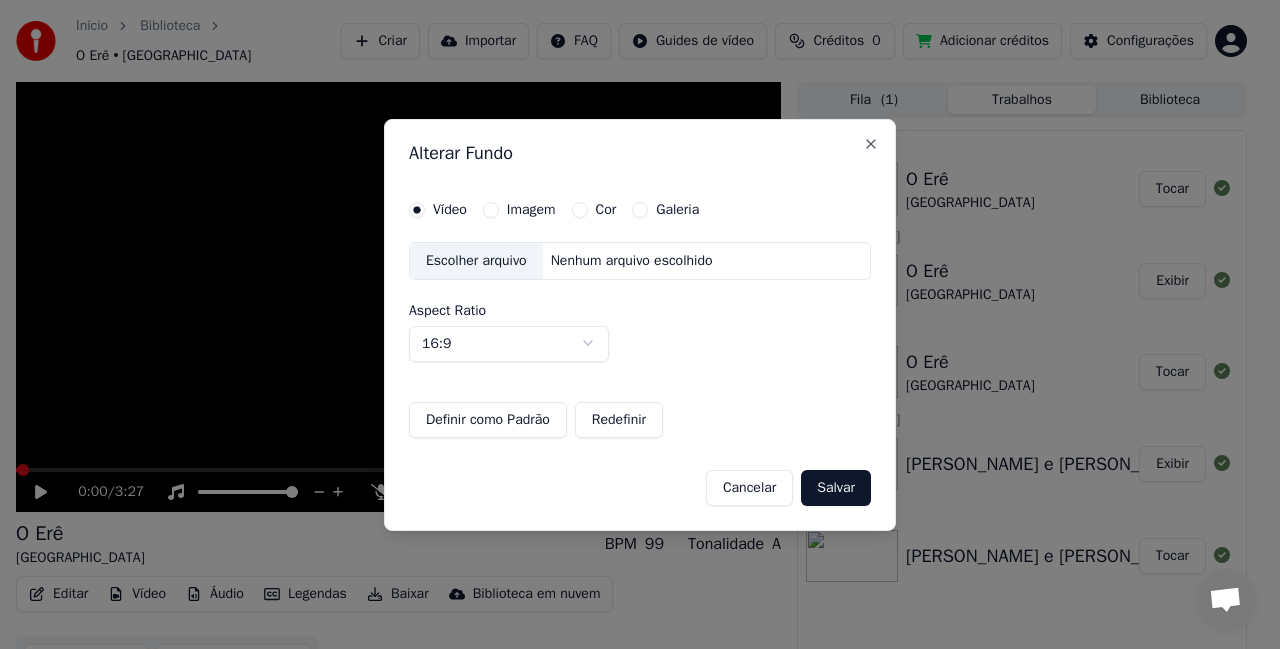 click on "Imagem" at bounding box center (531, 210) 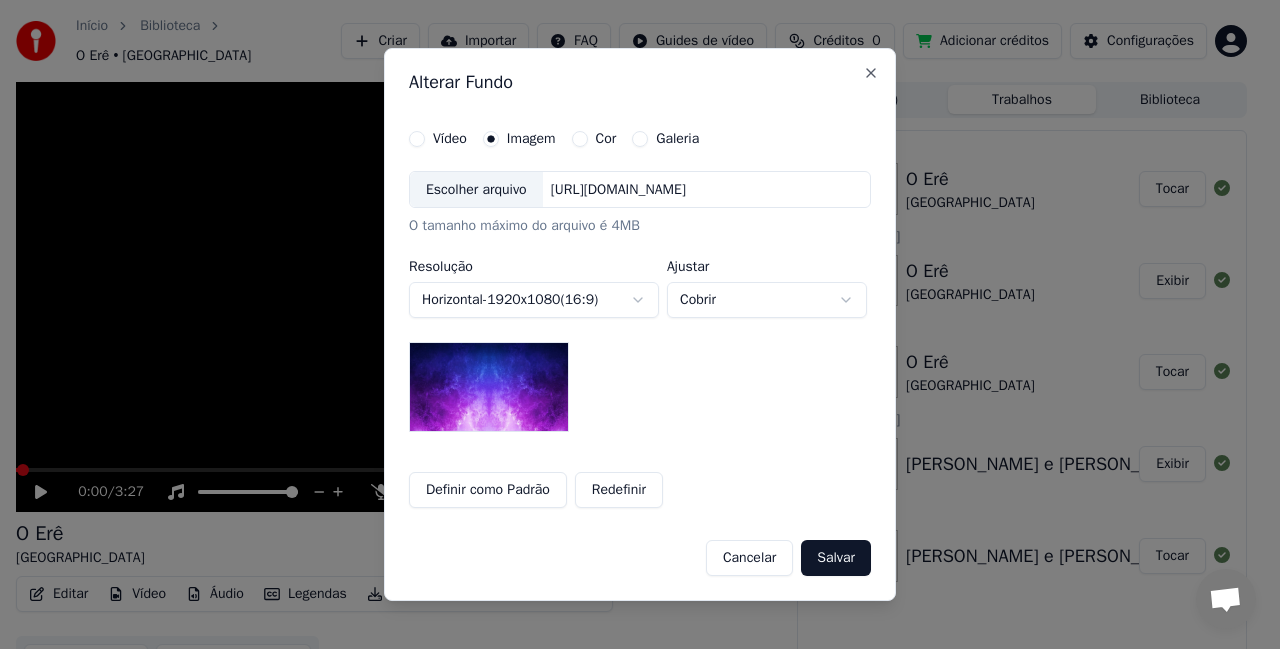 click on "[URL][DOMAIN_NAME]" at bounding box center [618, 190] 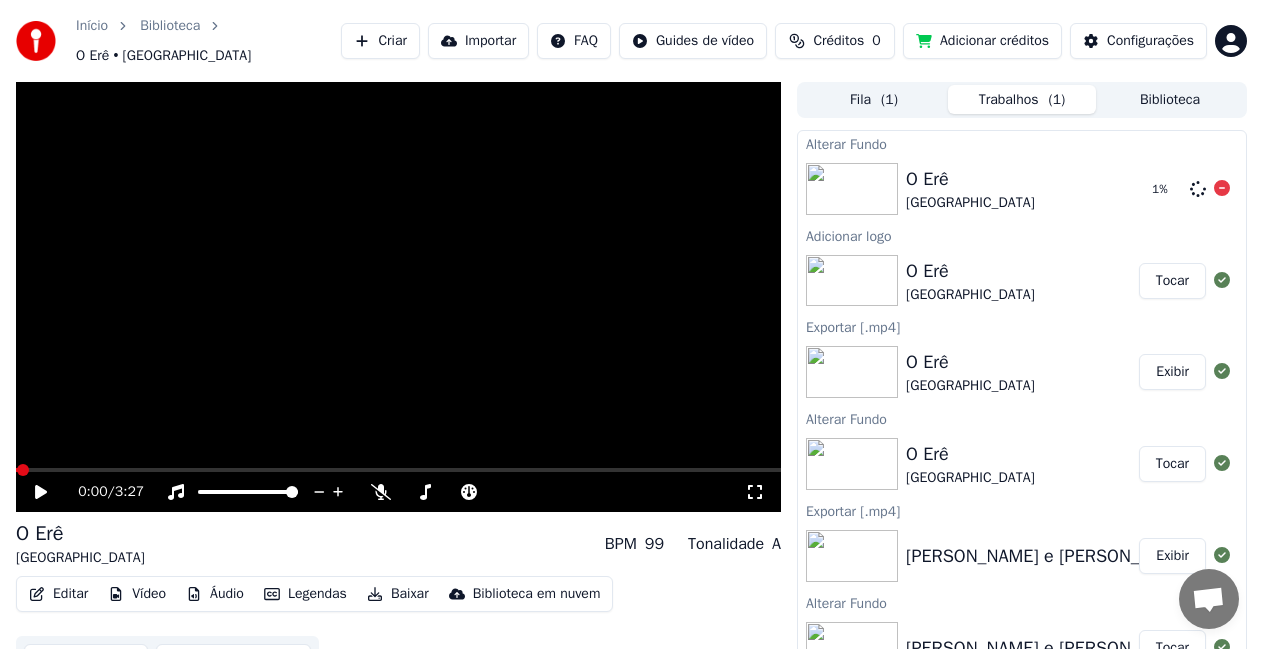 click on "O Erê Cidade Negra" at bounding box center (1021, 189) 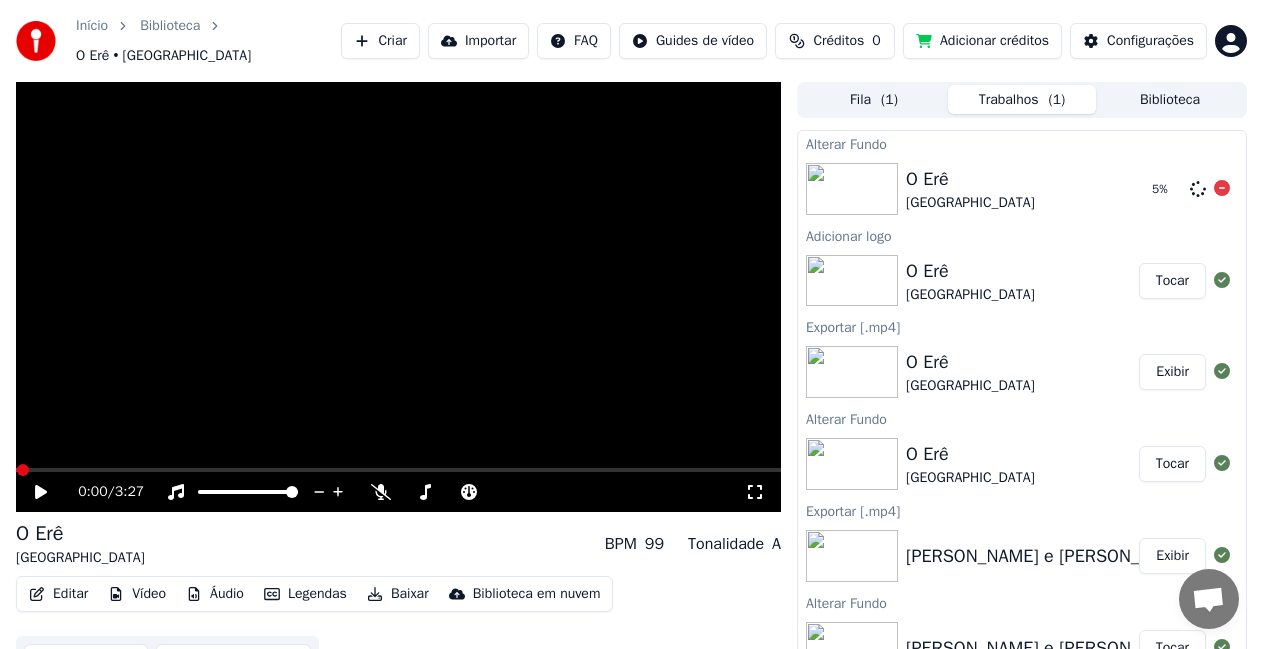 click on "[GEOGRAPHIC_DATA]" at bounding box center (970, 203) 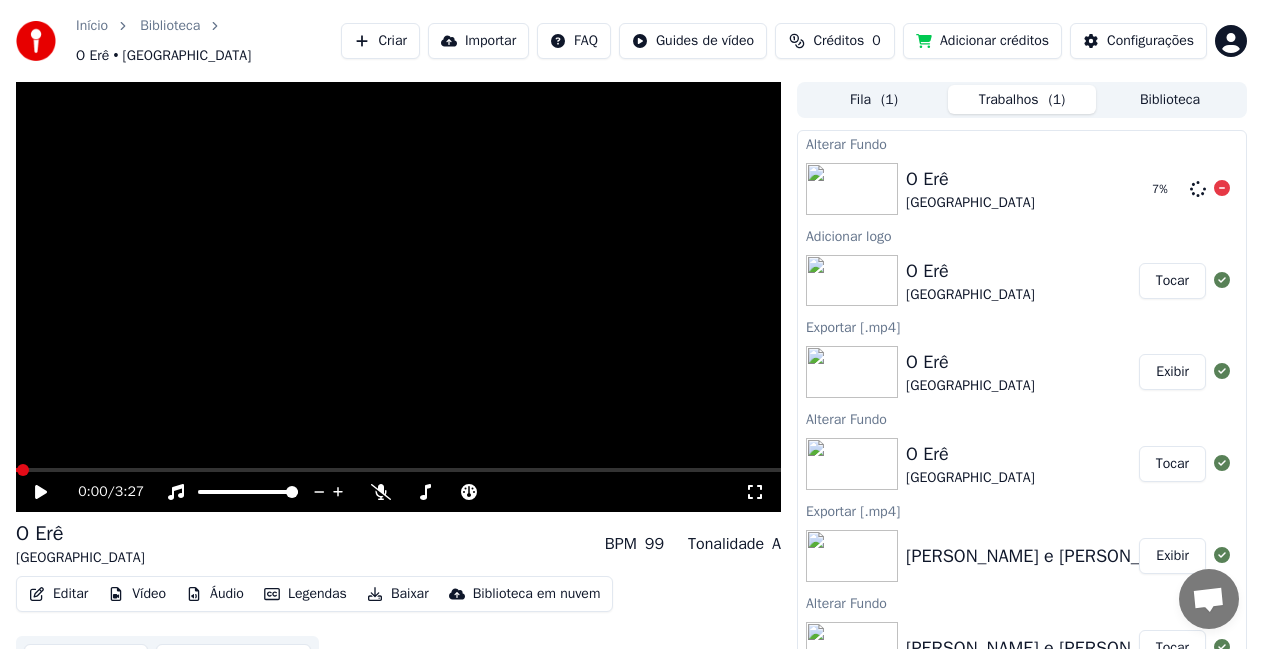 click on "O Erê Cidade Negra" at bounding box center [1021, 189] 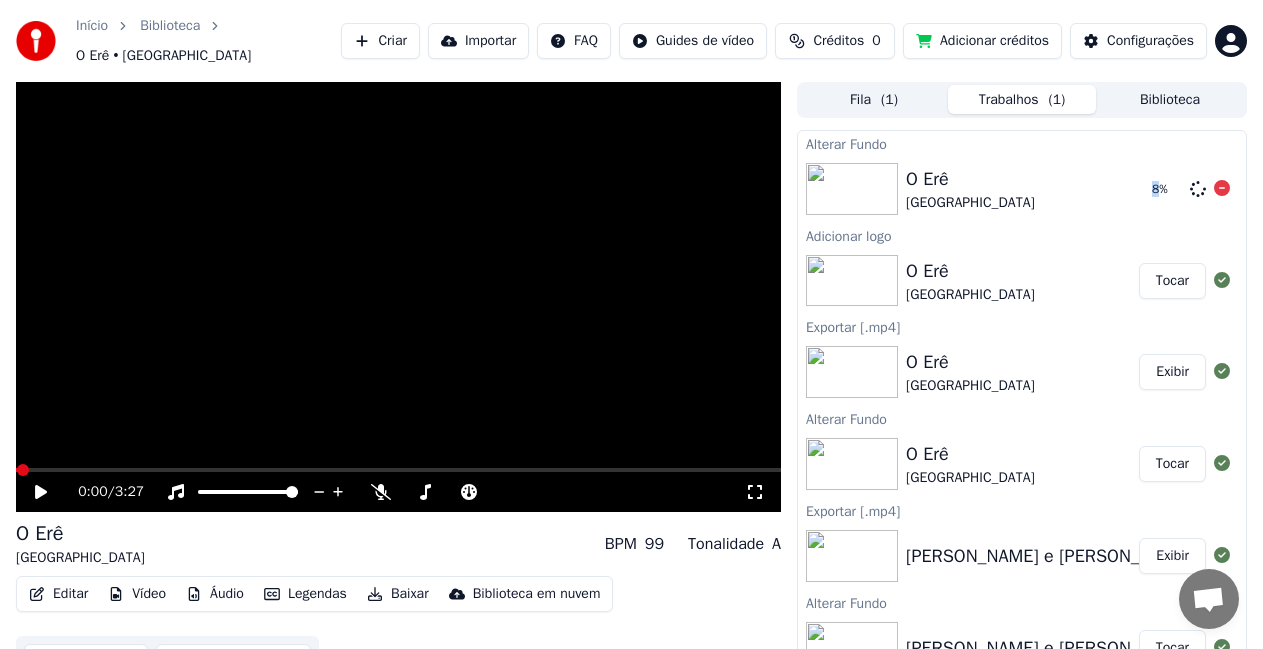 click on "O Erê Cidade Negra" at bounding box center [1021, 189] 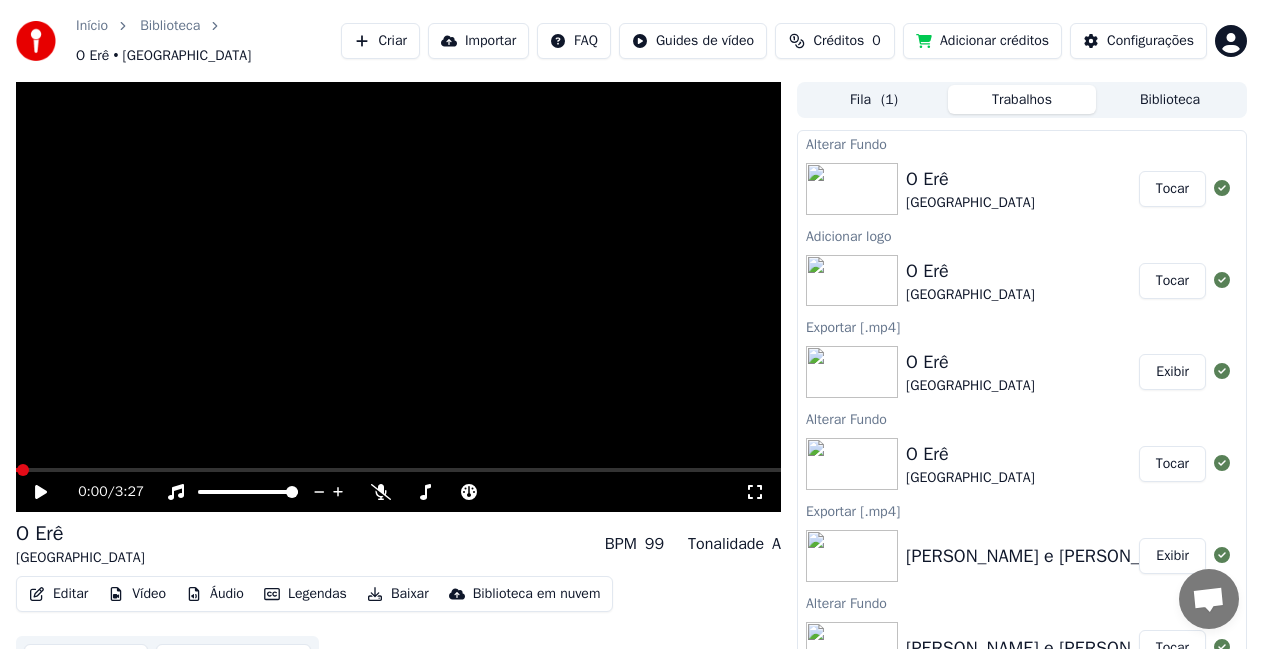 click on "Tocar" at bounding box center (1172, 189) 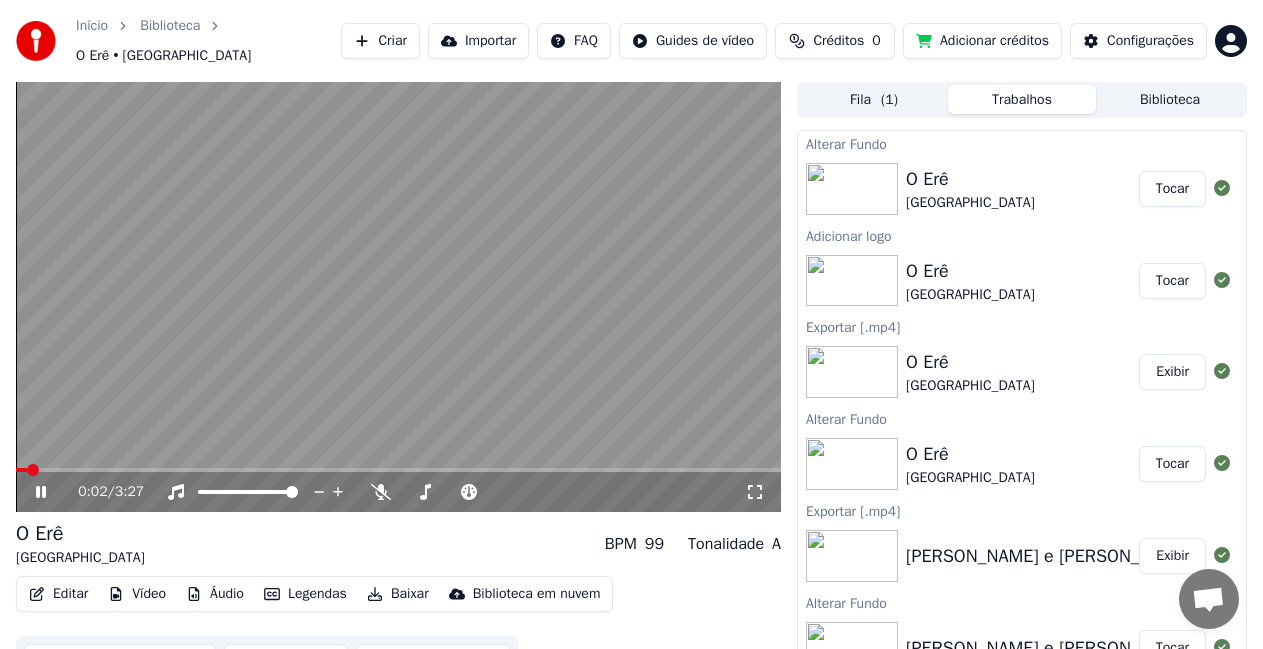 click at bounding box center [852, 189] 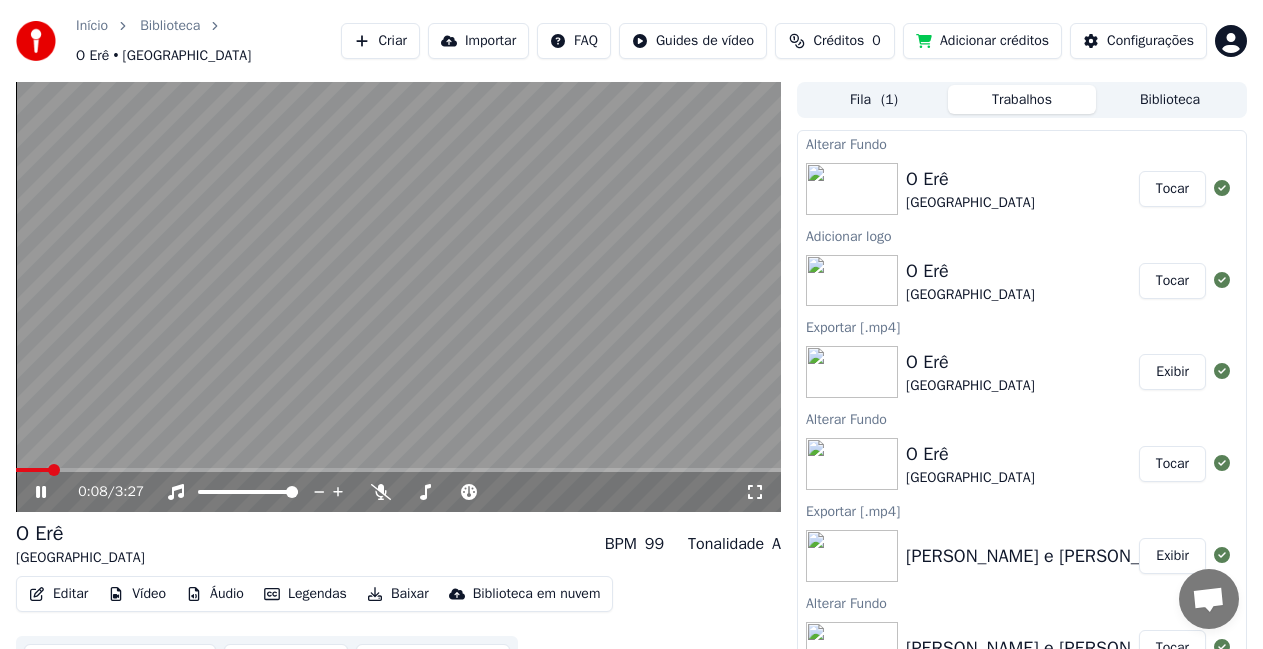 click 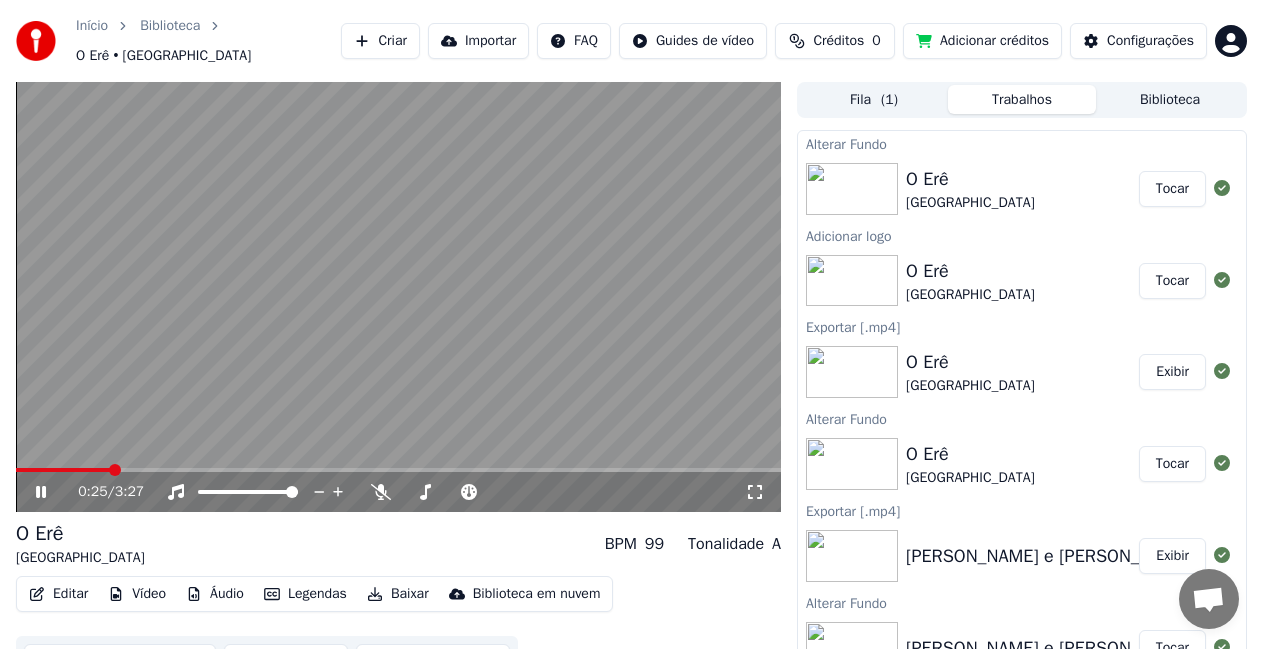 click on "Vídeo" at bounding box center [137, 594] 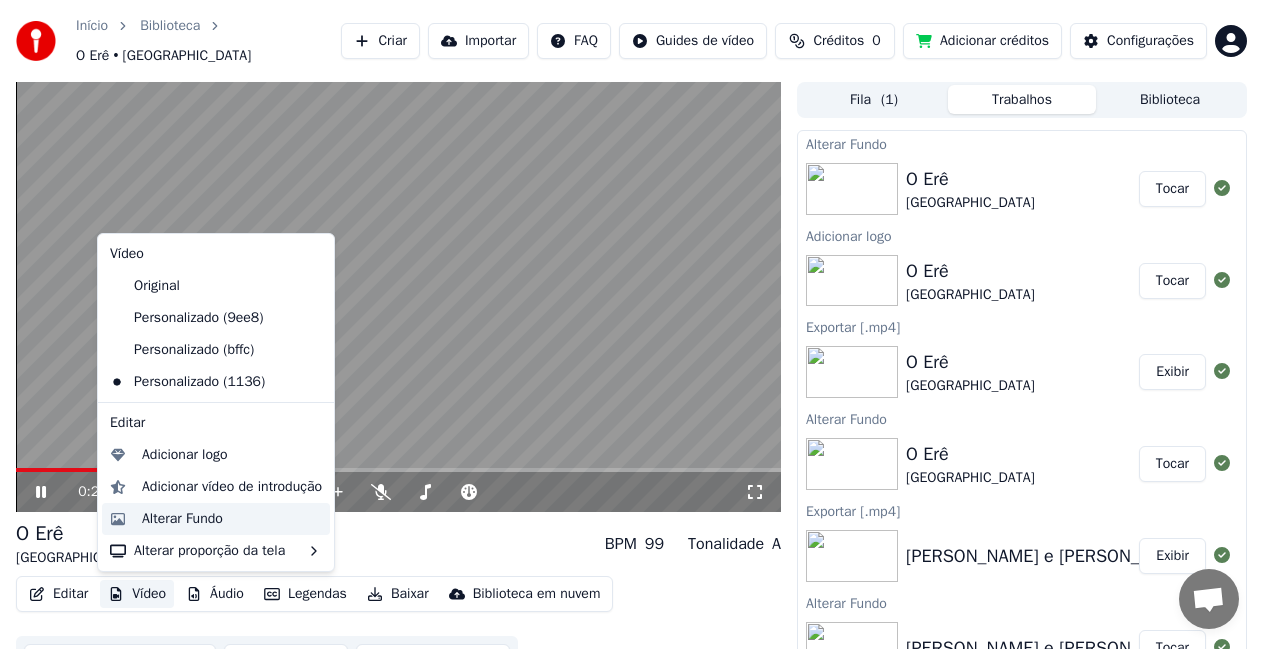 click on "Alterar Fundo" at bounding box center [182, 519] 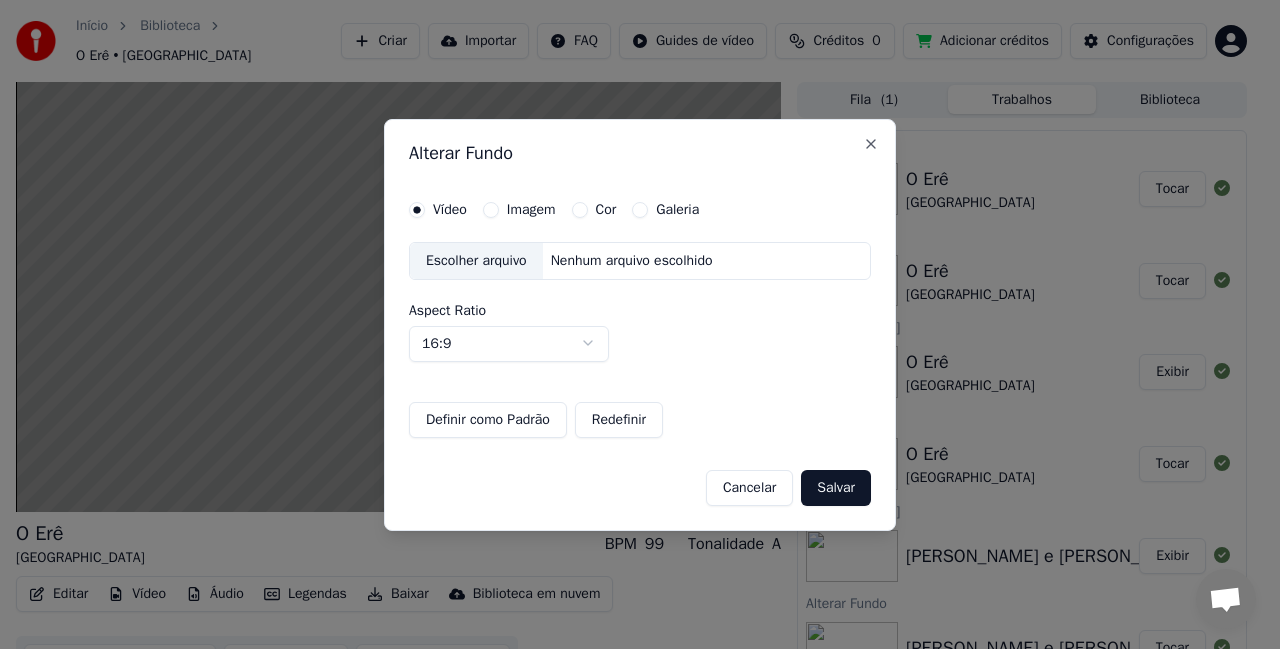 click on "Imagem" at bounding box center [491, 210] 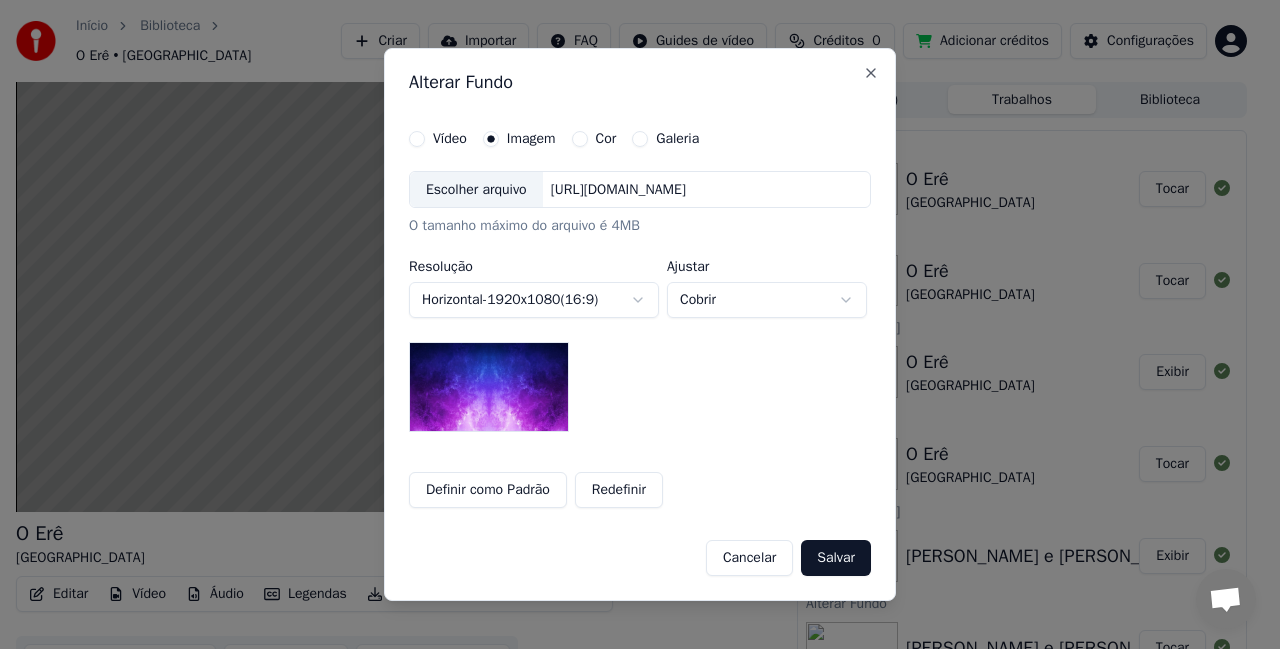 click on "Redefinir" at bounding box center (619, 490) 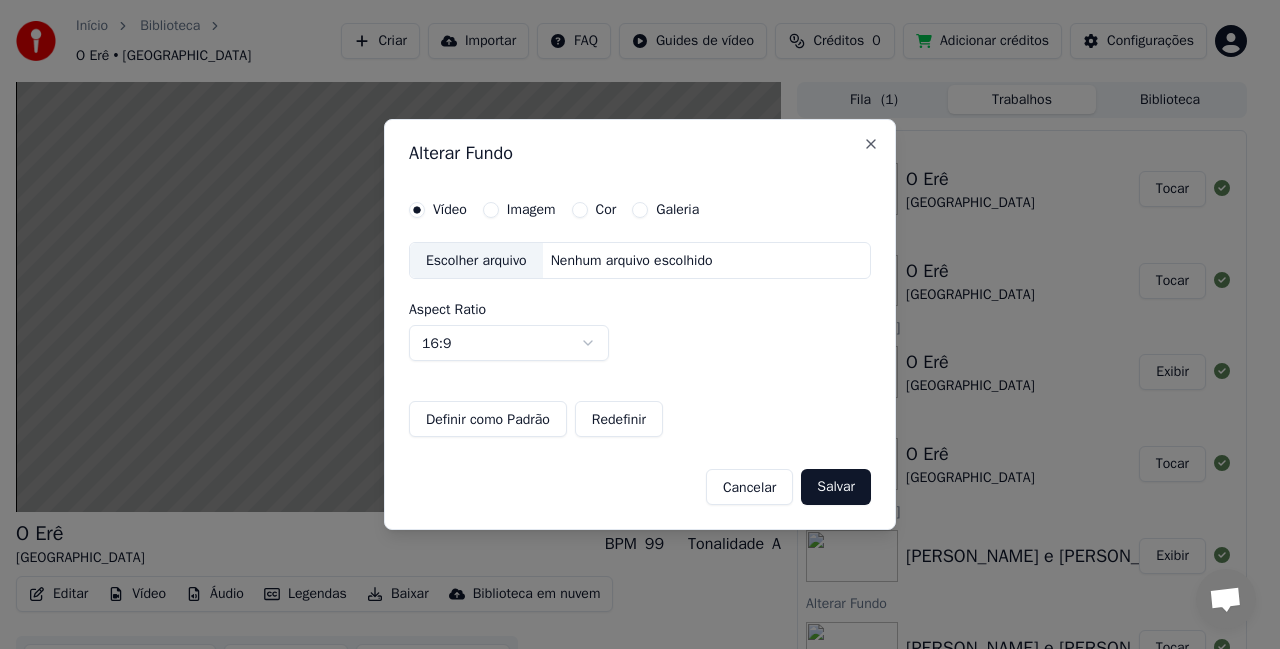 click on "Imagem" at bounding box center (491, 210) 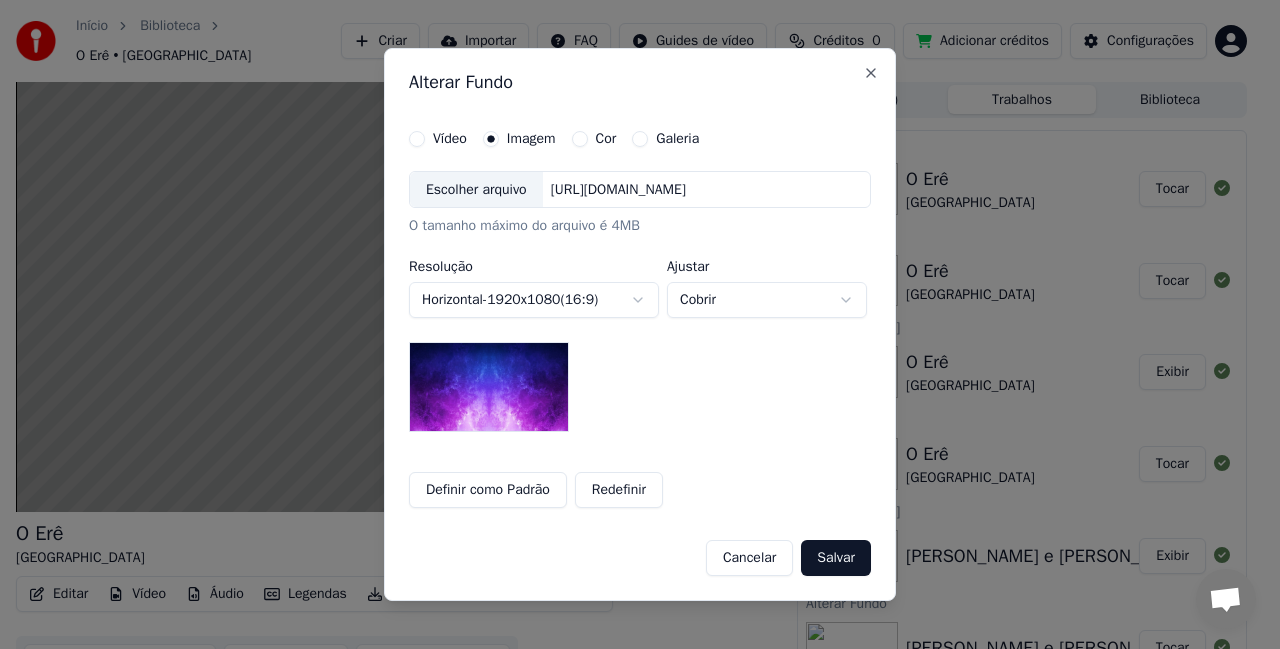 click on "Escolher arquivo" at bounding box center (476, 190) 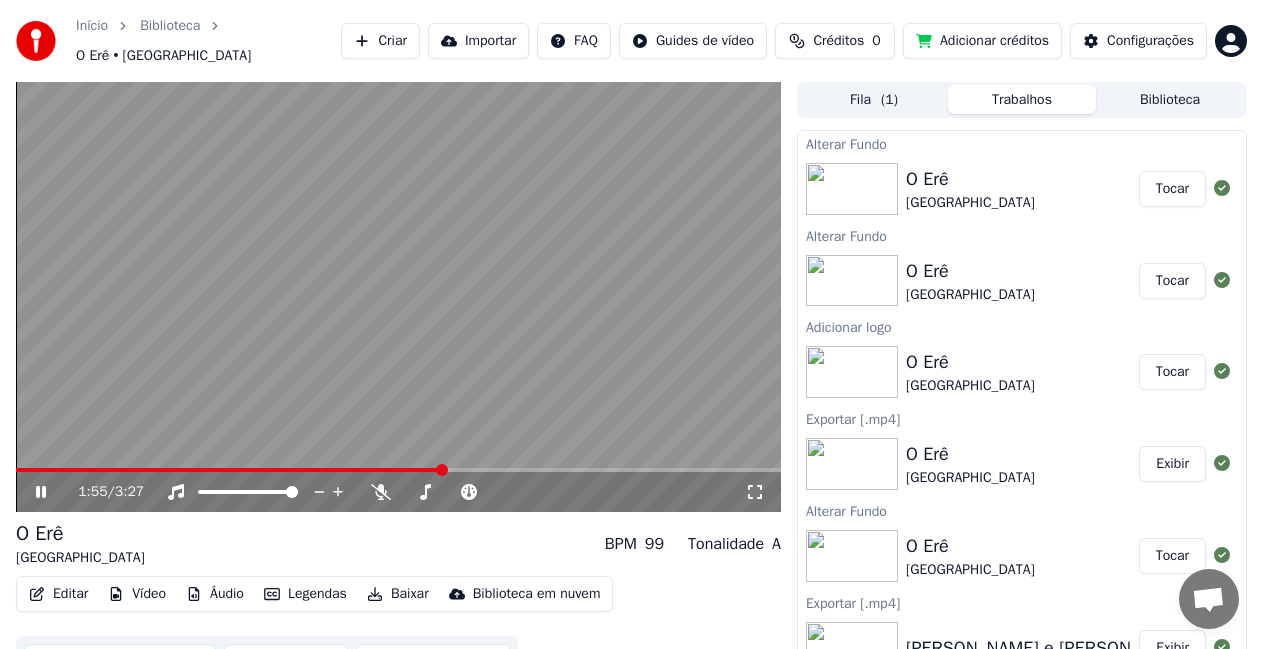 click 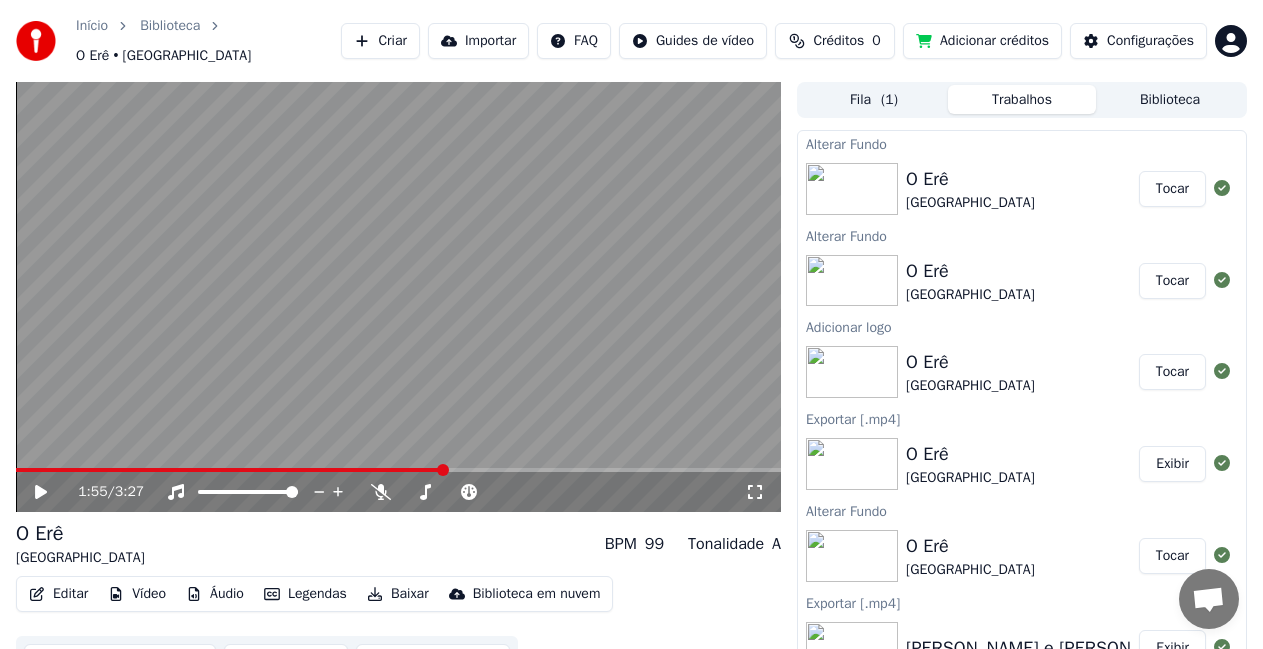 click on "Tocar" at bounding box center [1172, 189] 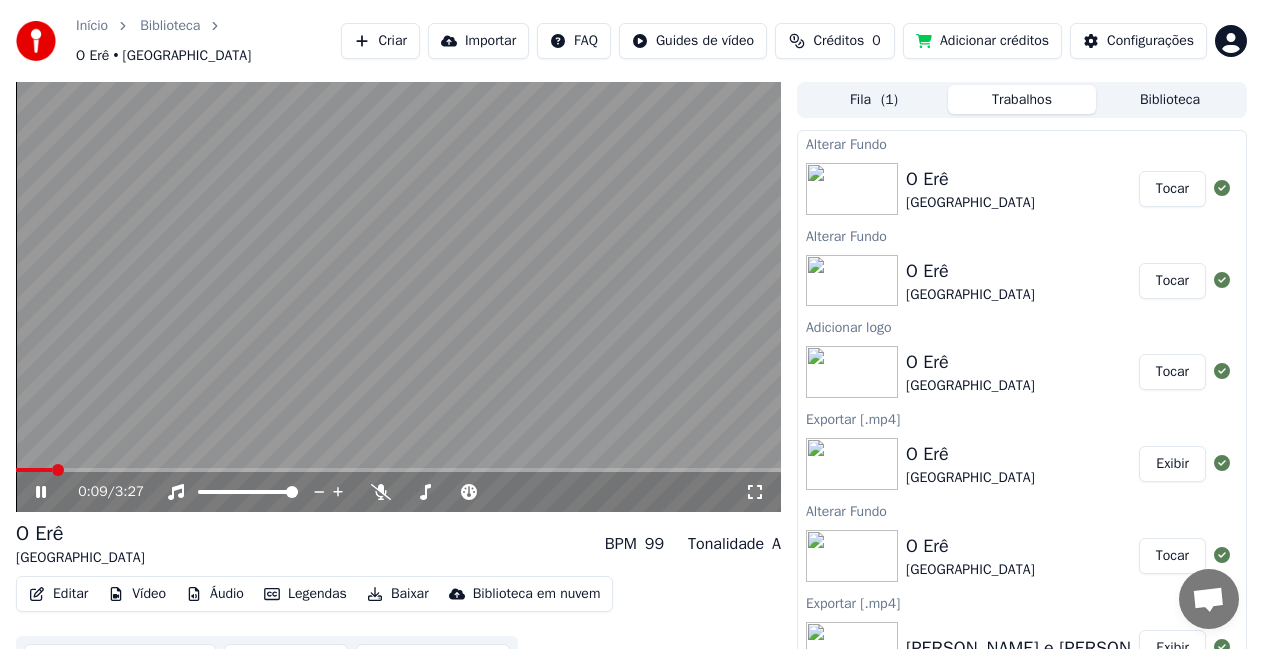 click on "Editar" at bounding box center [58, 594] 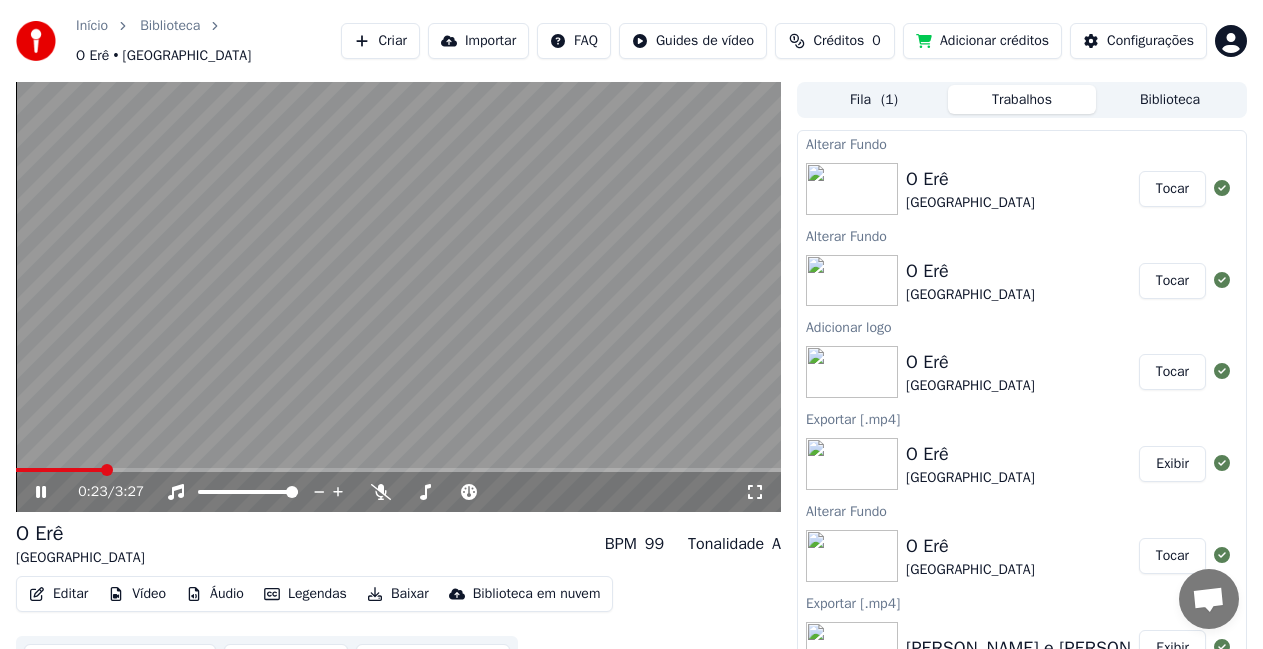 click on "O Erê Cidade Negra" at bounding box center (1022, 189) 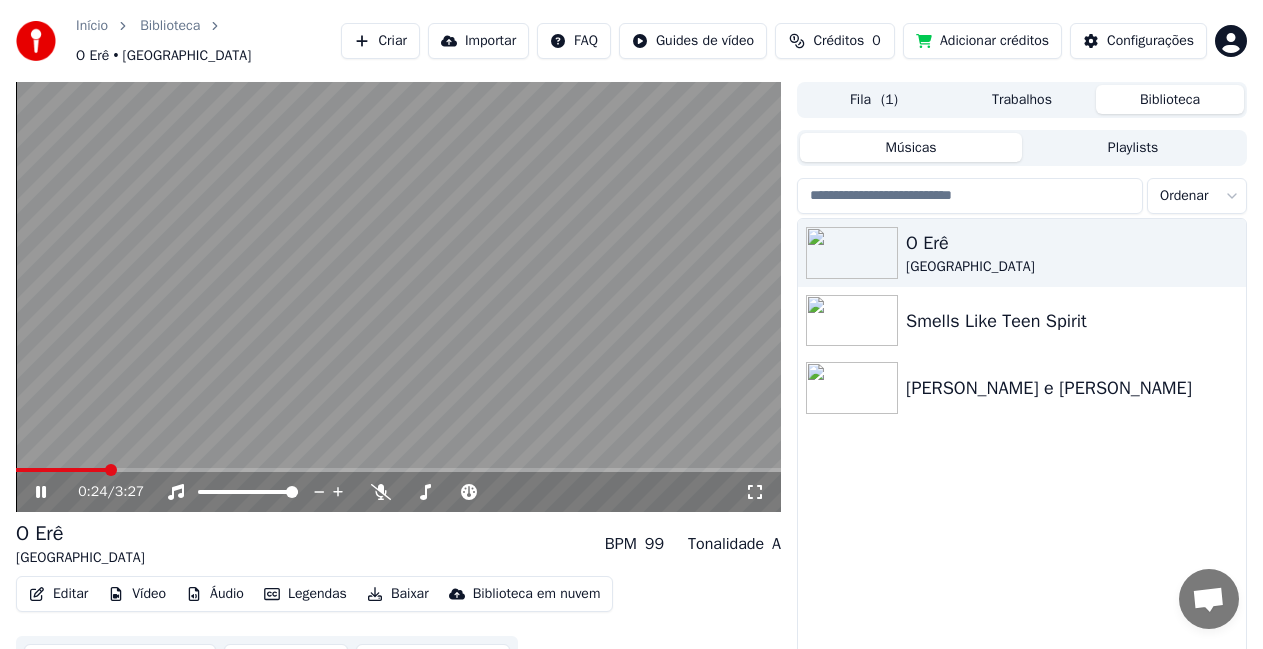click on "Biblioteca" at bounding box center [1170, 99] 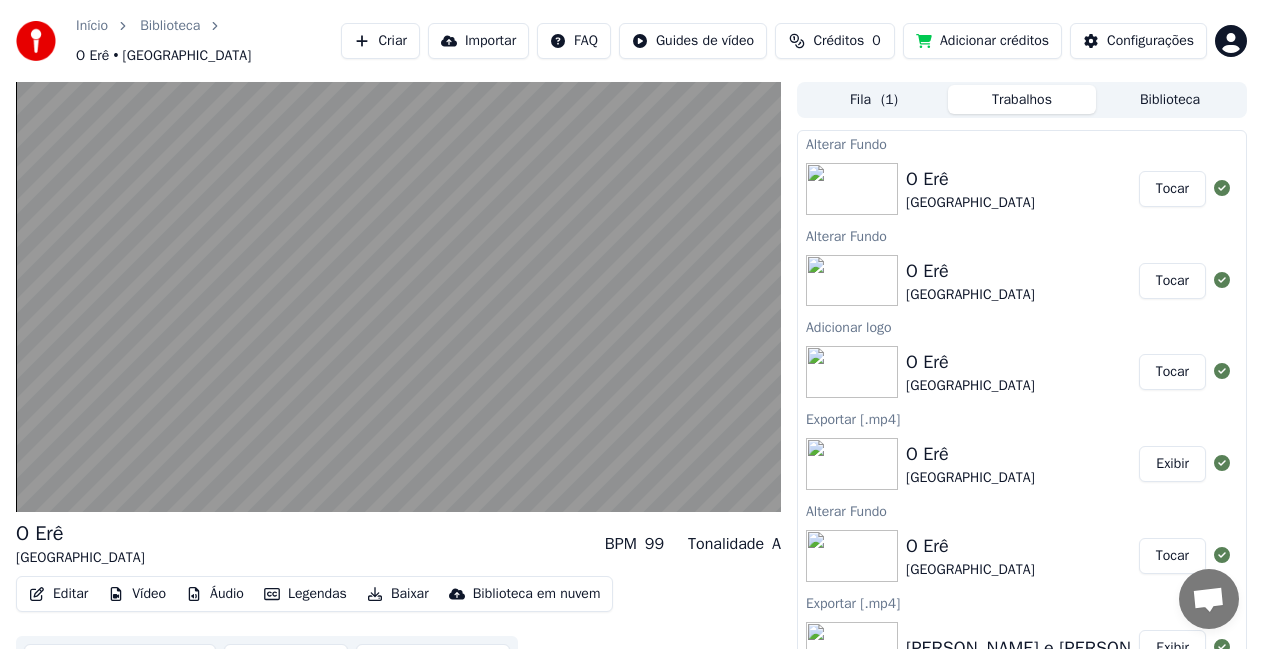 click on "Trabalhos" at bounding box center [1022, 99] 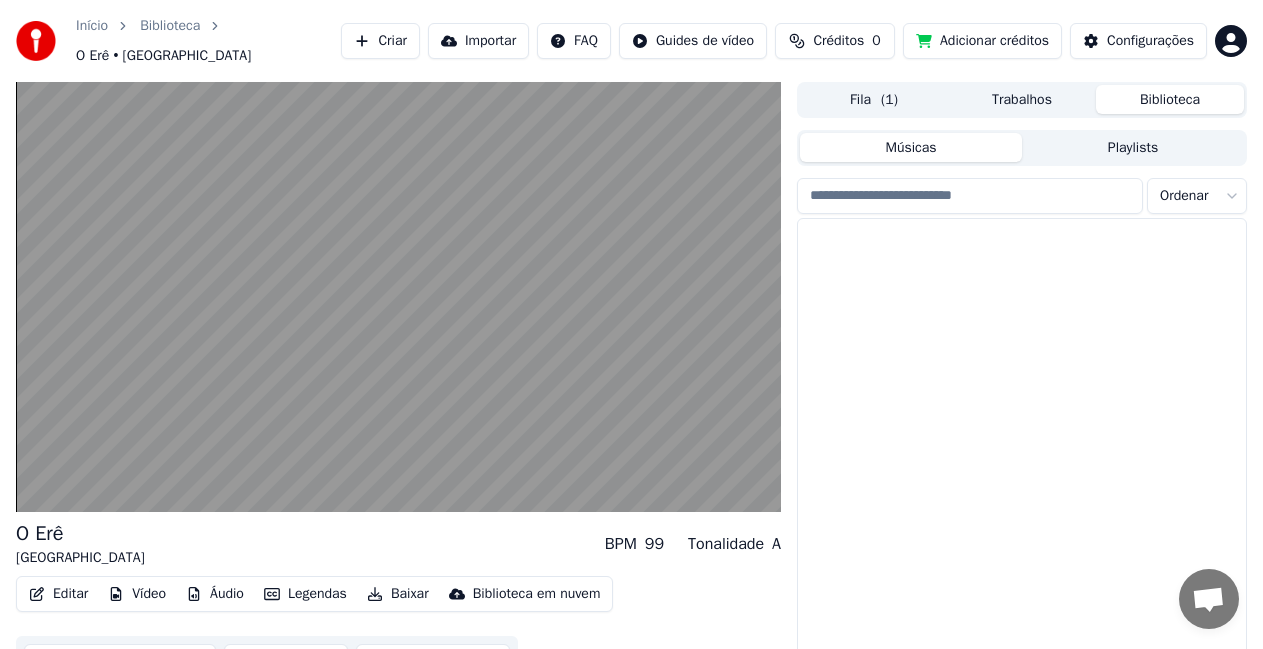 click on "Biblioteca" at bounding box center (1170, 99) 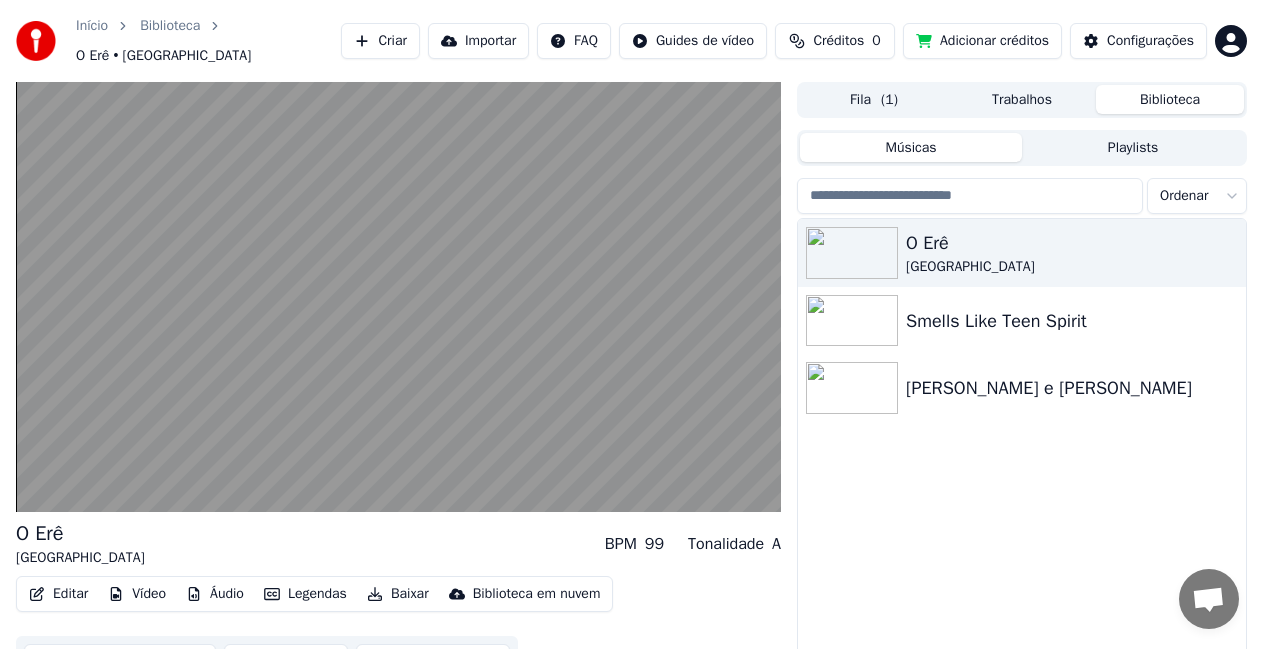 click on "Playlists" at bounding box center (1133, 147) 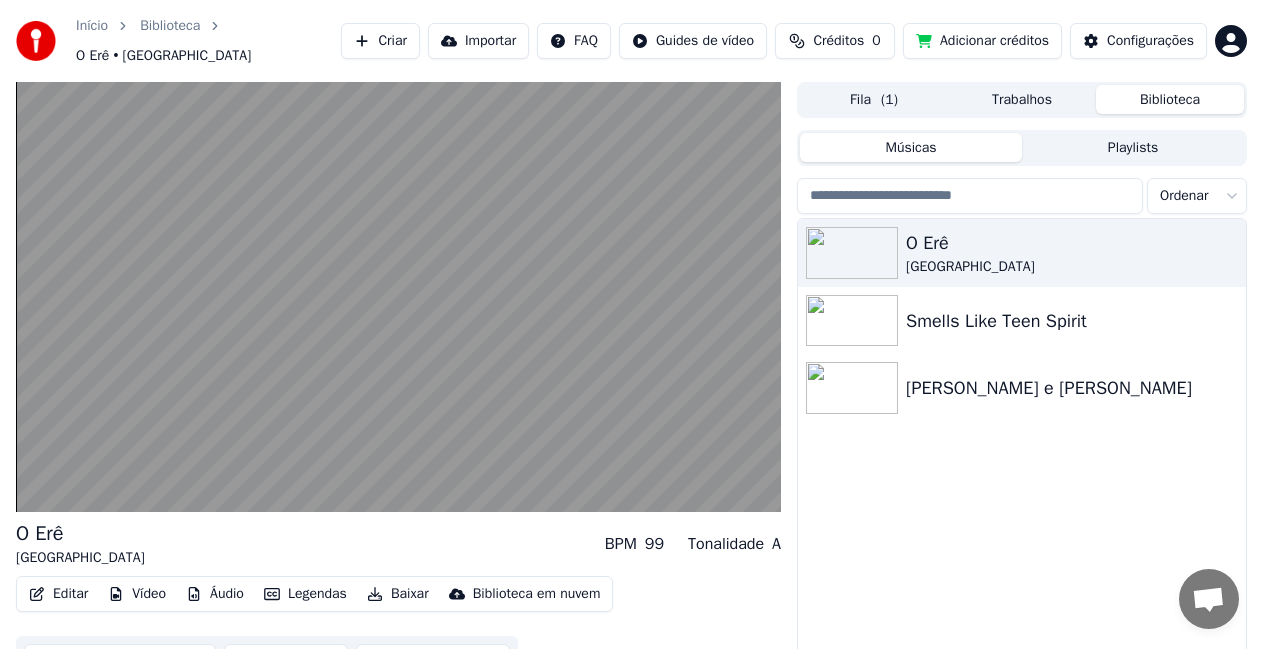 click on "Músicas" at bounding box center (911, 147) 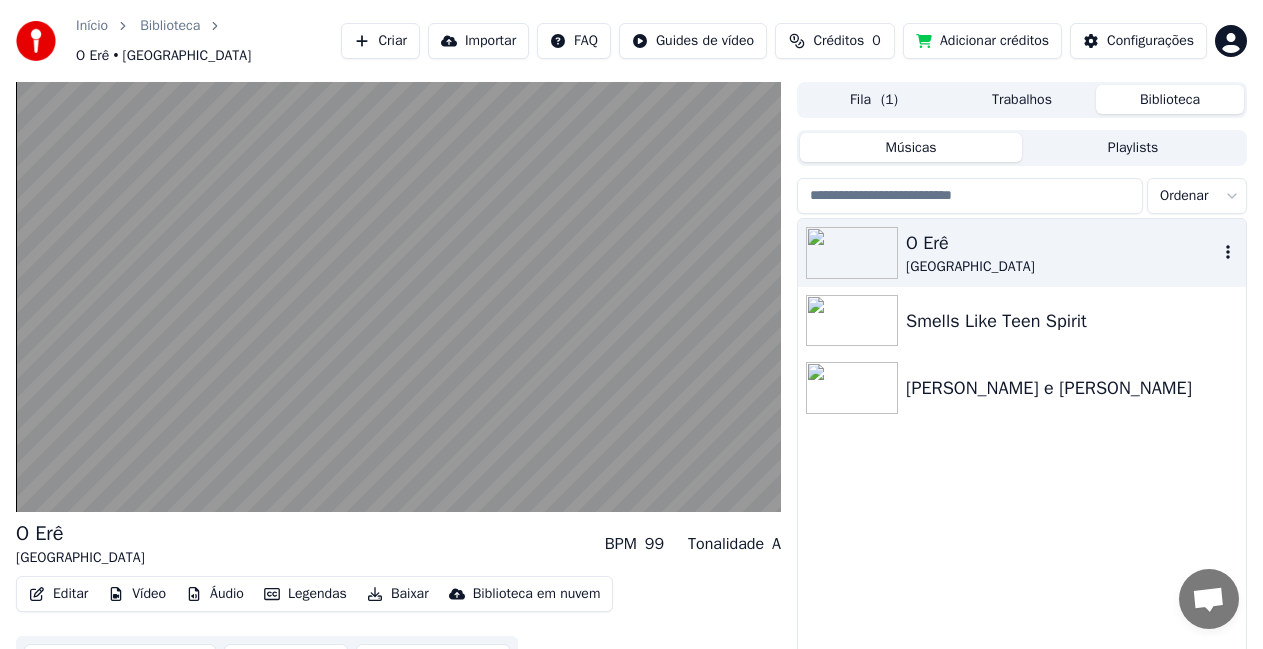 click on "O Erê" at bounding box center (1062, 243) 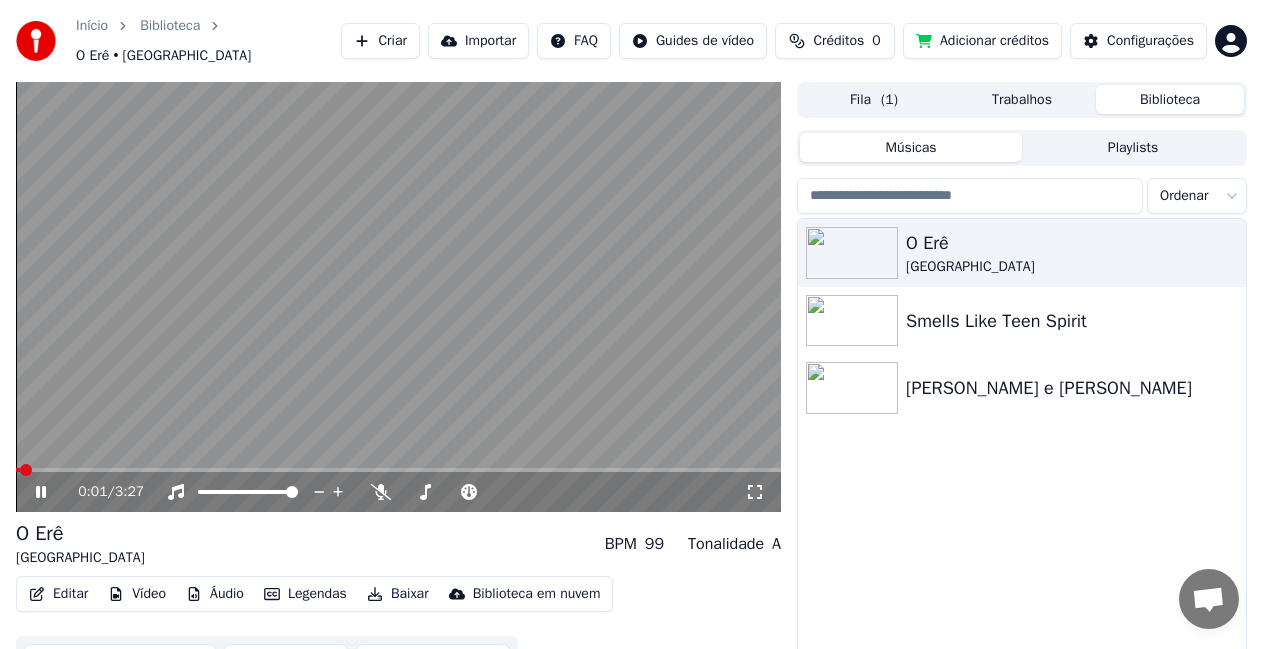 click 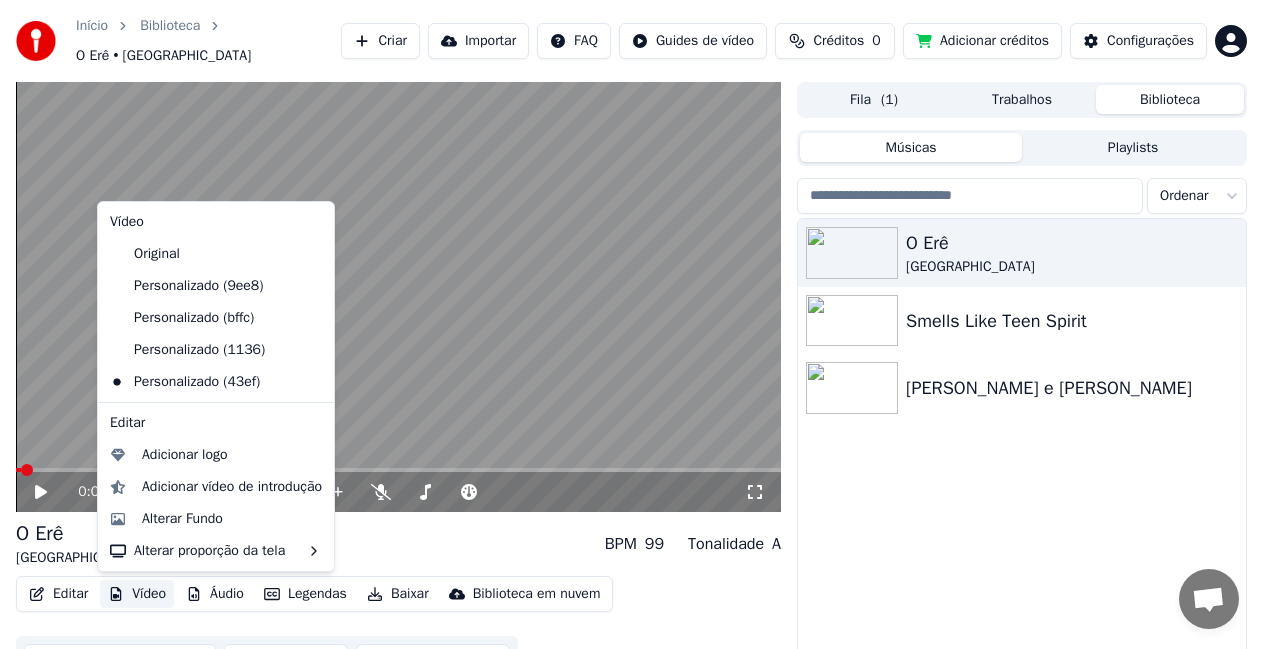 click on "Vídeo" at bounding box center (137, 594) 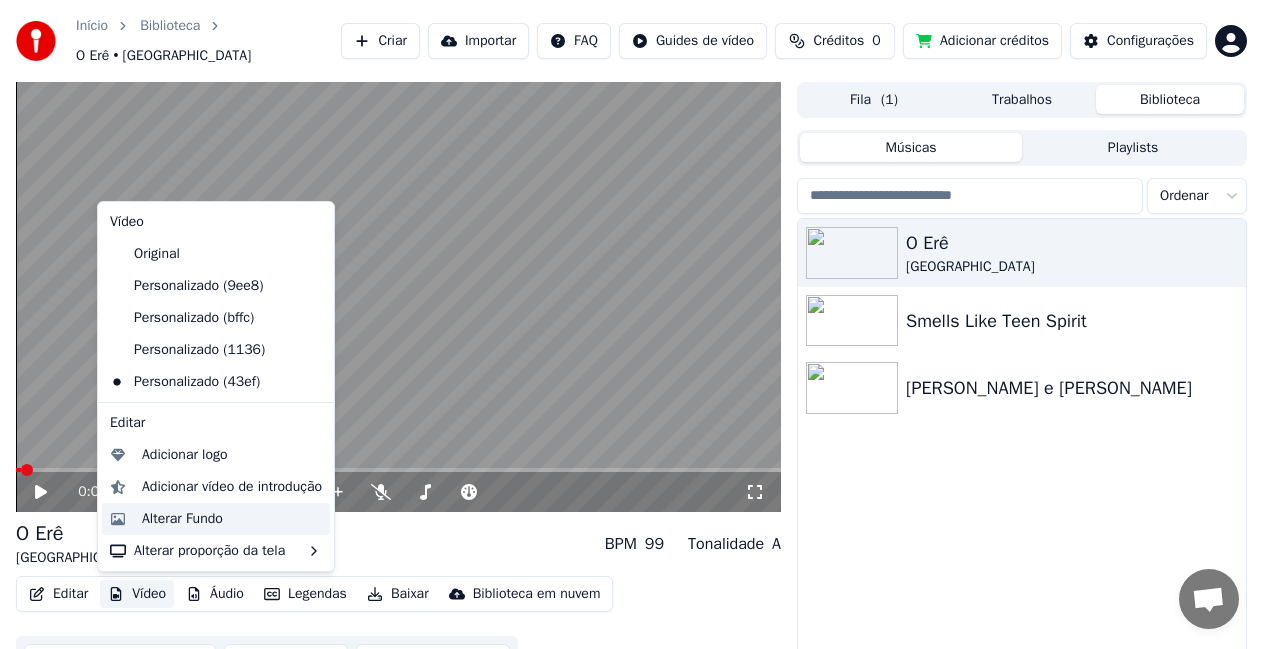 click on "Alterar Fundo" at bounding box center (182, 519) 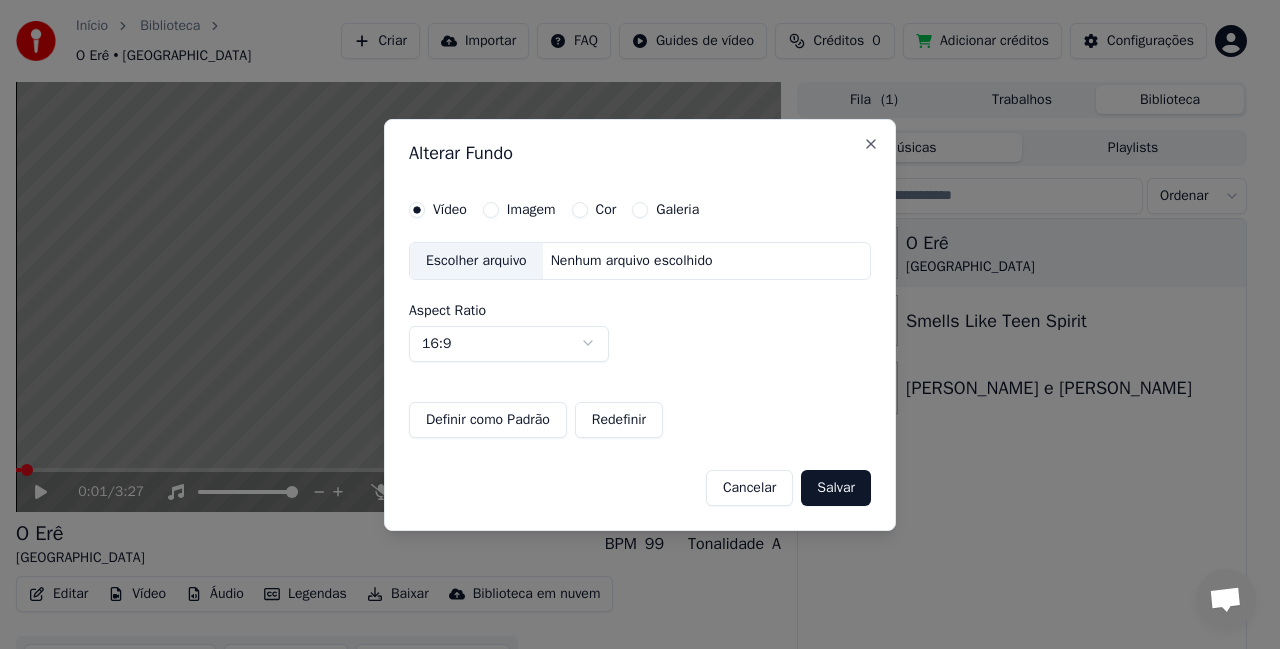 click on "Imagem" at bounding box center (491, 210) 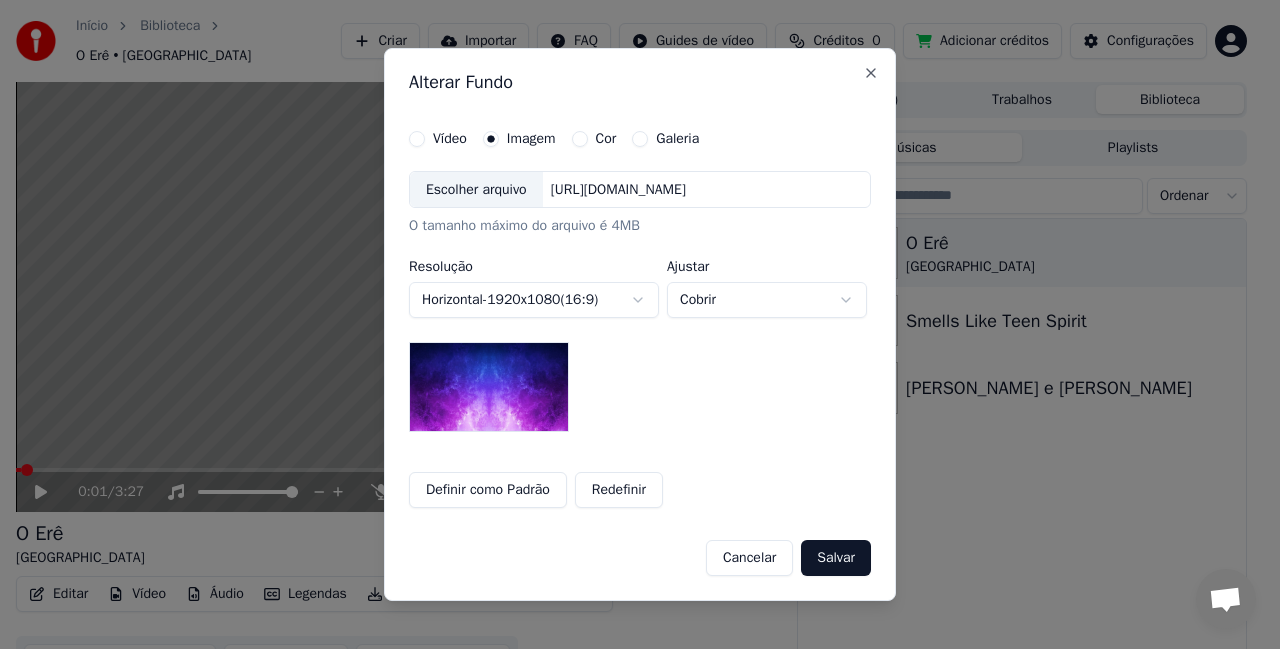 click on "Escolher arquivo" at bounding box center [476, 190] 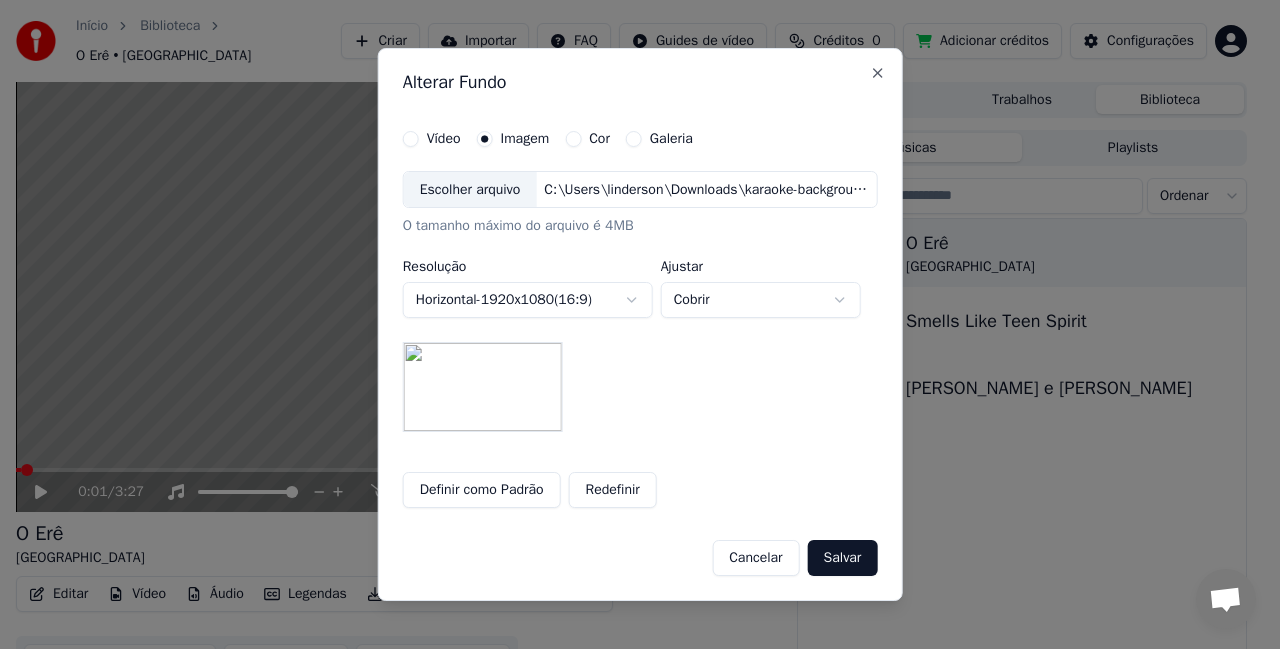 click on "Escolher arquivo" at bounding box center (470, 190) 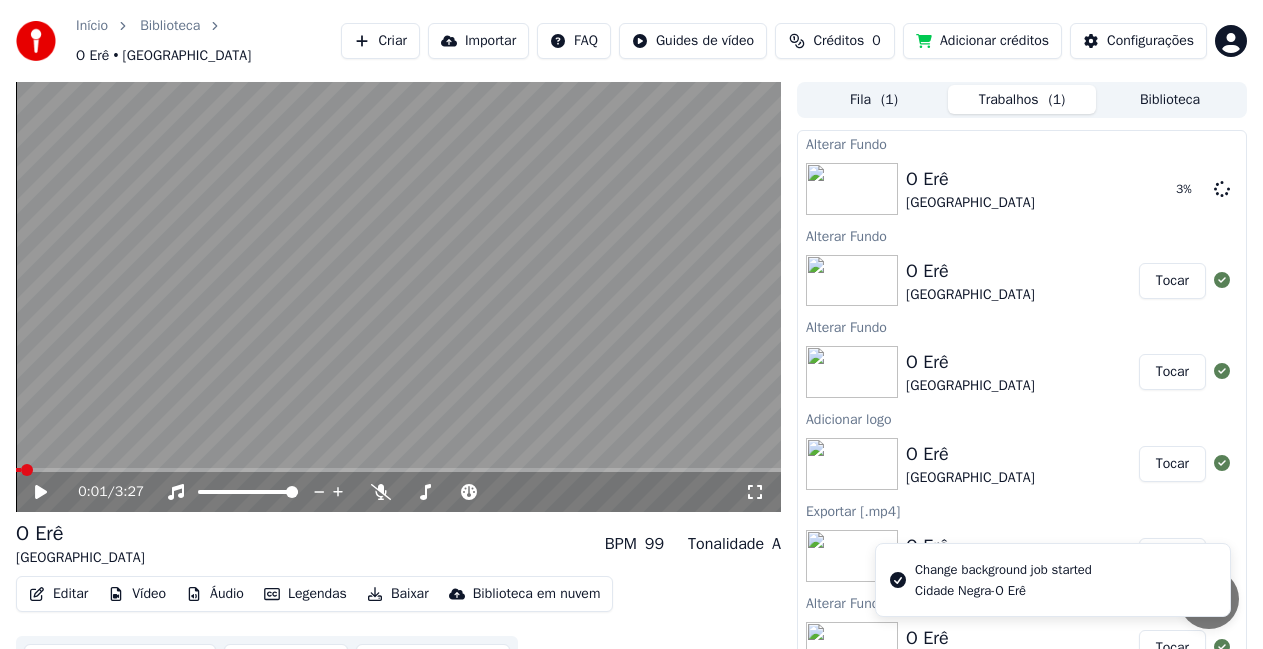 click on "Vídeo" at bounding box center (137, 594) 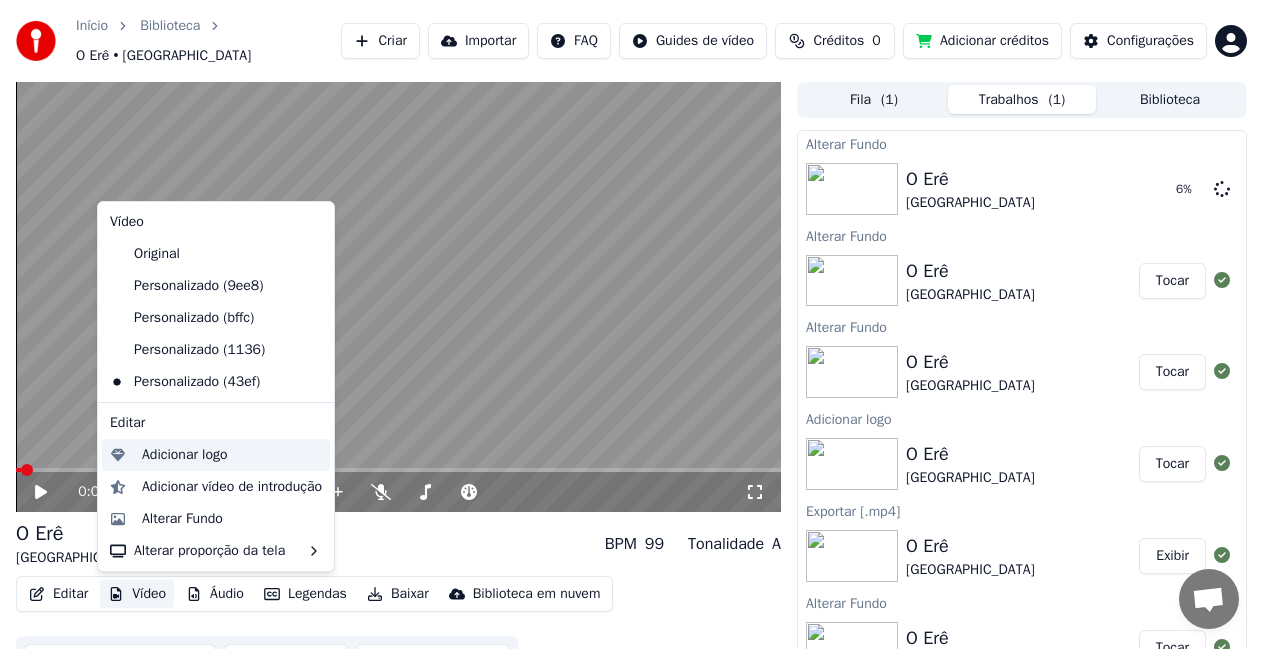 click on "Adicionar logo" at bounding box center (185, 455) 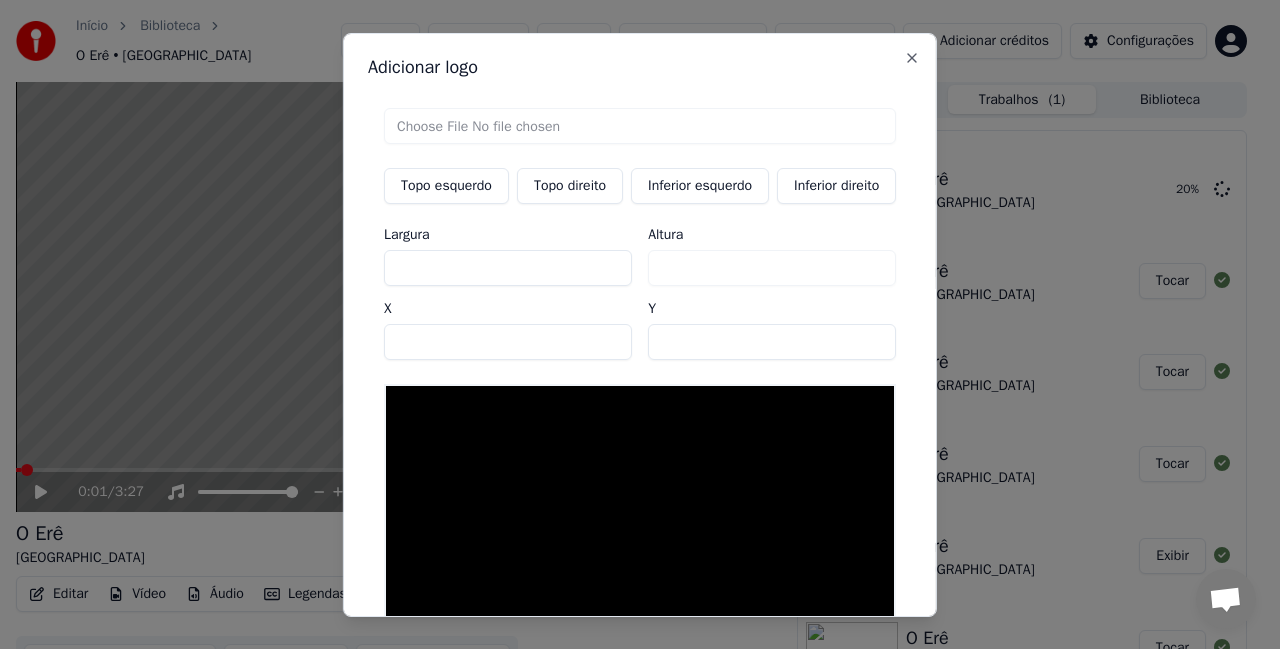 click on "Topo direito" at bounding box center [570, 185] 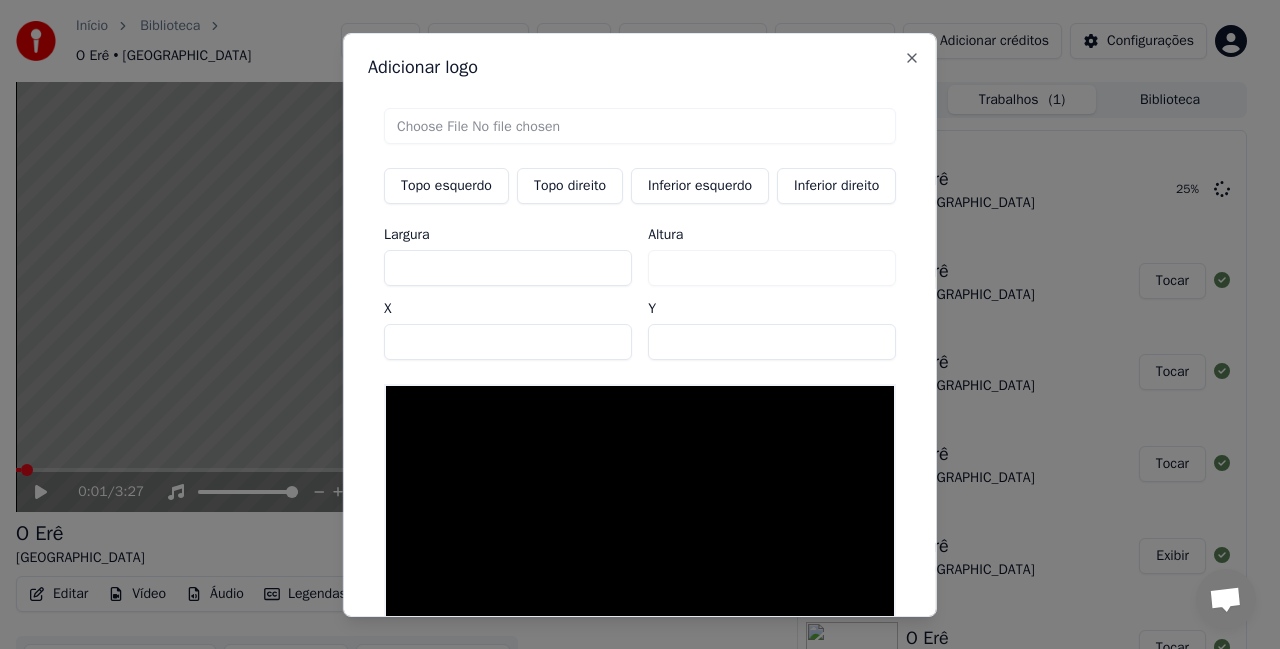 click at bounding box center [640, 125] 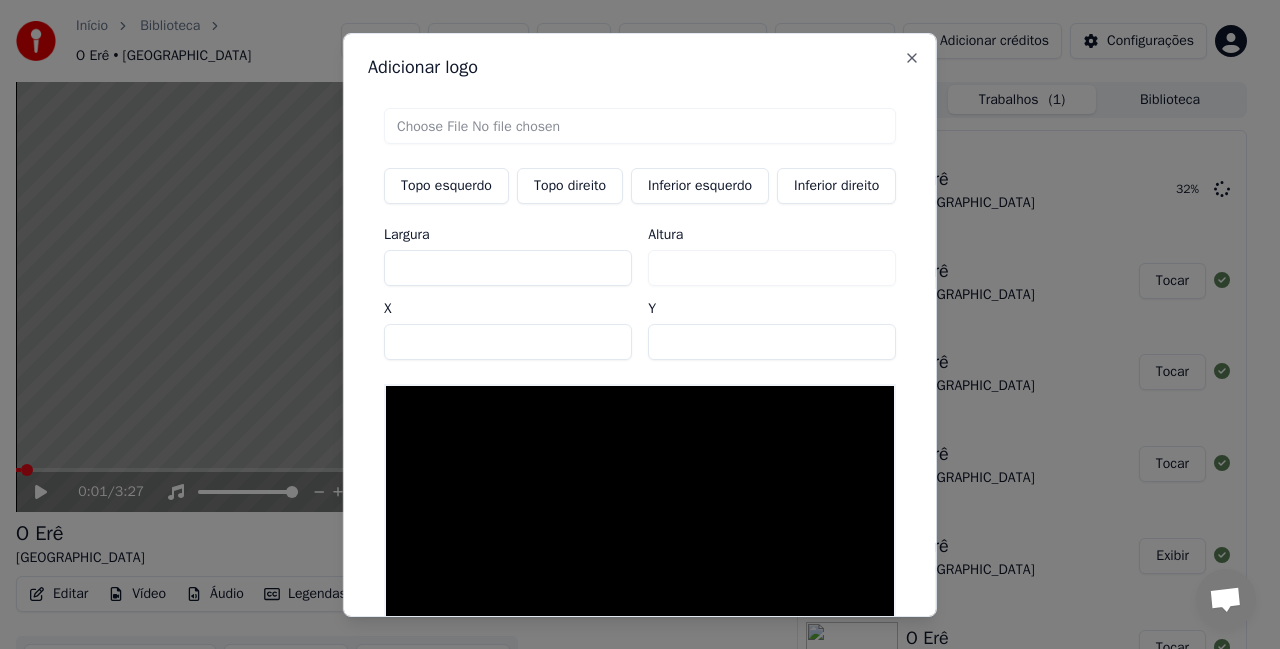 type on "**********" 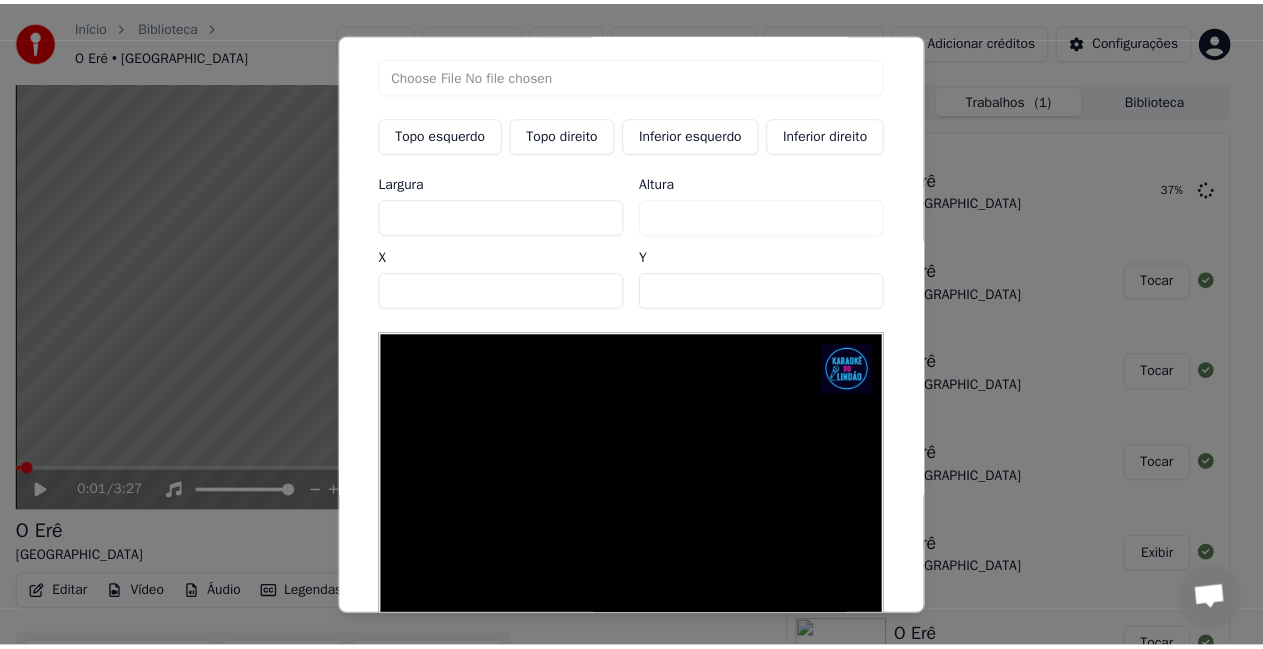 scroll, scrollTop: 171, scrollLeft: 0, axis: vertical 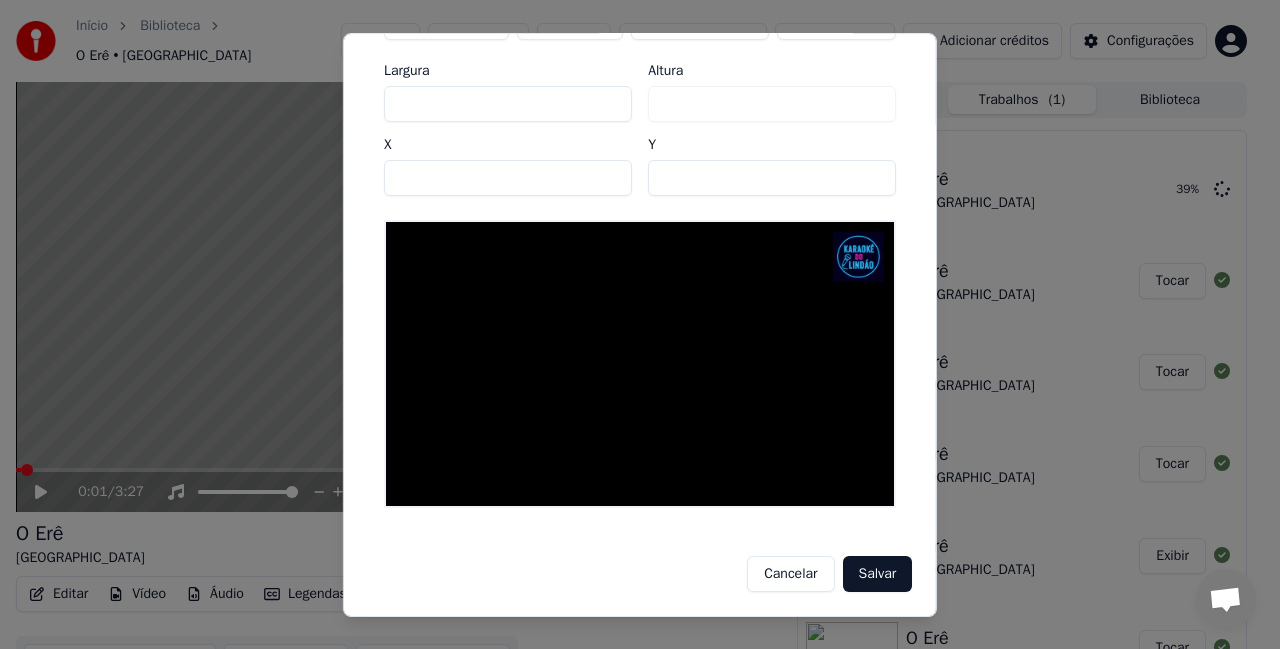 click on "Salvar" at bounding box center (877, 574) 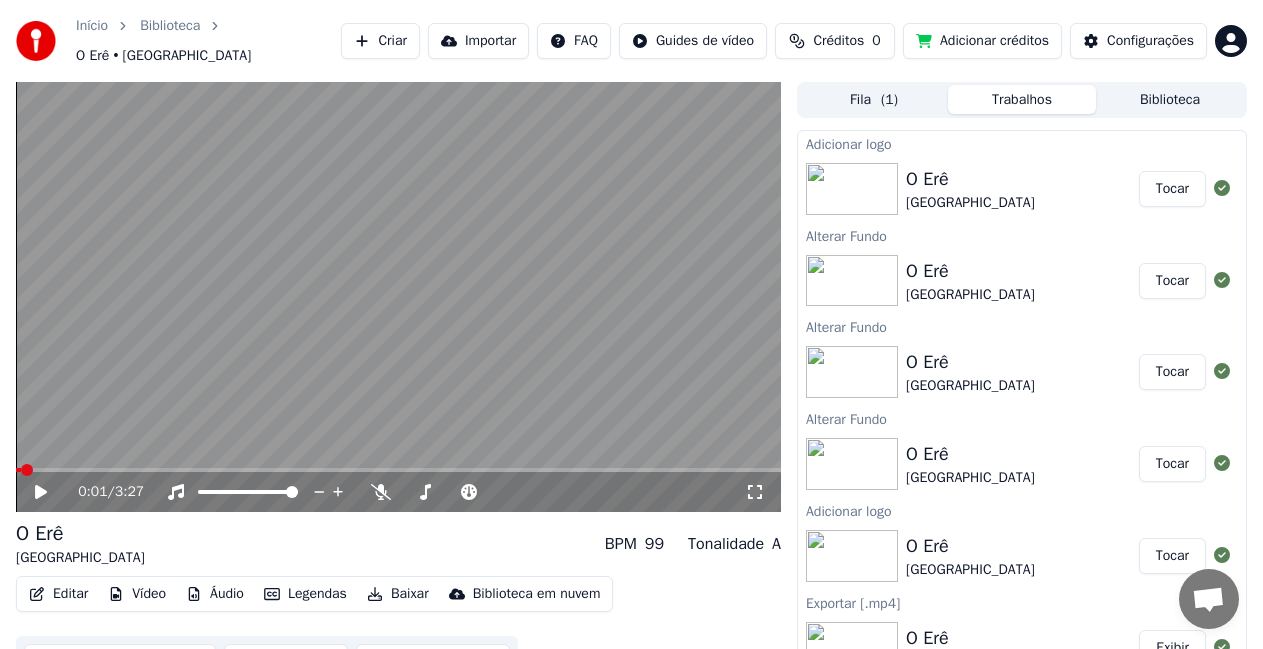 click on "O Erê Cidade Negra" at bounding box center [1022, 189] 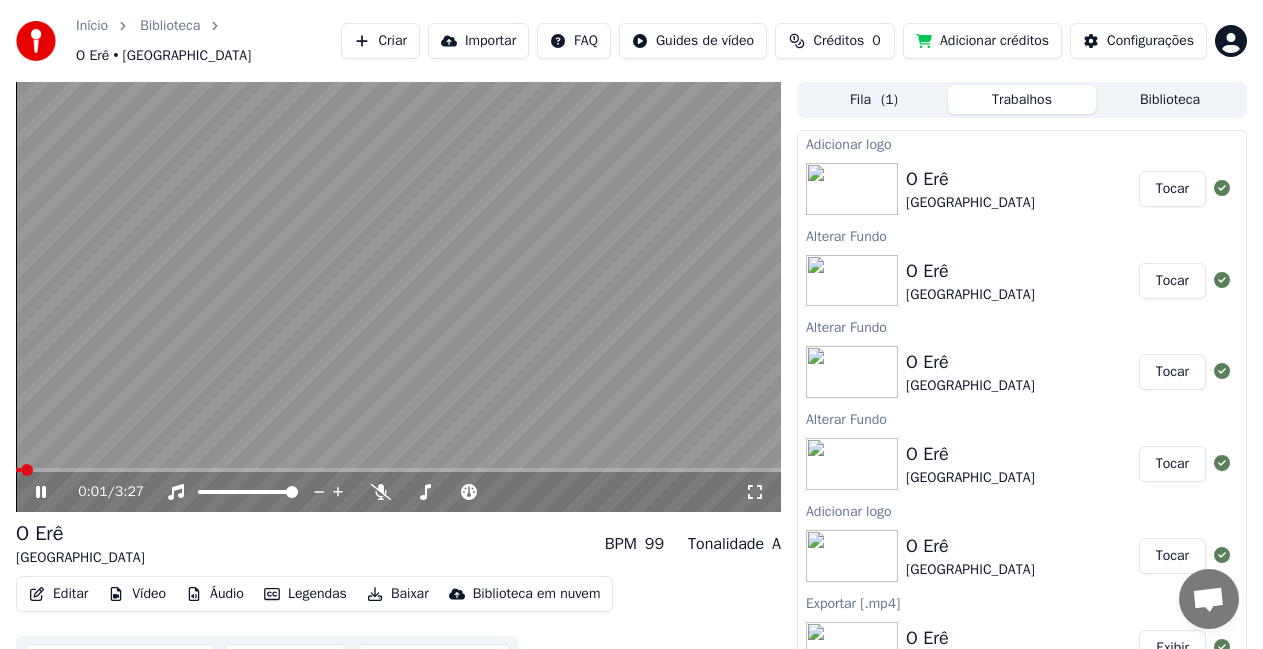 click 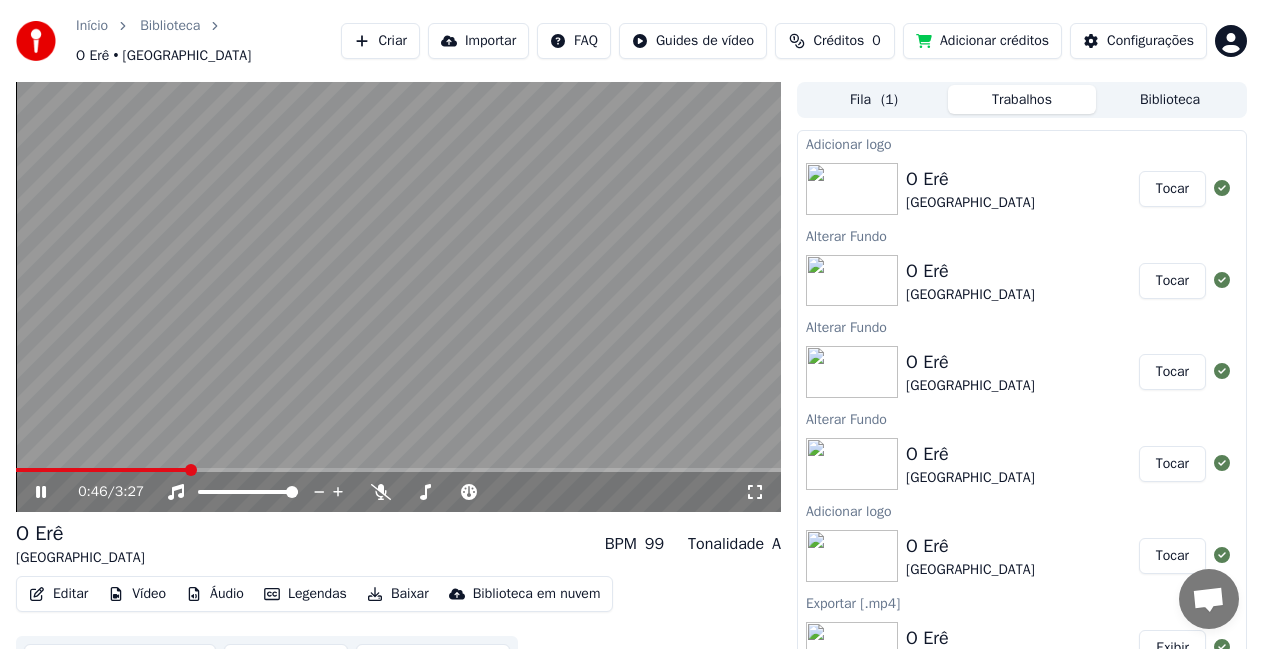click 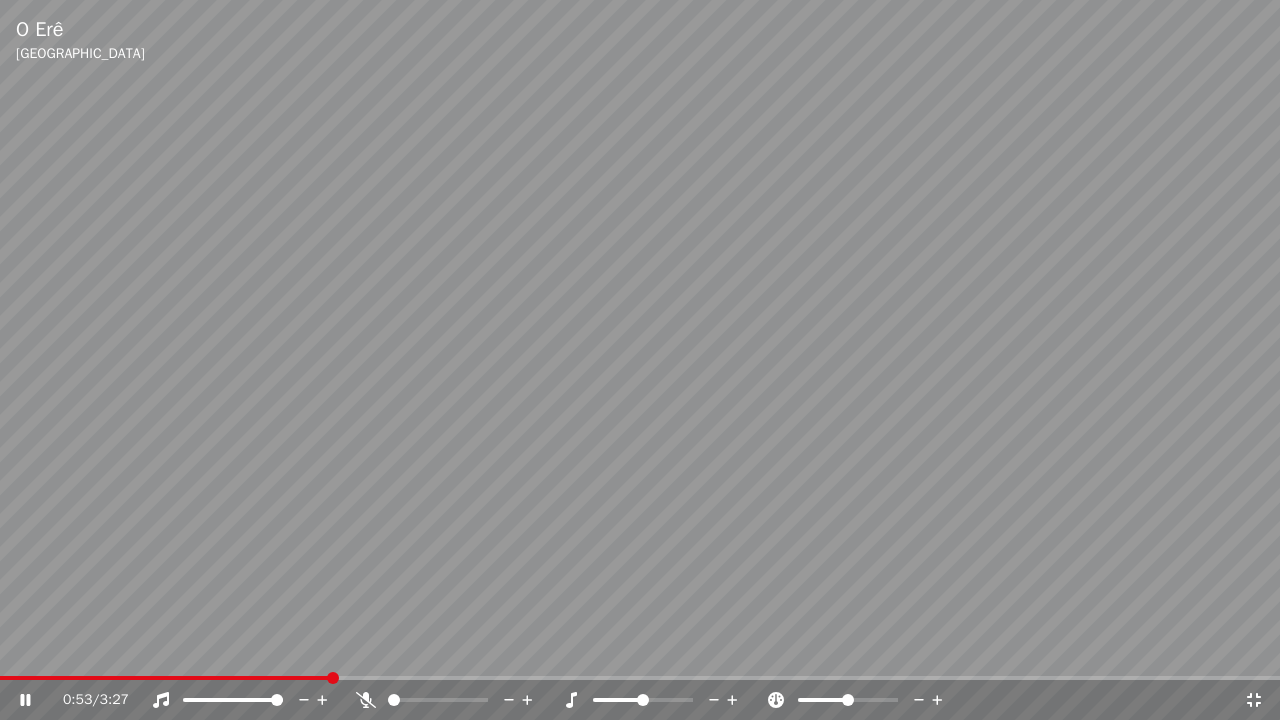click 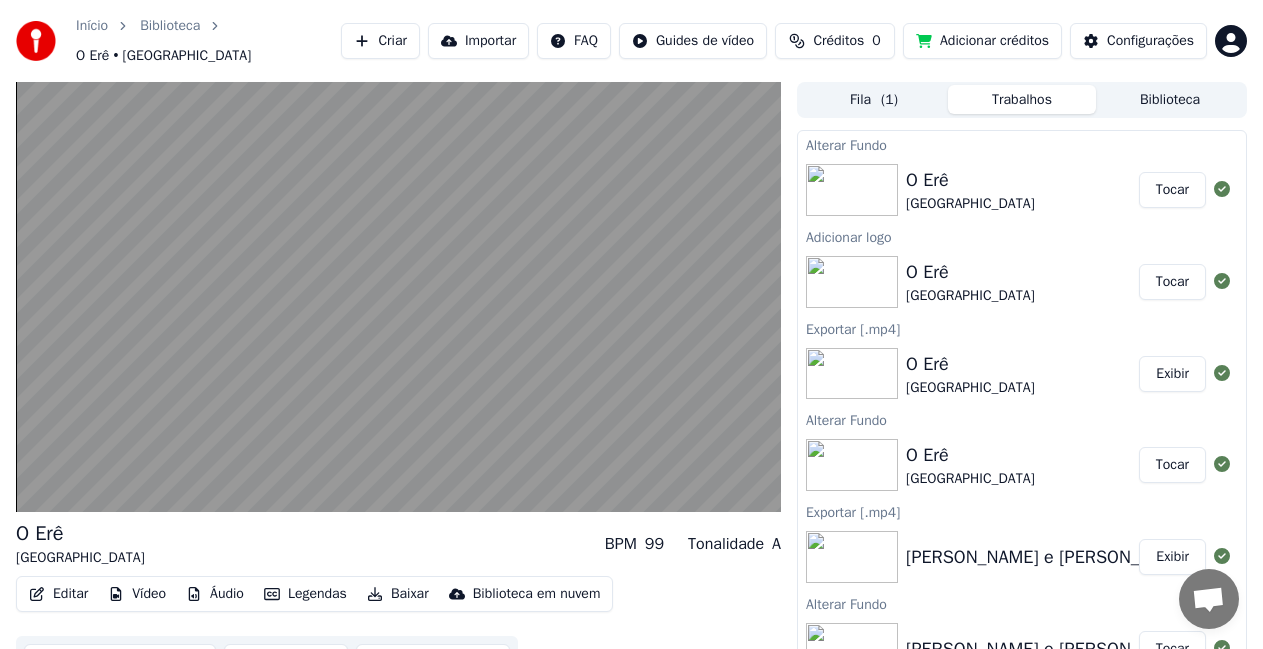 scroll, scrollTop: 276, scrollLeft: 0, axis: vertical 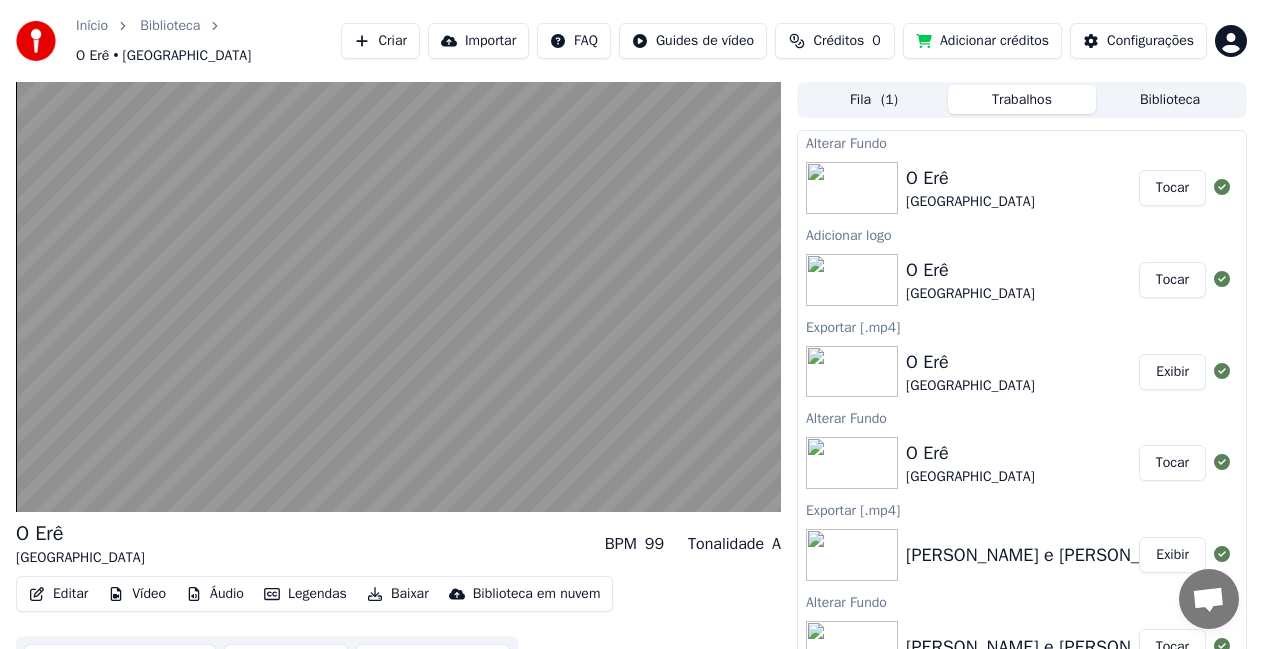 click at bounding box center [852, 372] 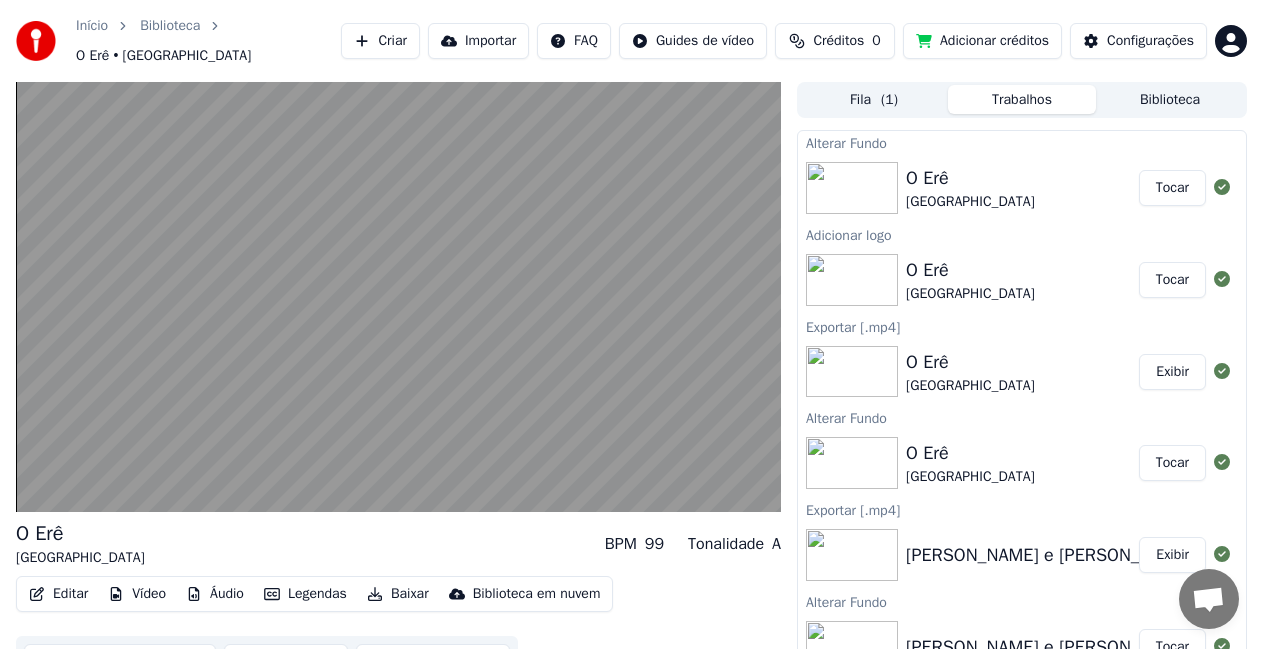 click at bounding box center [852, 372] 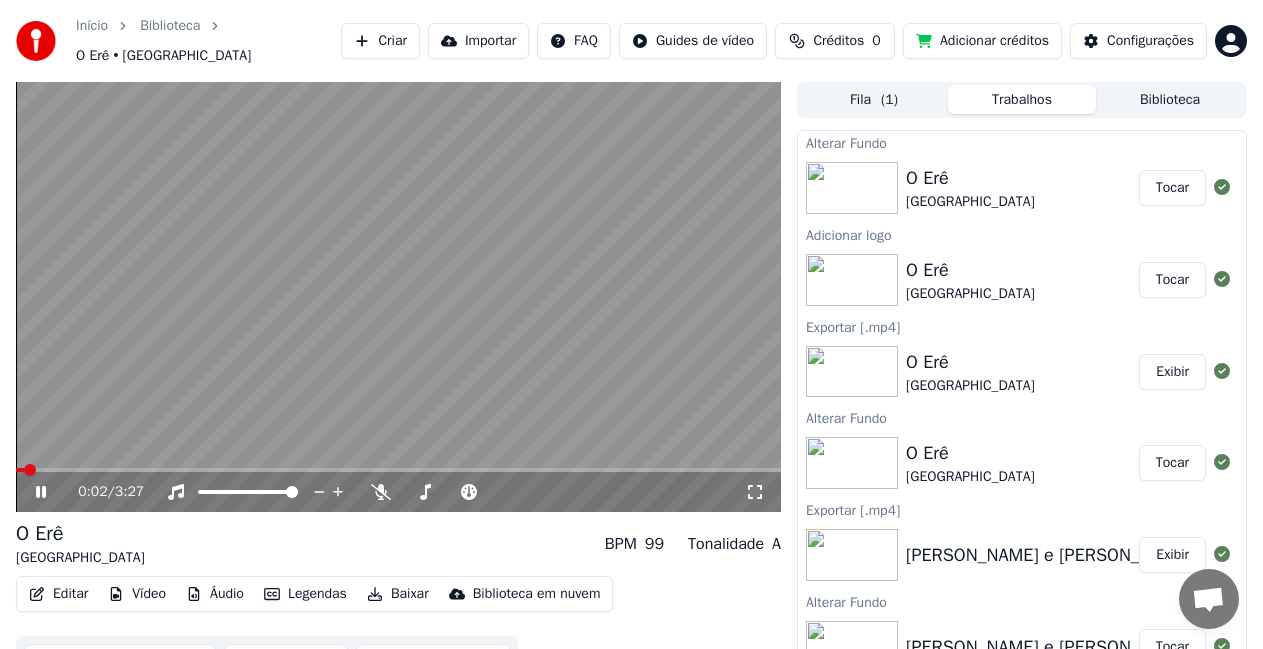 click on "Tocar" at bounding box center (1172, 463) 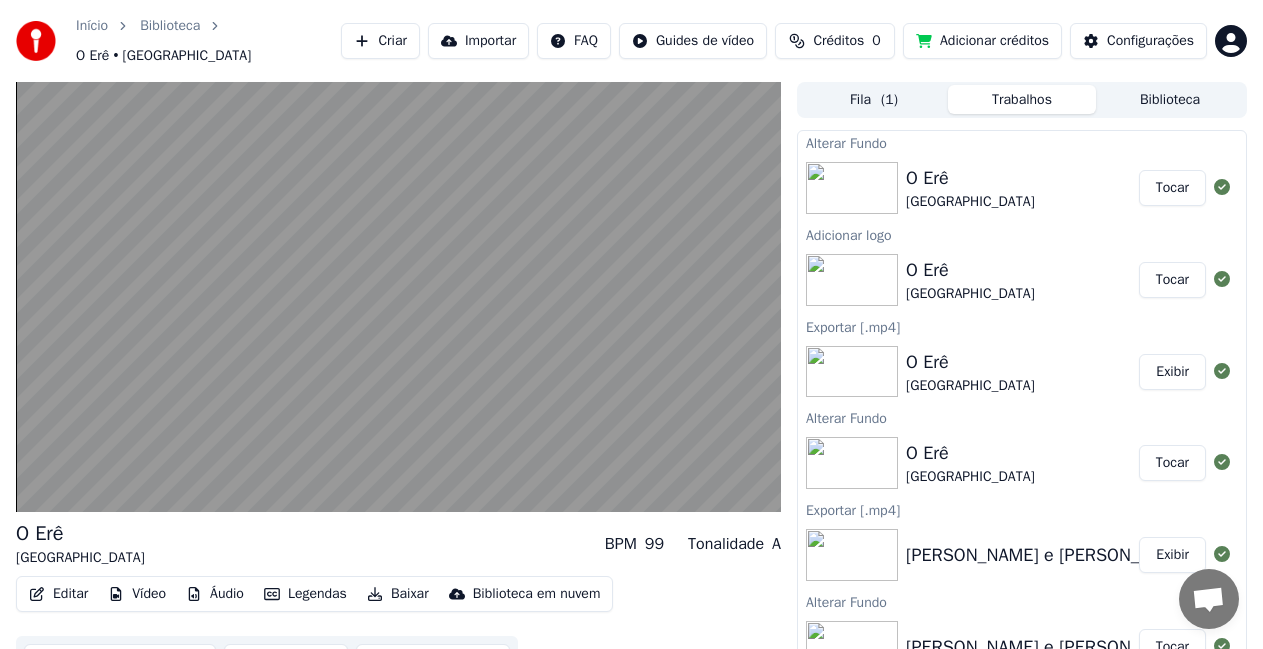 scroll, scrollTop: 39, scrollLeft: 0, axis: vertical 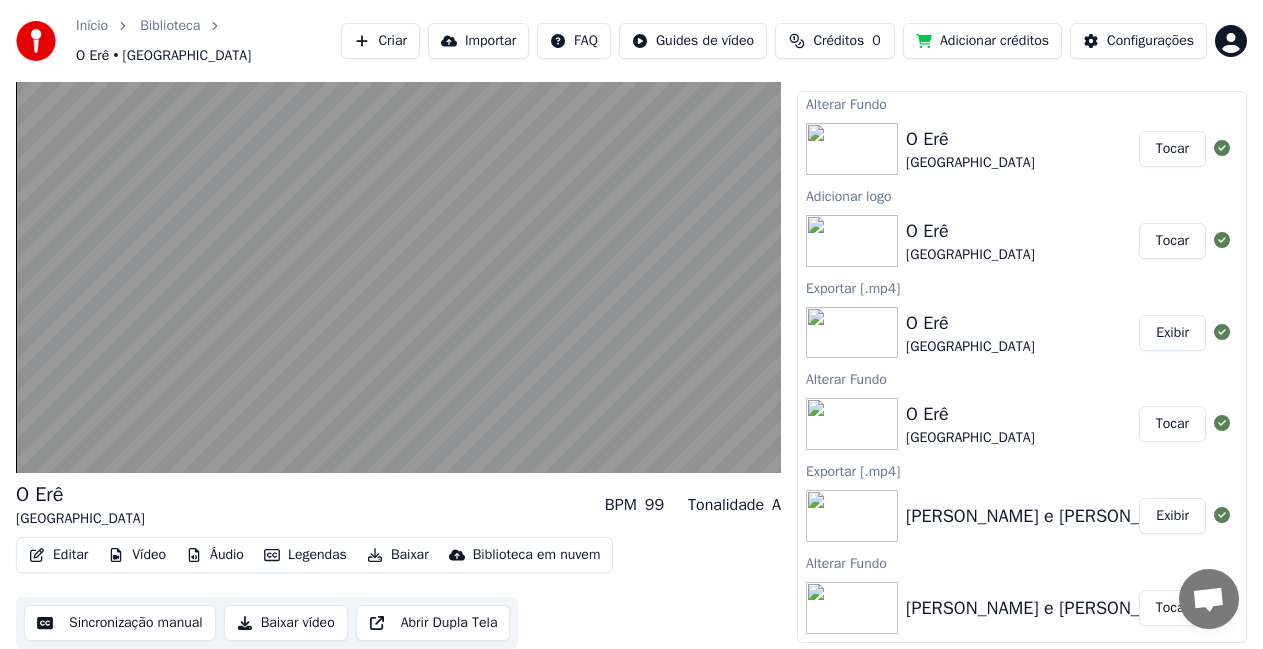 click on "Tocar" at bounding box center [1172, 424] 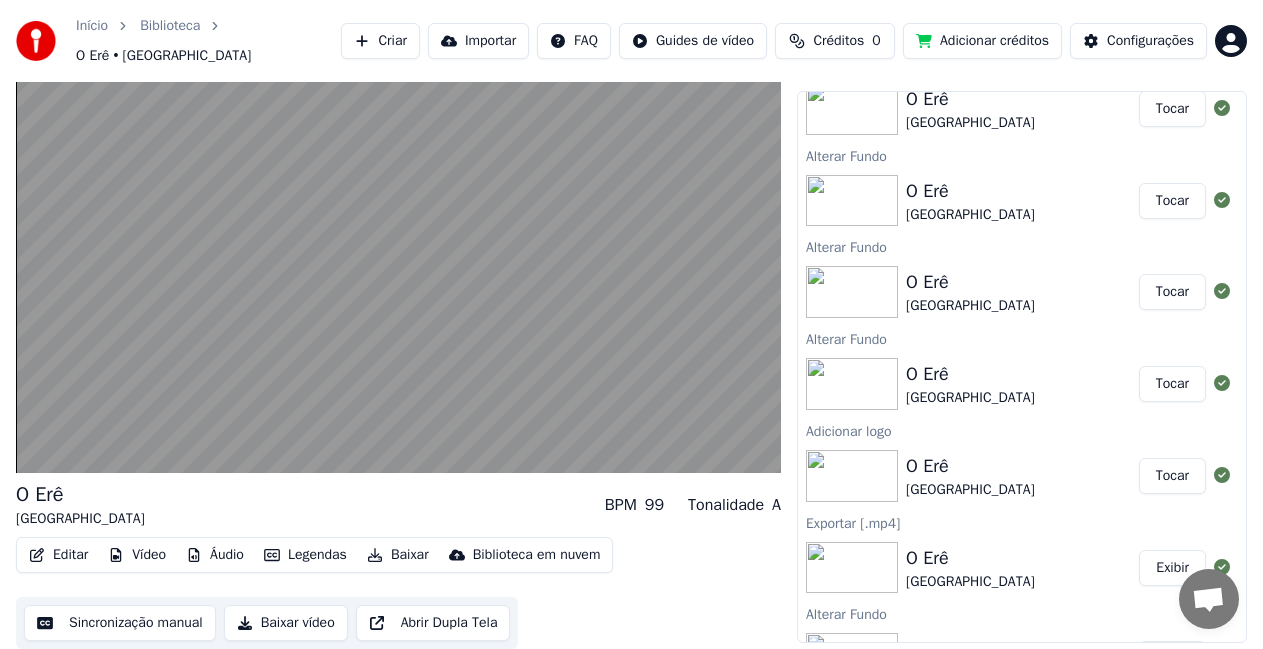 scroll, scrollTop: 30, scrollLeft: 0, axis: vertical 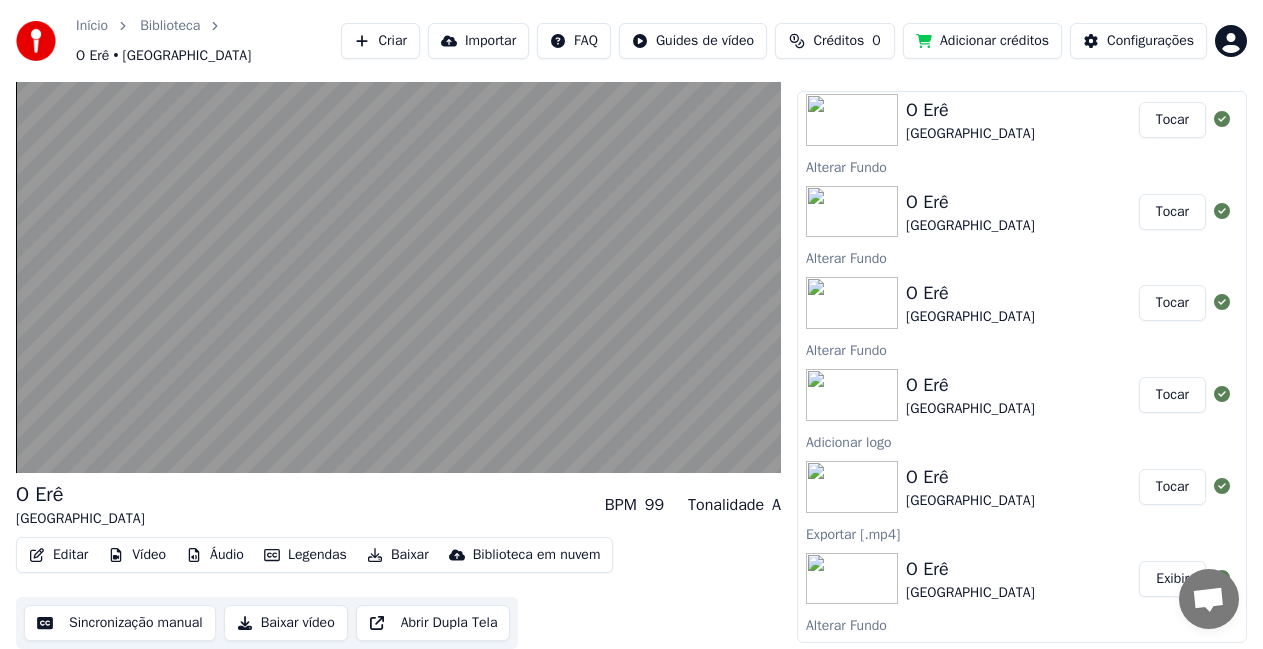 click on "Tocar" at bounding box center [1172, 120] 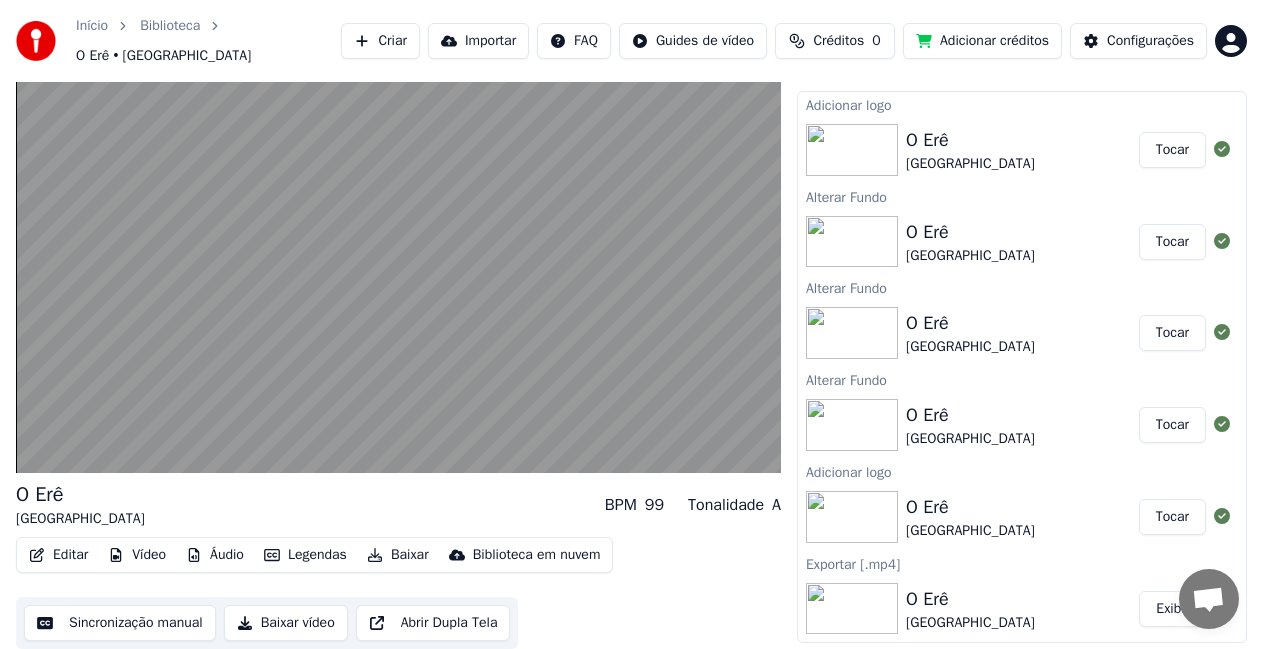 click on "Tocar" at bounding box center [1172, 242] 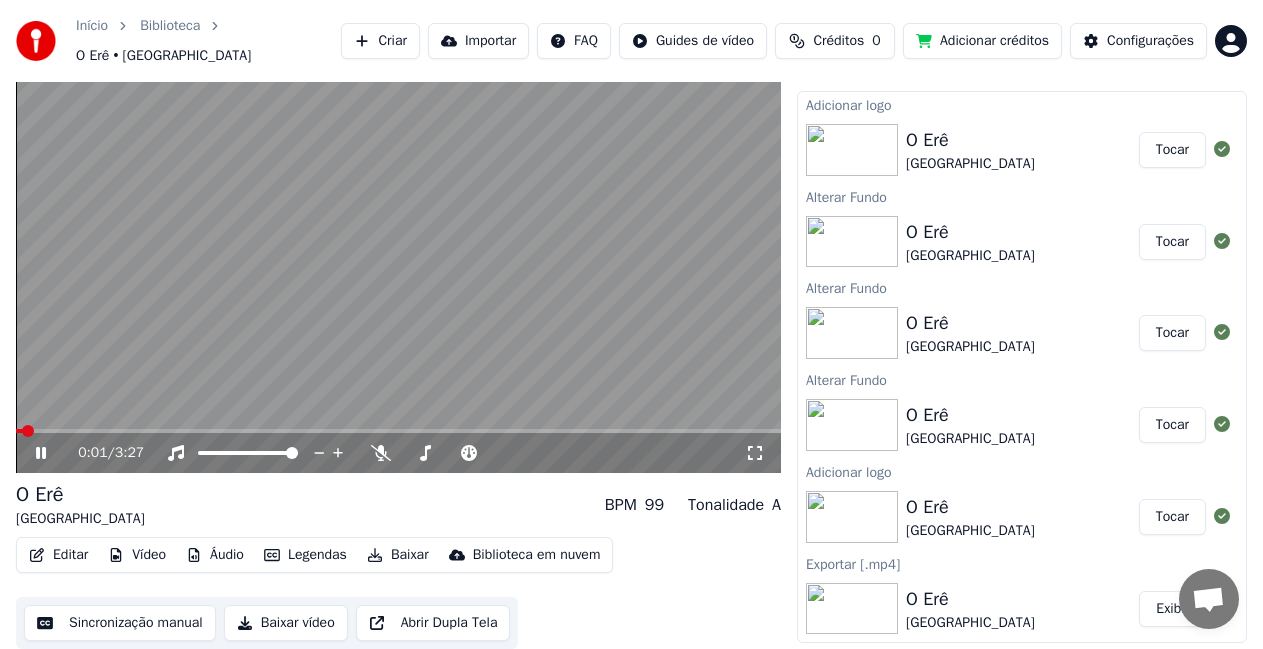 click on "Adicionar logo" at bounding box center [1022, 104] 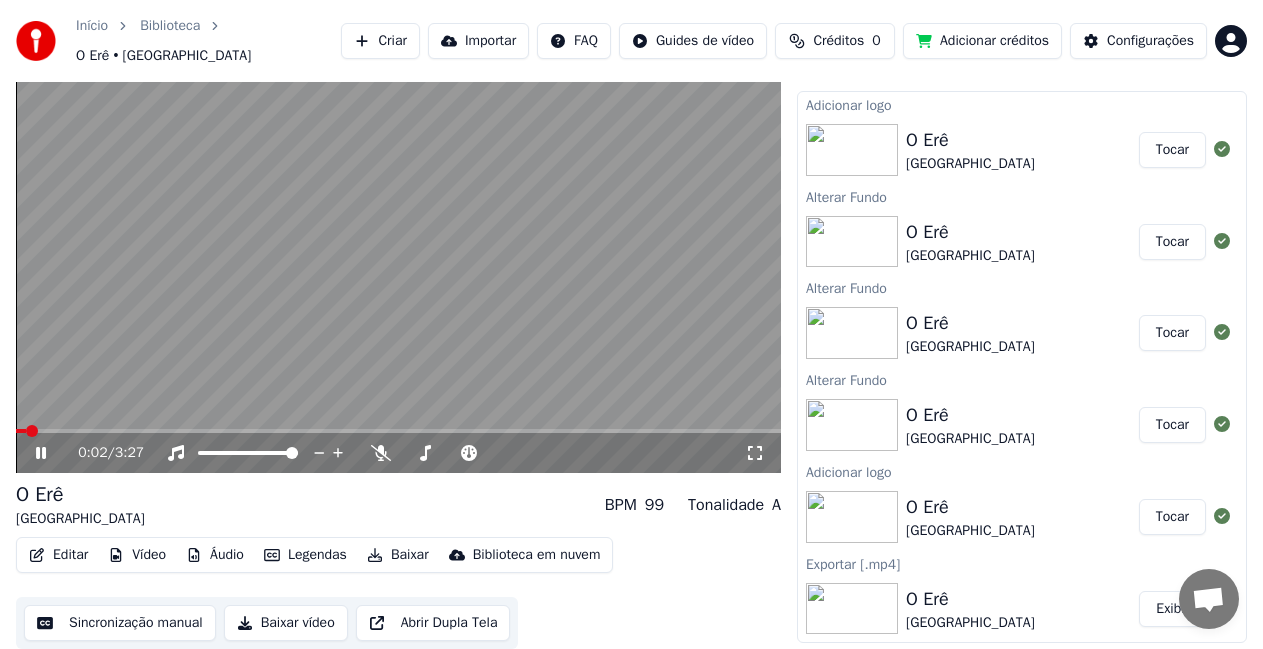 click on "Adicionar logo" at bounding box center [1022, 104] 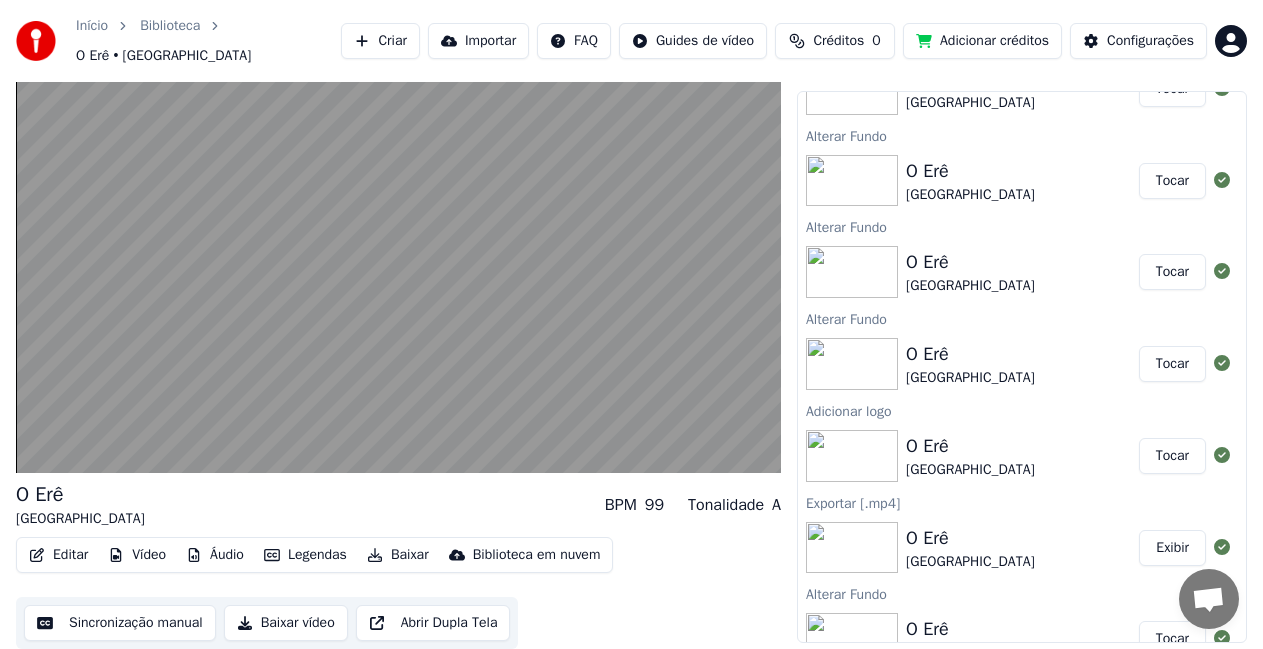 scroll, scrollTop: 0, scrollLeft: 0, axis: both 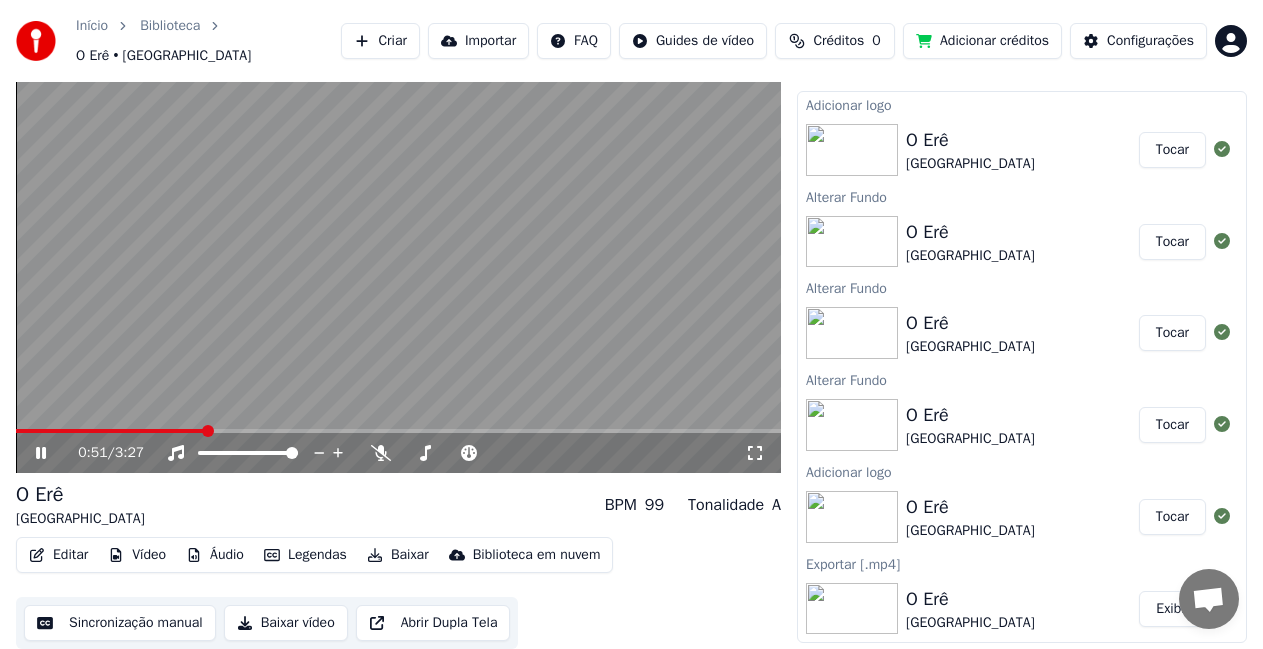 click 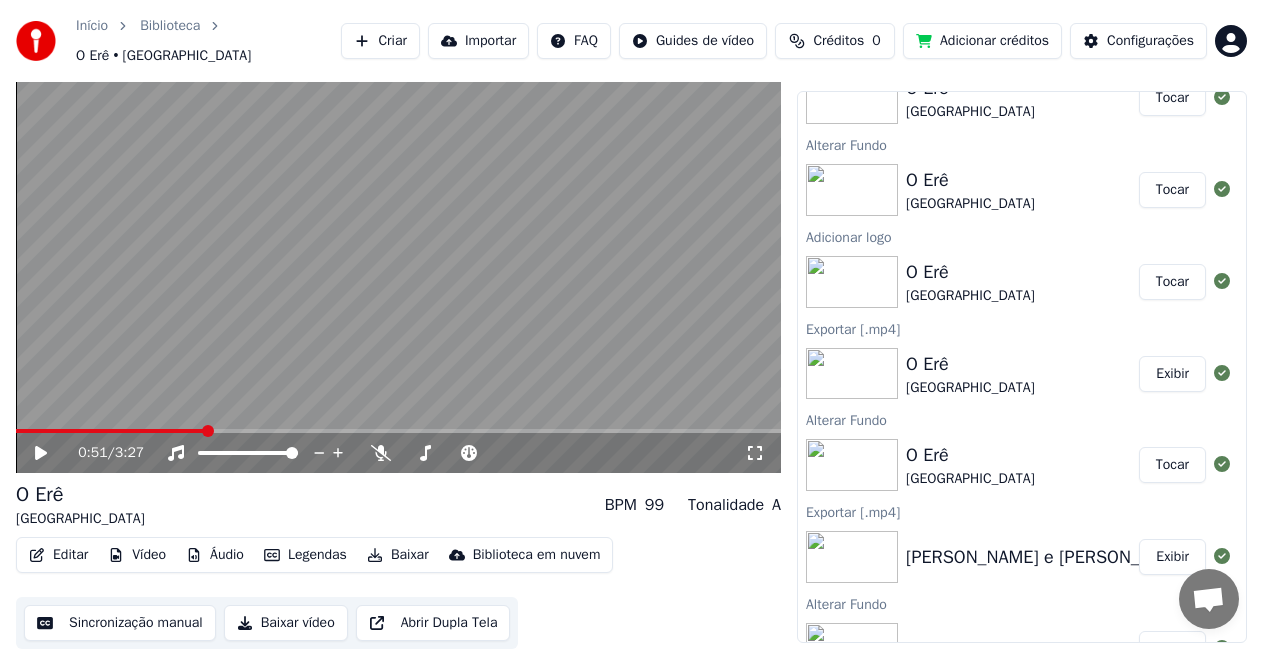 scroll, scrollTop: 276, scrollLeft: 0, axis: vertical 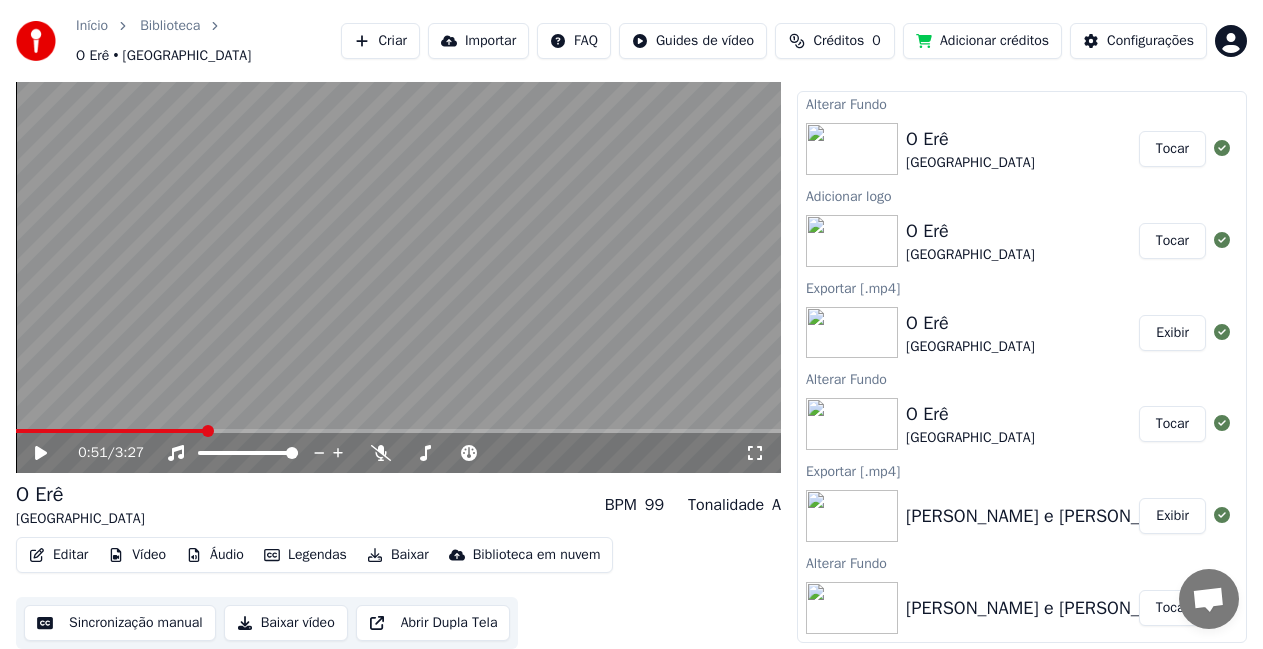 click on "Exibir" at bounding box center [1172, 516] 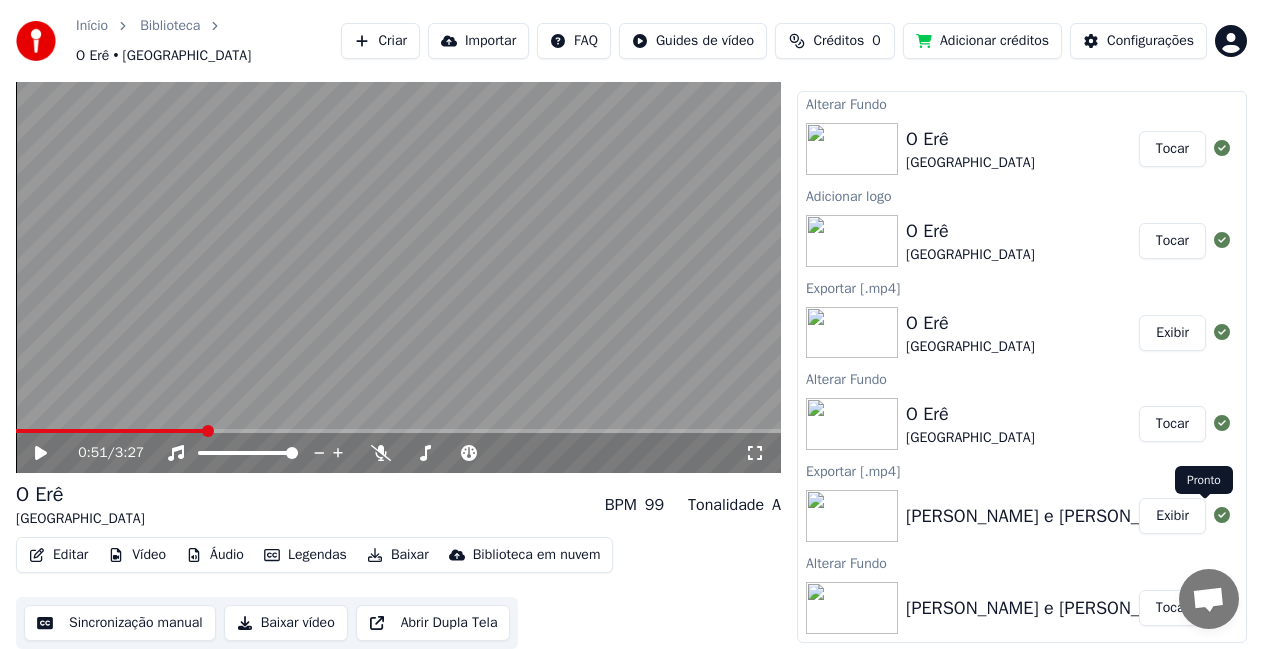 click 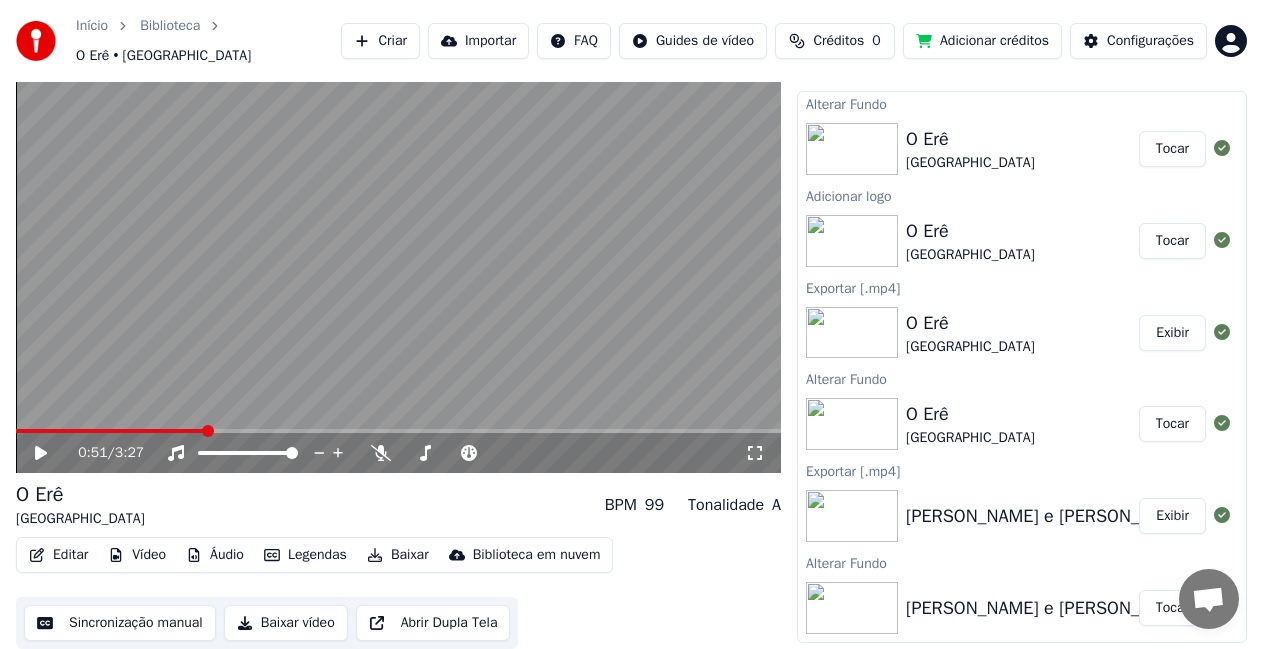 click on "Tocar" at bounding box center [1172, 608] 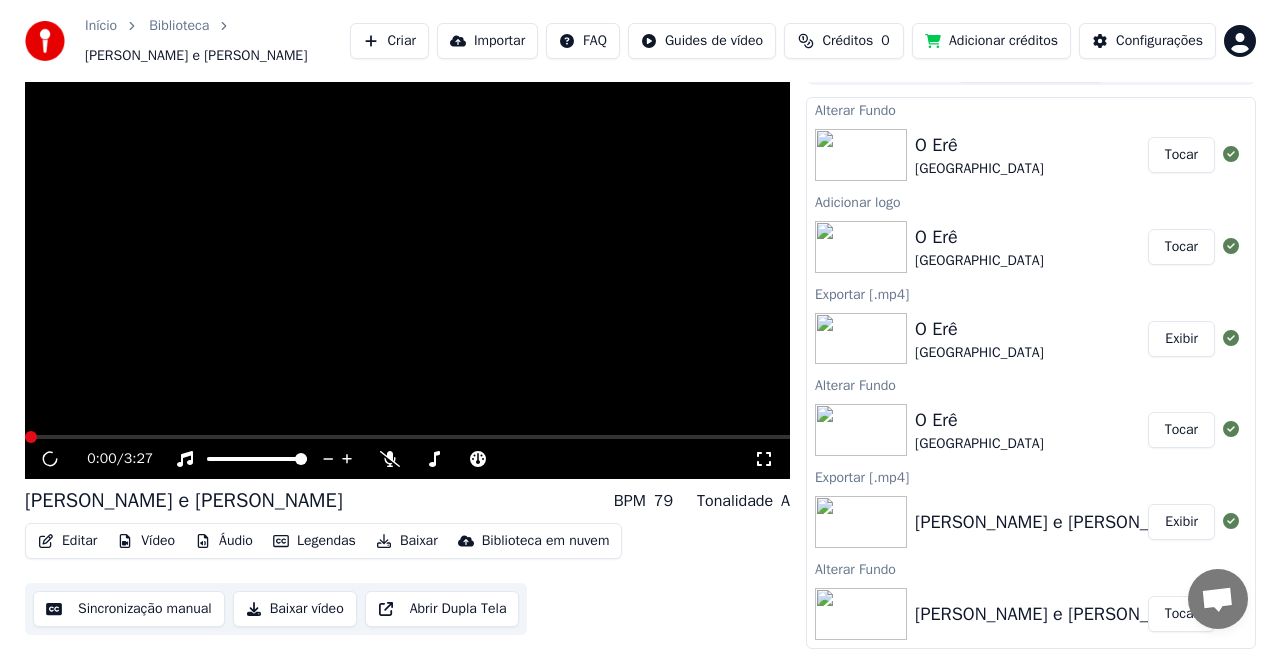 scroll, scrollTop: 33, scrollLeft: 0, axis: vertical 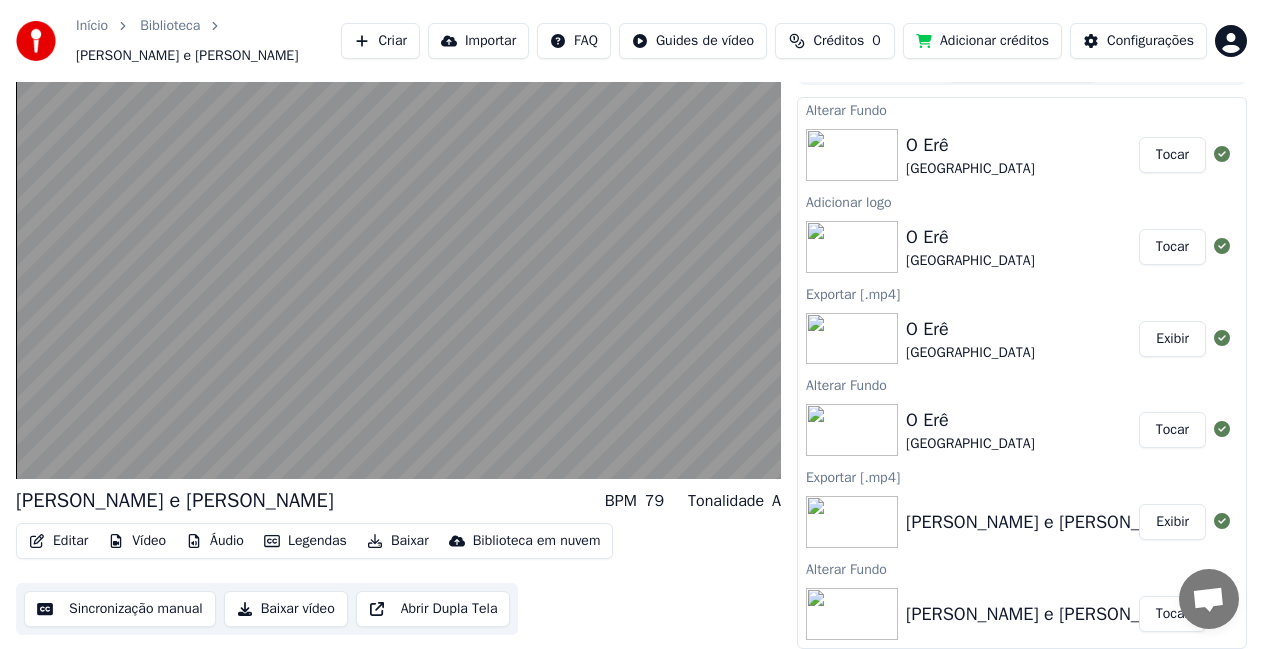 click on "[PERSON_NAME] e [PERSON_NAME]" at bounding box center [1022, 614] 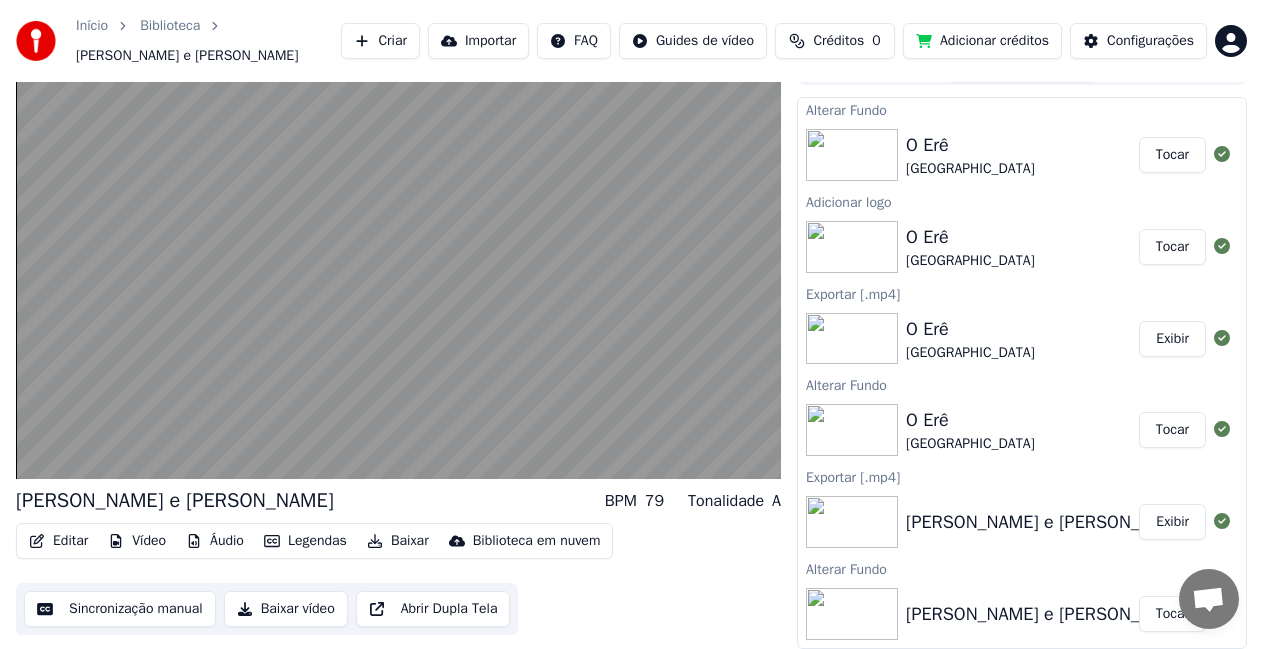 click on "Vídeo" at bounding box center [137, 541] 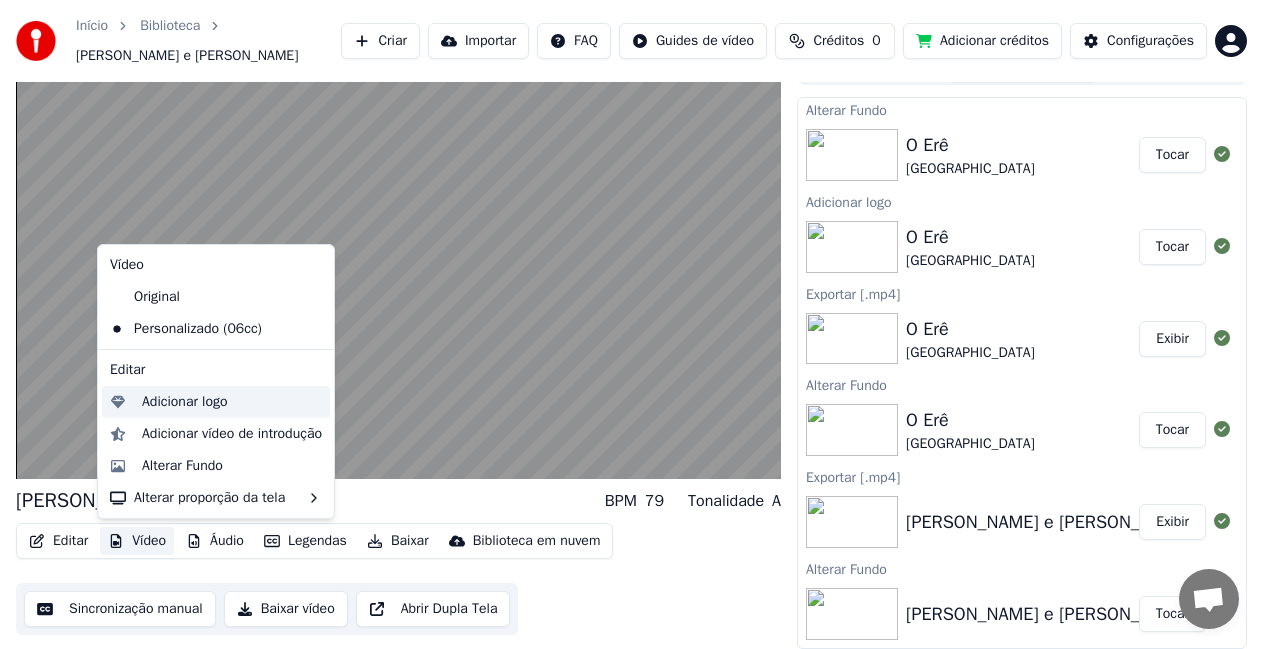 click on "Adicionar logo" at bounding box center (185, 402) 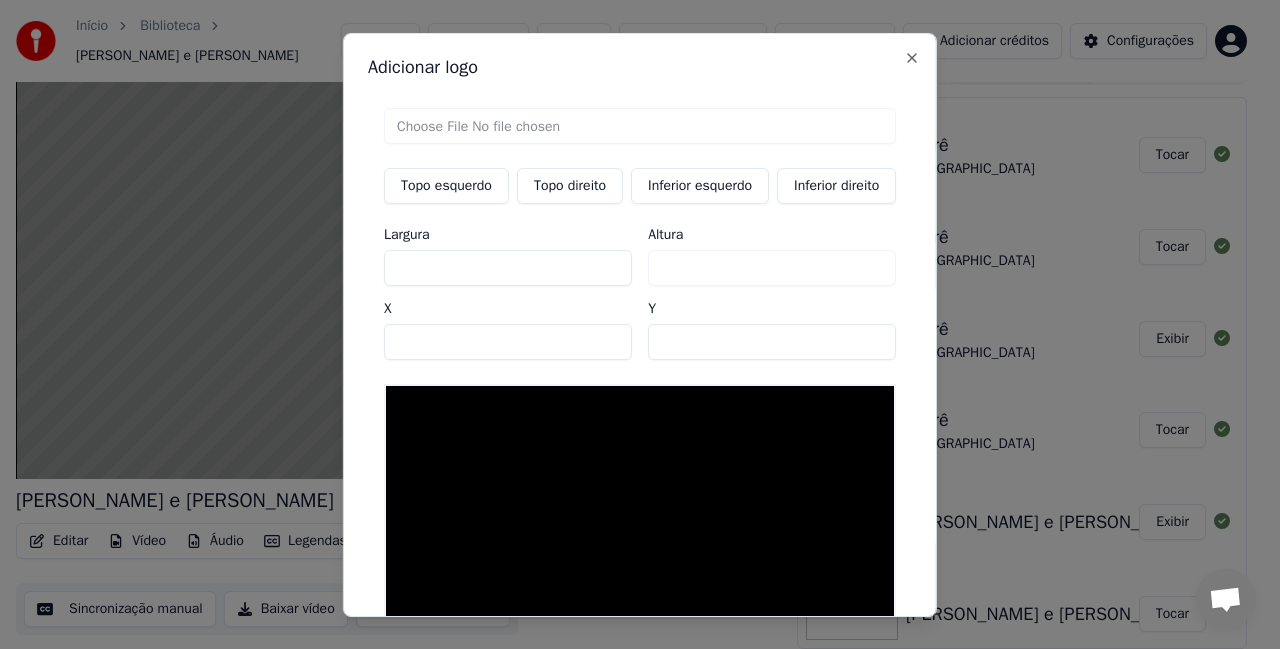 click on "Topo direito" at bounding box center (570, 185) 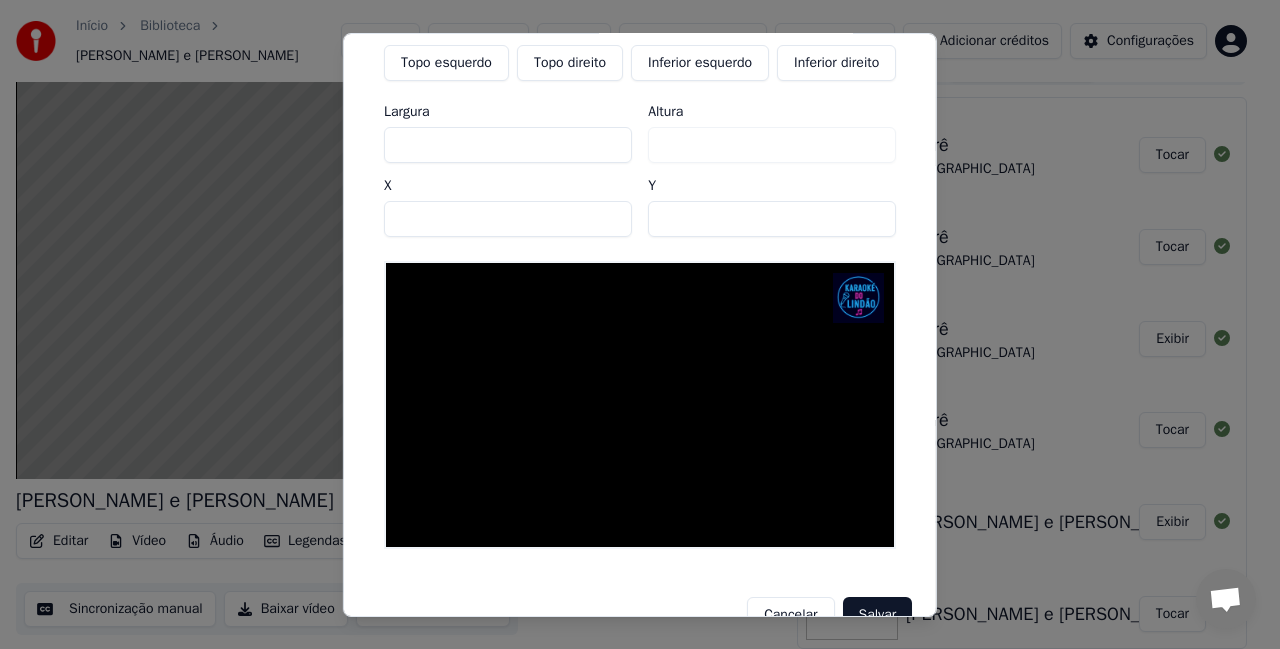 scroll, scrollTop: 171, scrollLeft: 0, axis: vertical 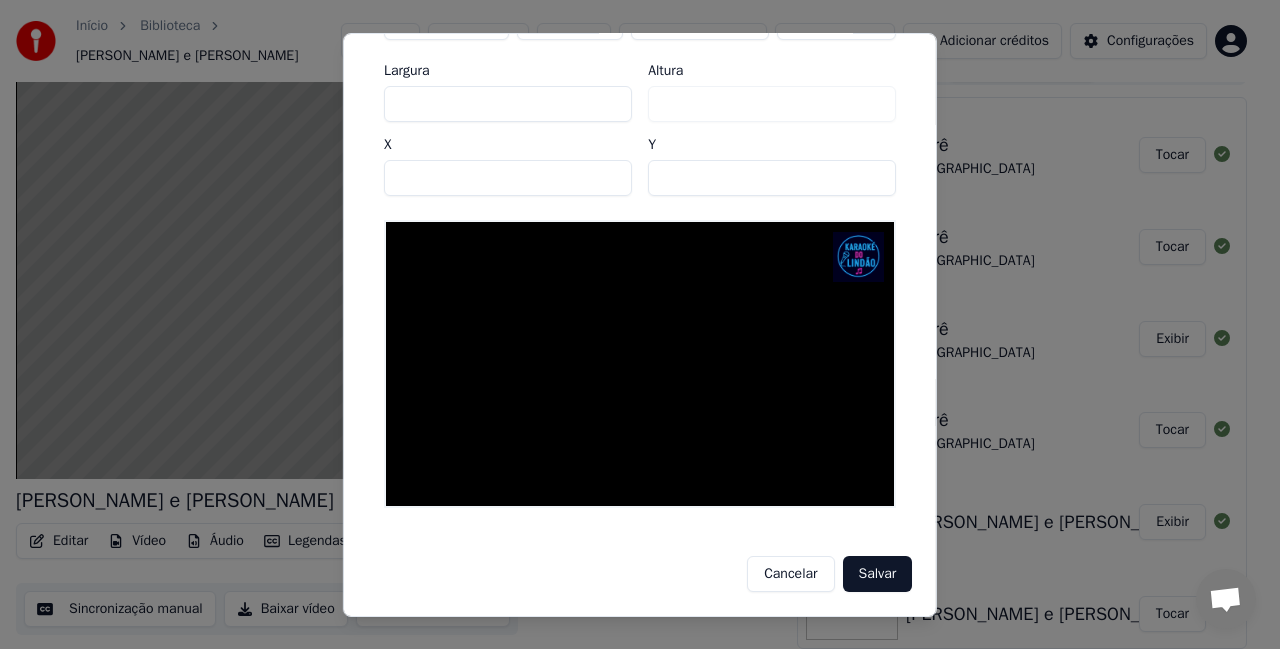 click on "Salvar" at bounding box center [877, 574] 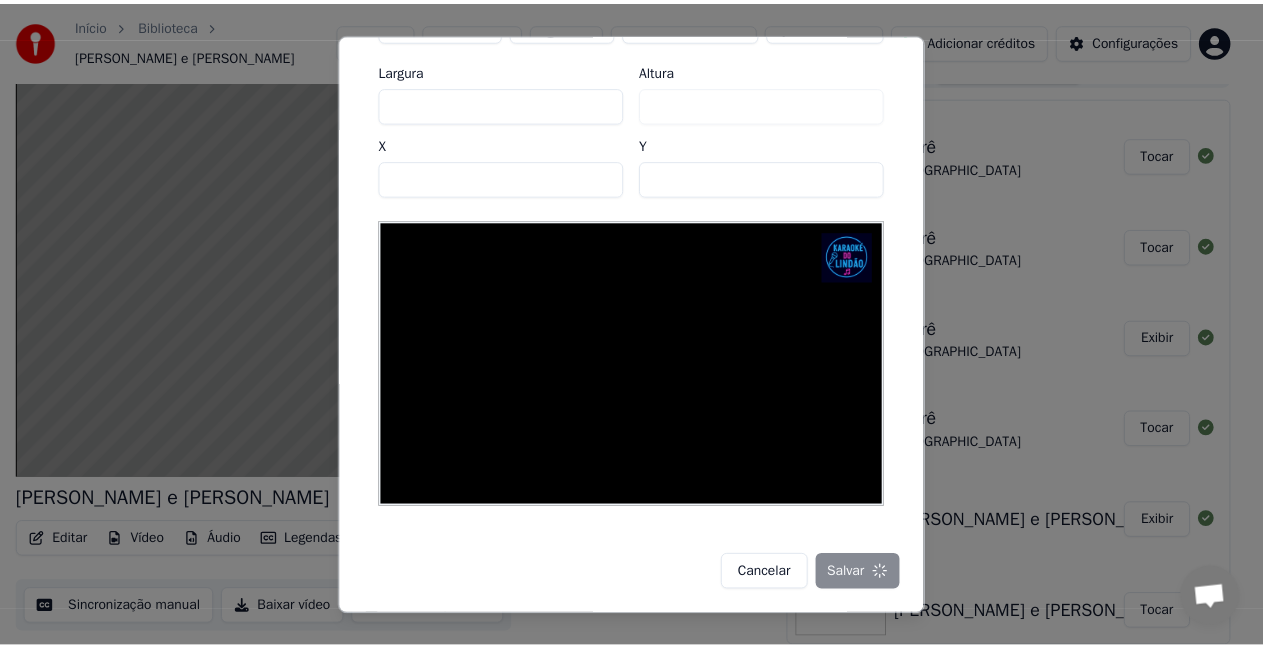 scroll, scrollTop: 23, scrollLeft: 0, axis: vertical 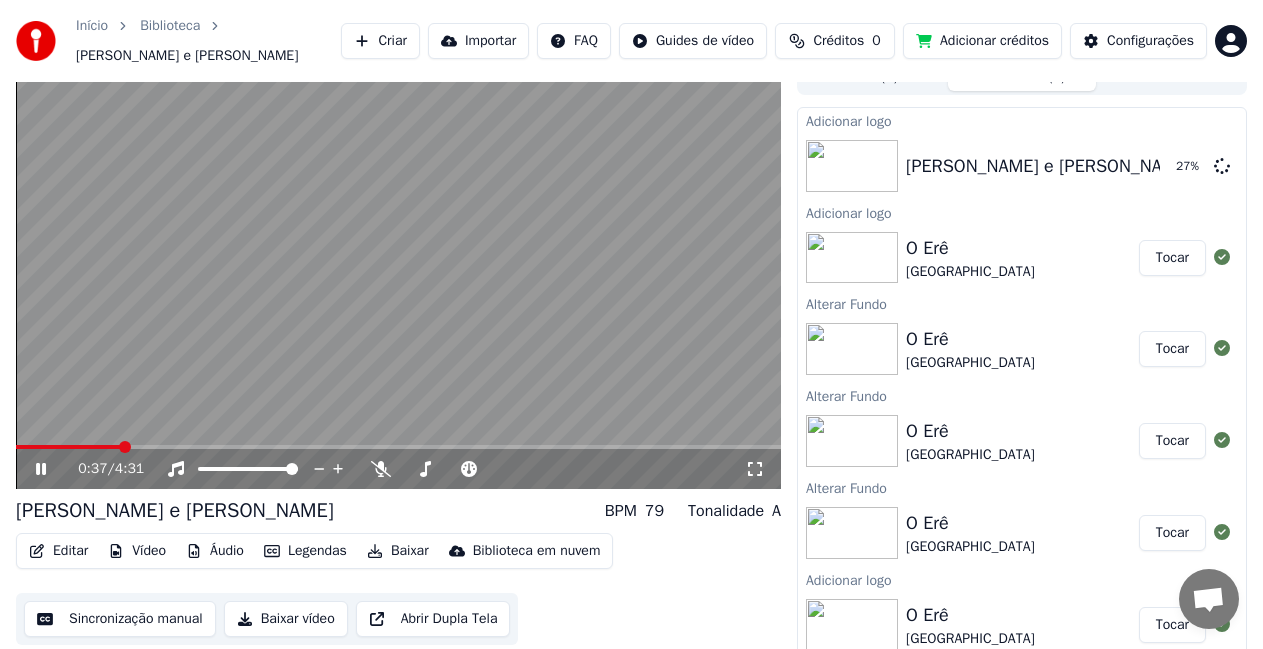 click 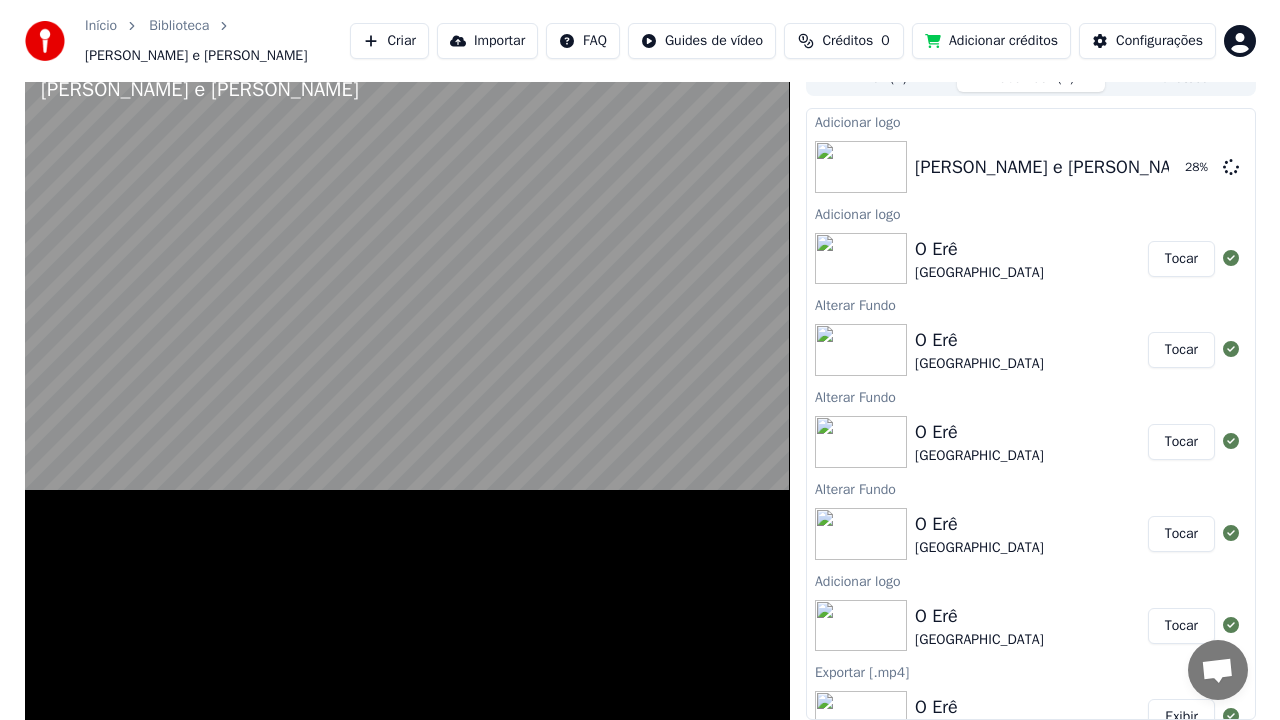 scroll, scrollTop: 12, scrollLeft: 0, axis: vertical 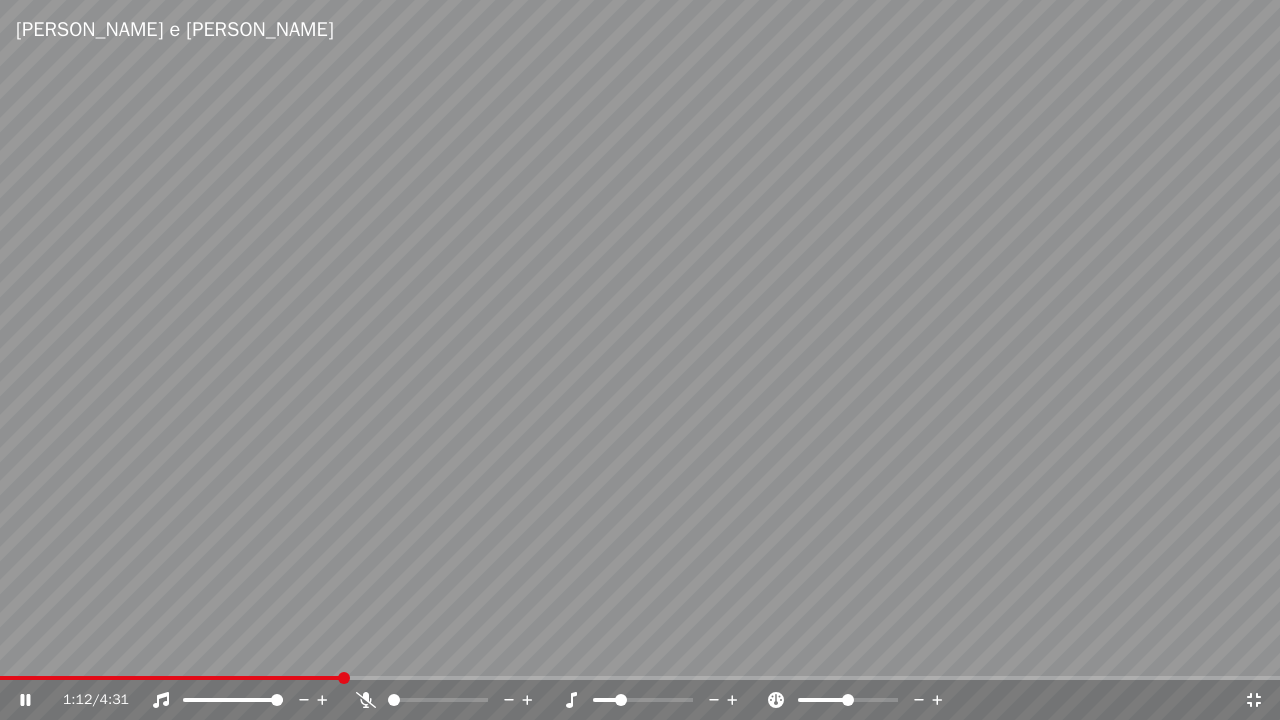 click at bounding box center [621, 700] 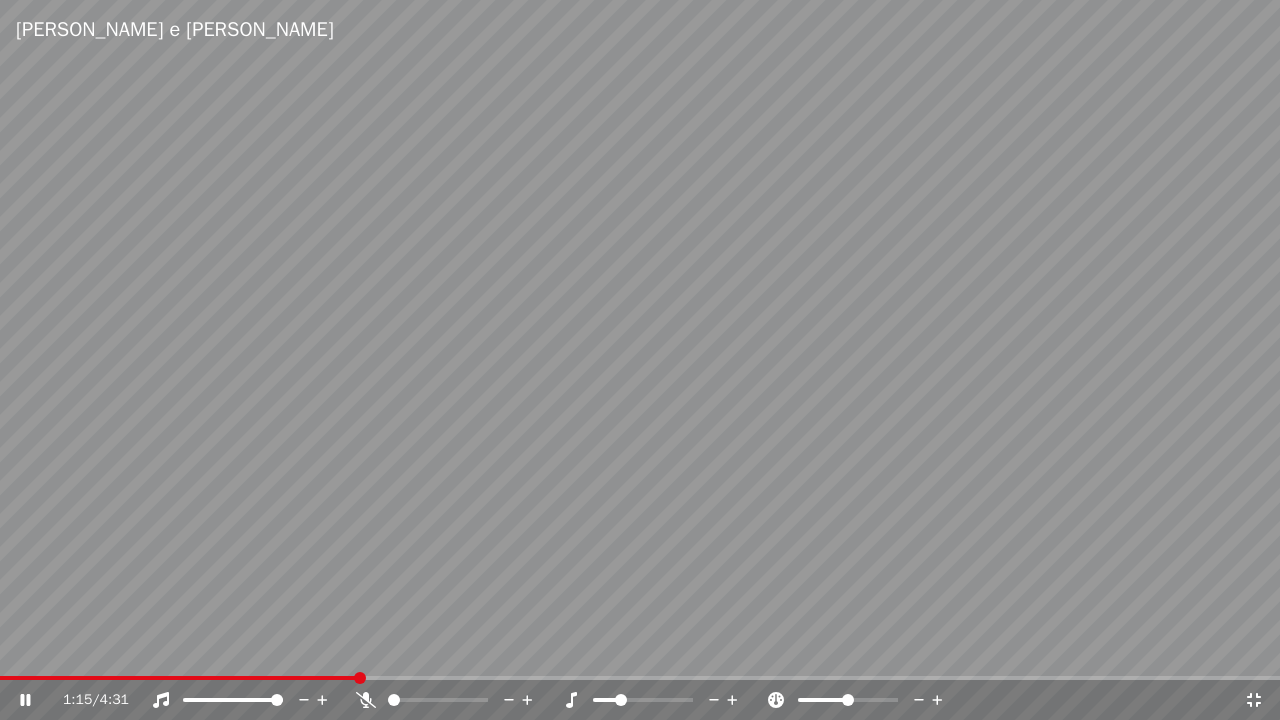 click 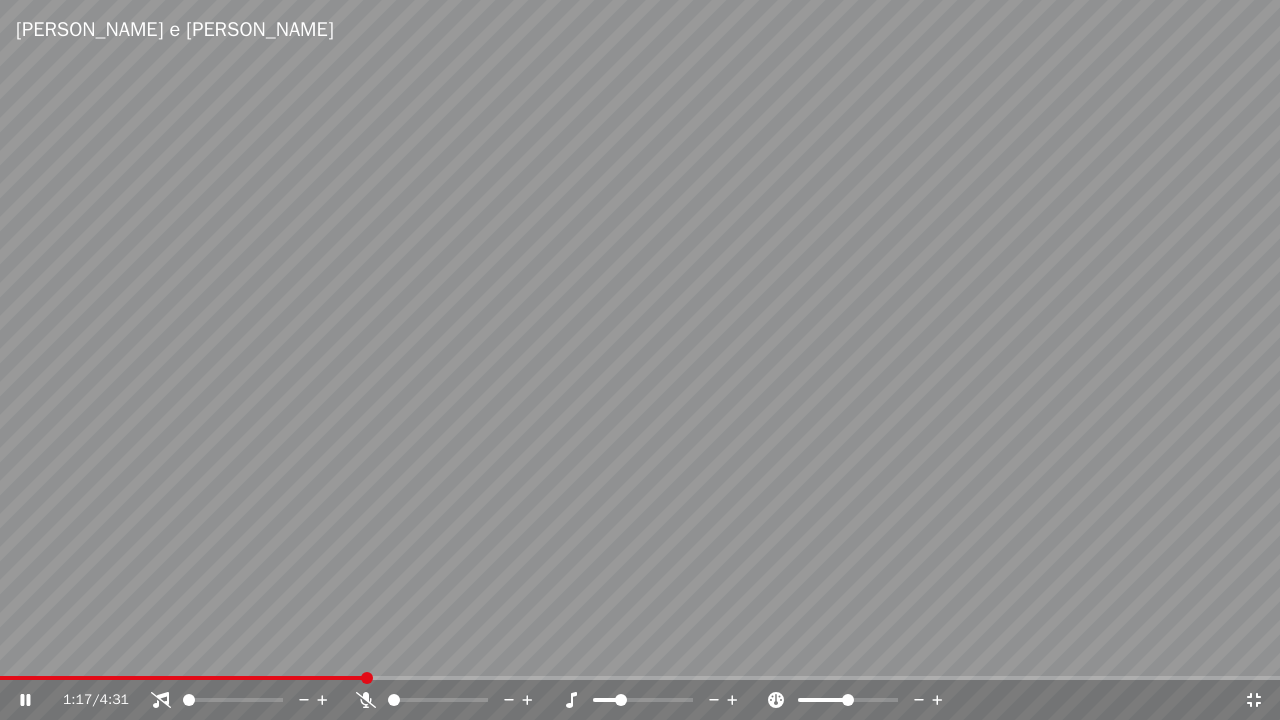click 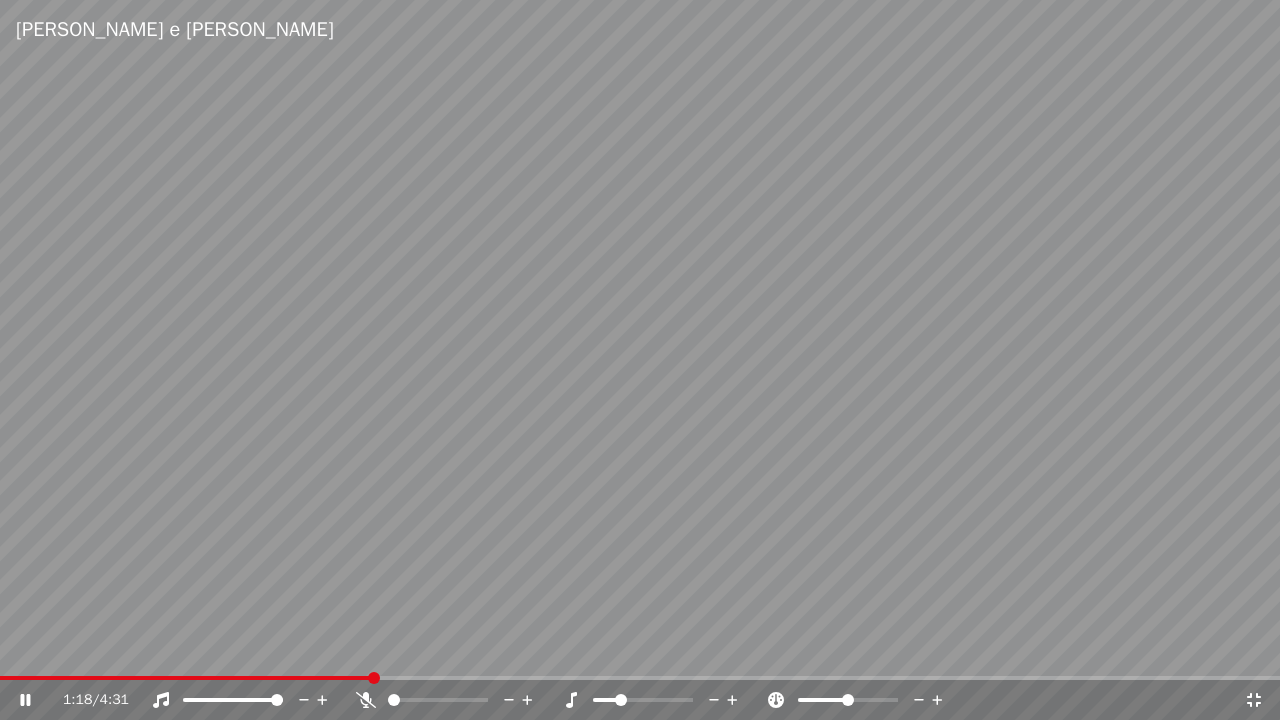 click 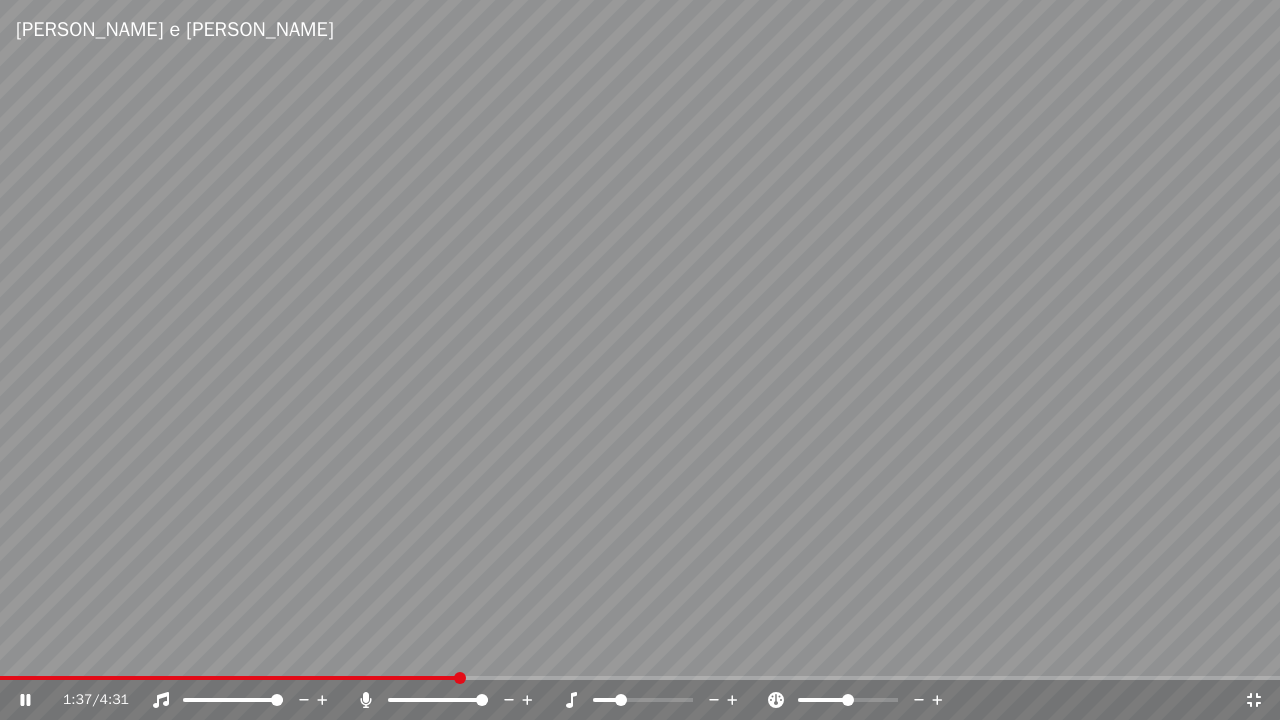 click 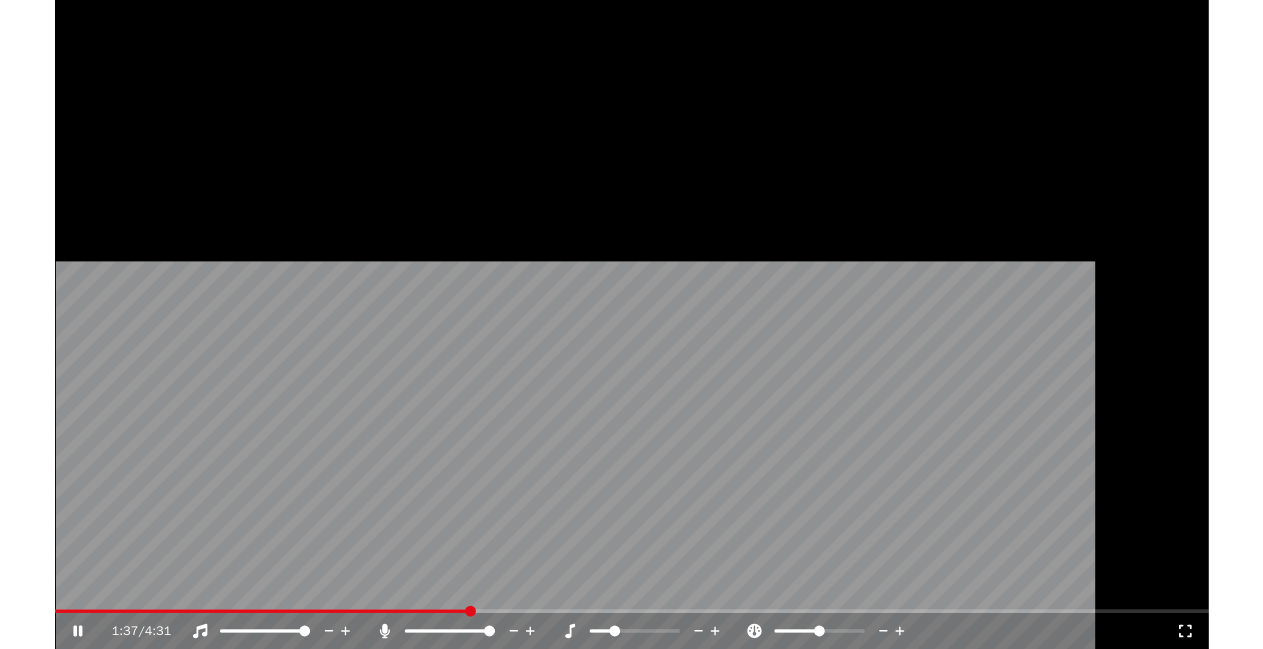 scroll, scrollTop: 22, scrollLeft: 0, axis: vertical 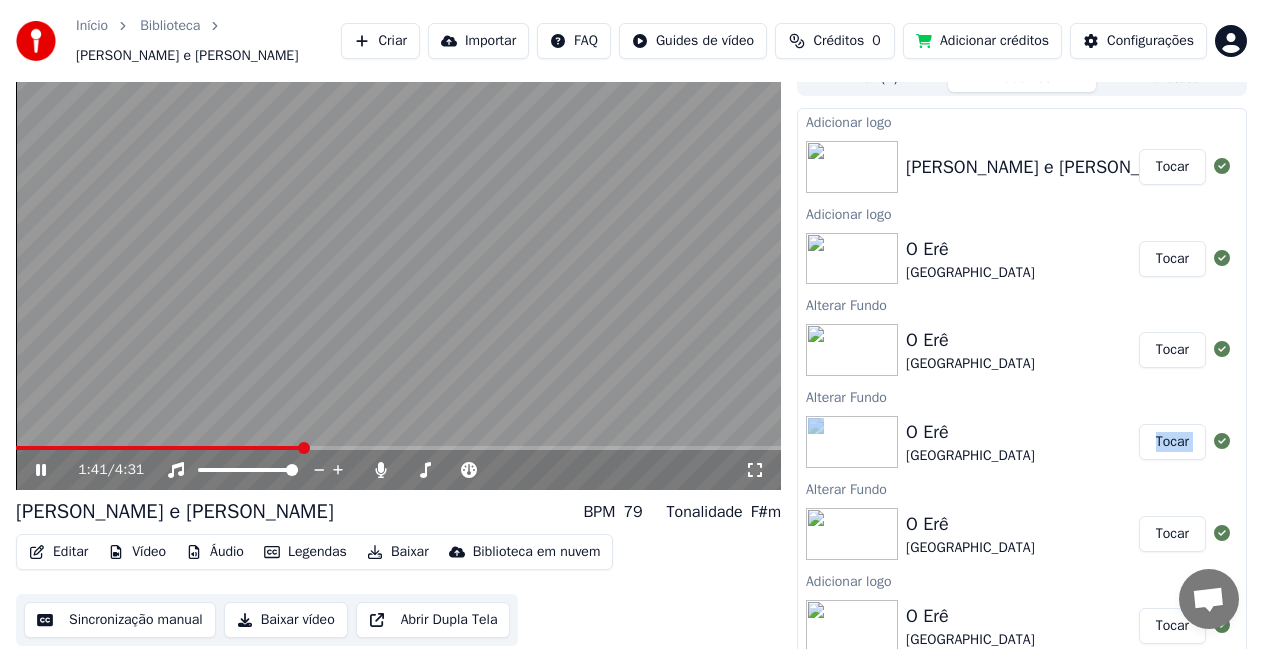 drag, startPoint x: 1246, startPoint y: 390, endPoint x: 1242, endPoint y: 408, distance: 18.439089 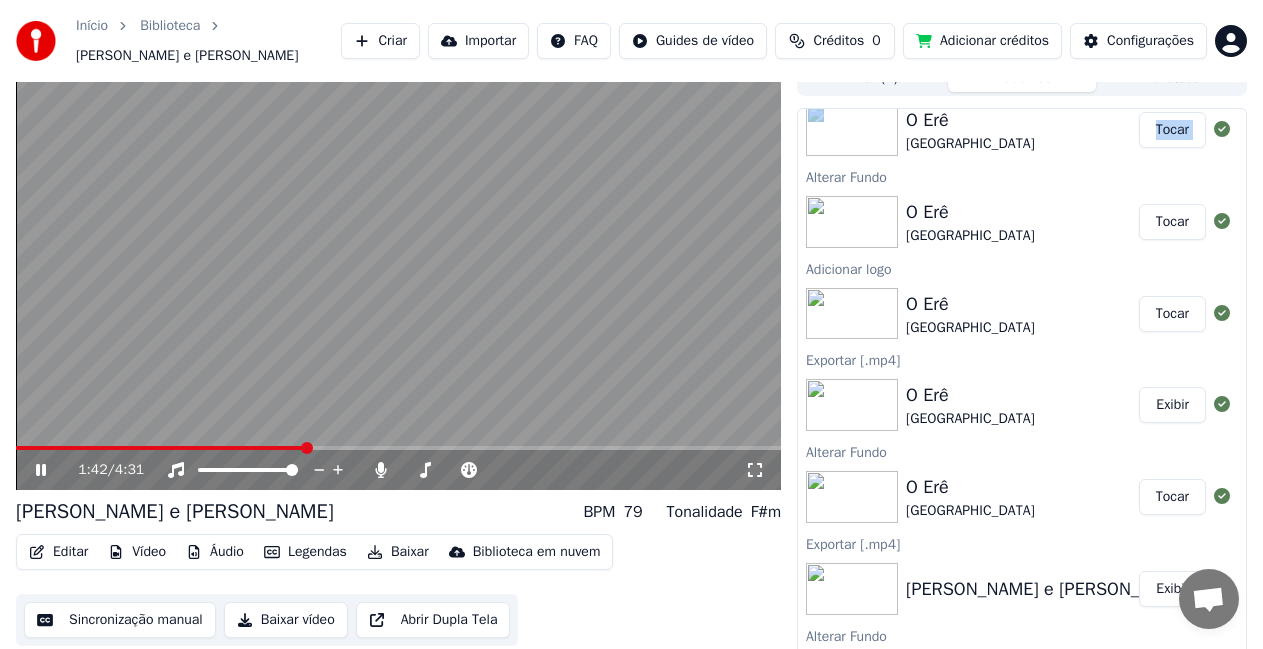 scroll, scrollTop: 367, scrollLeft: 0, axis: vertical 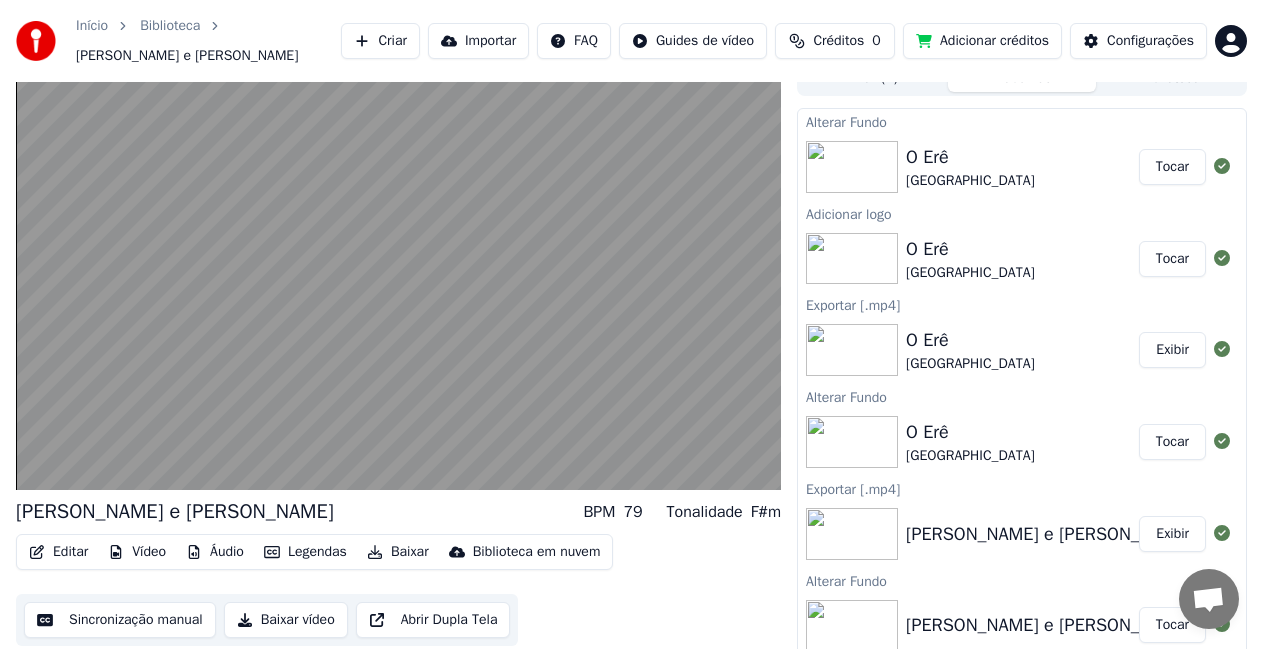 click on "Tocar" at bounding box center (1172, 625) 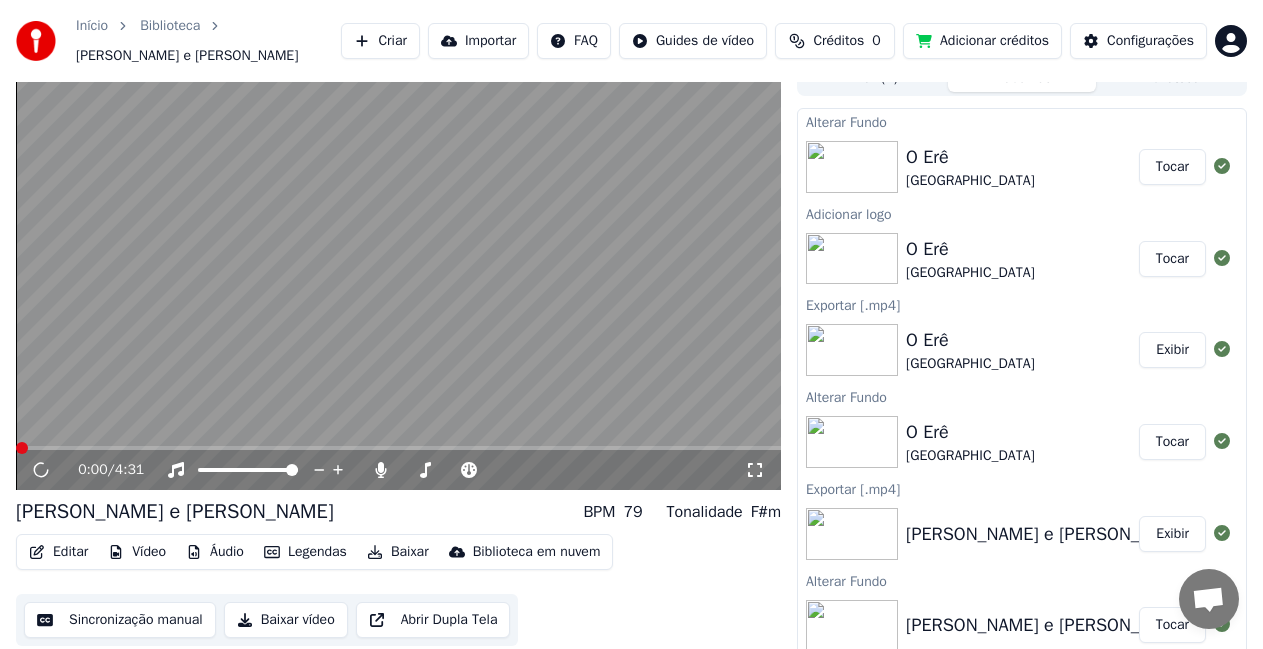 click on "Tocar" at bounding box center [1172, 625] 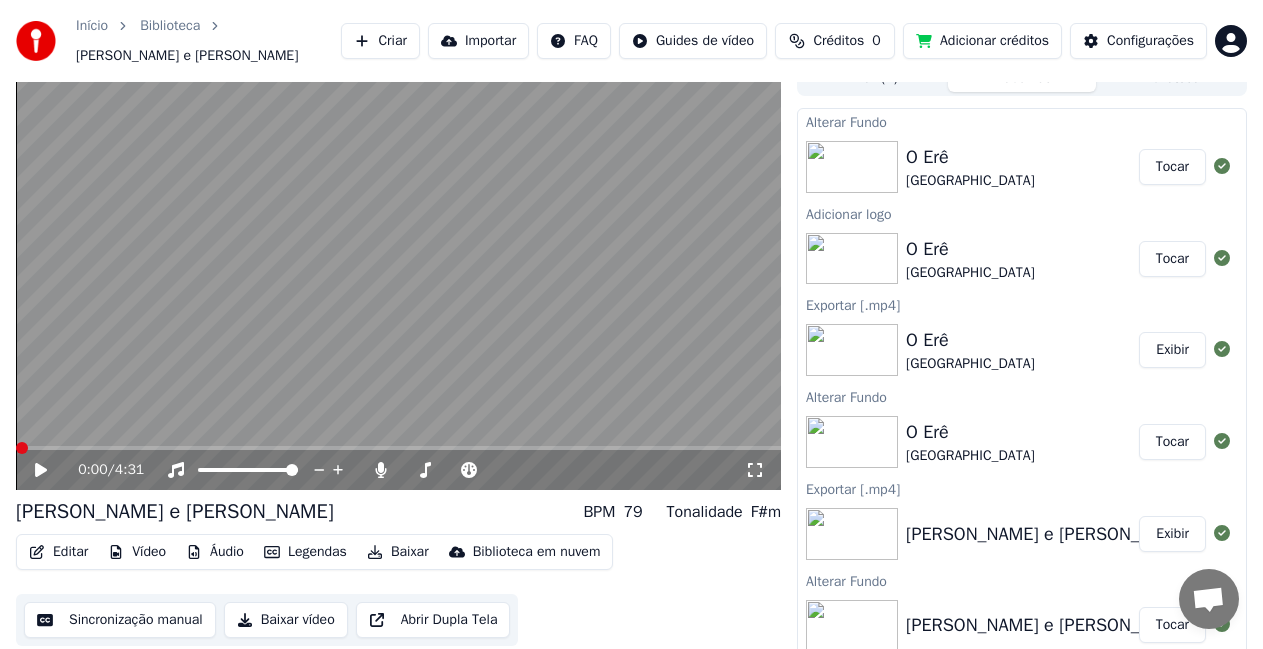 click 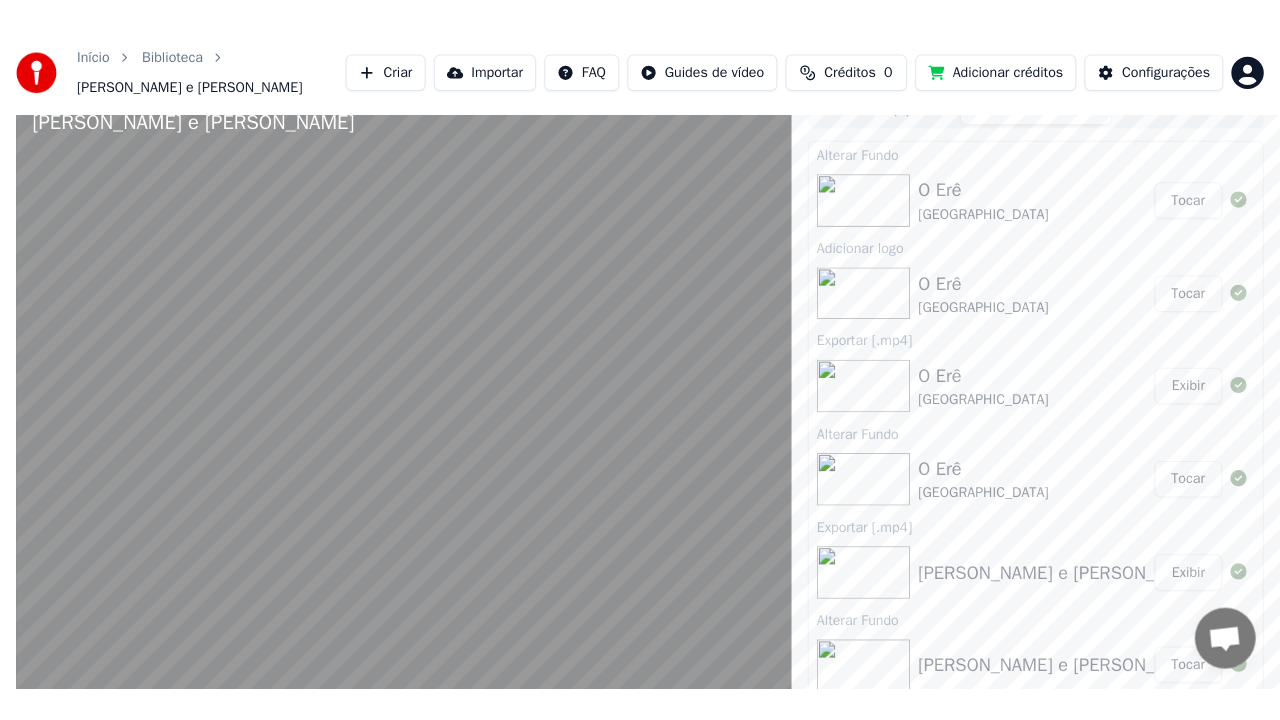 scroll, scrollTop: 12, scrollLeft: 0, axis: vertical 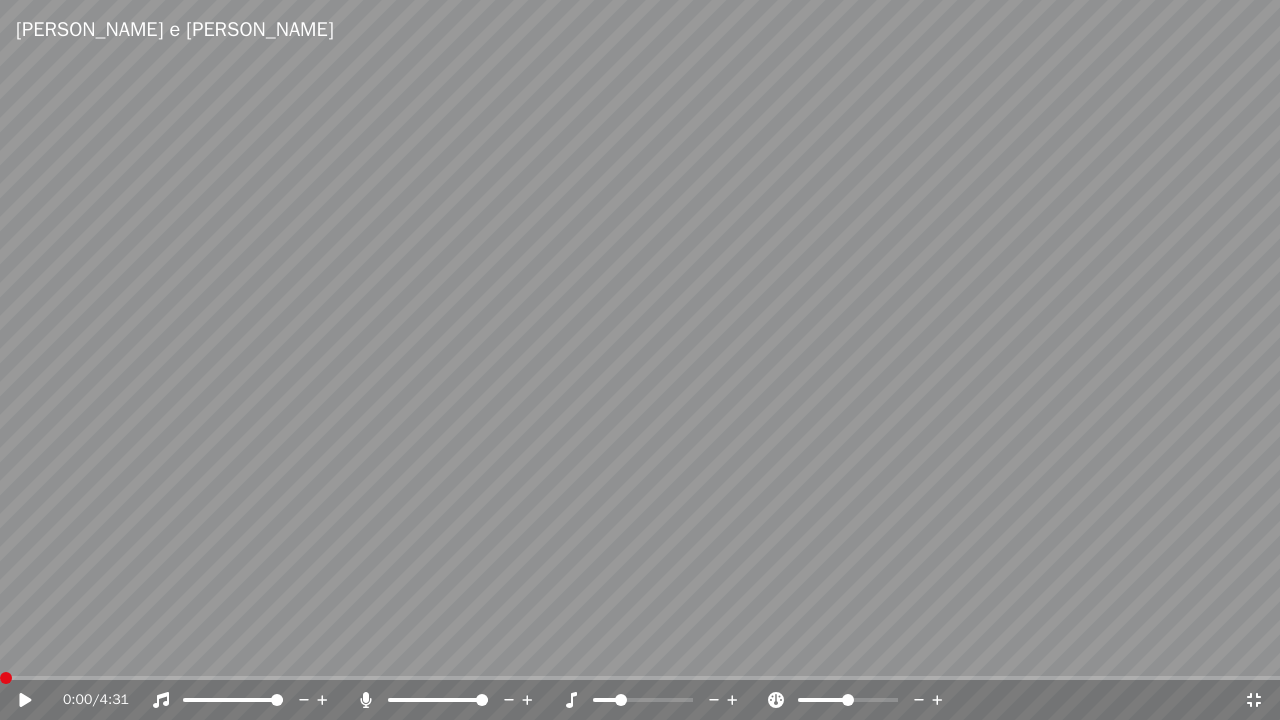 click on "0:00  /  4:31" at bounding box center (640, 700) 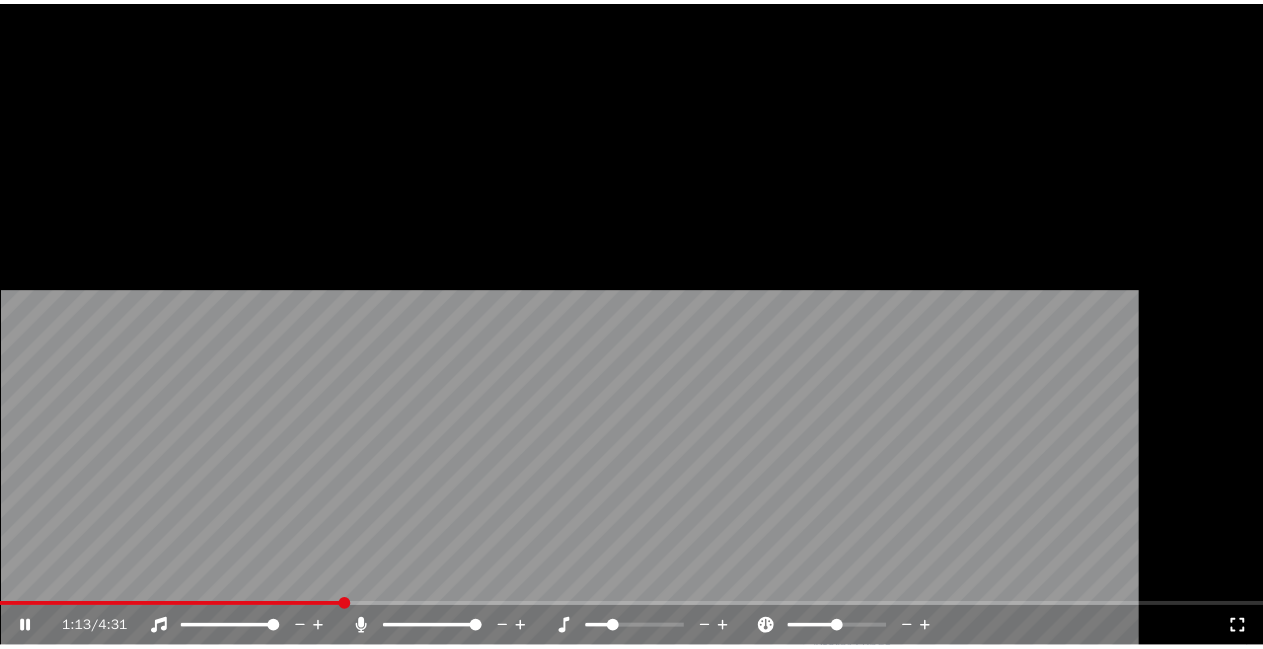 scroll, scrollTop: 22, scrollLeft: 0, axis: vertical 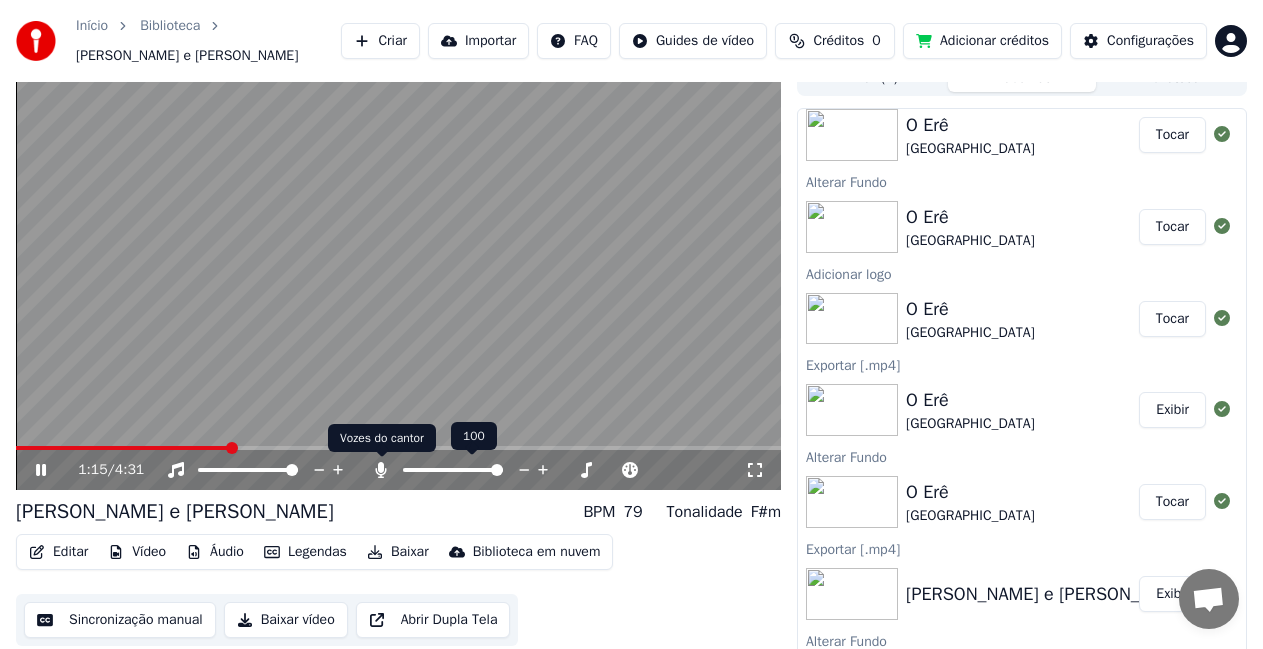 click 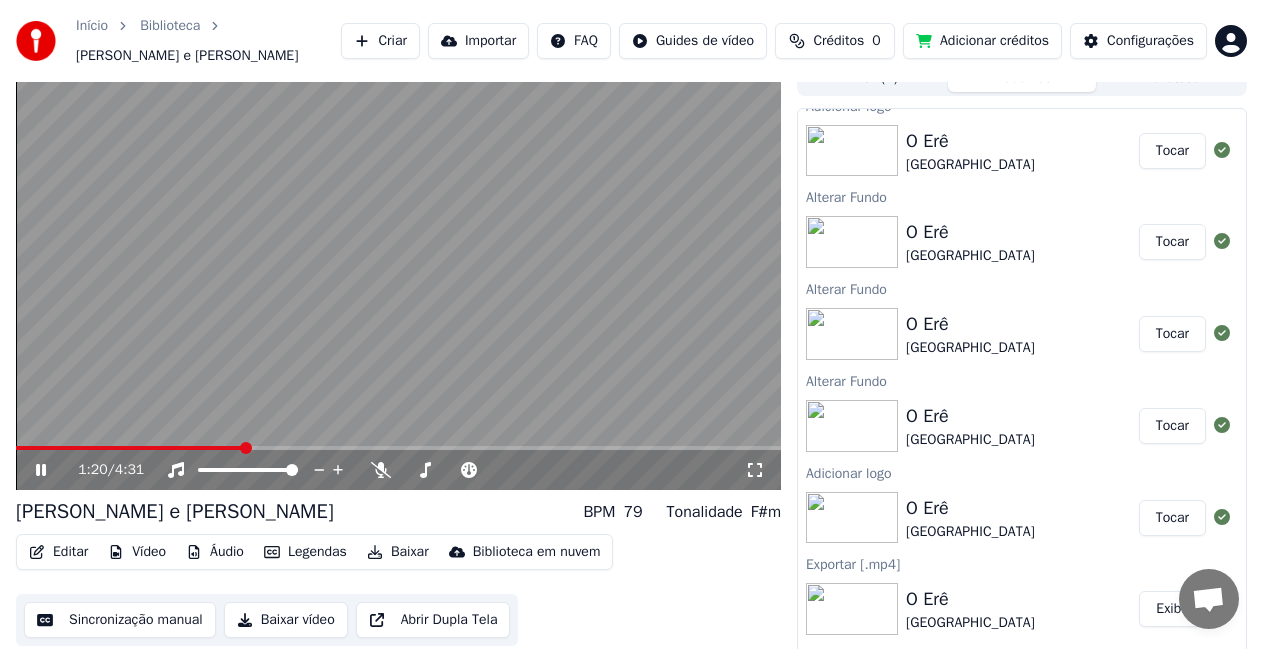 scroll, scrollTop: 82, scrollLeft: 0, axis: vertical 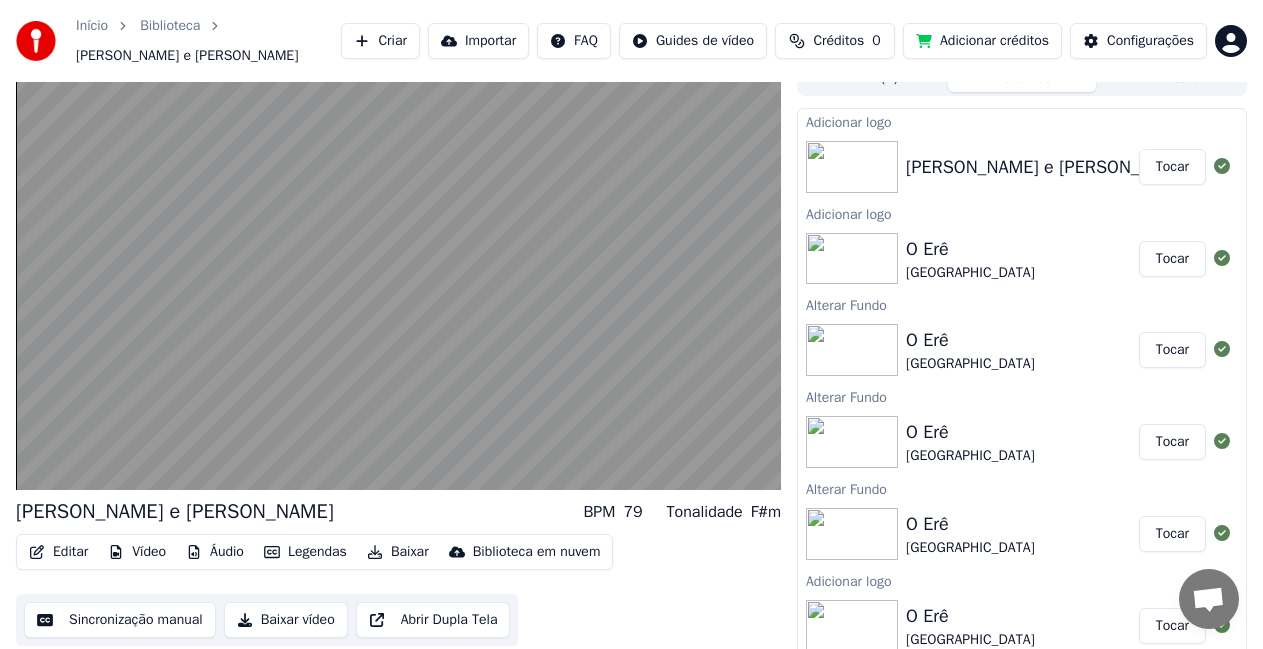 click on "Tocar" at bounding box center [1172, 259] 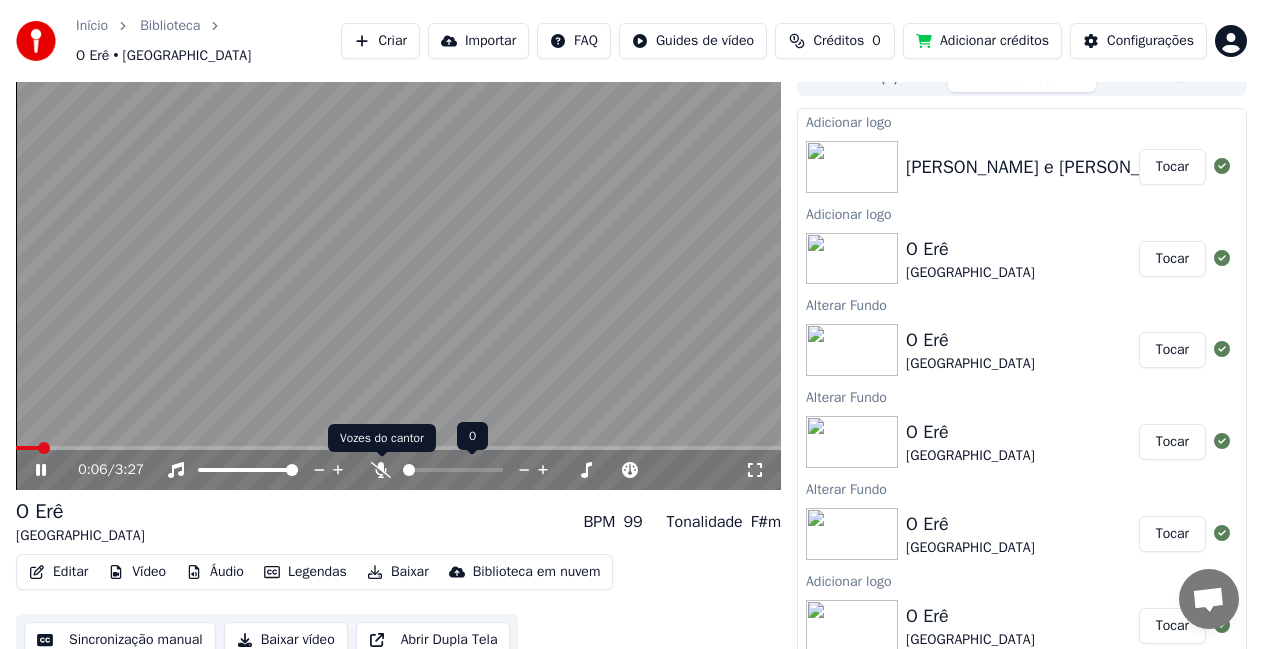 click 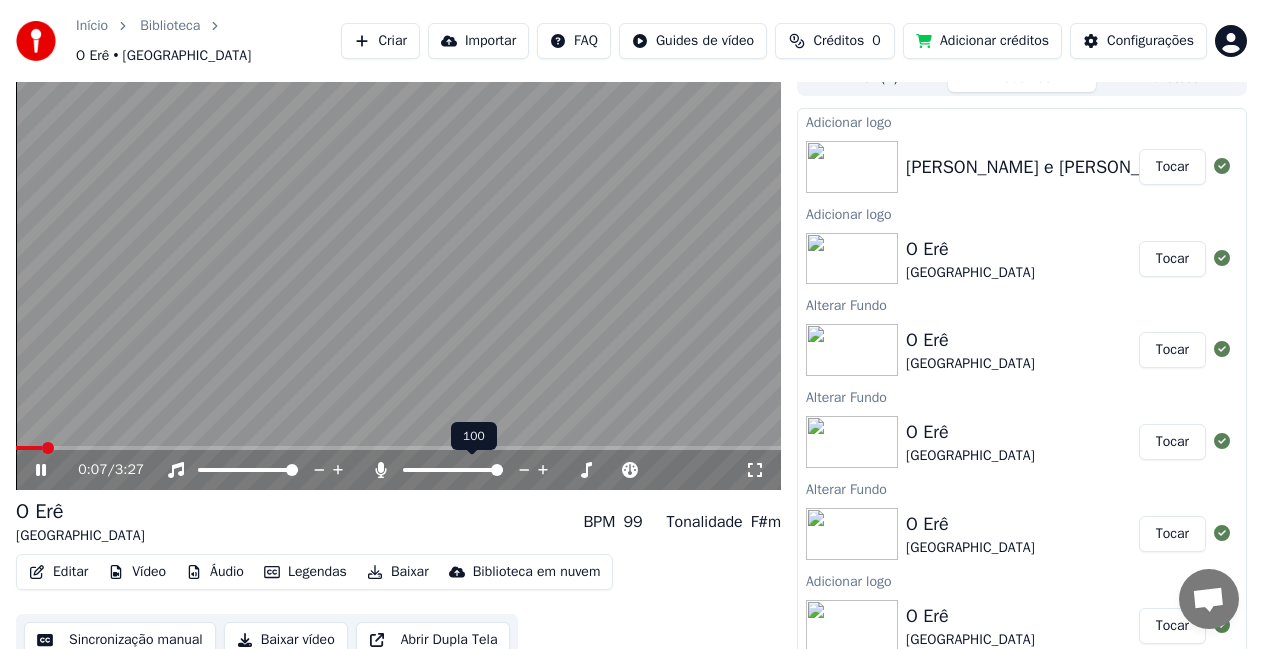 click 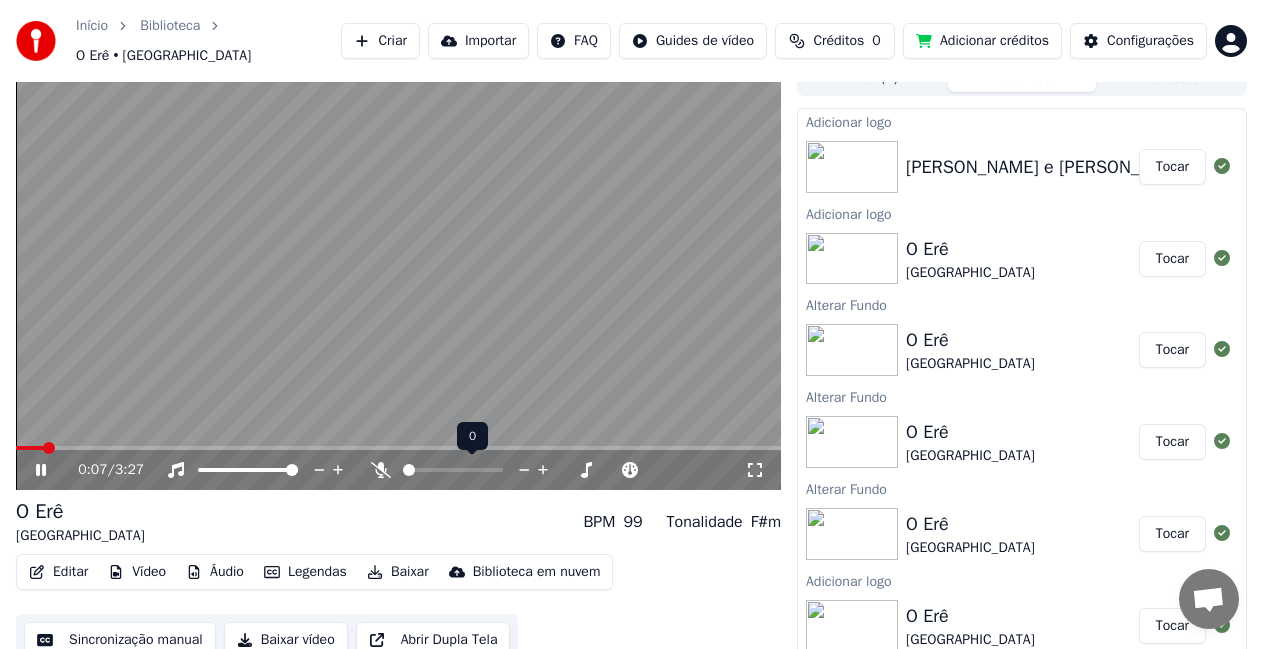click 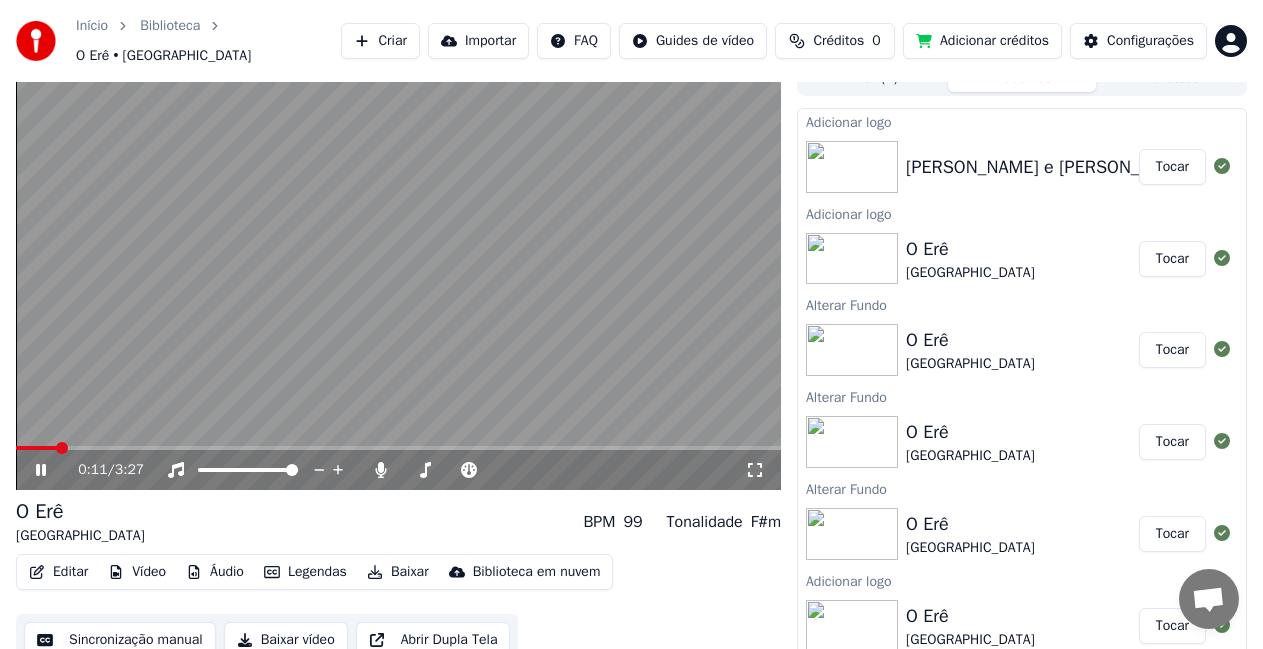 click 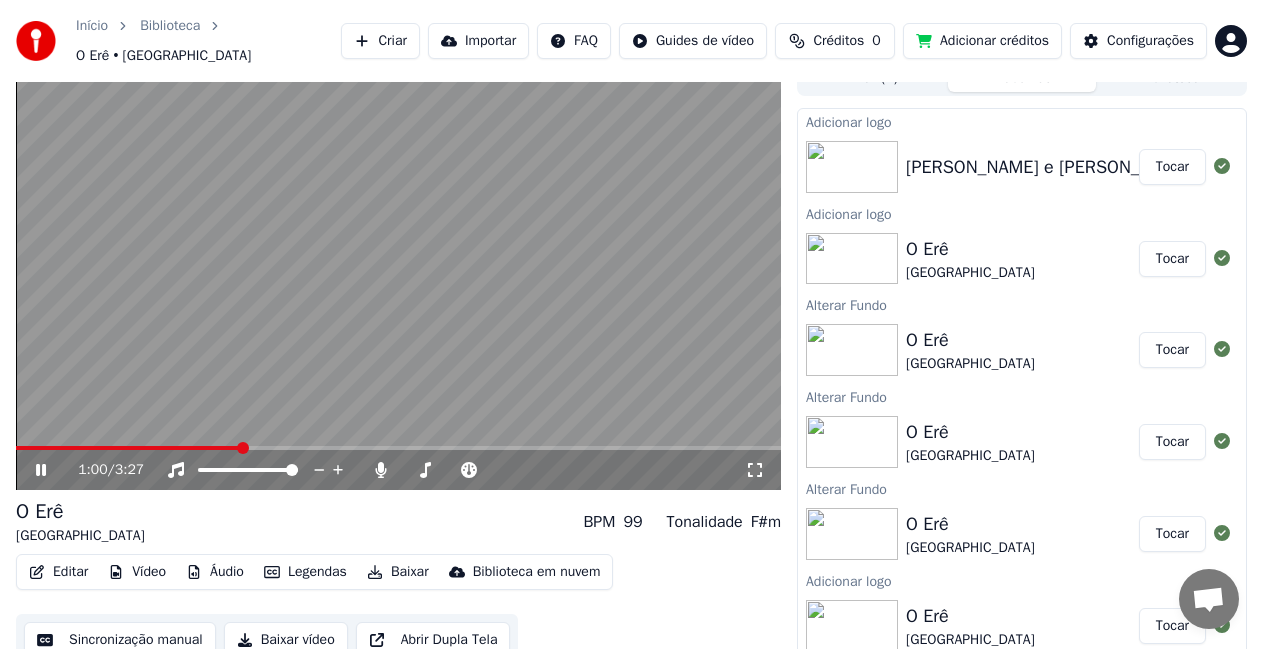 click on "Tocar" at bounding box center [1172, 167] 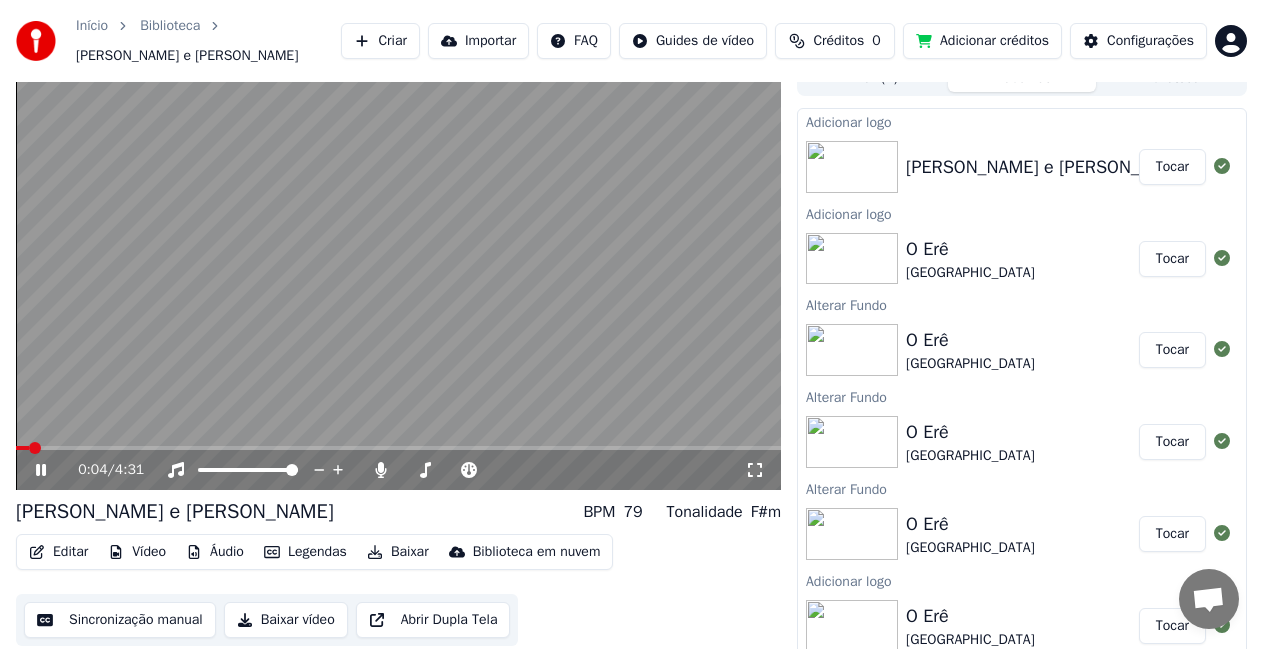 type 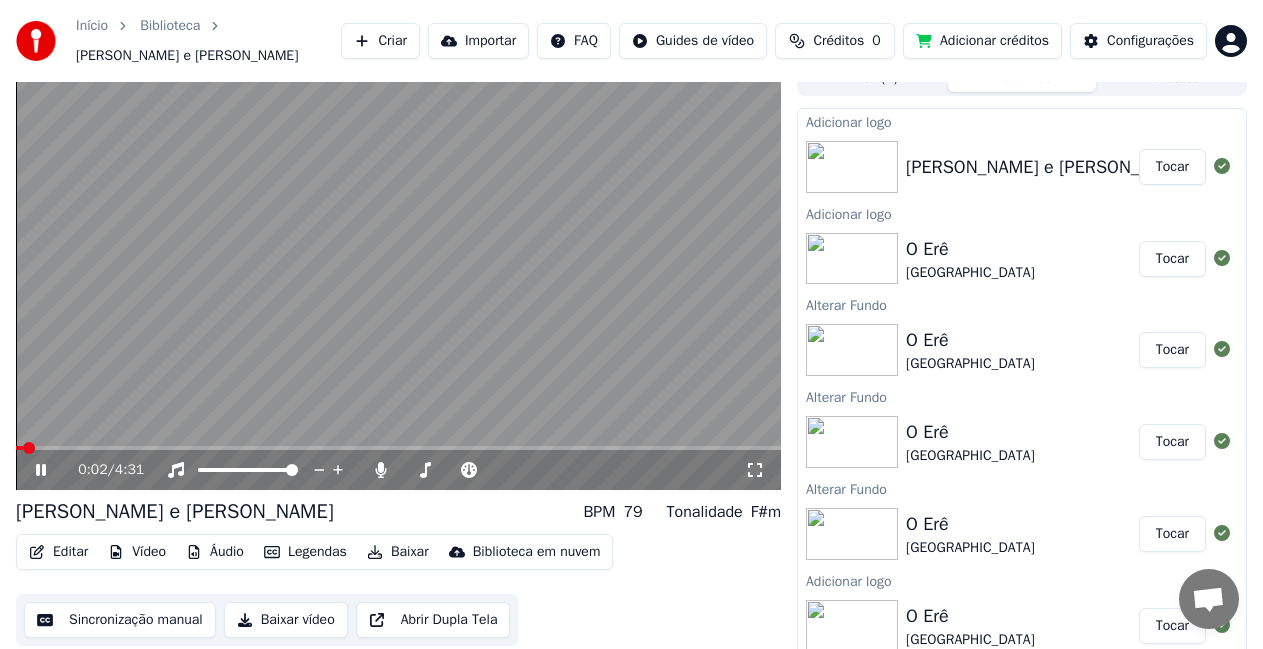 click 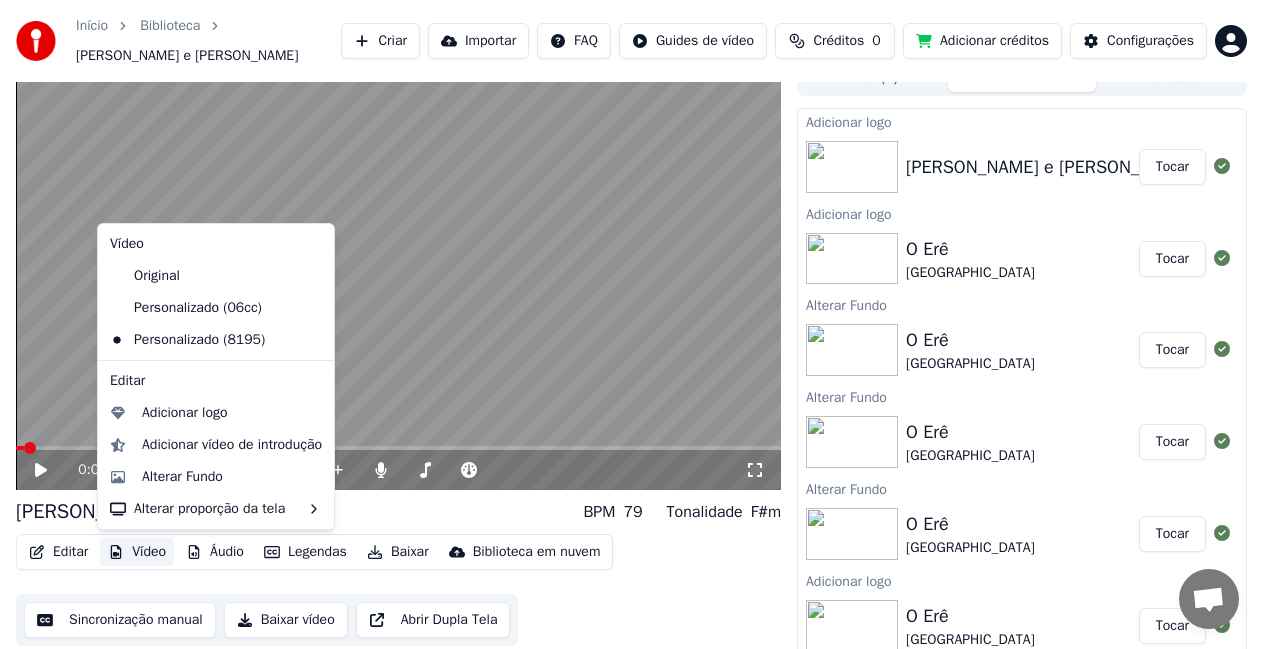 click on "Vídeo" at bounding box center [137, 552] 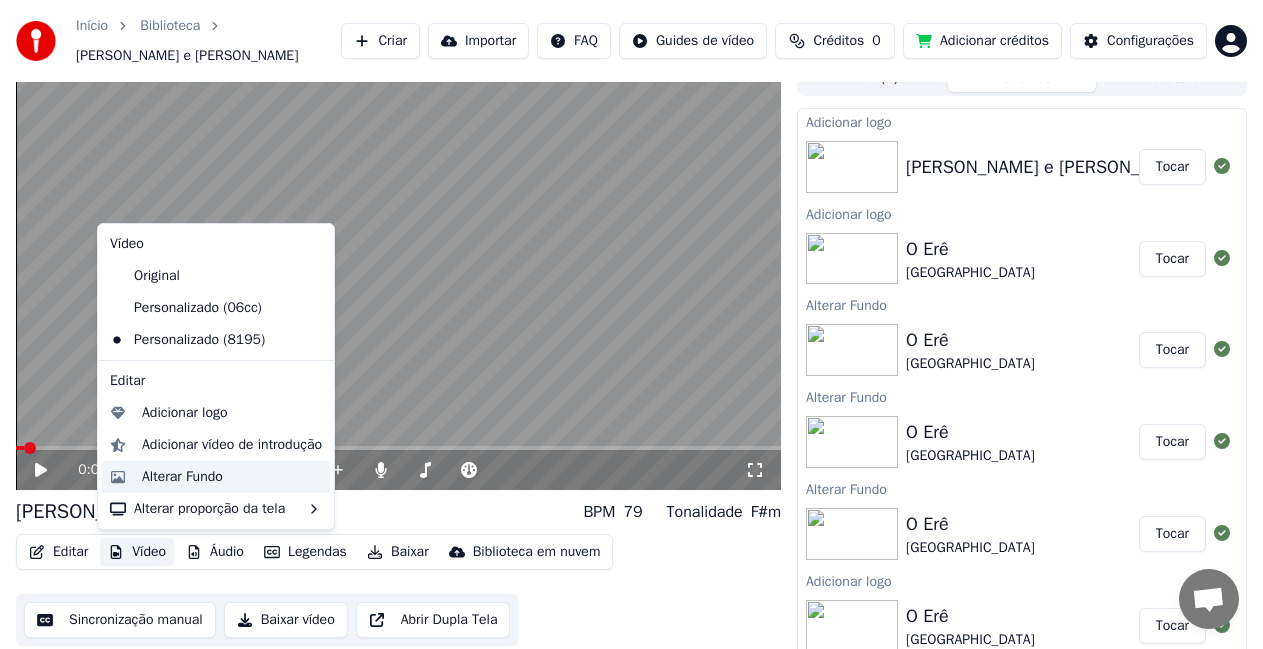 click on "Alterar Fundo" at bounding box center [182, 477] 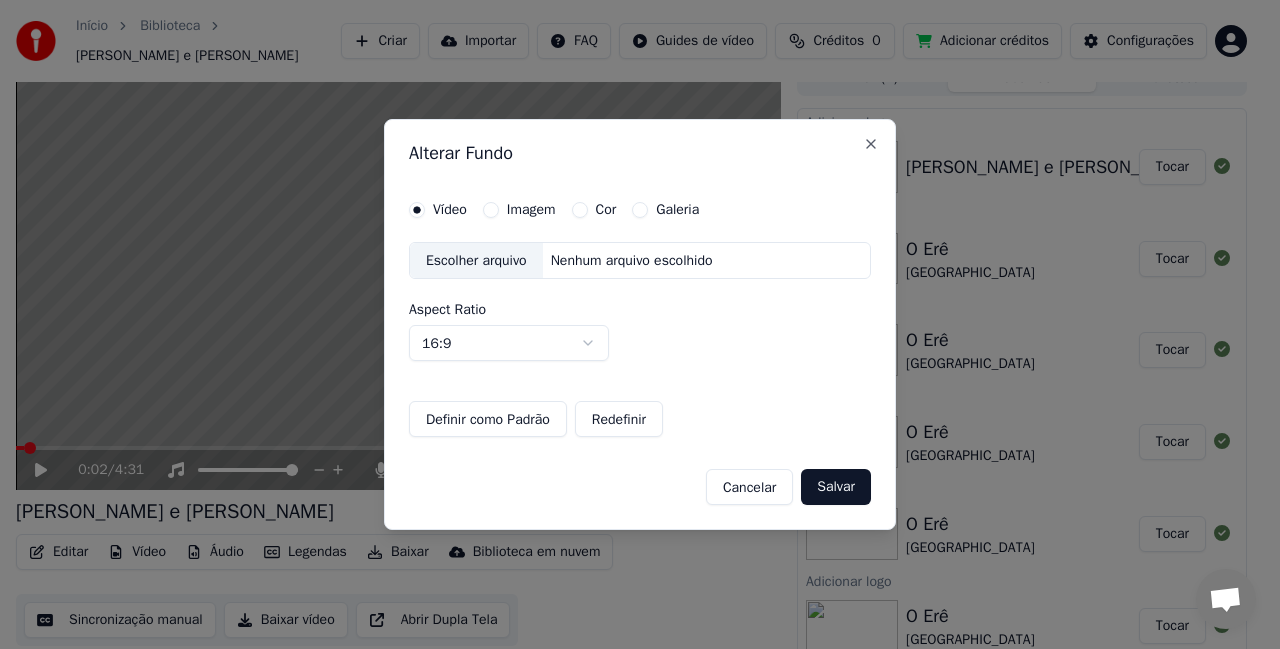 click on "Imagem" at bounding box center (531, 210) 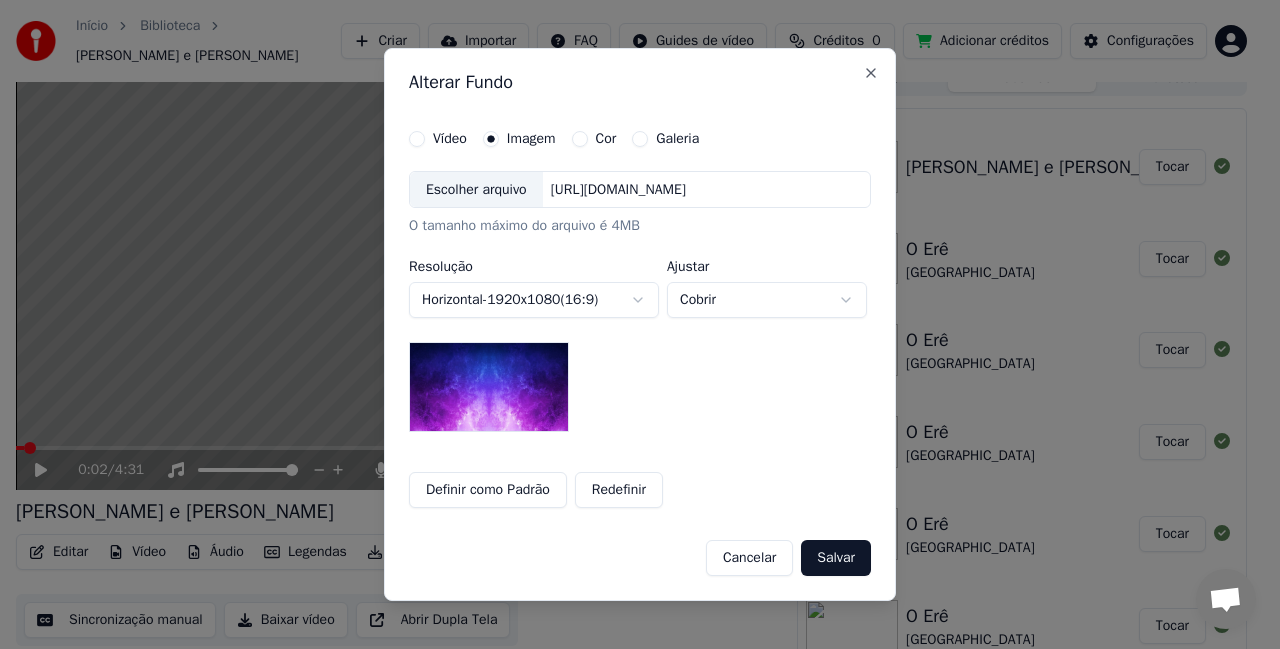 click on "Redefinir" at bounding box center (619, 490) 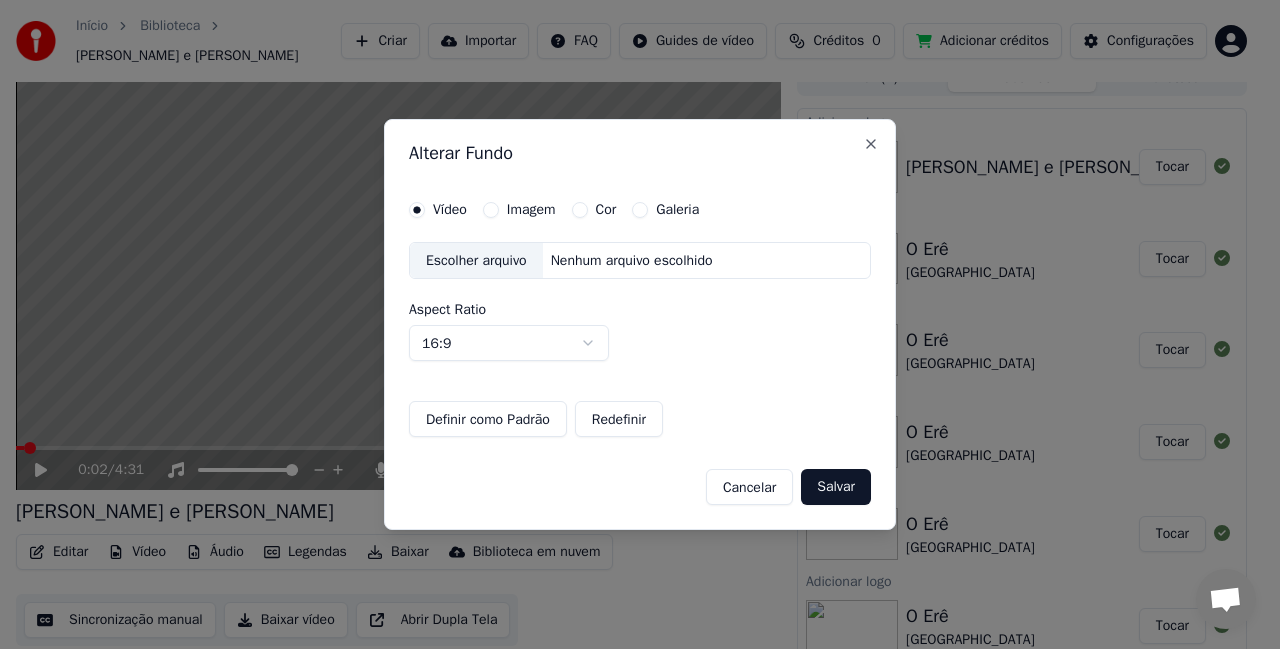 click on "Imagem" at bounding box center (531, 210) 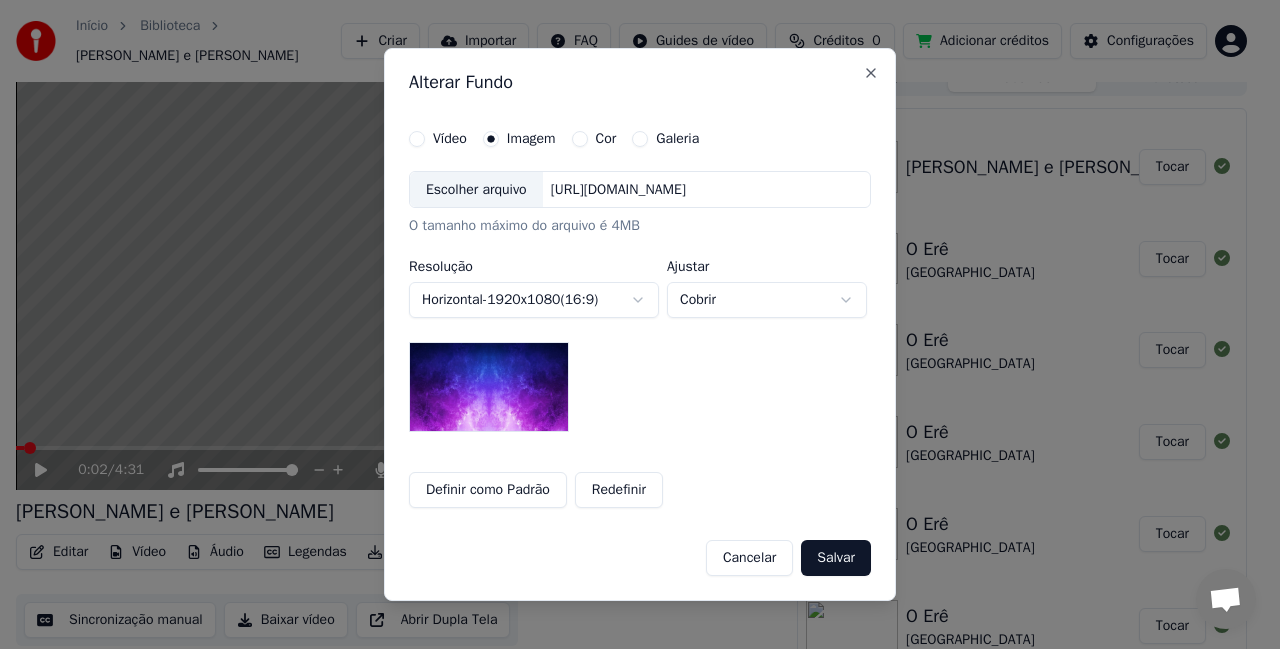 click on "Escolher arquivo" at bounding box center (476, 190) 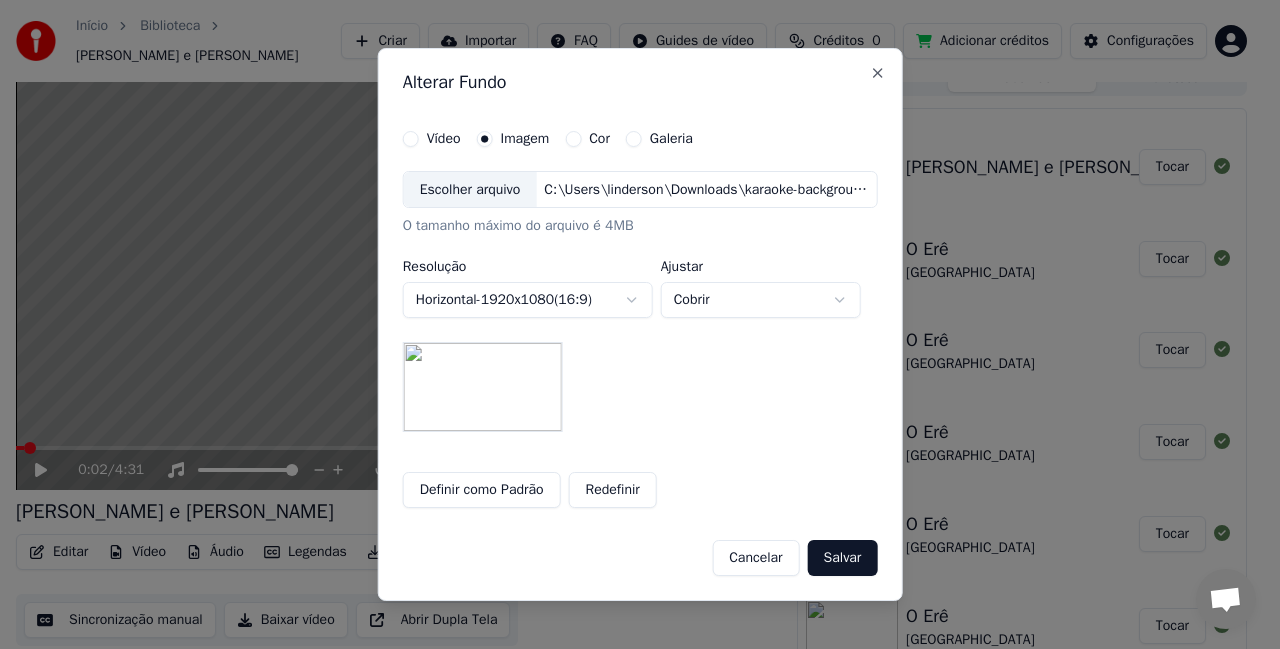 click on "Salvar" at bounding box center (843, 558) 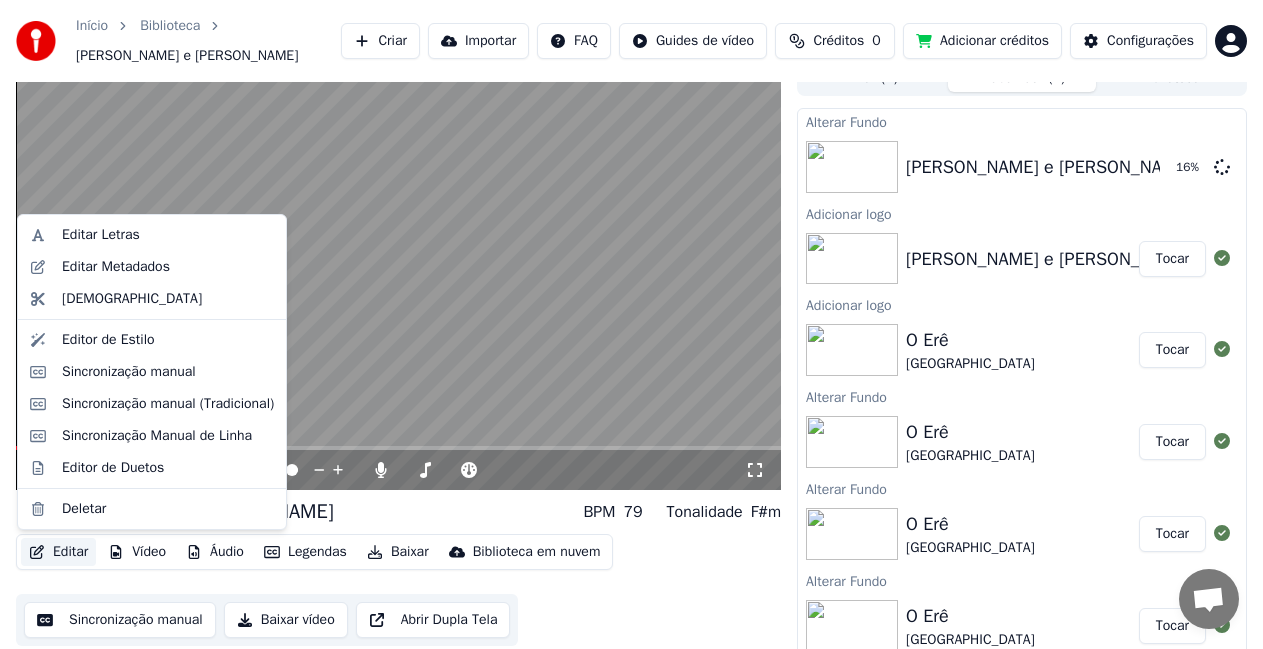 click on "Editar" at bounding box center (58, 552) 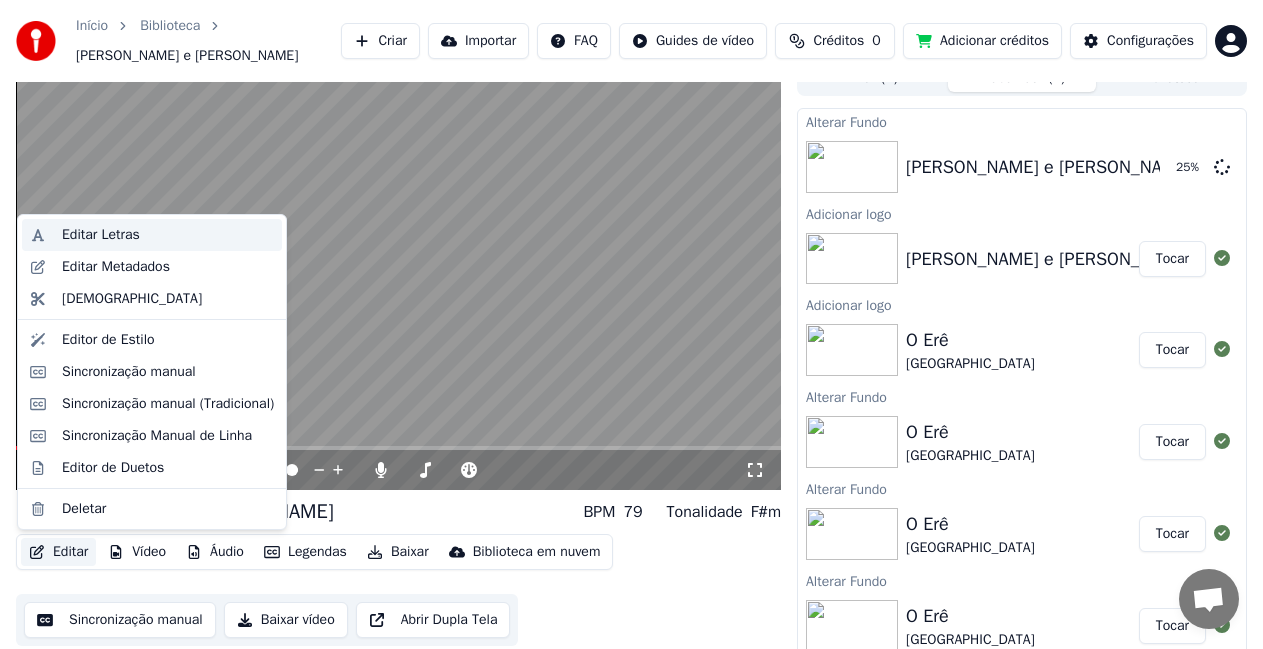 click on "Editar Letras" at bounding box center (101, 235) 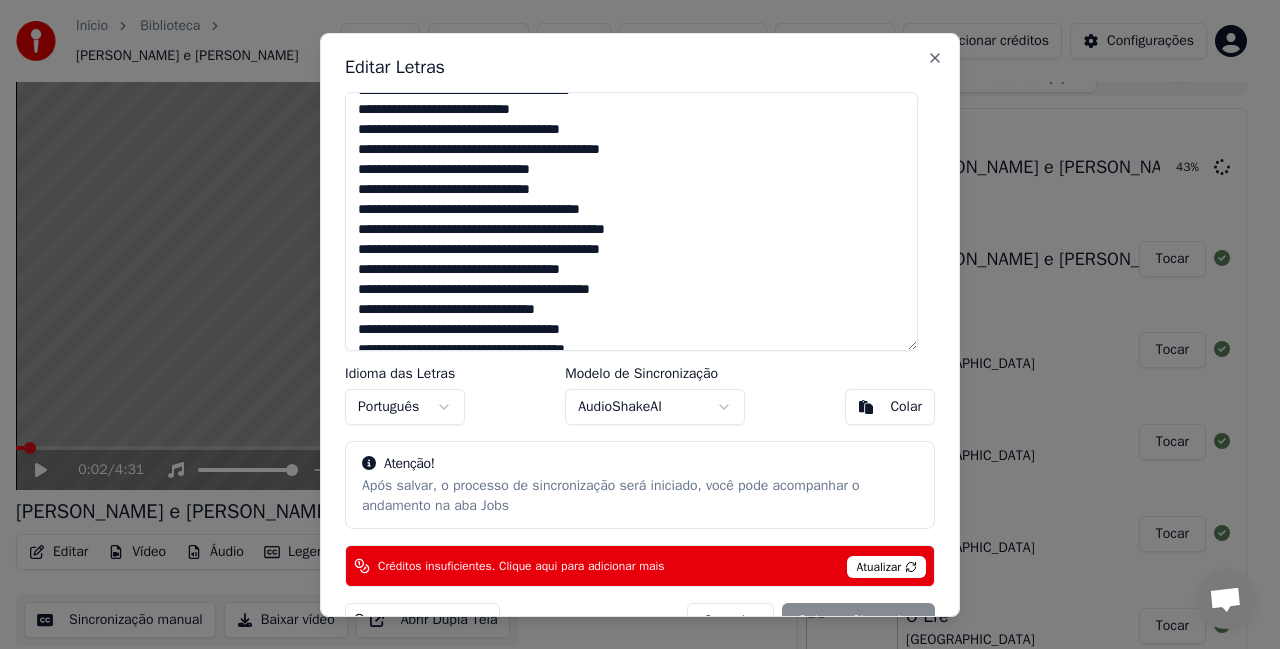 scroll, scrollTop: 21, scrollLeft: 0, axis: vertical 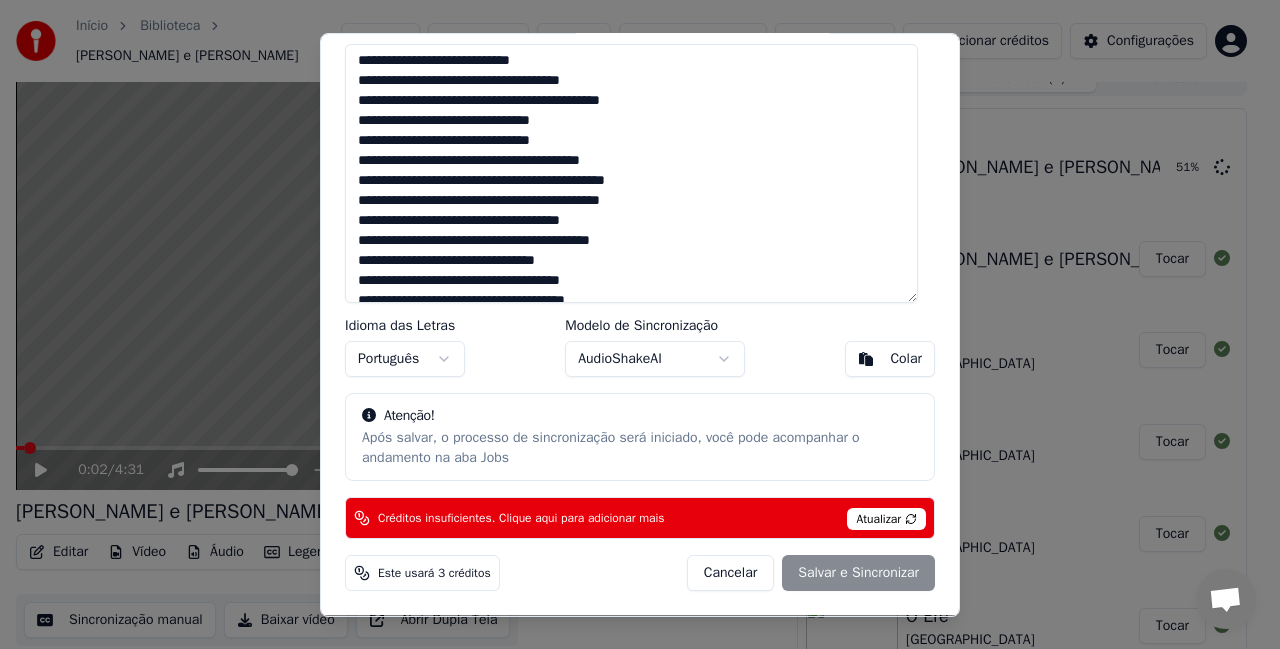 click on "Cancelar" at bounding box center [730, 573] 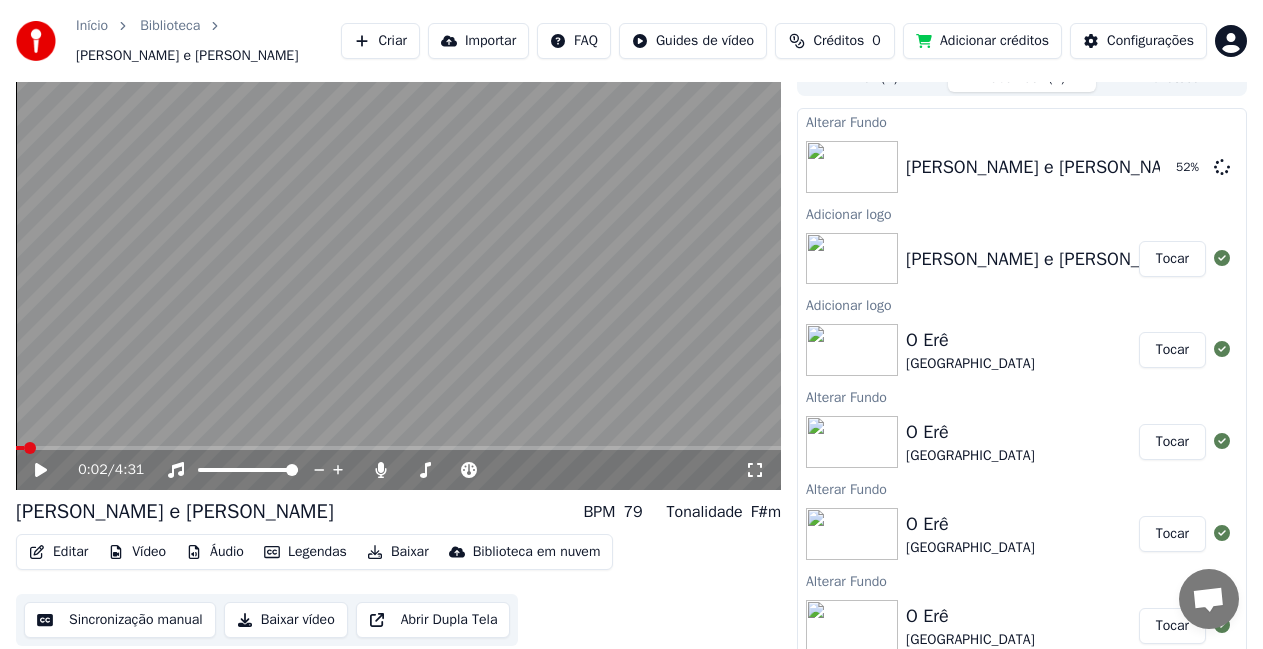 click on "Editar" at bounding box center (58, 552) 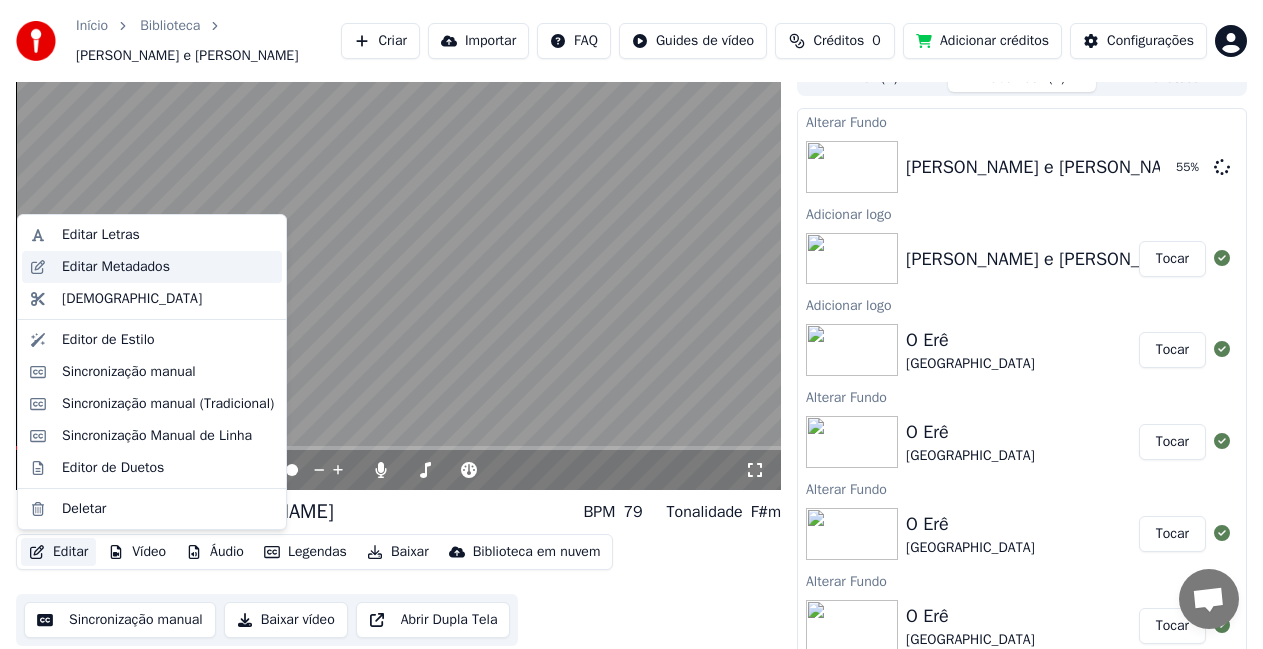 click on "Editar Metadados" at bounding box center (116, 267) 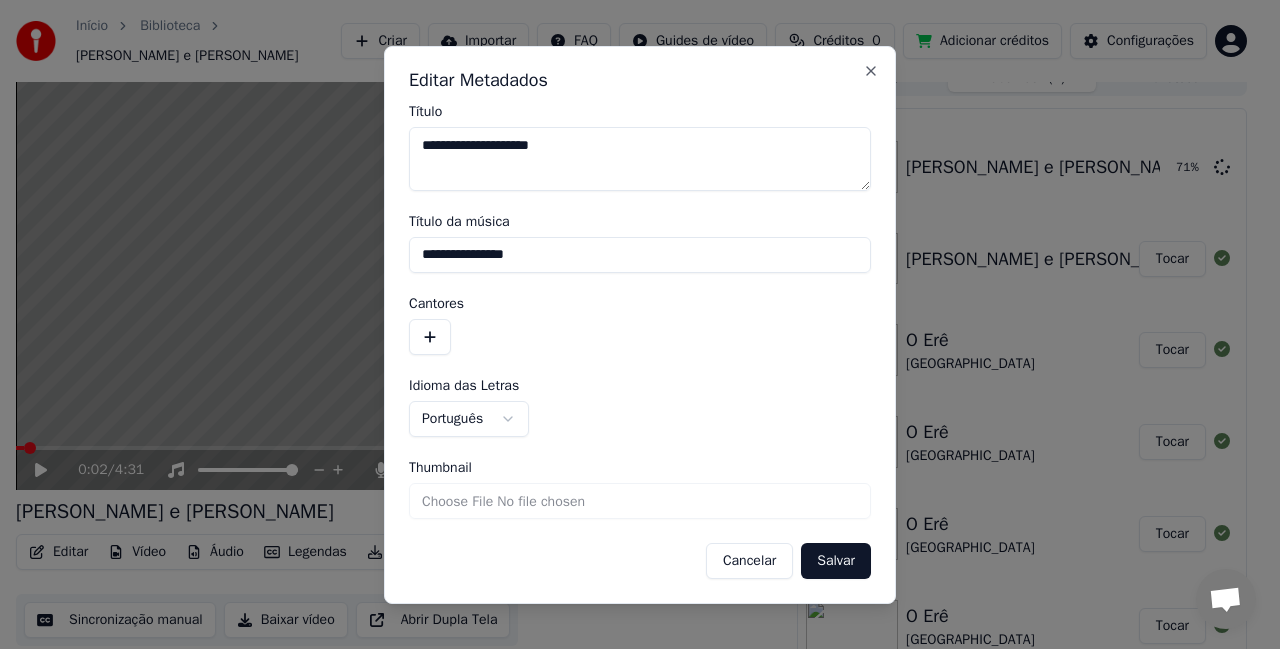 click at bounding box center (430, 337) 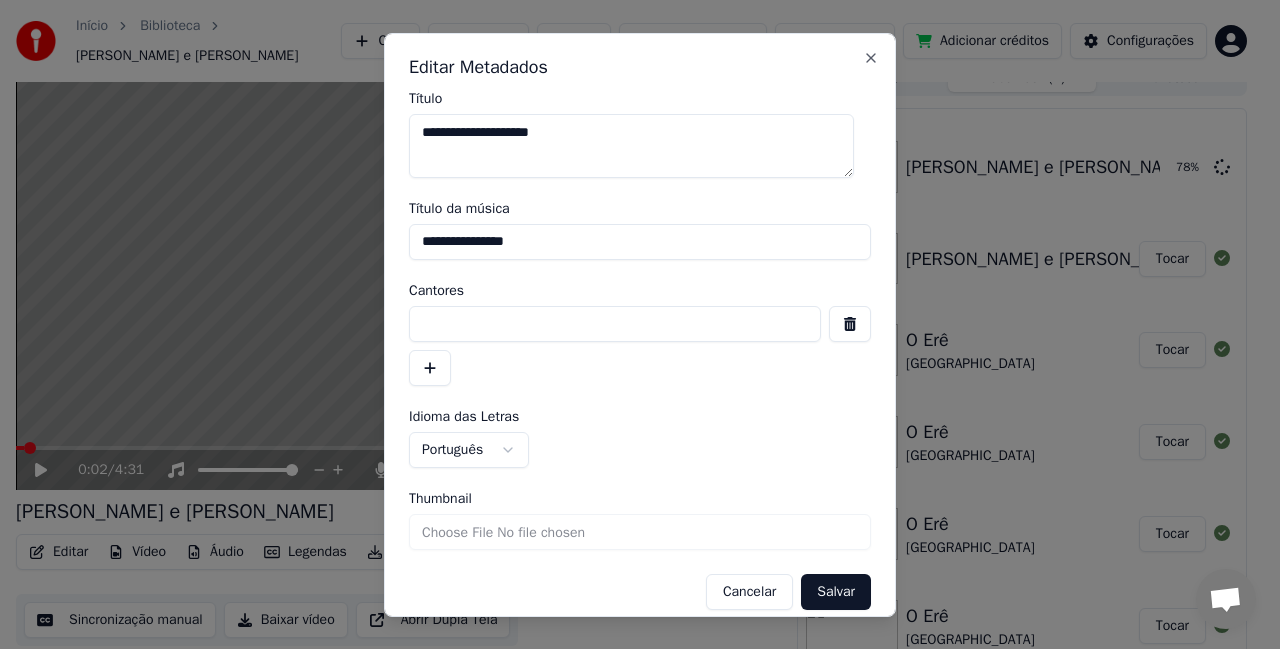 click at bounding box center [615, 323] 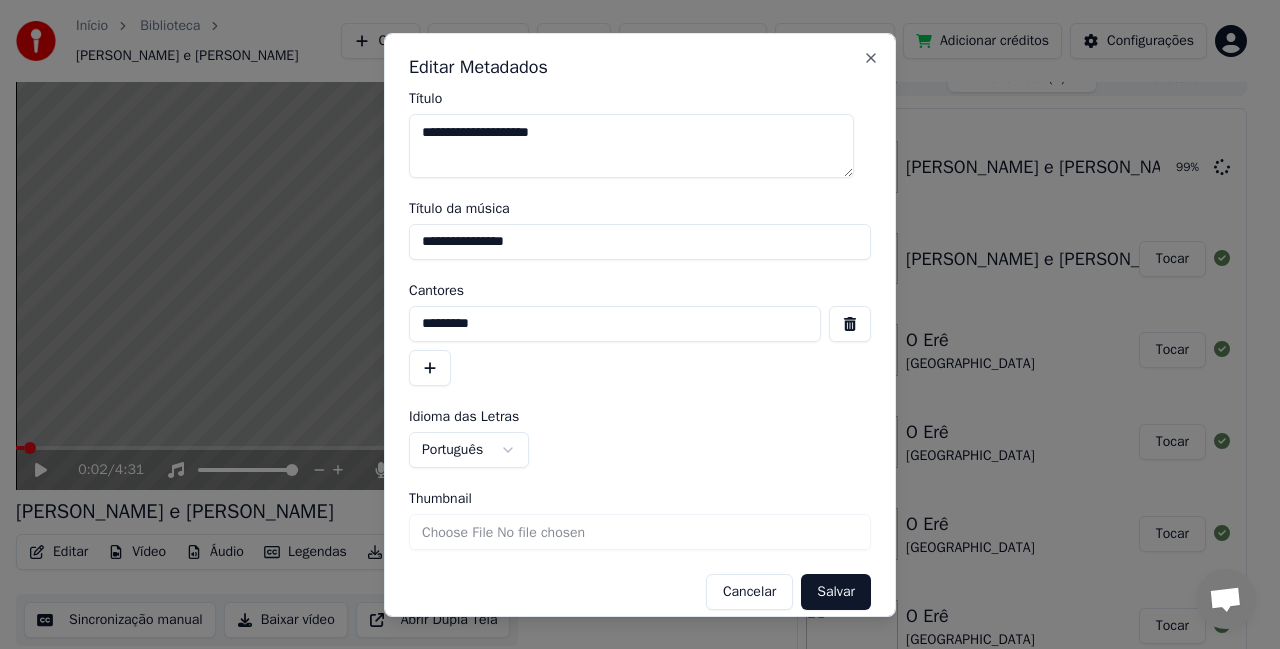 type on "**********" 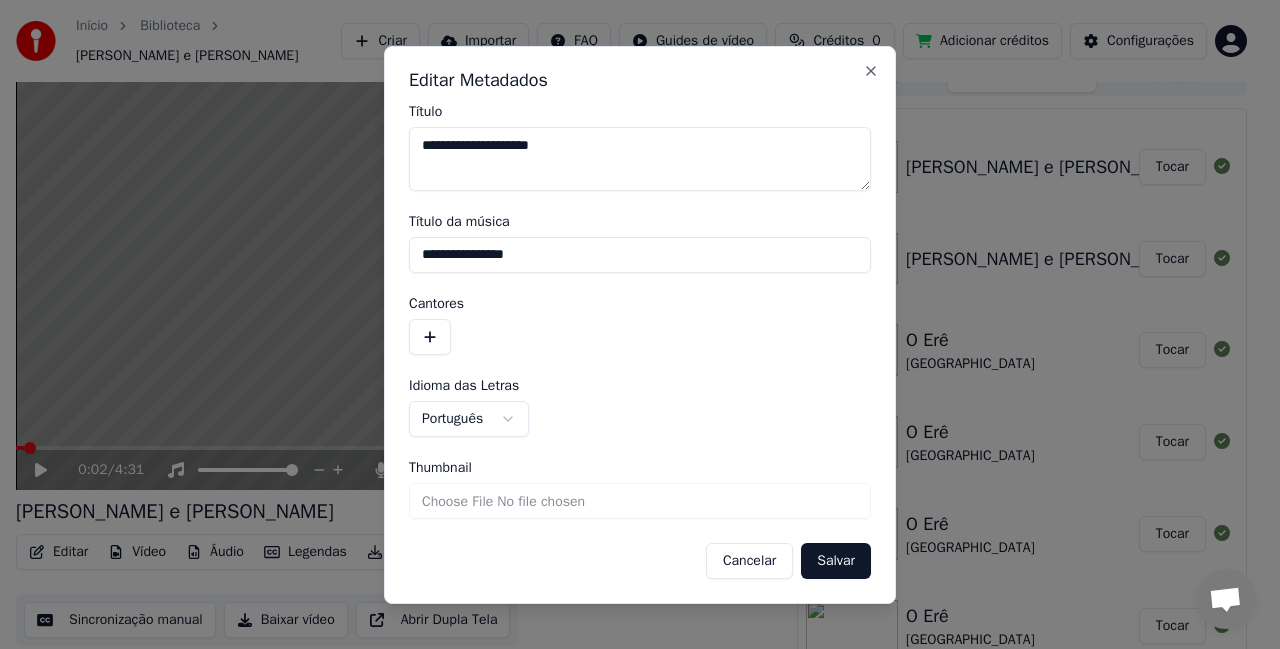 click at bounding box center [640, 337] 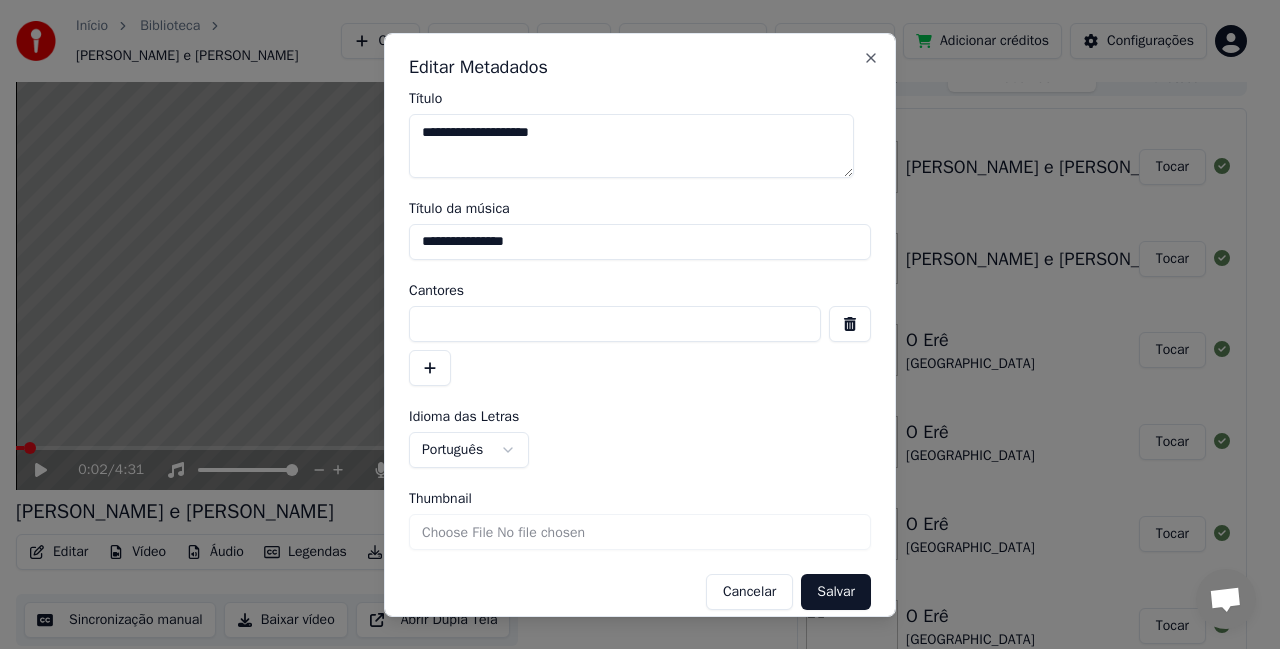 click at bounding box center [615, 323] 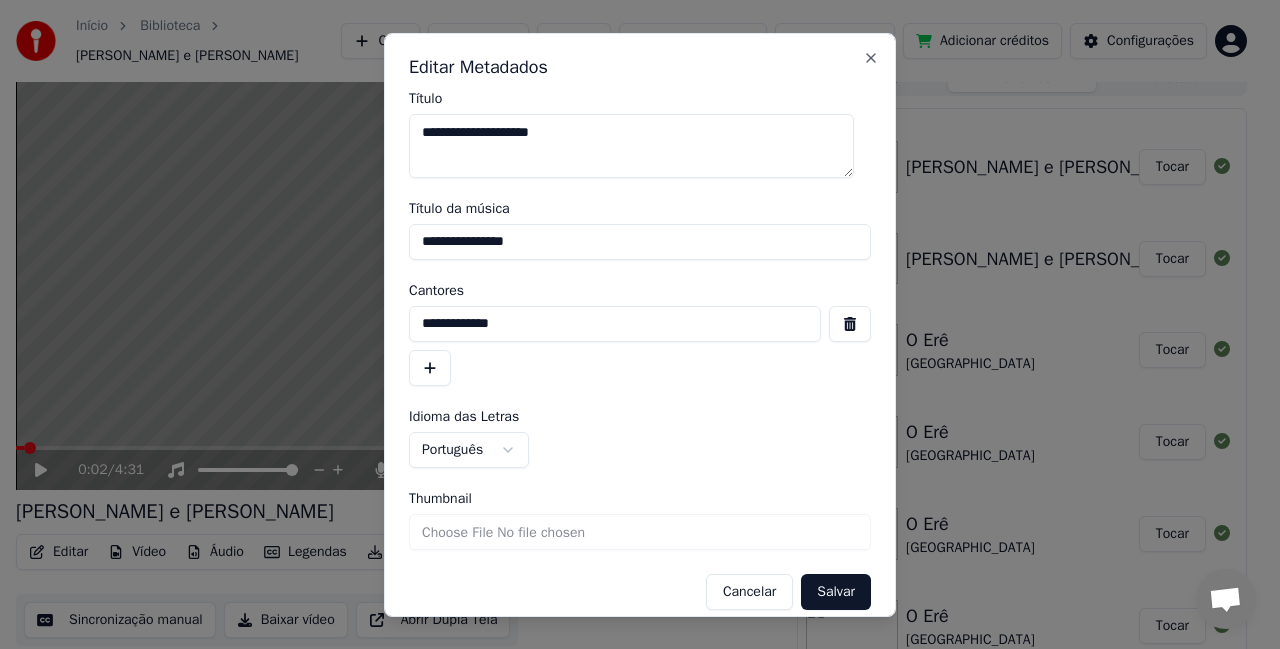 type on "**********" 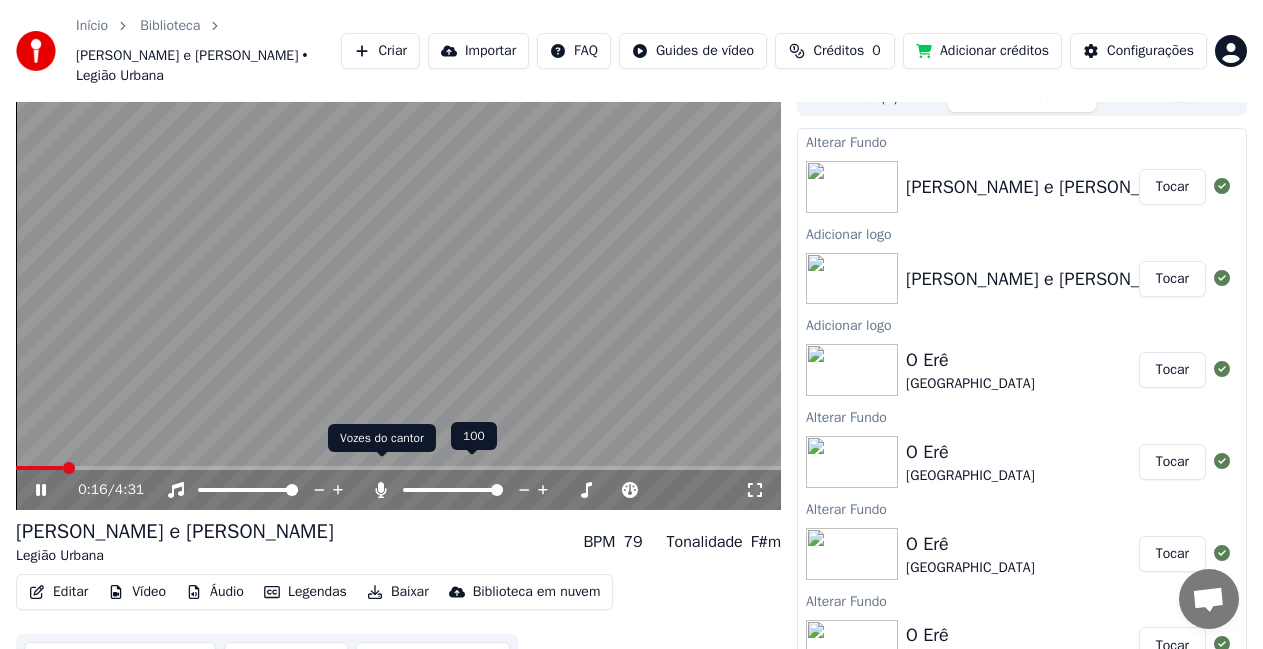 click 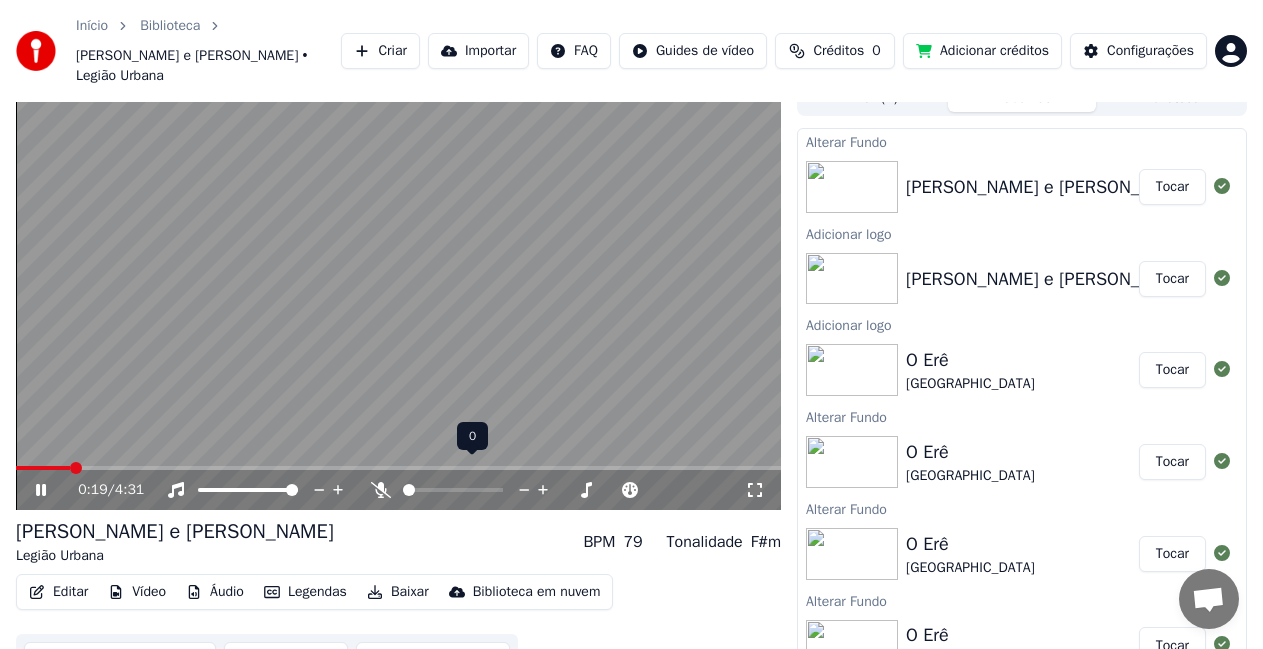 click 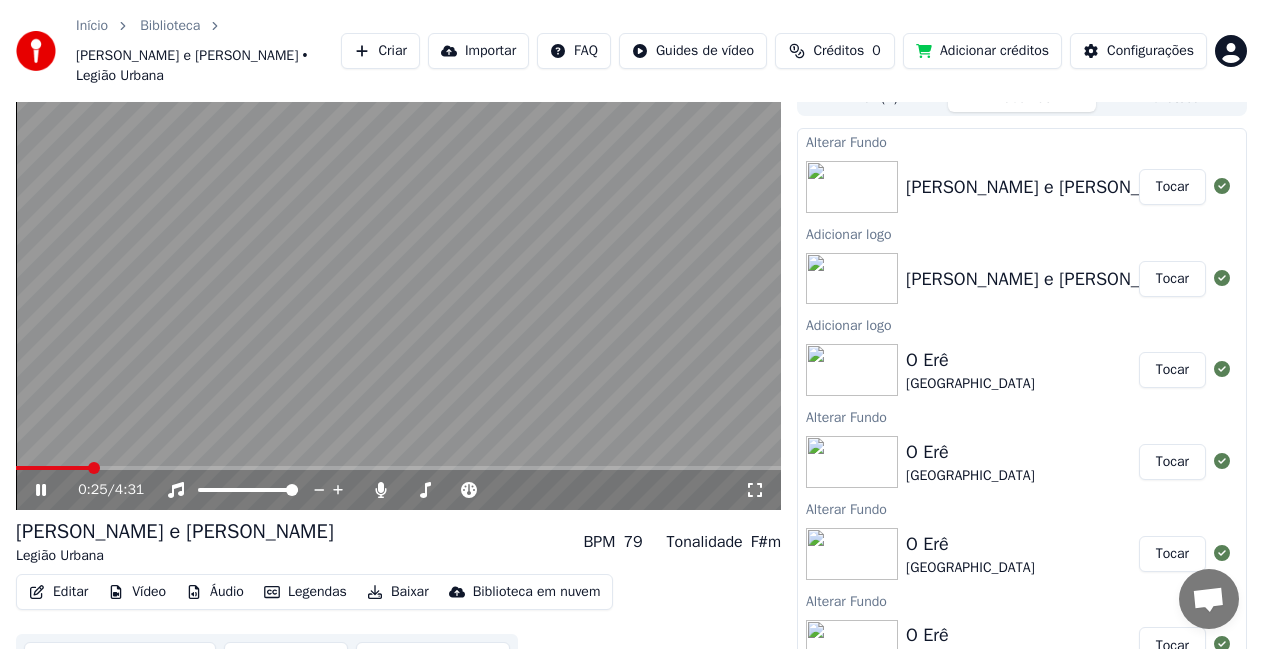click on "Tocar" at bounding box center (1172, 187) 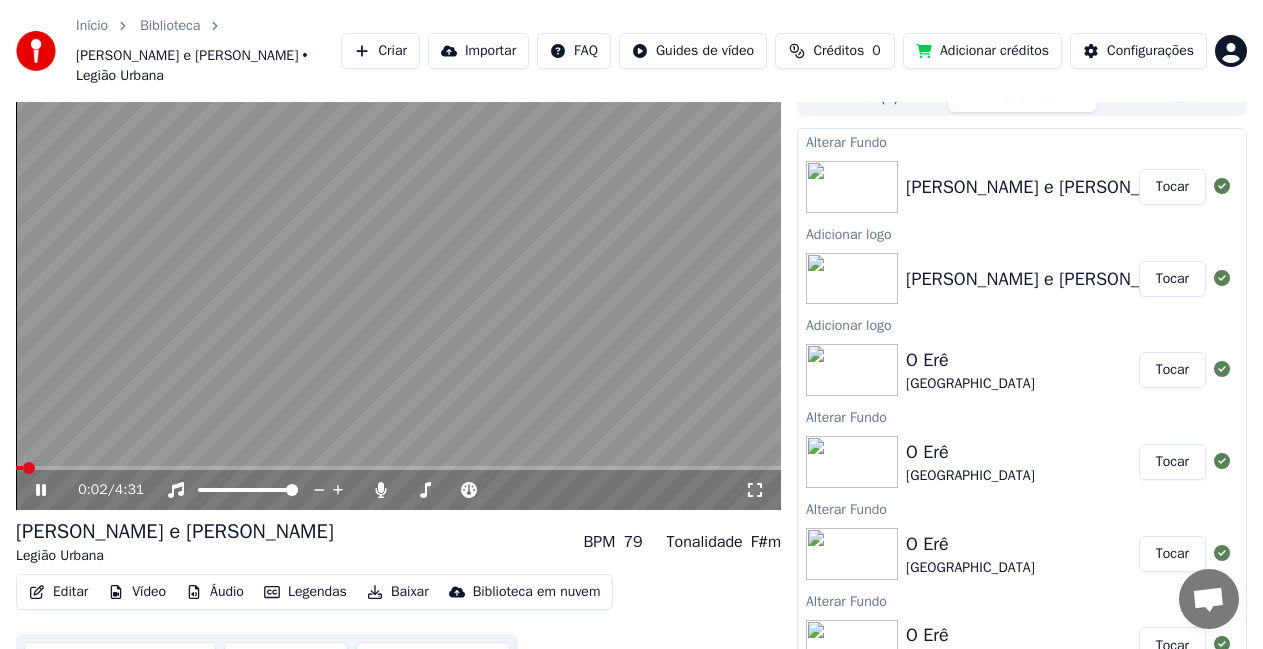 click 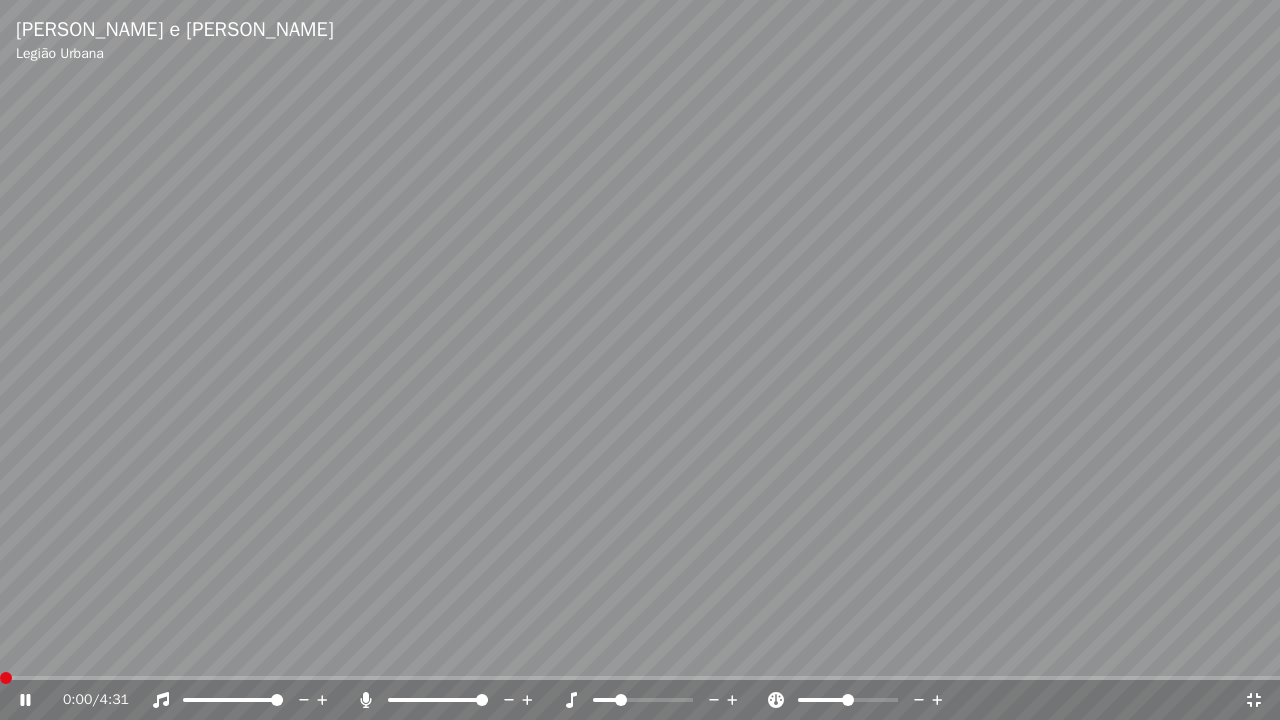 click at bounding box center [6, 678] 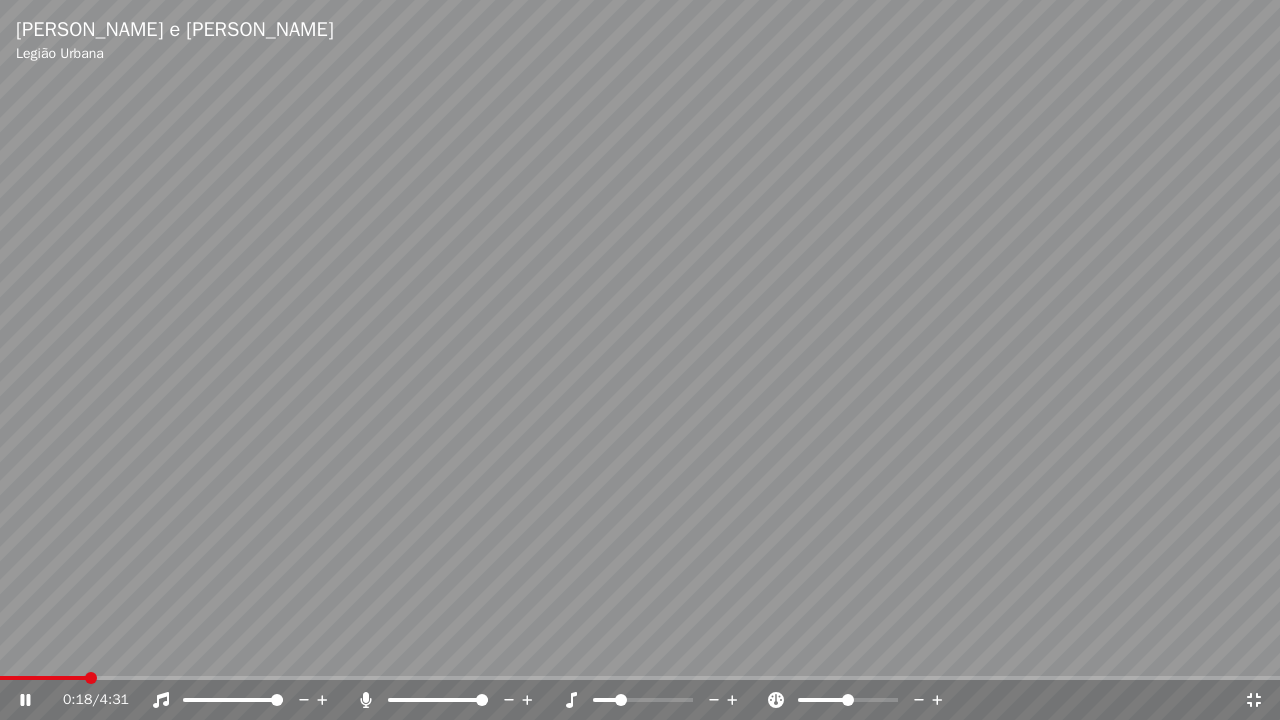 click 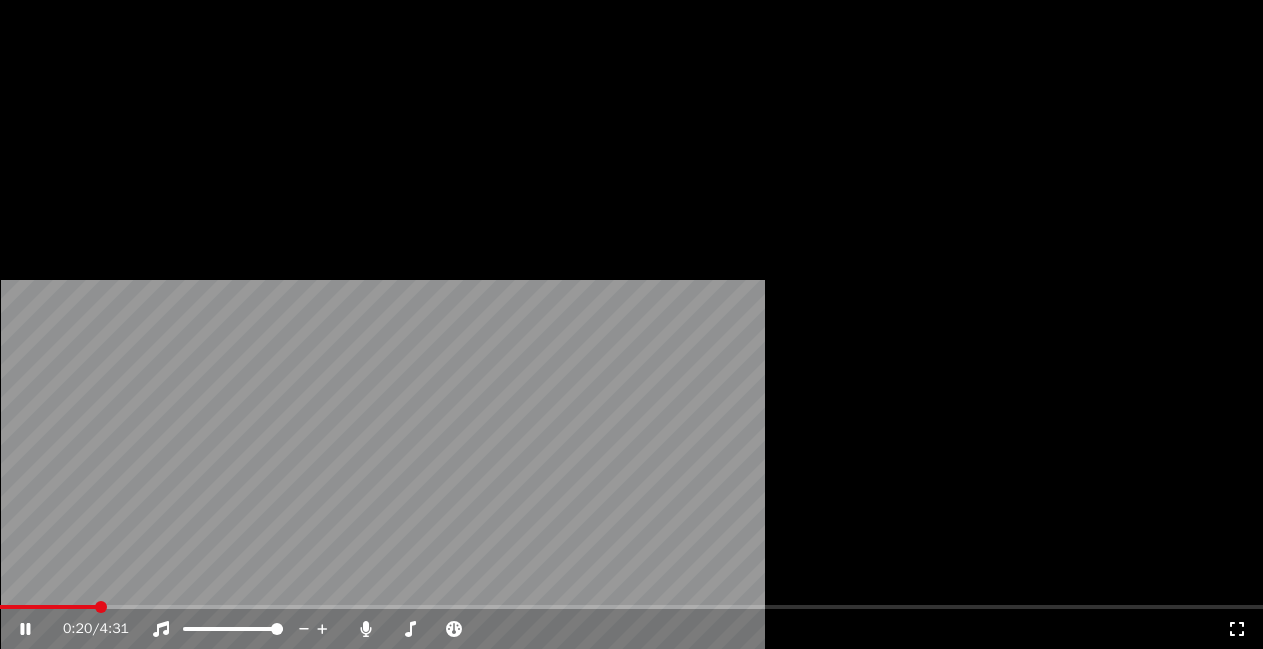 click on "Vídeo" at bounding box center (137, 162) 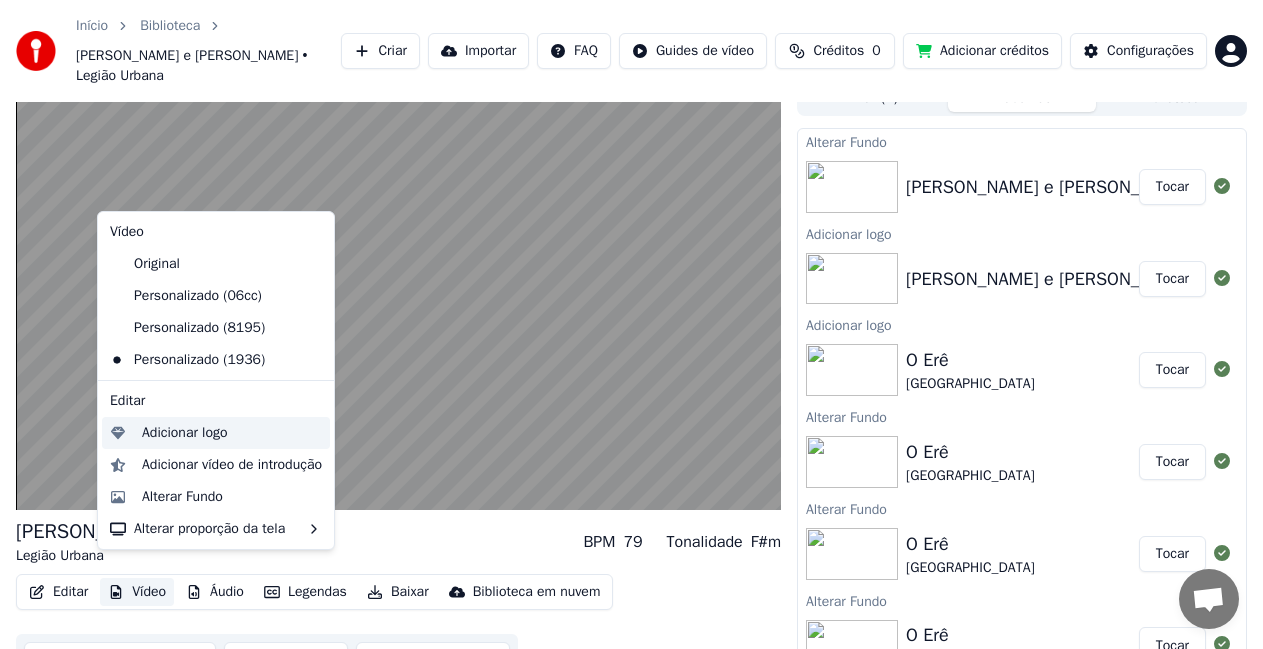 click on "Adicionar logo" at bounding box center [185, 433] 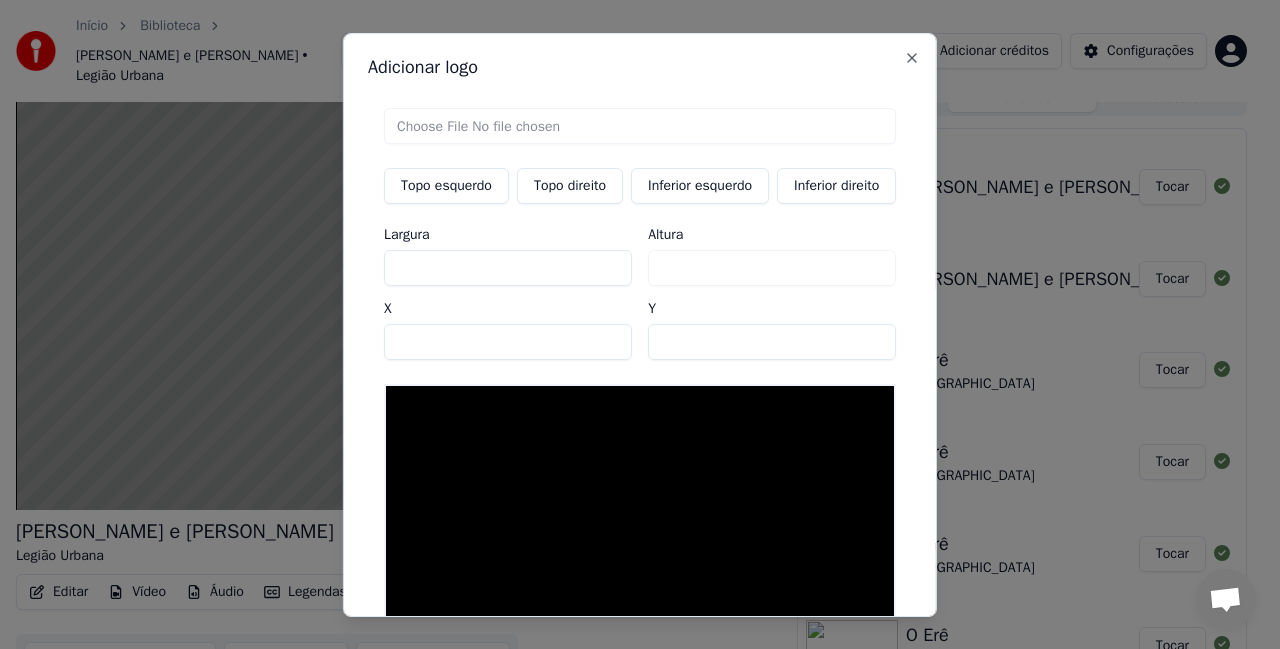 click on "Topo direito" at bounding box center (570, 185) 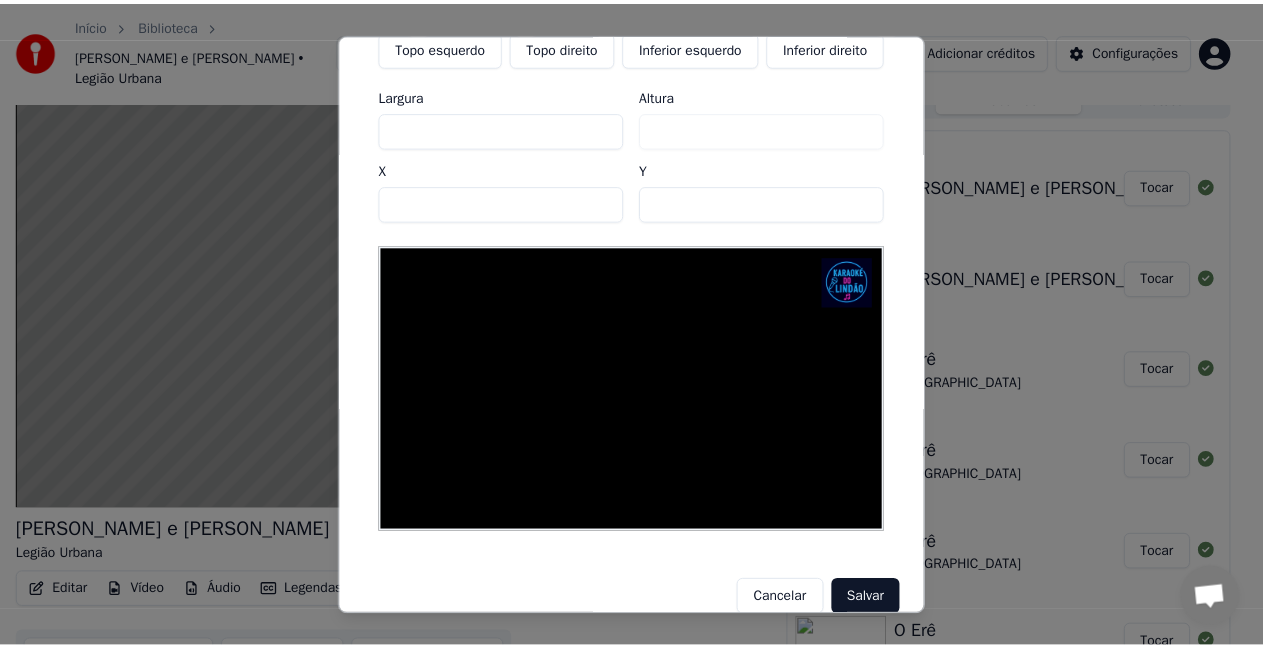 scroll, scrollTop: 171, scrollLeft: 0, axis: vertical 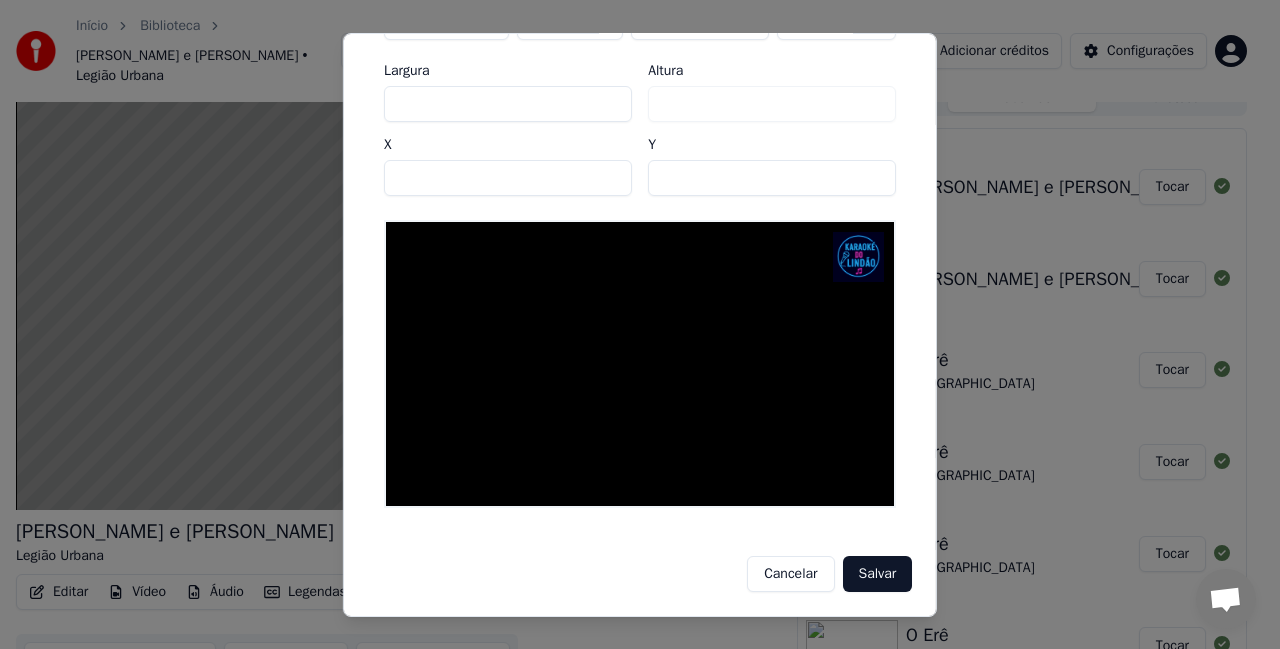 click on "Salvar" at bounding box center (877, 574) 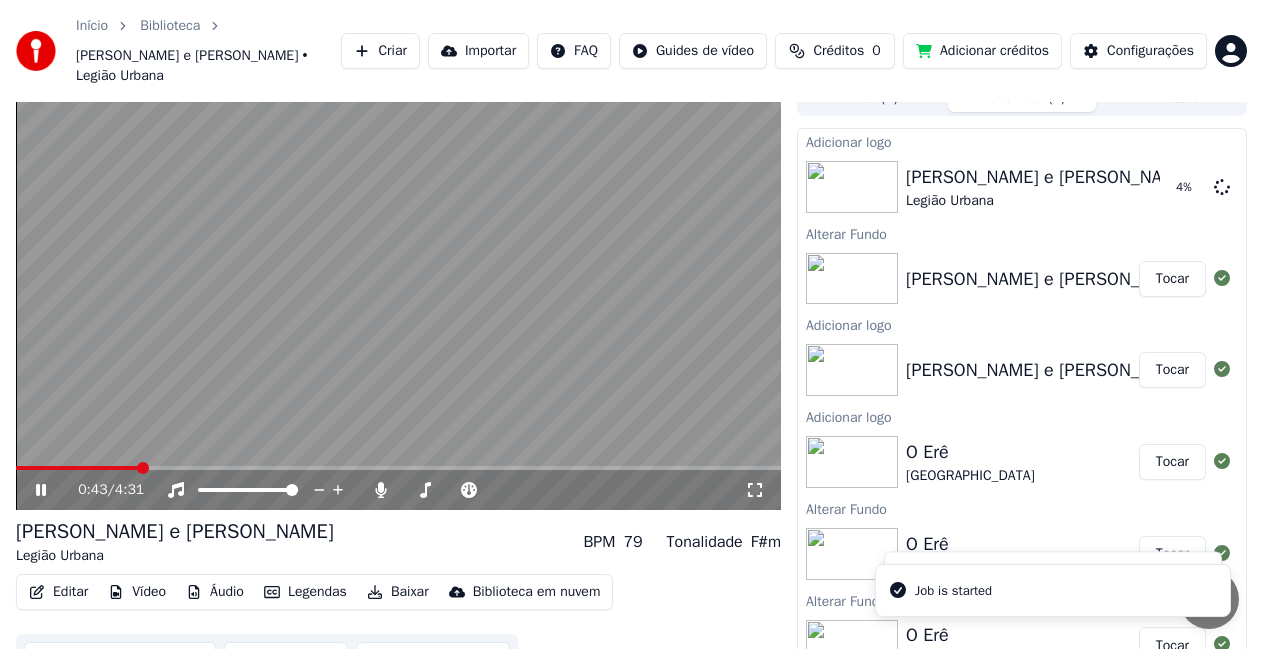 click 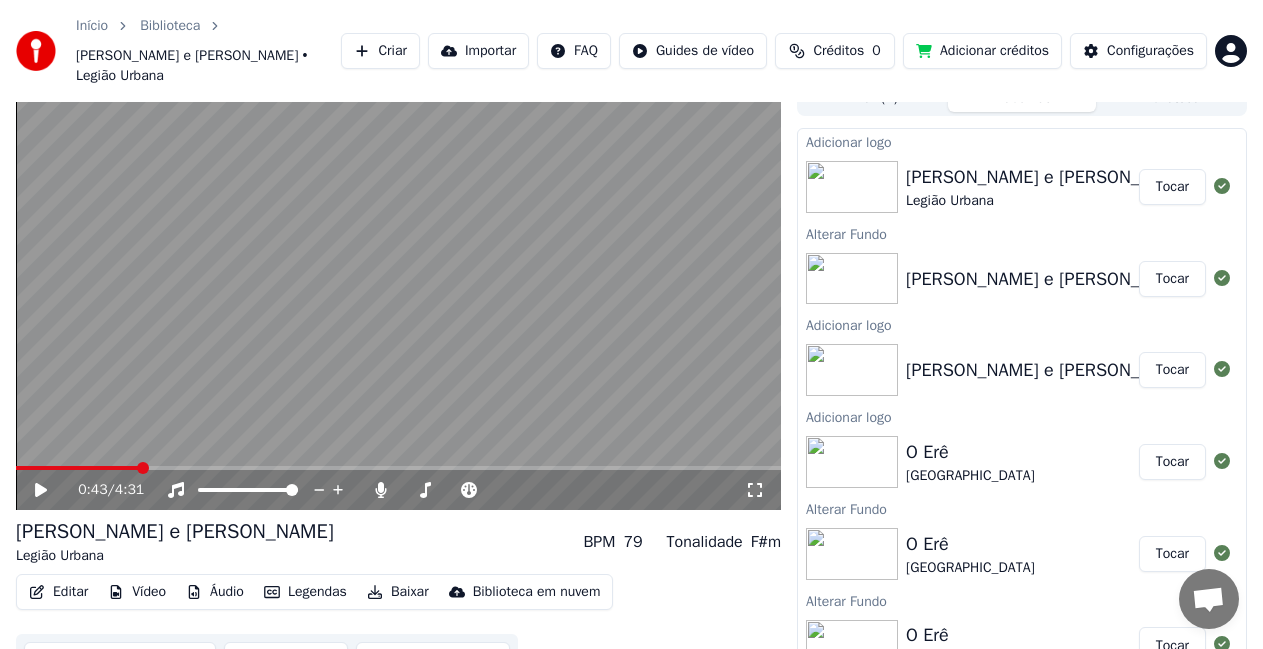 click on "Tocar" at bounding box center [1172, 187] 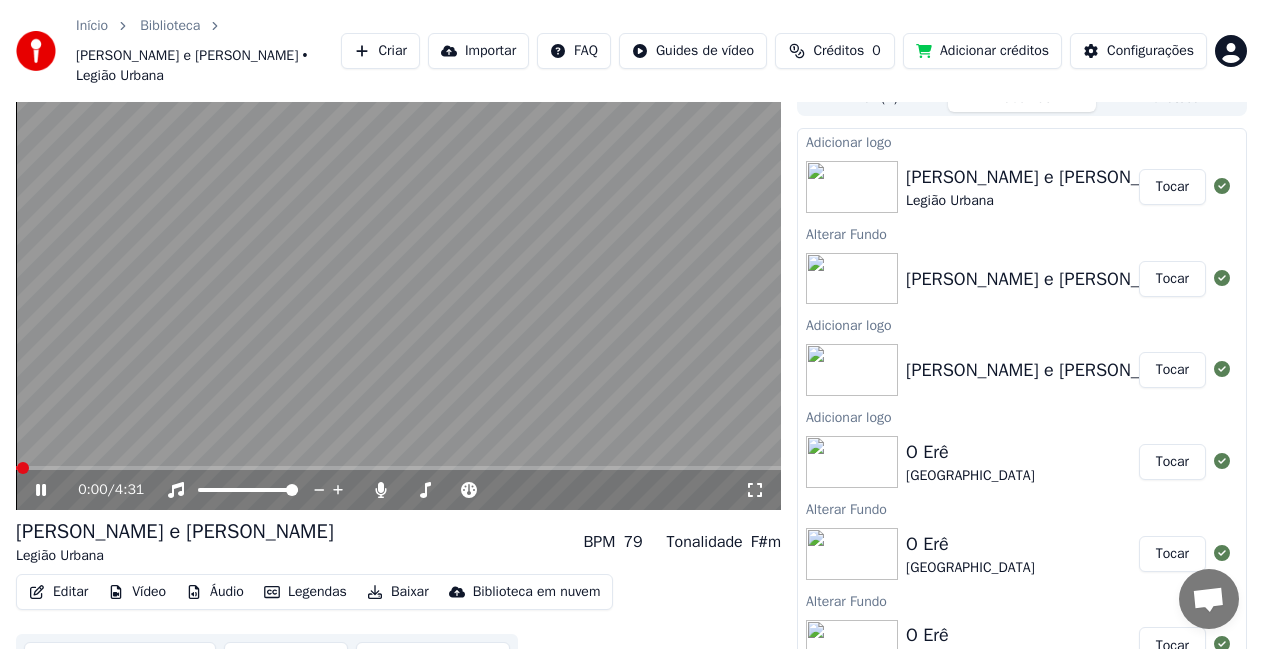 click 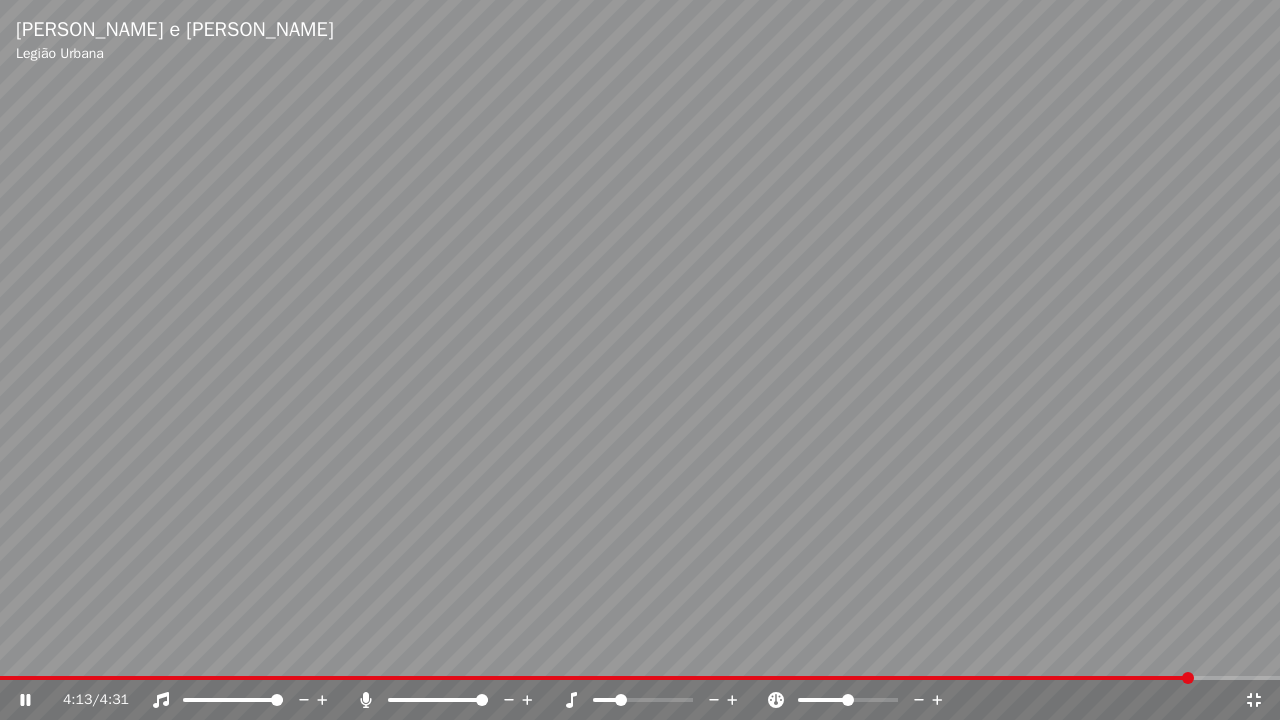 click 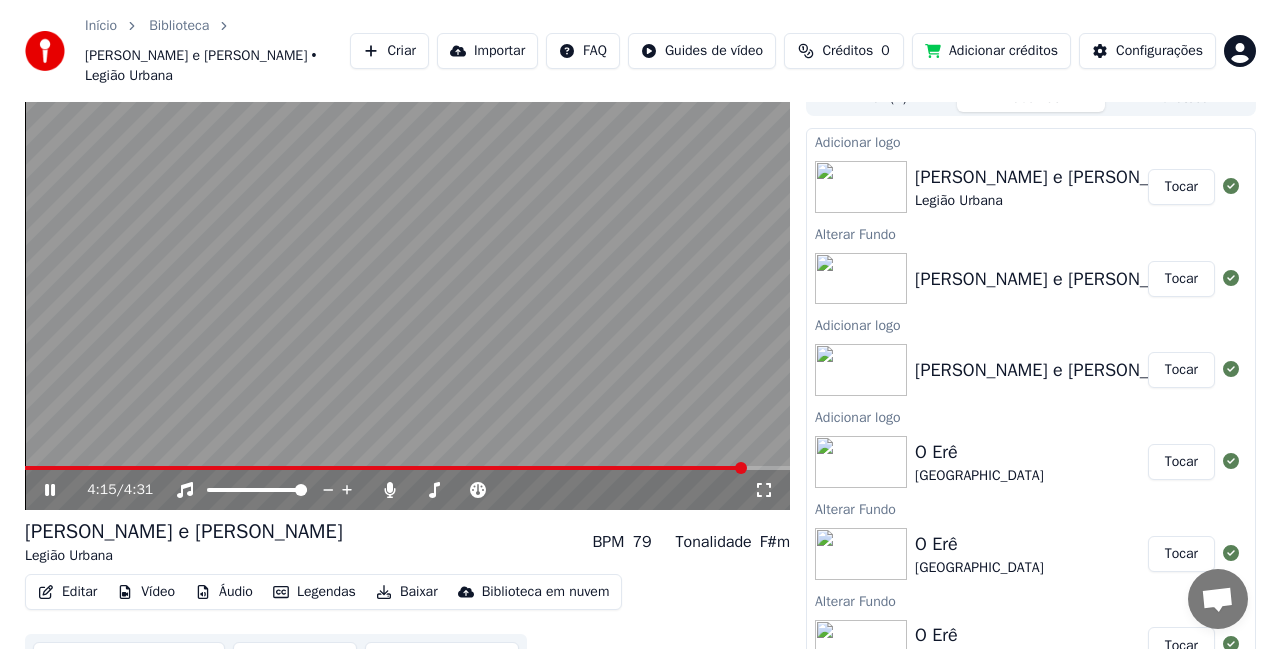 scroll, scrollTop: 0, scrollLeft: 0, axis: both 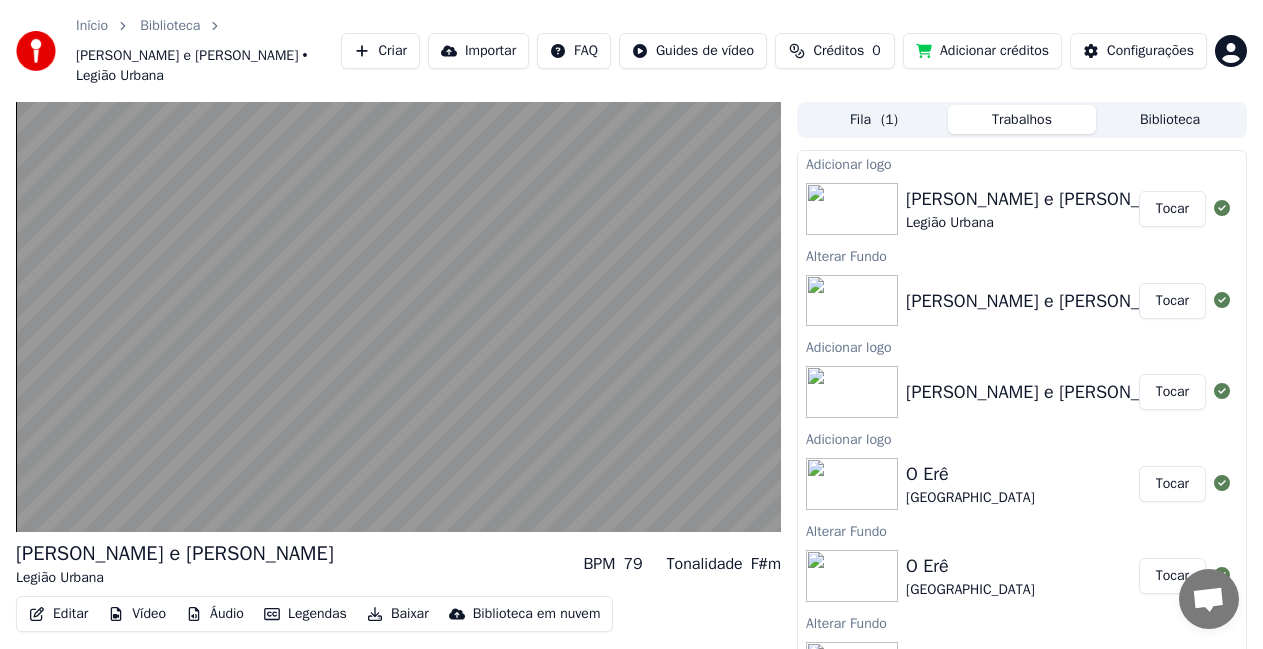 click on "Biblioteca" at bounding box center (1170, 119) 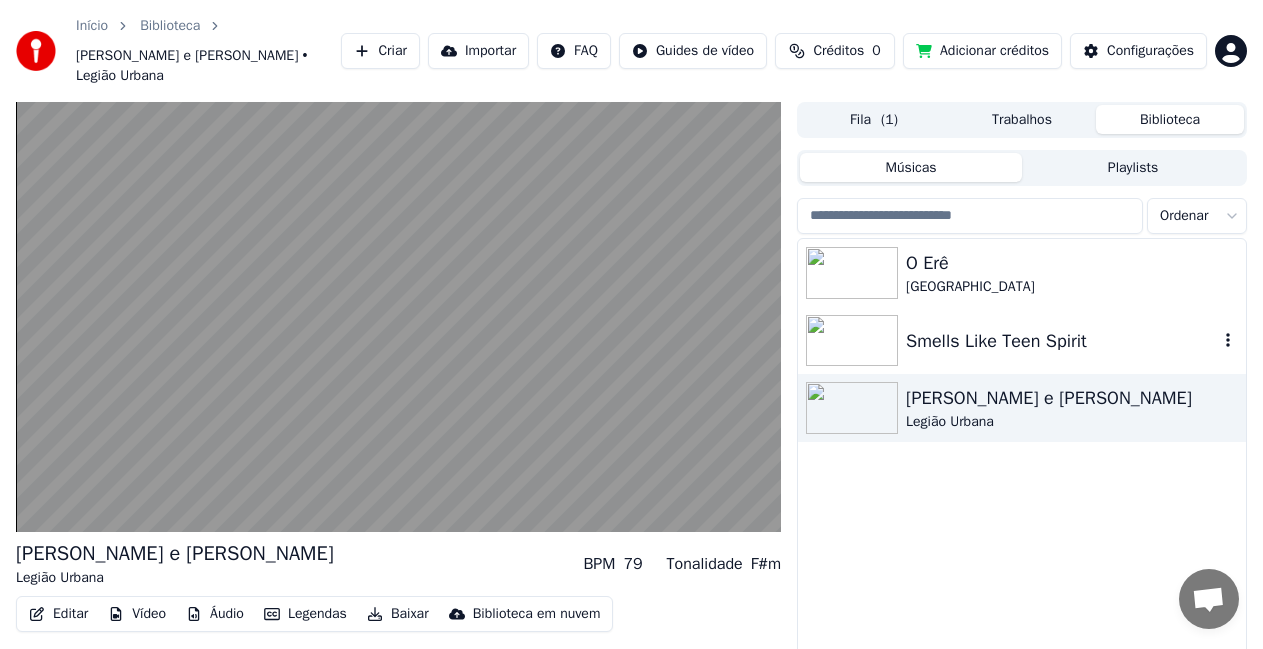click on "Smells Like Teen Spirit" at bounding box center (1062, 341) 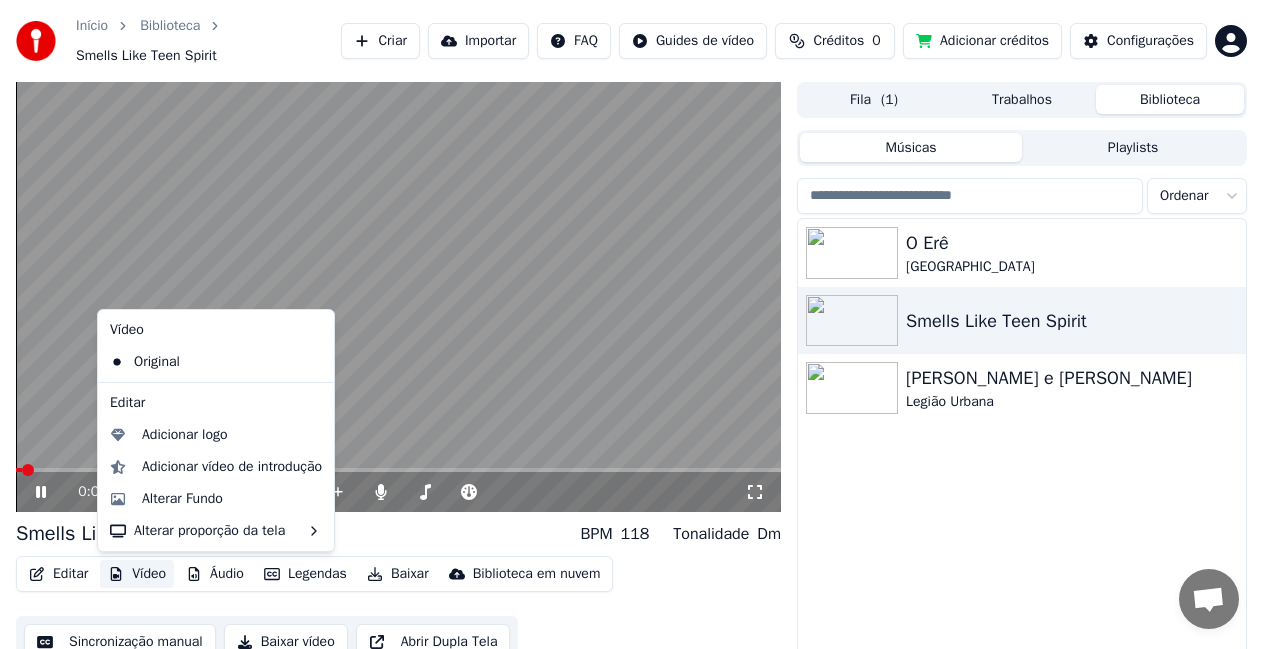 click on "Vídeo" at bounding box center [137, 574] 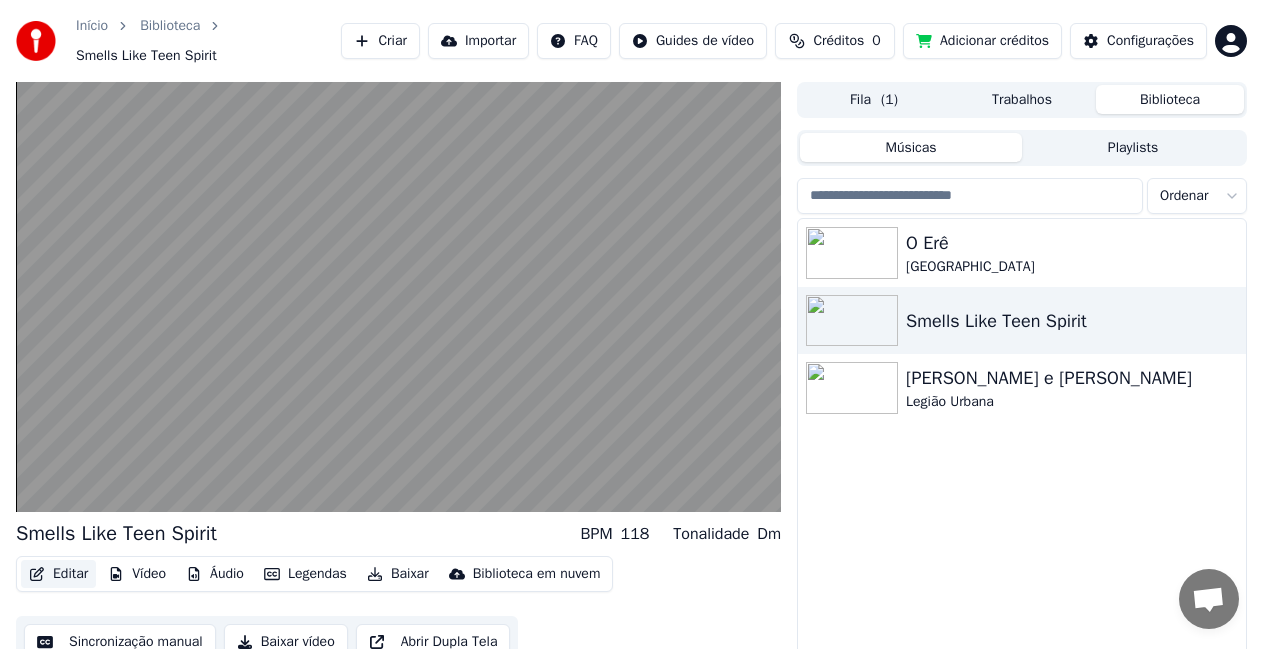click on "Editar" at bounding box center [58, 574] 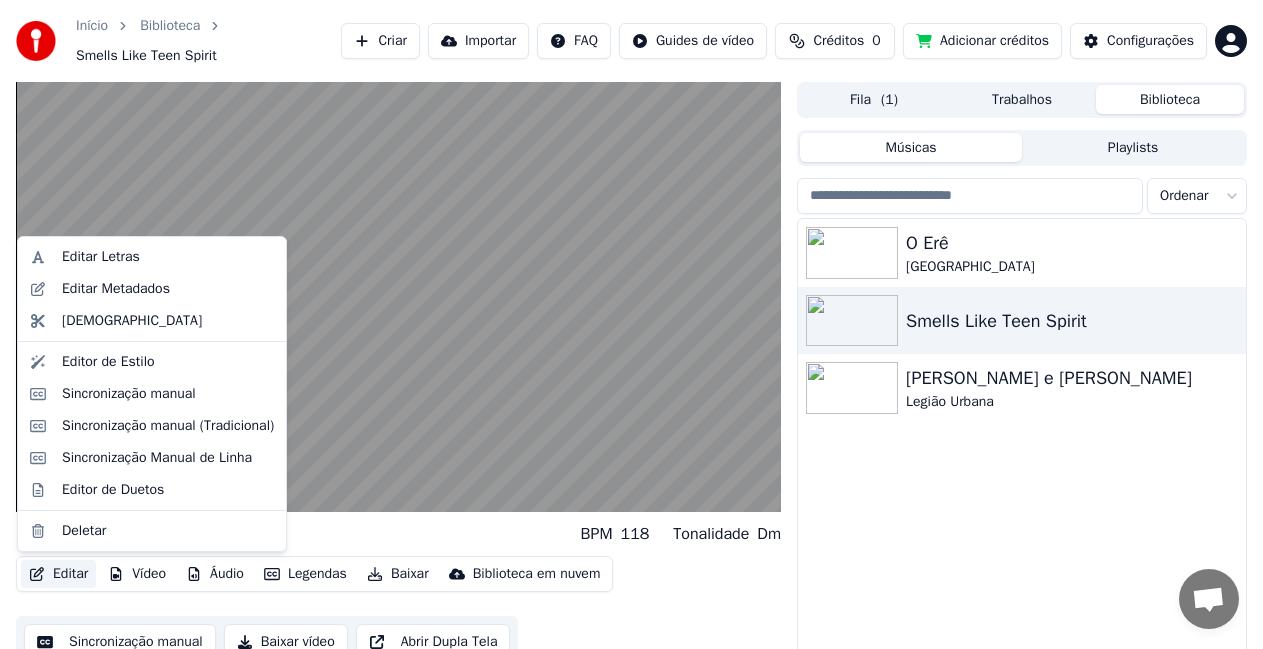 click on "Editar" at bounding box center (58, 574) 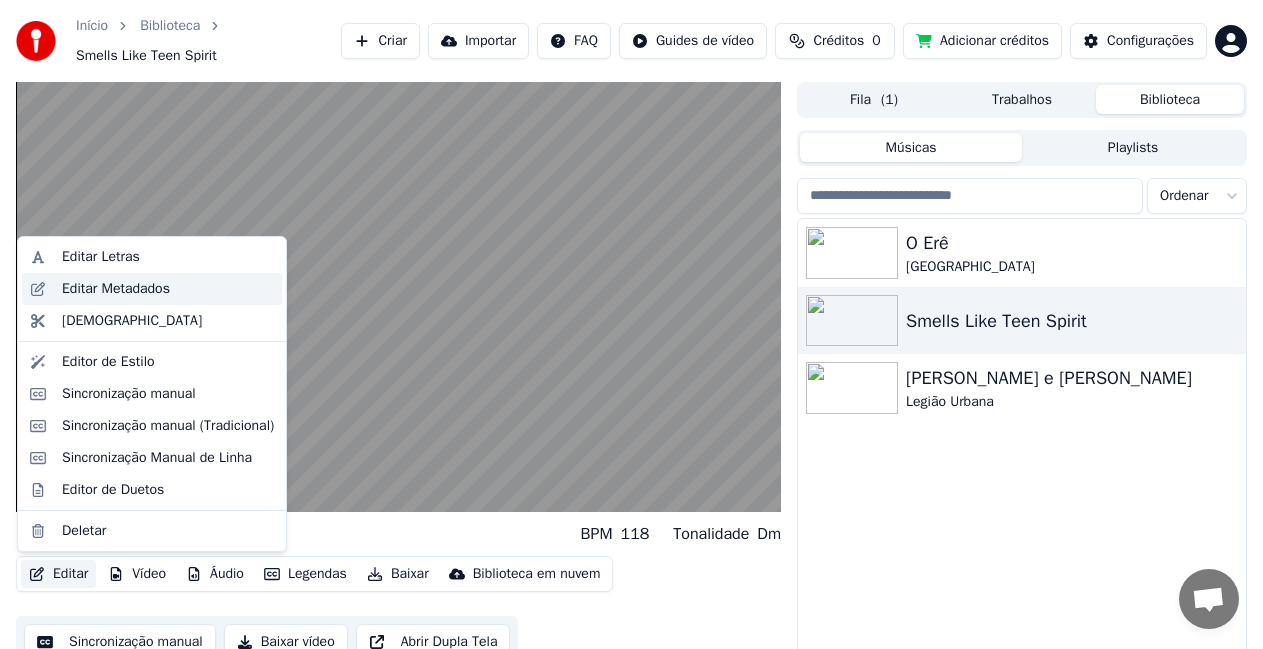 click on "Editar Metadados" at bounding box center (116, 289) 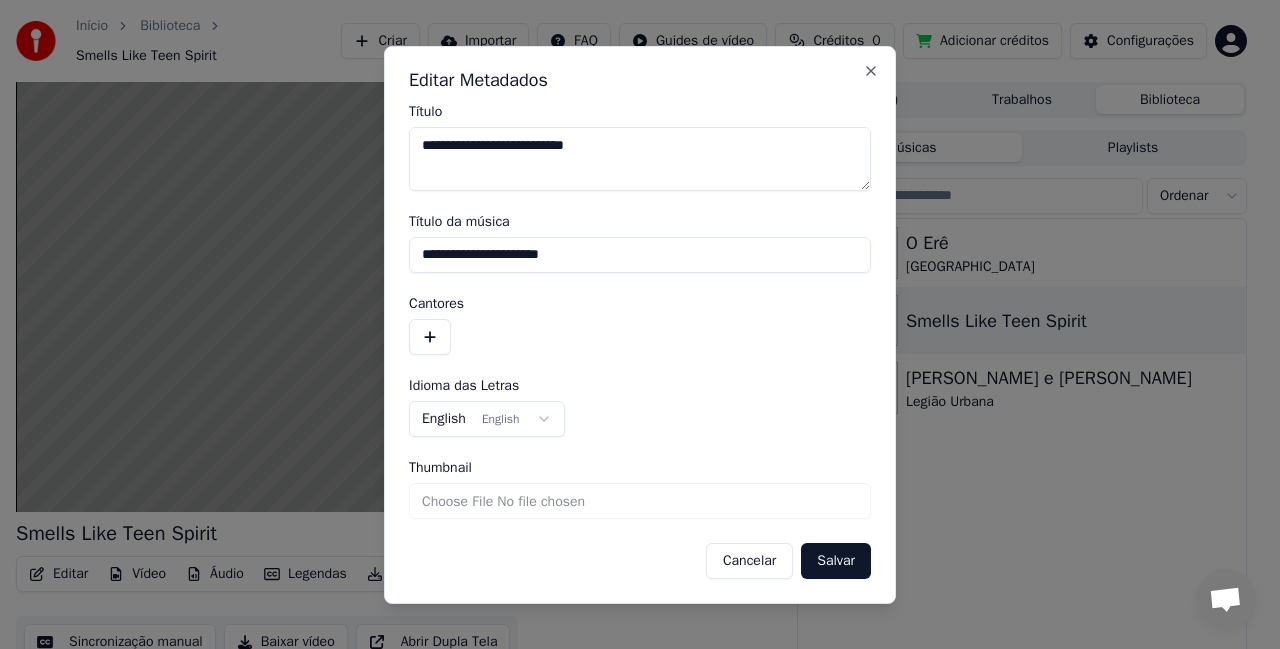 click at bounding box center [430, 337] 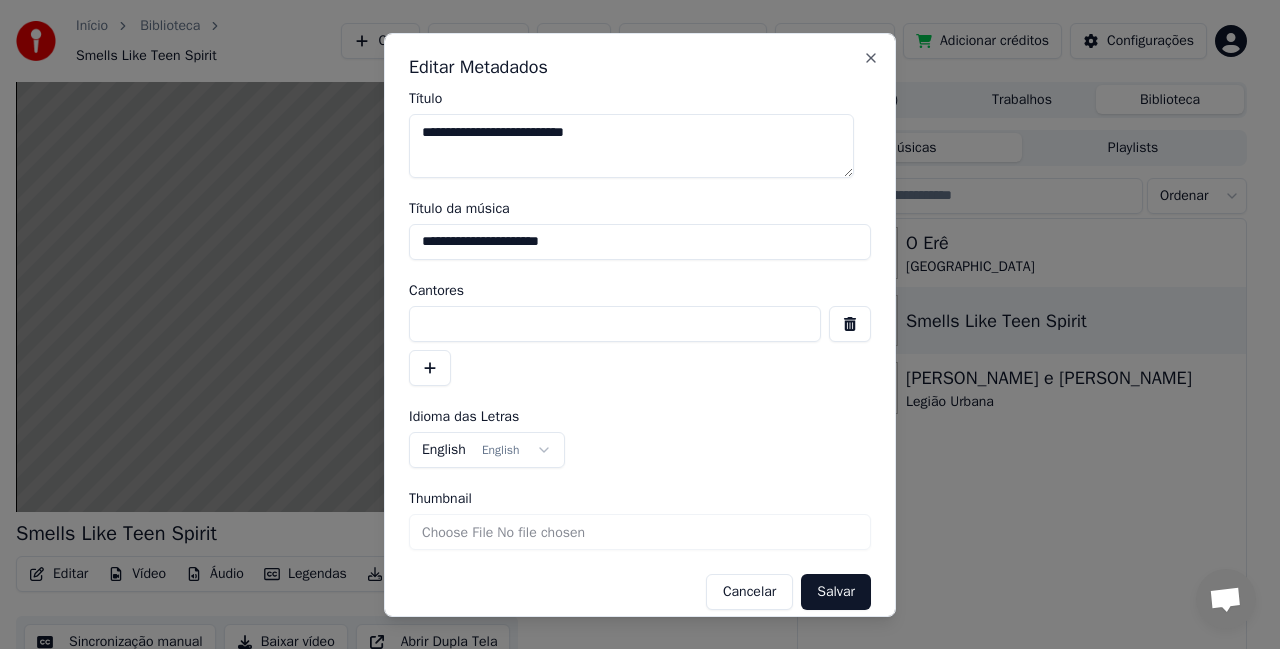 click at bounding box center (615, 323) 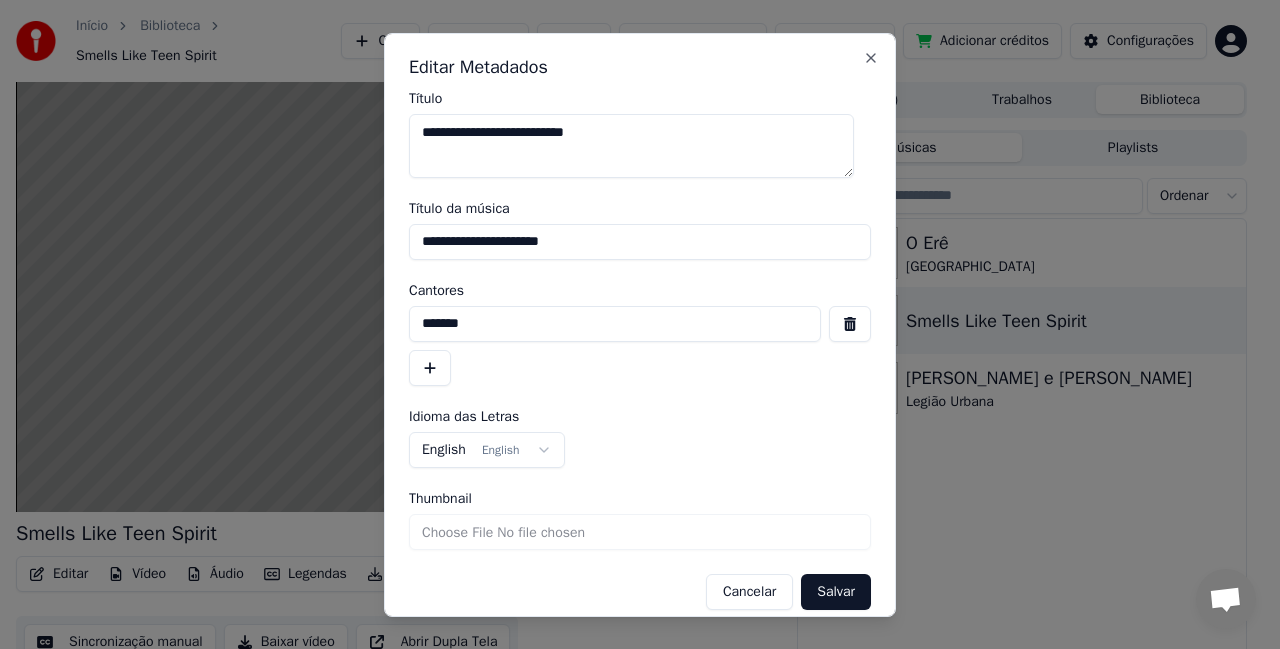 type on "*******" 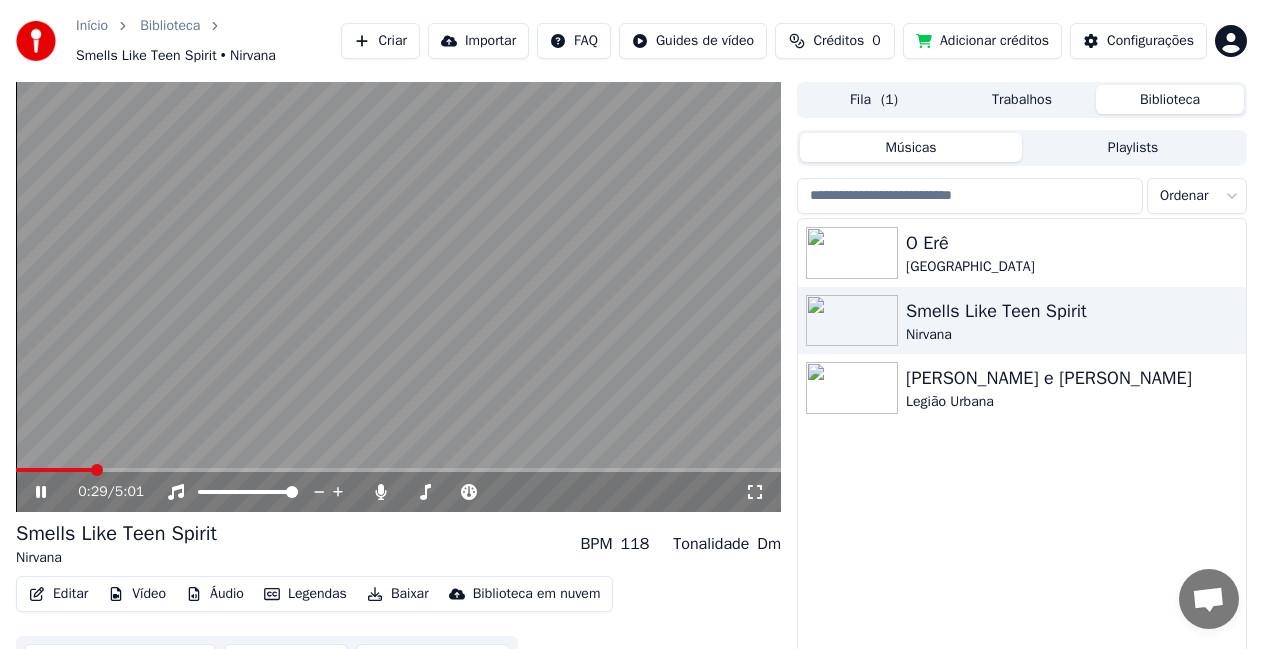 click on "Músicas" at bounding box center [911, 147] 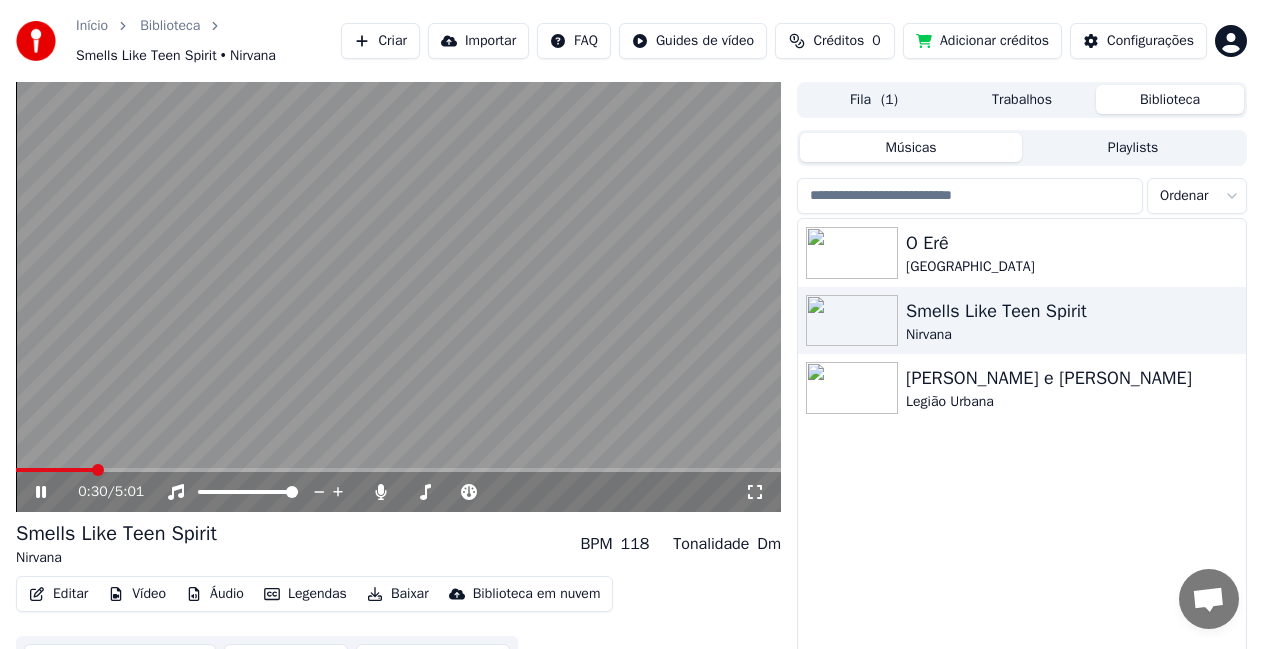 click on "Músicas" at bounding box center (911, 147) 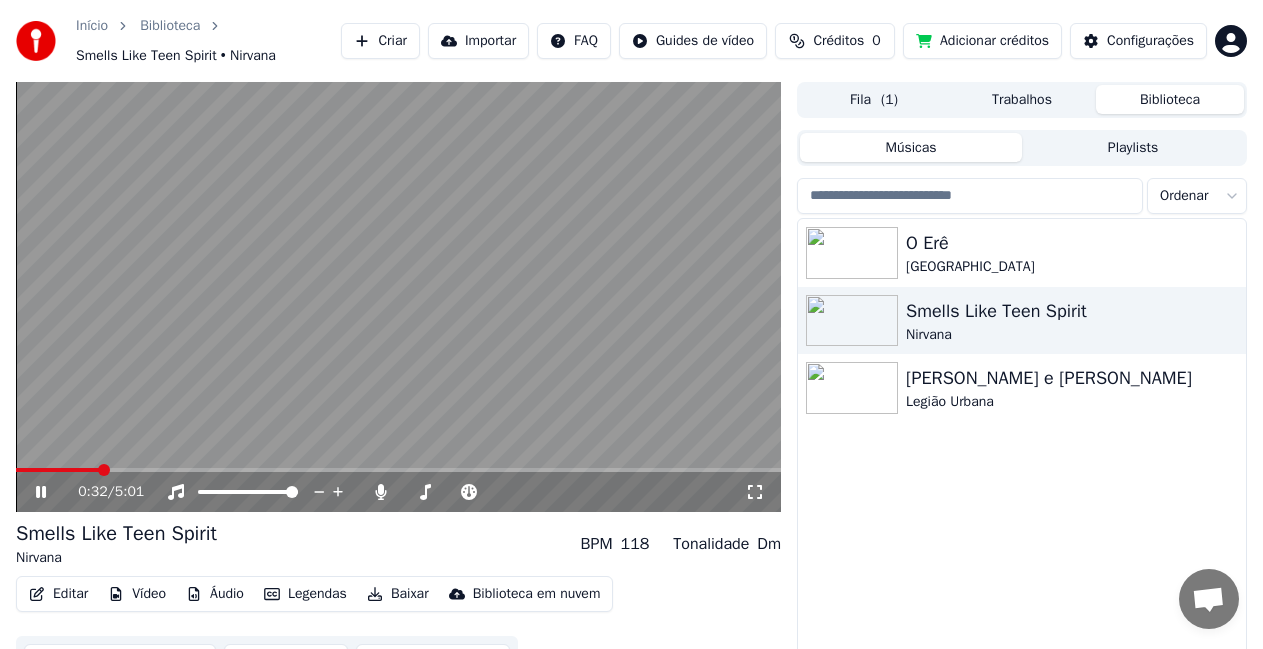 click on "Vídeo" at bounding box center (137, 594) 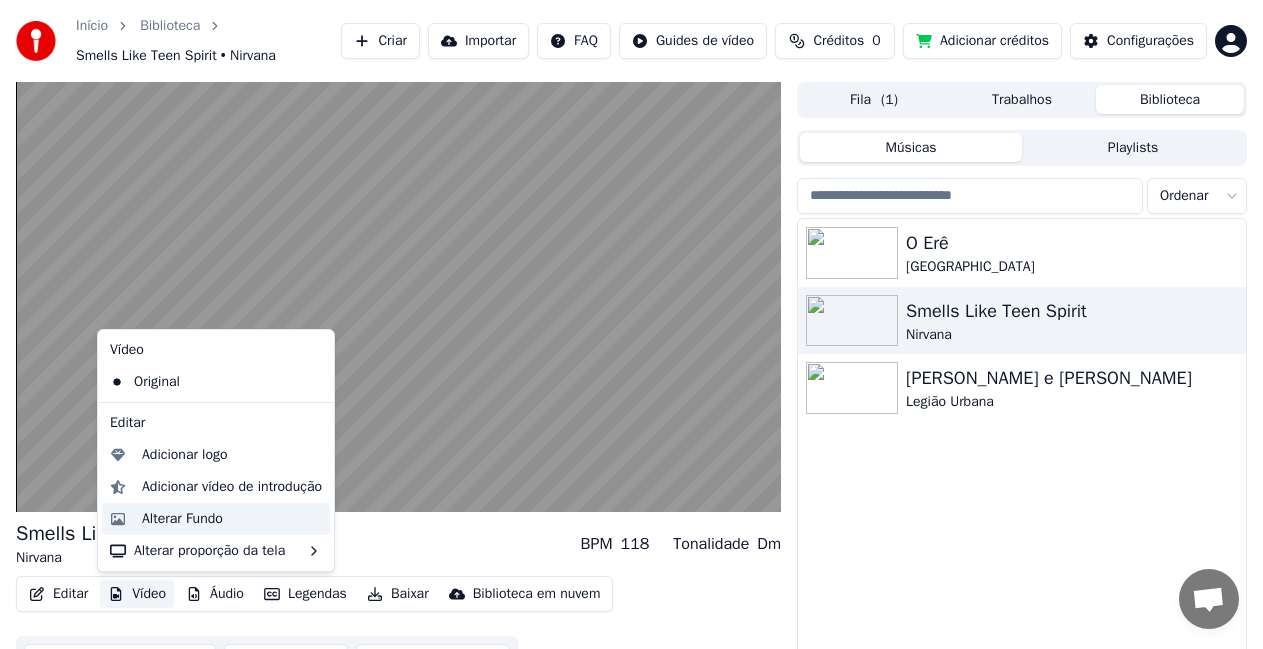 click on "Alterar Fundo" at bounding box center (182, 519) 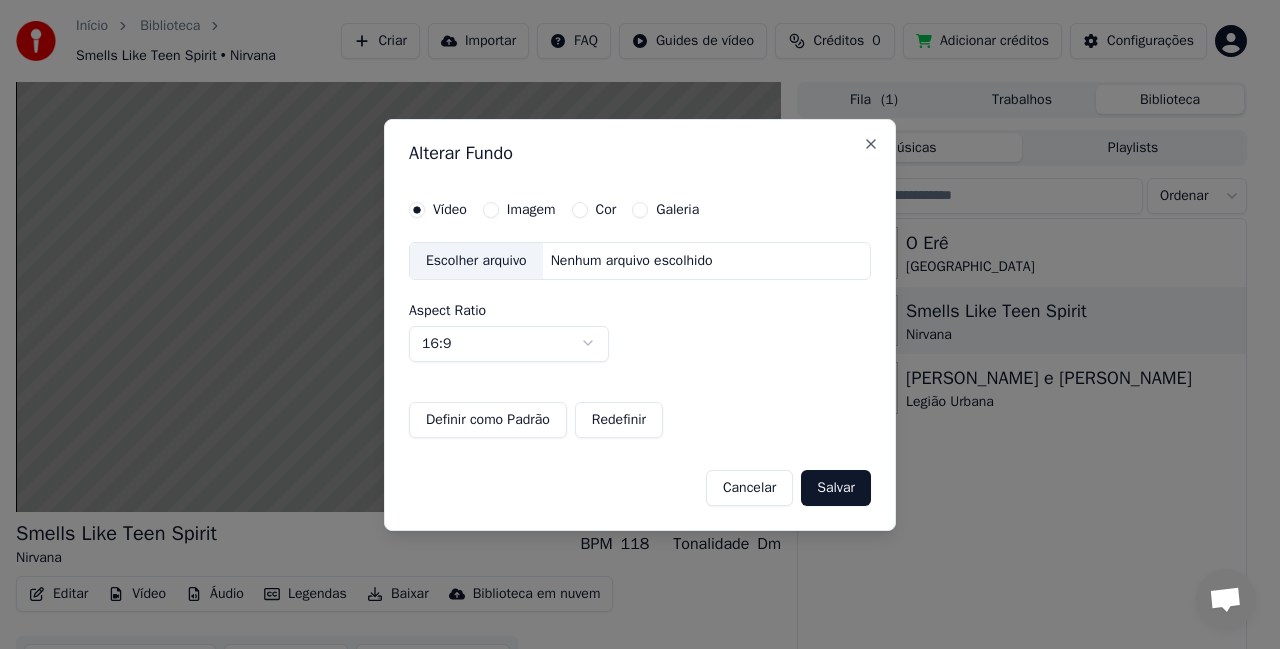 click on "Imagem" at bounding box center [531, 210] 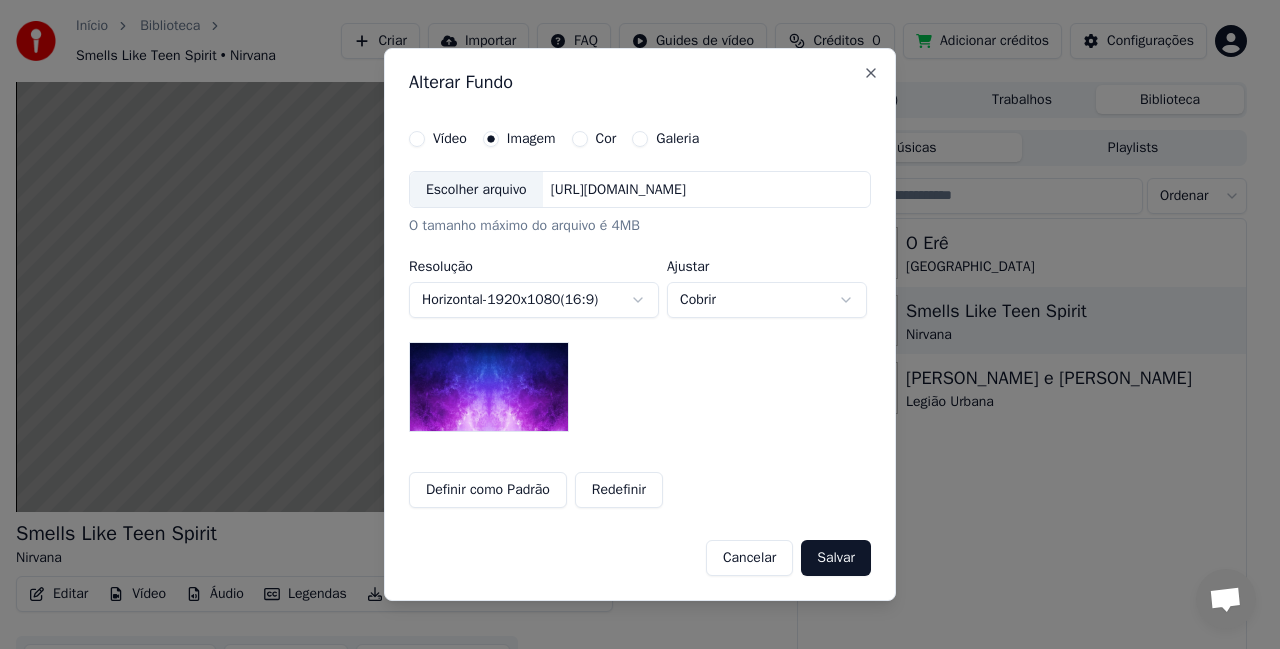 click on "Escolher arquivo" at bounding box center [476, 190] 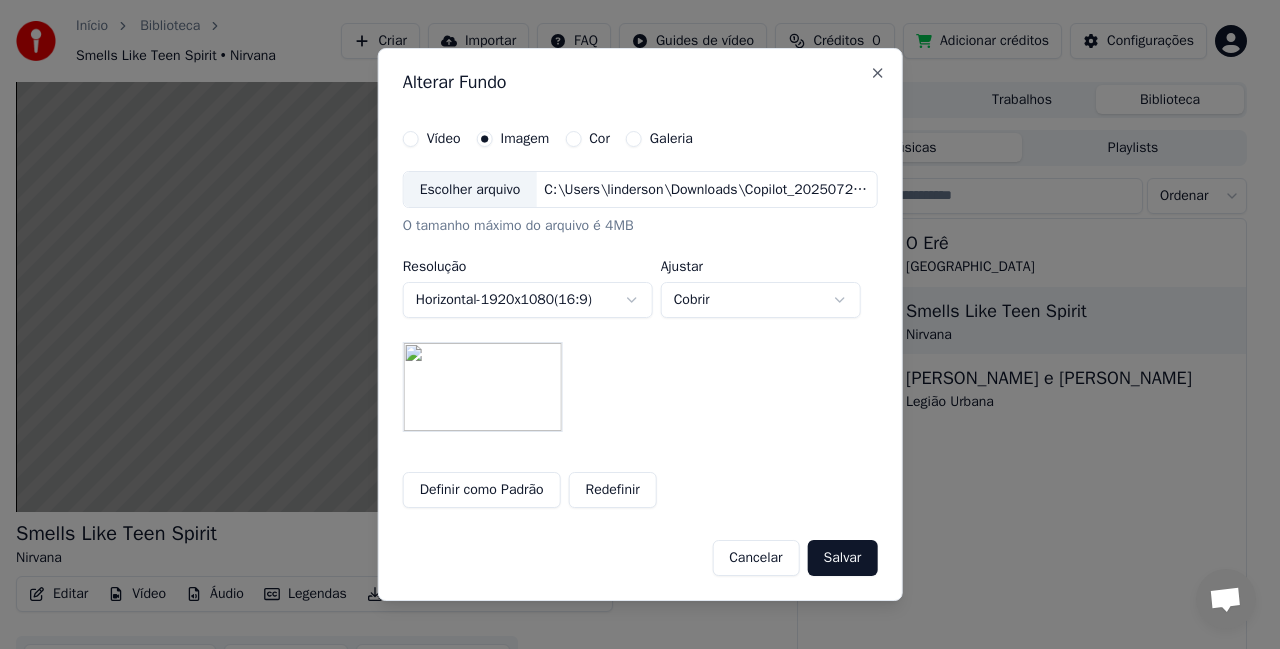 click on "Escolher arquivo" at bounding box center [470, 190] 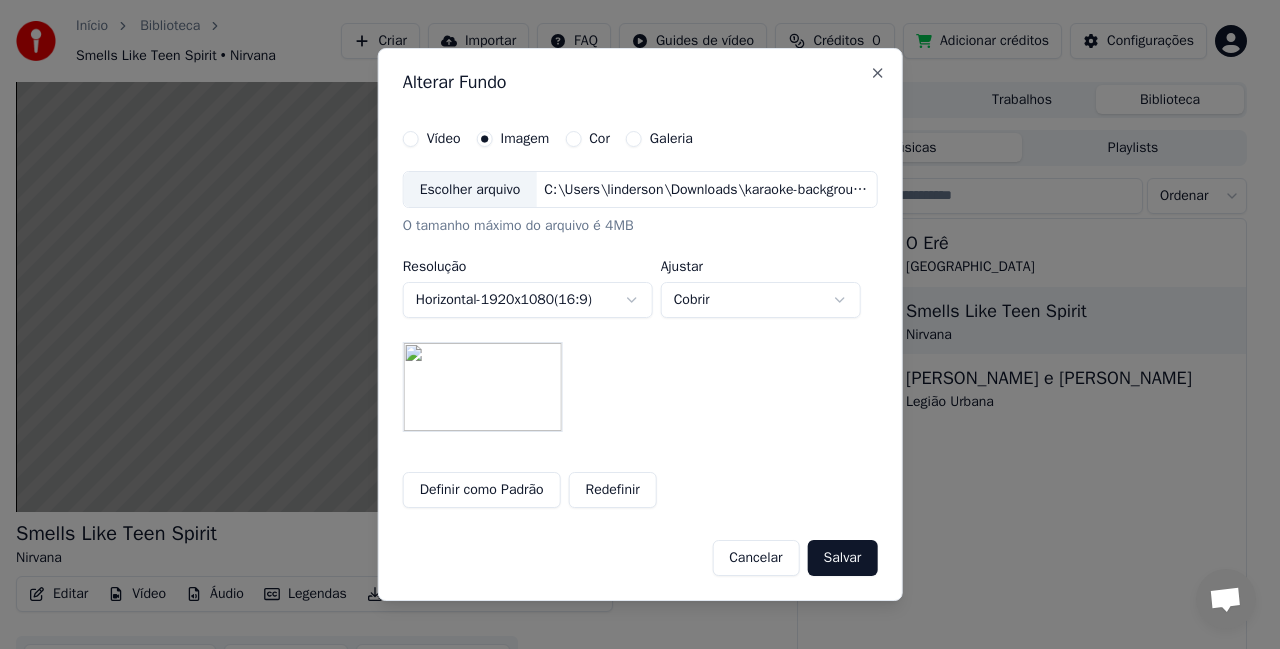 click on "Salvar" at bounding box center (843, 558) 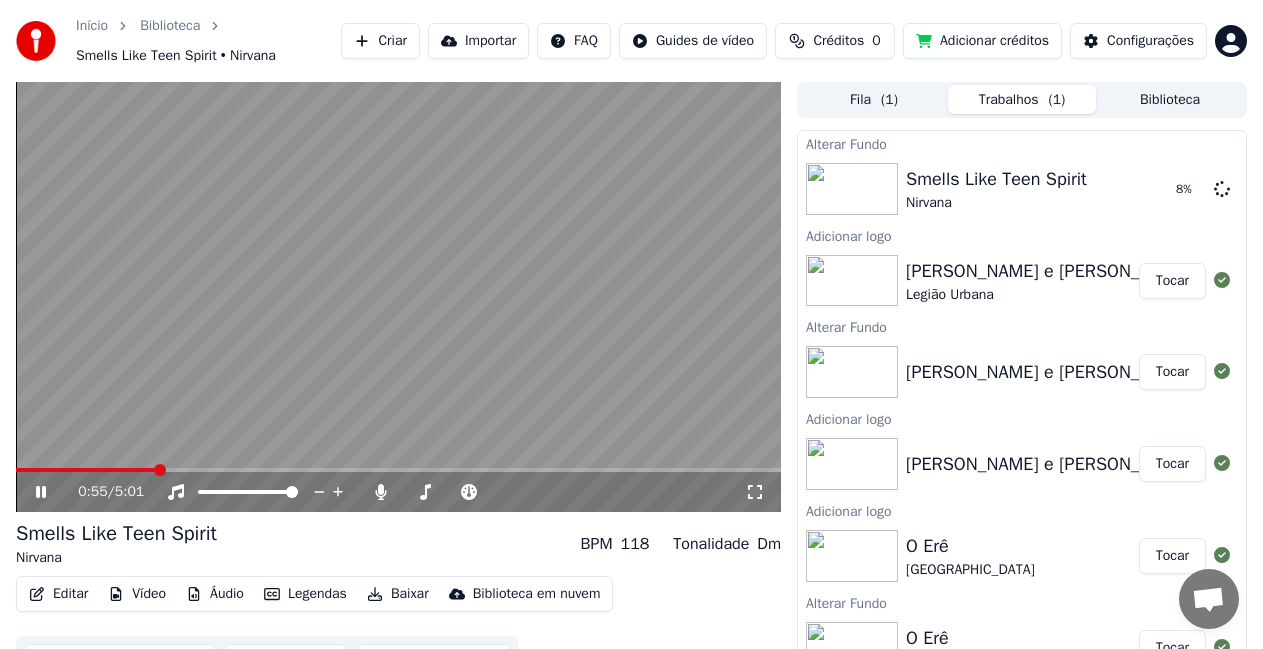 click 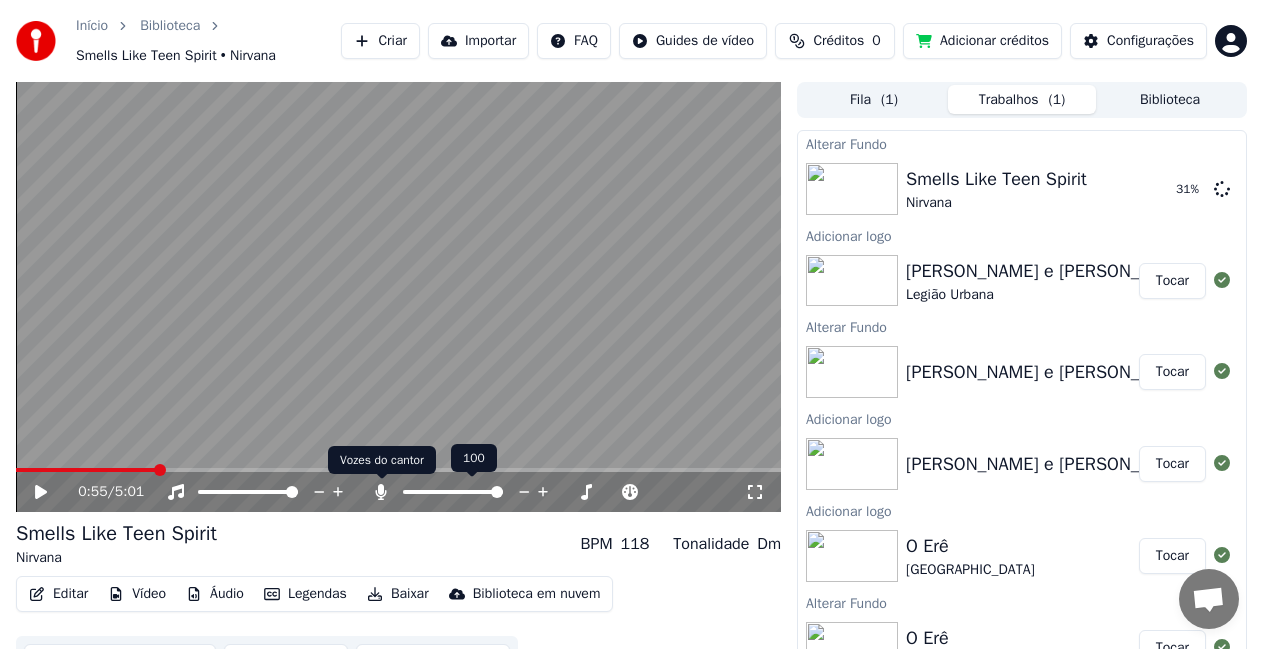 click 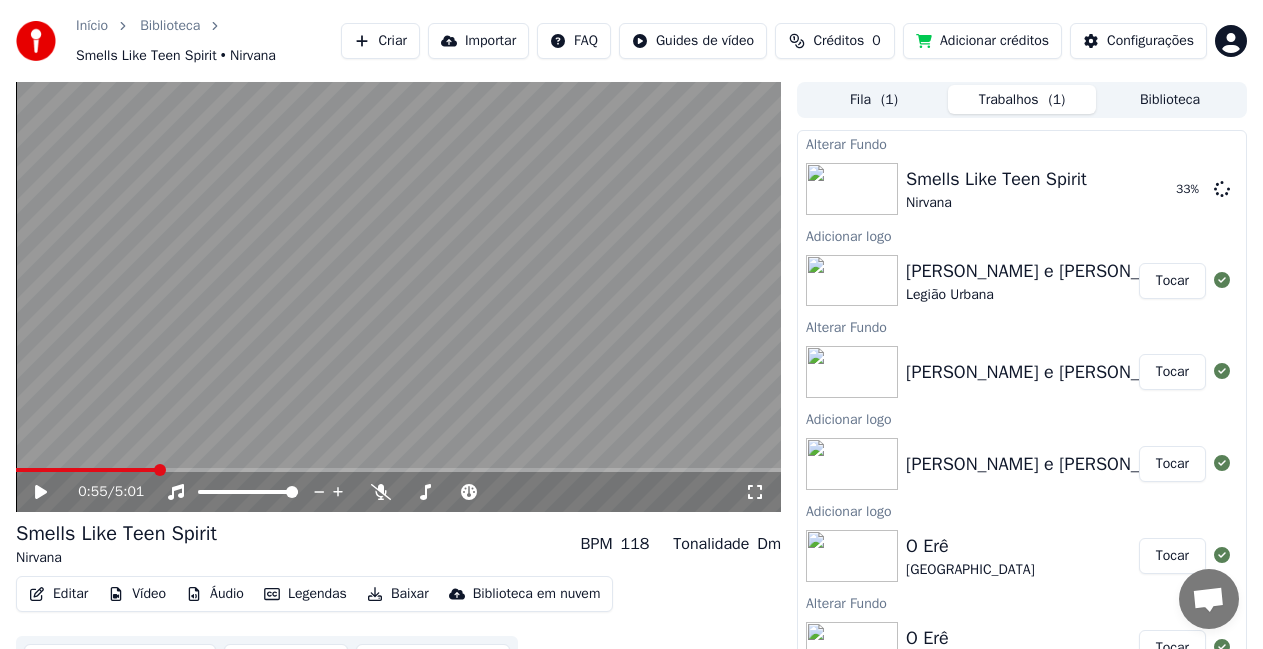 click 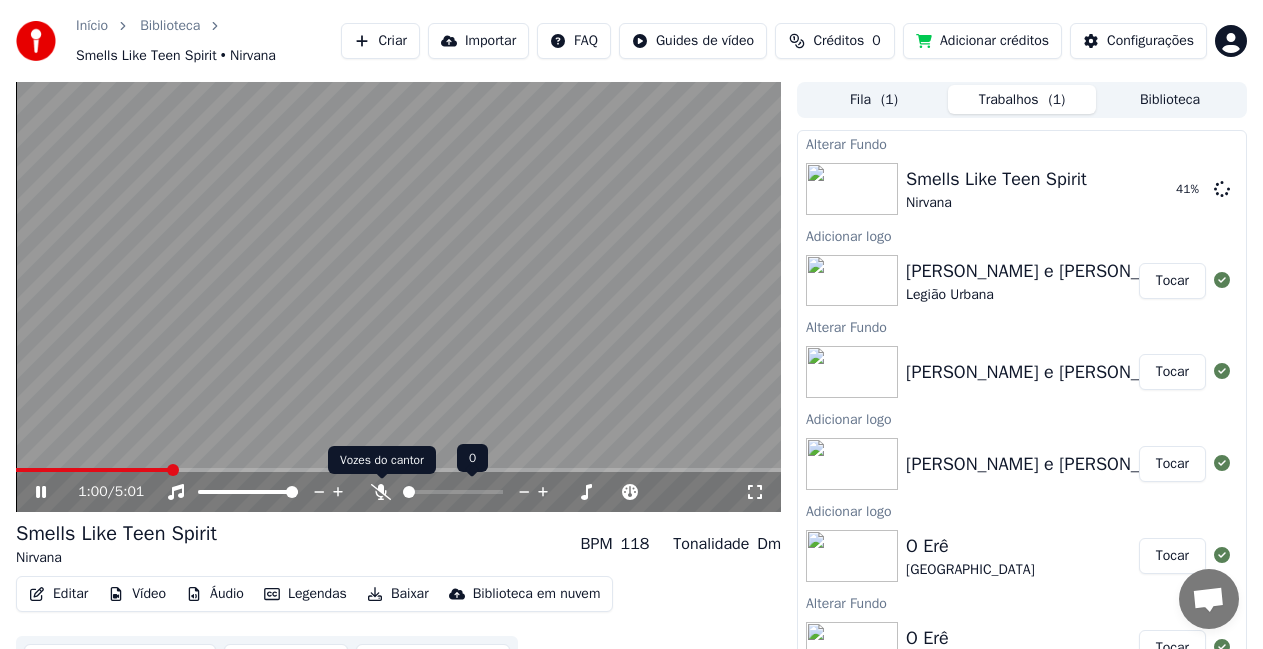 click 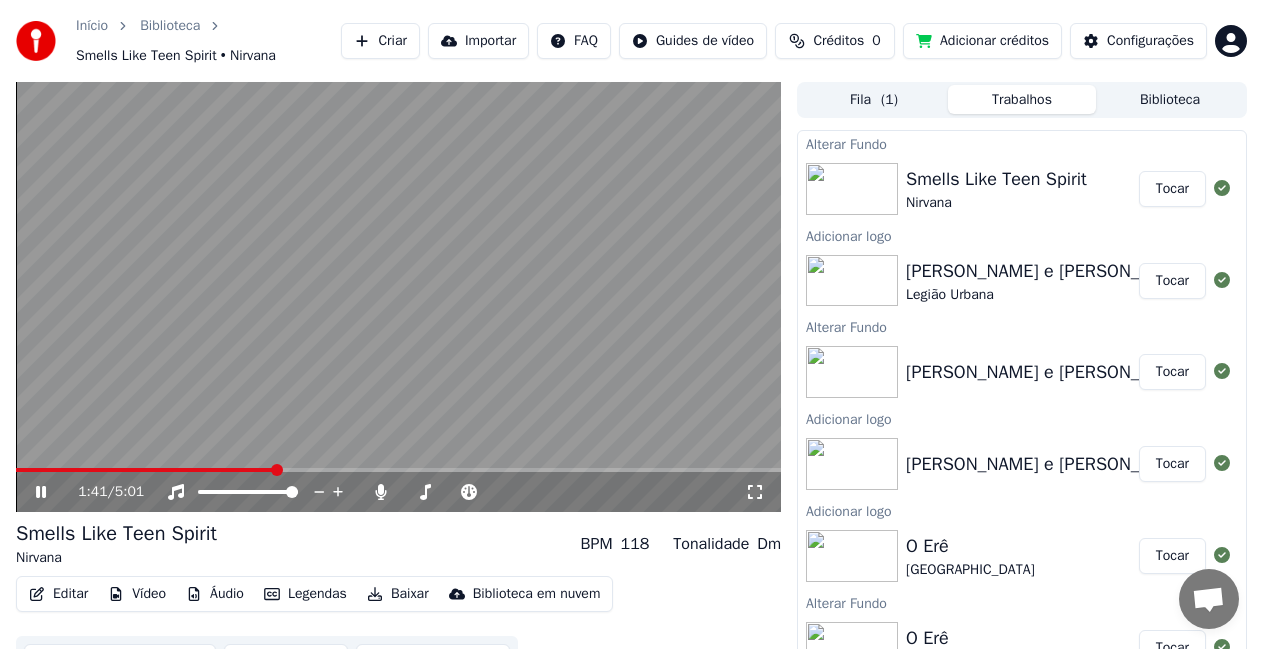 click on "Tocar" at bounding box center [1172, 189] 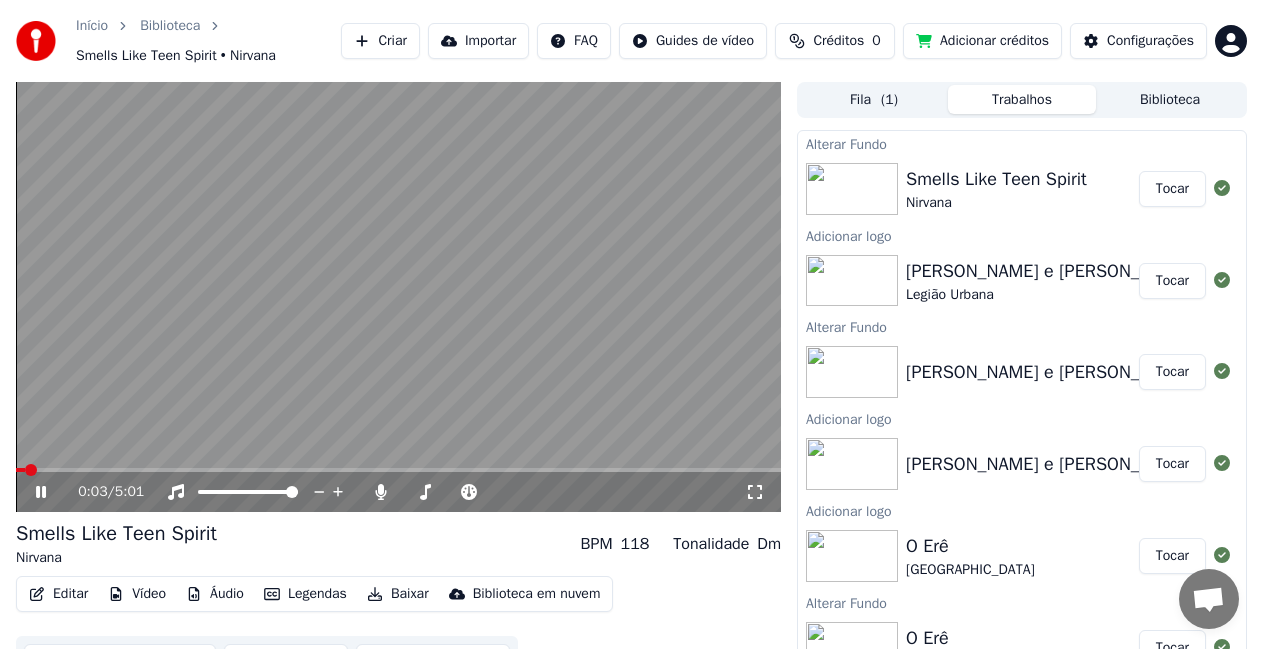 click on "Vídeo" at bounding box center [137, 594] 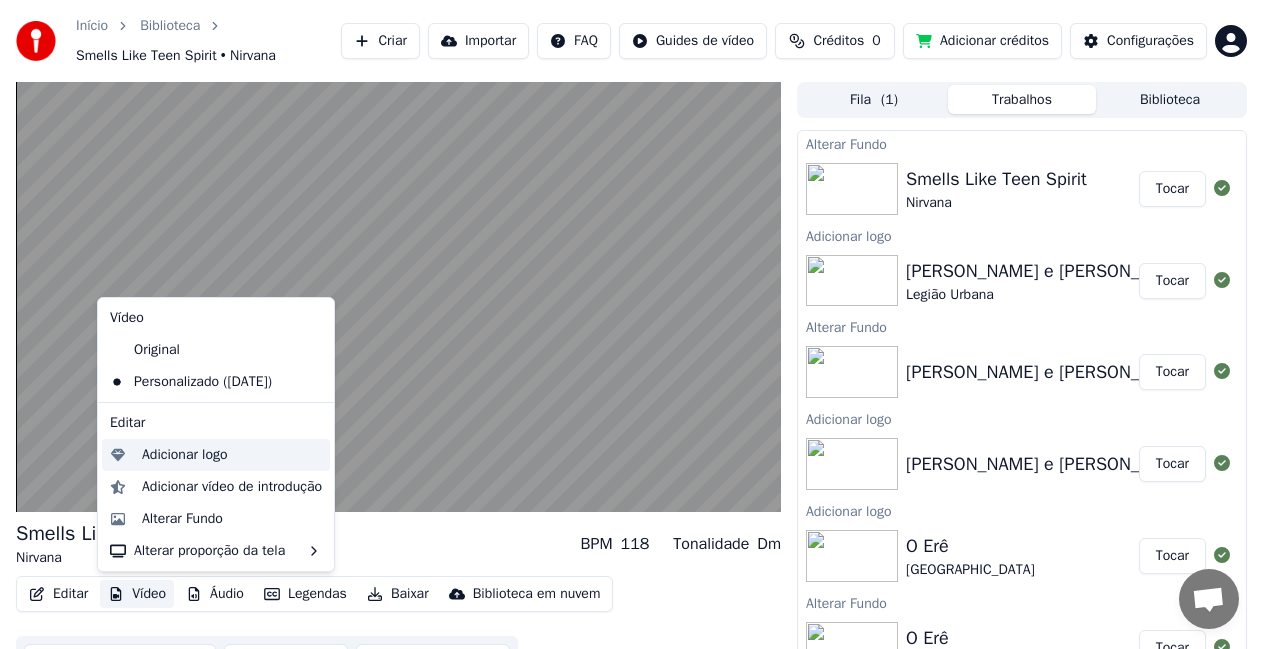 click on "Adicionar logo" at bounding box center (185, 455) 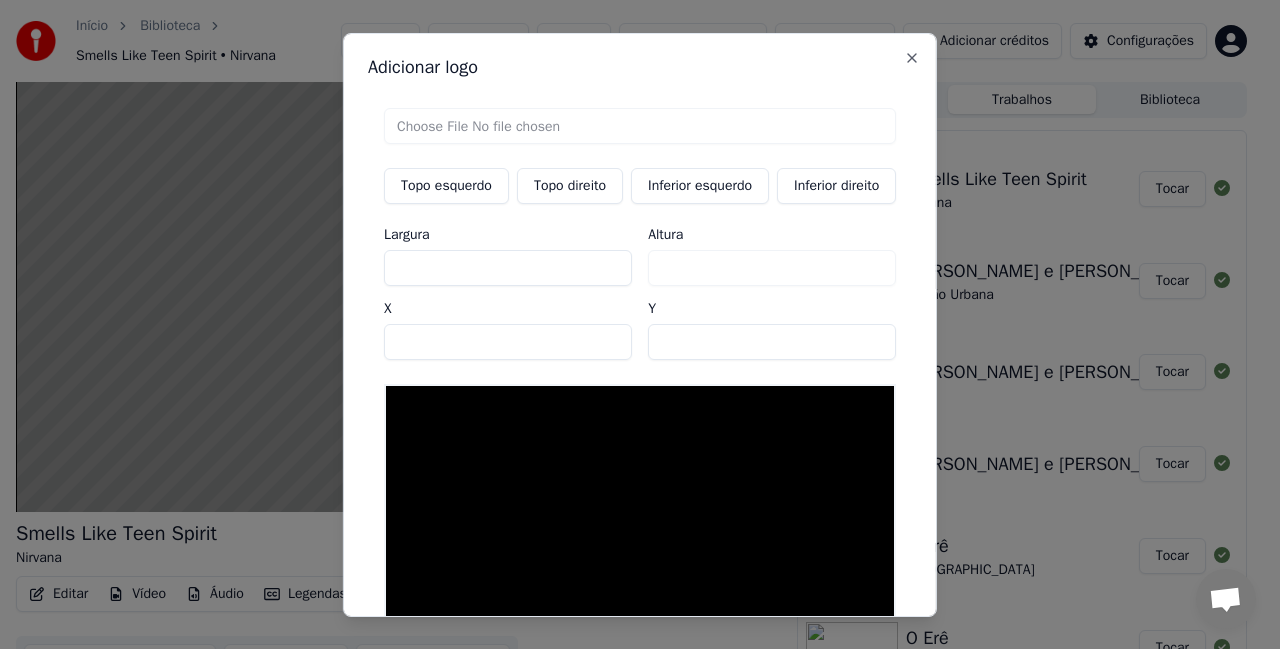 click on "Topo direito" at bounding box center (570, 185) 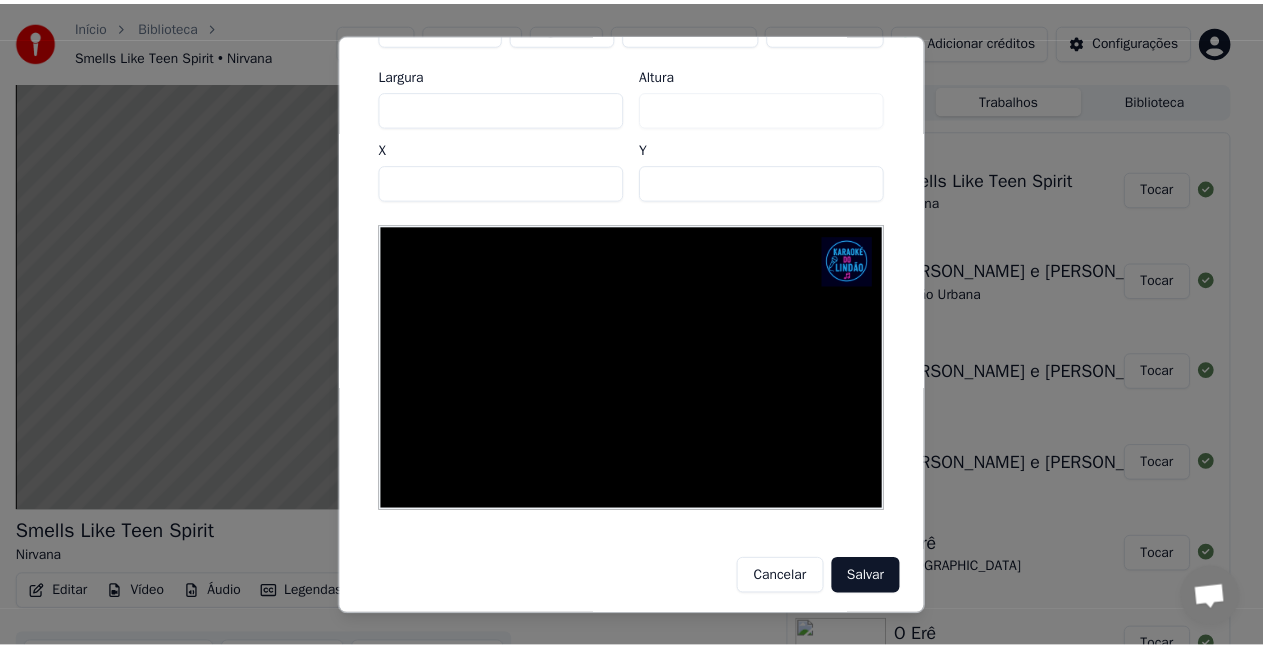 scroll, scrollTop: 171, scrollLeft: 0, axis: vertical 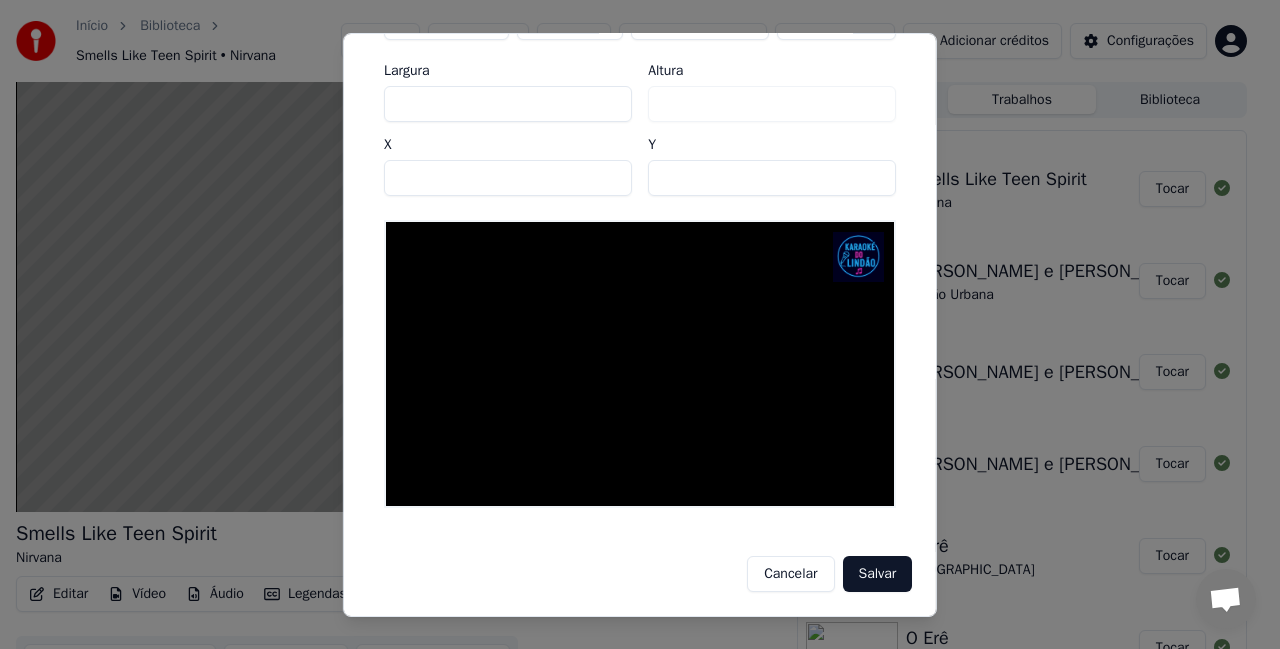 click on "Salvar" at bounding box center (877, 574) 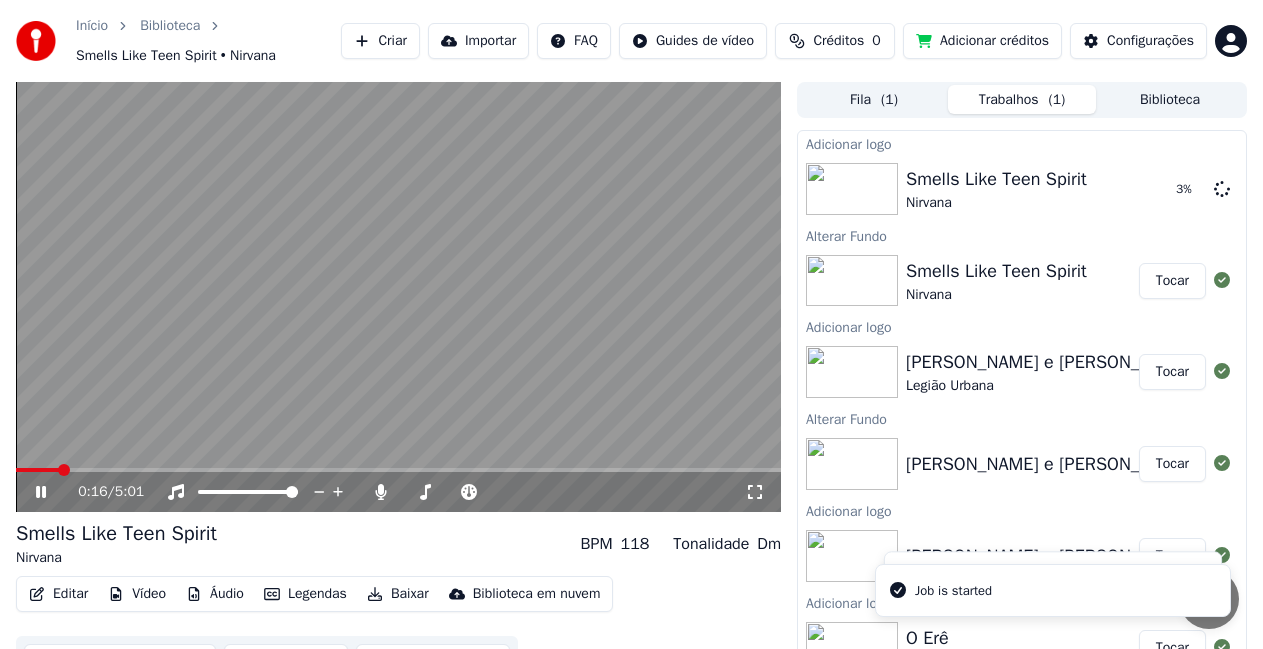 click 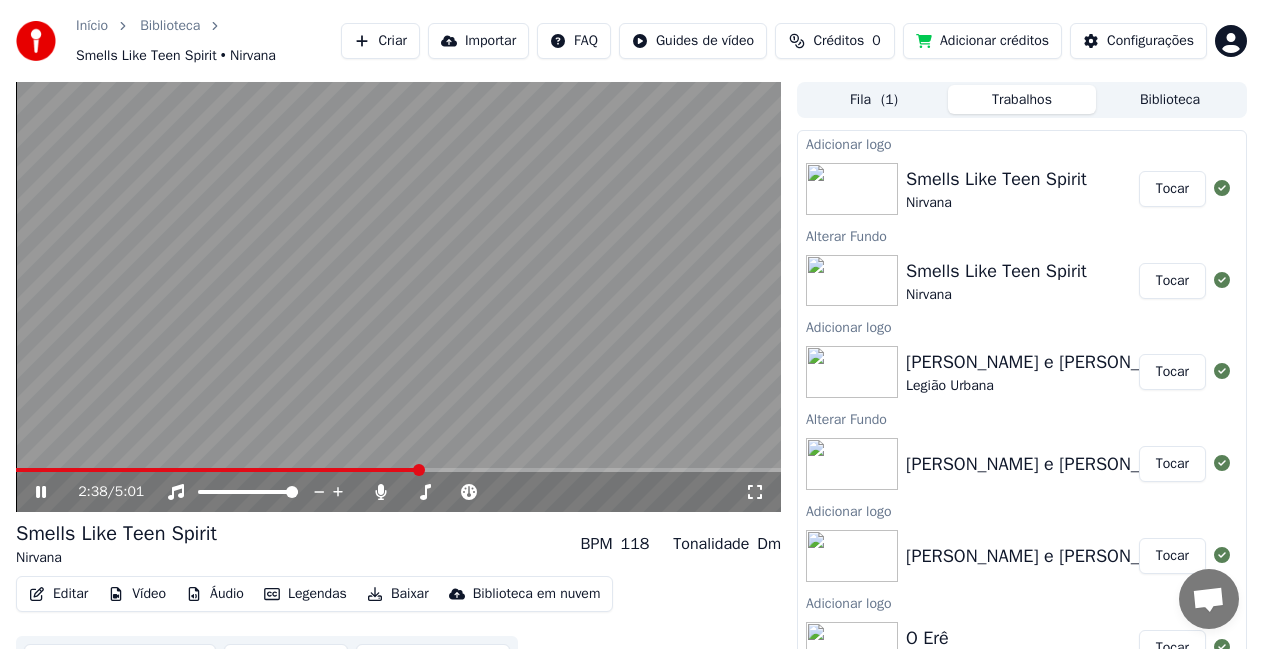 click 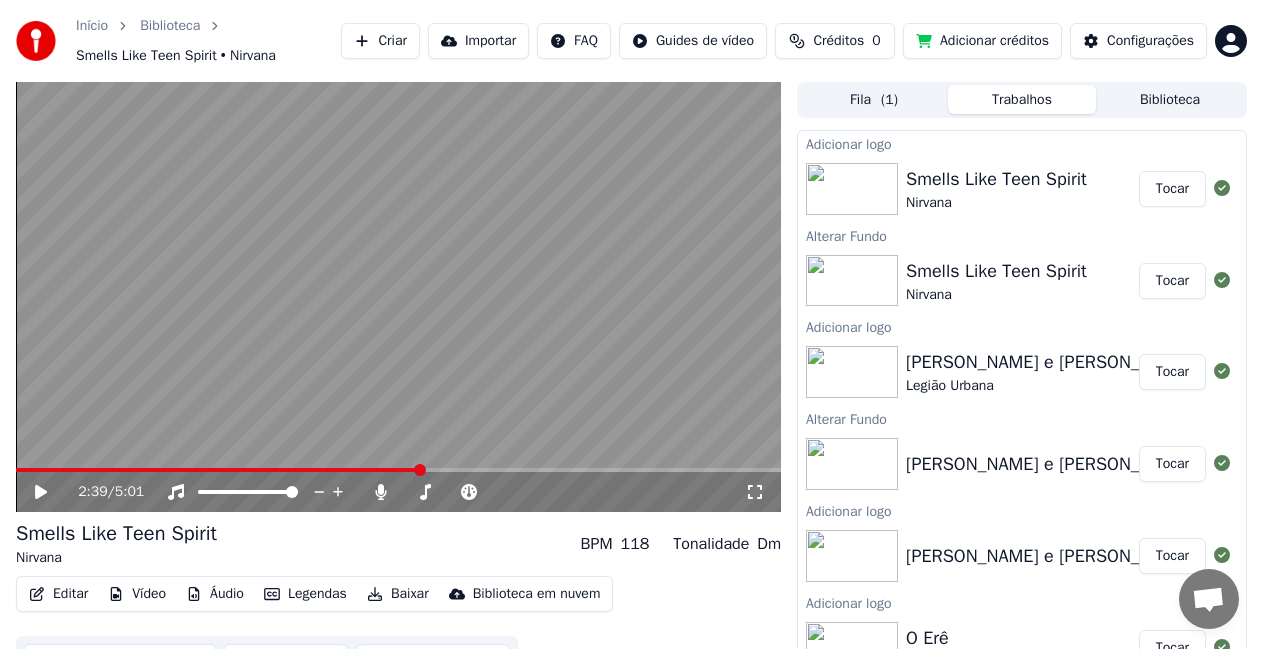 click on "Tocar" at bounding box center (1172, 189) 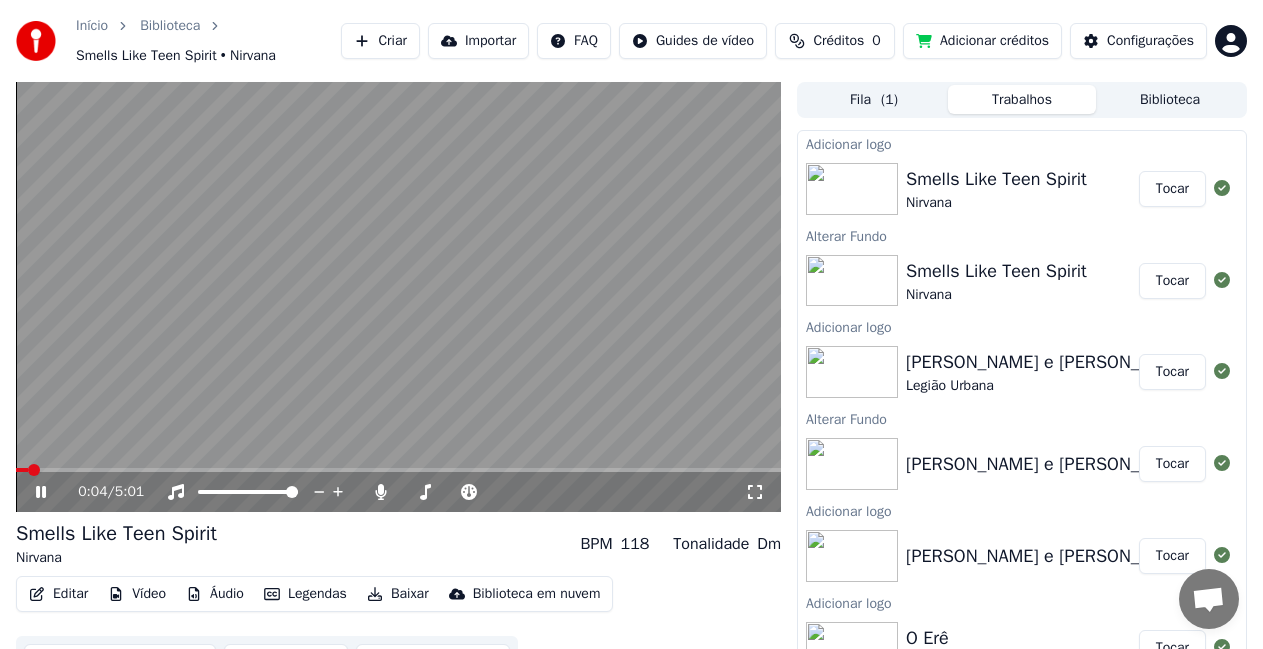 click 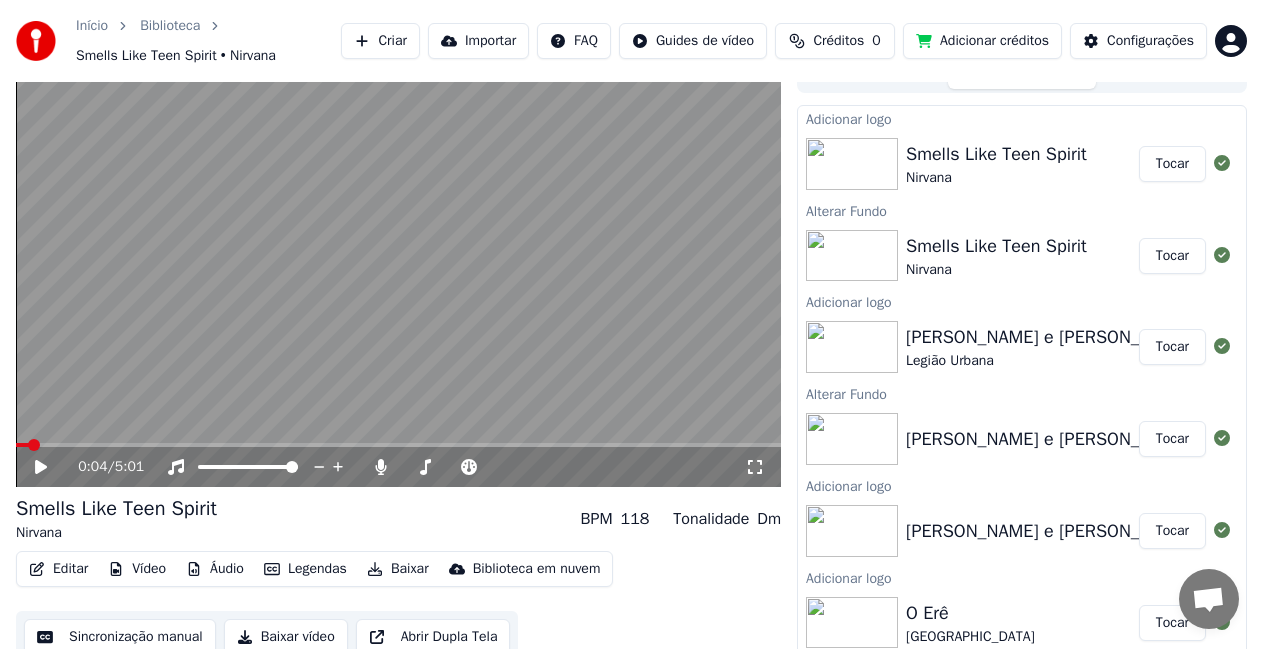 scroll, scrollTop: 39, scrollLeft: 0, axis: vertical 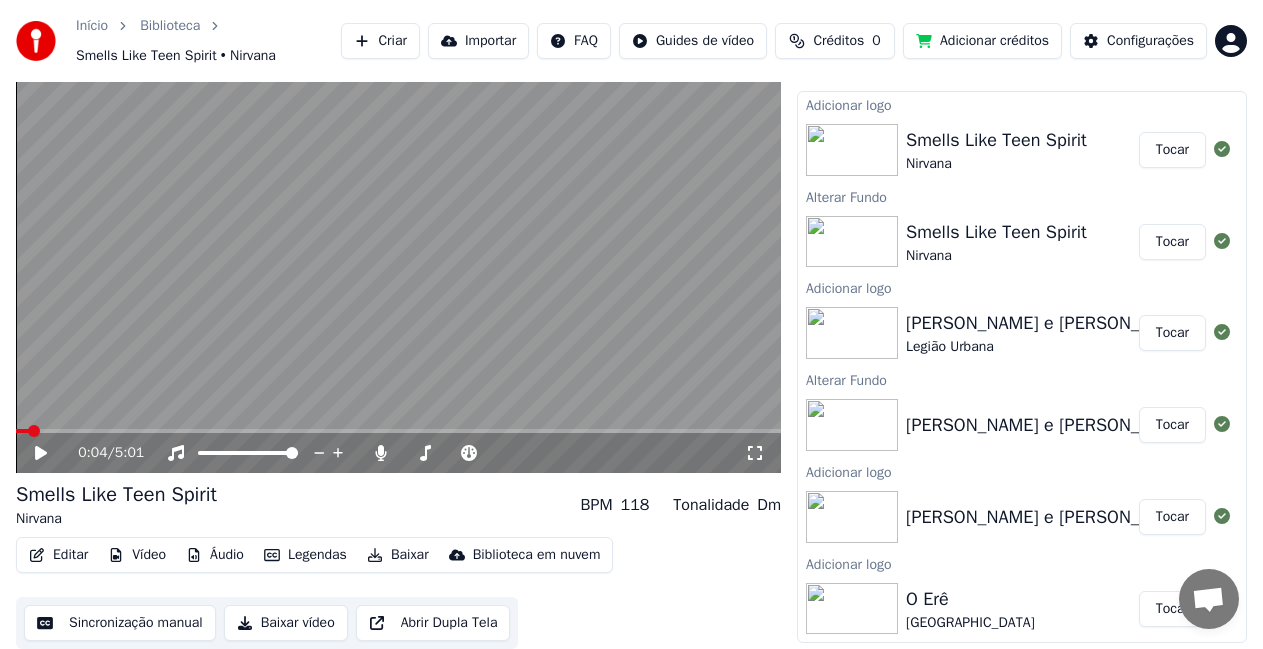 click on "Baixar vídeo" at bounding box center (286, 623) 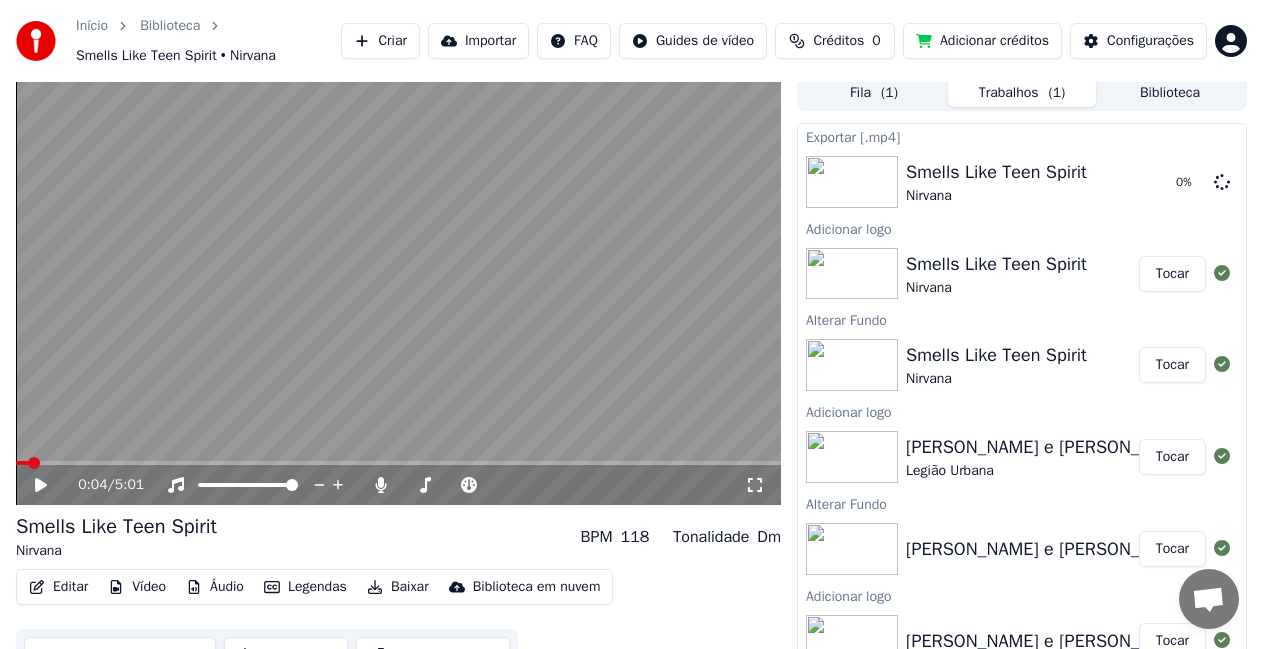 scroll, scrollTop: 0, scrollLeft: 0, axis: both 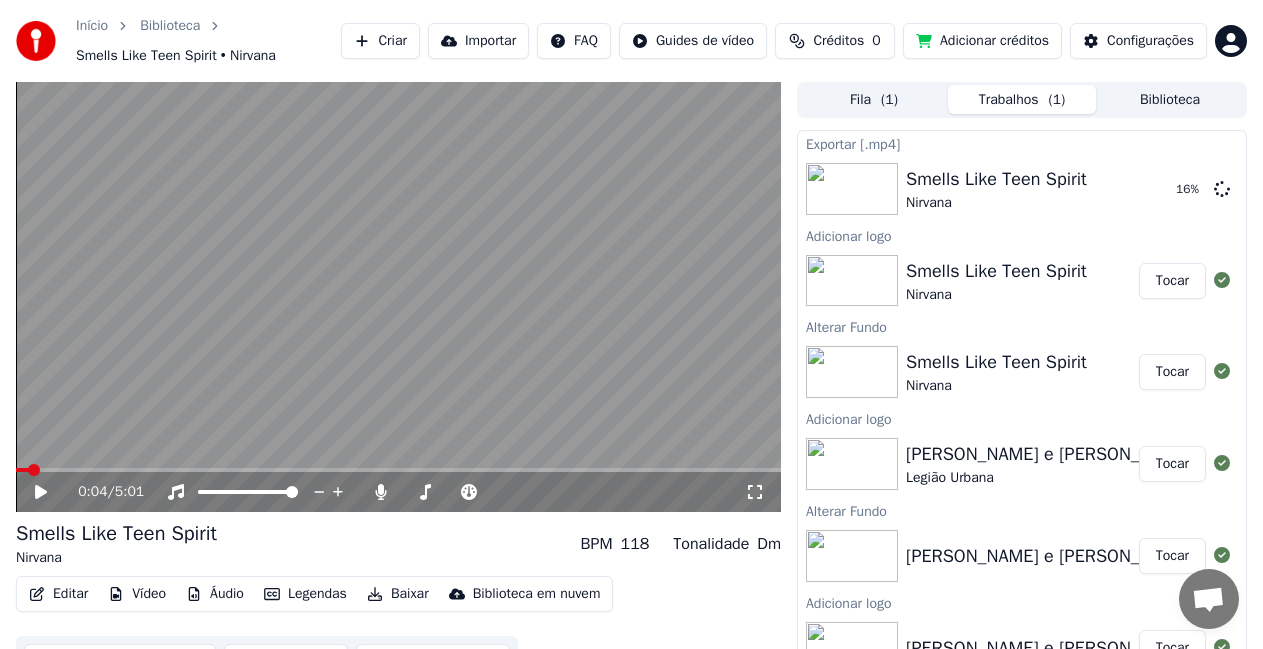 click 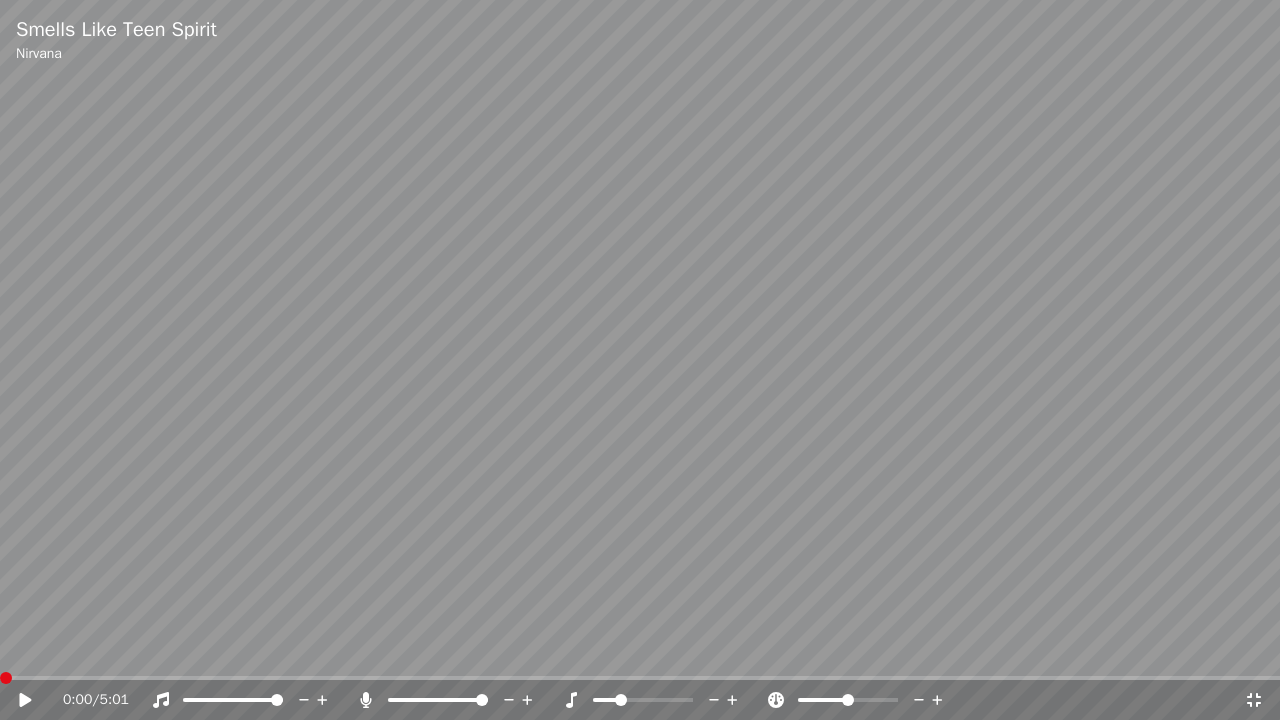 click at bounding box center [6, 678] 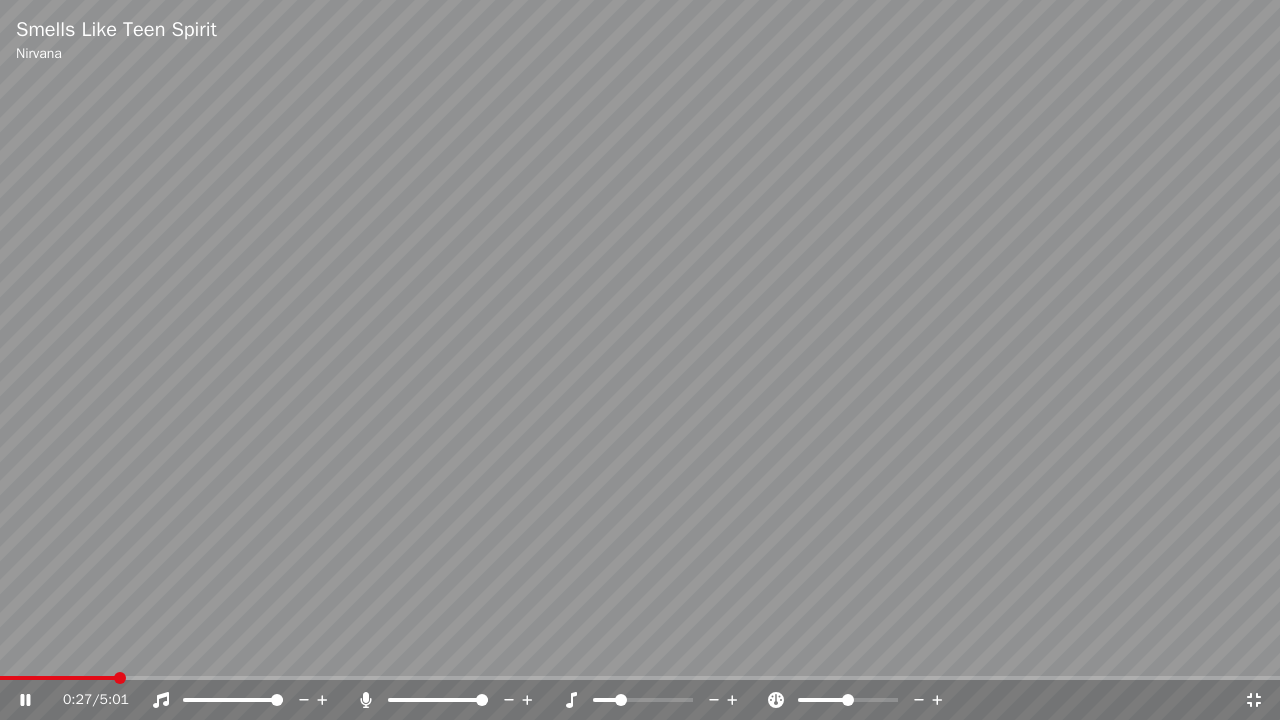 click at bounding box center [640, 360] 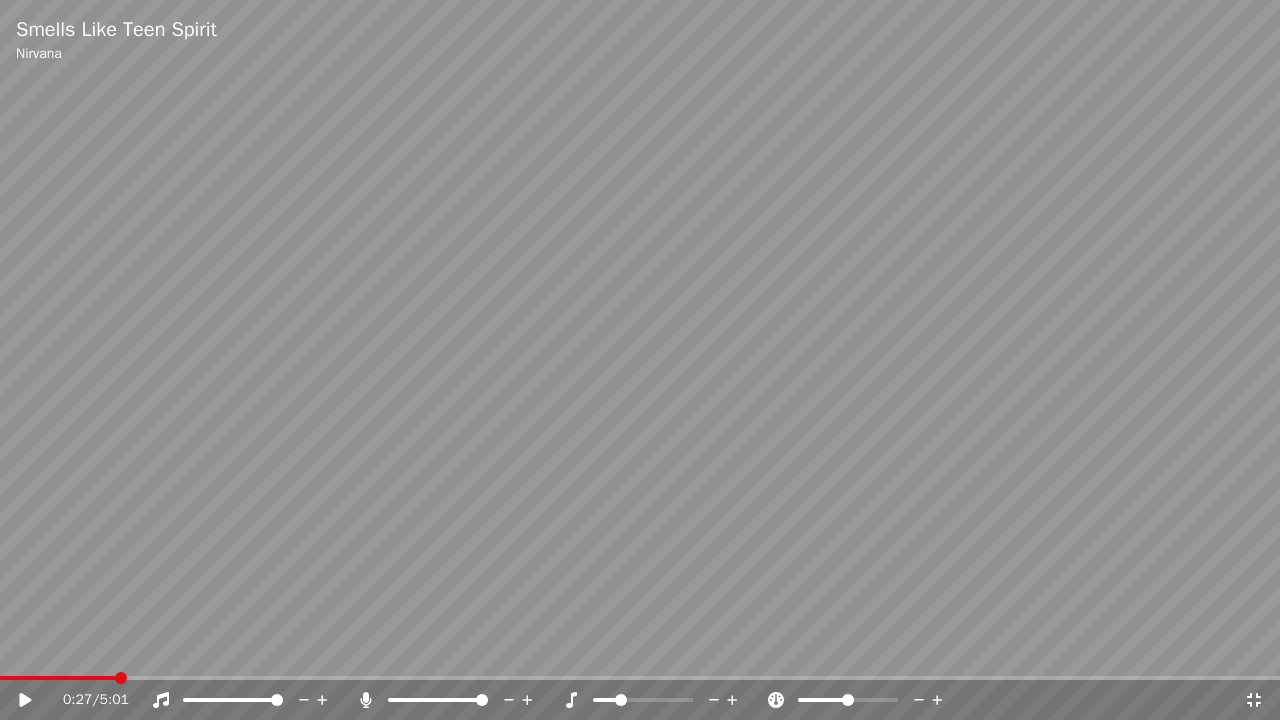 click at bounding box center (640, 360) 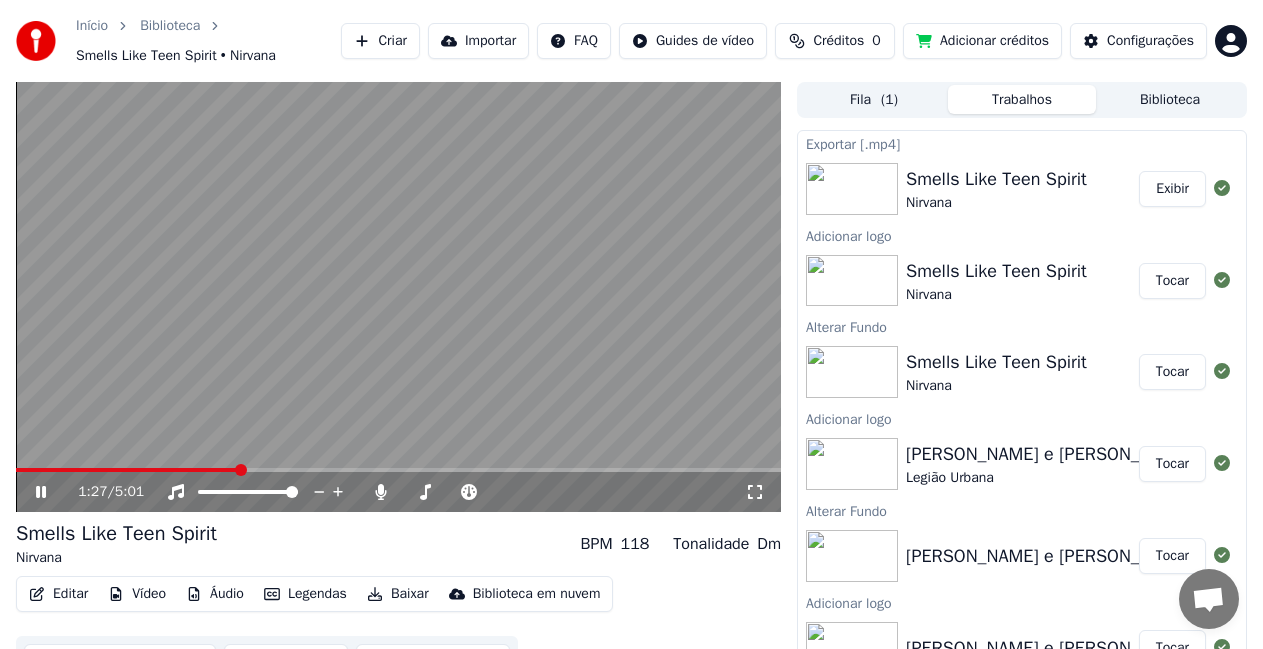 click on "Exibir" at bounding box center [1172, 189] 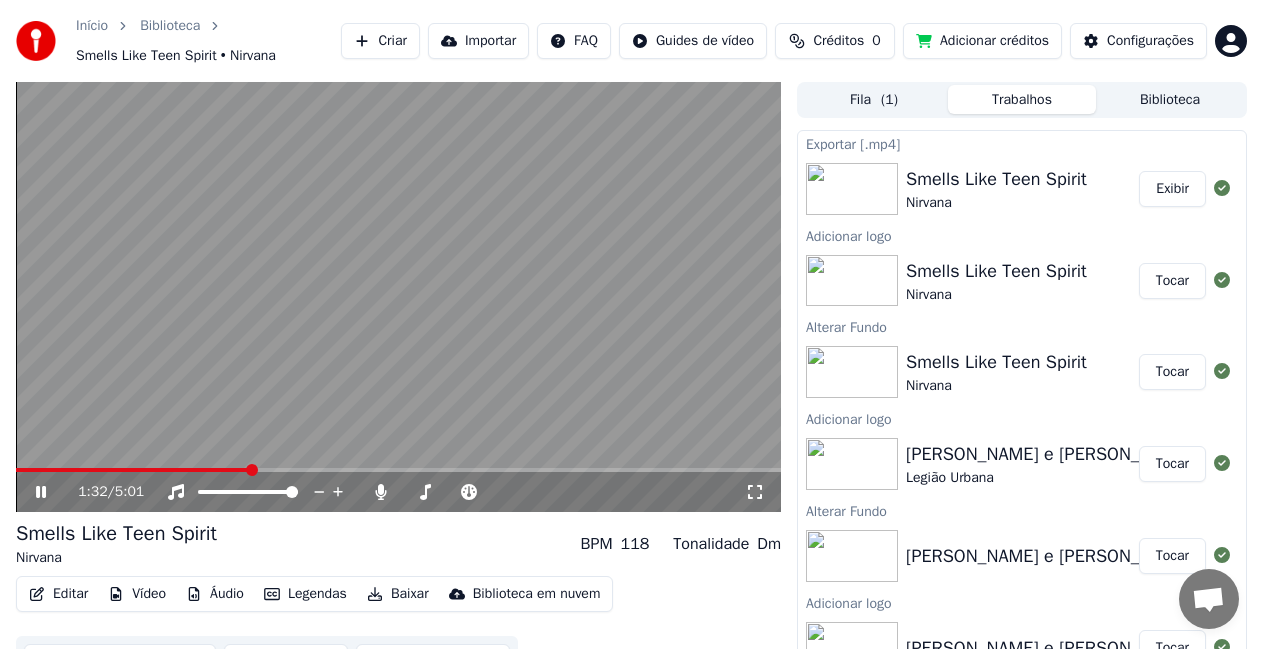 click 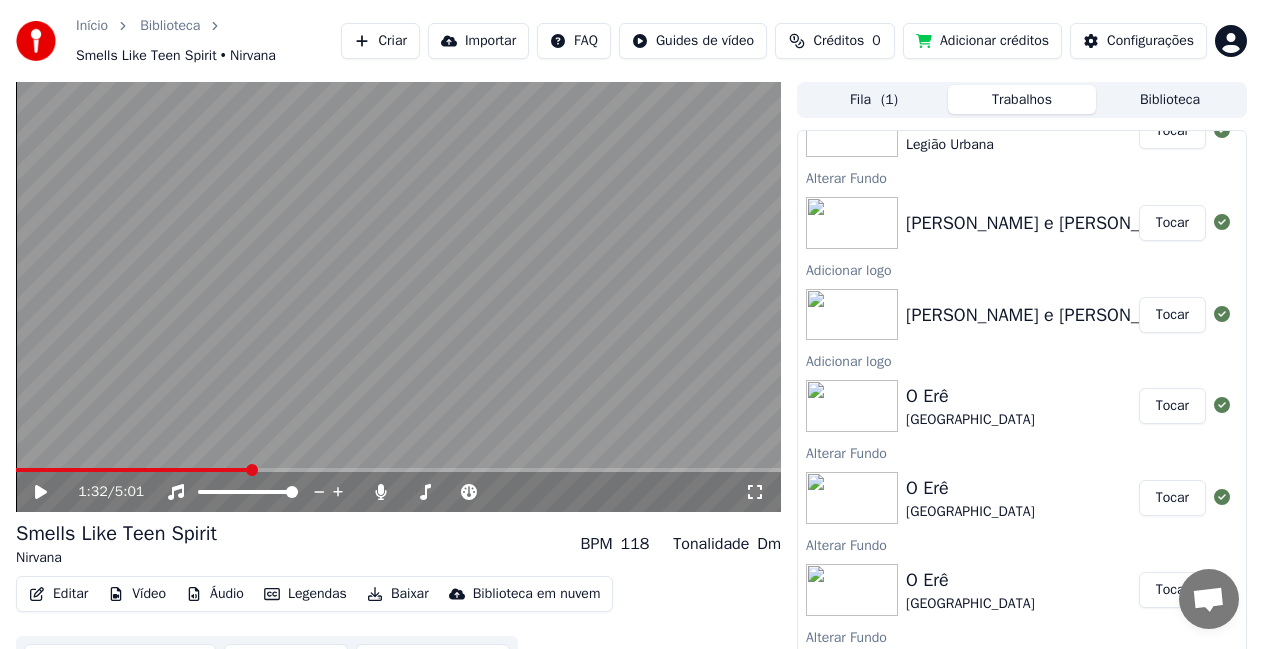 scroll, scrollTop: 363, scrollLeft: 0, axis: vertical 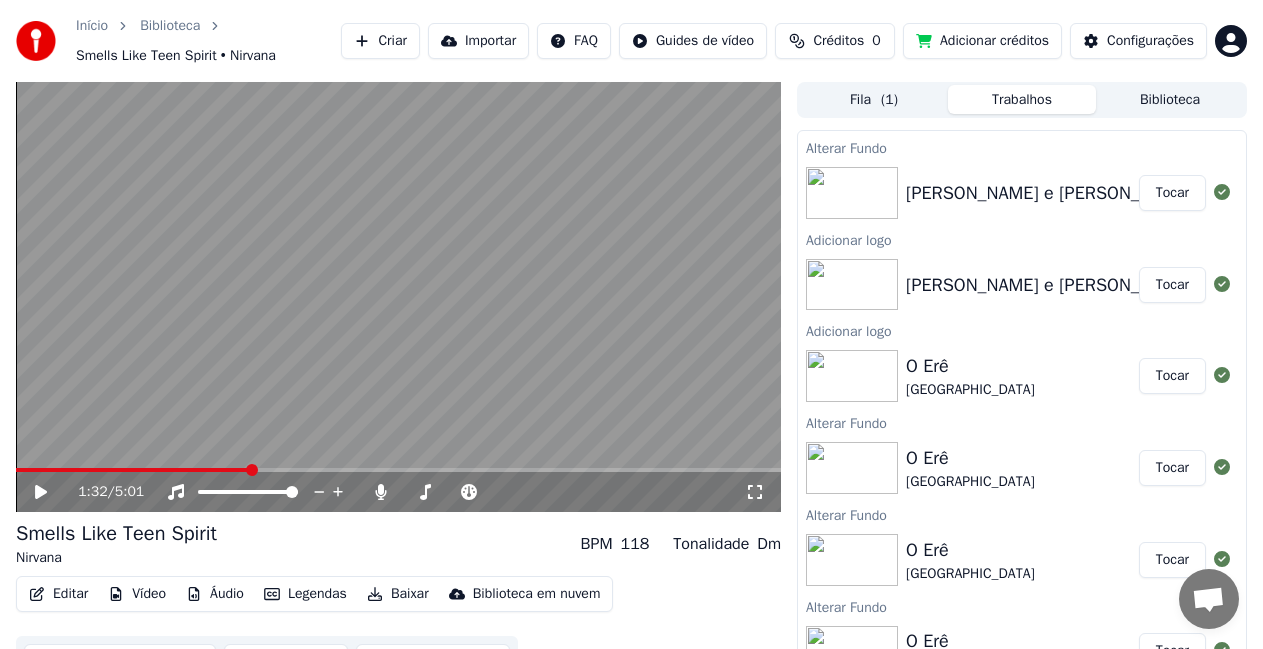 click on "Tocar" at bounding box center [1172, 376] 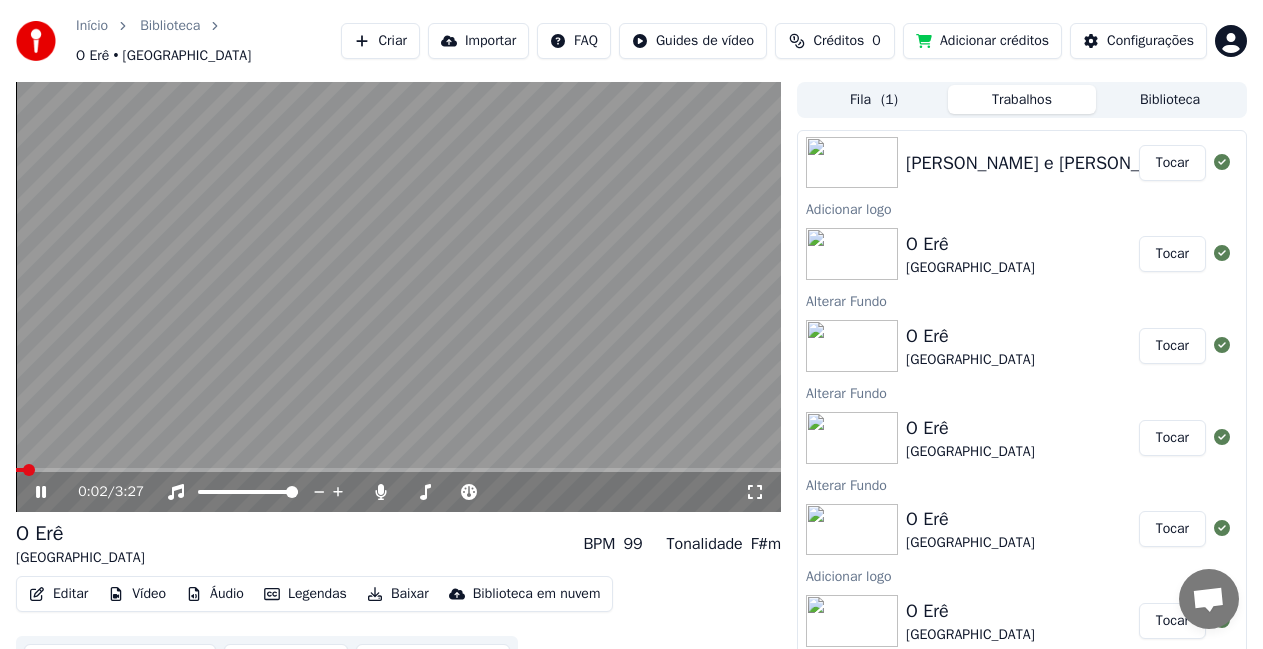 scroll, scrollTop: 528, scrollLeft: 0, axis: vertical 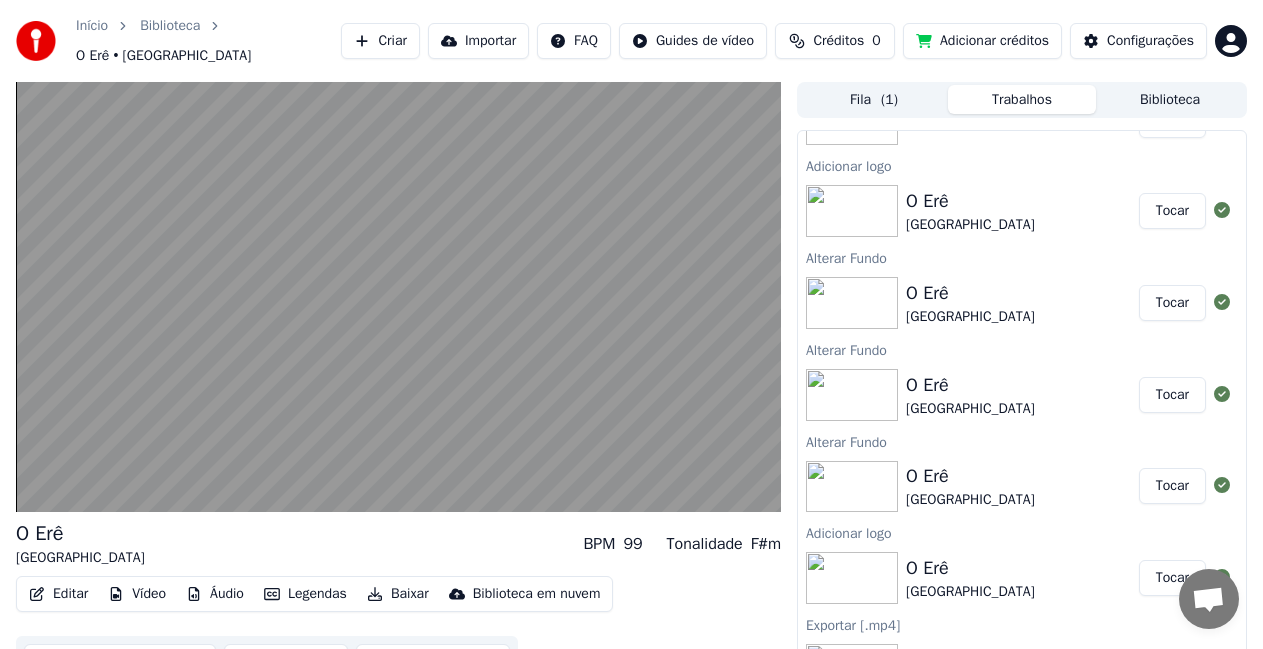 click on "Tocar" at bounding box center [1172, 303] 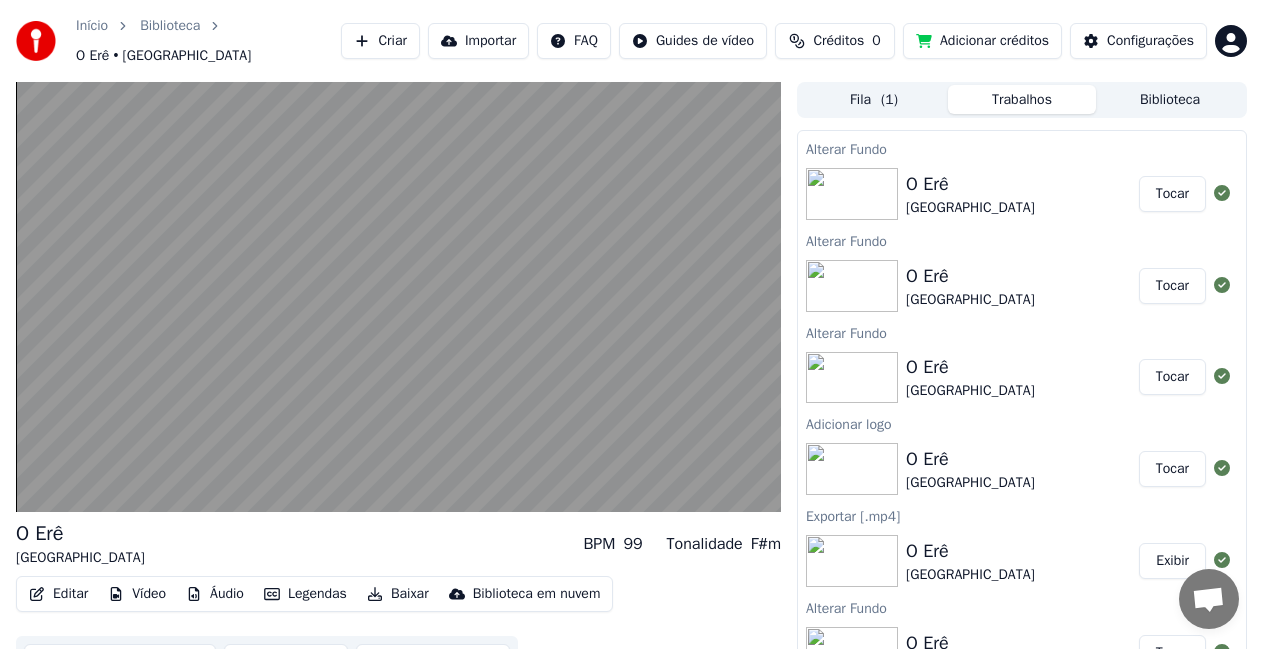 scroll, scrollTop: 655, scrollLeft: 0, axis: vertical 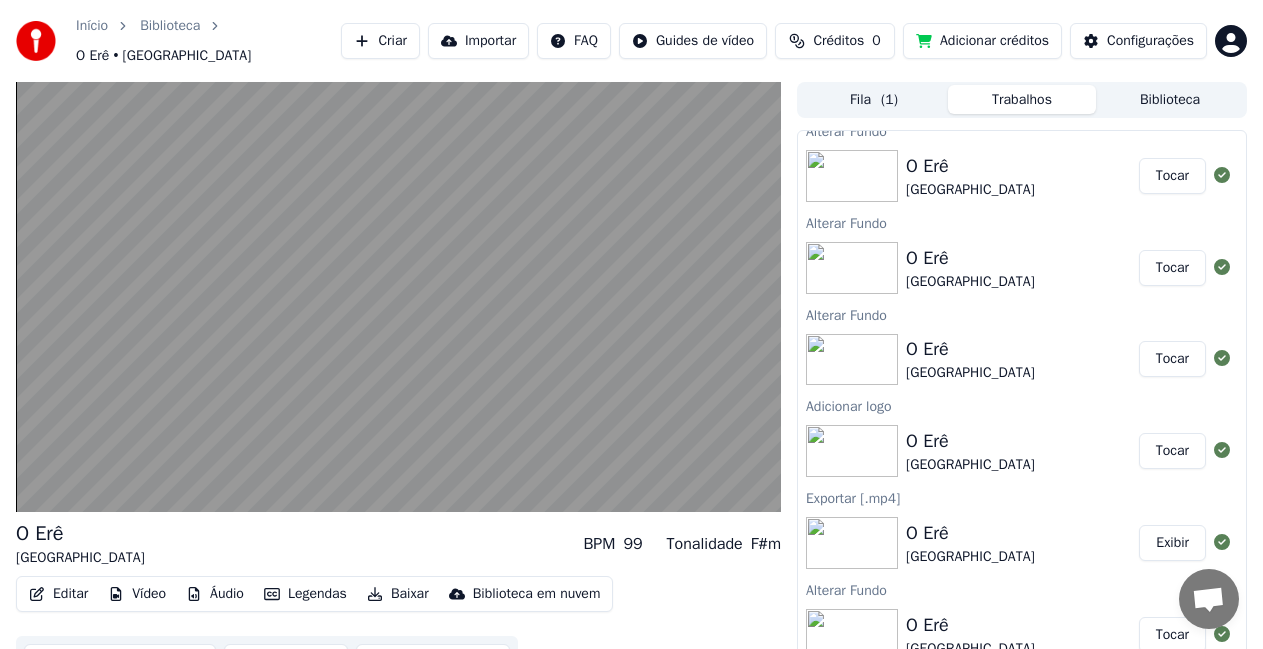 click on "Tocar" at bounding box center (1172, 451) 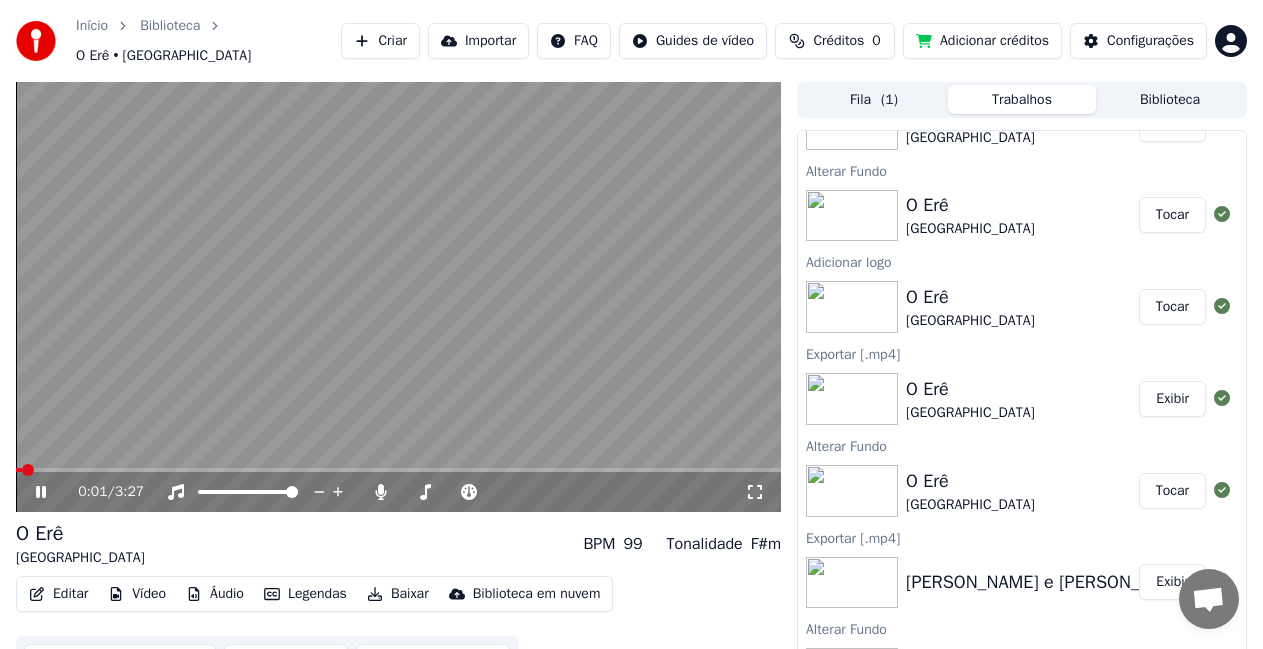 scroll, scrollTop: 800, scrollLeft: 0, axis: vertical 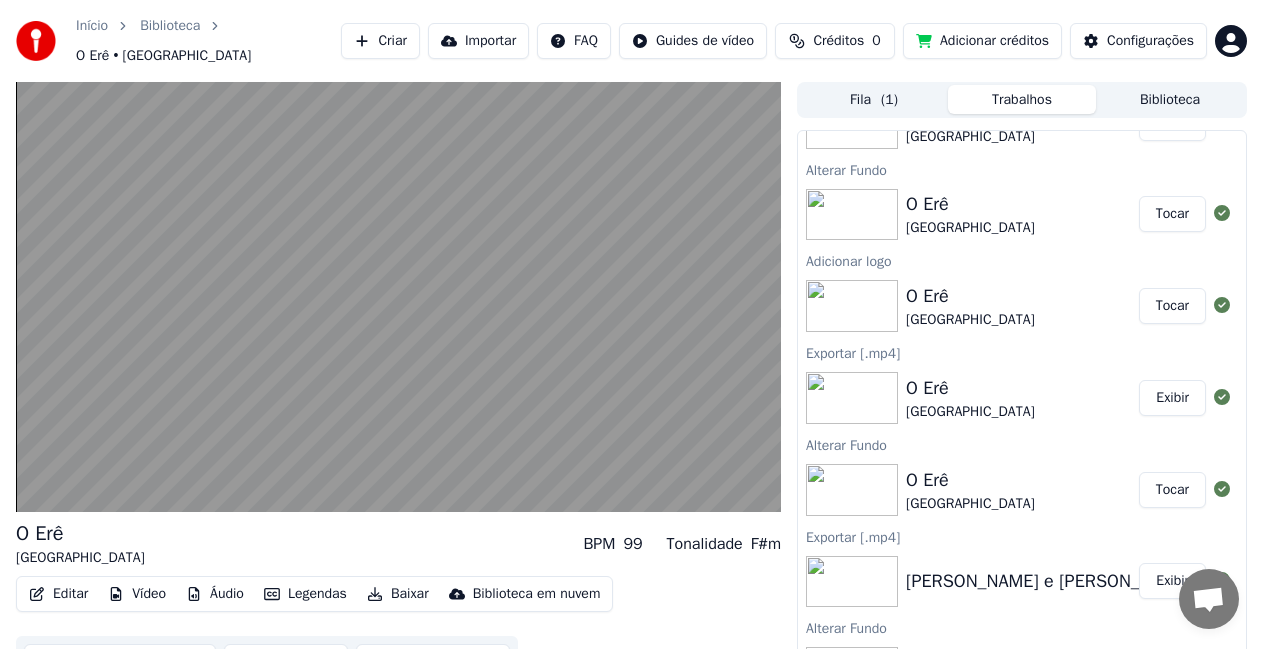click on "Tocar" at bounding box center (1172, 490) 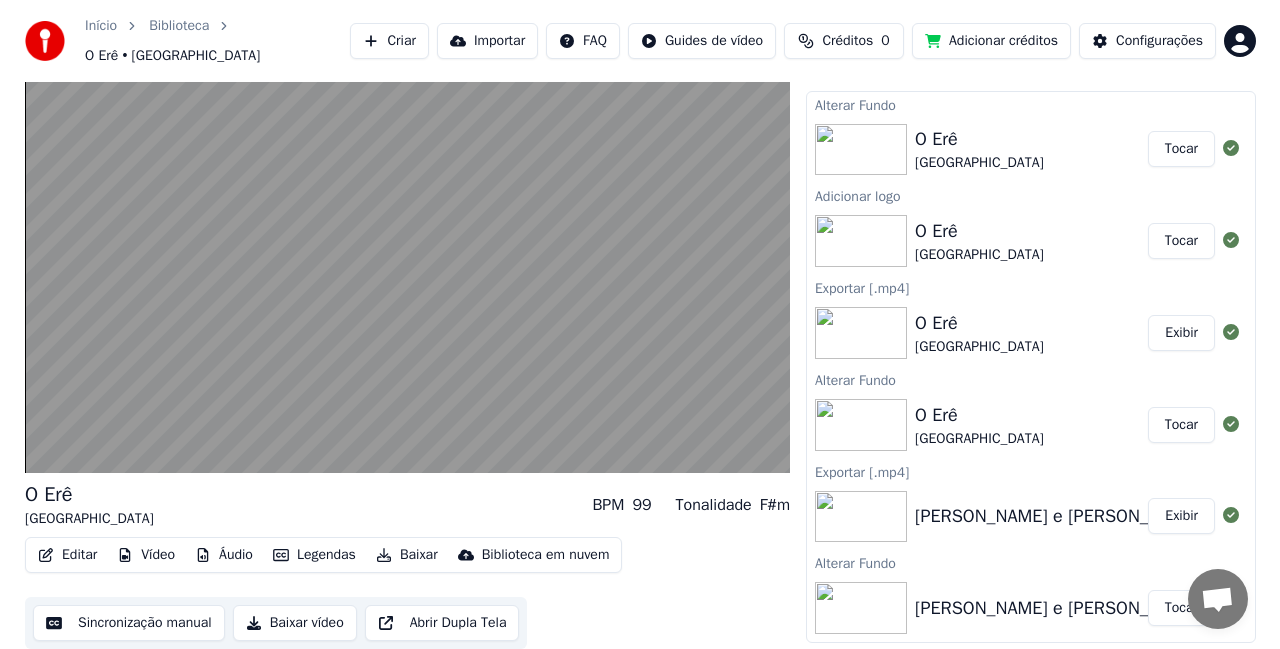 scroll, scrollTop: 0, scrollLeft: 0, axis: both 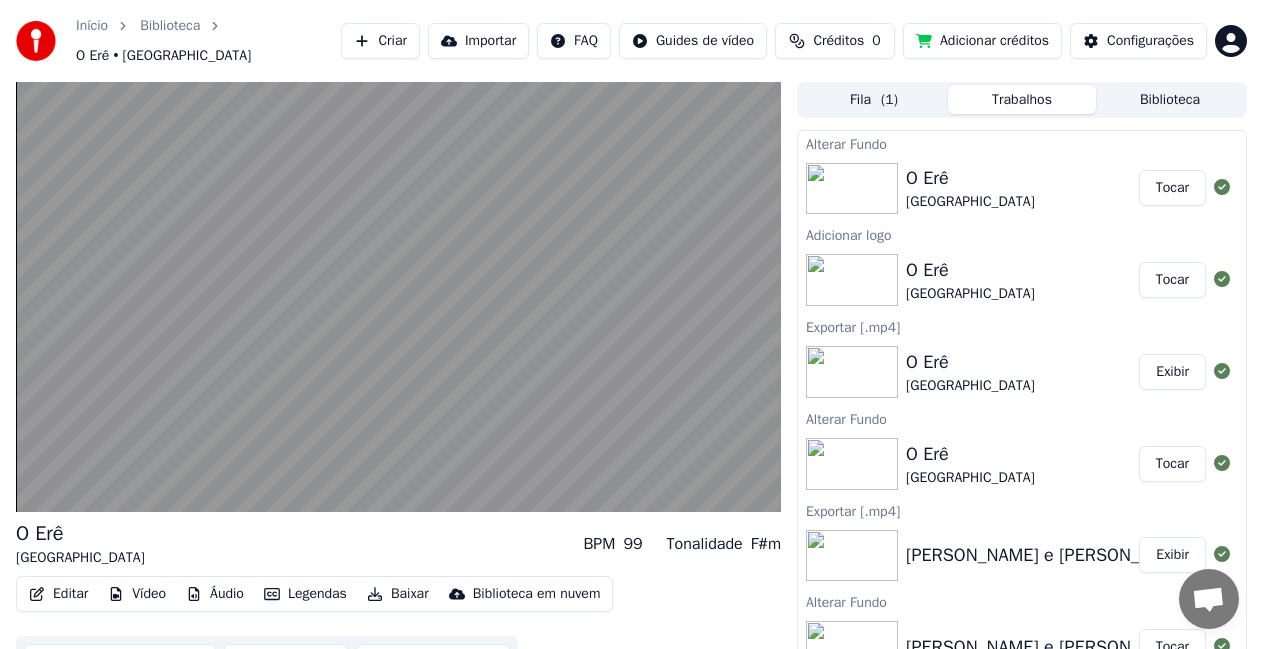 click on "Biblioteca" at bounding box center [1170, 99] 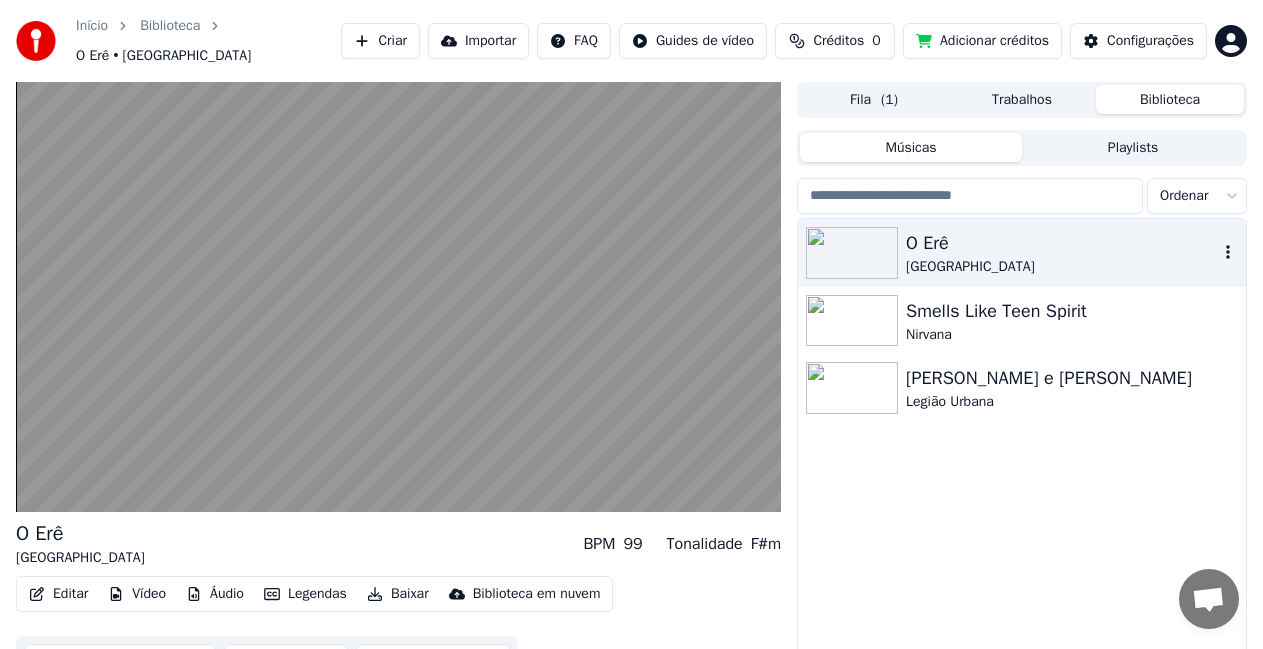 click on "O Erê" at bounding box center [1062, 243] 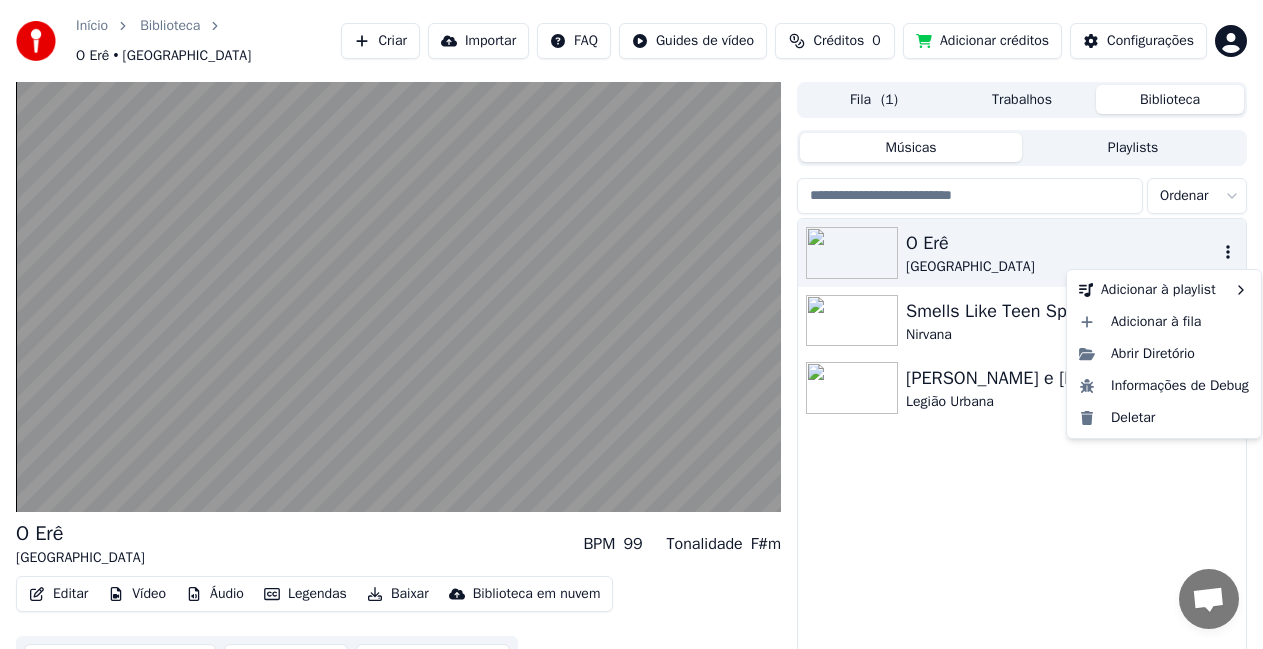 click 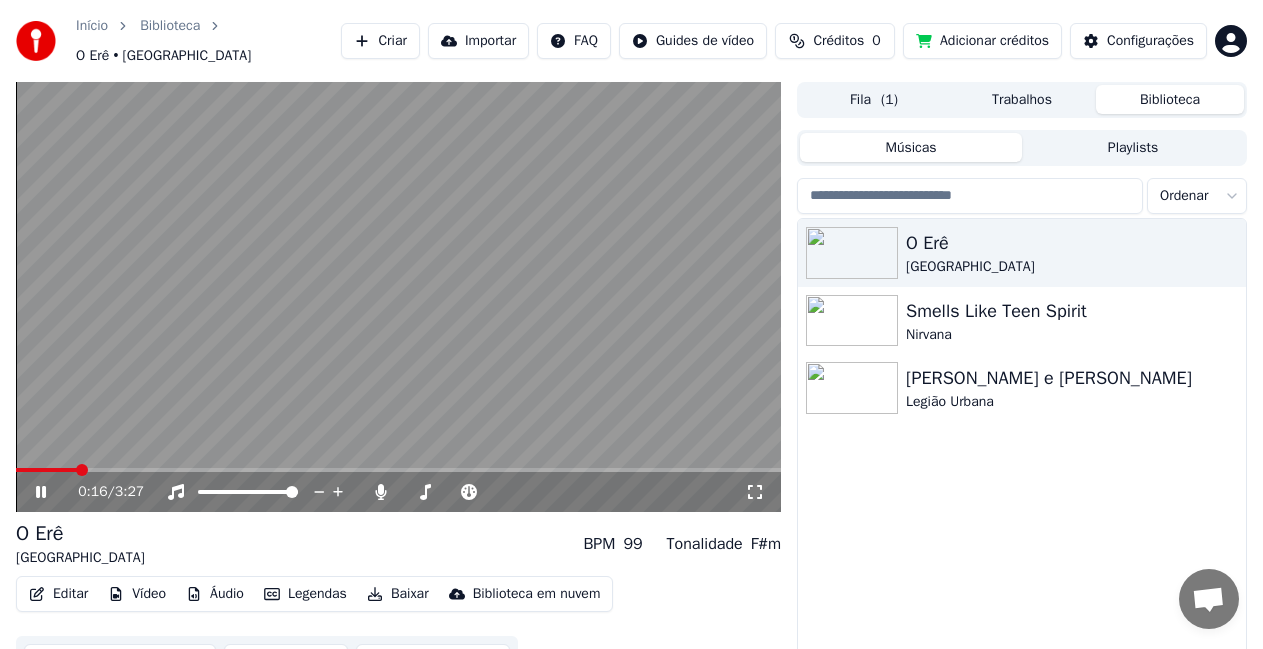 click on "Editar Vídeo Áudio Legendas Baixar Biblioteca em nuvem" at bounding box center (314, 594) 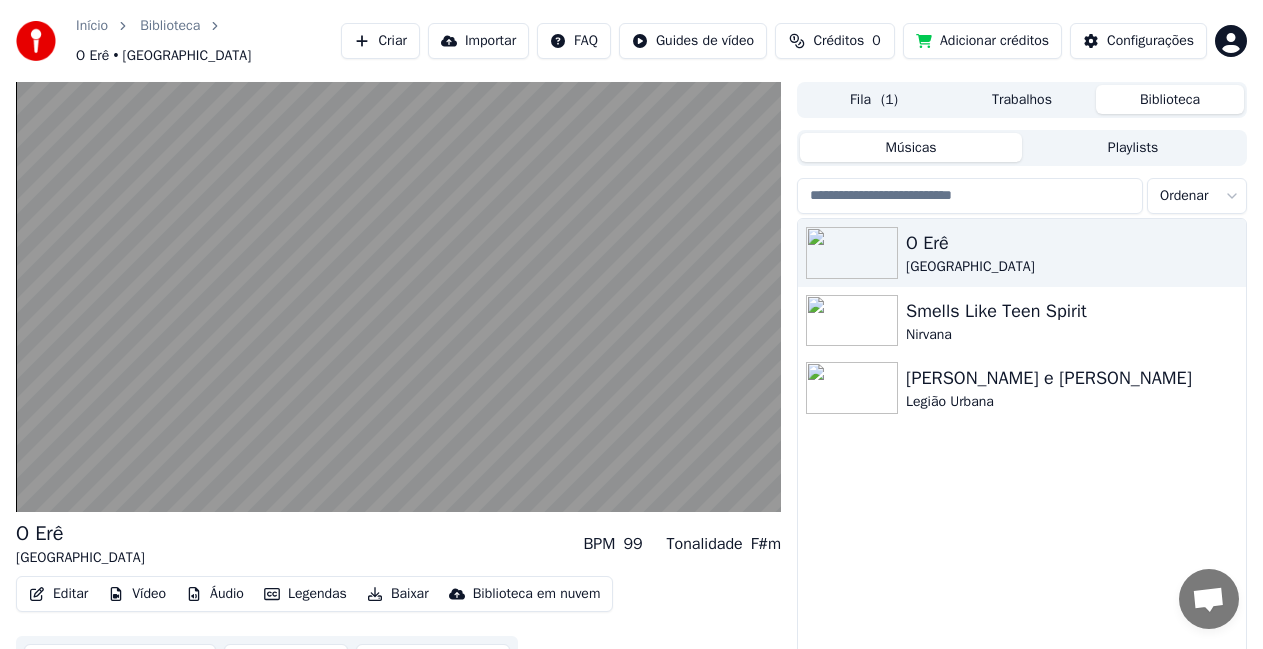 click on "Vídeo" at bounding box center [137, 594] 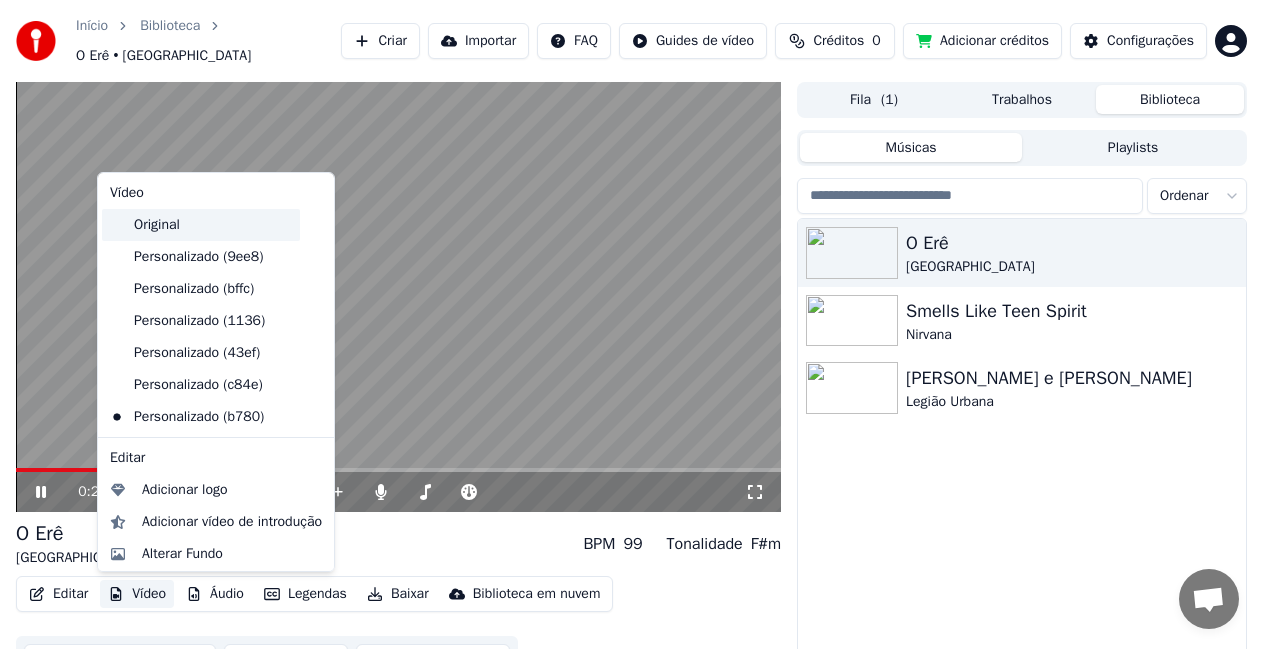 click on "Original" at bounding box center [201, 225] 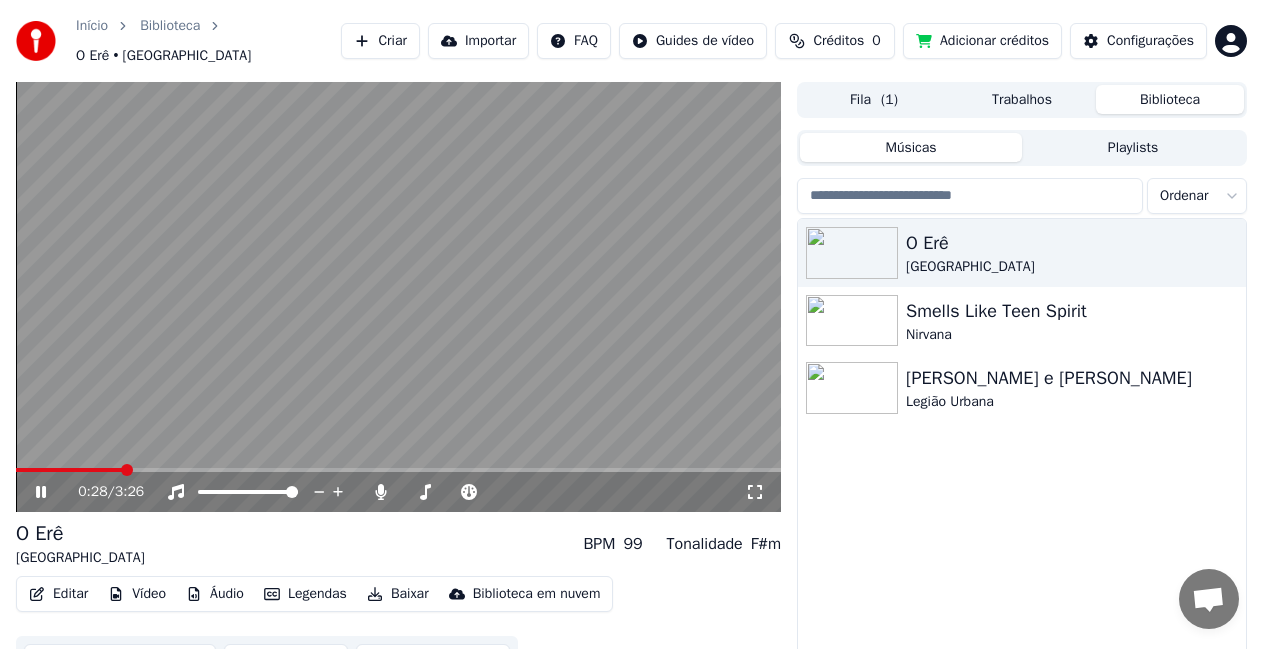 click 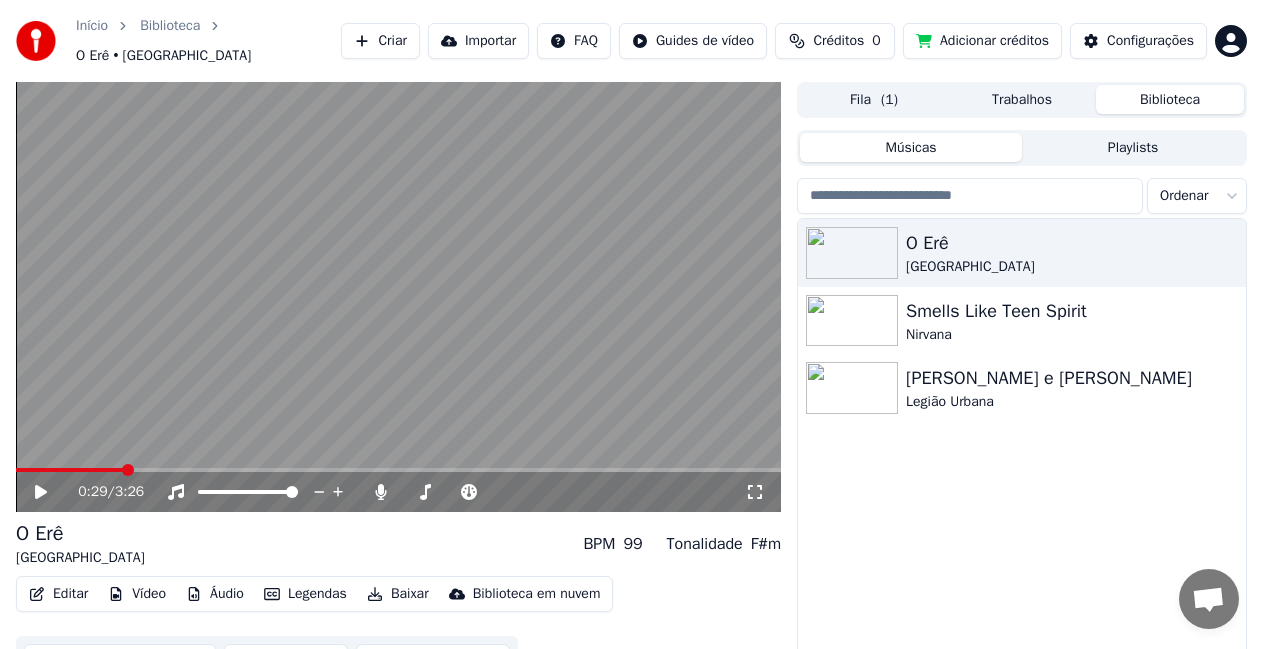 click on "Vídeo" at bounding box center (137, 594) 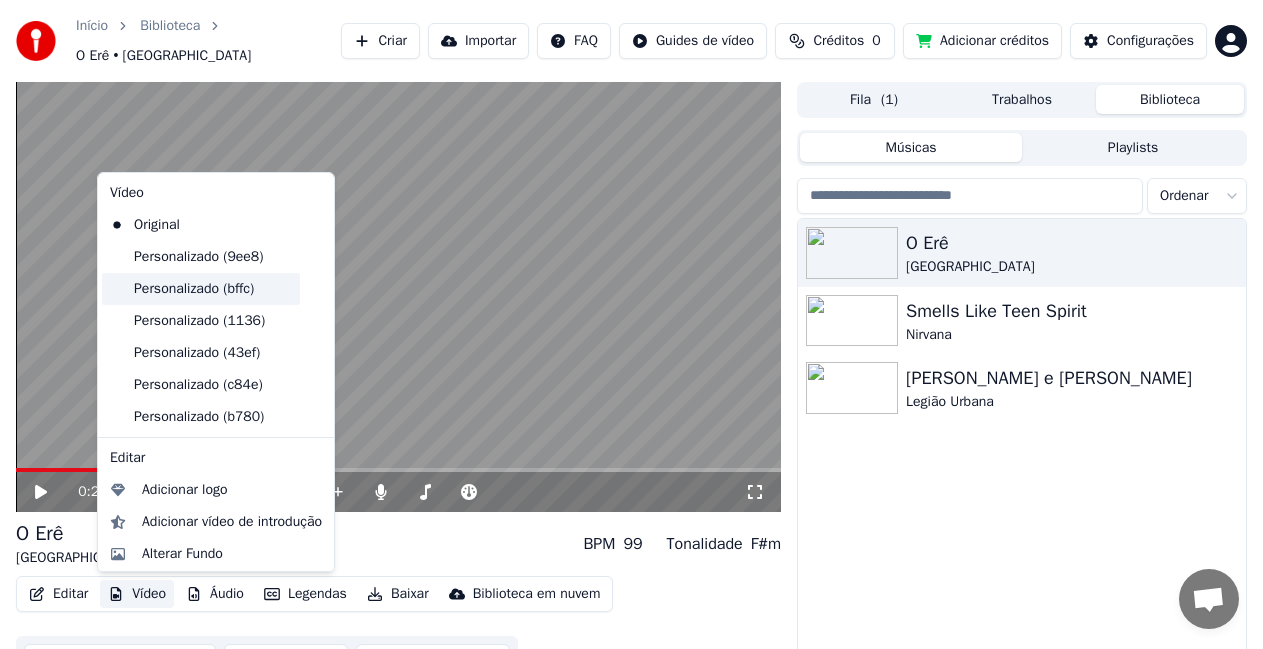 click on "Personalizado (bffc)" at bounding box center [201, 289] 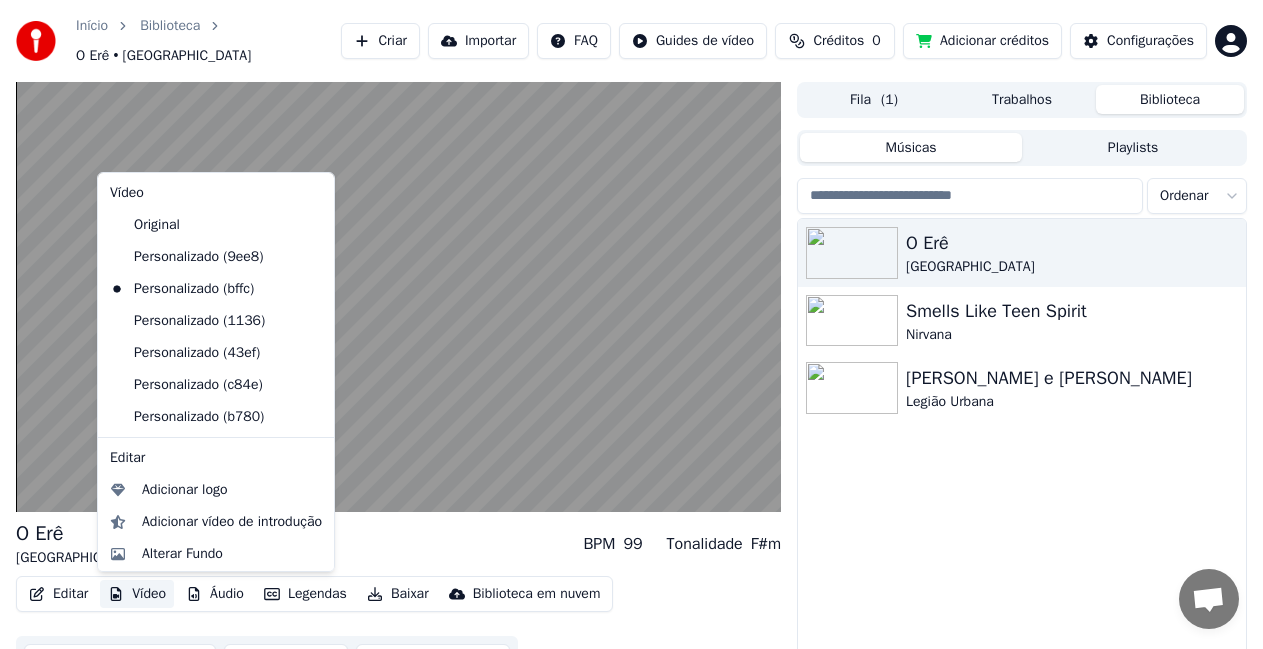 click on "Vídeo" at bounding box center (137, 594) 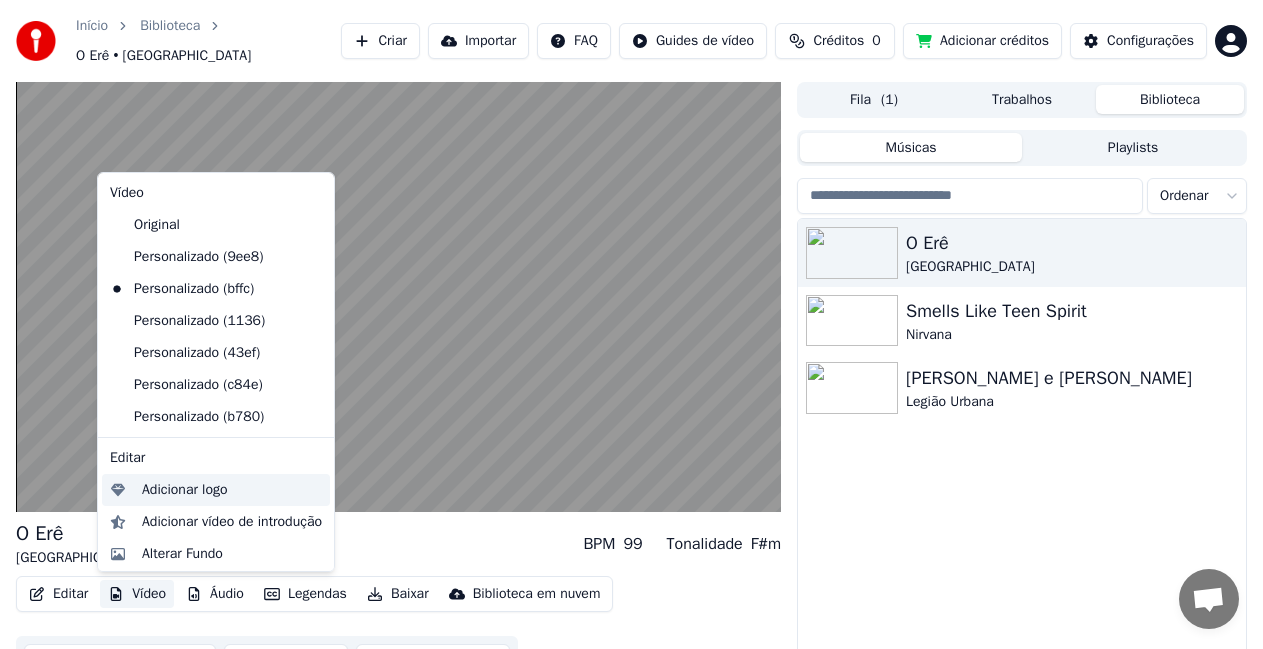 click on "Adicionar logo" at bounding box center (185, 490) 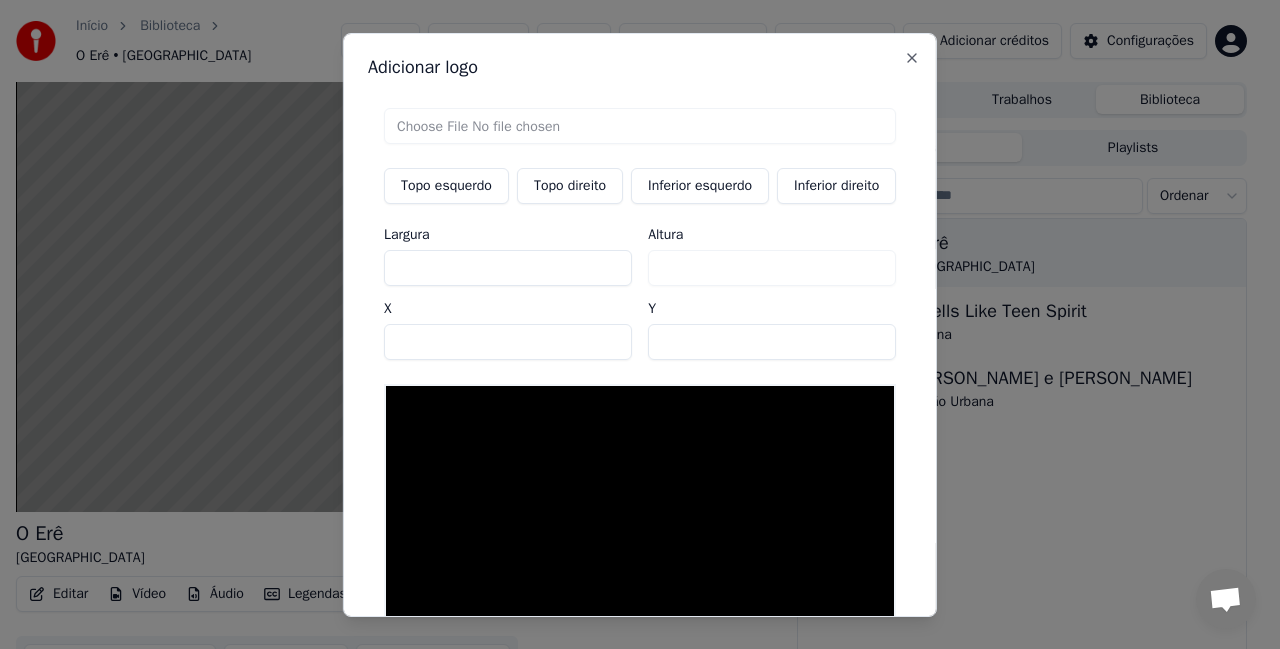 click on "Topo direito" at bounding box center (570, 185) 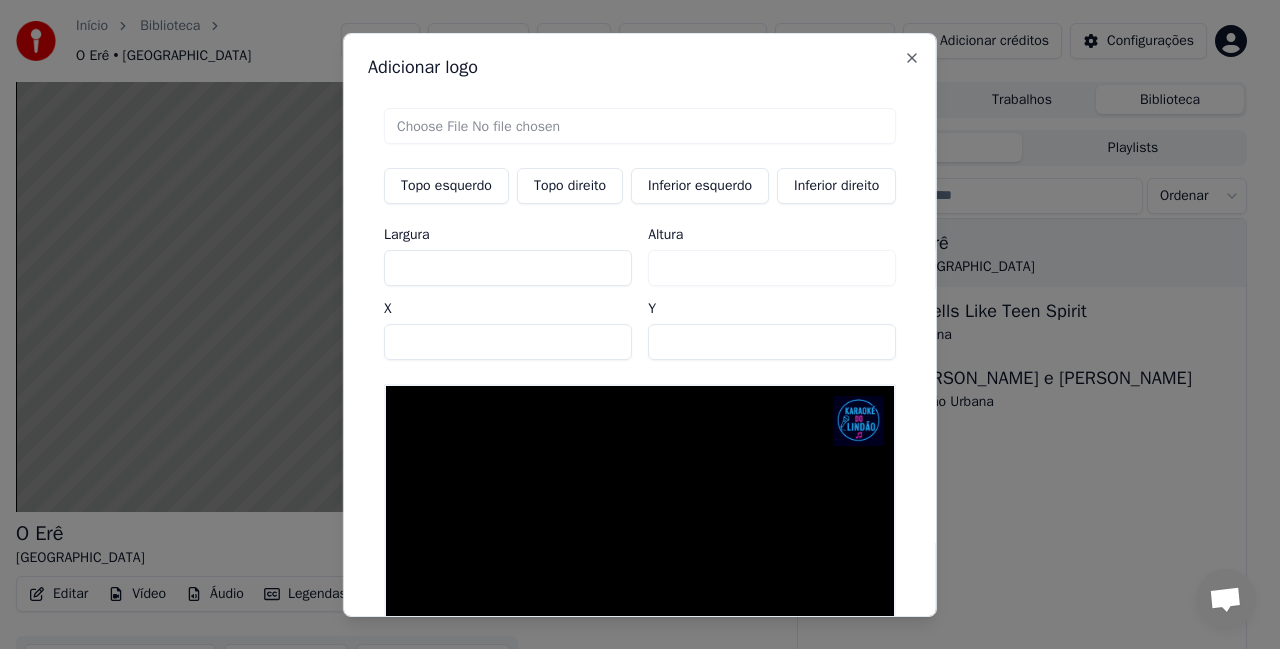 click on "**" at bounding box center [772, 341] 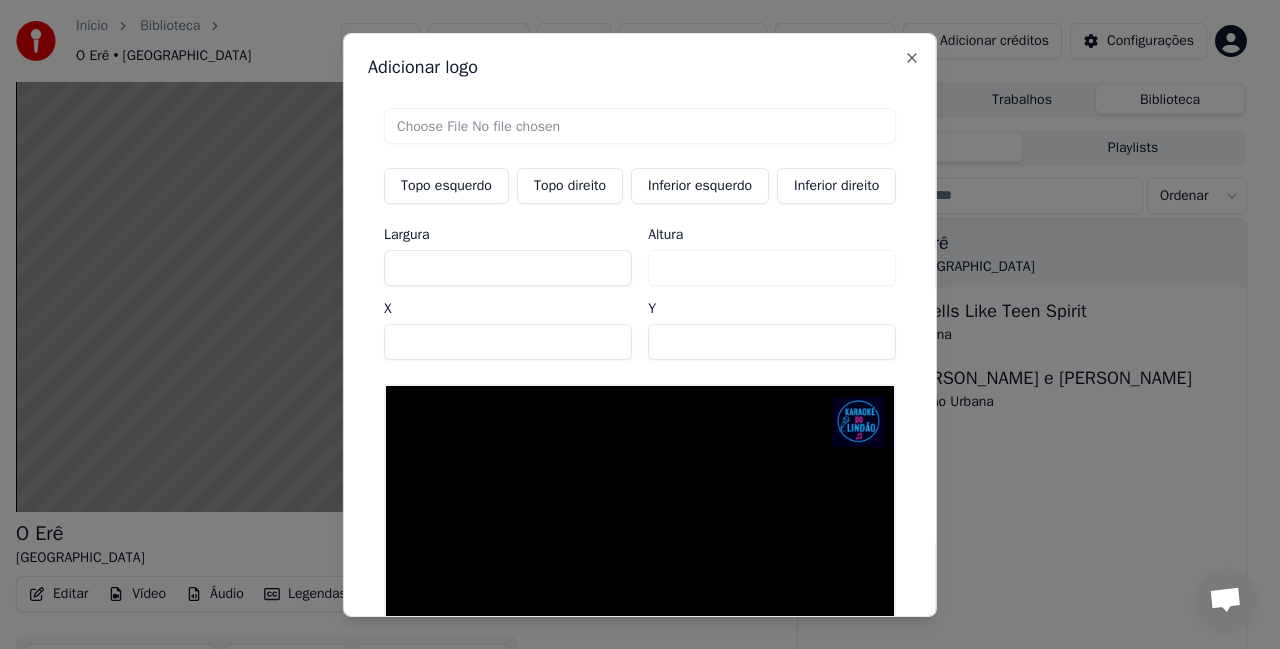 click on "**" at bounding box center (772, 341) 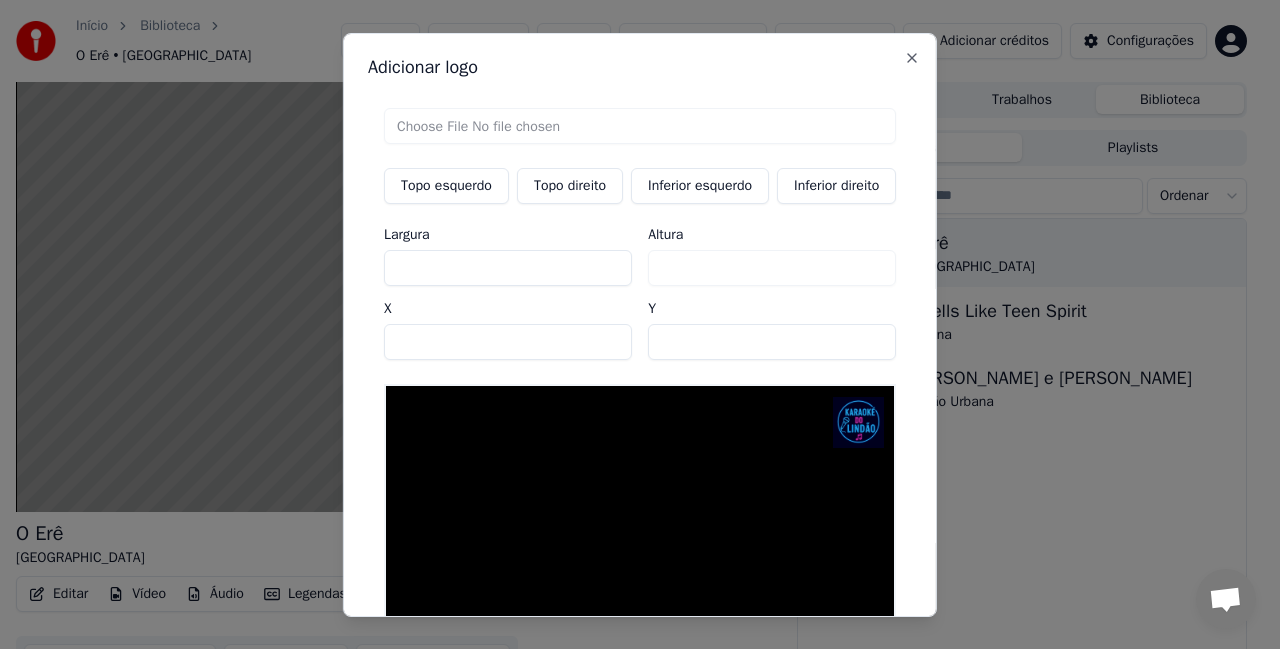 click on "**" at bounding box center (772, 341) 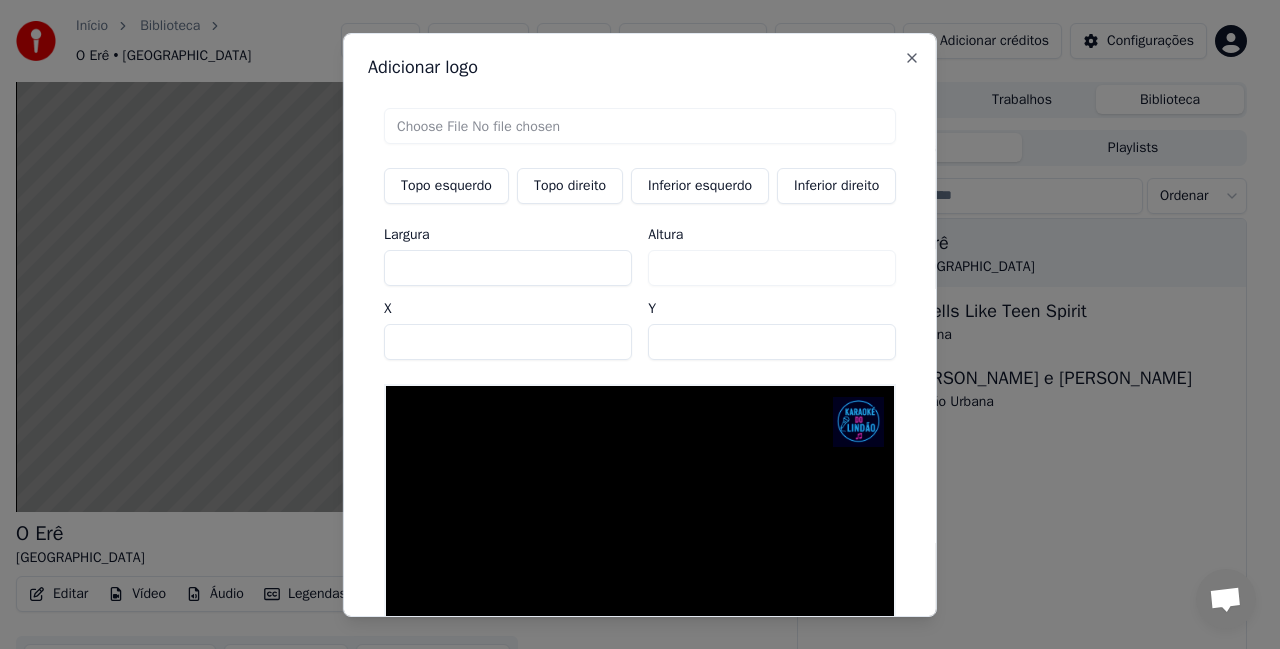 click on "**" at bounding box center (772, 341) 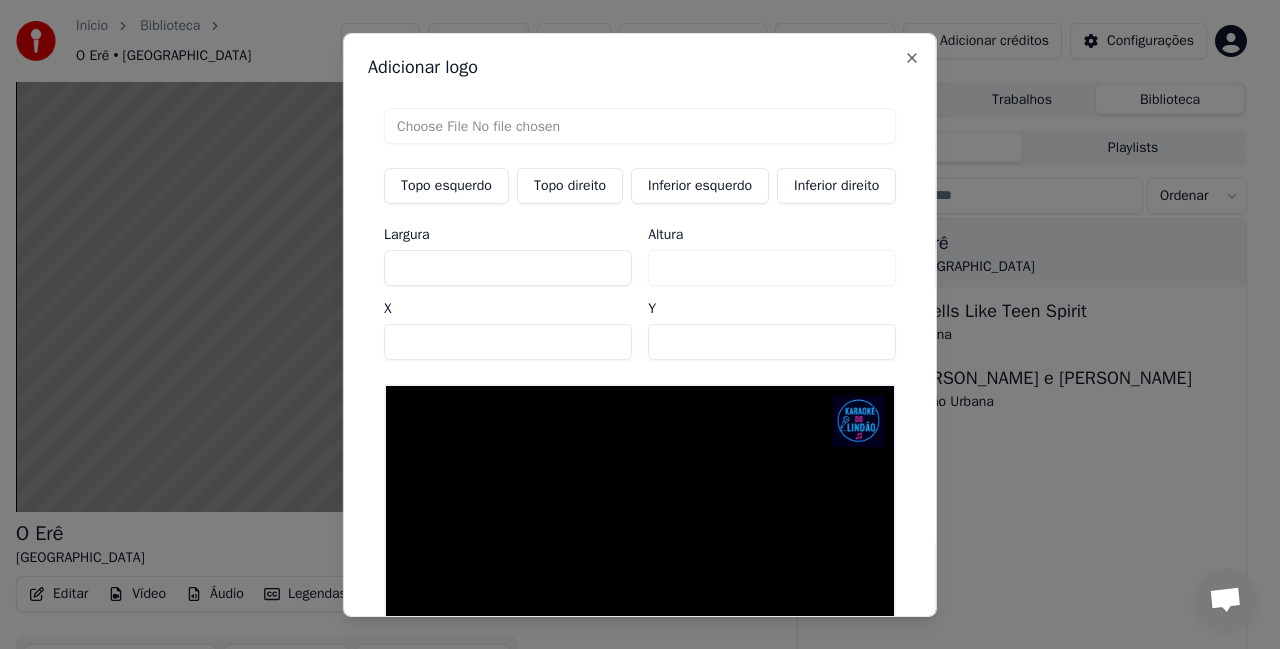 click on "**" at bounding box center [772, 341] 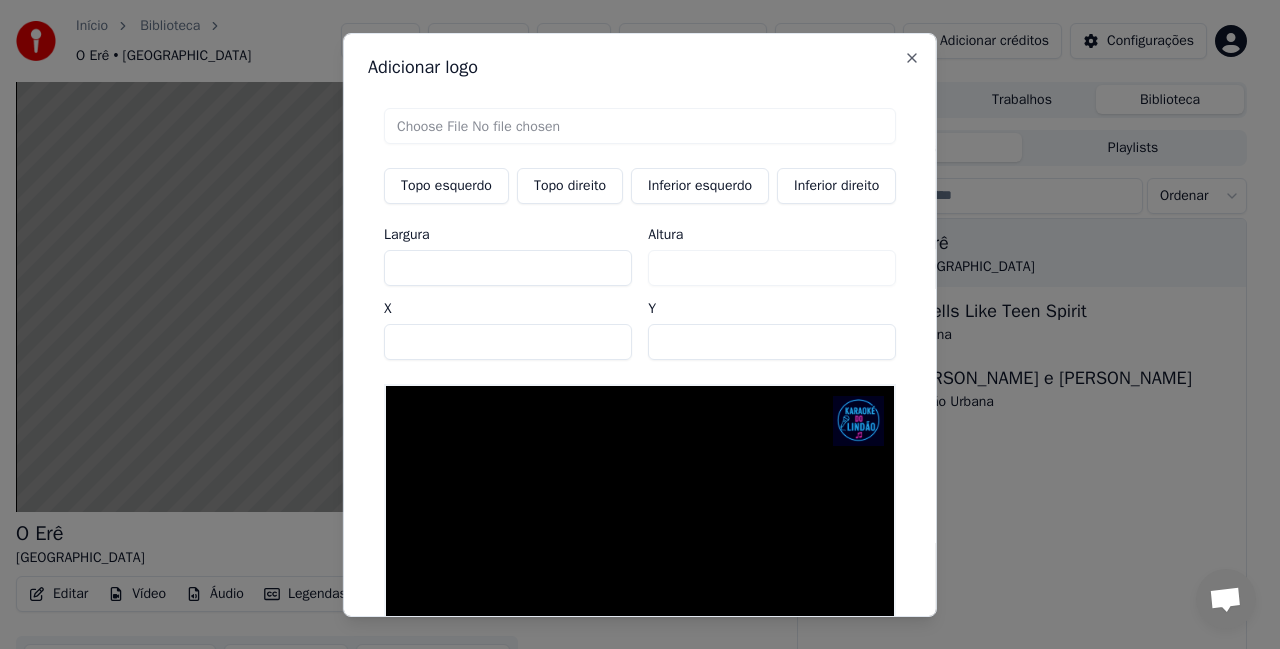 click on "**" at bounding box center [772, 341] 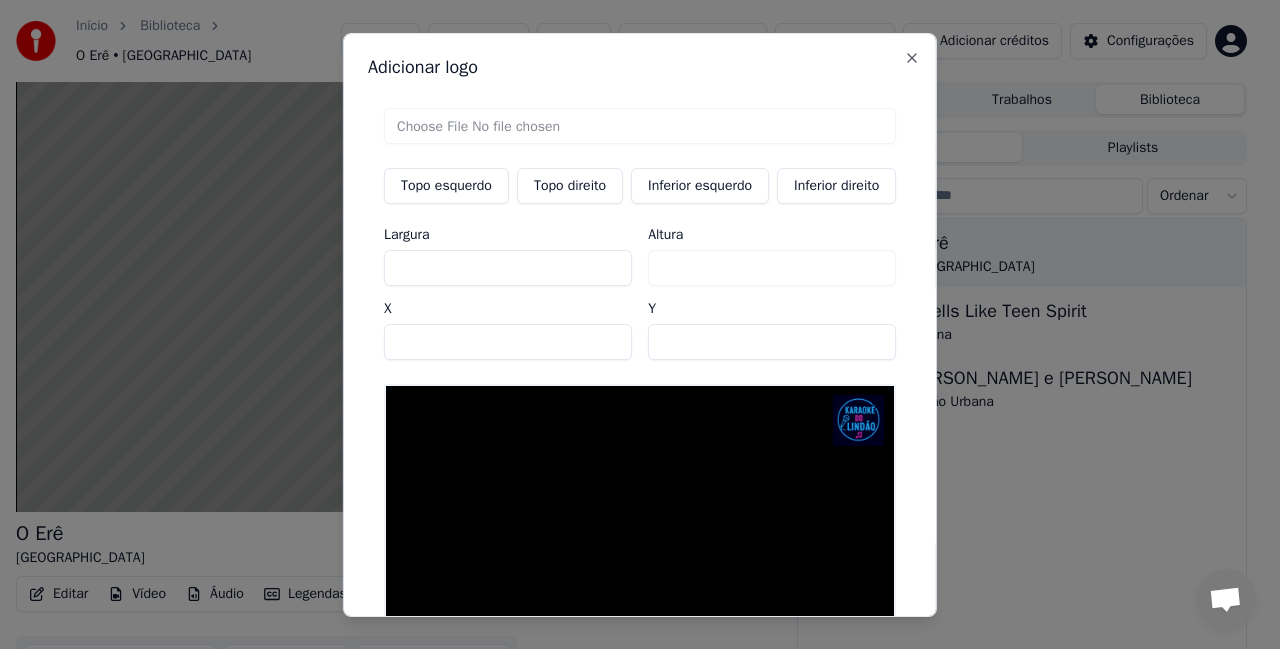 click on "**" at bounding box center [772, 341] 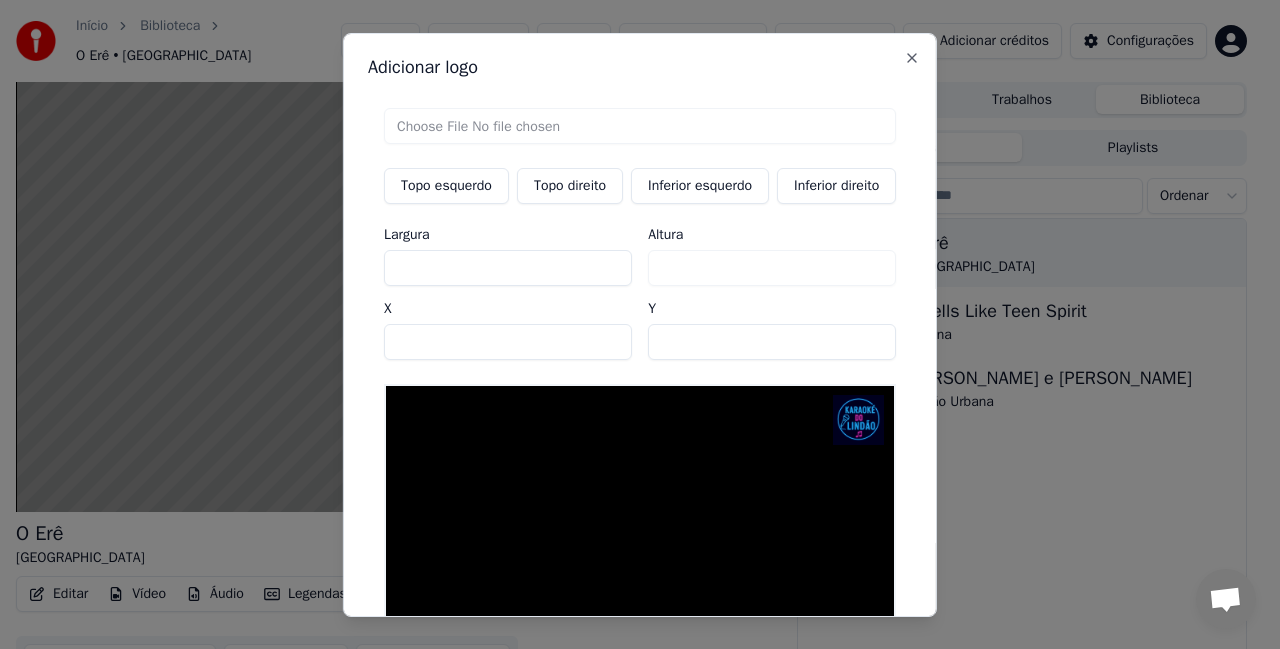 click on "**" at bounding box center [772, 341] 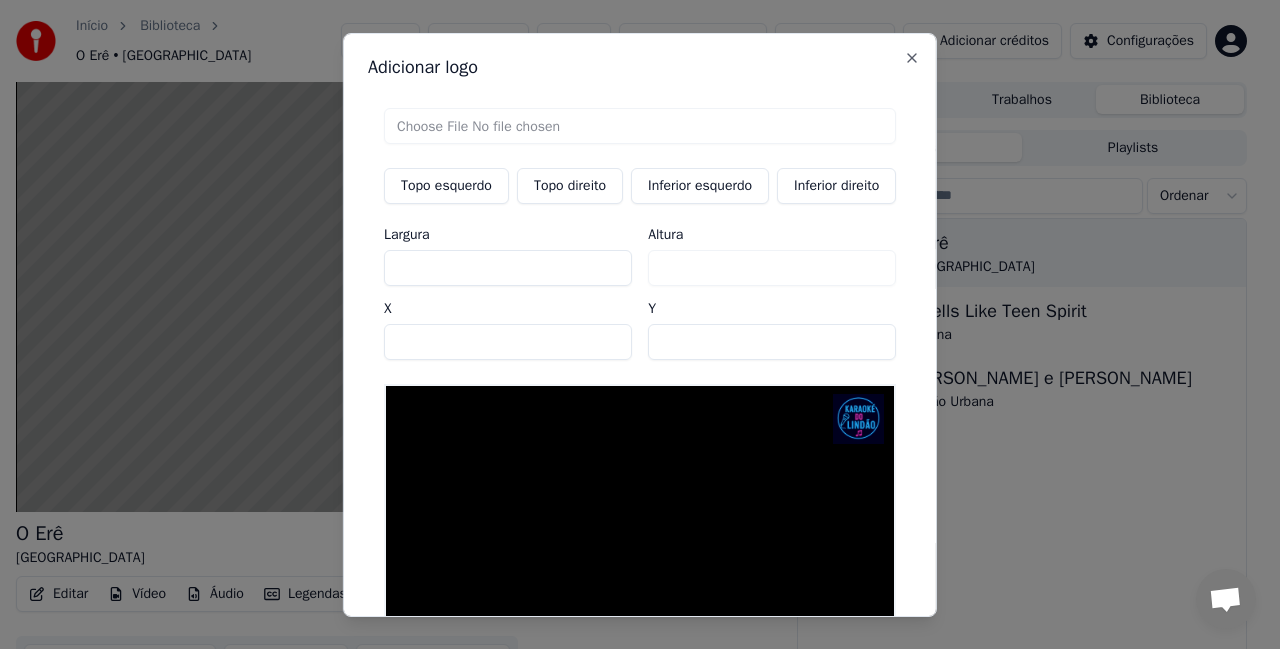 click on "**" at bounding box center (772, 341) 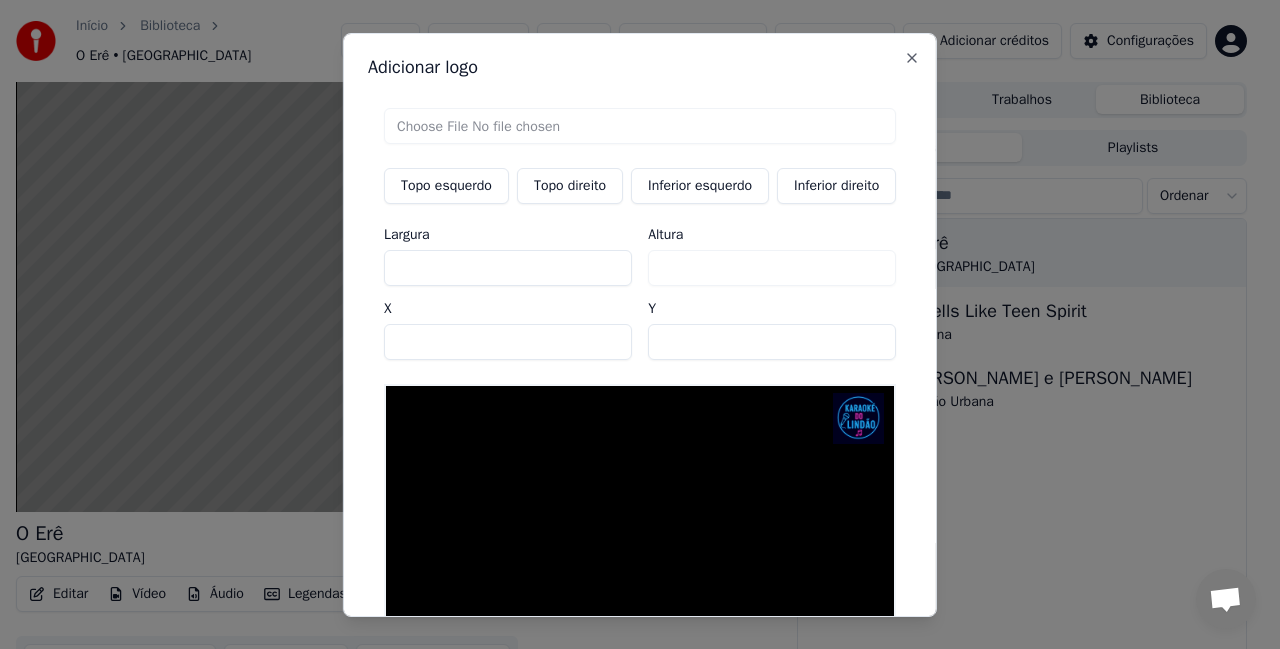 click on "Inferior esquerdo" at bounding box center [700, 185] 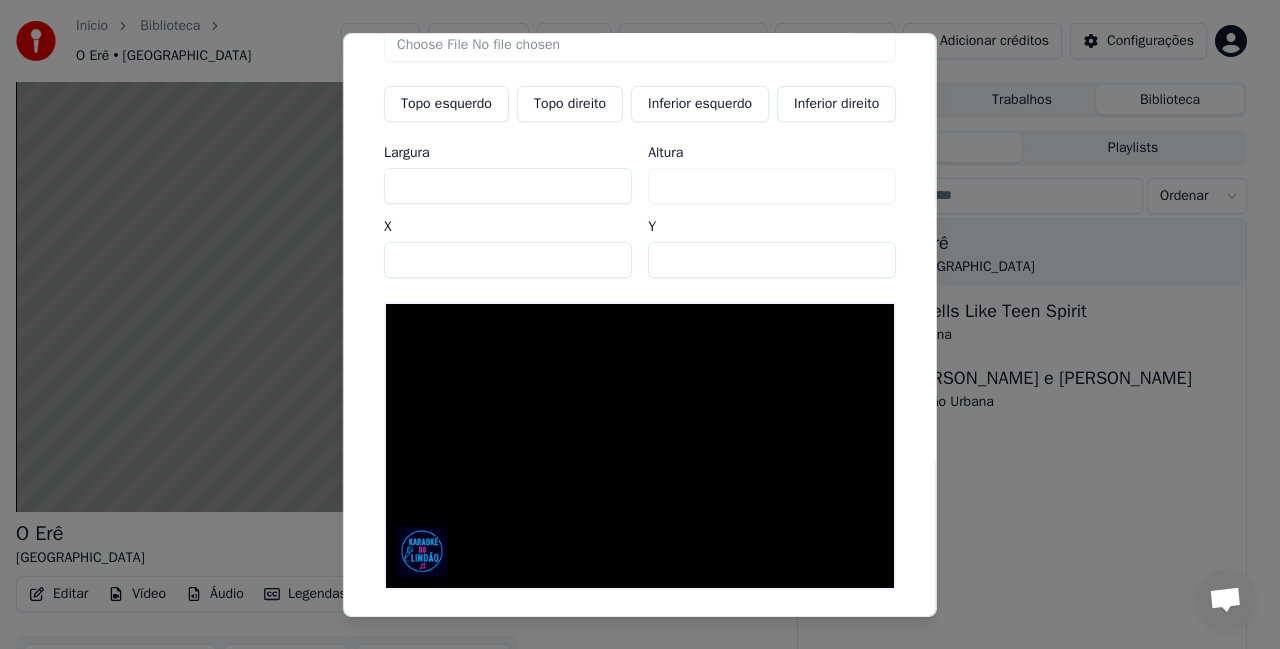 scroll, scrollTop: 0, scrollLeft: 0, axis: both 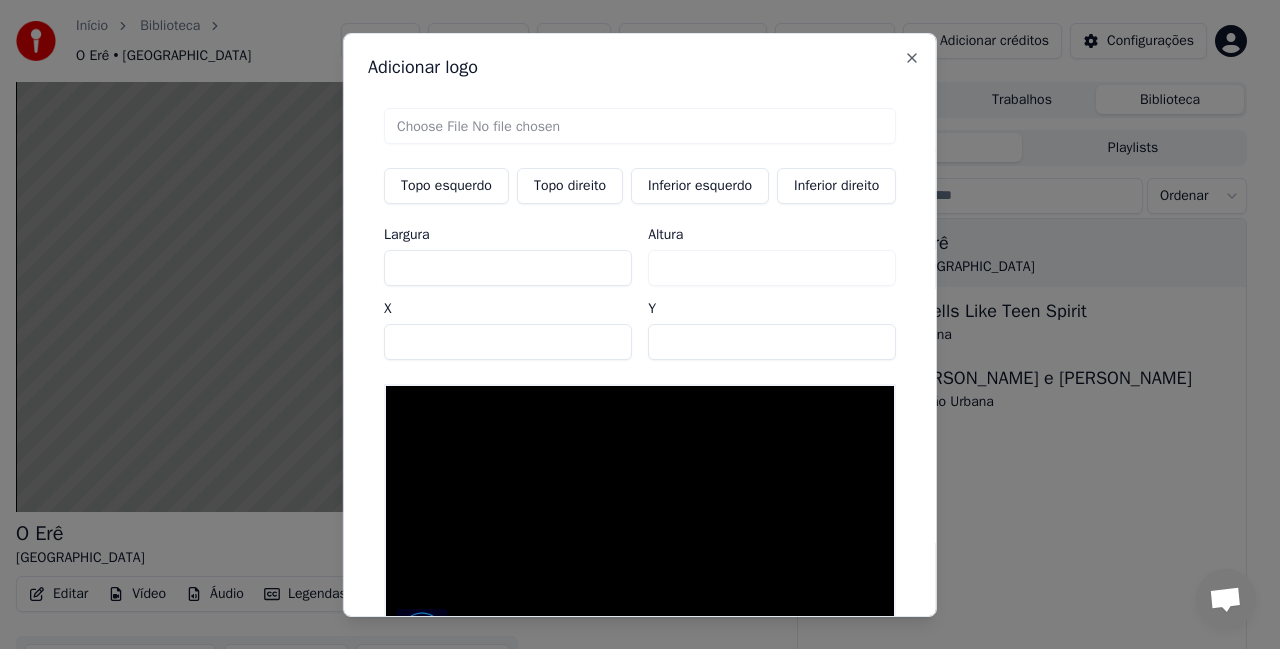 click on "Inferior direito" at bounding box center (836, 185) 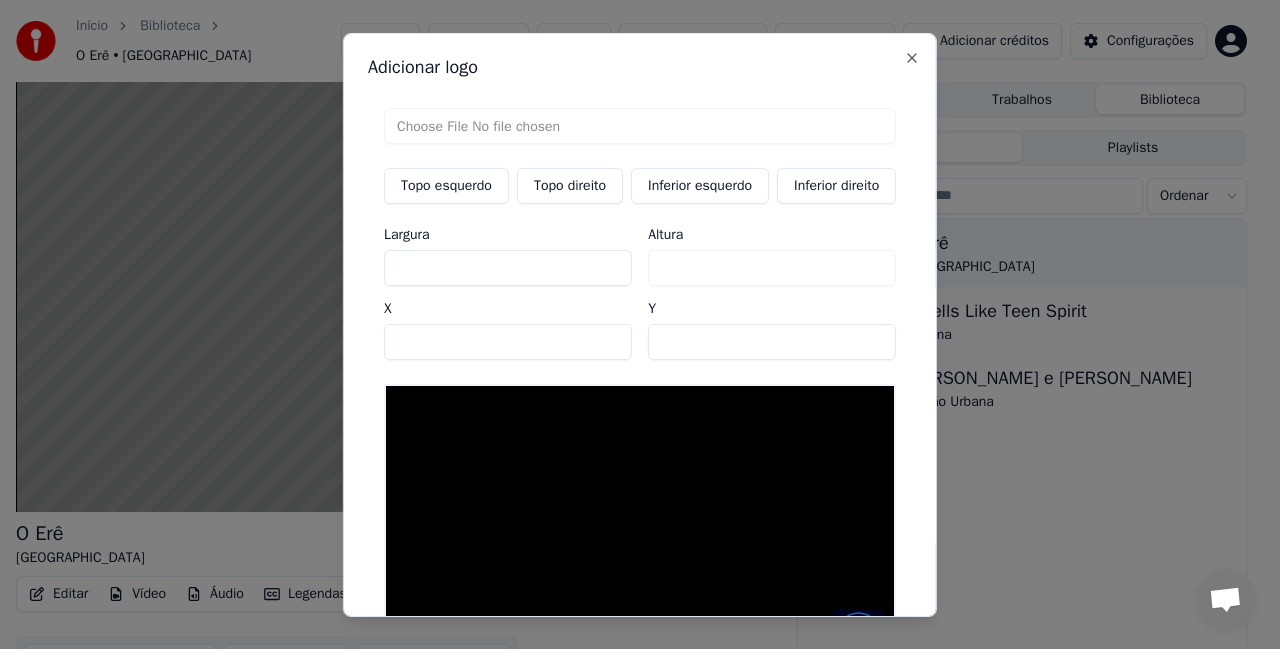 click on "Inferior direito" at bounding box center [836, 185] 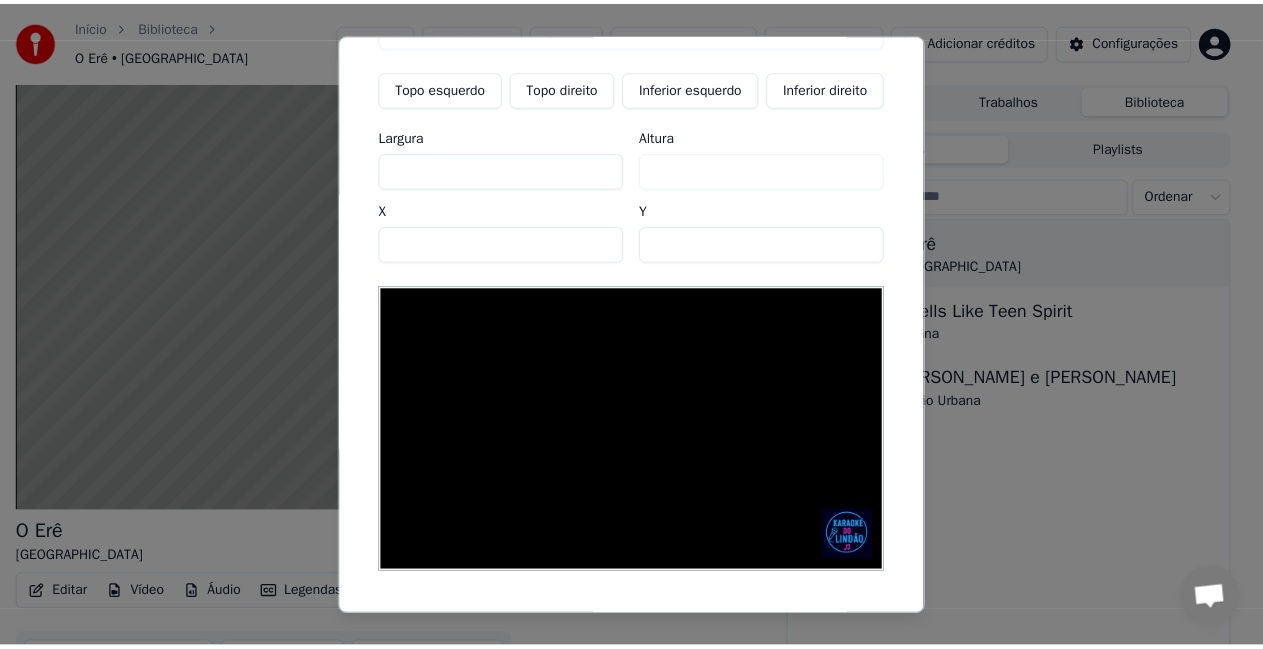 scroll, scrollTop: 171, scrollLeft: 0, axis: vertical 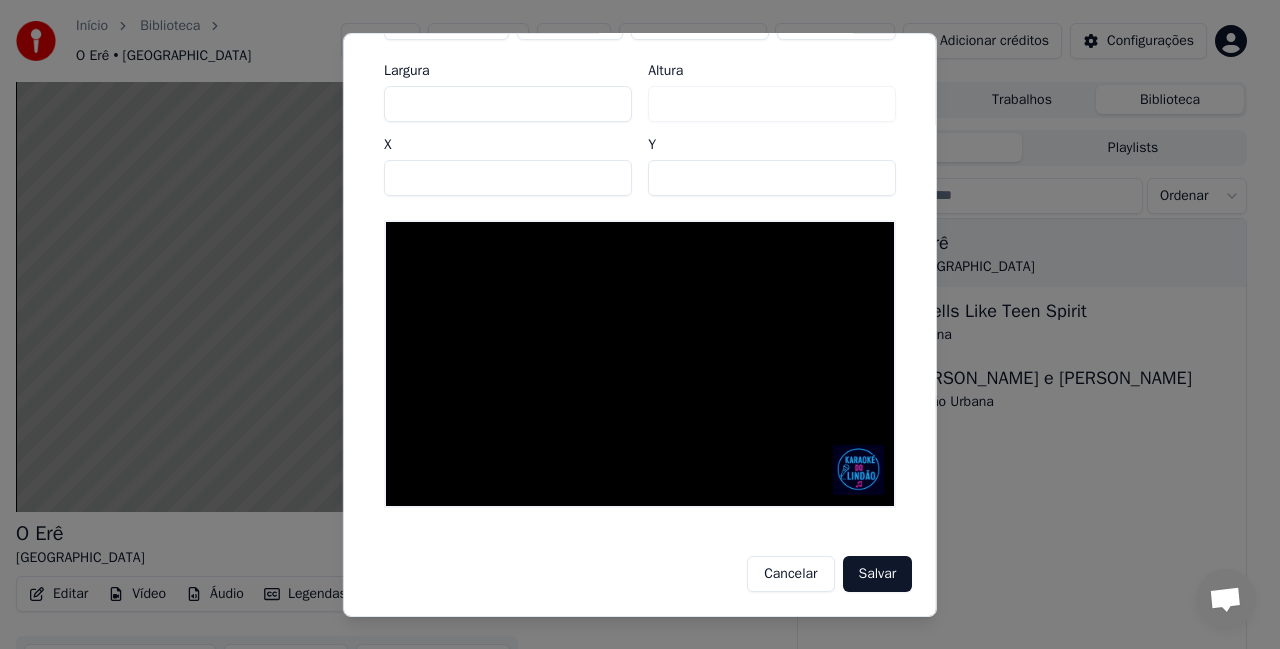 click on "Salvar" at bounding box center (877, 574) 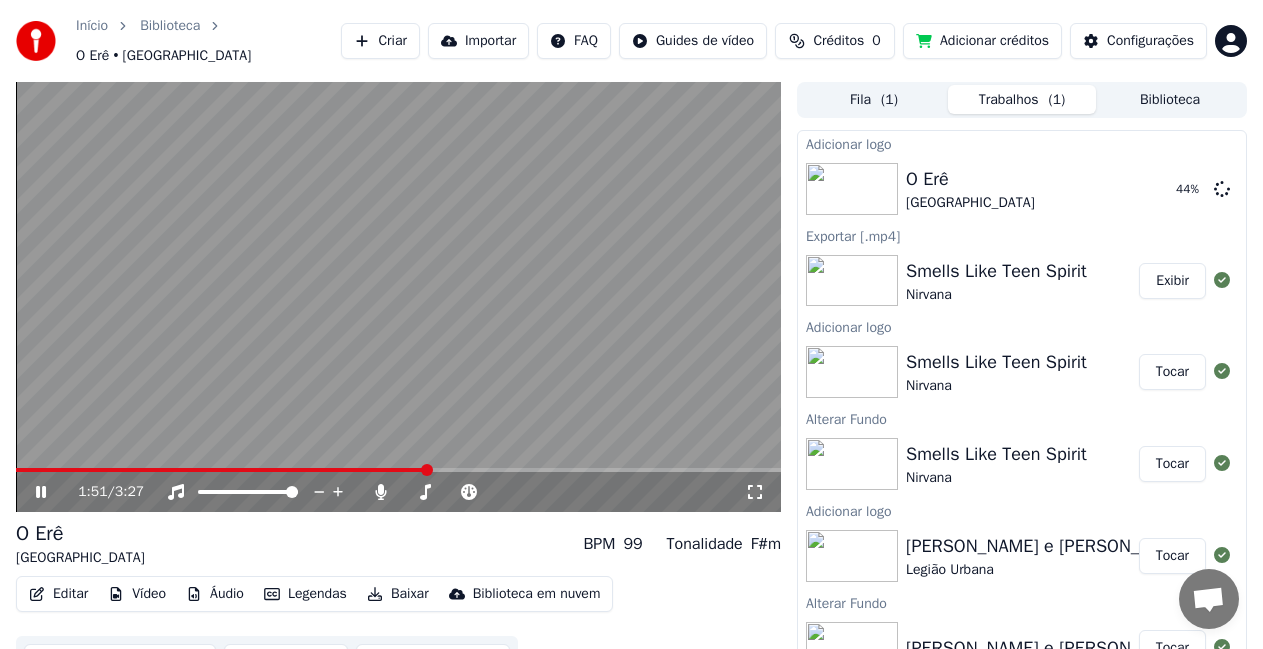 click on "1:51  /  3:27" at bounding box center [398, 492] 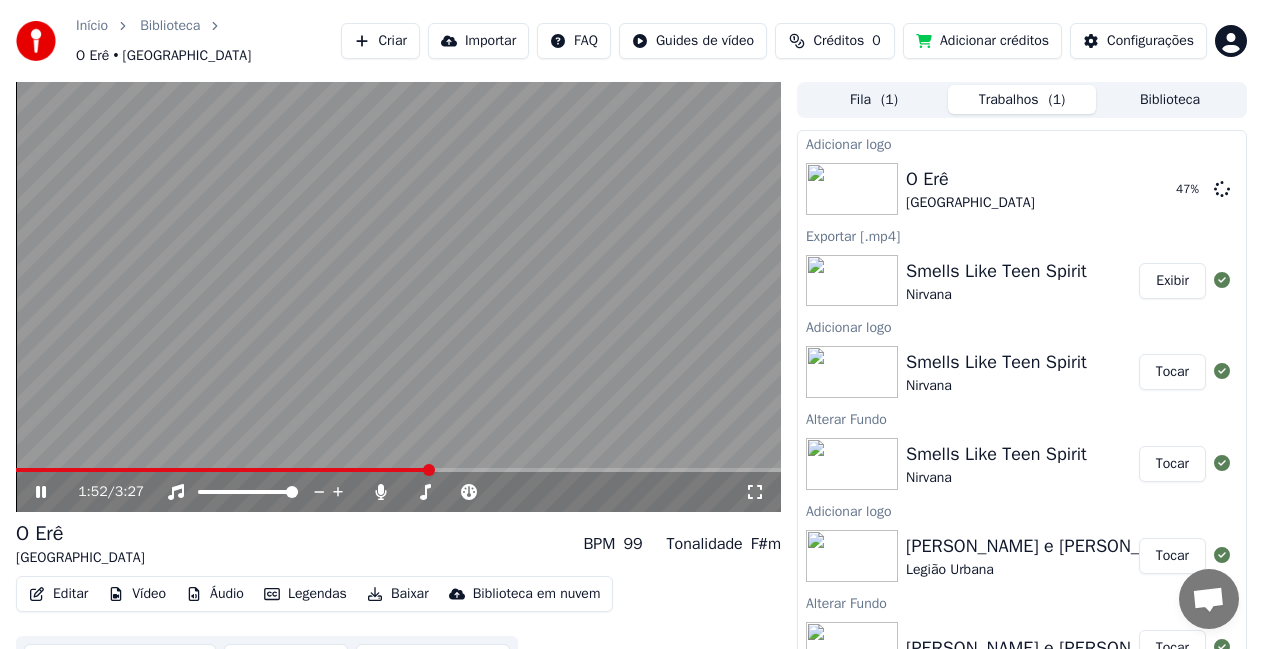 click 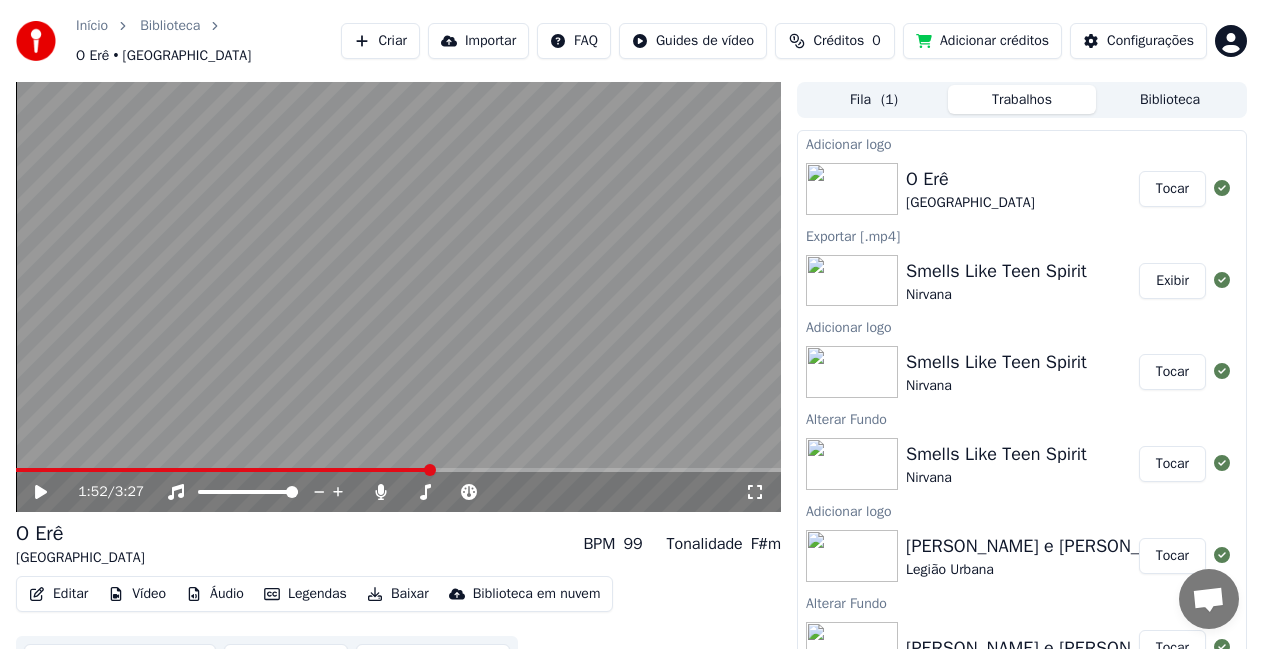 click on "Tocar" at bounding box center (1172, 189) 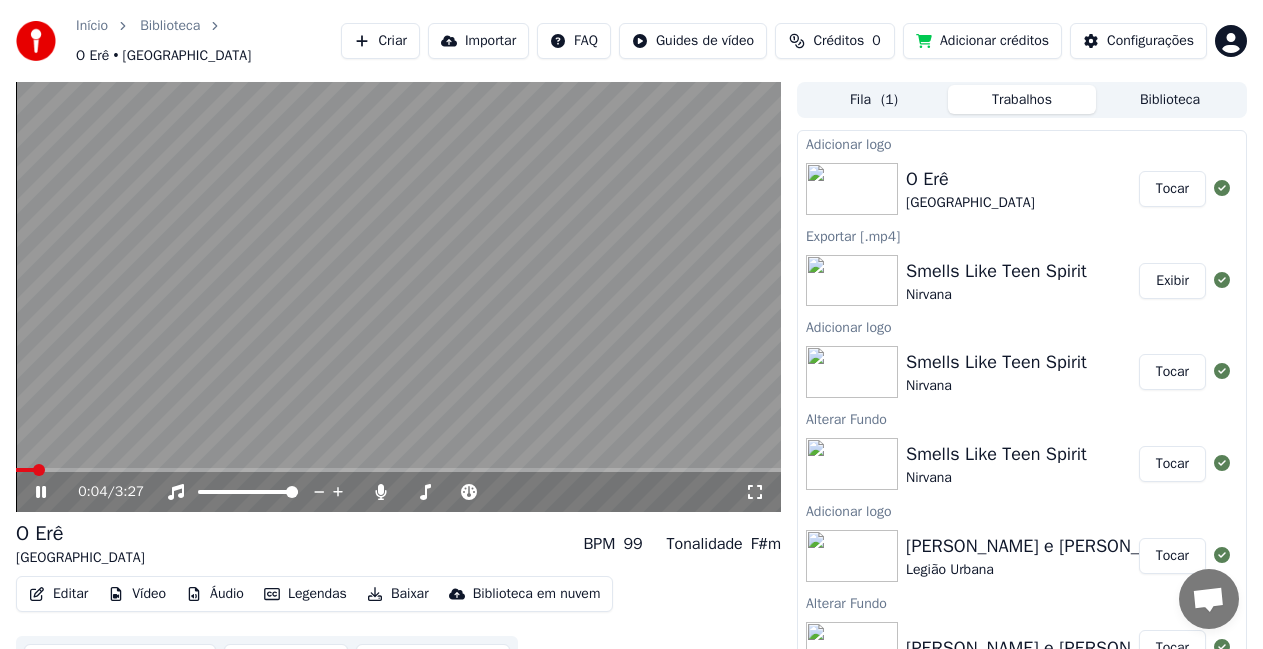 click on "0:04  /  3:27" at bounding box center [398, 492] 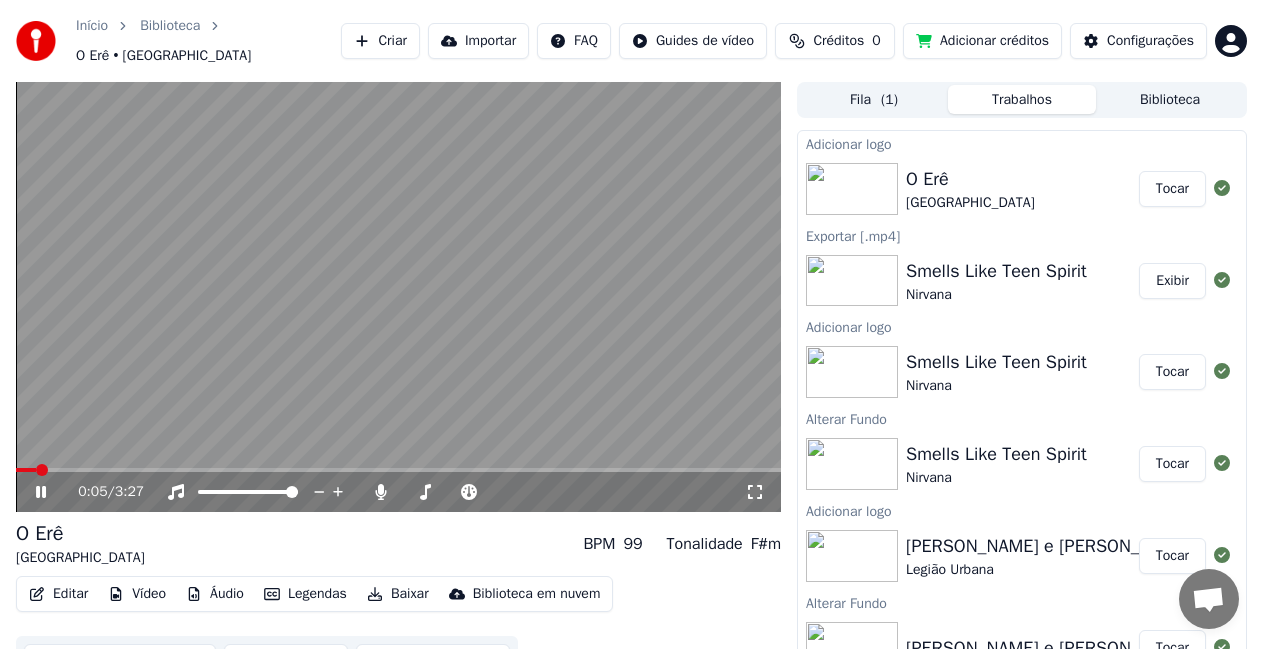 click 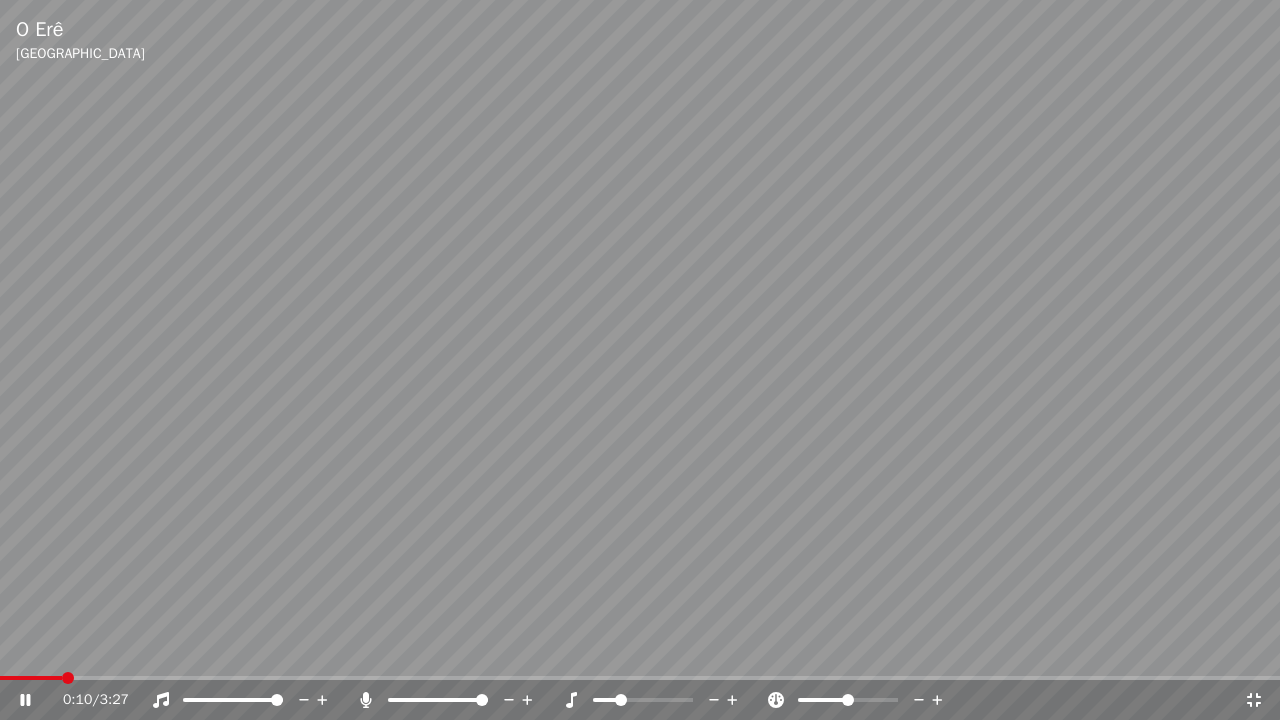 click at bounding box center (640, 360) 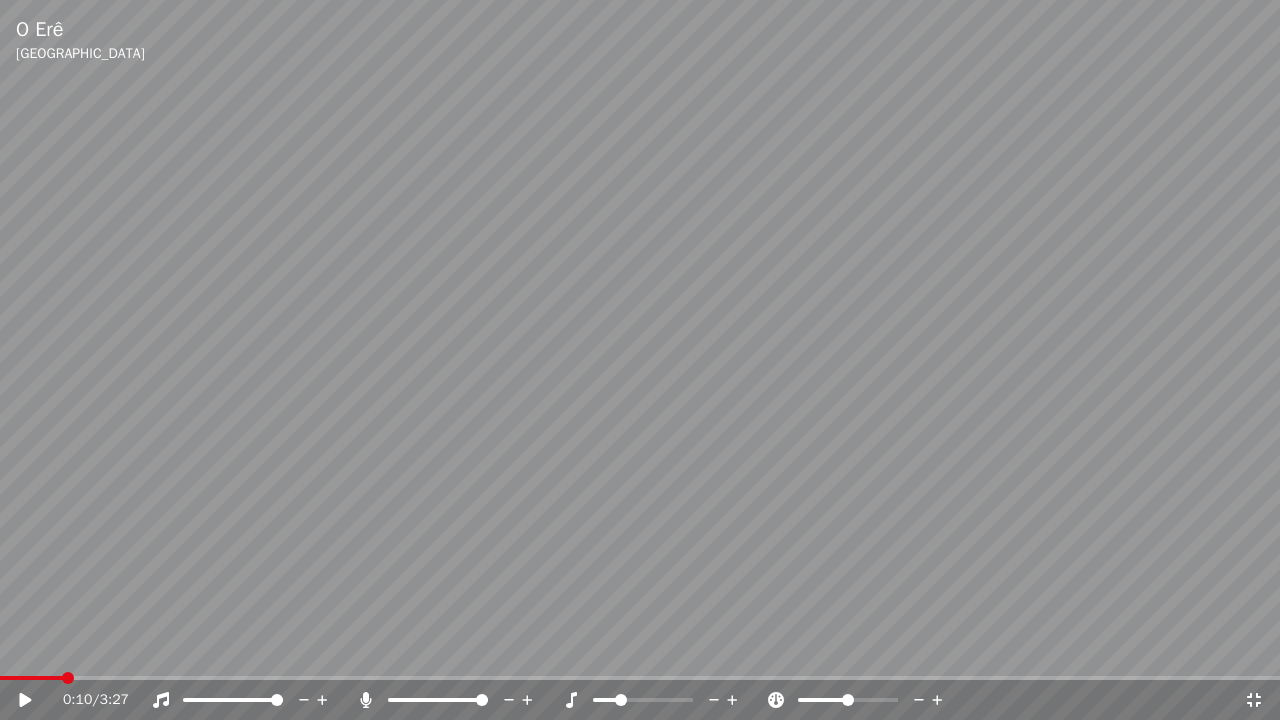 click at bounding box center [640, 360] 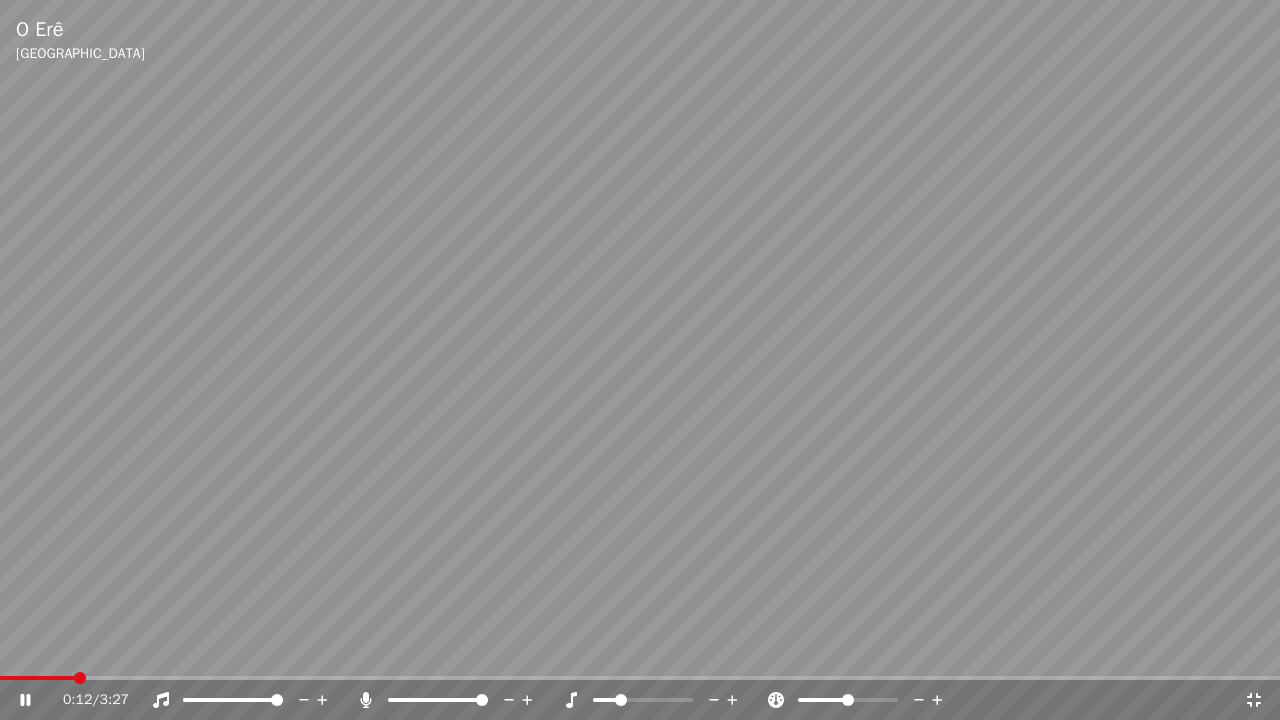 click 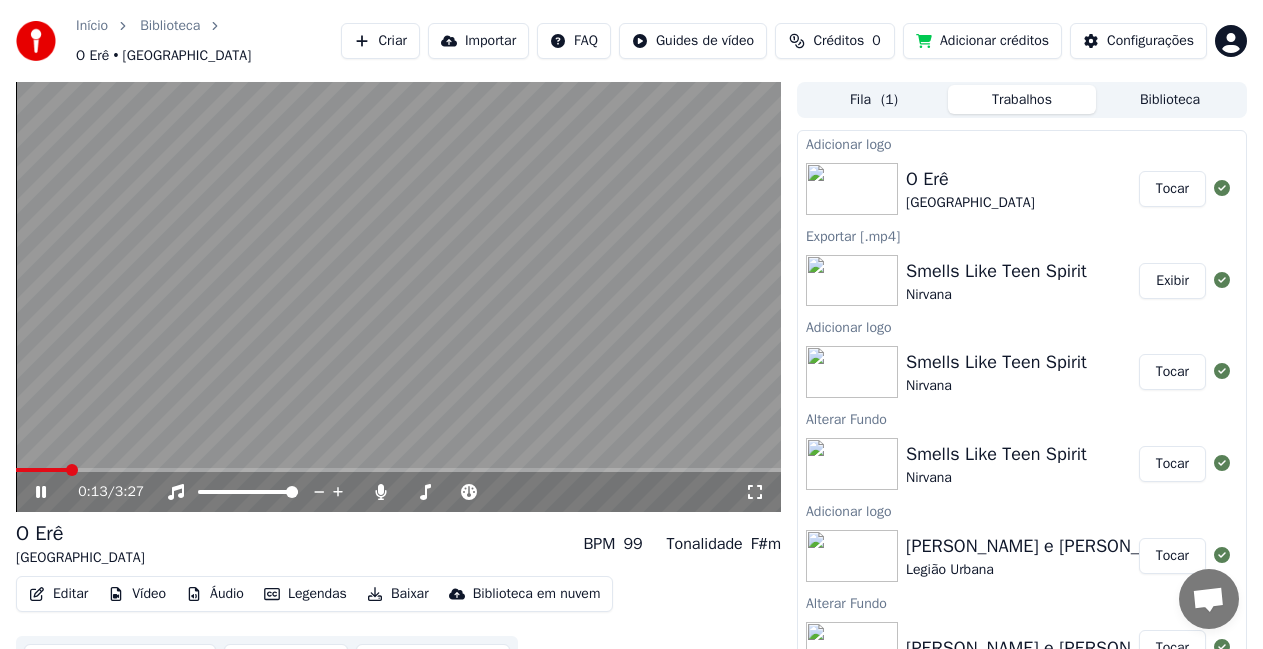 click at bounding box center (398, 297) 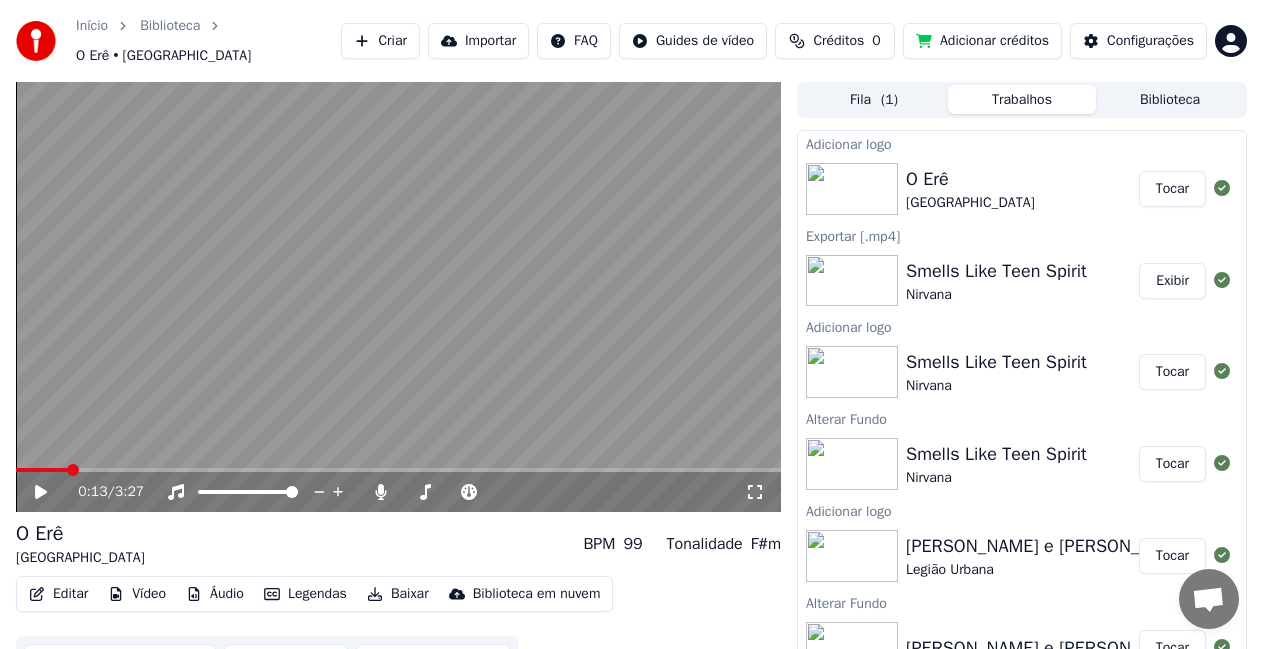 click at bounding box center (398, 297) 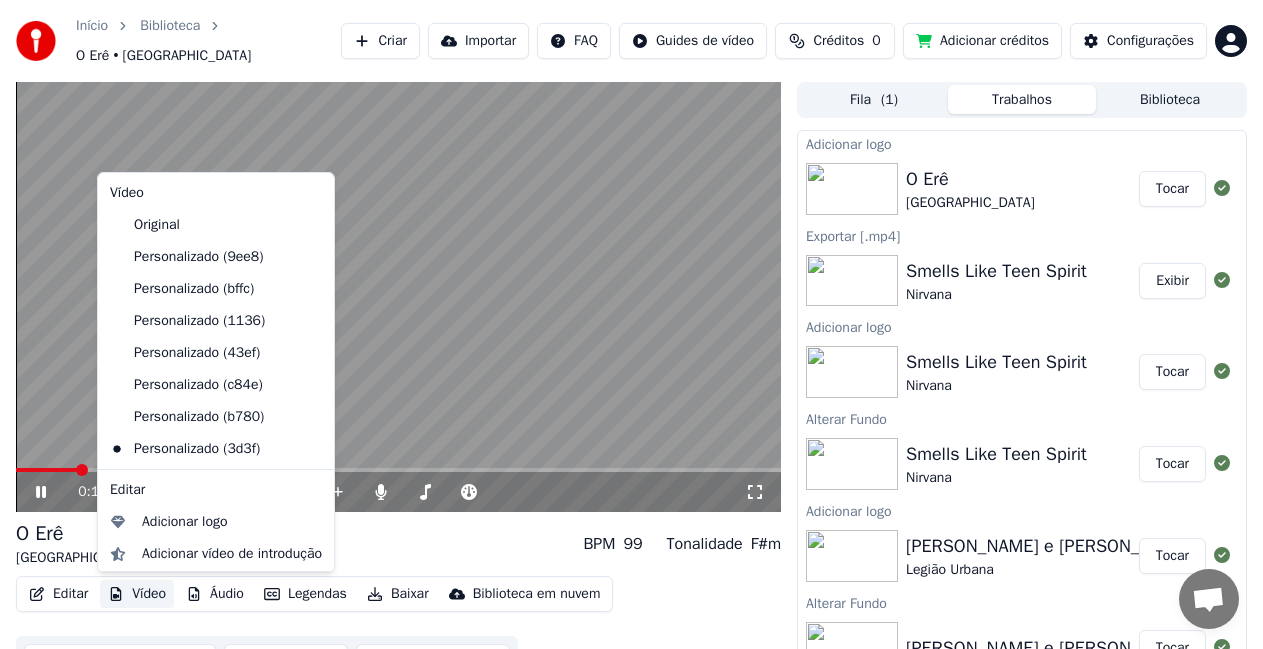 click on "Vídeo" at bounding box center [137, 594] 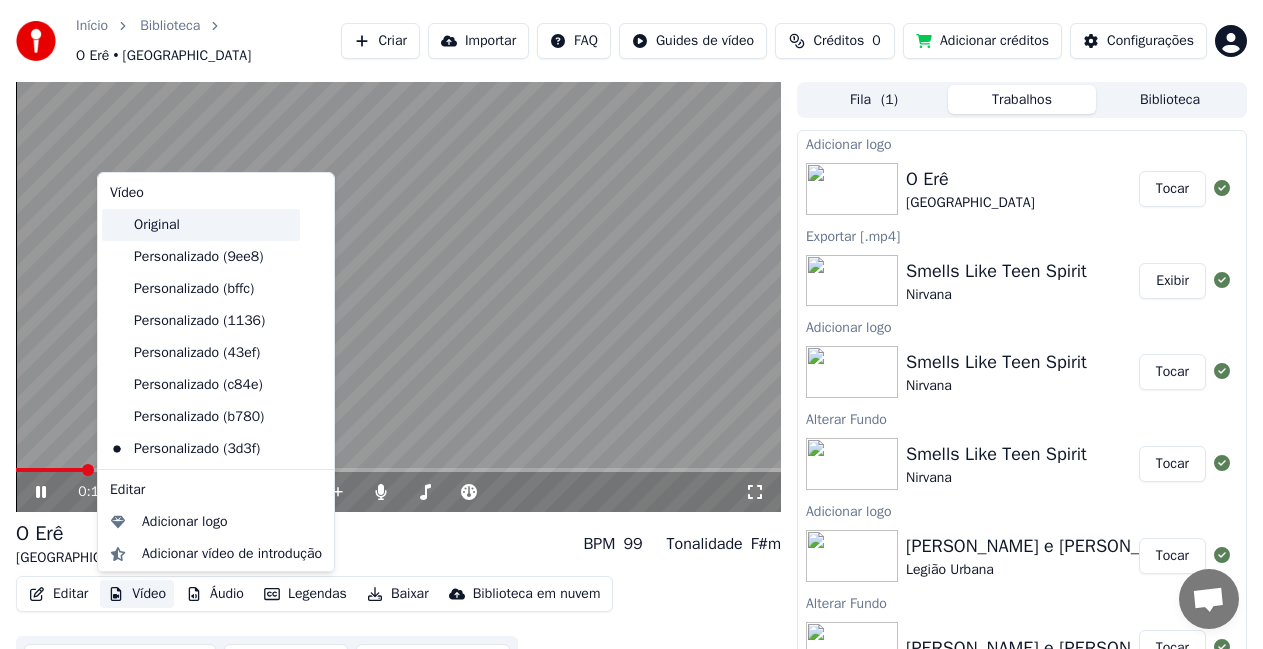 click on "Original" at bounding box center [201, 225] 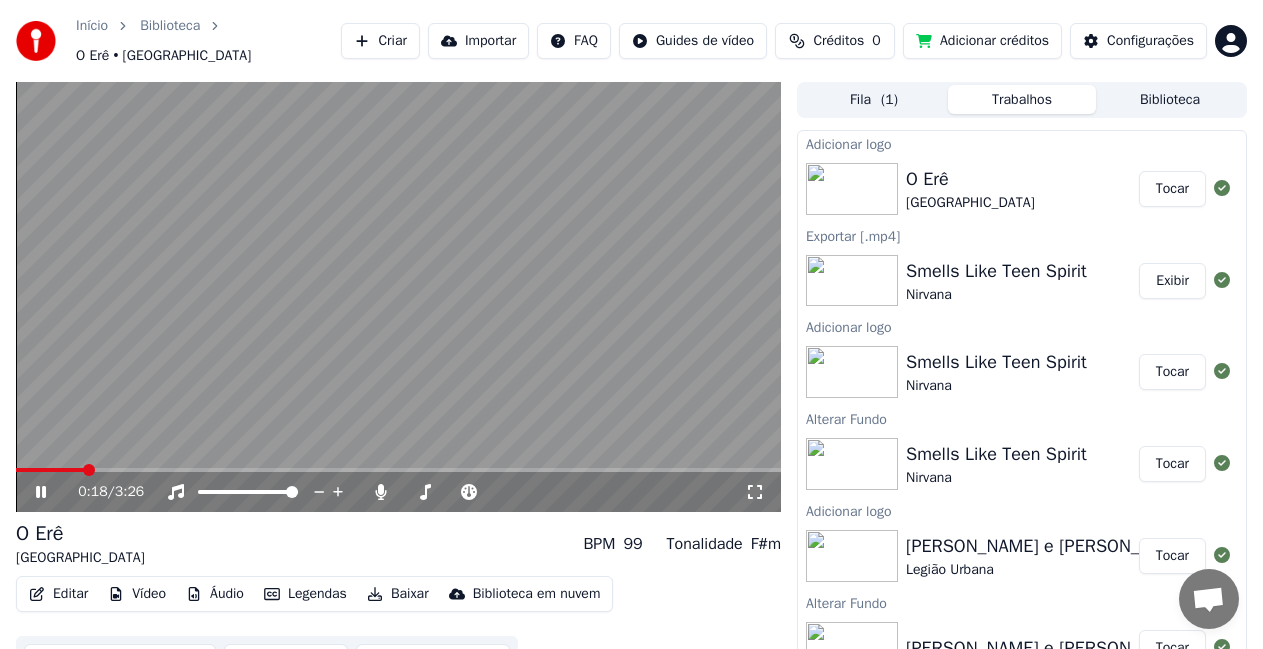click on "Vídeo" at bounding box center (137, 594) 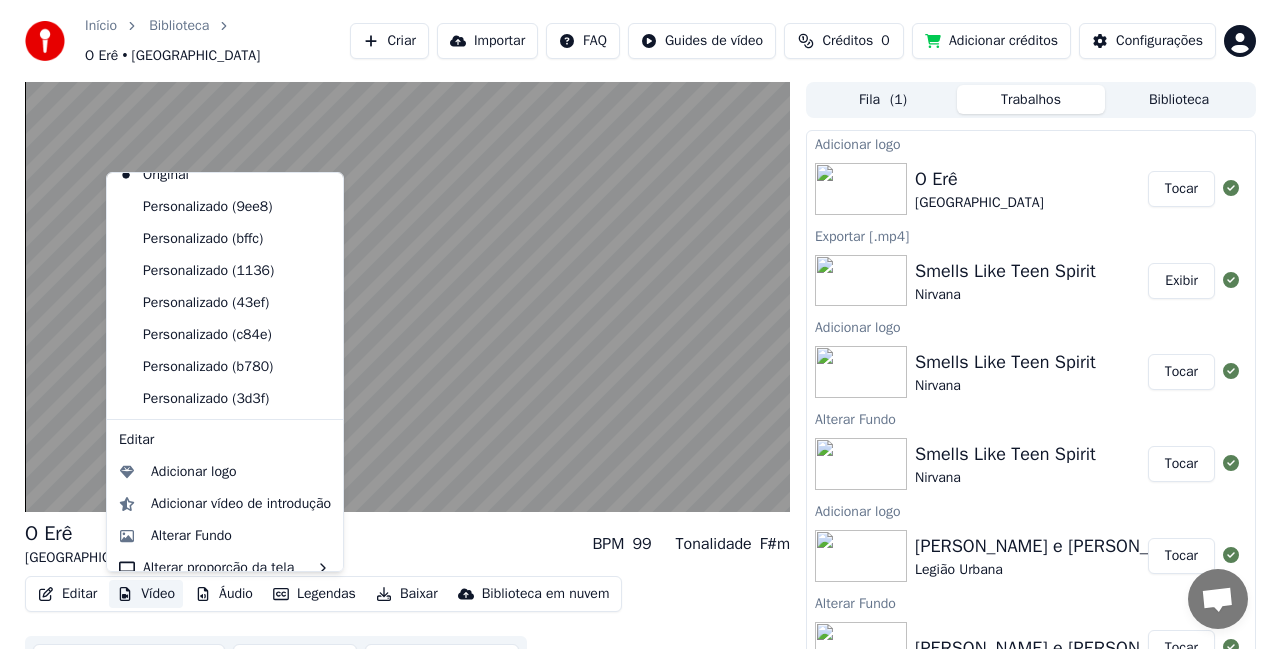 scroll, scrollTop: 67, scrollLeft: 0, axis: vertical 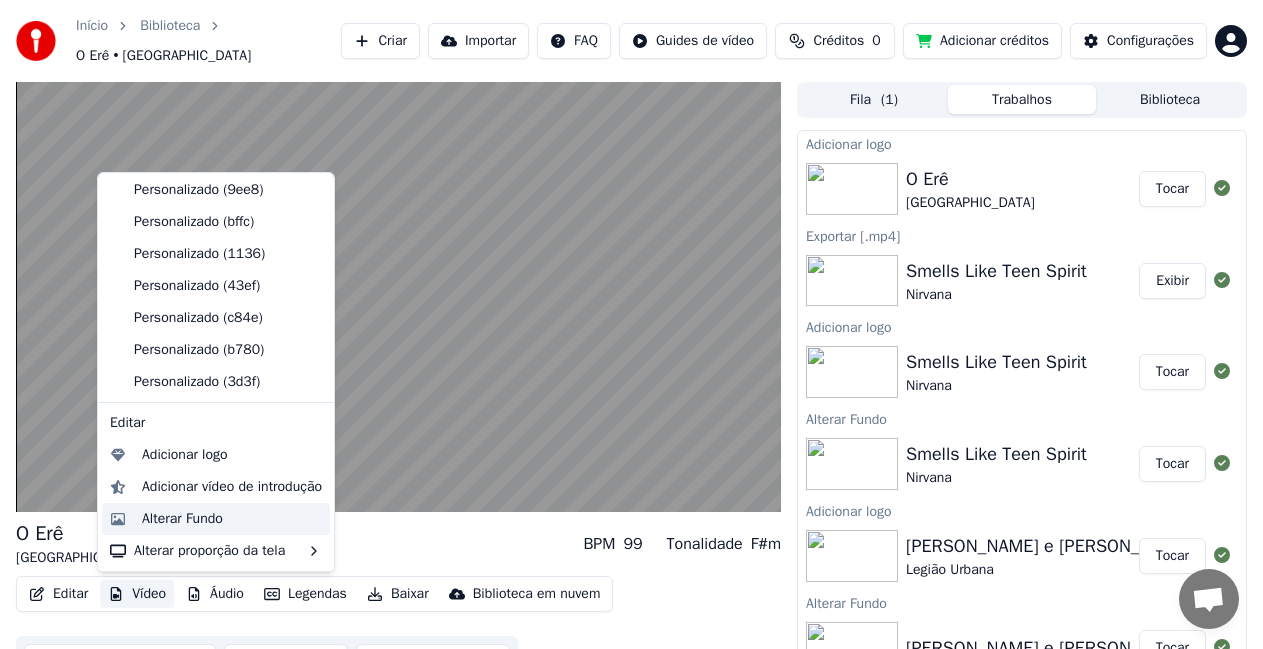 click on "Alterar Fundo" at bounding box center (182, 519) 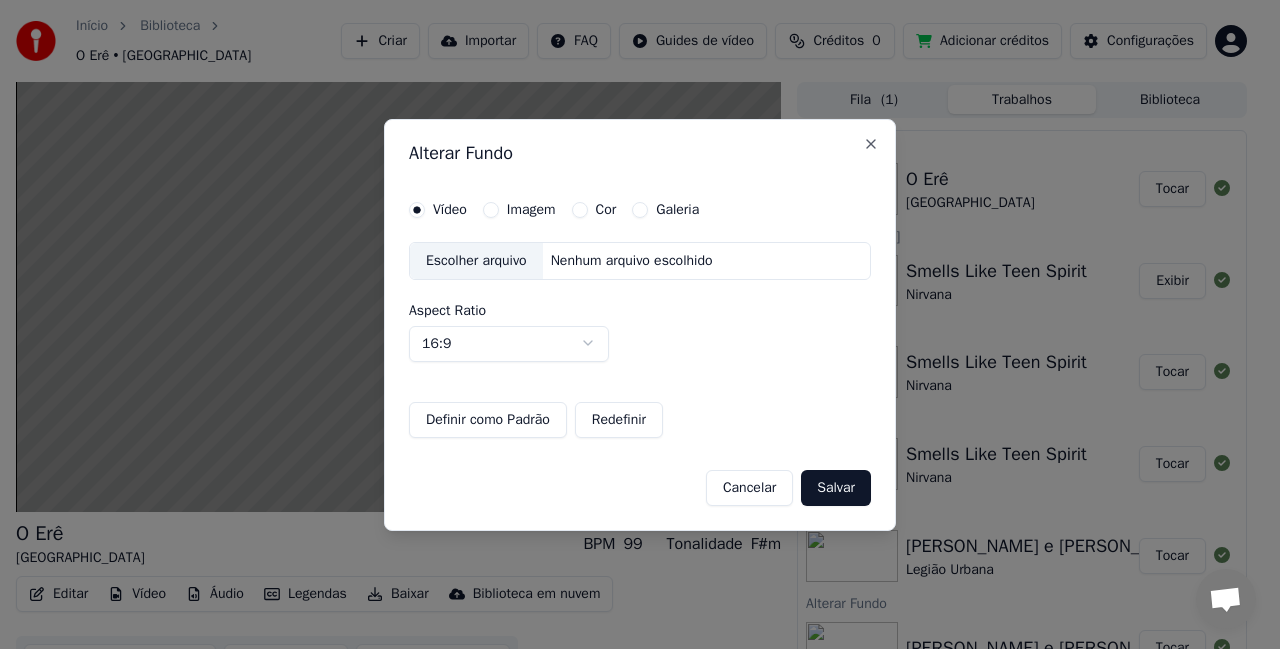 click on "Imagem" at bounding box center (531, 210) 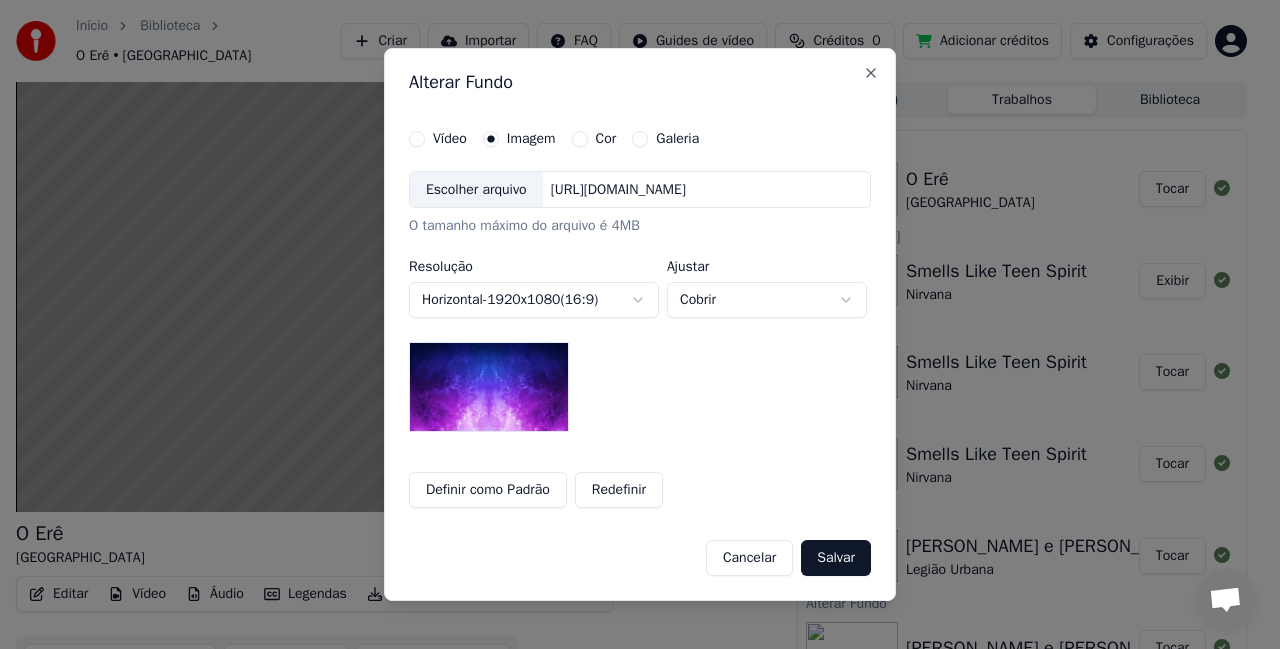 click on "Escolher arquivo" at bounding box center (476, 190) 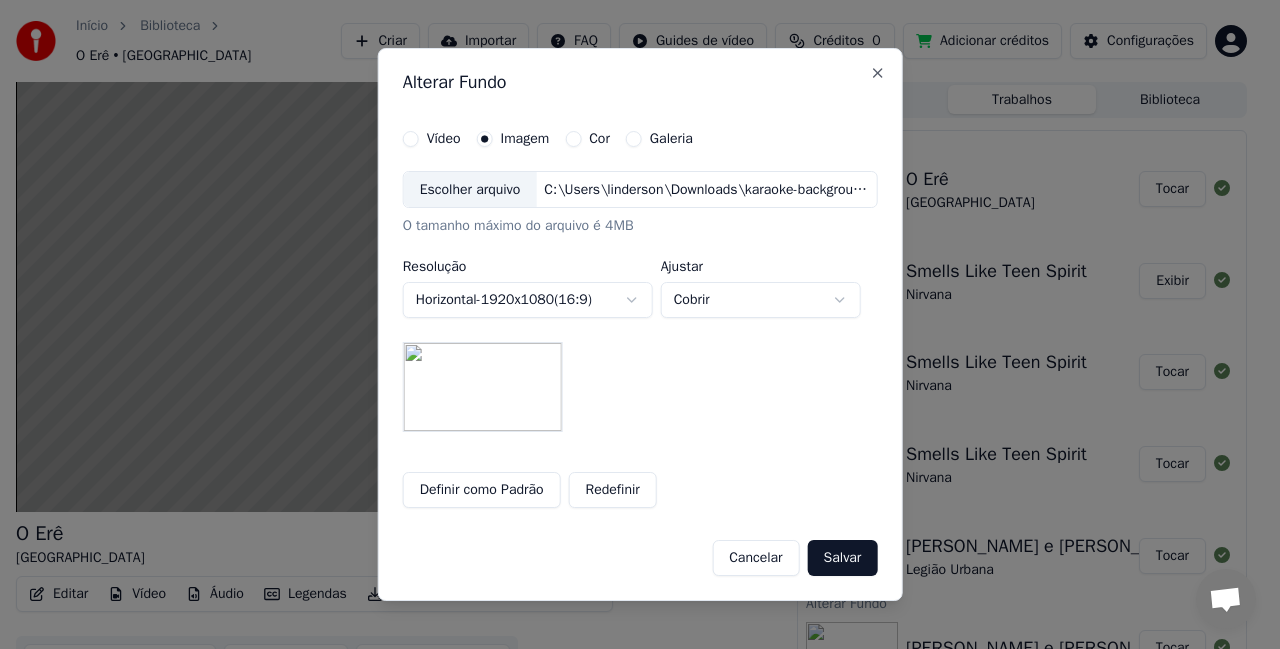 click on "Salvar" at bounding box center [843, 558] 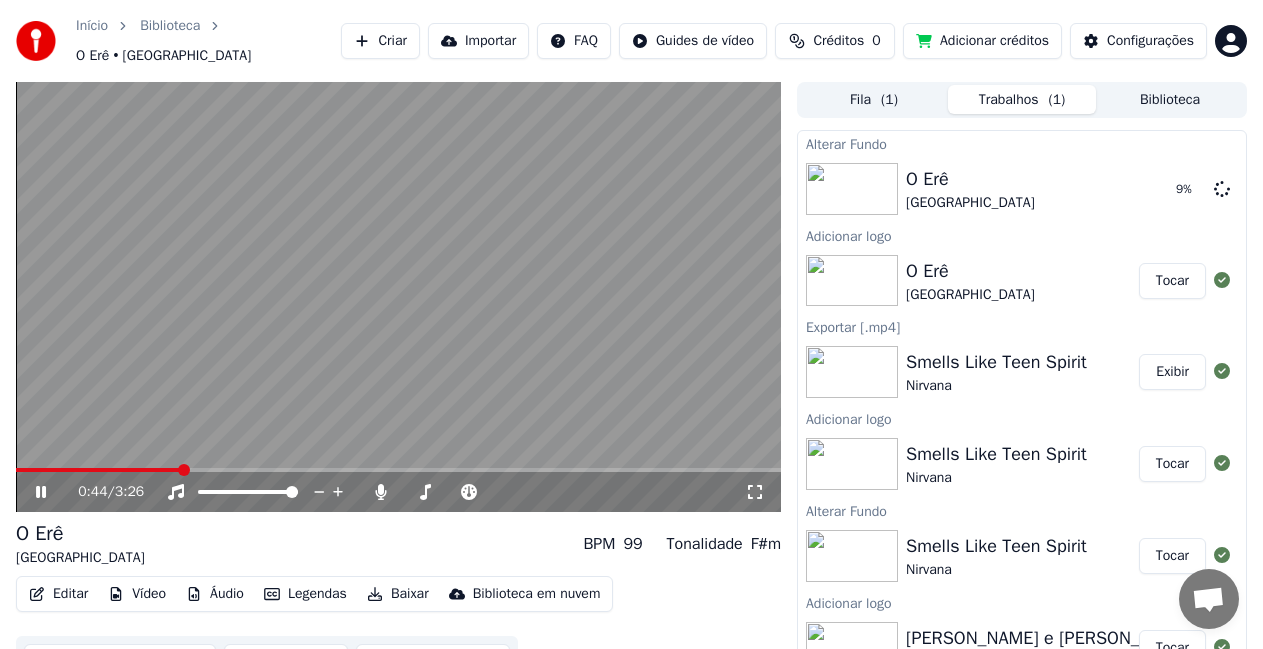 click on "Vídeo" at bounding box center [137, 594] 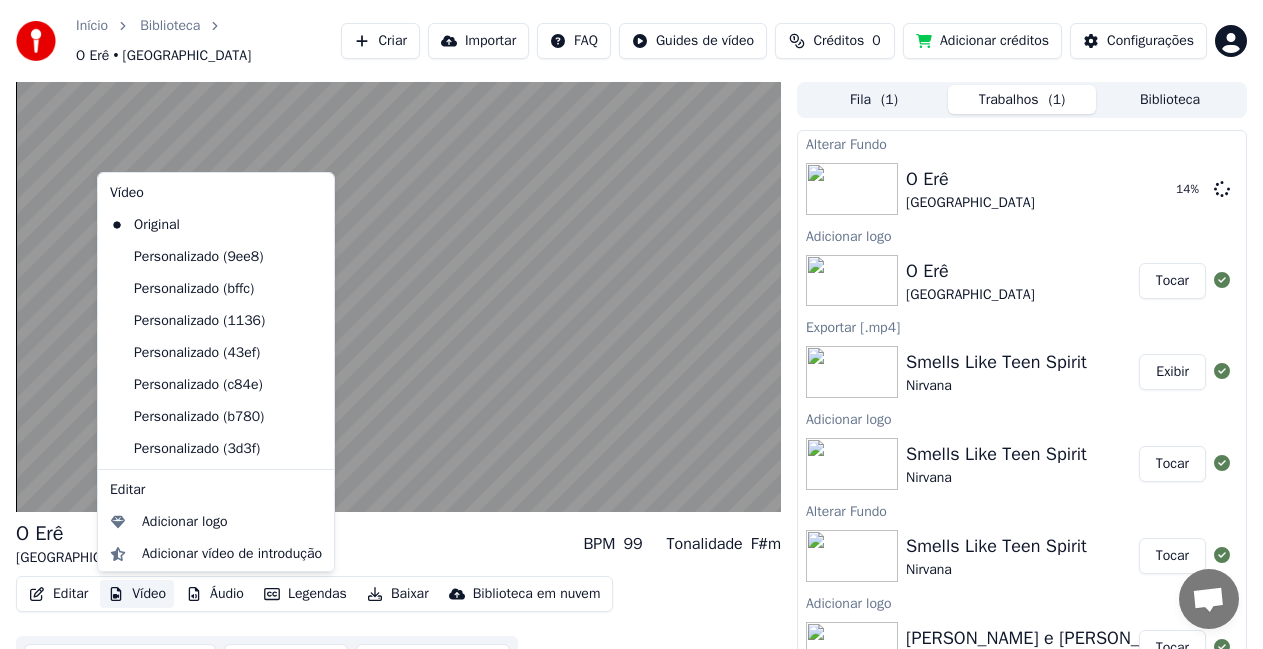 click on "Vídeo" at bounding box center (137, 594) 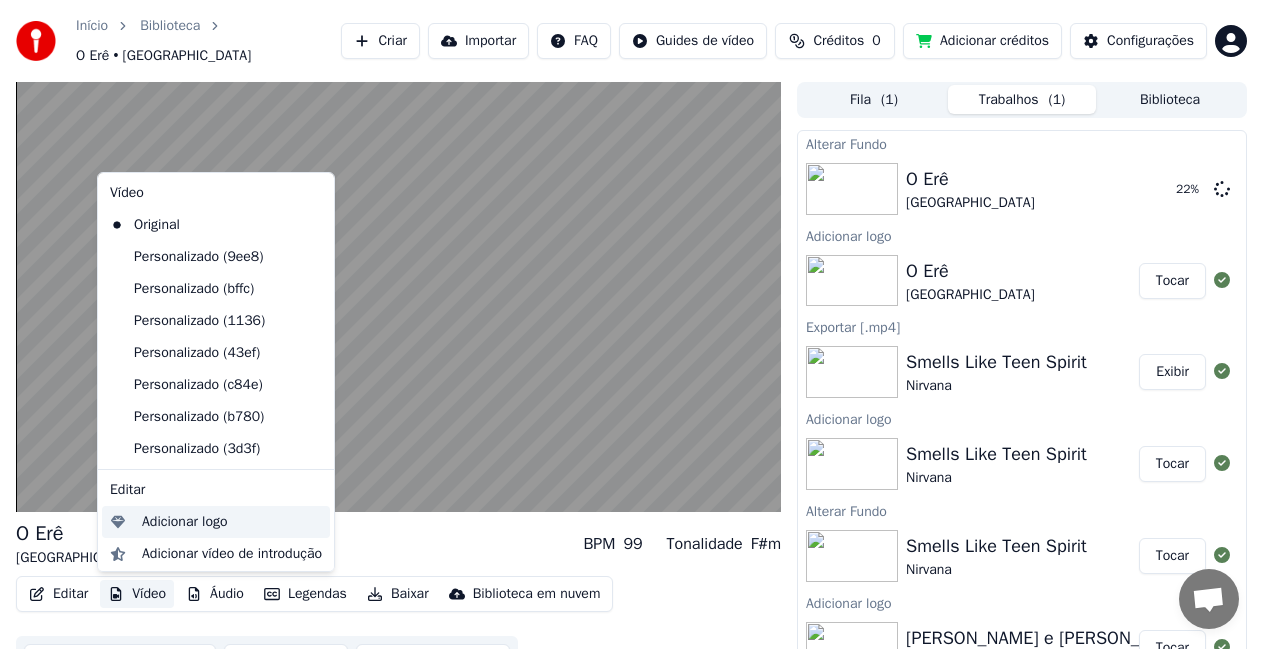click on "Adicionar logo" at bounding box center [185, 522] 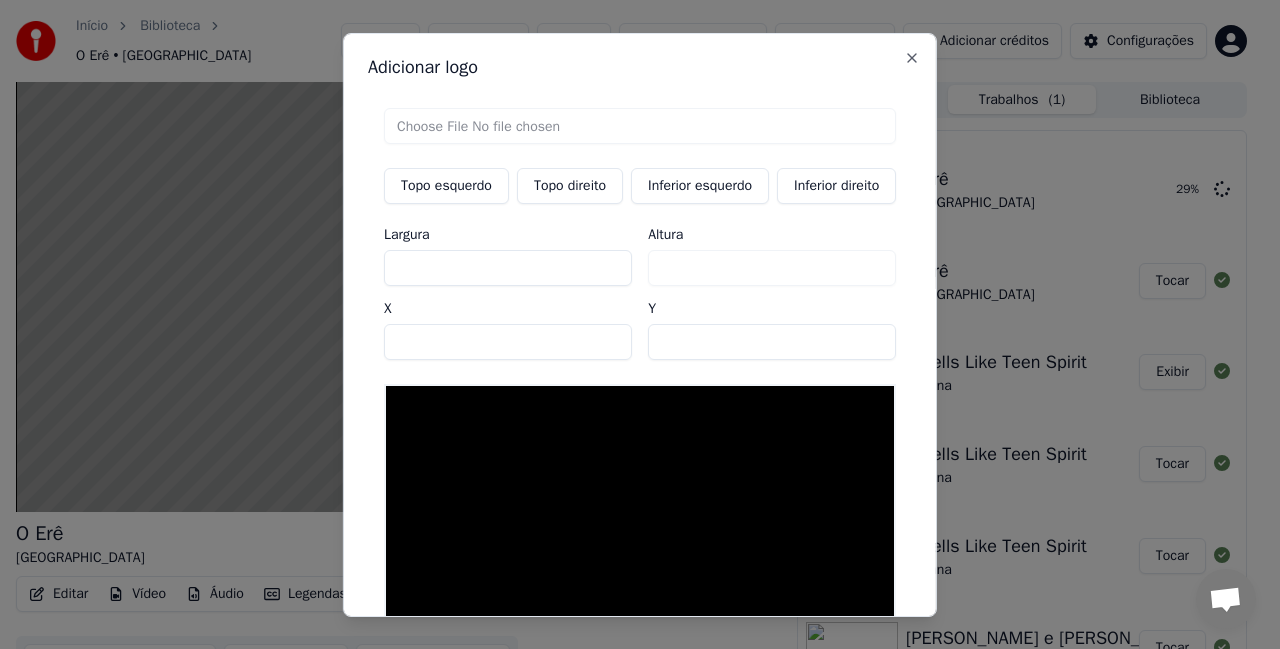 click on "Topo direito" at bounding box center [570, 185] 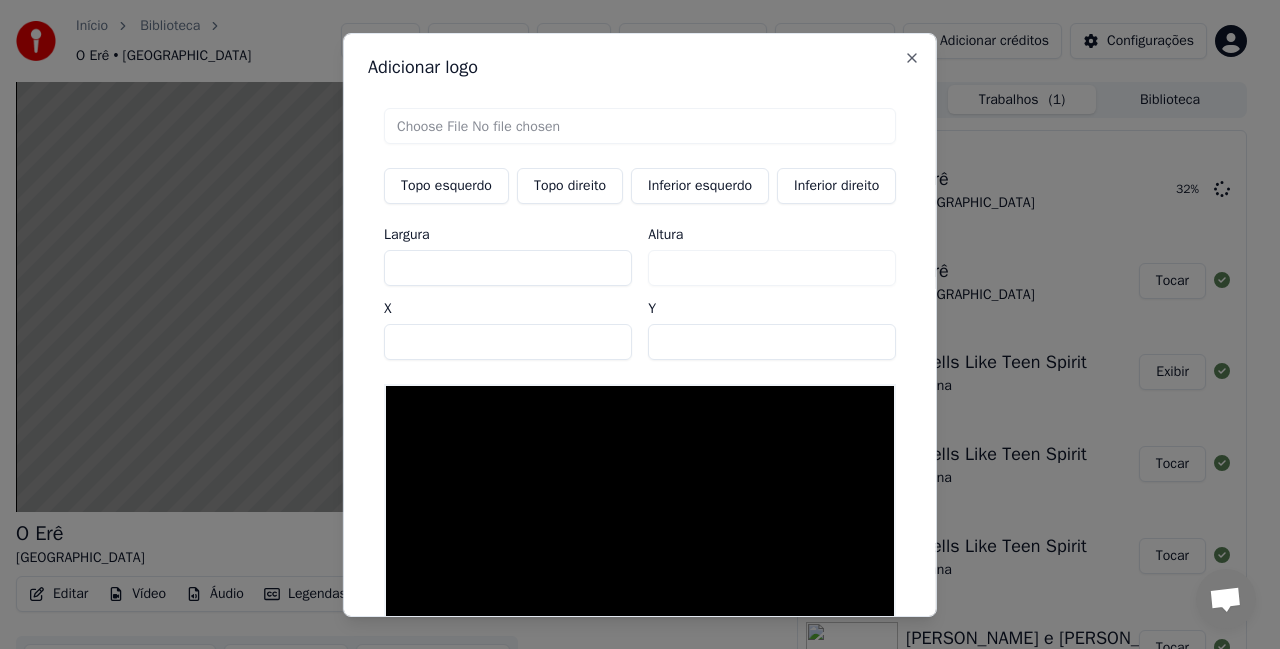 click at bounding box center (640, 125) 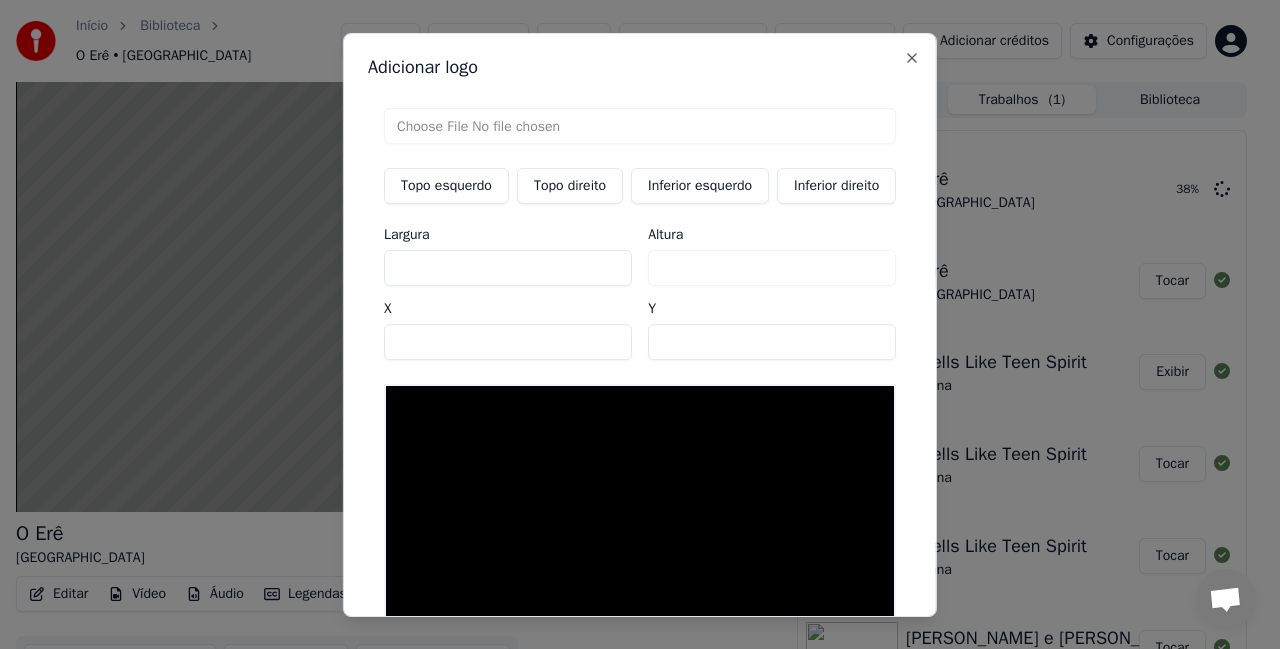 type on "**********" 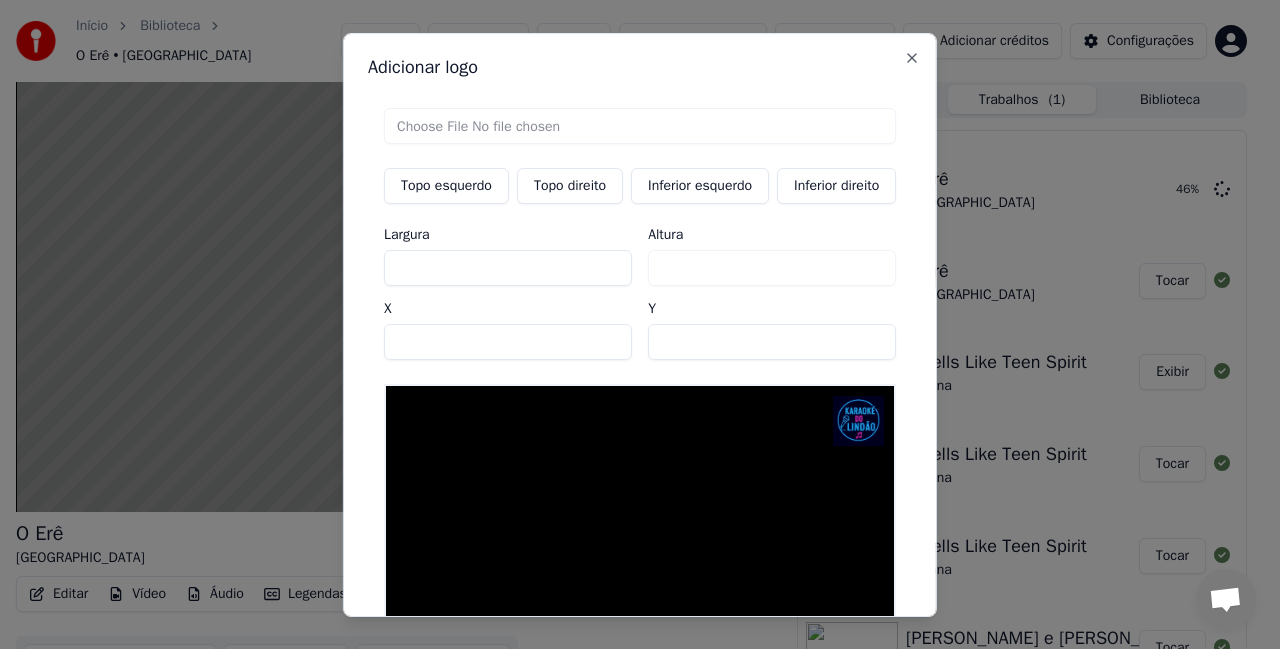 scroll, scrollTop: 0, scrollLeft: 0, axis: both 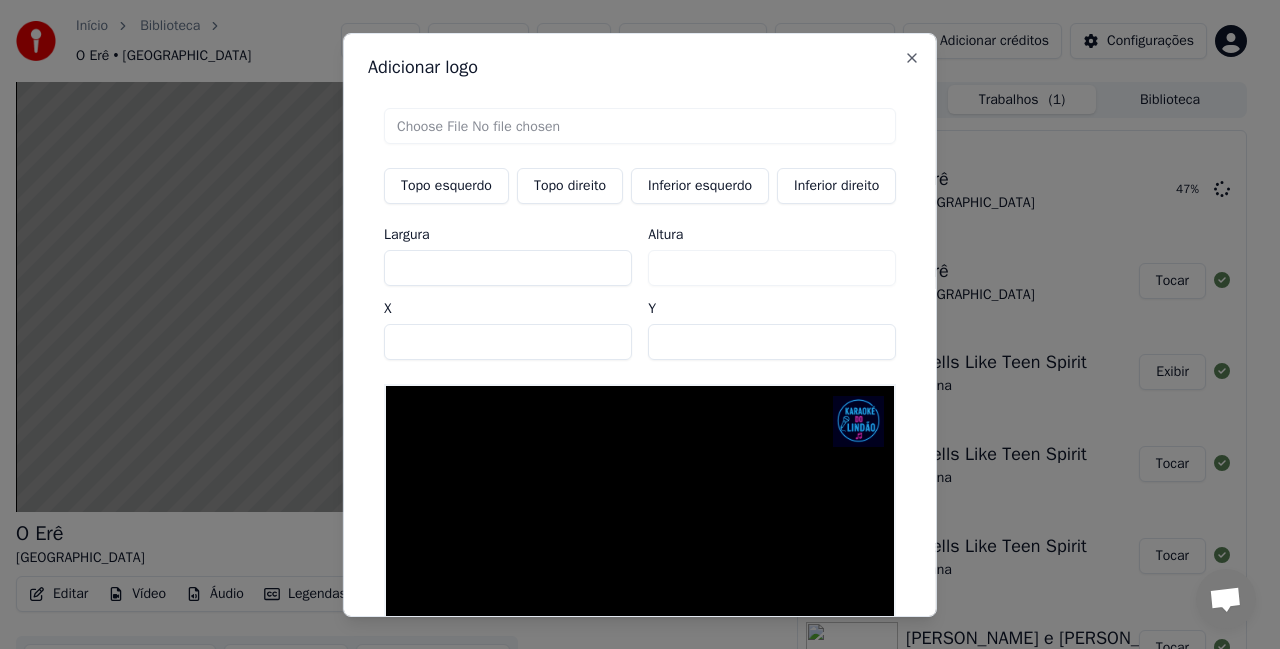 click on "**" at bounding box center (772, 341) 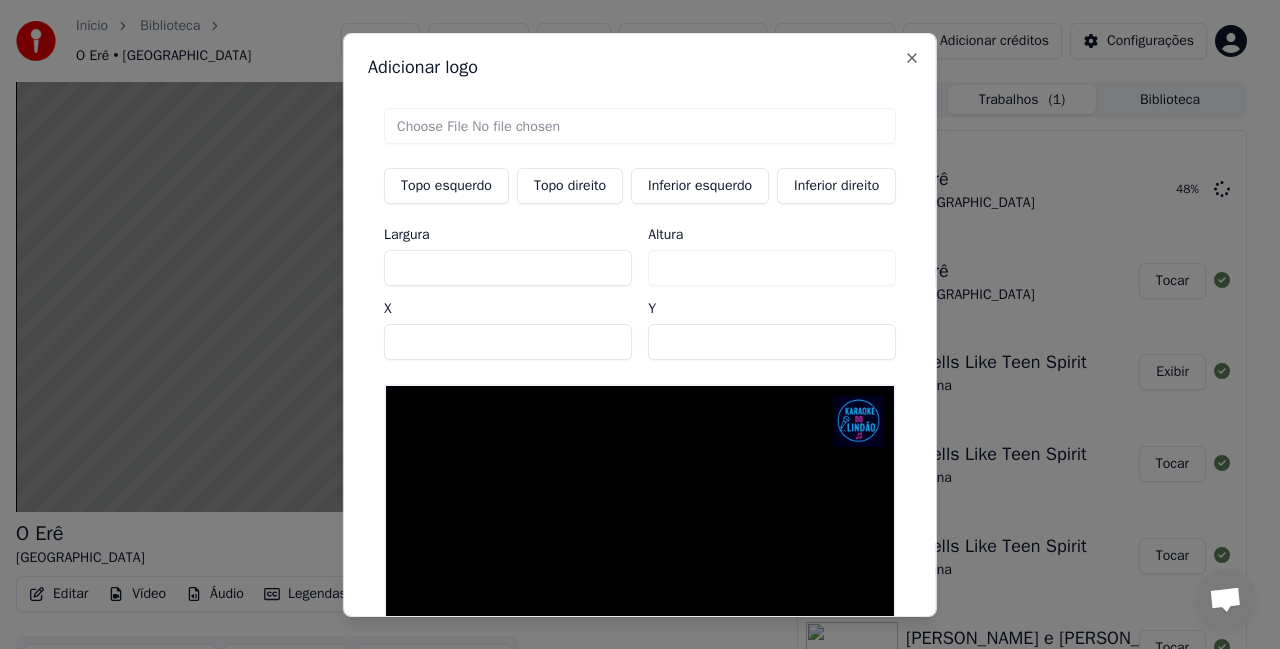 click on "**" at bounding box center (772, 341) 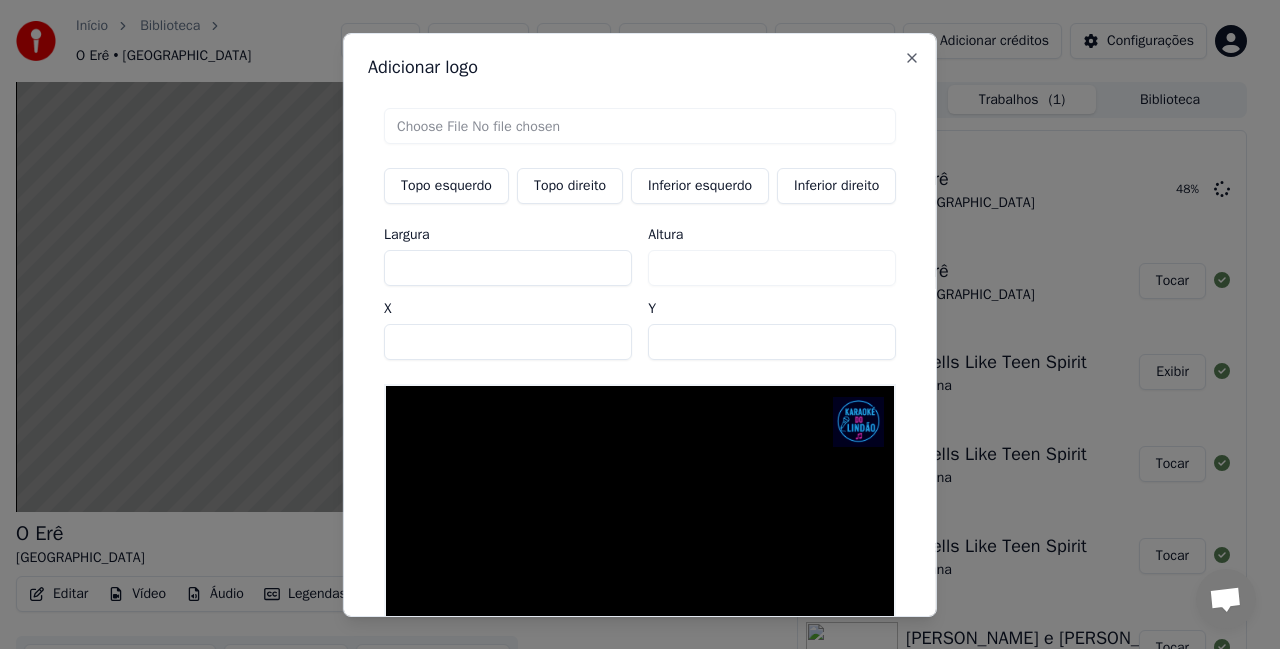 click on "**" at bounding box center (772, 341) 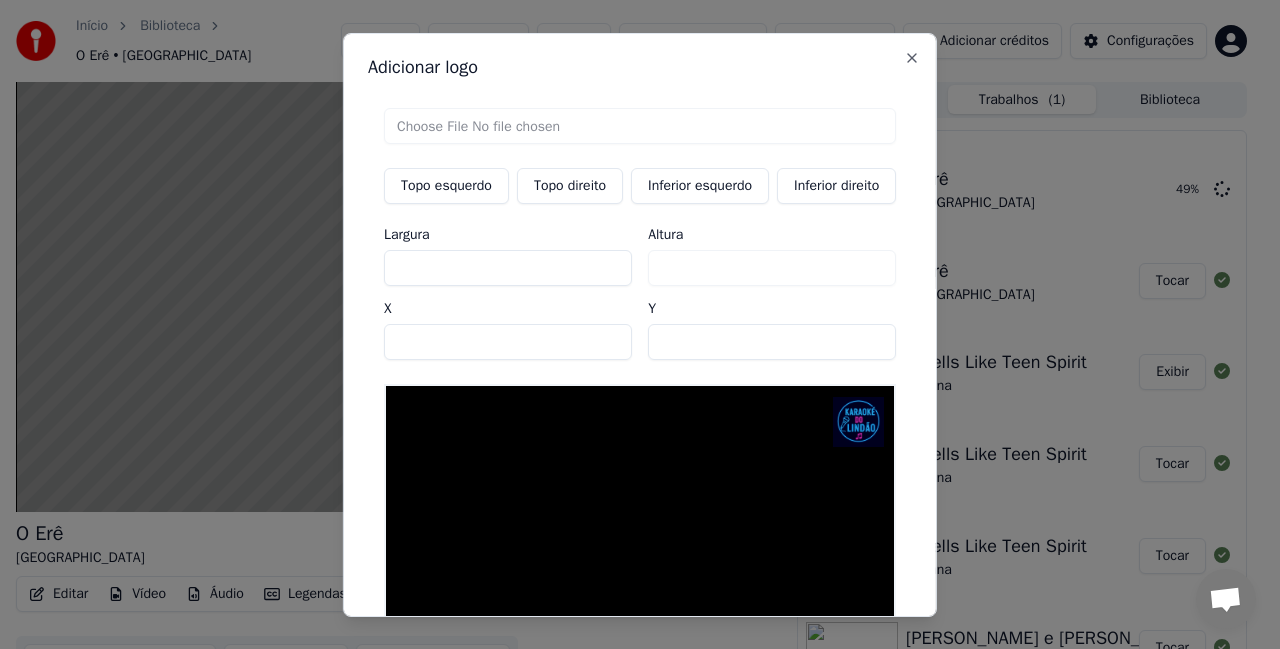 click on "**" at bounding box center [772, 341] 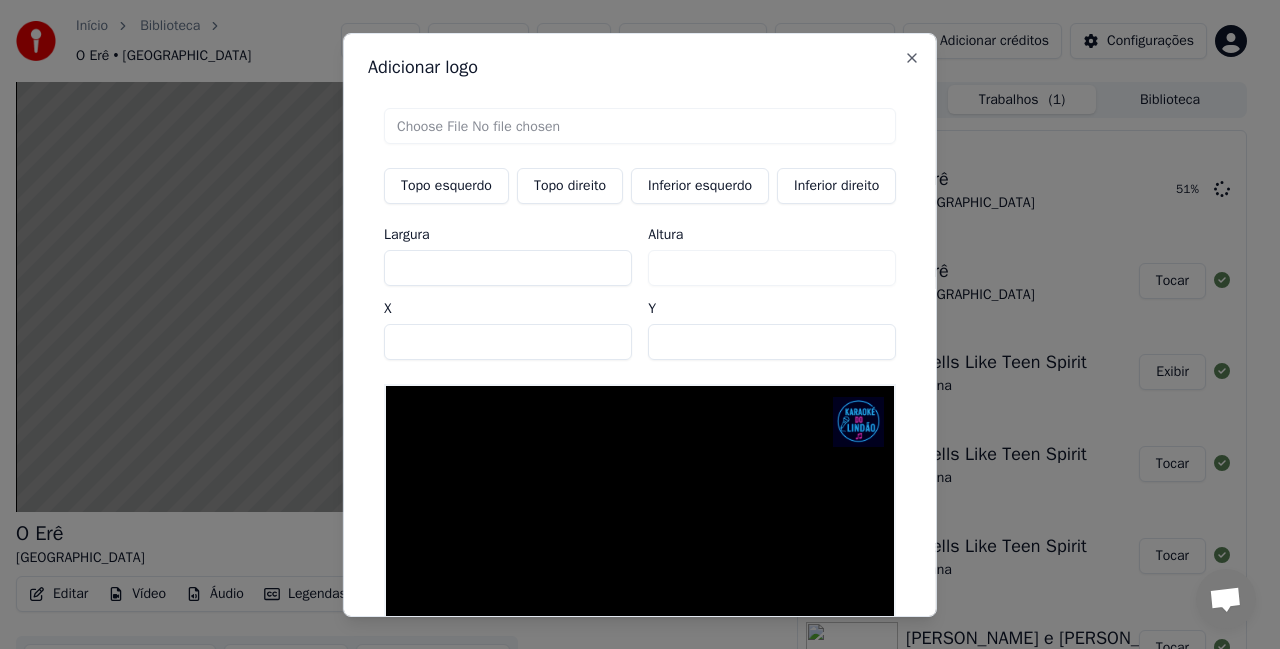 click on "**" at bounding box center [772, 341] 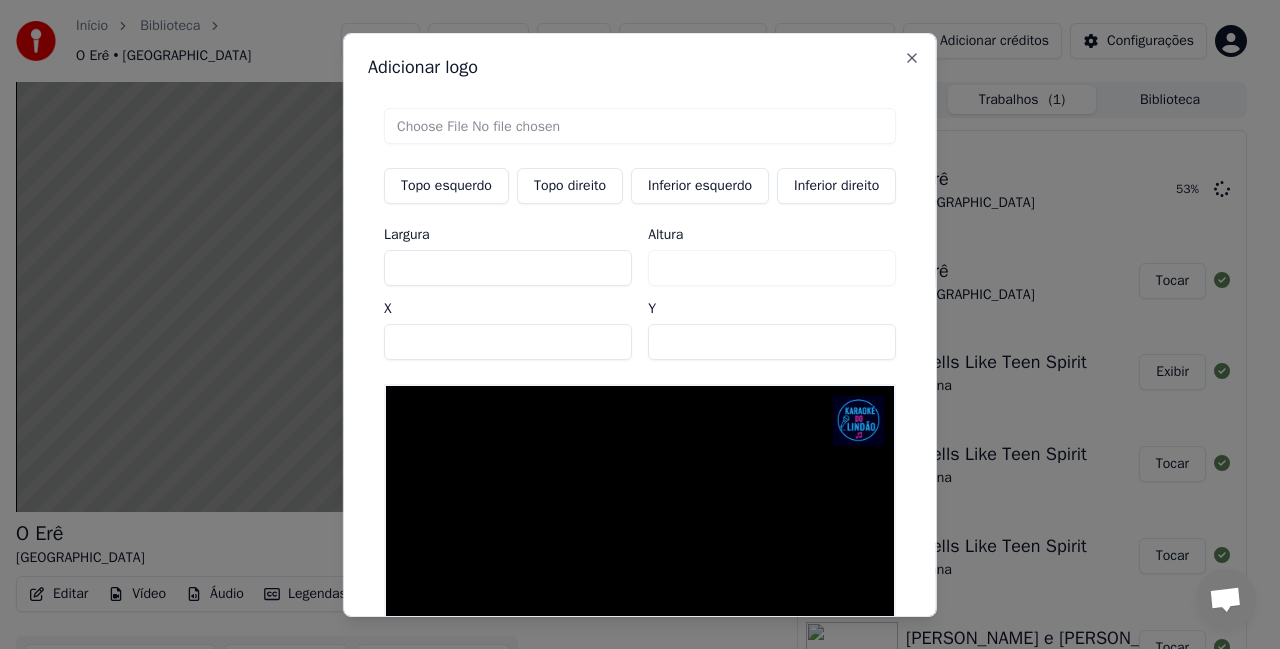 click on "**" at bounding box center [772, 341] 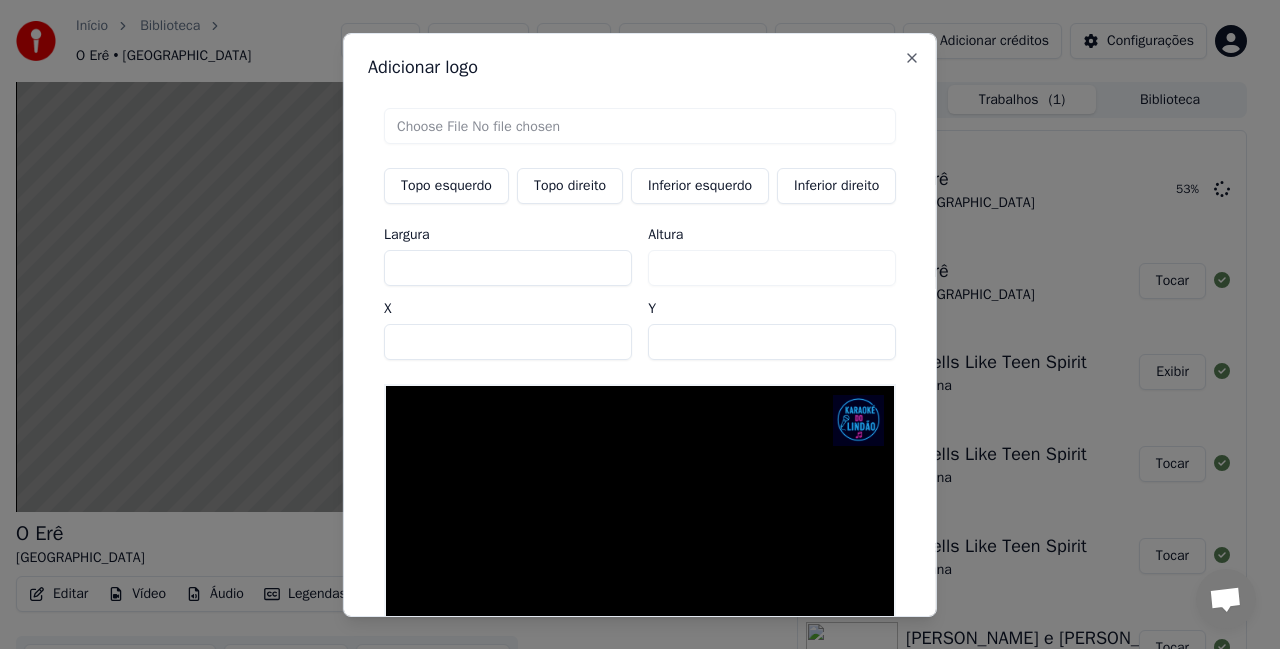 click on "**" at bounding box center [772, 341] 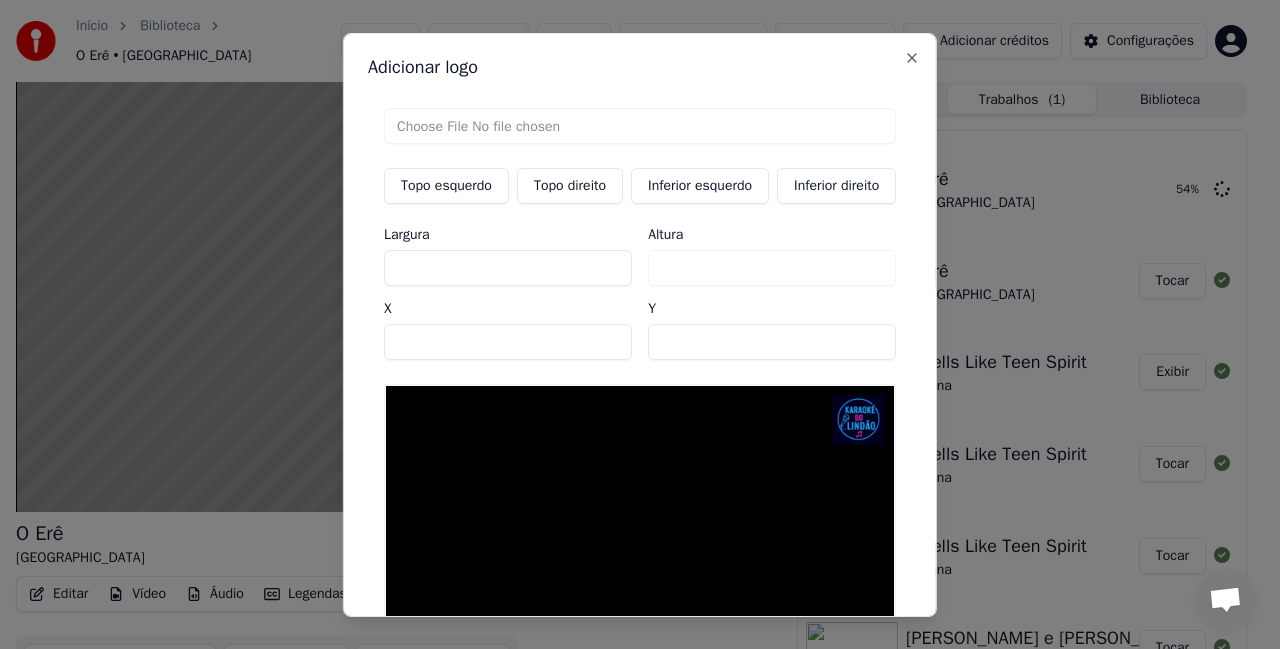 click on "**" at bounding box center (772, 341) 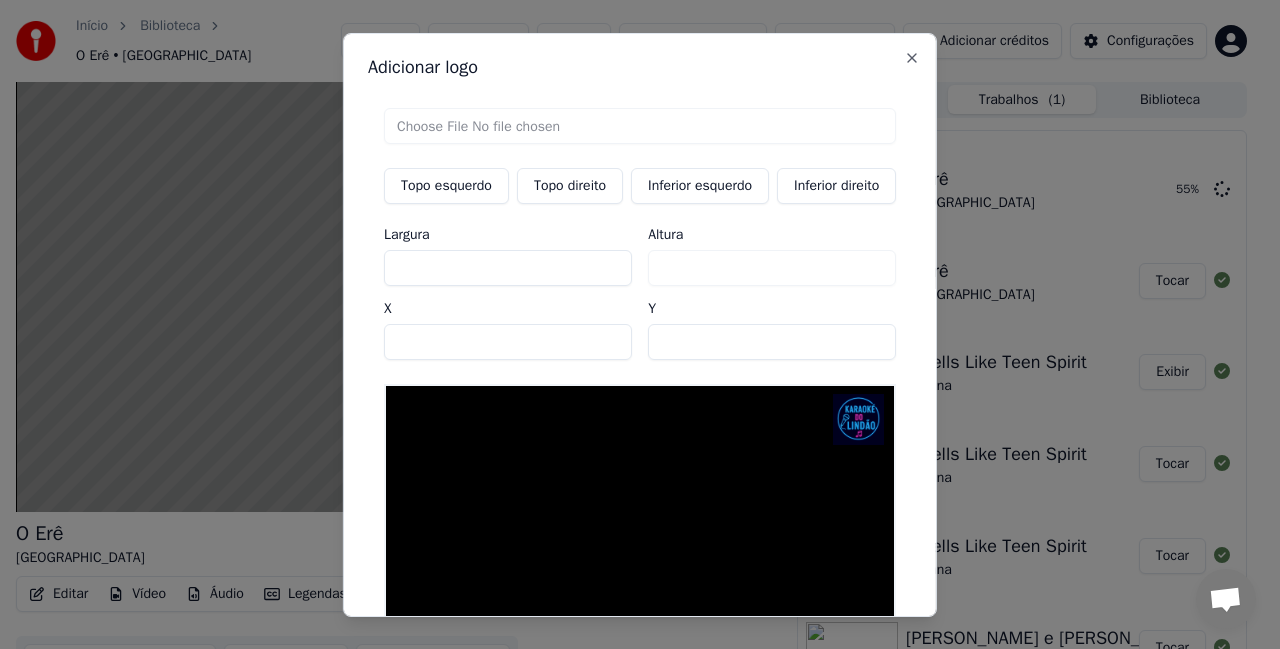 click on "**" at bounding box center (772, 341) 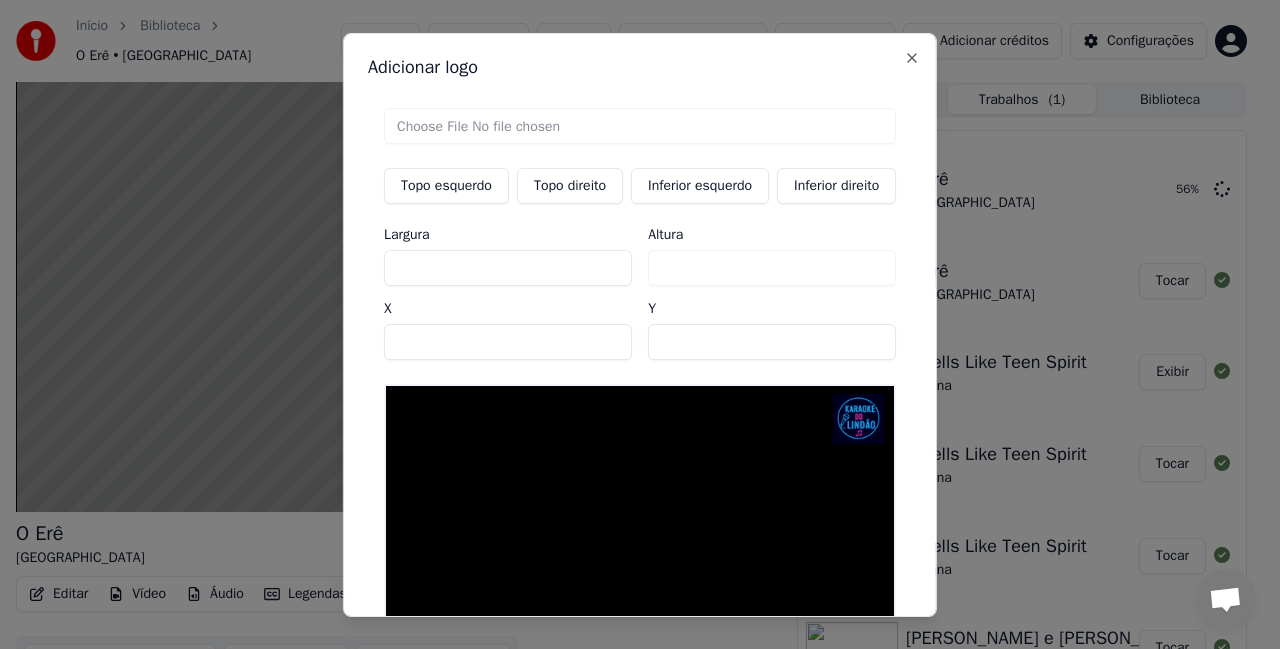 click on "**" at bounding box center (772, 341) 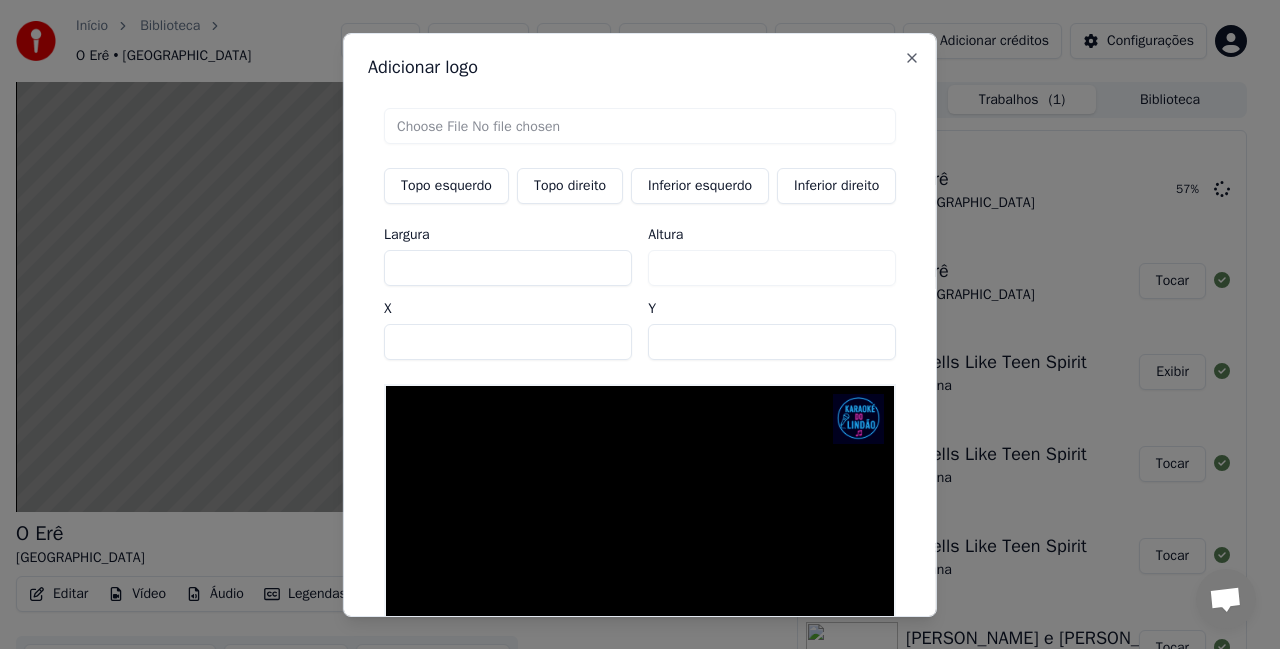 click on "**" at bounding box center (772, 341) 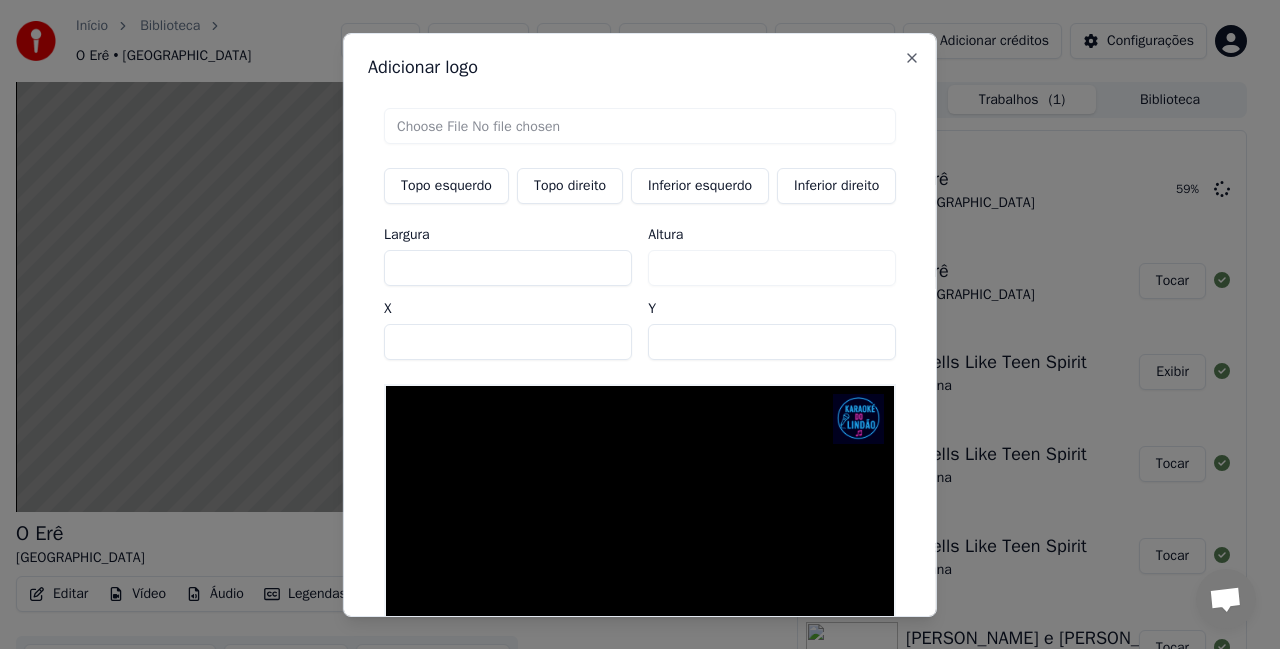 type on "**" 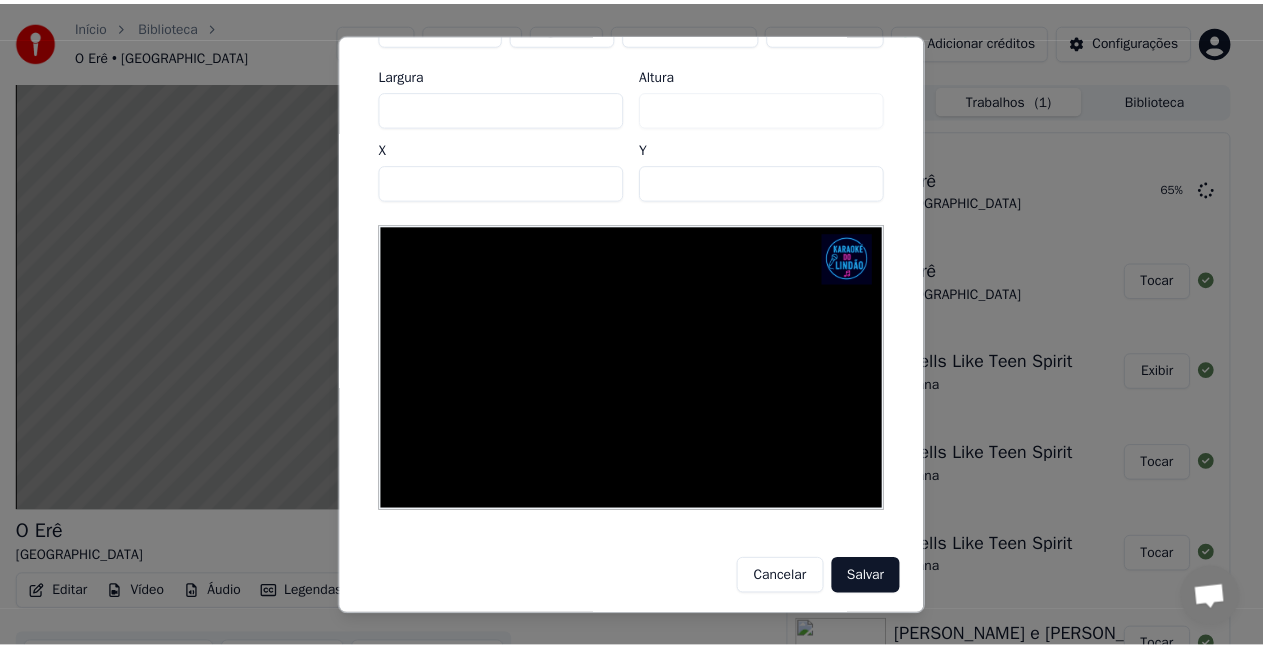 scroll, scrollTop: 171, scrollLeft: 0, axis: vertical 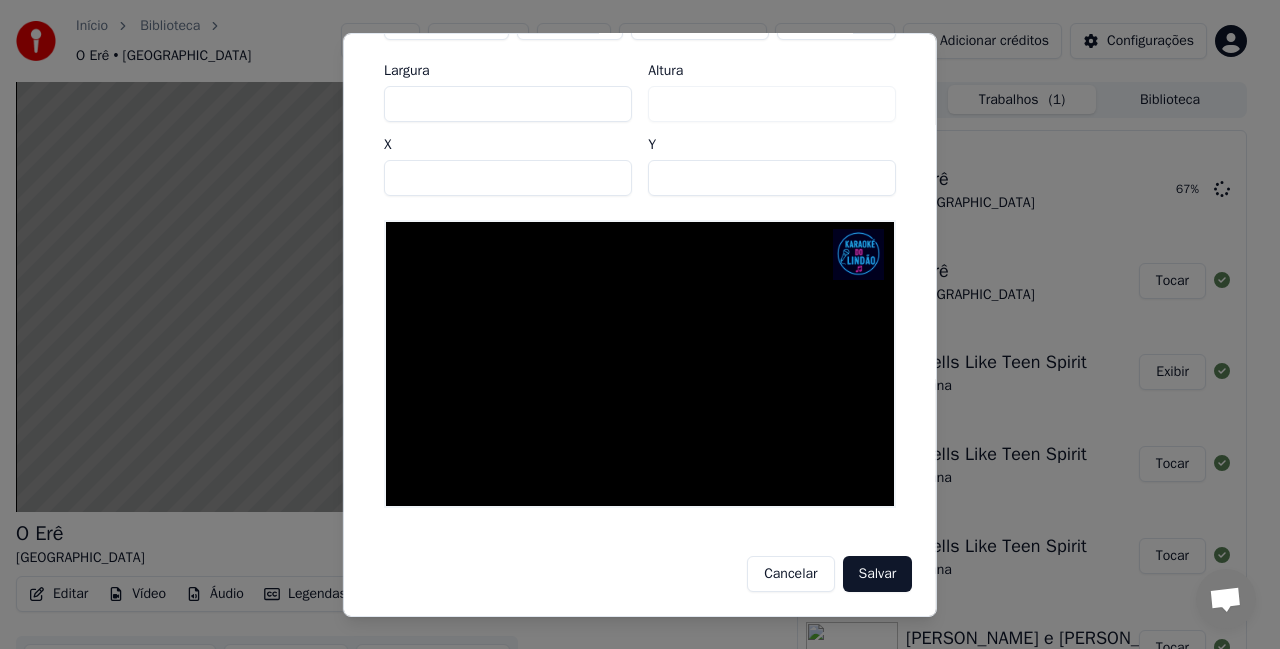 click on "Salvar" at bounding box center (877, 574) 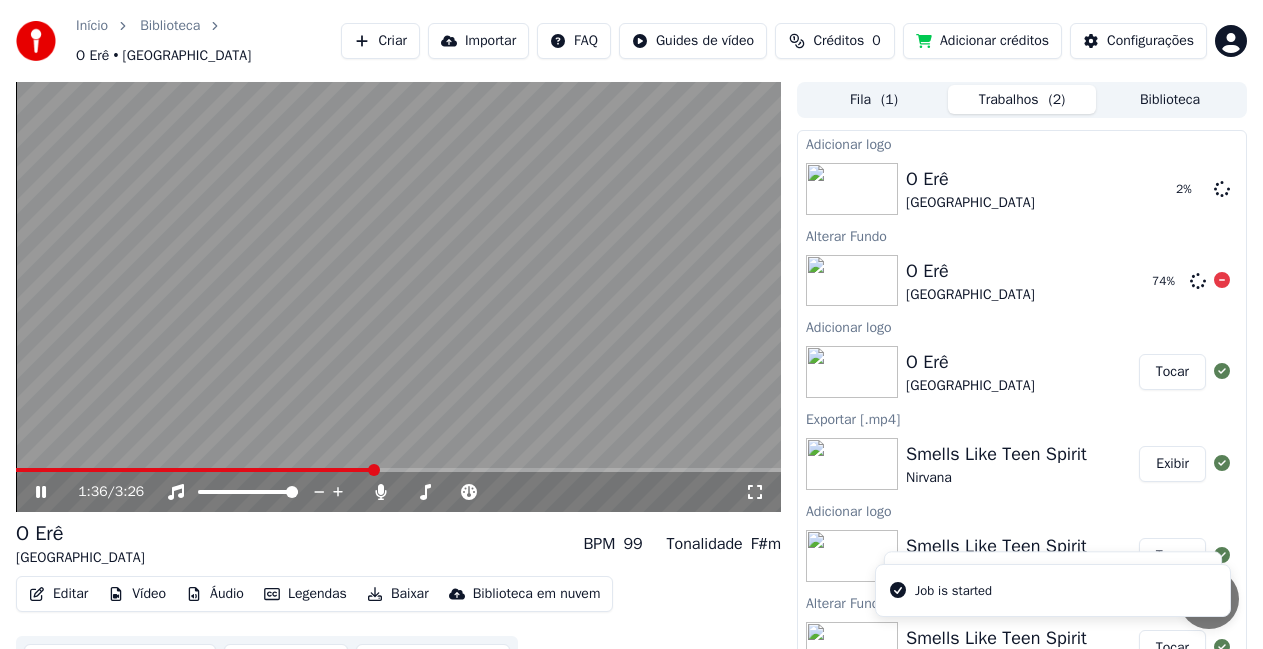 click 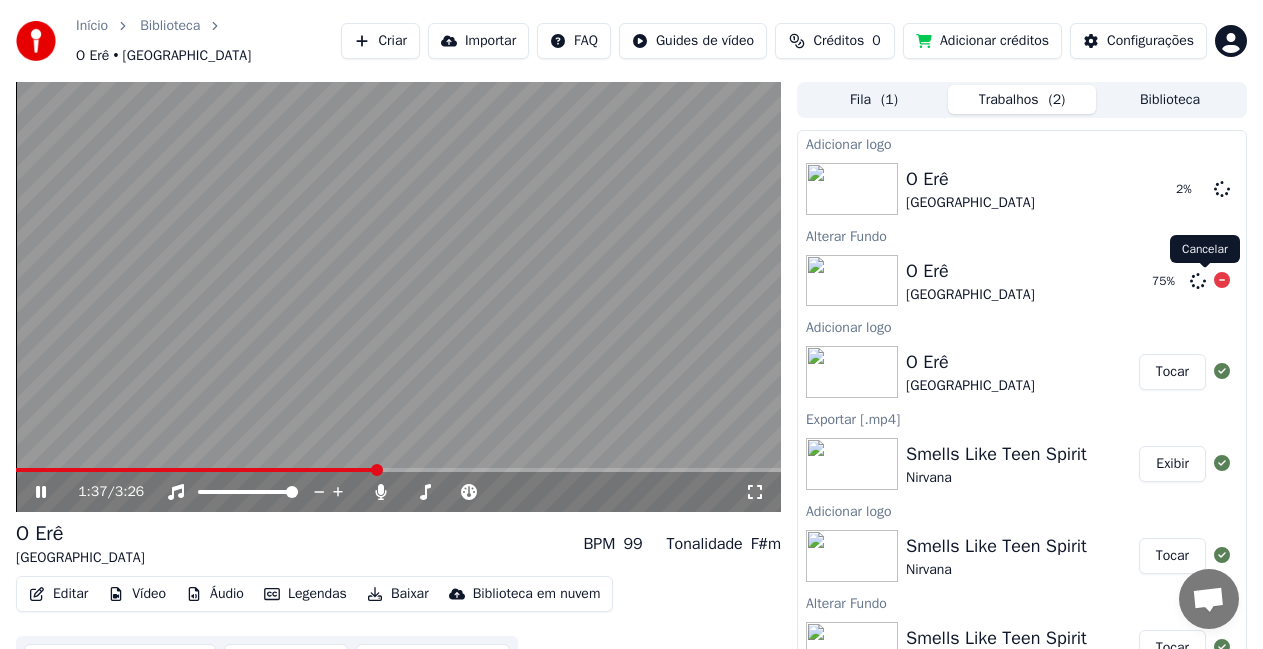 click 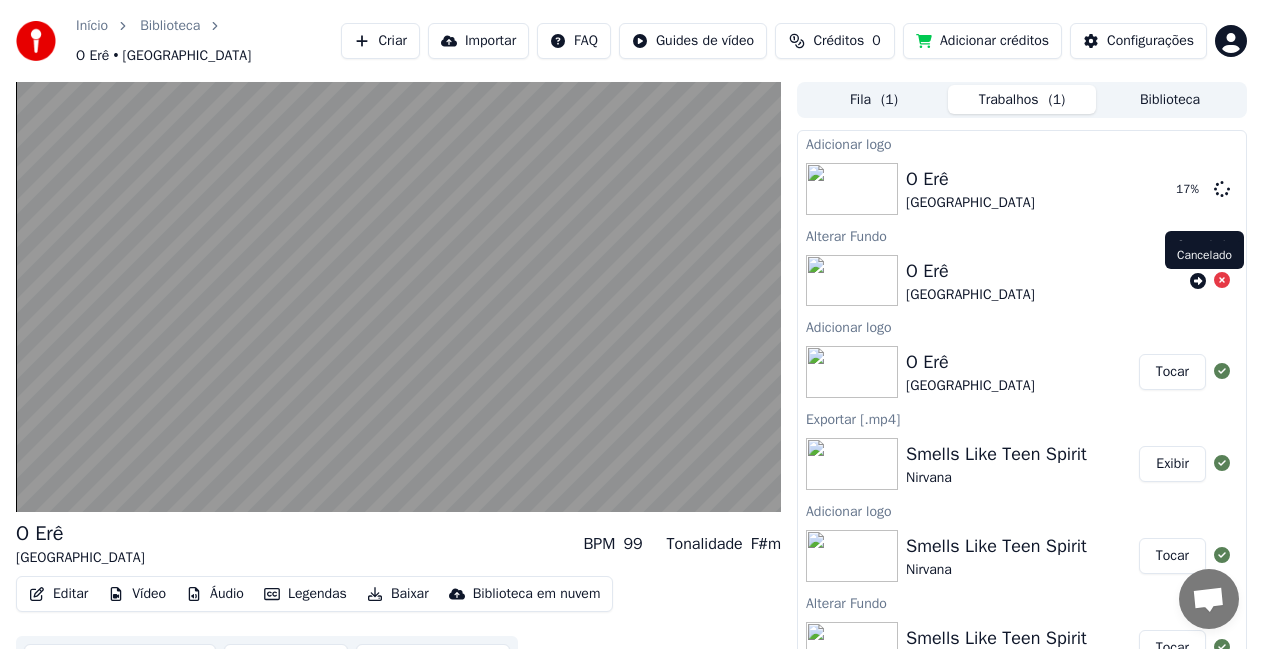 click 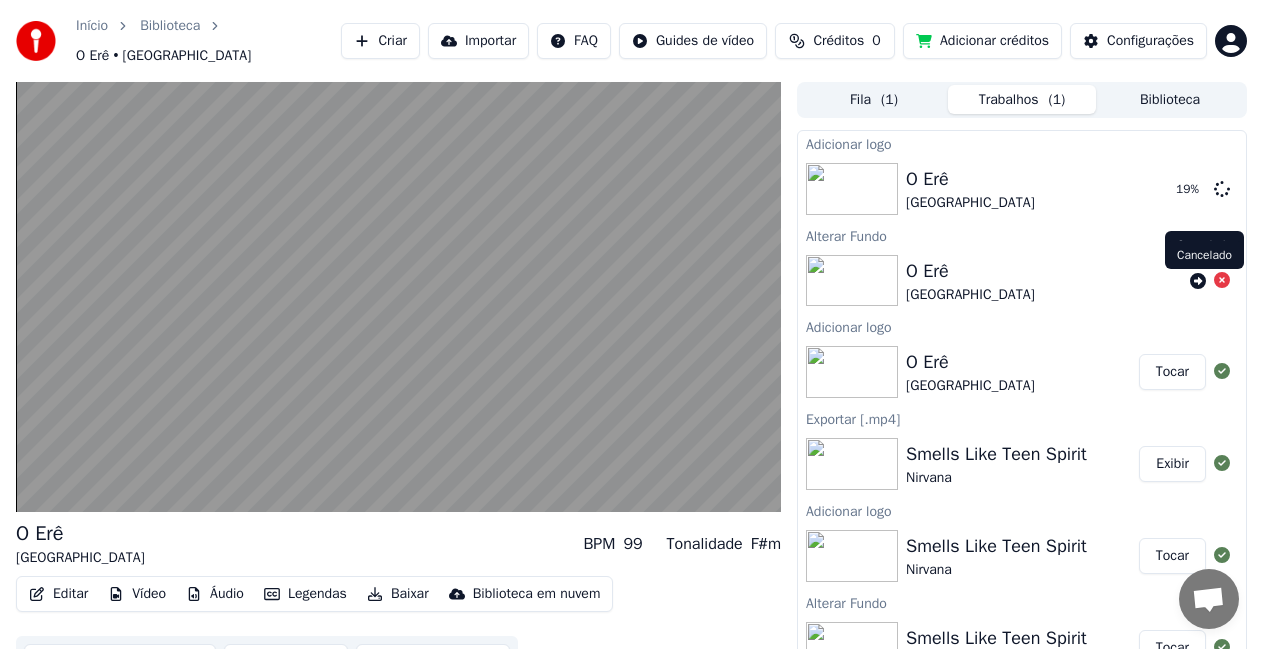 click 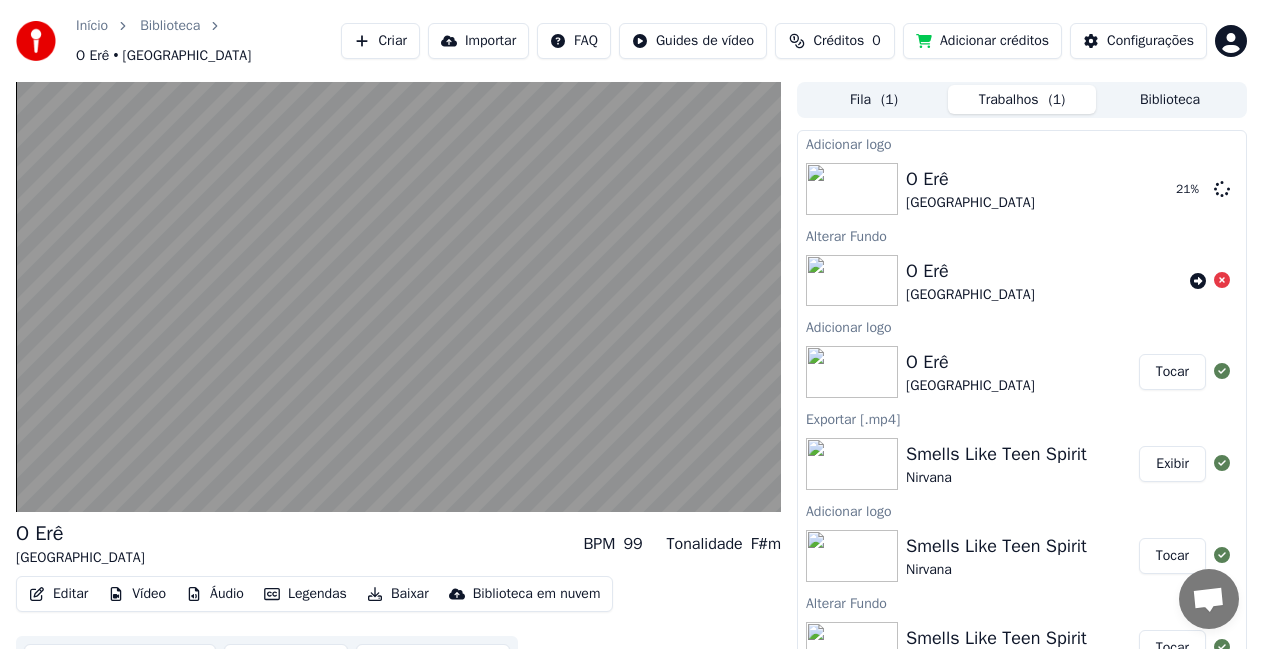 click 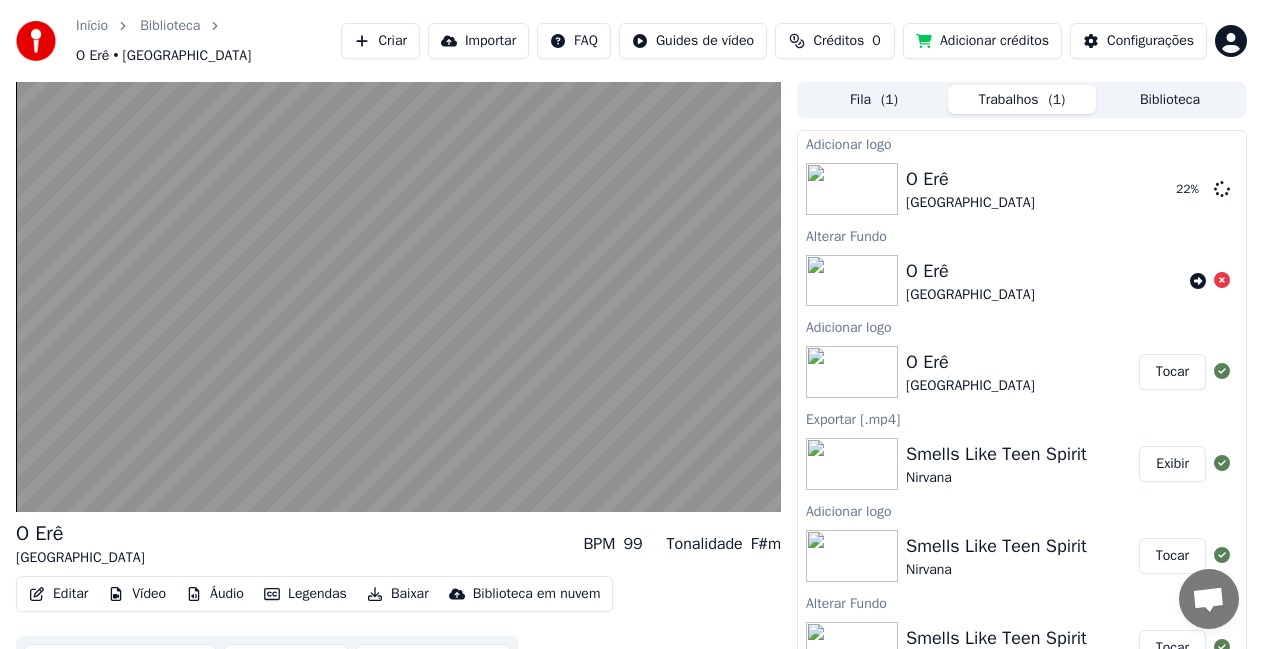 click 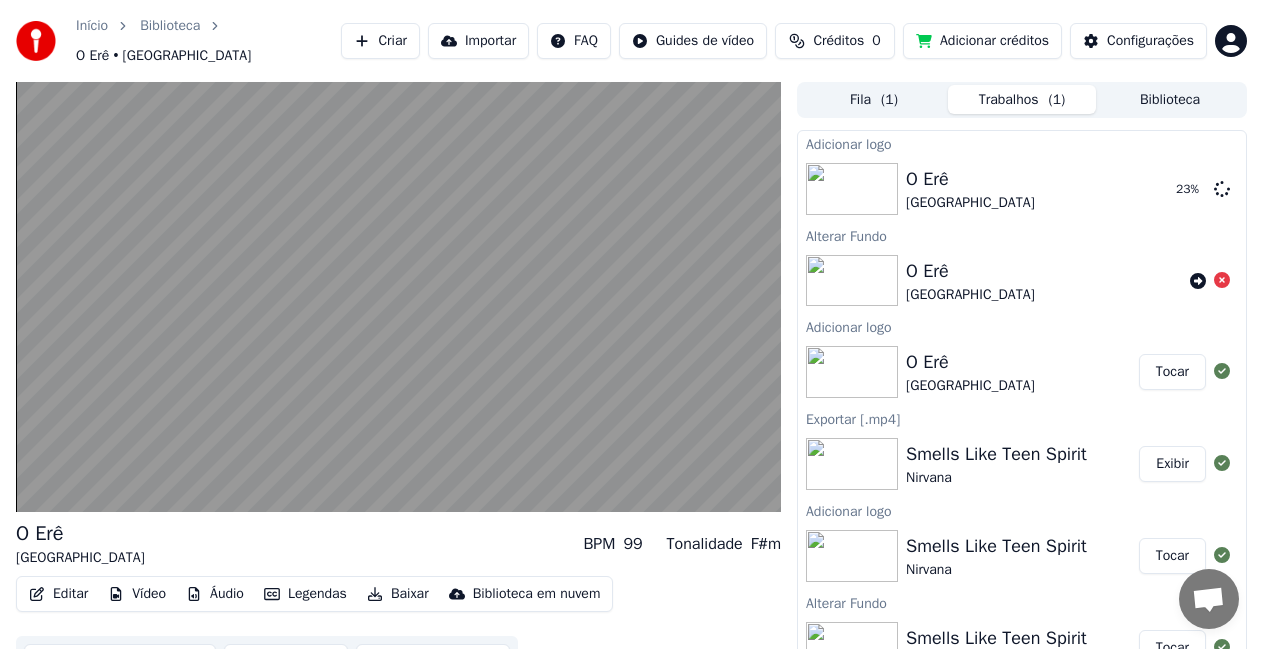 click 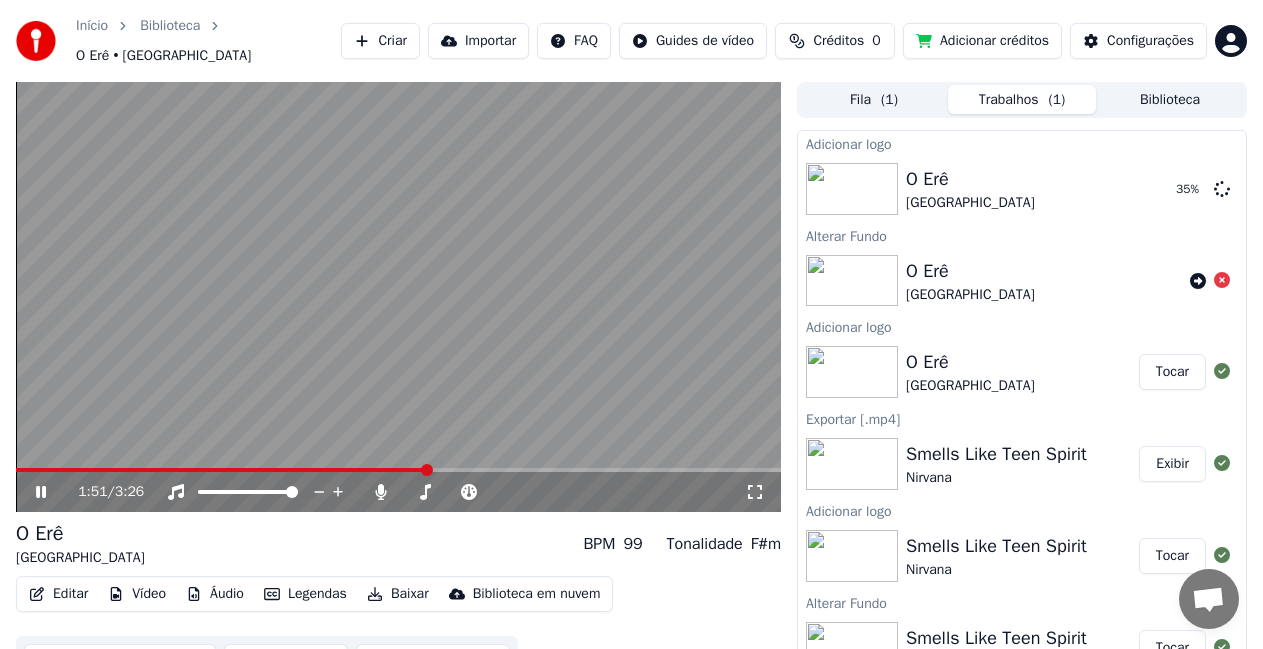 click 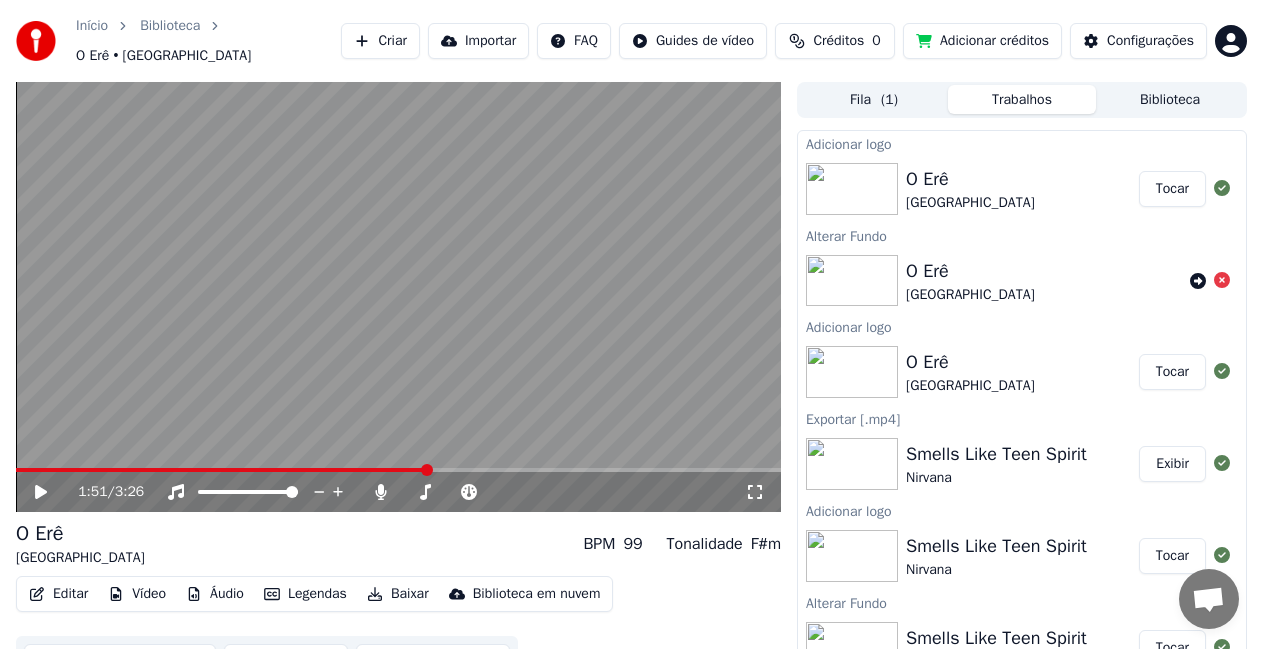 click on "Tocar" at bounding box center (1172, 189) 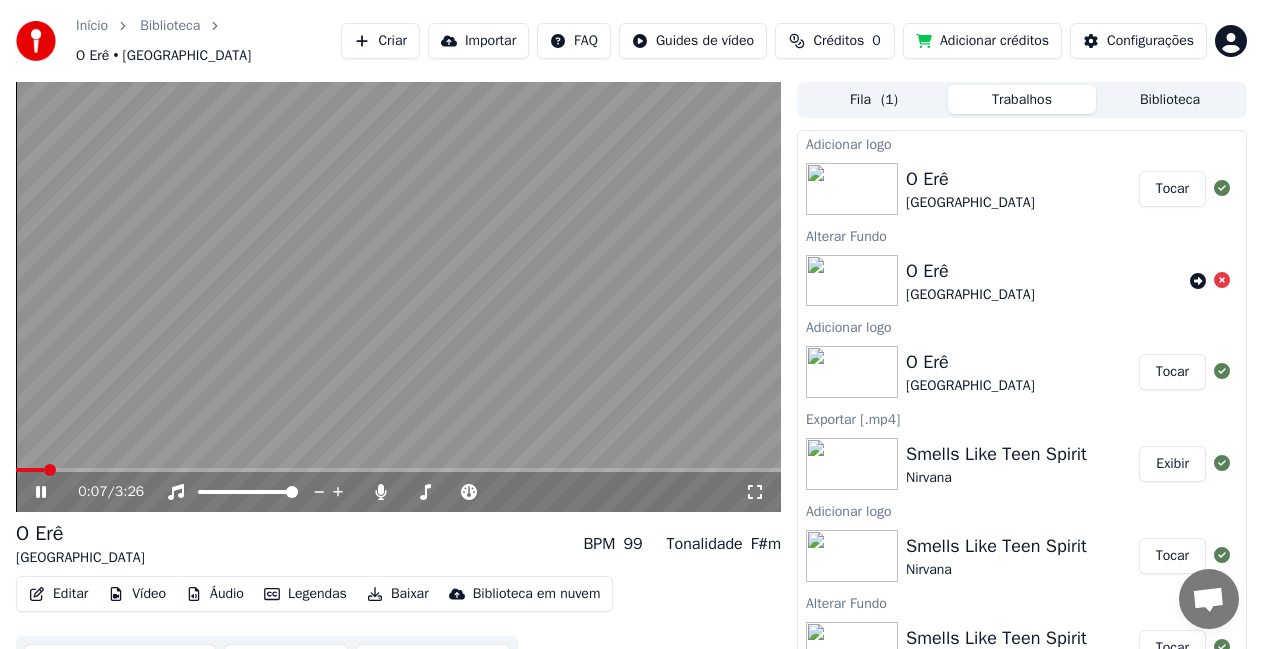 click on "Vídeo" at bounding box center (137, 594) 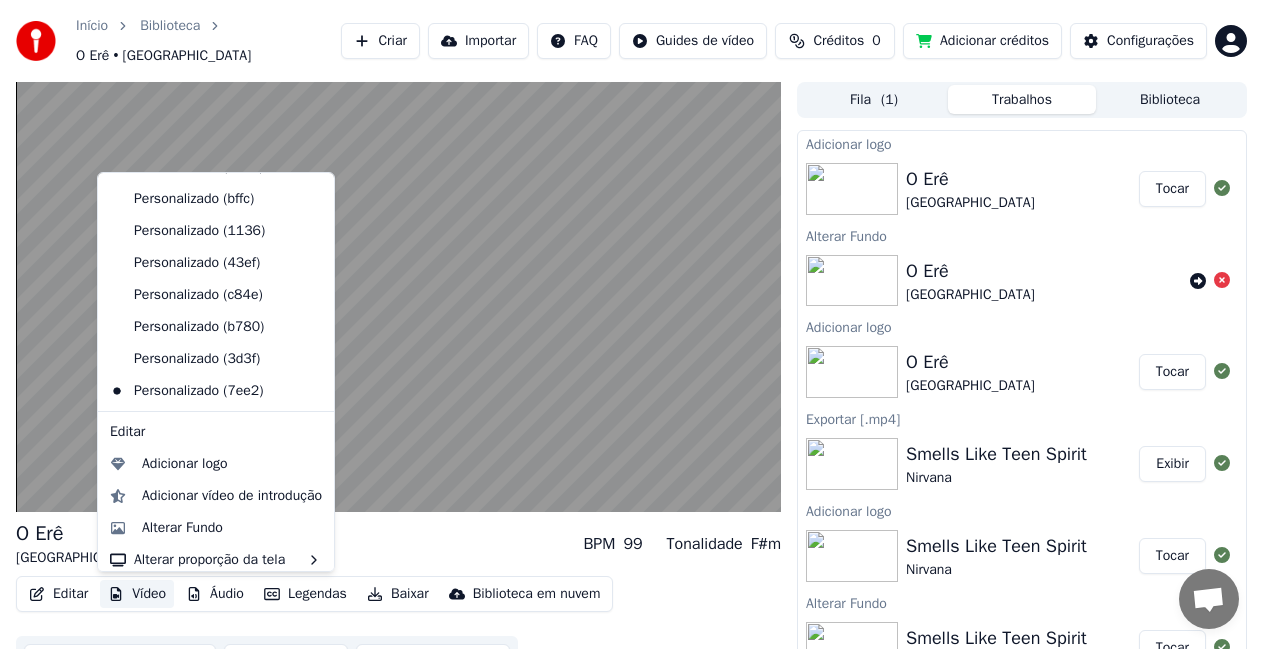 scroll, scrollTop: 99, scrollLeft: 0, axis: vertical 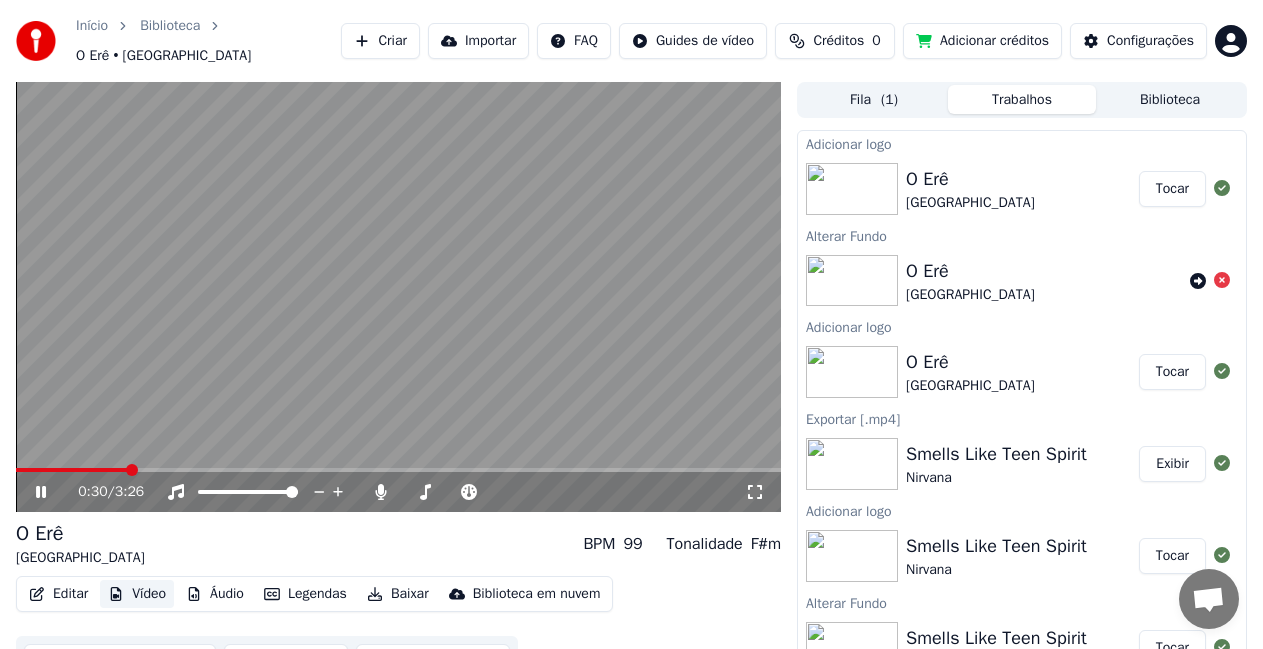 click on "Vídeo" at bounding box center (137, 594) 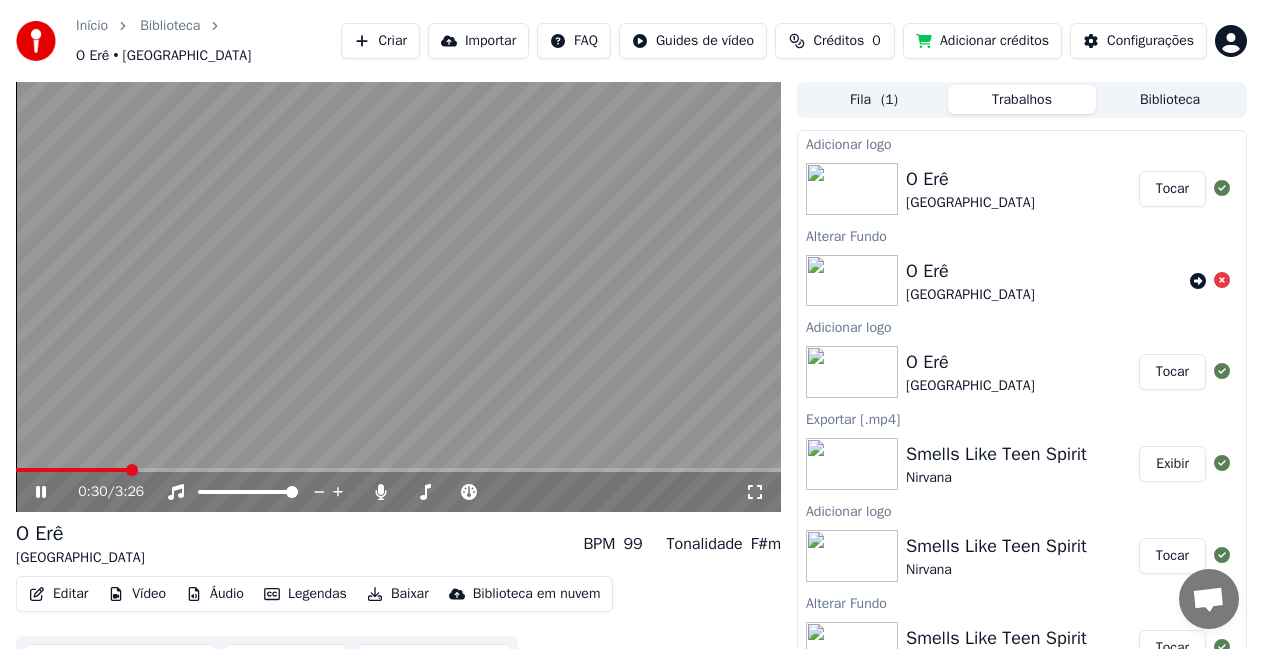 click on "Vídeo" at bounding box center (137, 594) 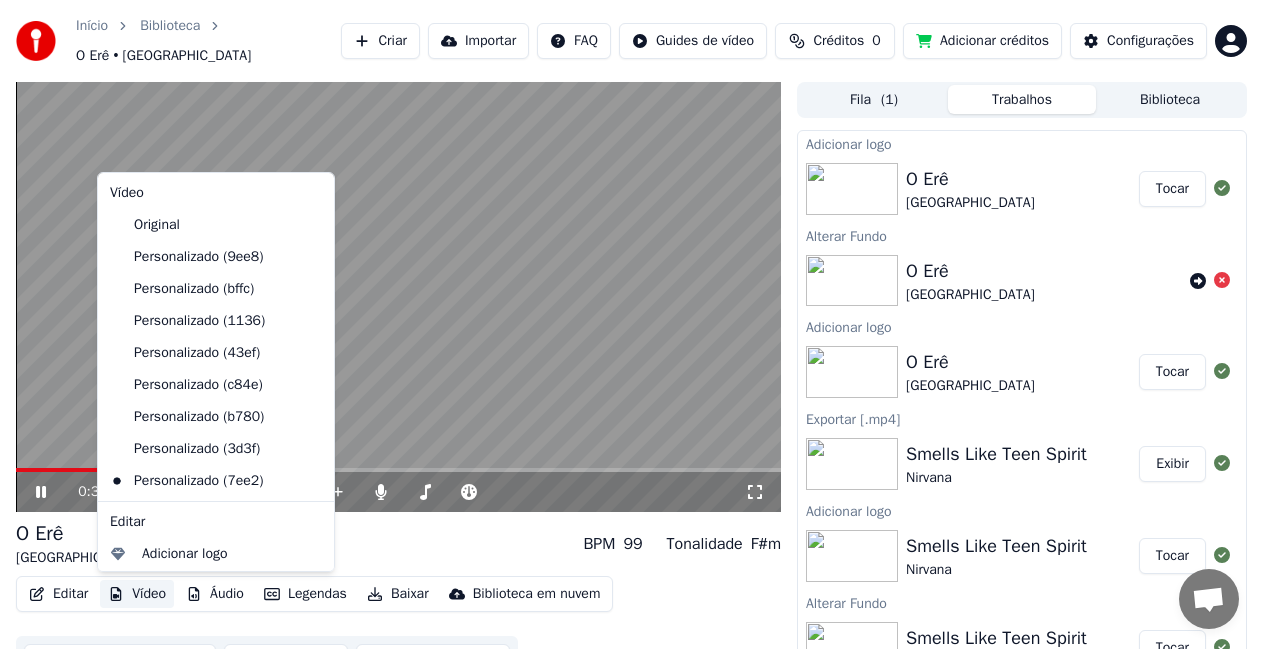 scroll, scrollTop: 99, scrollLeft: 0, axis: vertical 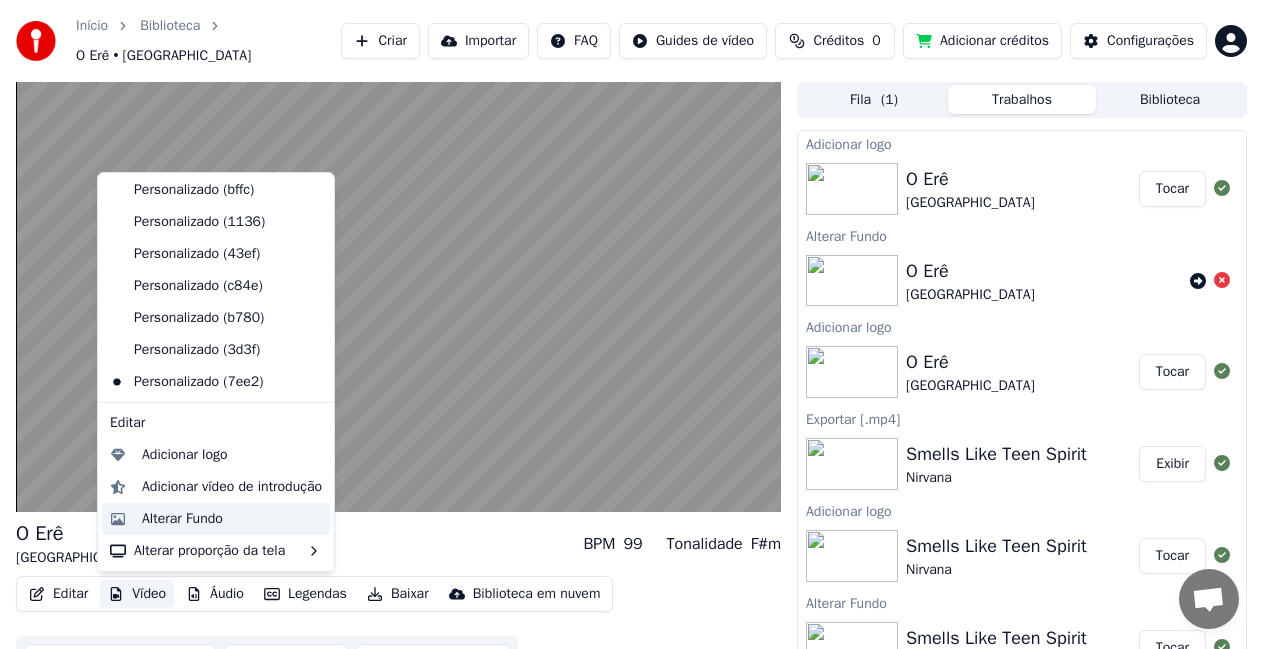click on "Alterar Fundo" at bounding box center (182, 519) 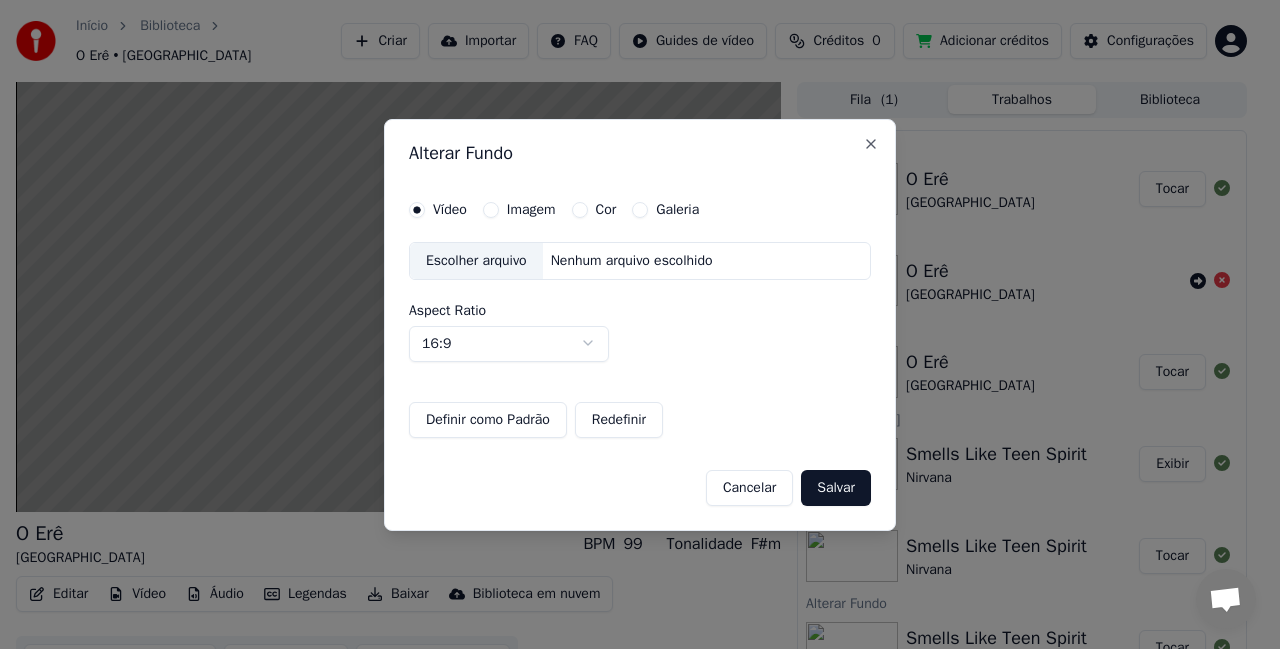 click on "Imagem" at bounding box center (519, 210) 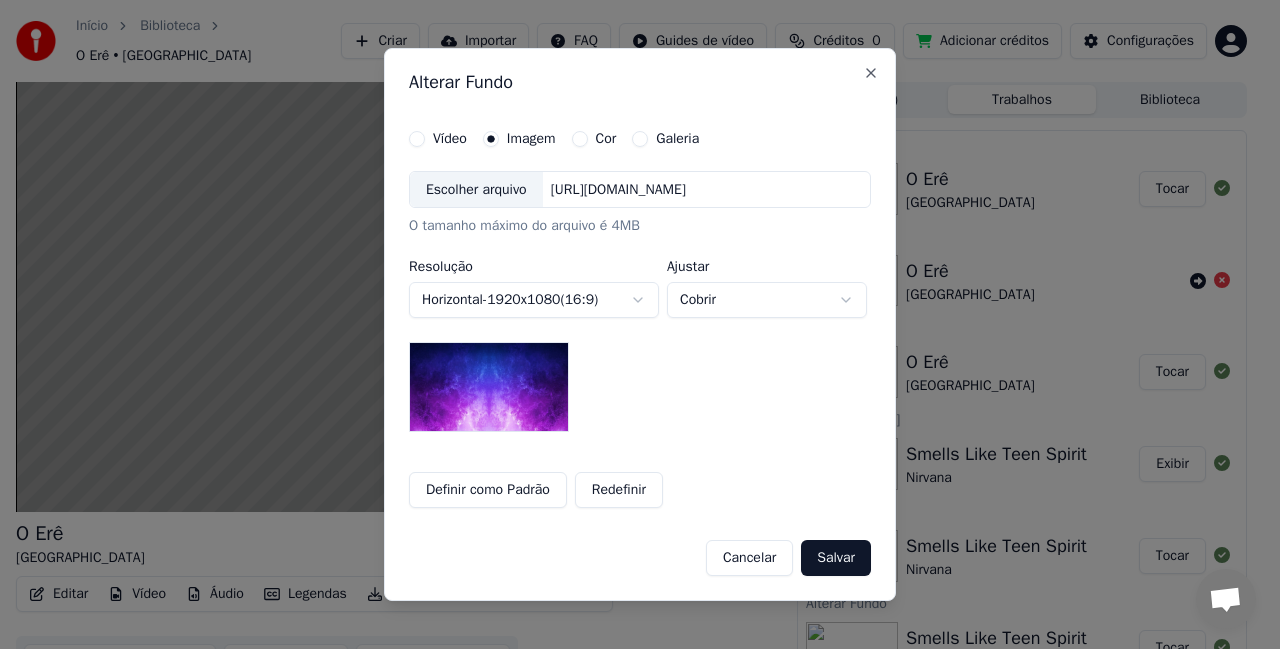 click on "Escolher arquivo" at bounding box center (476, 190) 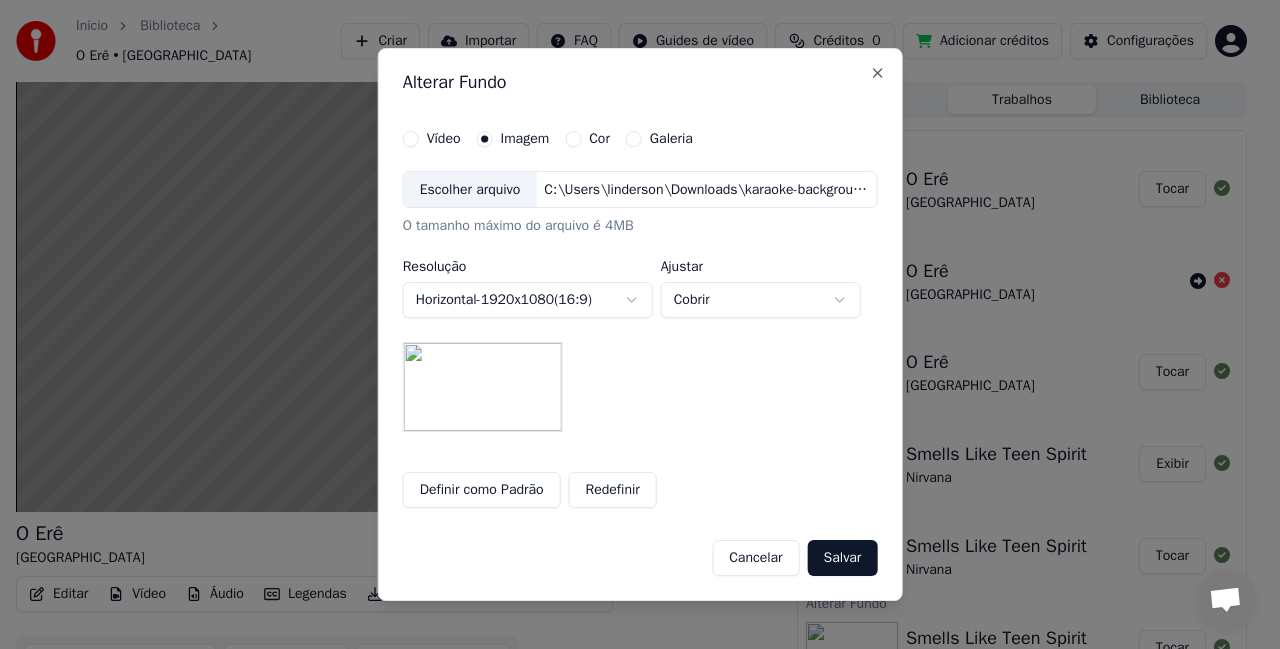click on "Salvar" at bounding box center [843, 558] 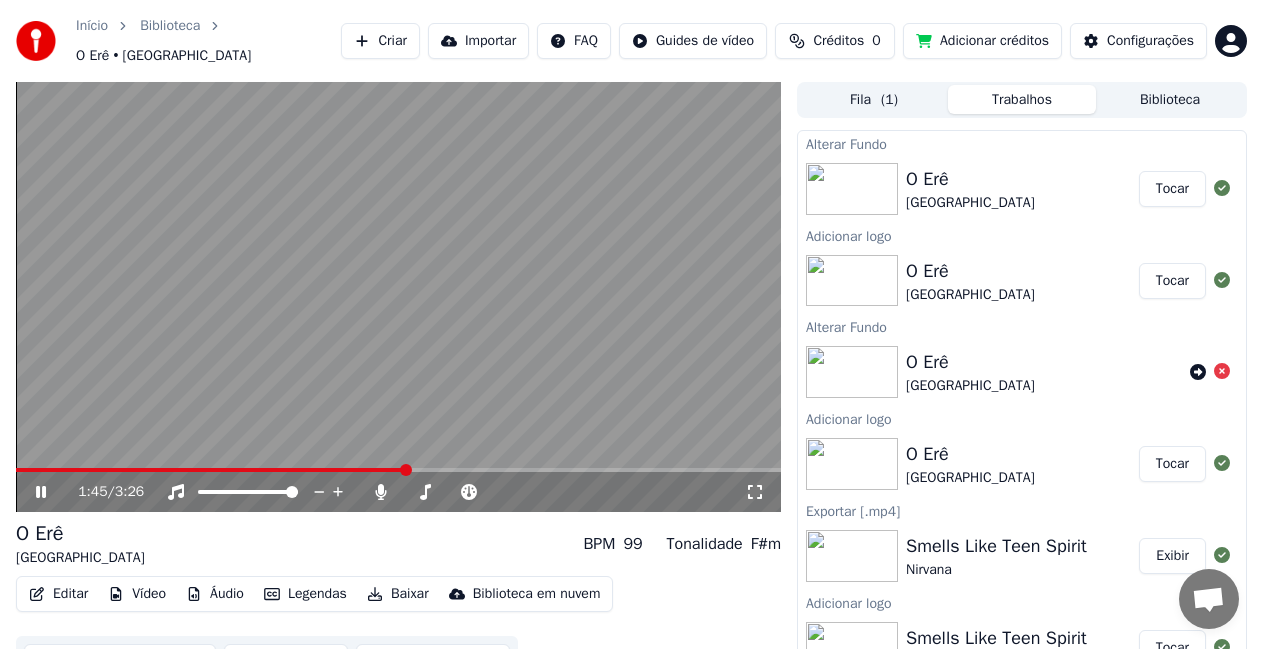 click on "Tocar" at bounding box center [1172, 189] 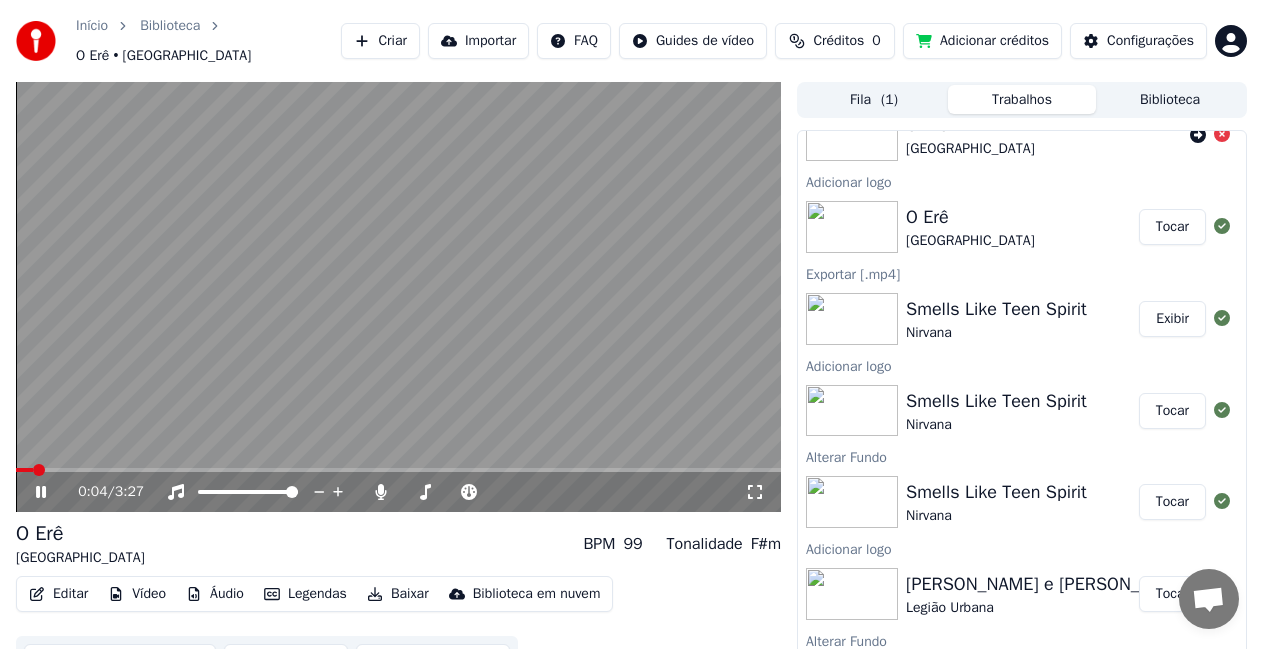 scroll, scrollTop: 328, scrollLeft: 0, axis: vertical 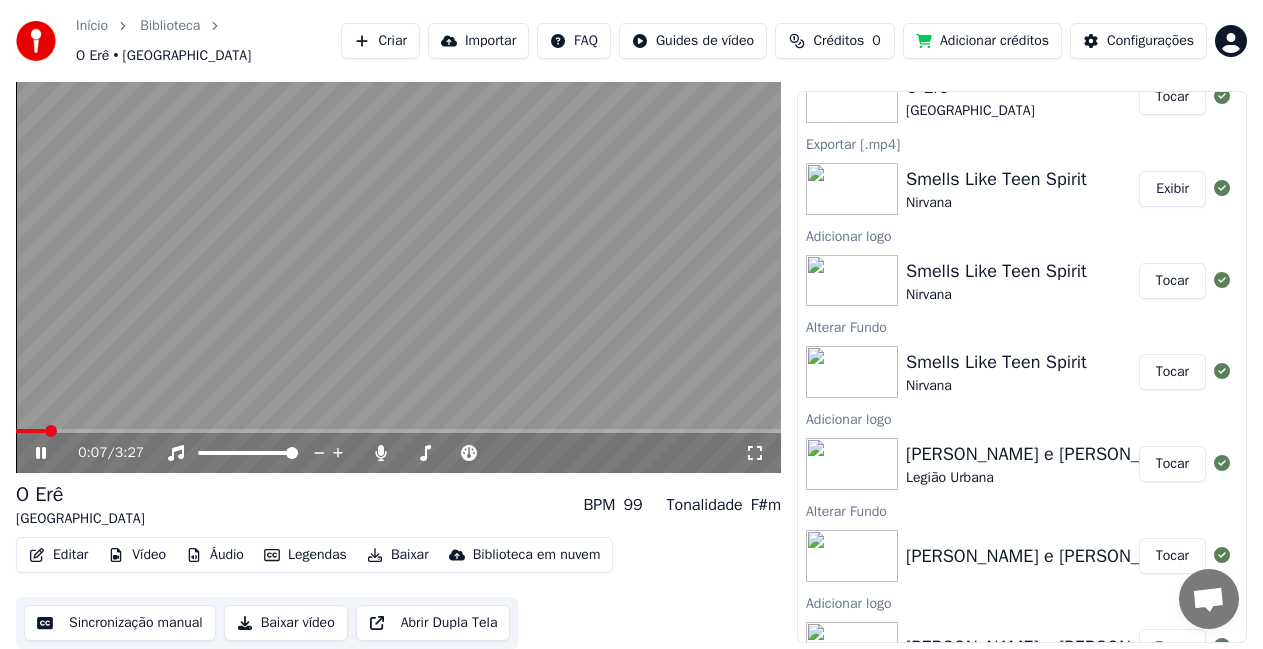 click on "Baixar vídeo" at bounding box center [286, 623] 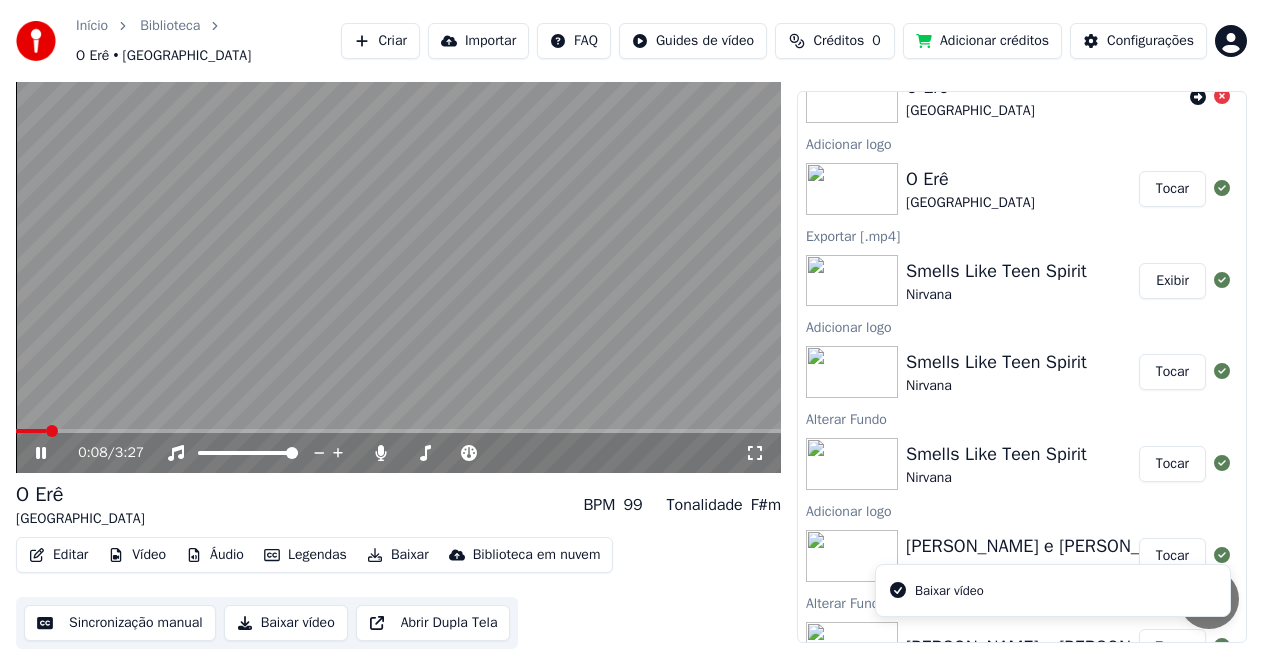 scroll, scrollTop: 420, scrollLeft: 0, axis: vertical 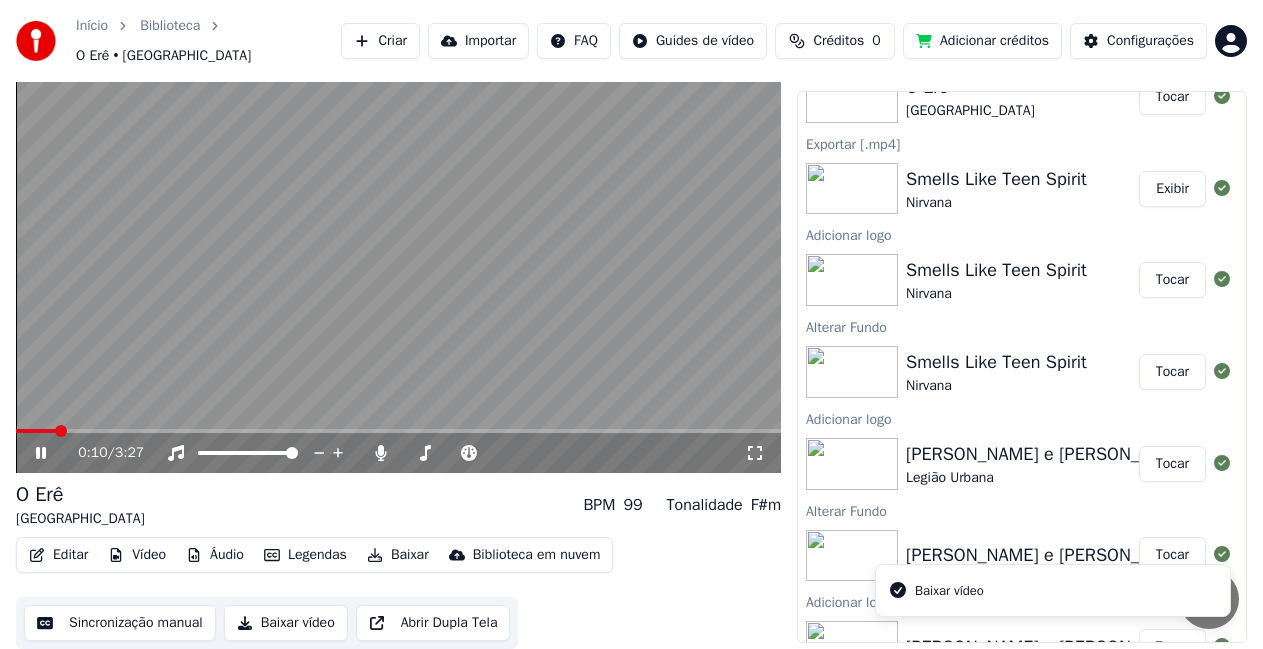 click 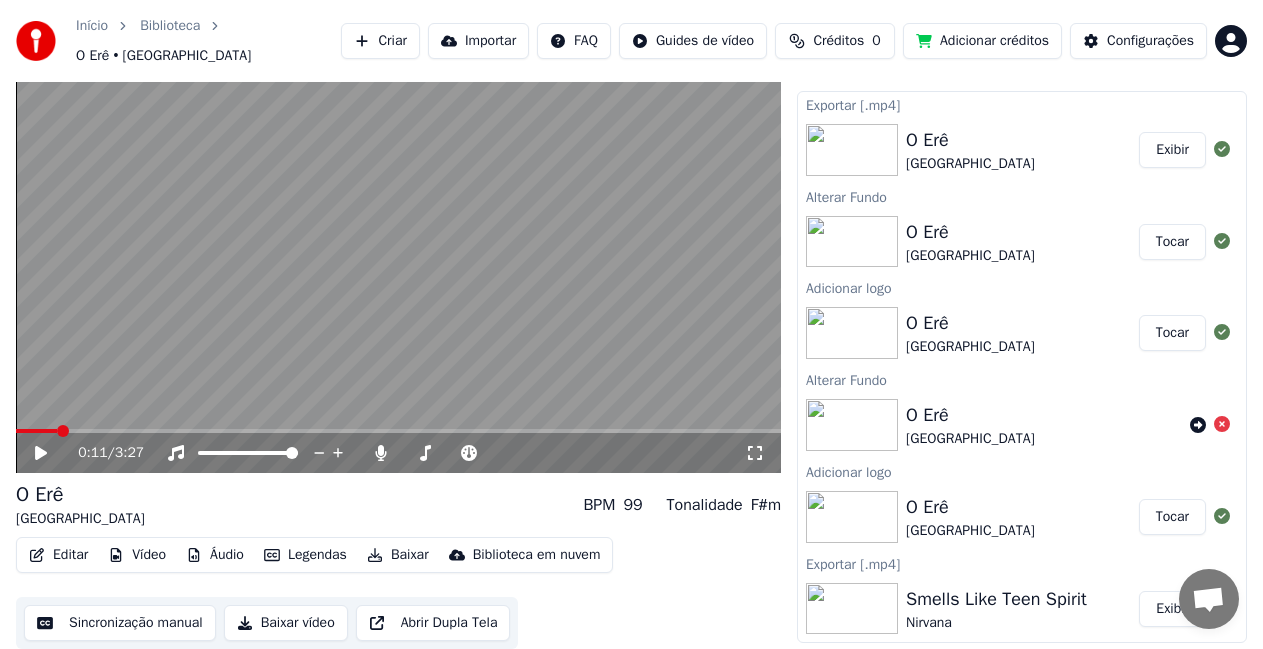 click on "Exibir" at bounding box center [1172, 150] 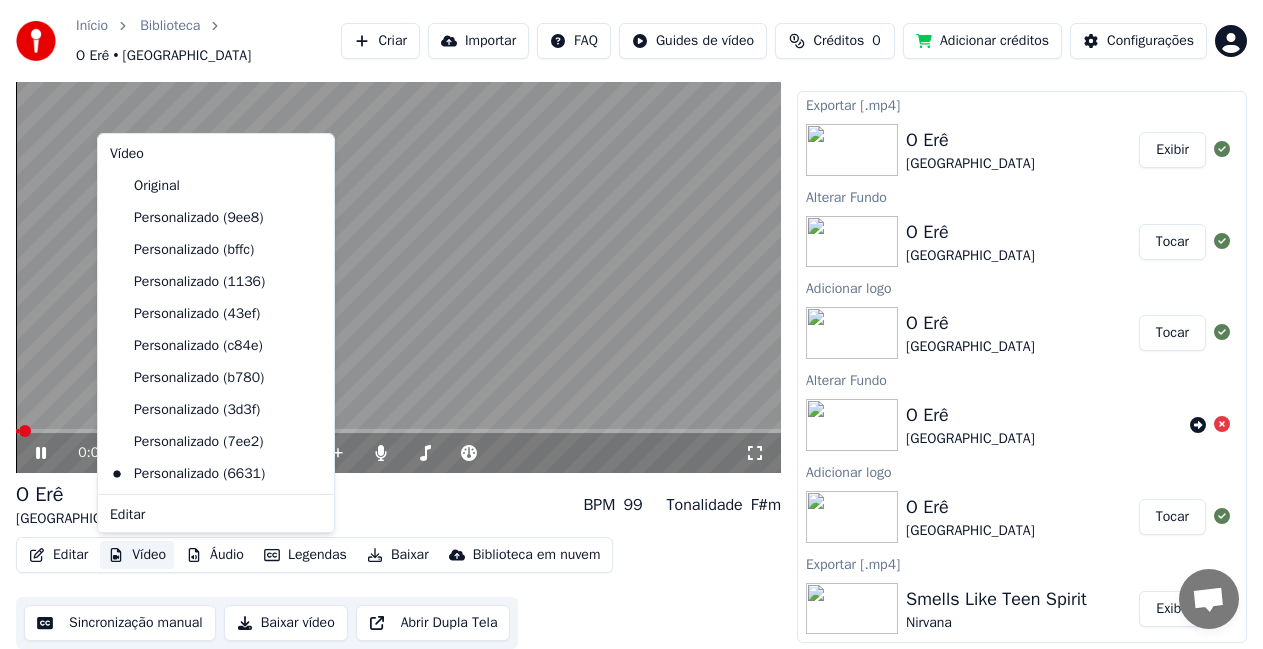 click on "Vídeo" at bounding box center (137, 555) 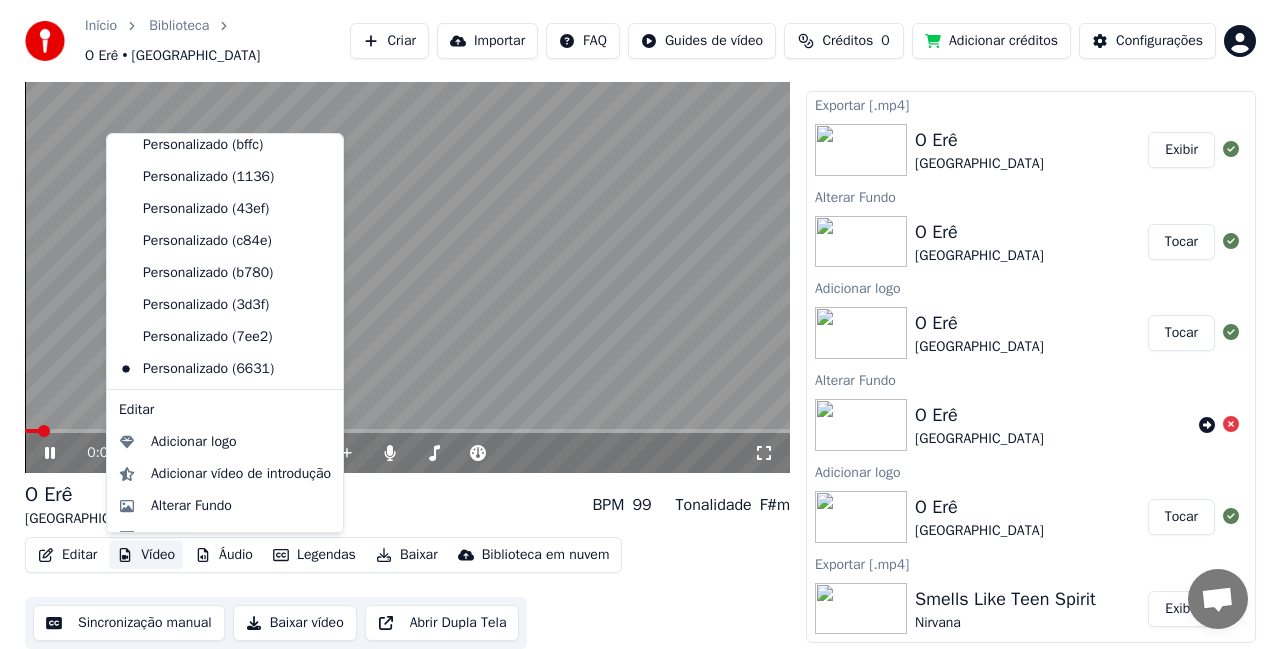 scroll, scrollTop: 131, scrollLeft: 0, axis: vertical 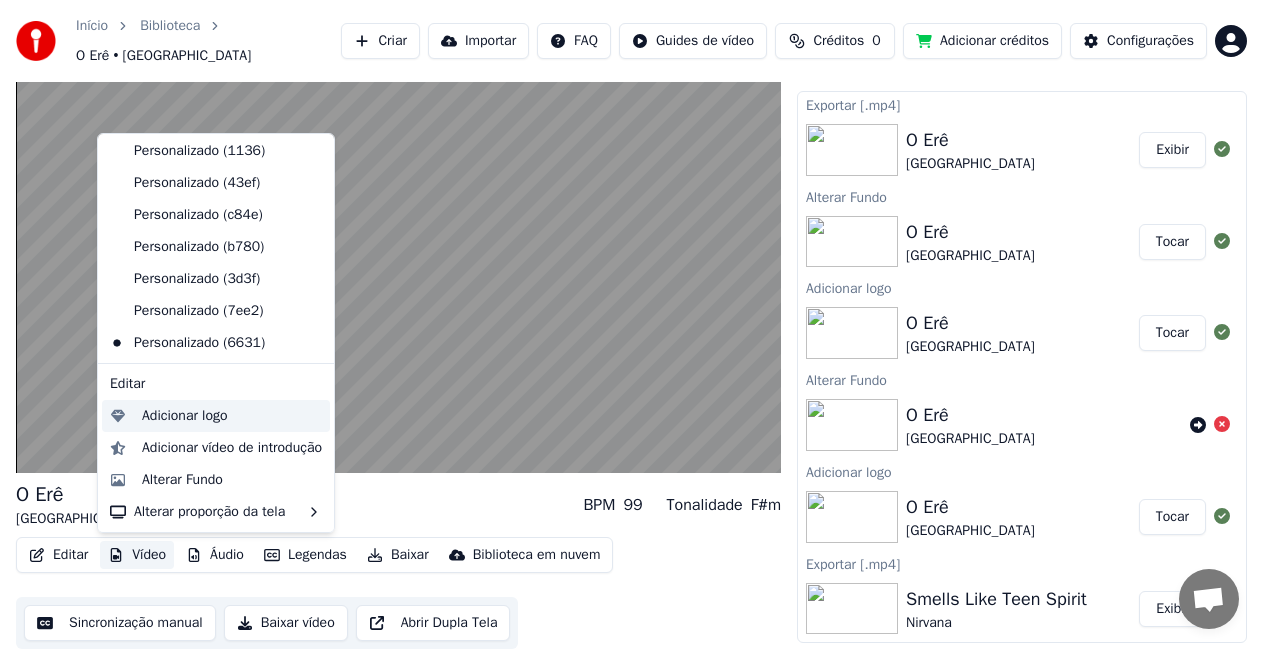 click on "Adicionar logo" at bounding box center [185, 416] 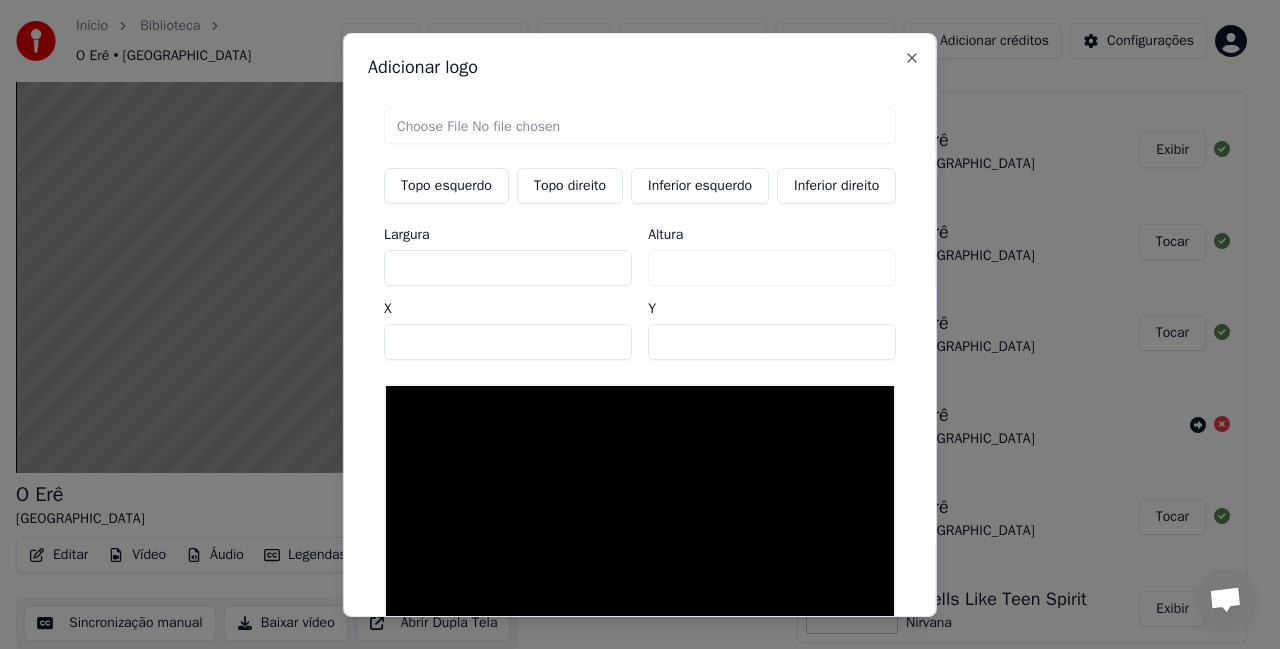 click on "Topo direito" at bounding box center (570, 185) 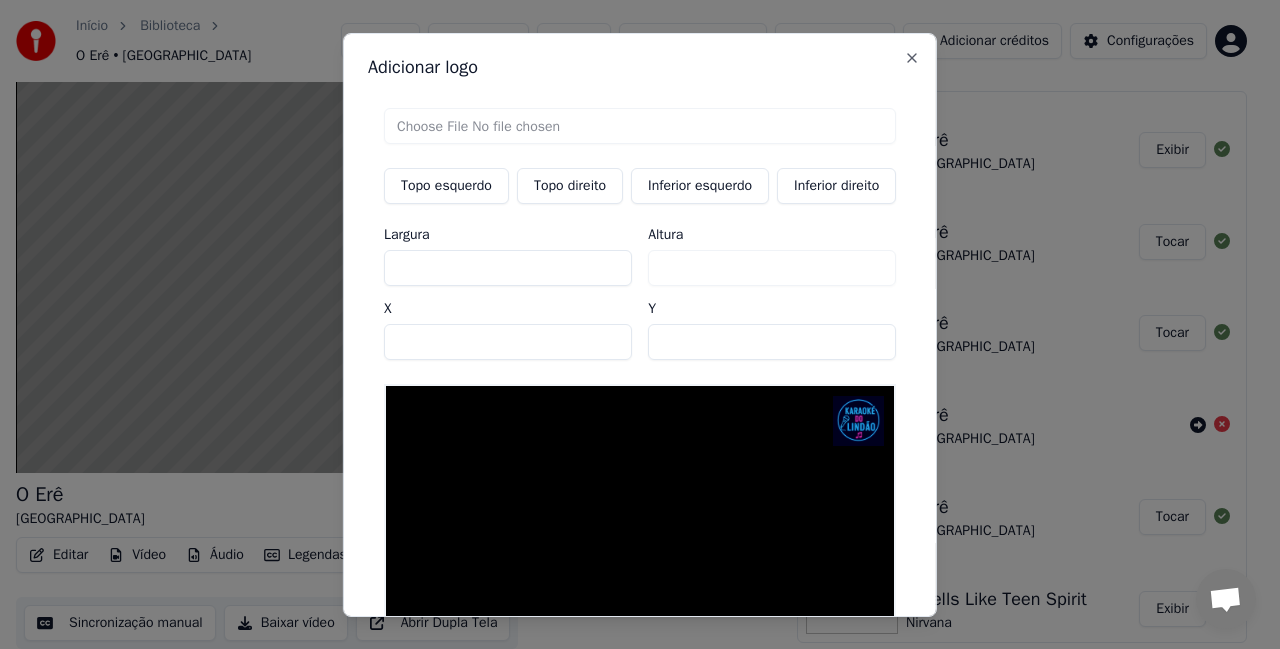 click on "**" at bounding box center (772, 341) 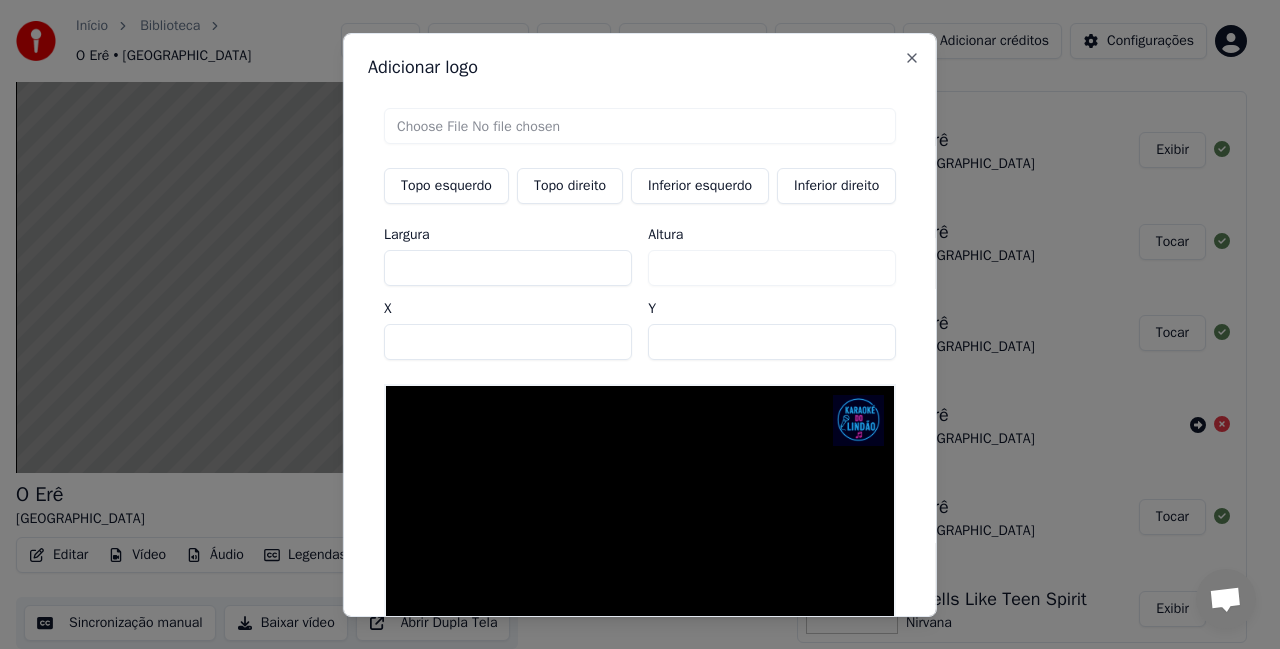 click on "**" at bounding box center (772, 341) 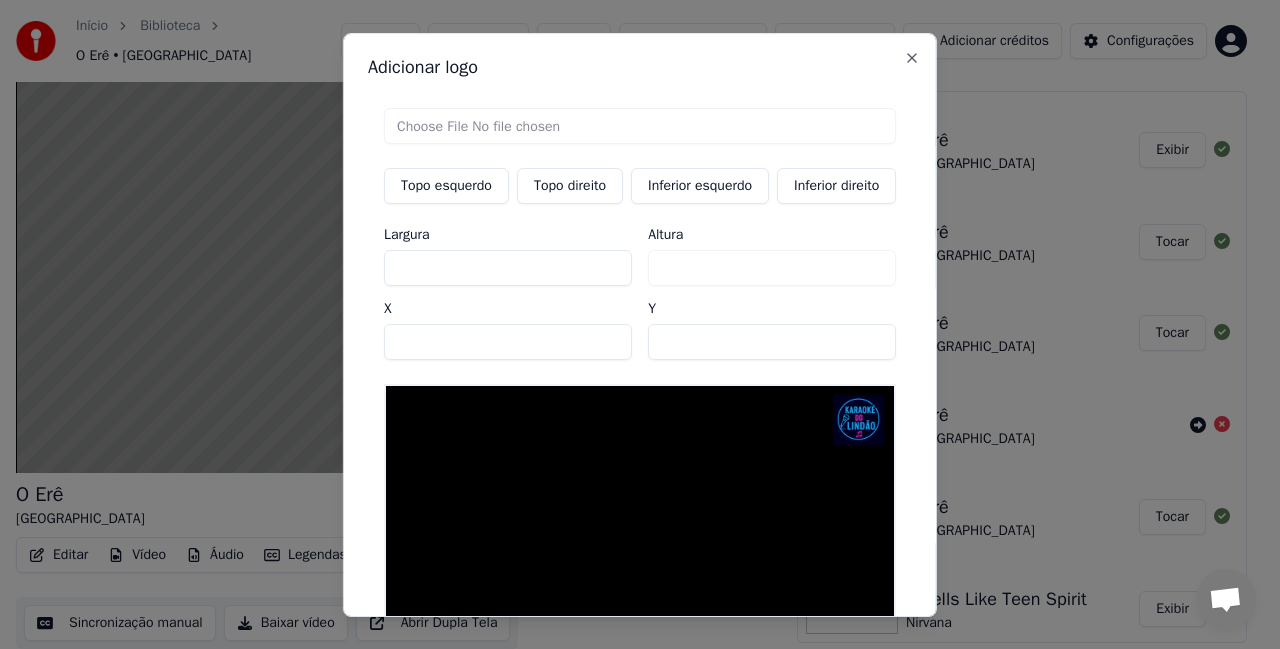 click on "**" at bounding box center (772, 341) 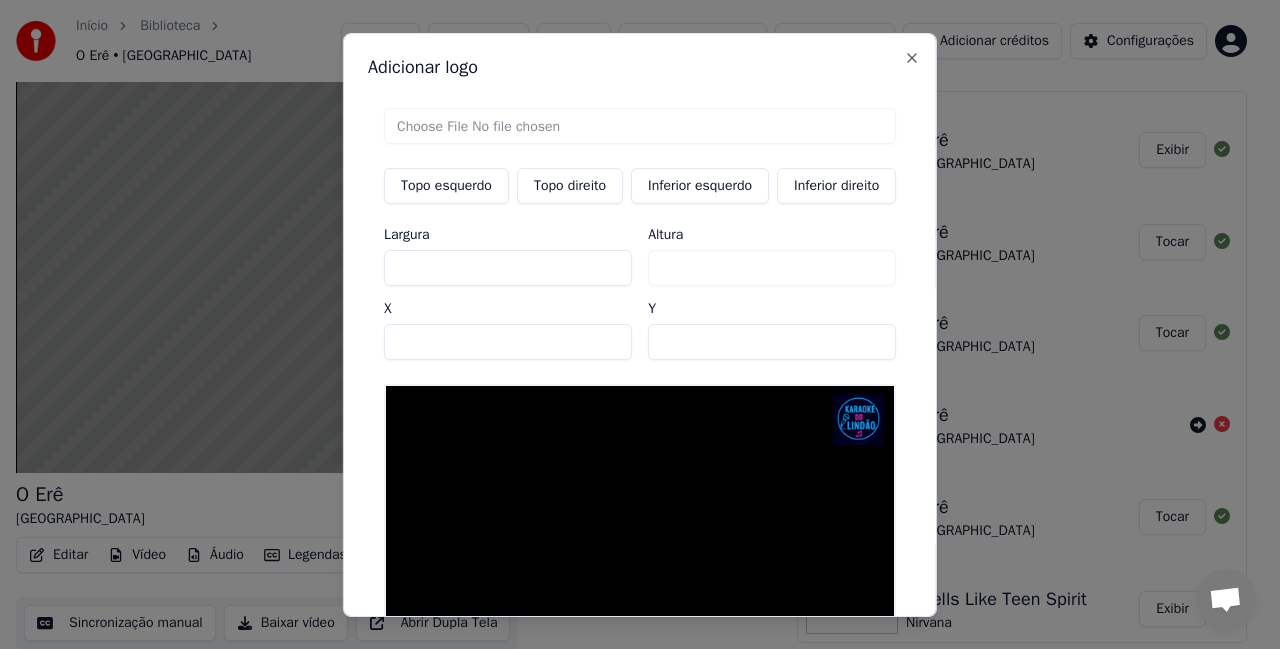 click on "**" at bounding box center [772, 341] 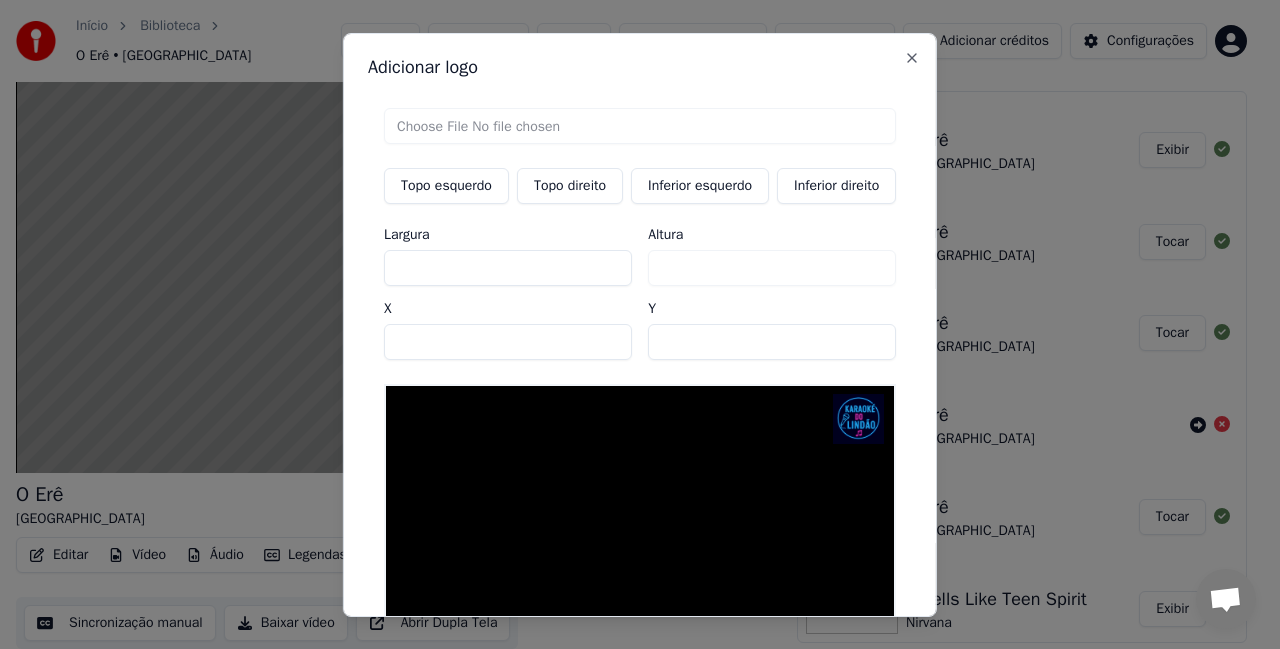 click on "**" at bounding box center [772, 341] 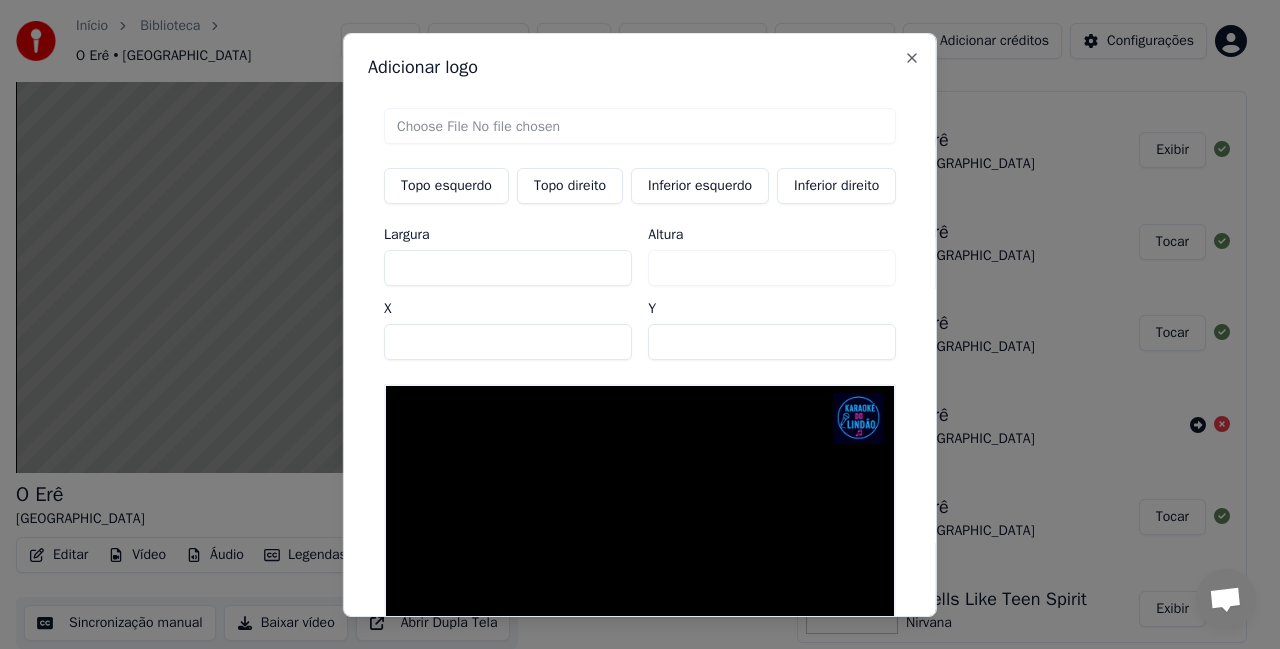 type on "**" 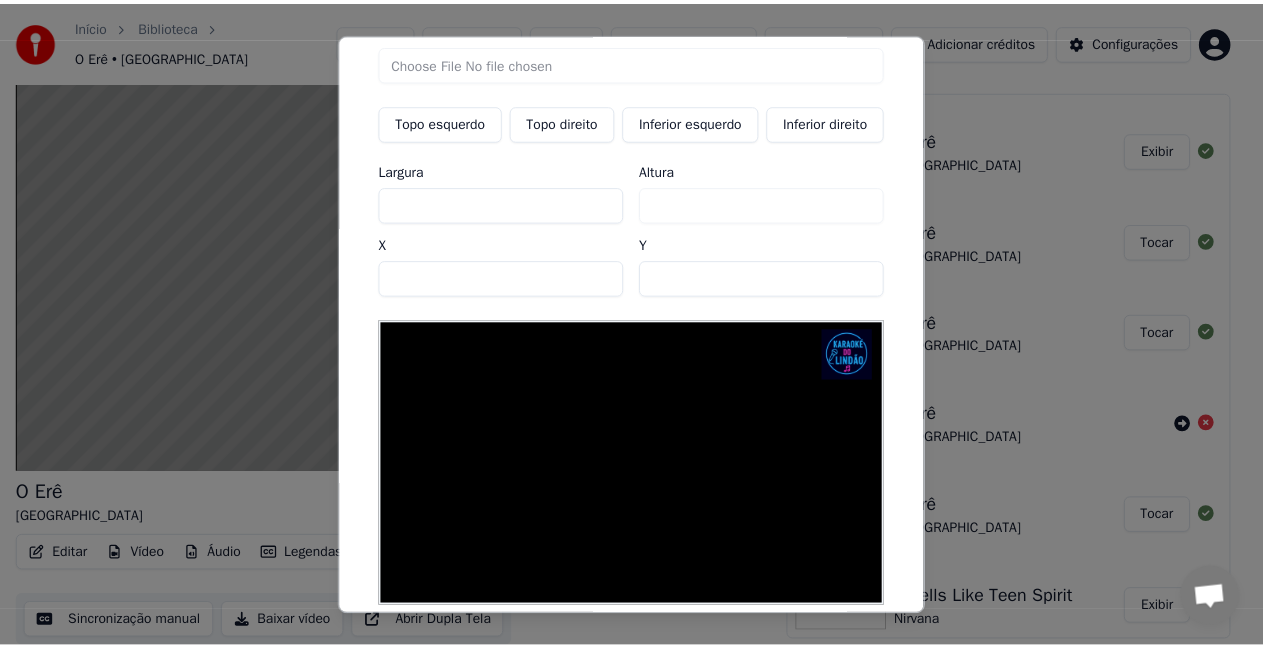 scroll, scrollTop: 171, scrollLeft: 0, axis: vertical 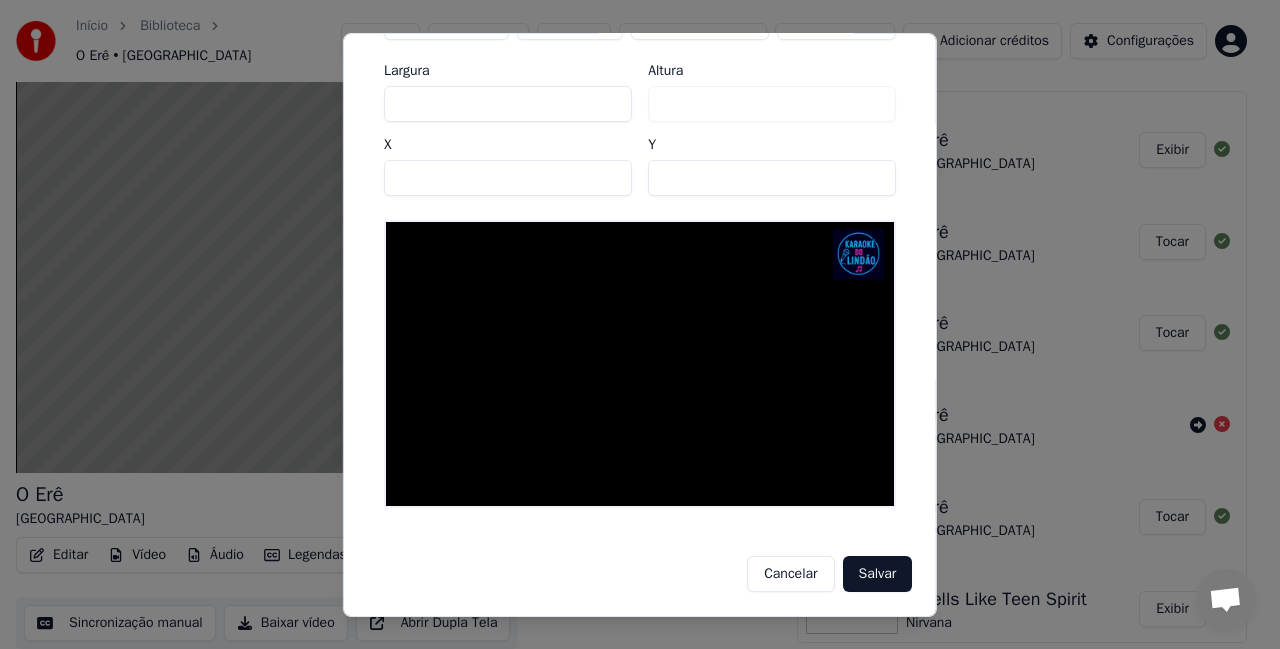 click on "Salvar" at bounding box center (877, 574) 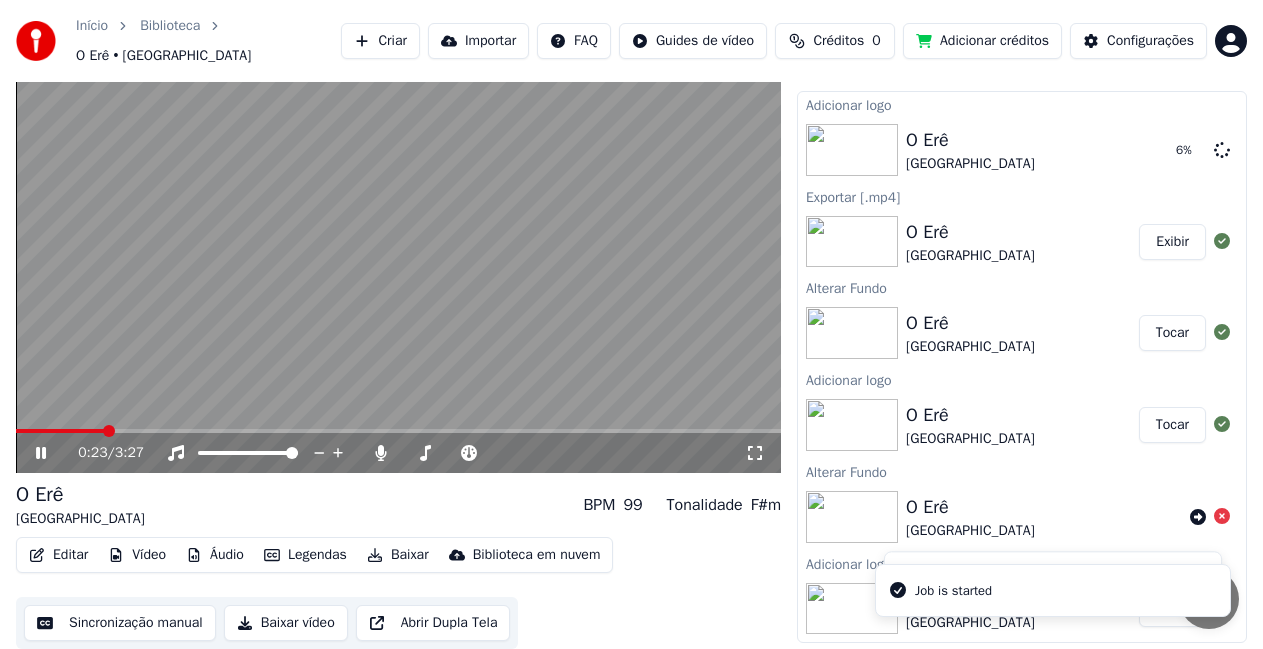 click 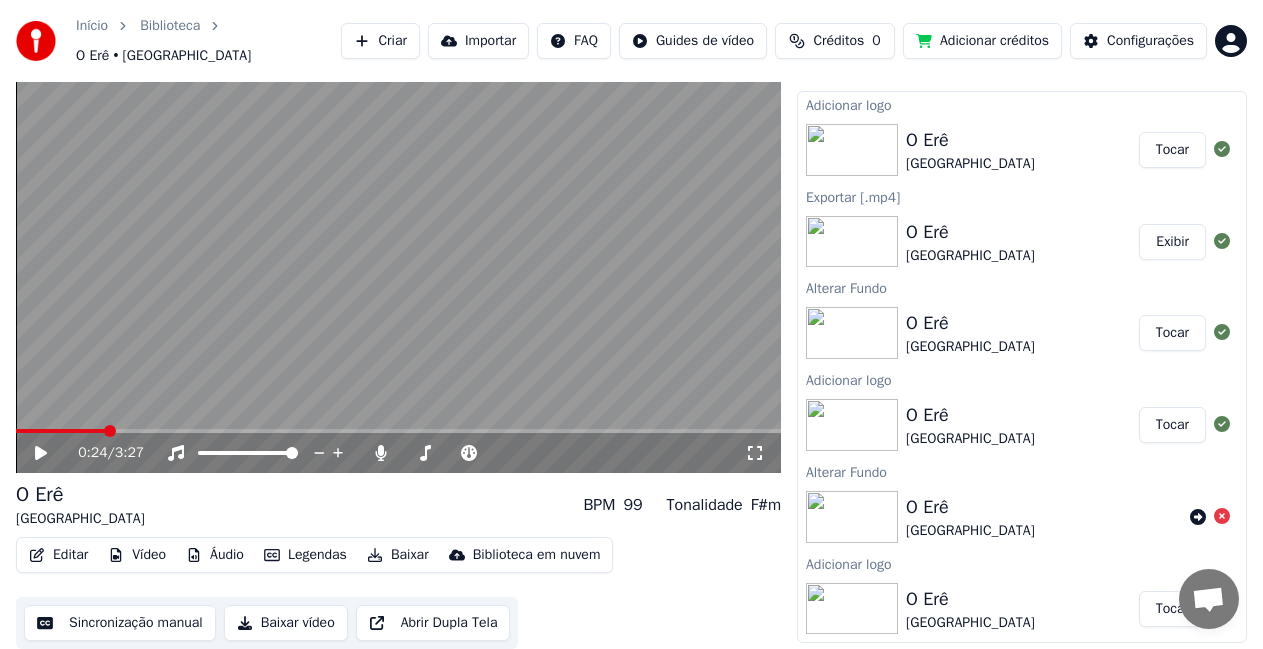 click on "Tocar" at bounding box center (1172, 150) 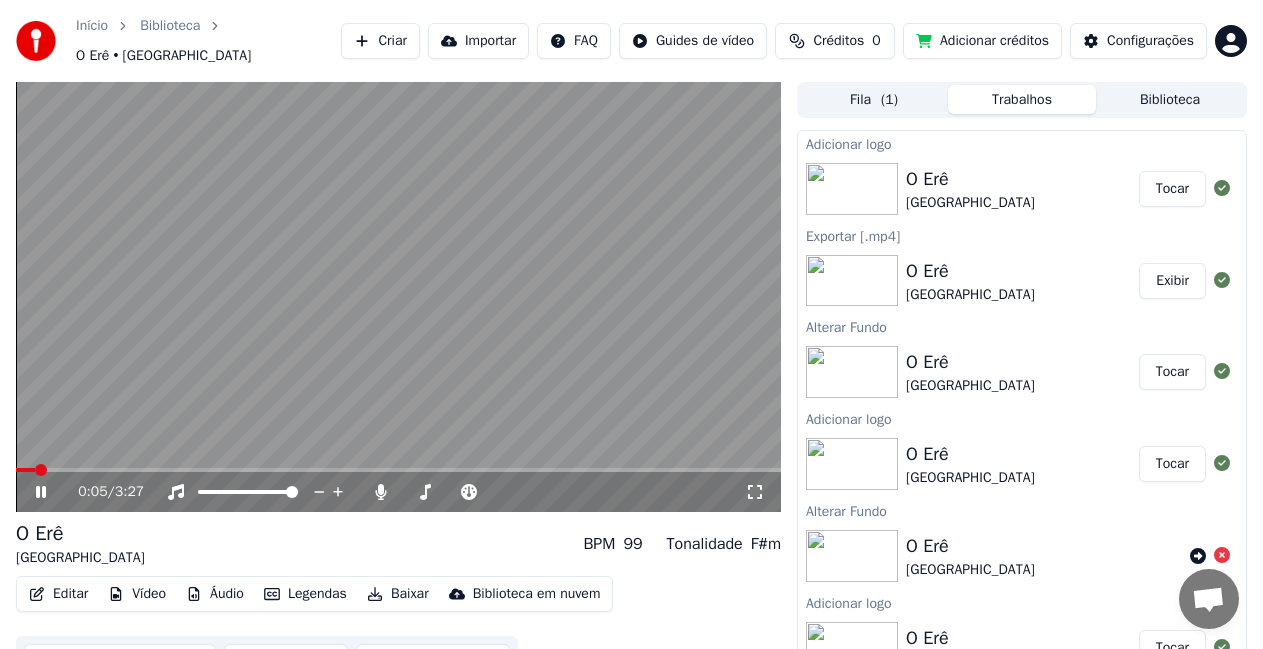 scroll, scrollTop: 39, scrollLeft: 0, axis: vertical 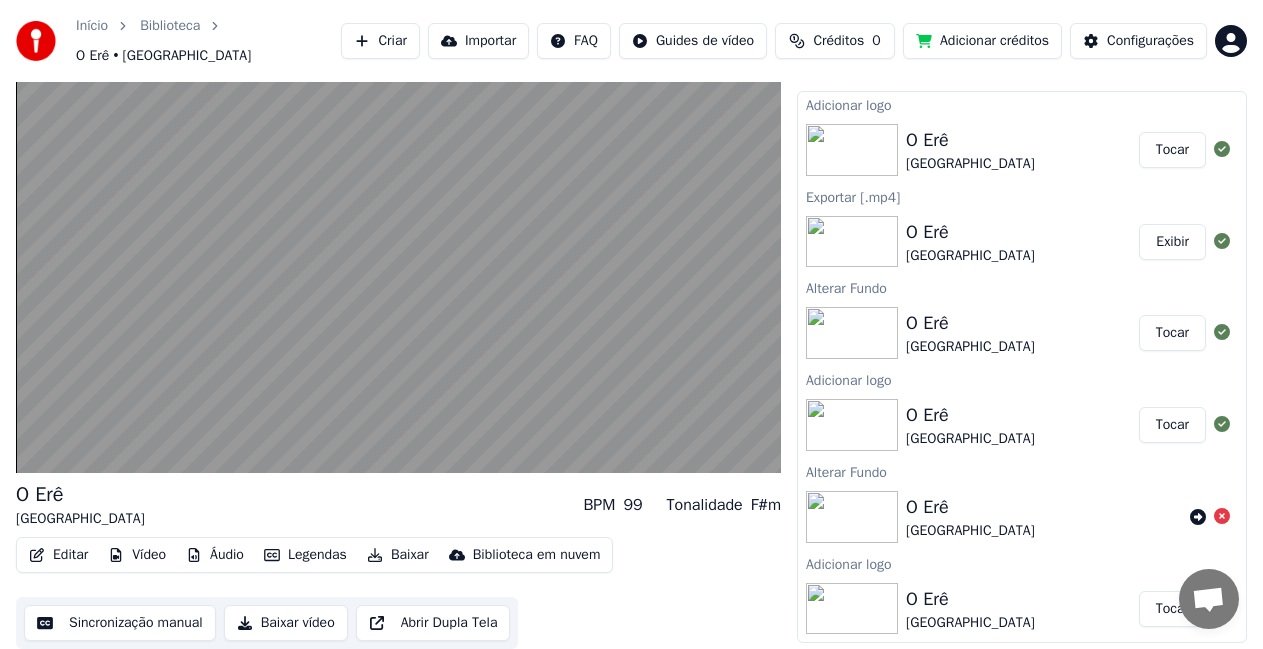 click on "Baixar vídeo" at bounding box center [286, 623] 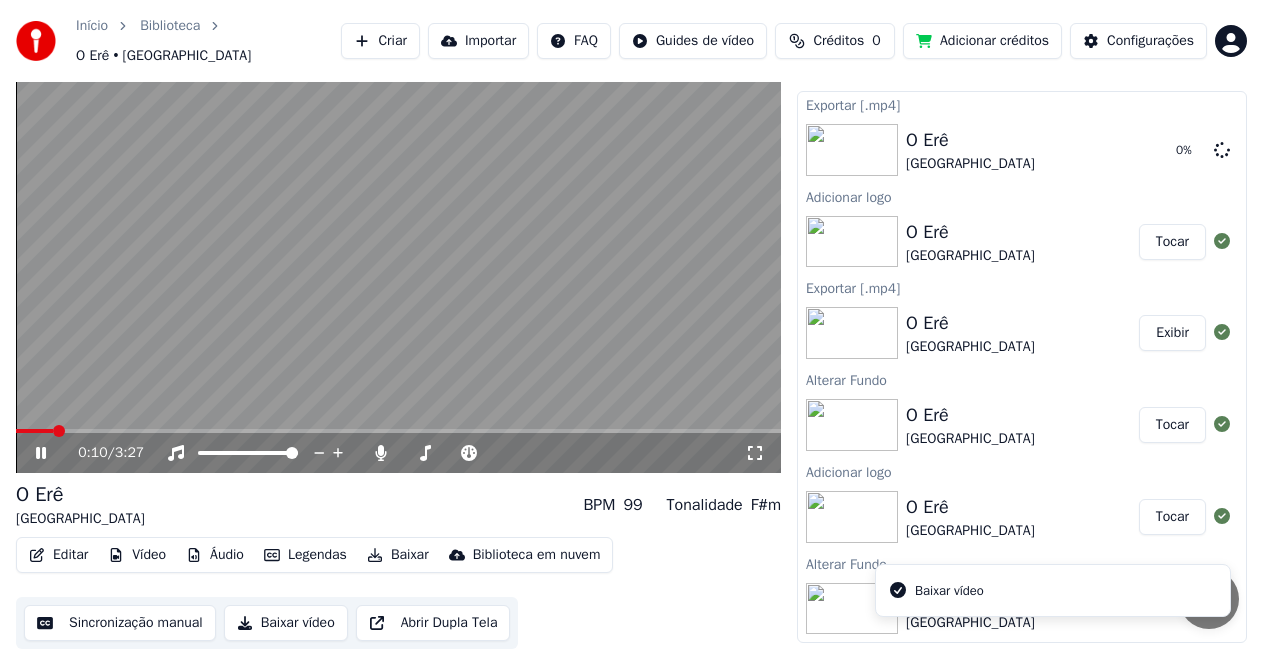 click 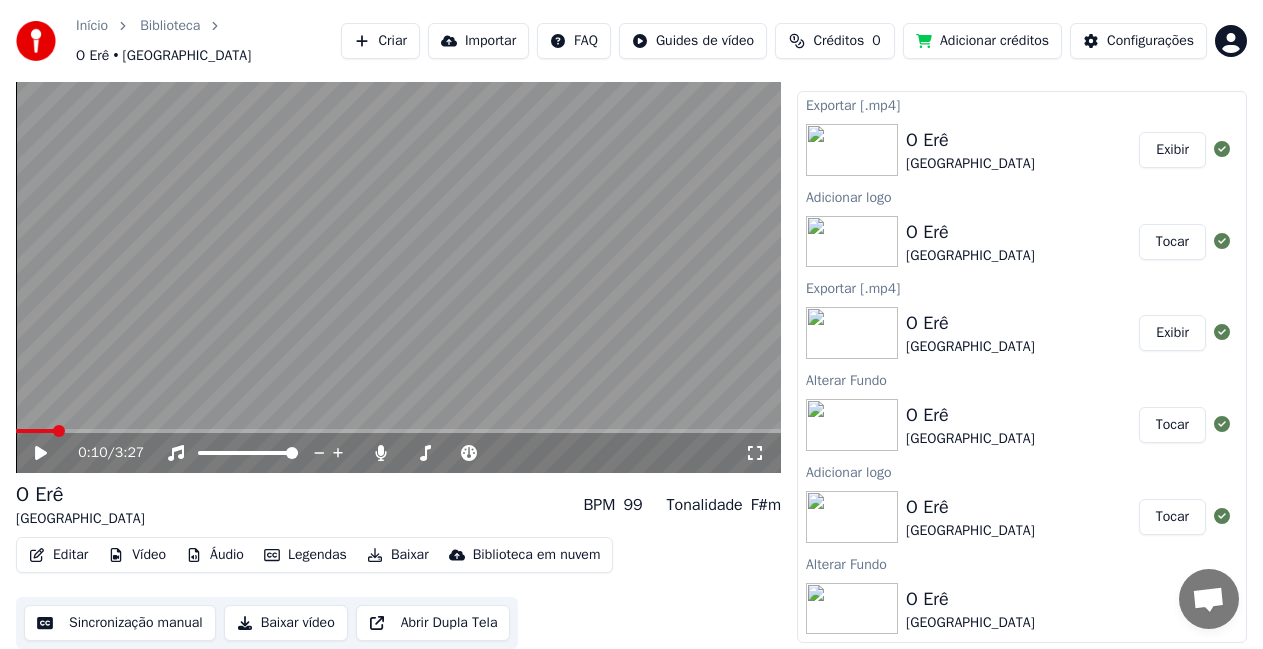 click on "Exibir" at bounding box center (1172, 150) 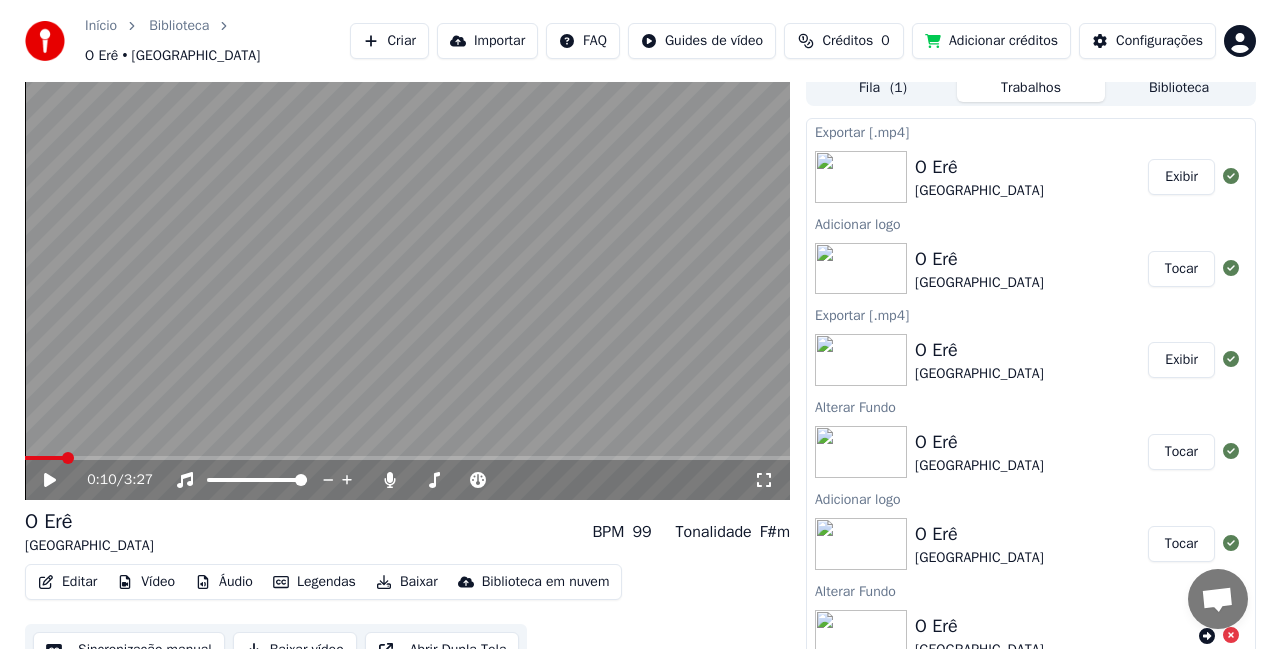 scroll, scrollTop: 0, scrollLeft: 0, axis: both 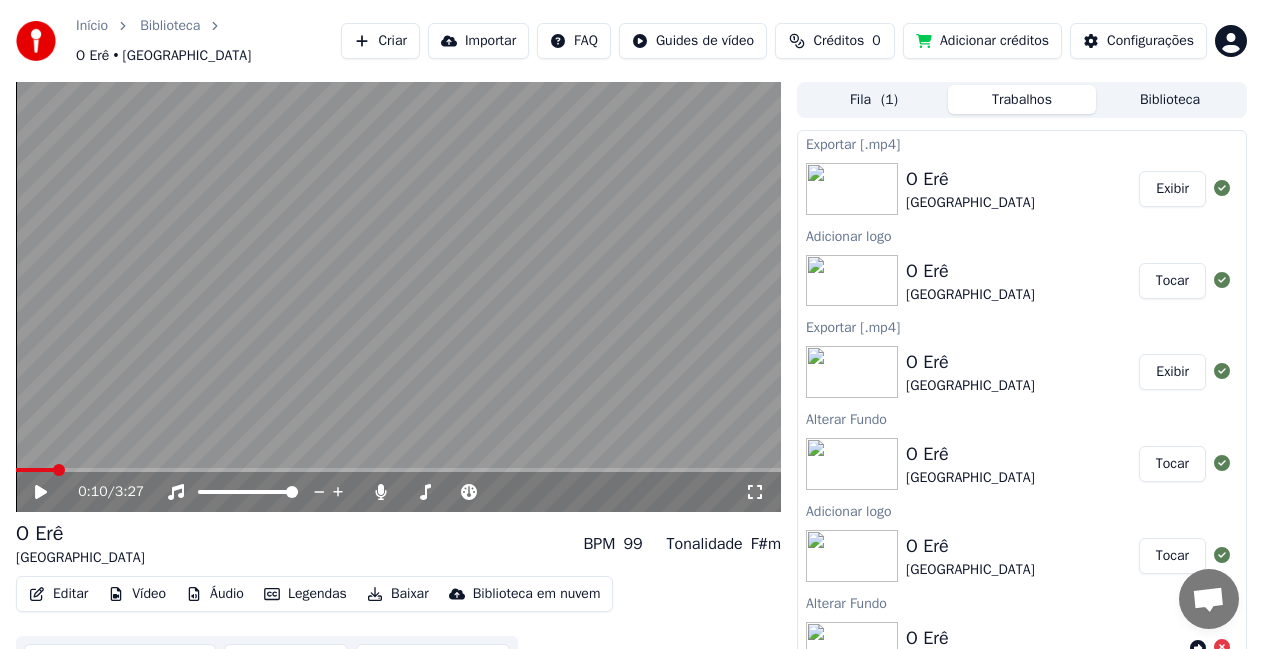 click on "Biblioteca" at bounding box center (1170, 99) 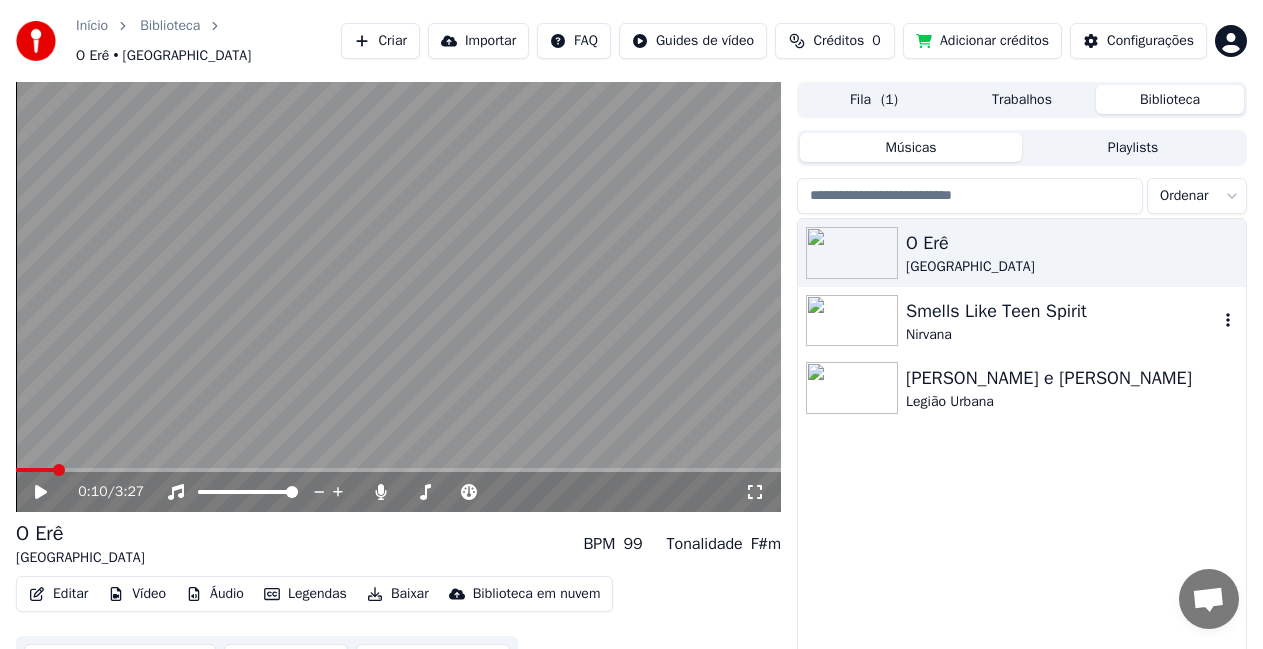 click on "Nirvana" at bounding box center [1062, 335] 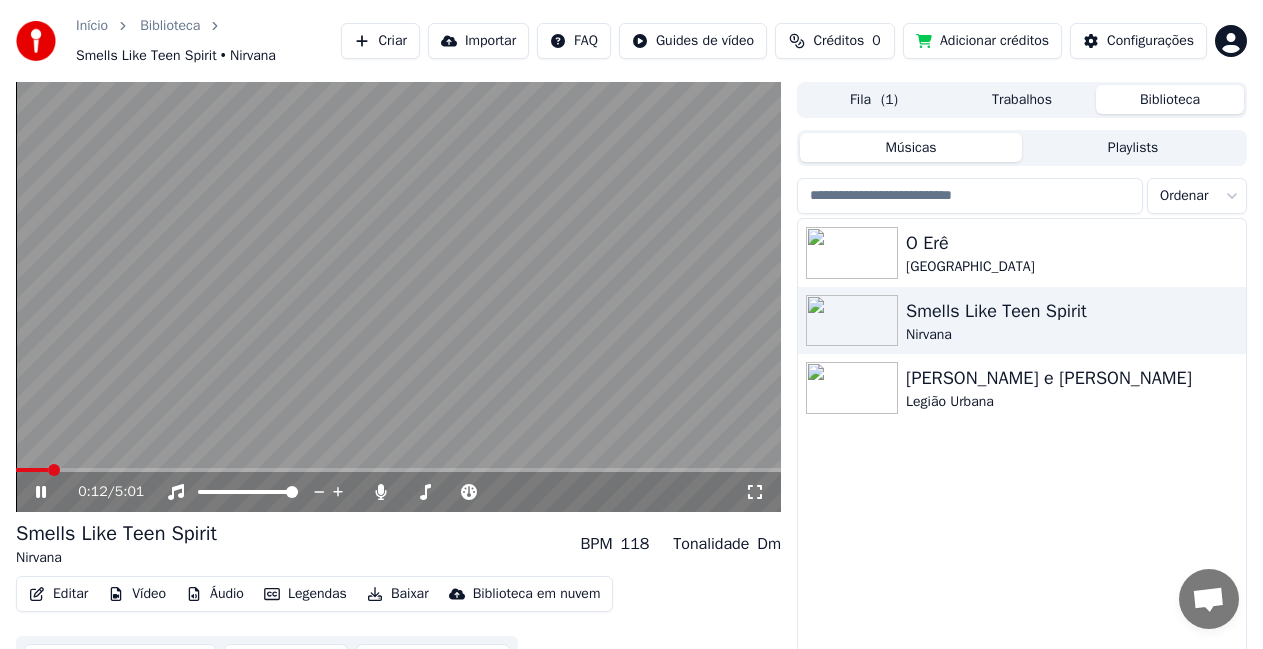 click 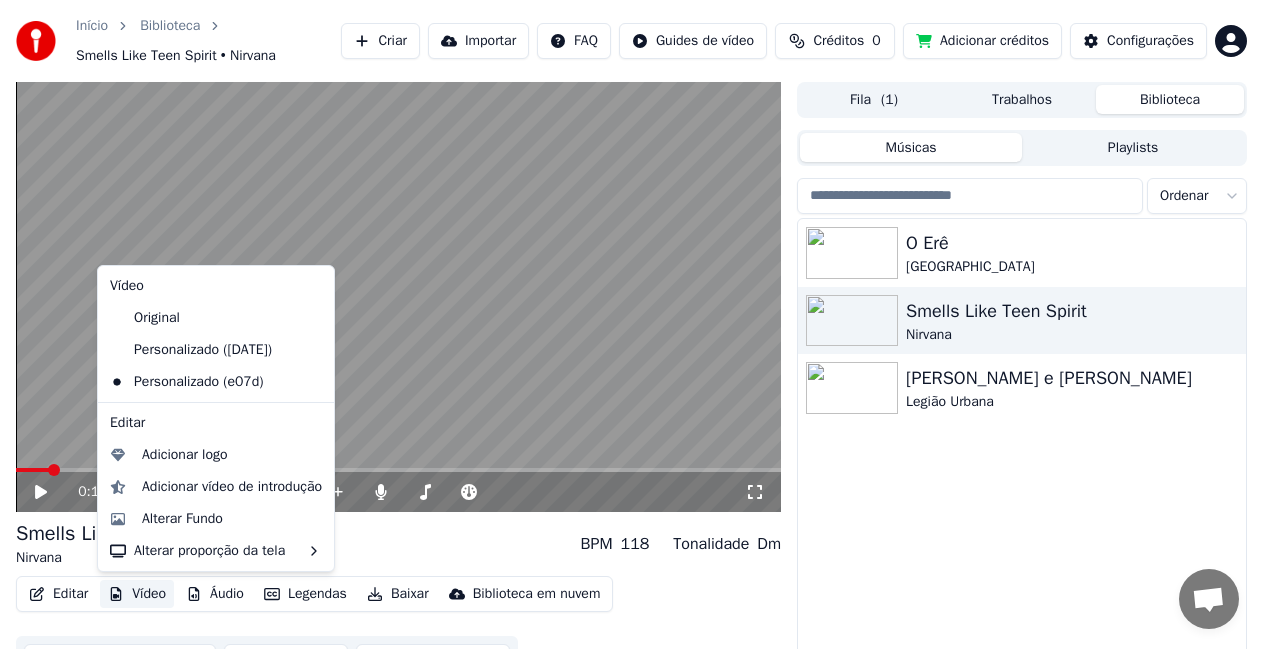 click on "Vídeo" at bounding box center [137, 594] 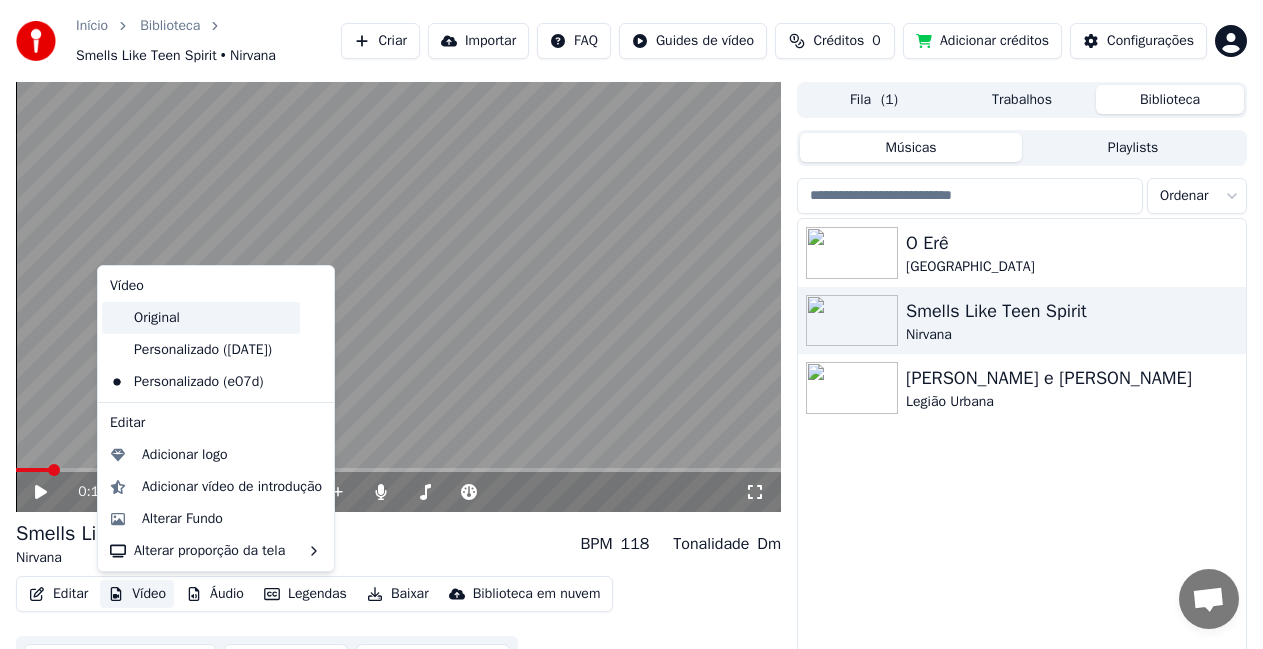 click on "Original" at bounding box center (201, 318) 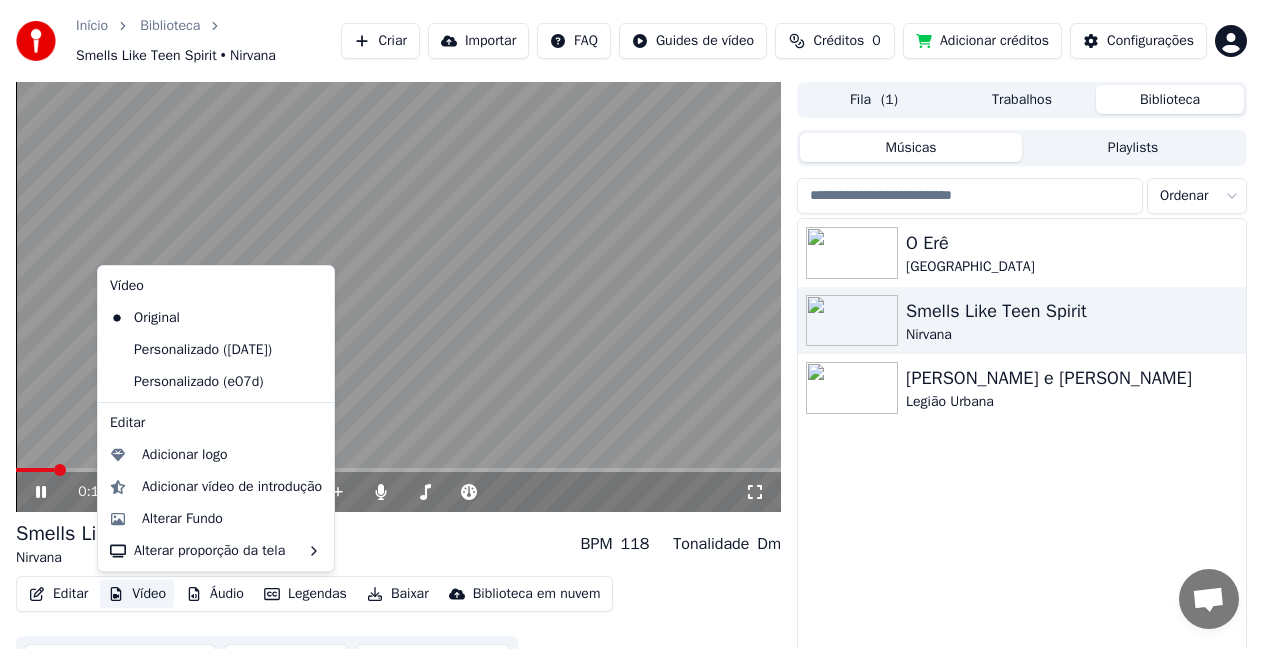 click on "Vídeo" at bounding box center [137, 594] 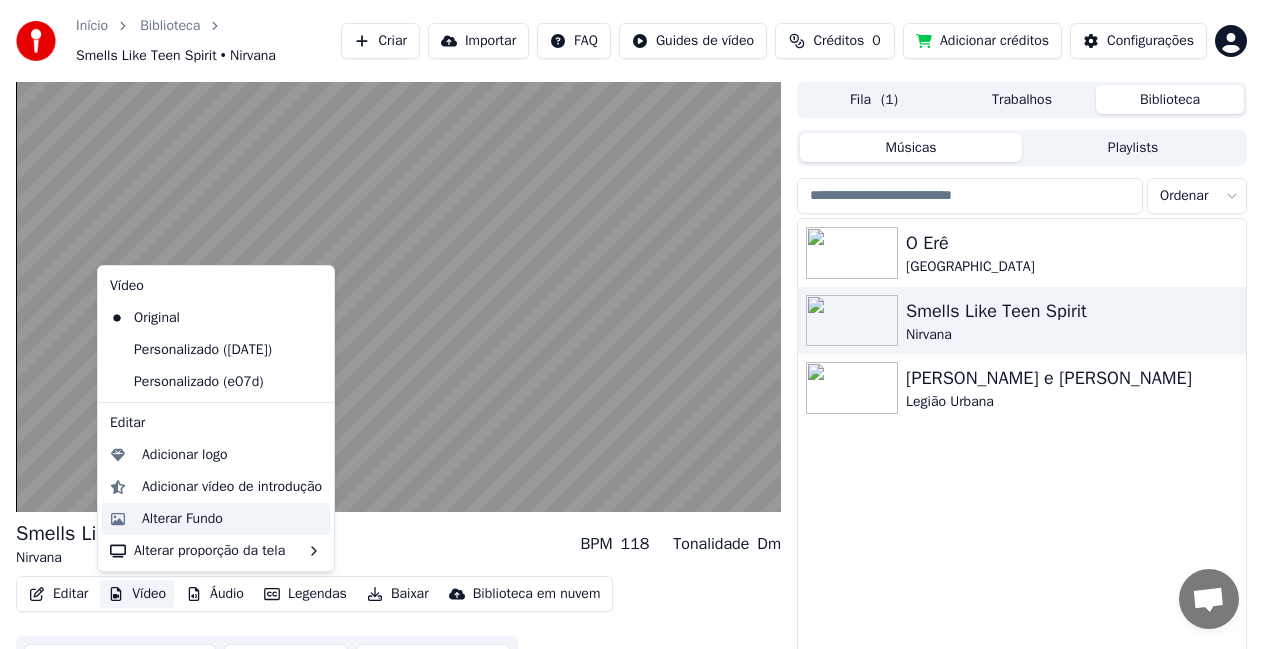 click on "Alterar Fundo" at bounding box center [182, 519] 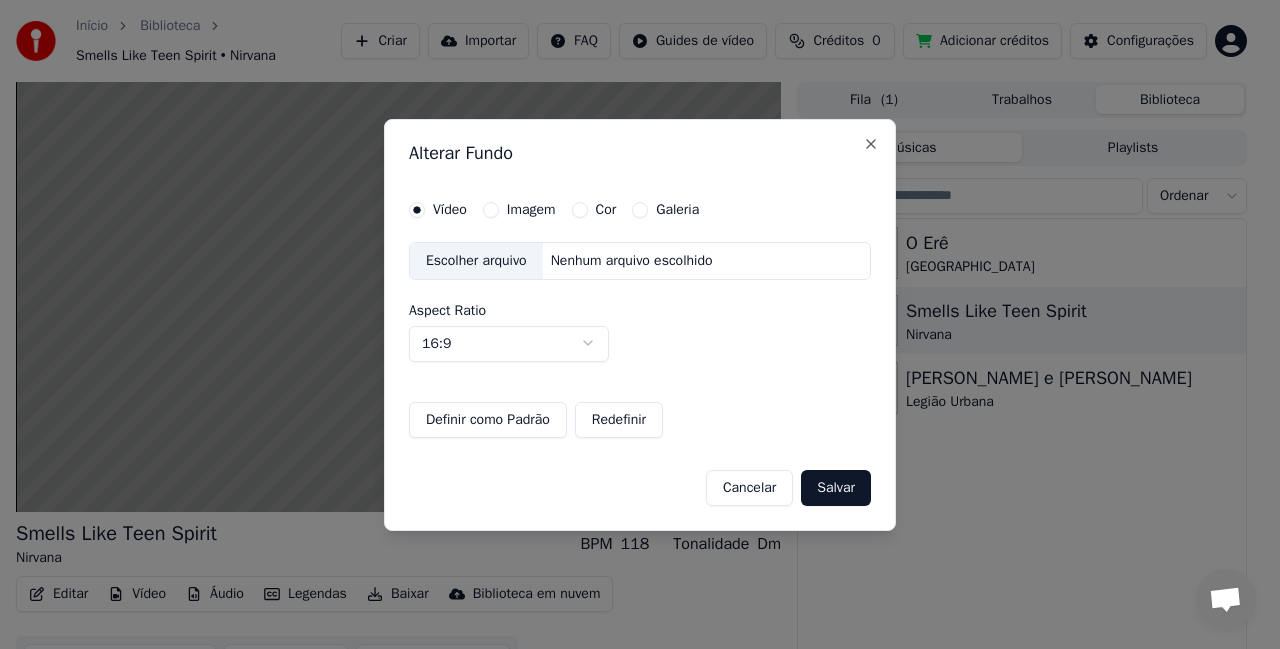 click on "Imagem" at bounding box center (531, 210) 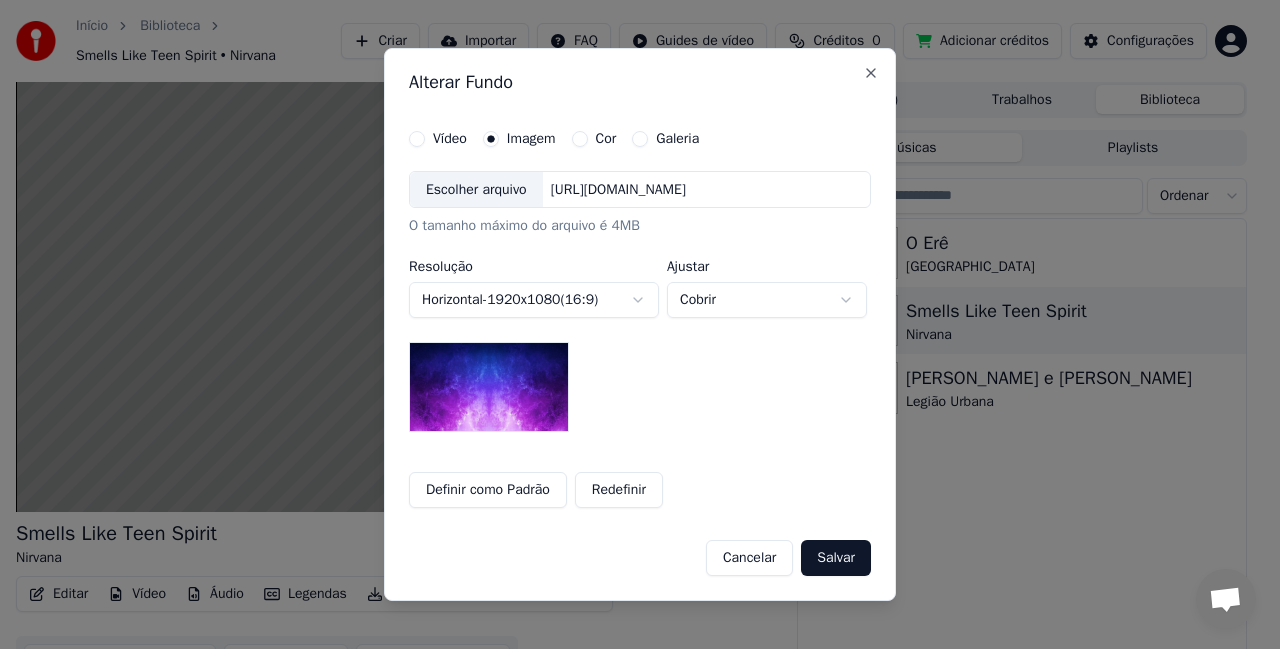 click on "Escolher arquivo" at bounding box center (476, 190) 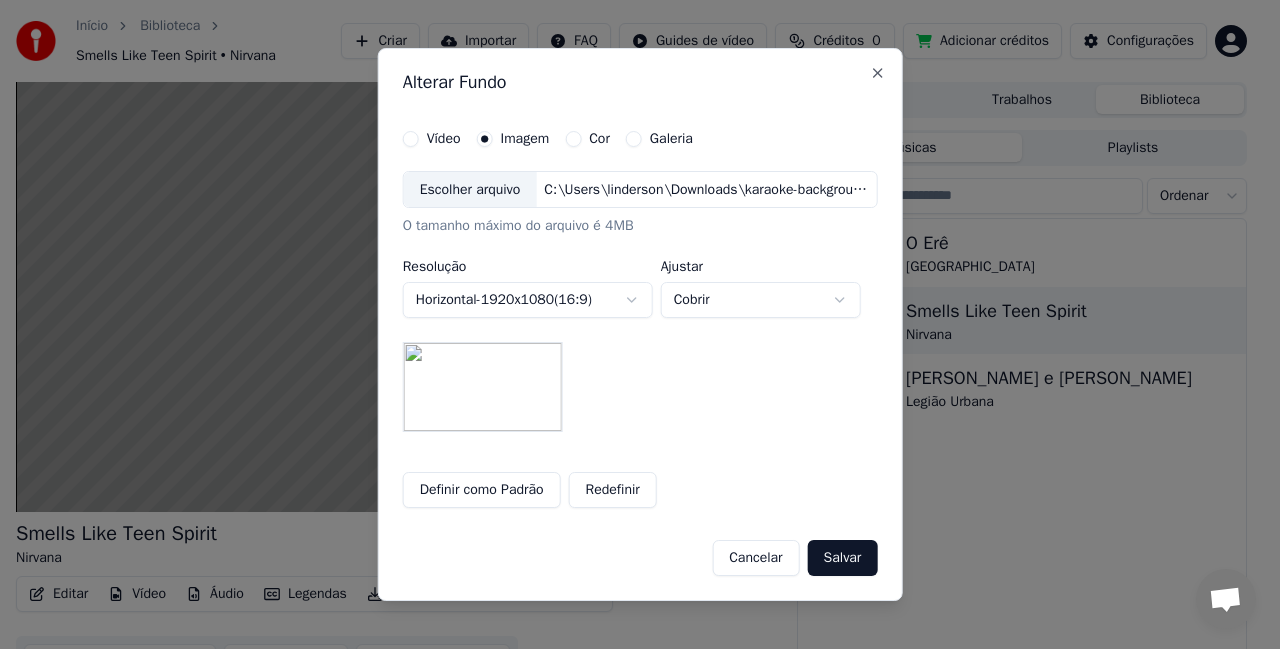 click on "Salvar" at bounding box center [843, 558] 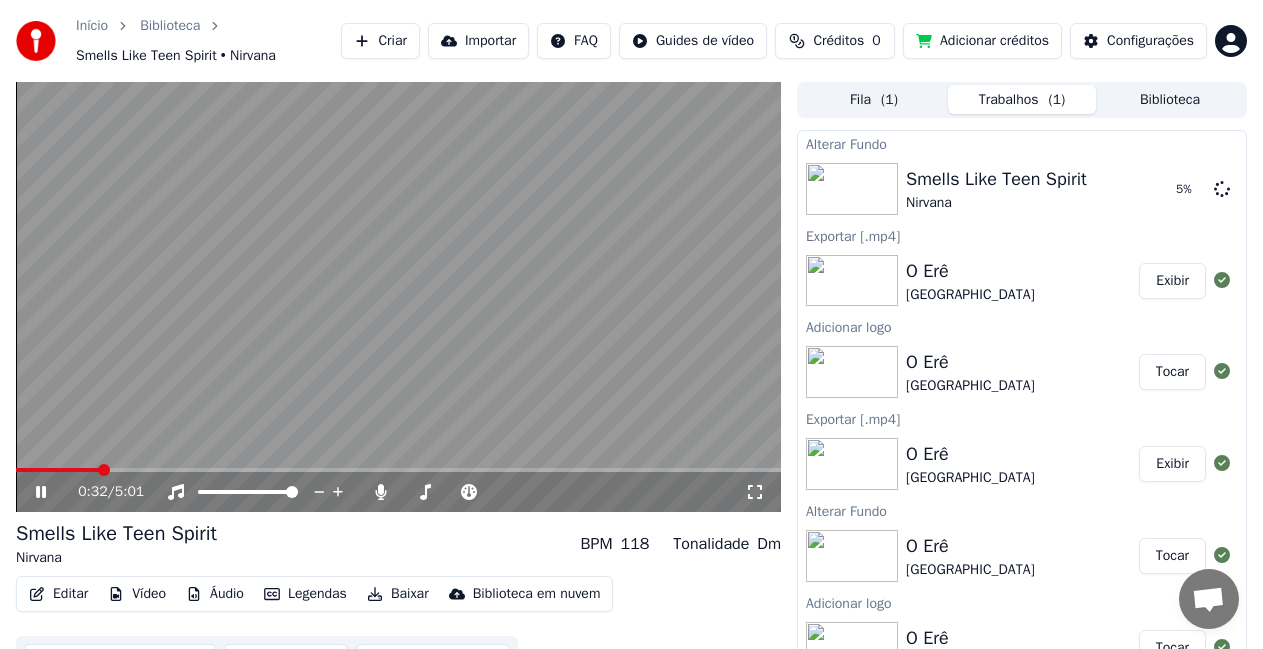 click 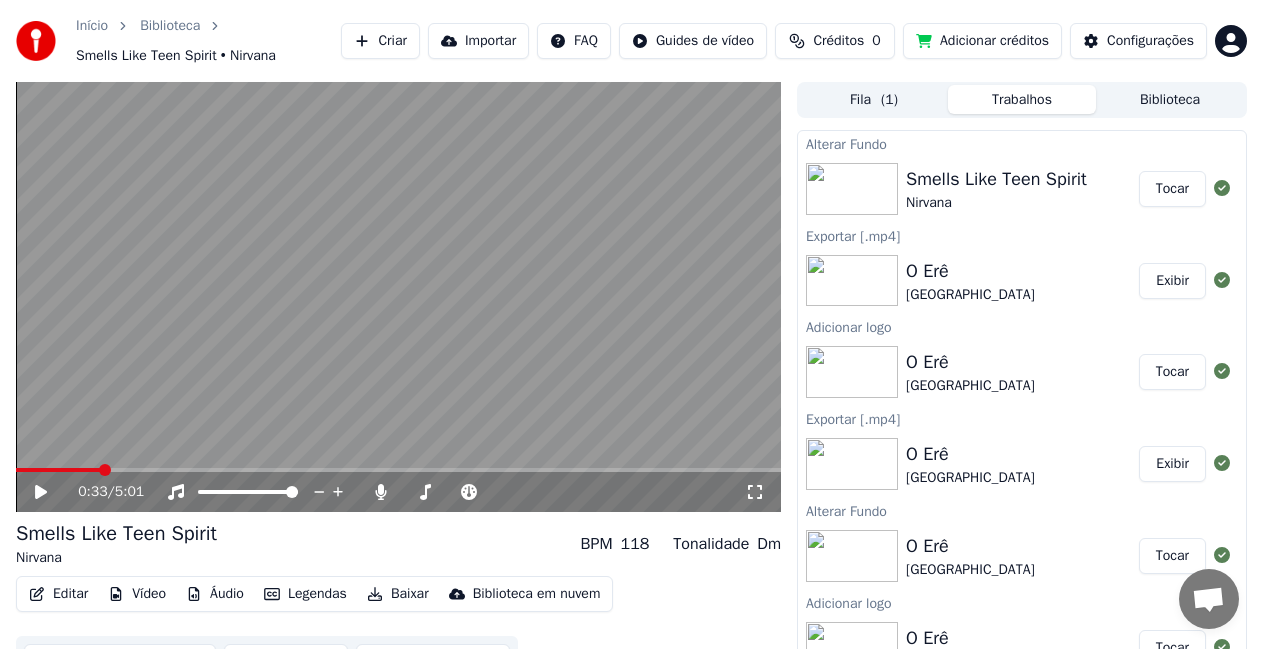 click on "Tocar" at bounding box center [1172, 189] 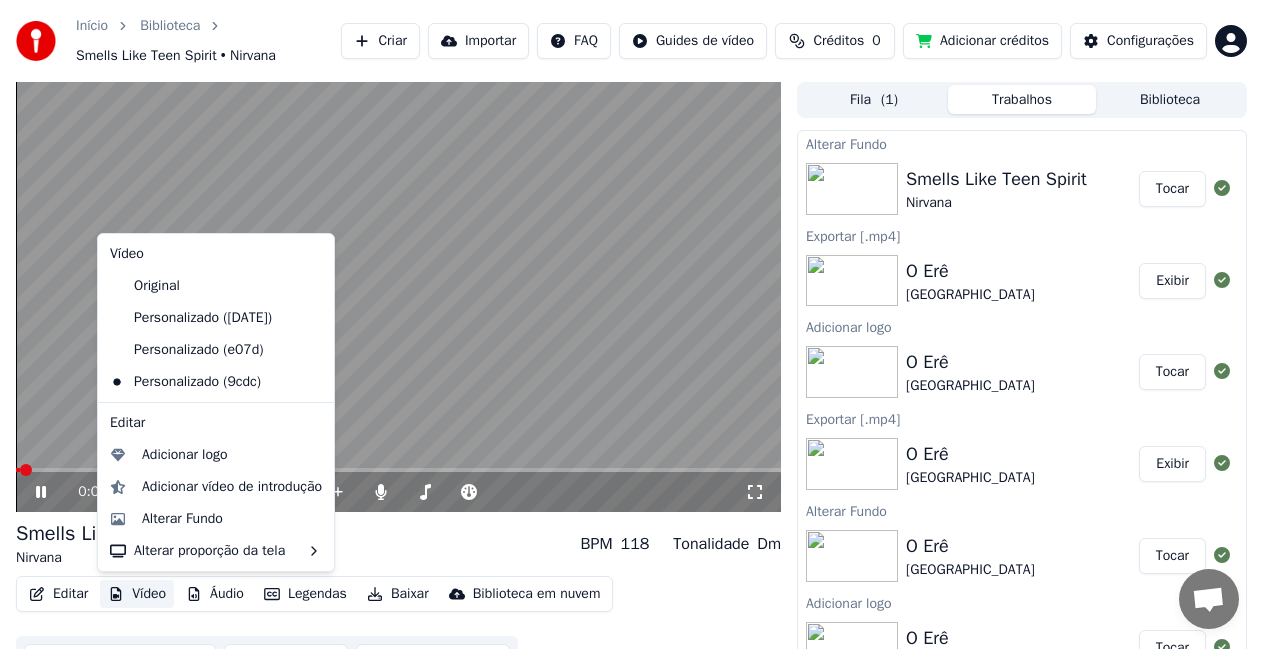 click on "Vídeo" at bounding box center (137, 594) 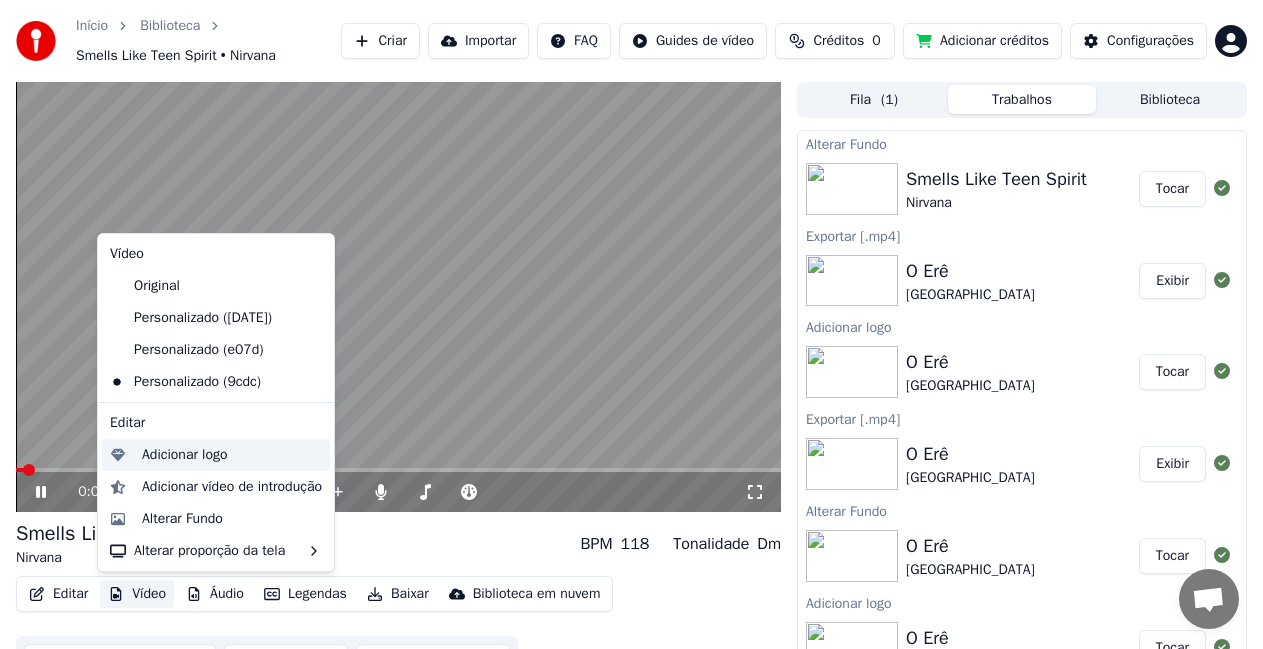 click on "Adicionar logo" at bounding box center (185, 455) 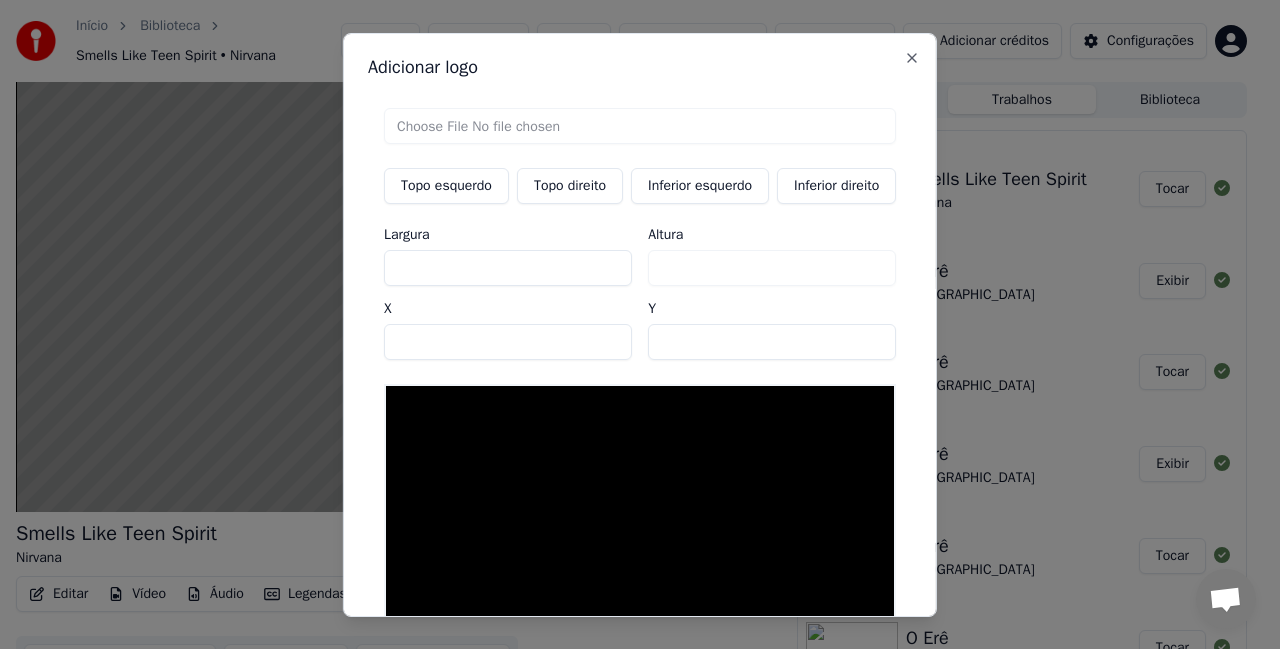 click on "Topo direito" at bounding box center (570, 185) 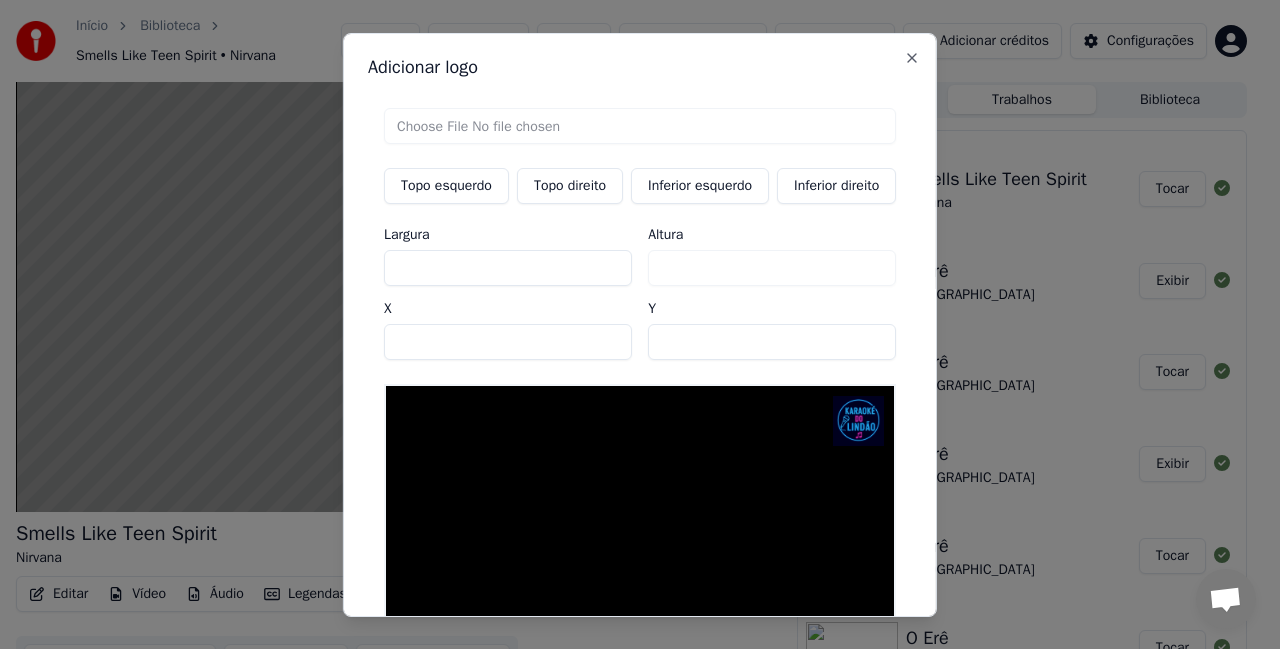 click on "**" at bounding box center [772, 341] 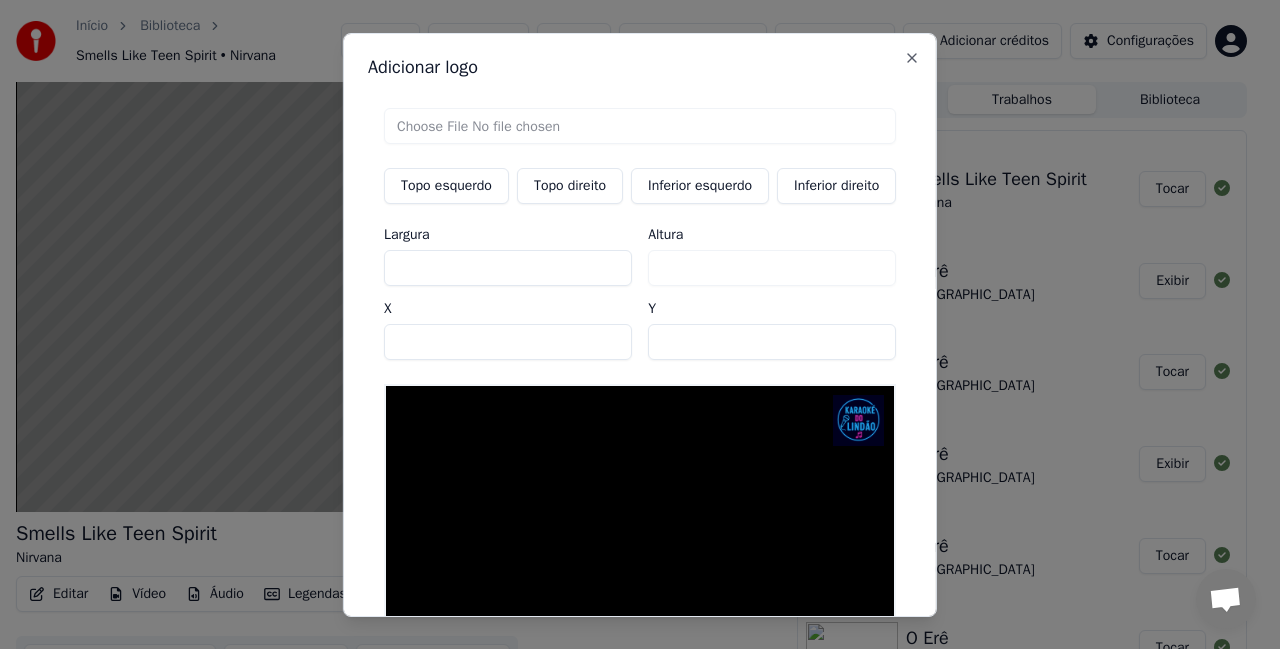 click on "**" at bounding box center (772, 341) 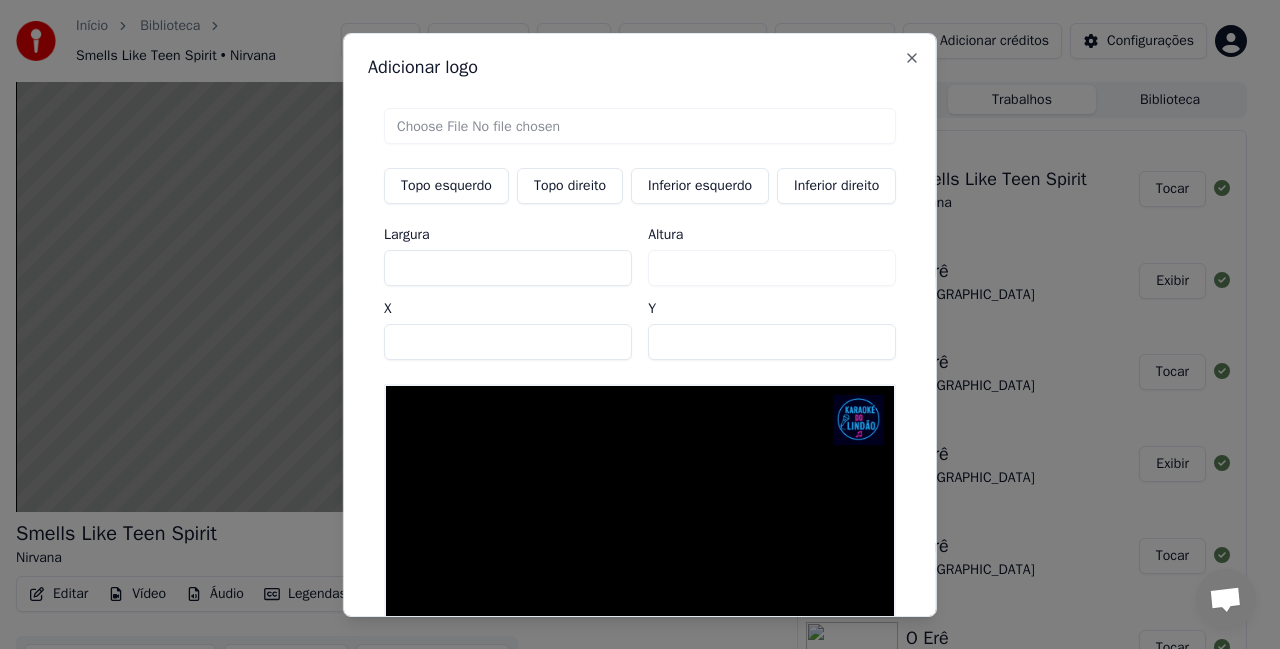 click on "**" at bounding box center (772, 341) 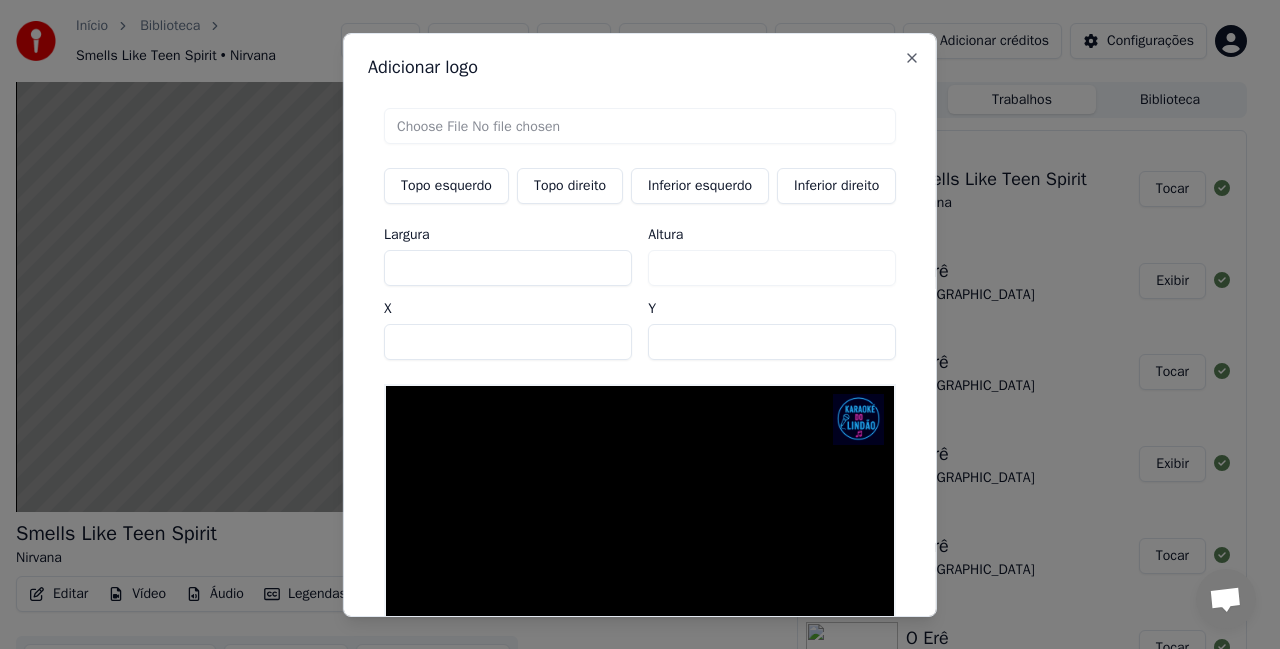 click on "**" at bounding box center (772, 341) 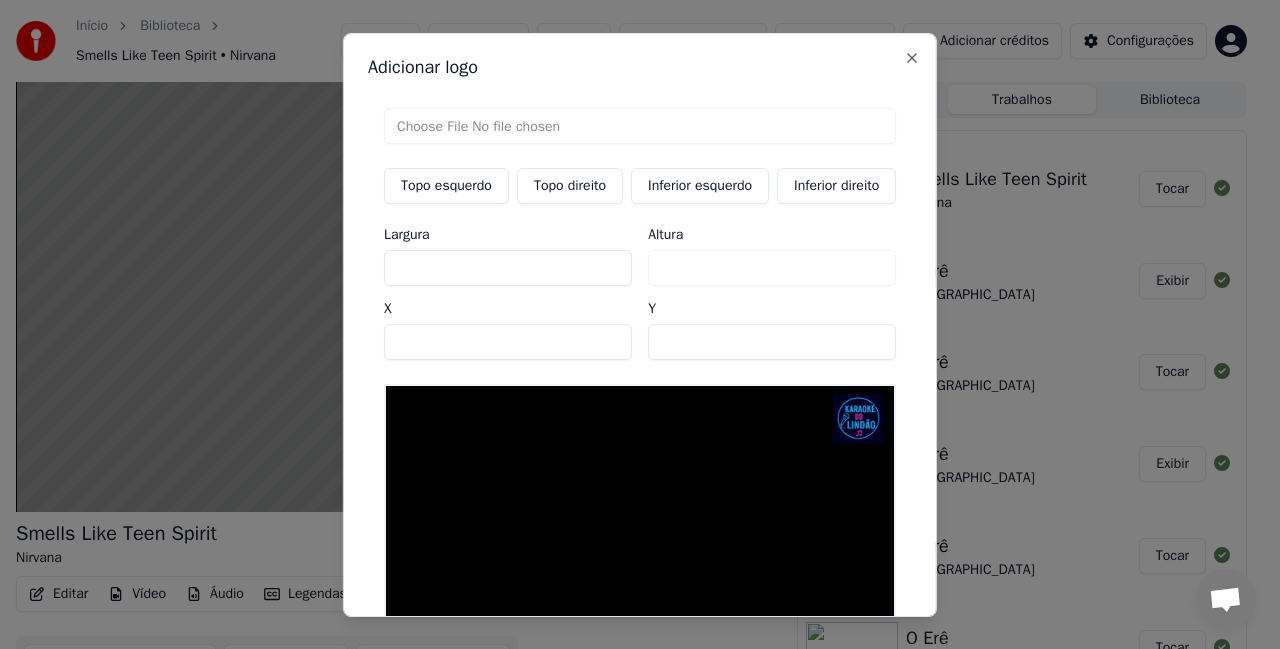 click on "**" at bounding box center (772, 341) 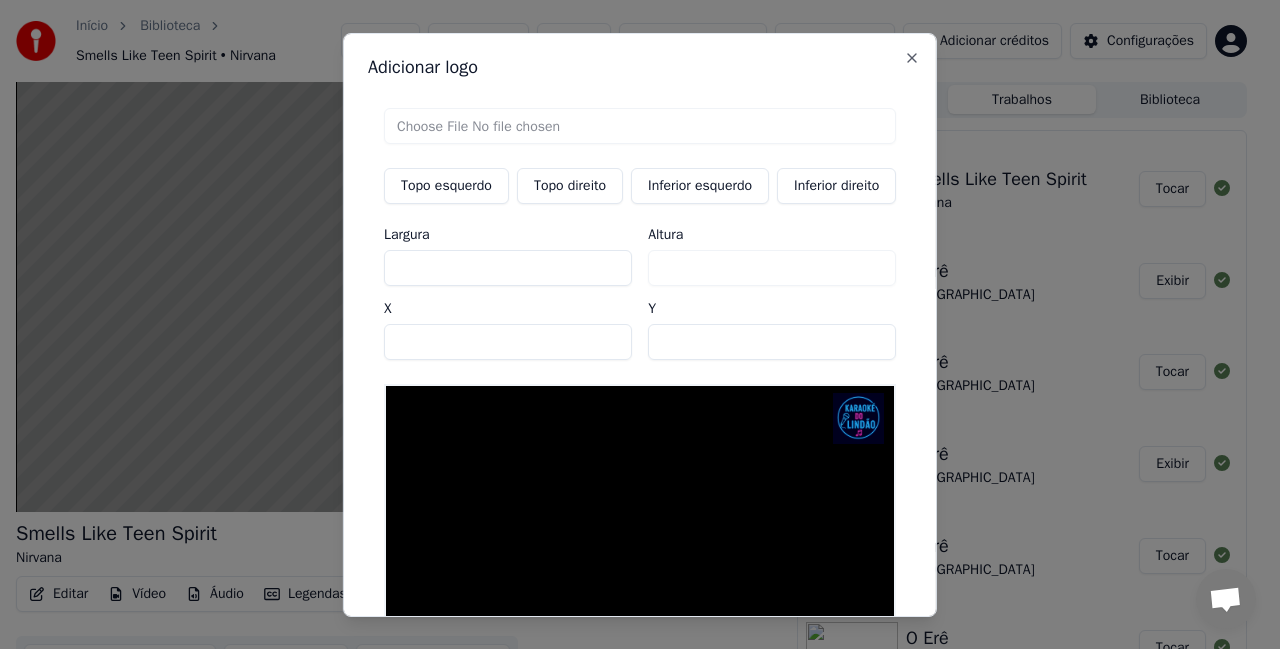 type on "**" 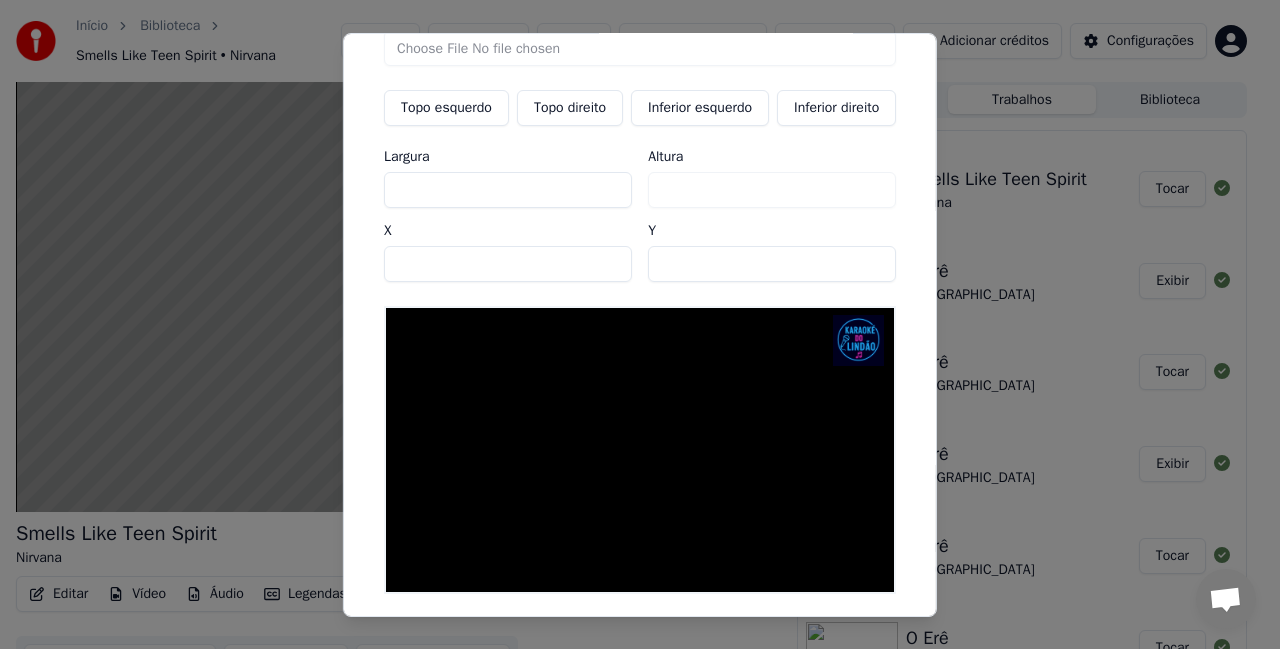 scroll, scrollTop: 171, scrollLeft: 0, axis: vertical 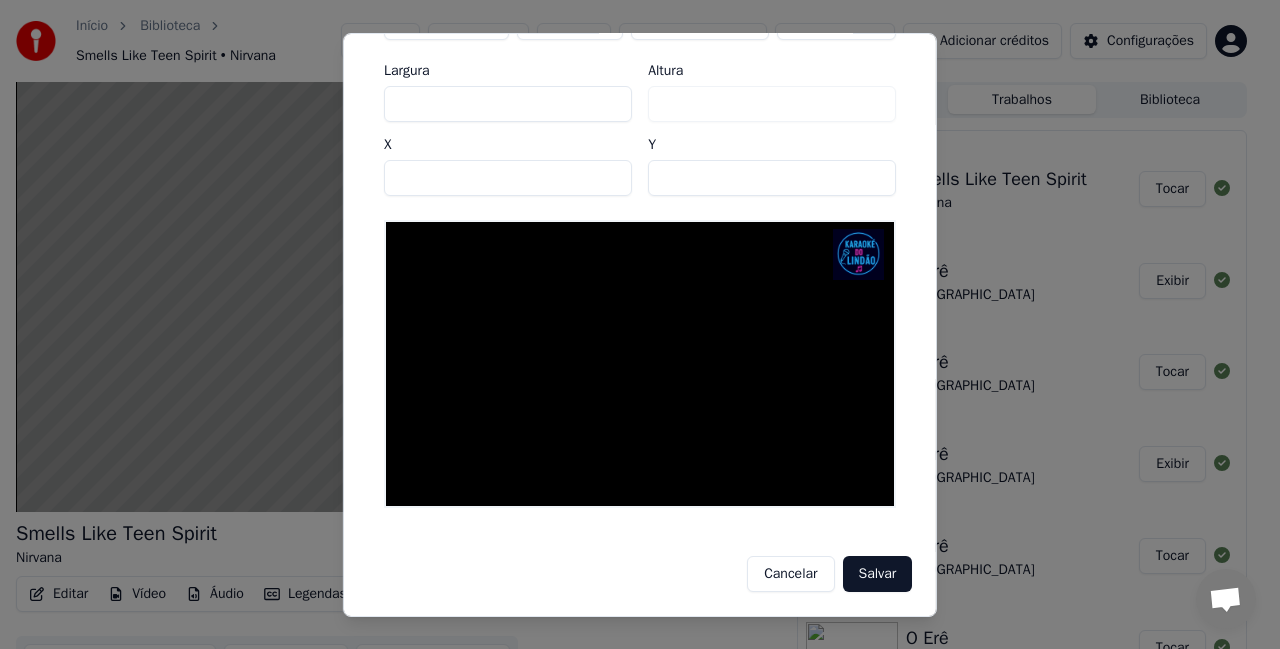 click on "Salvar" at bounding box center (877, 574) 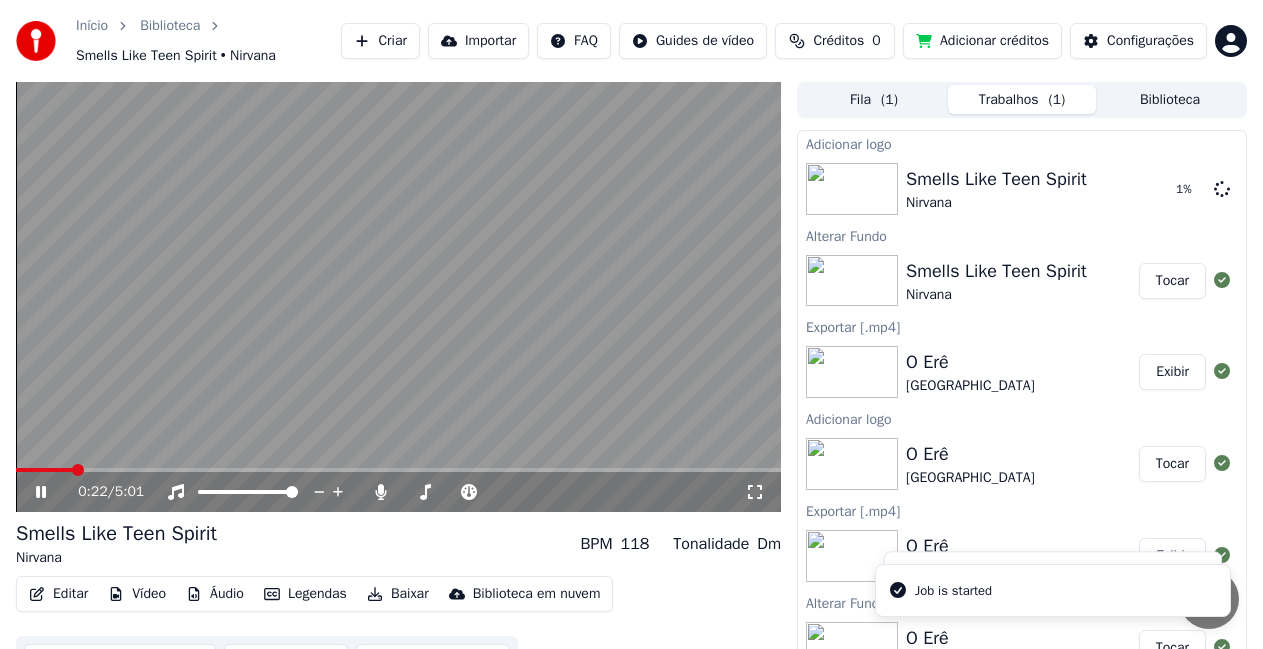 click 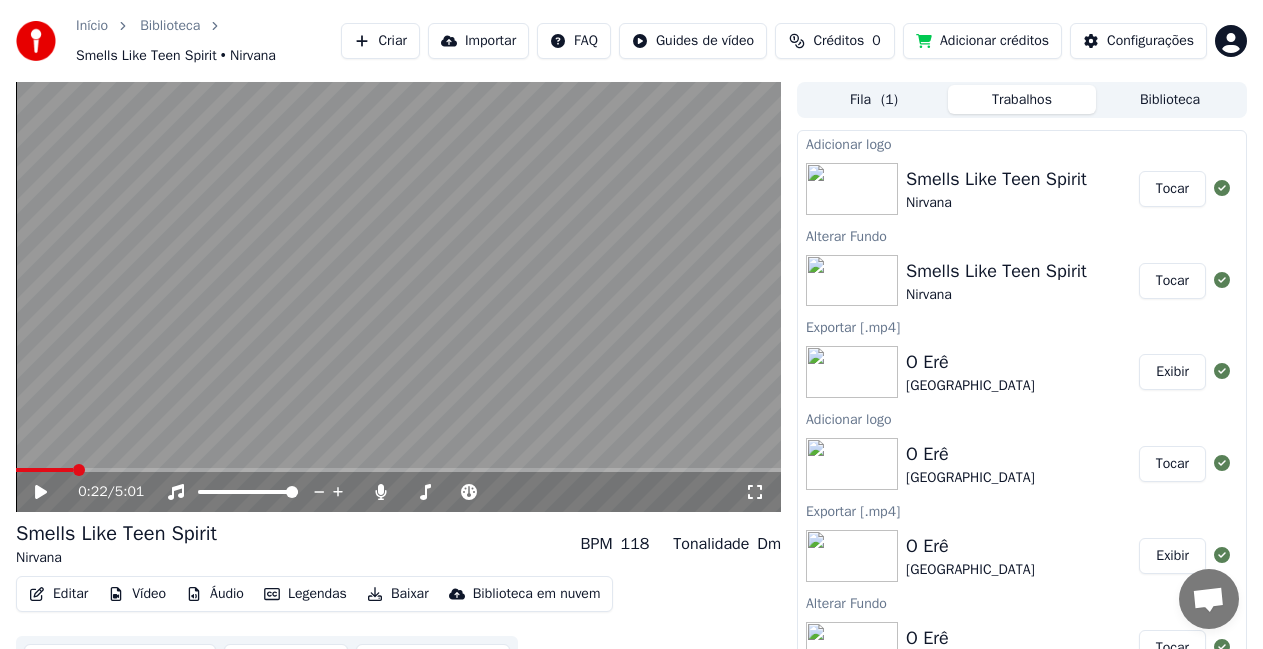 click on "Tocar" at bounding box center (1172, 189) 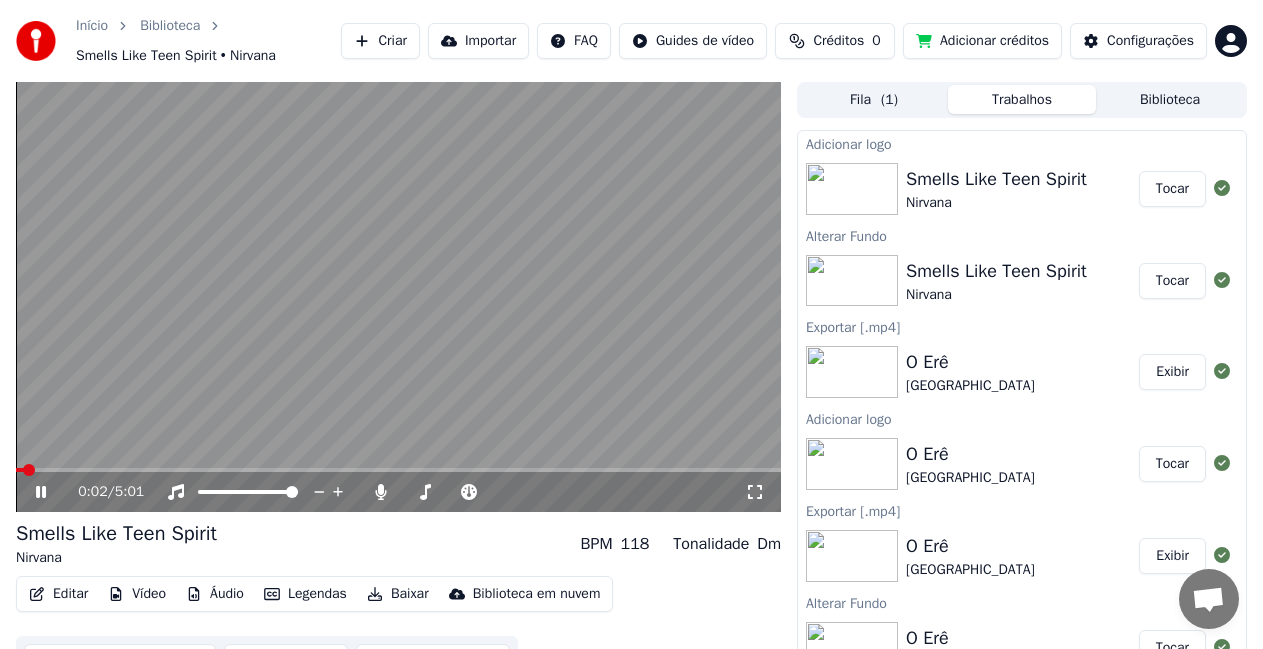 click 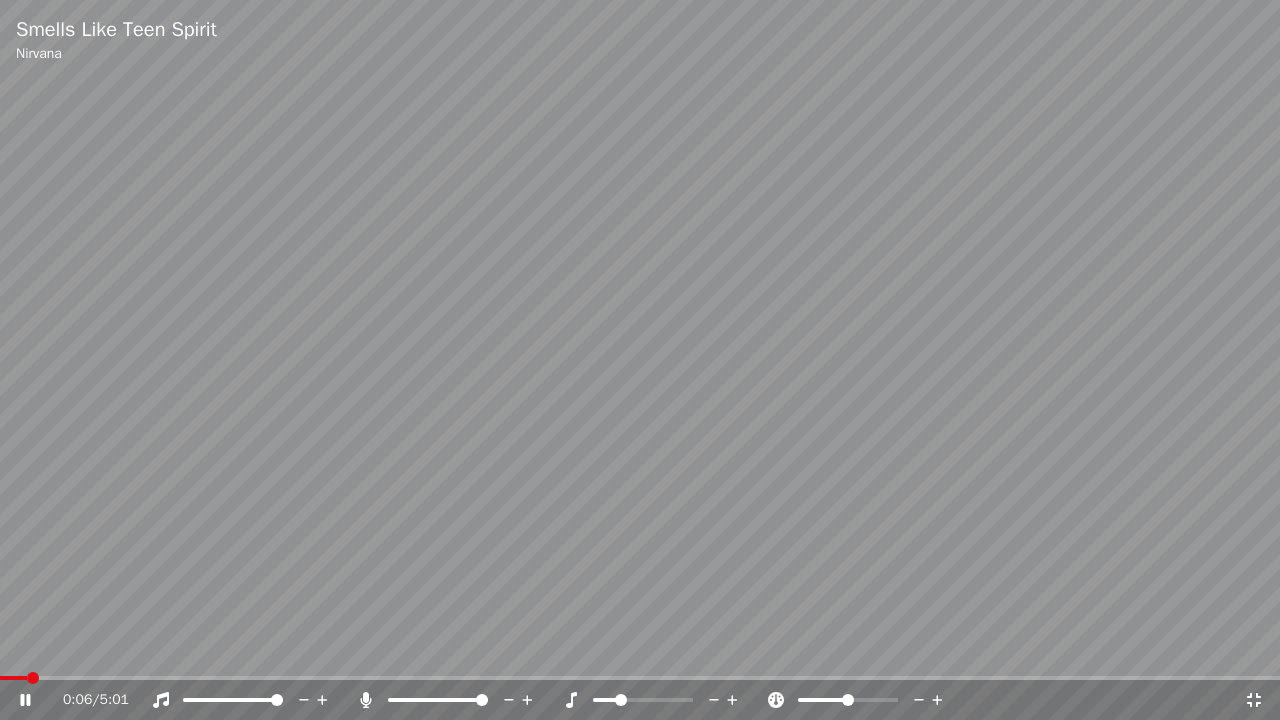 click at bounding box center (640, 360) 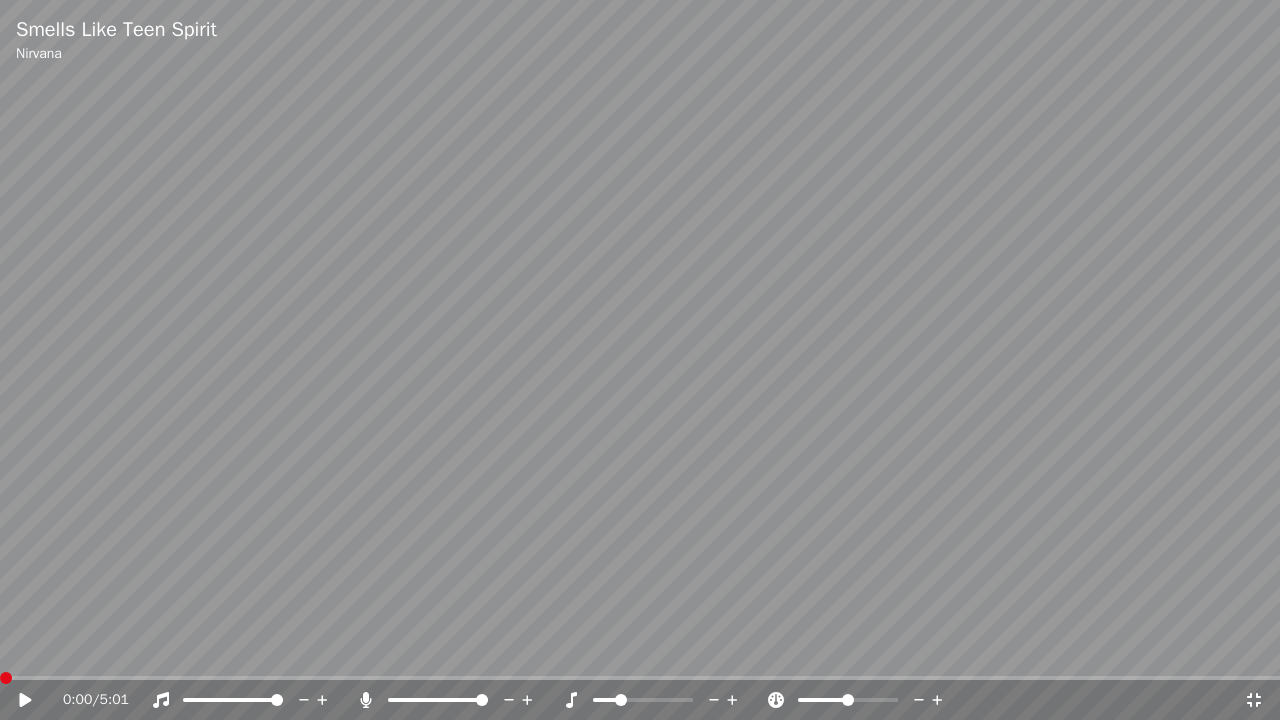 click at bounding box center (6, 678) 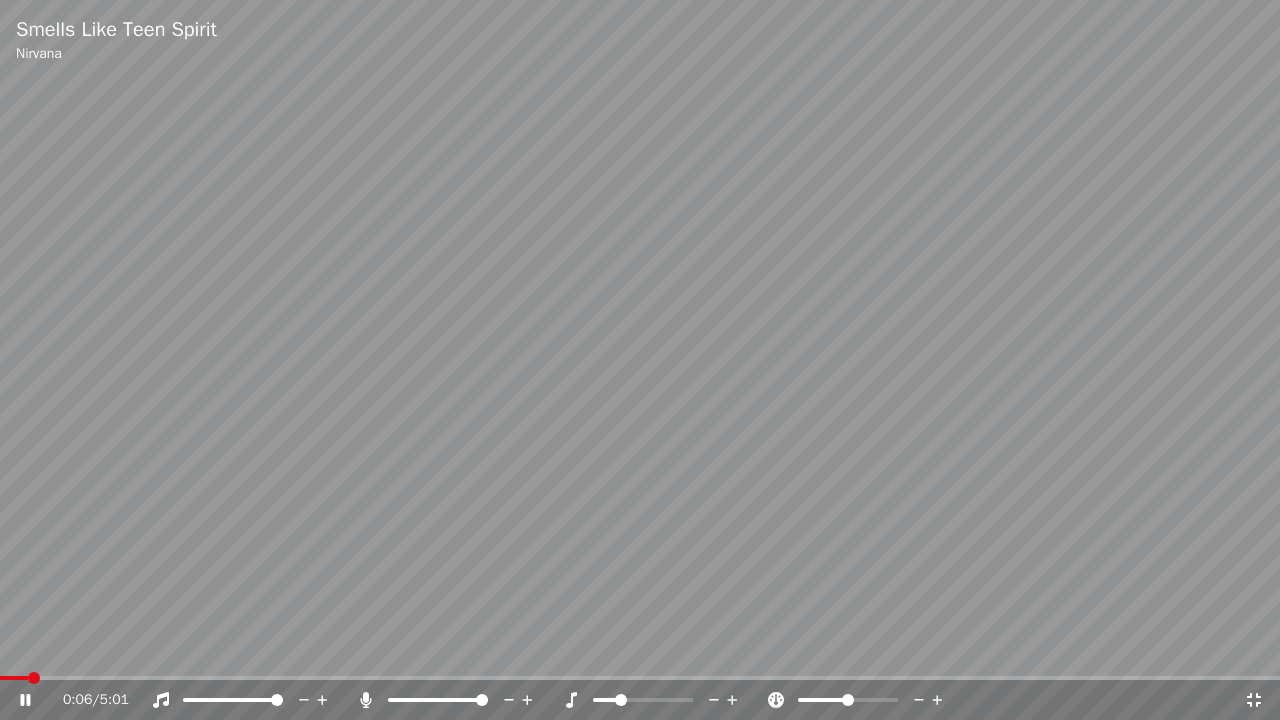 click 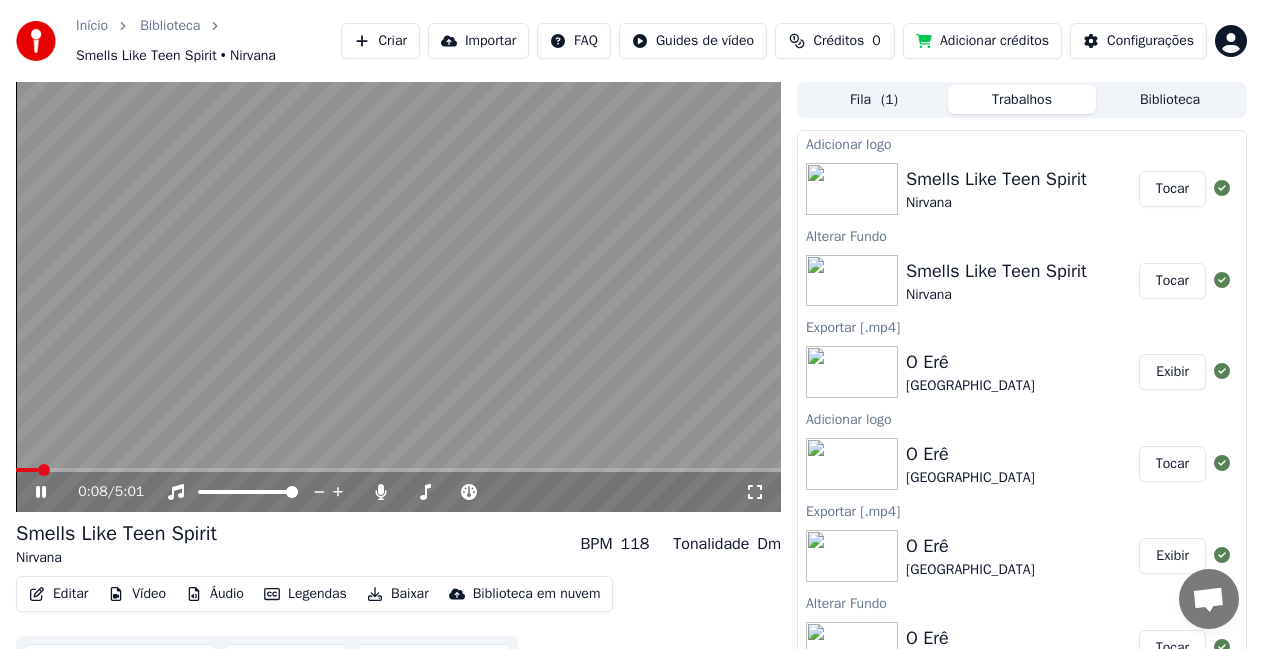 click 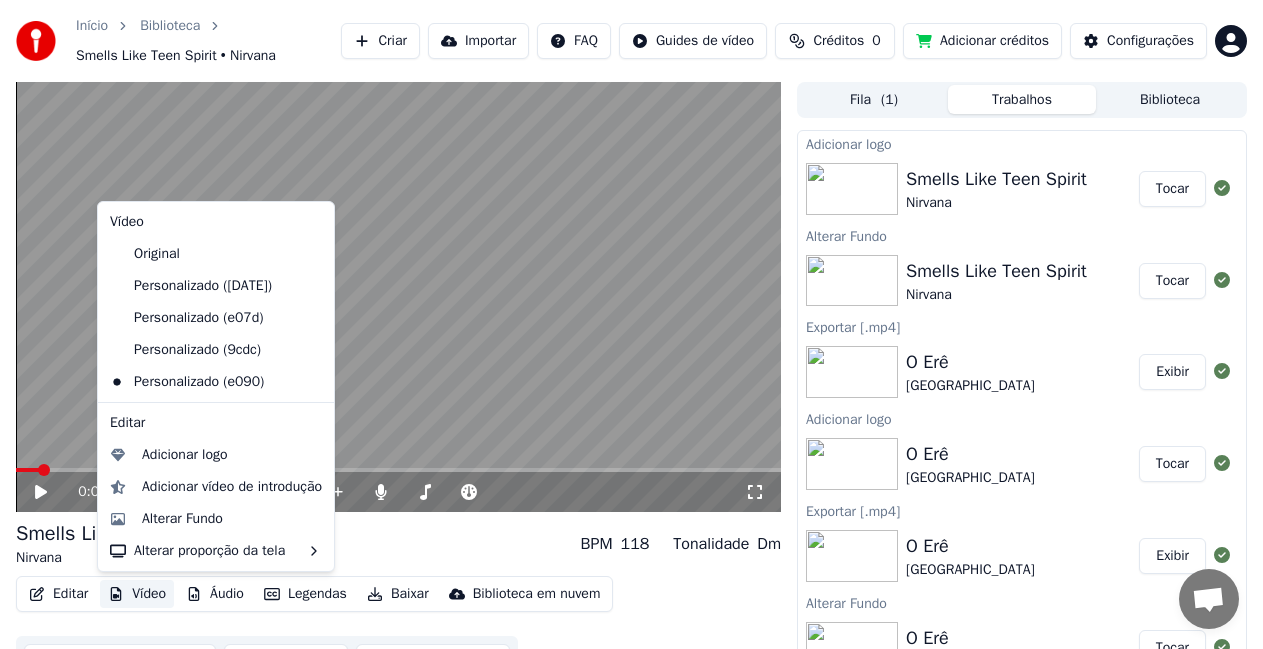 click on "Vídeo" at bounding box center [137, 594] 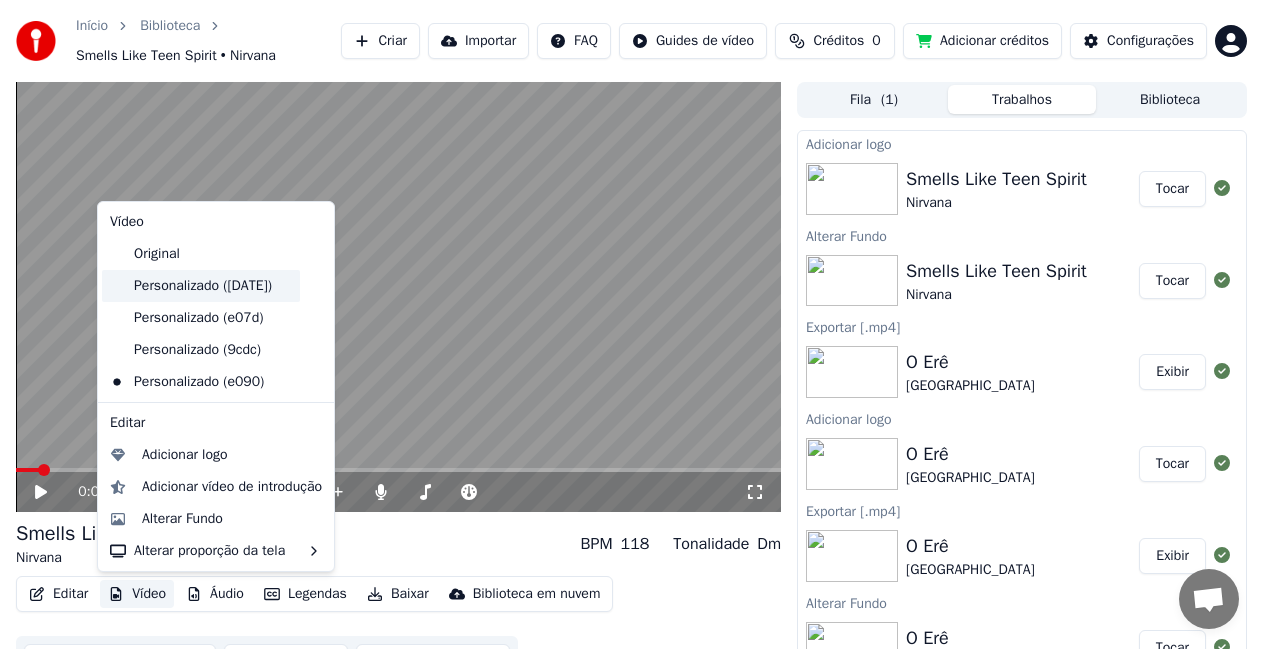 click on "Personalizado ([DATE])" at bounding box center (201, 286) 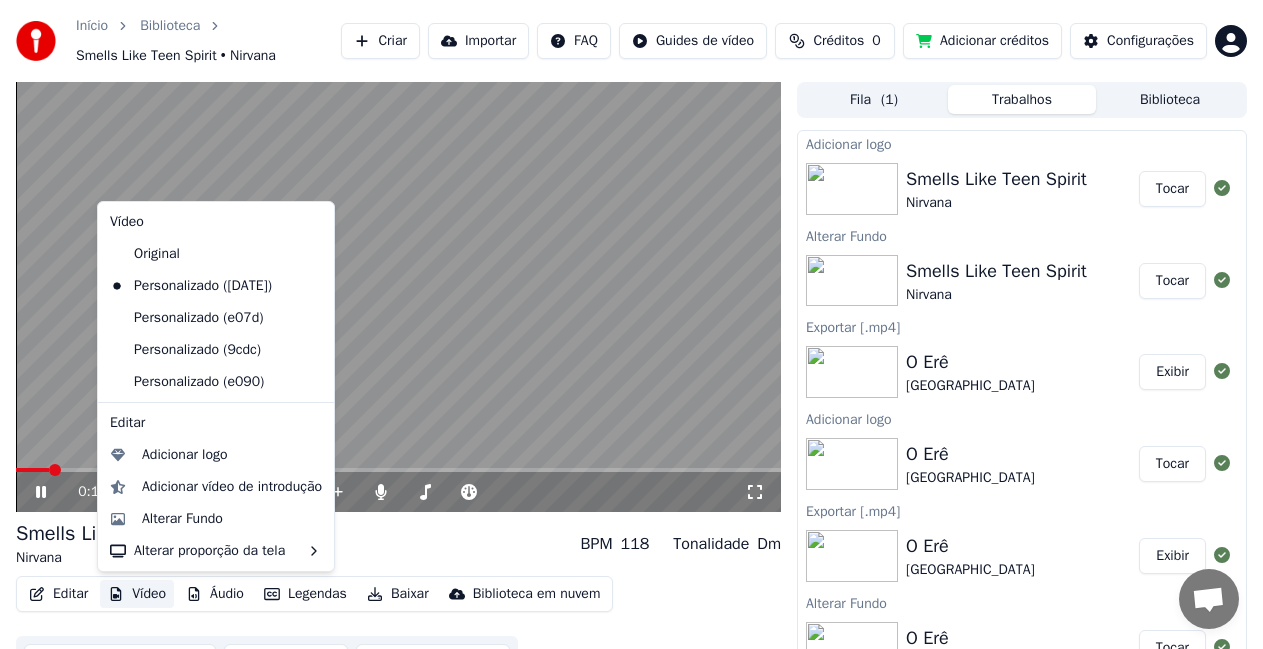 click on "Vídeo" at bounding box center [137, 594] 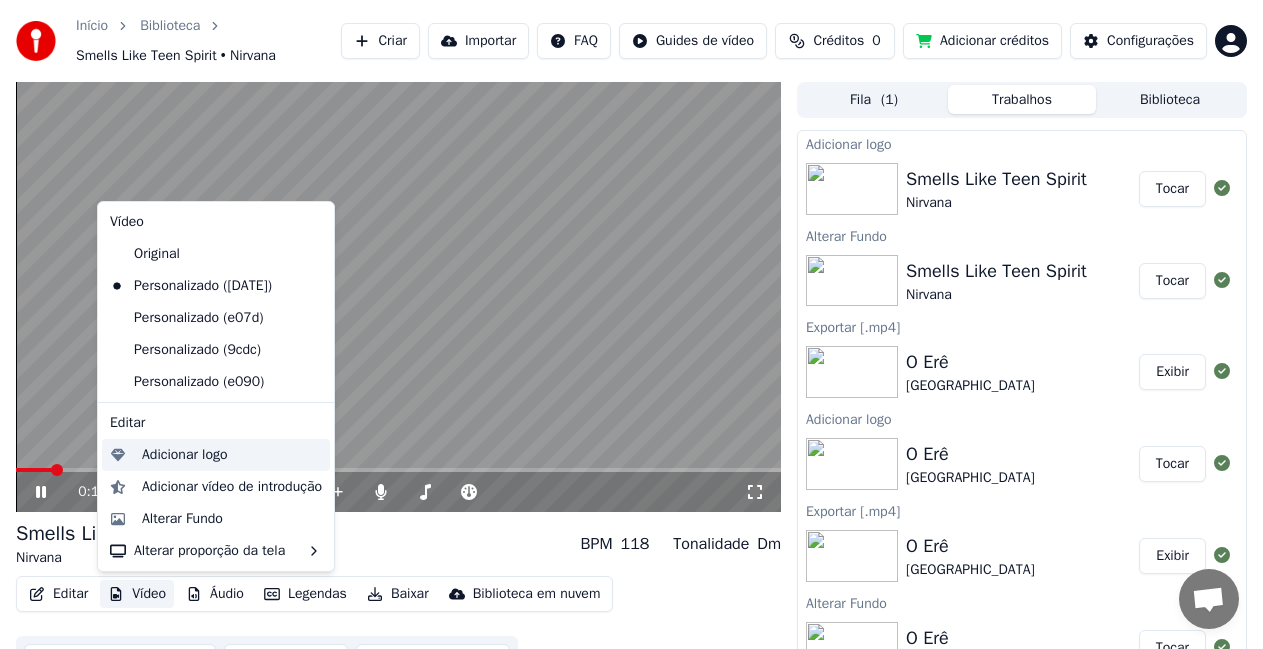 click on "Adicionar logo" at bounding box center (185, 455) 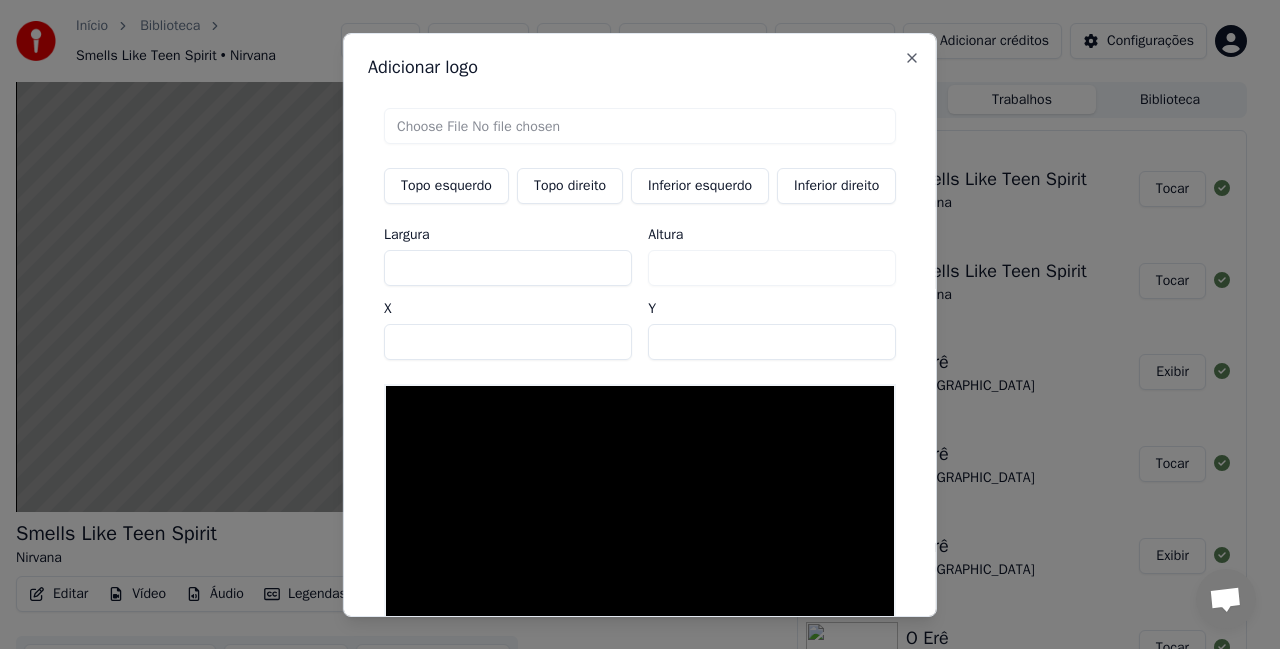 click at bounding box center (640, 125) 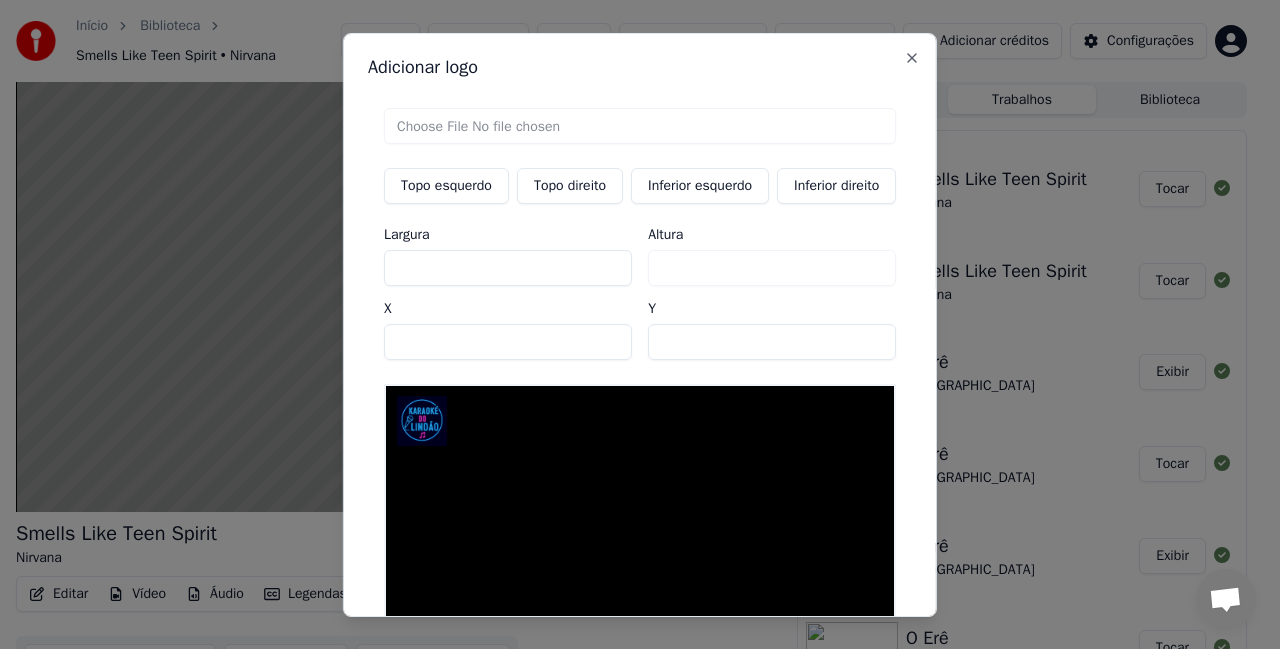 click on "Topo direito" at bounding box center (570, 185) 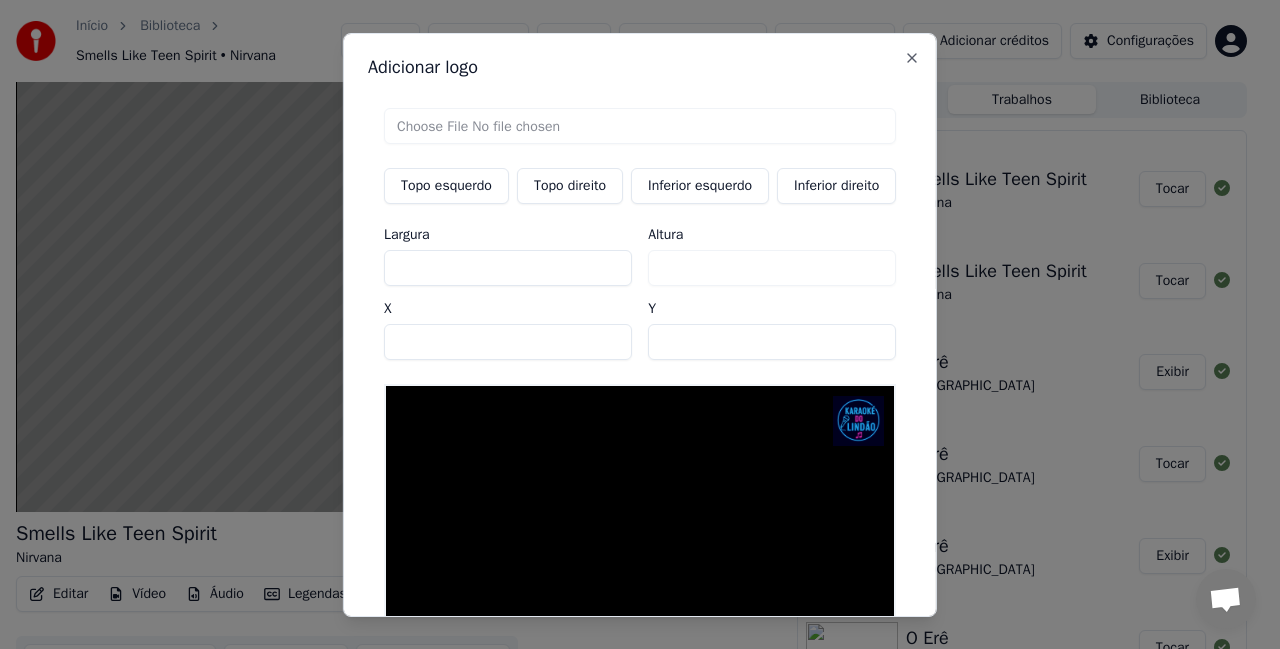 drag, startPoint x: 711, startPoint y: 346, endPoint x: 627, endPoint y: 346, distance: 84 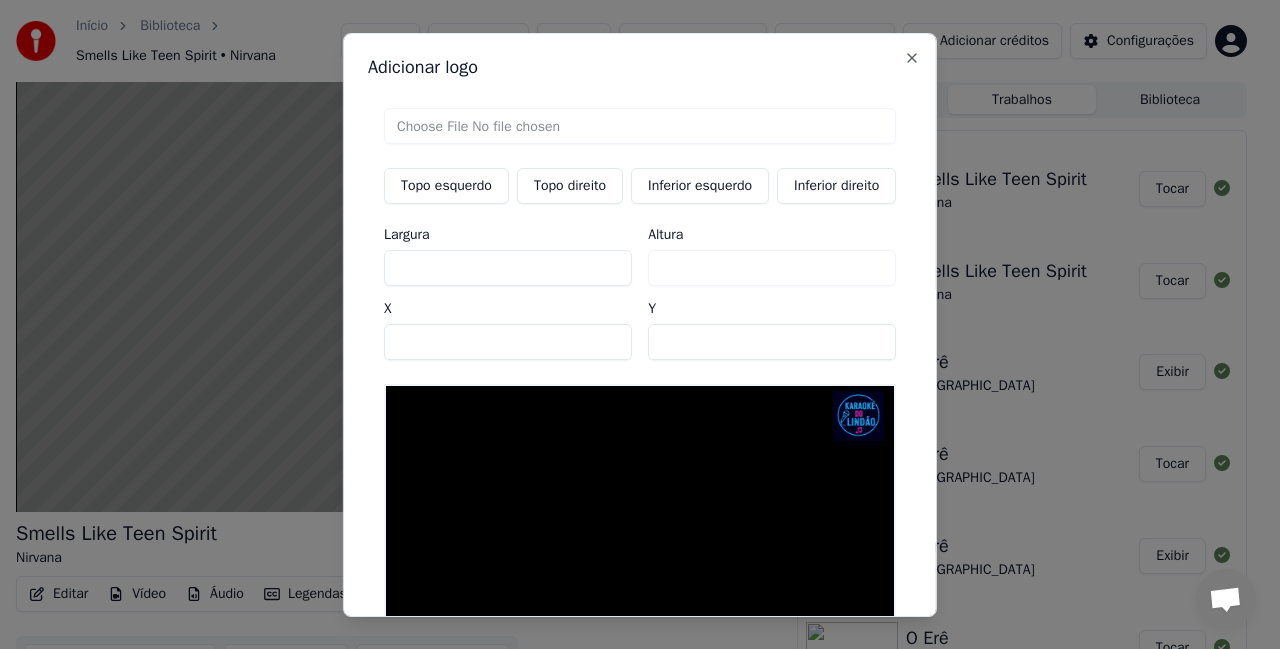 type on "**" 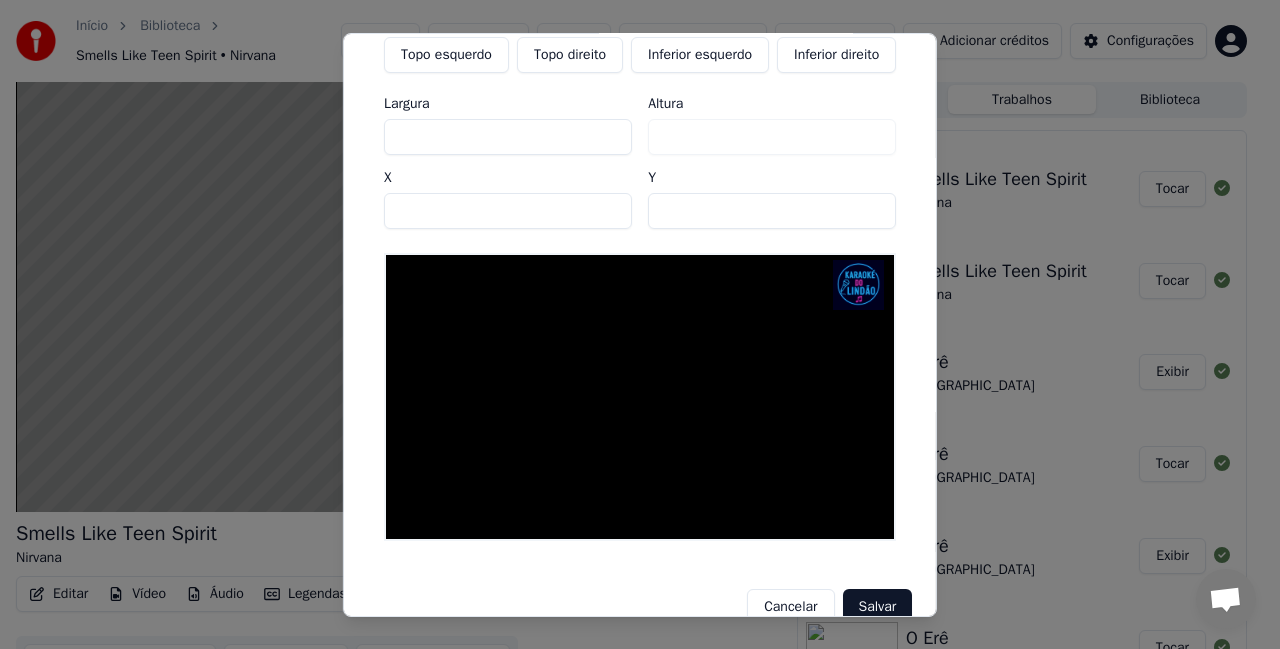 scroll, scrollTop: 171, scrollLeft: 0, axis: vertical 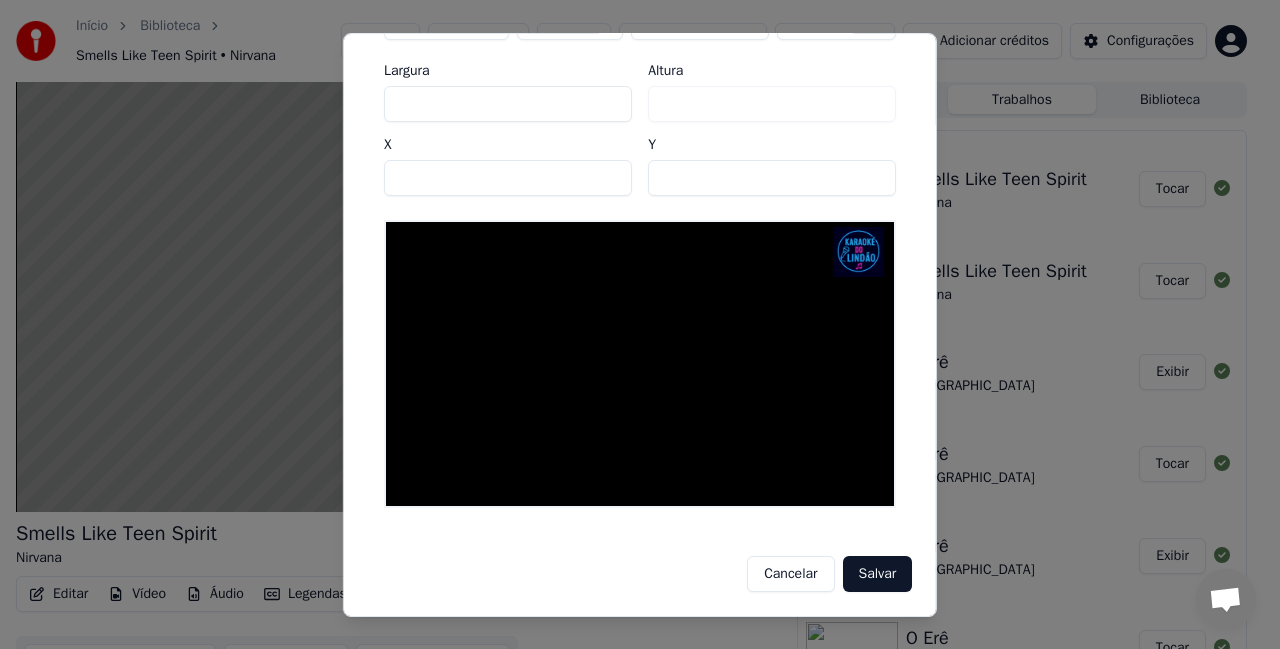 click on "Salvar" at bounding box center [877, 574] 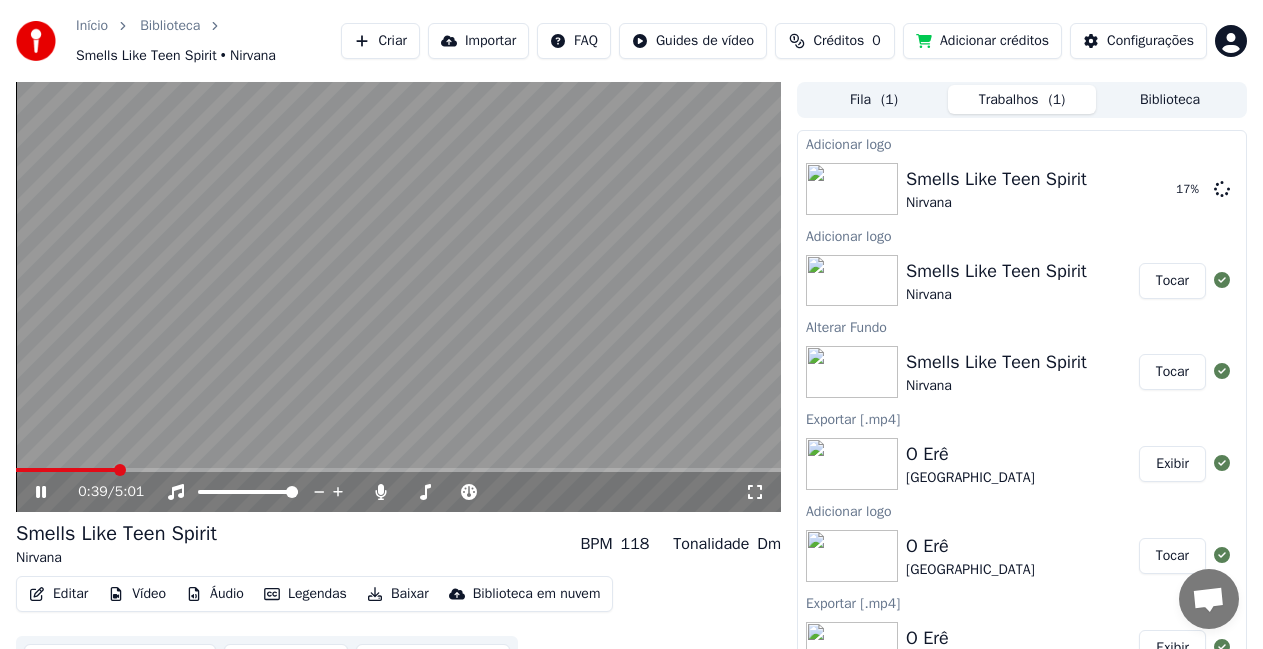 click on "0:39  /  5:01" at bounding box center (398, 492) 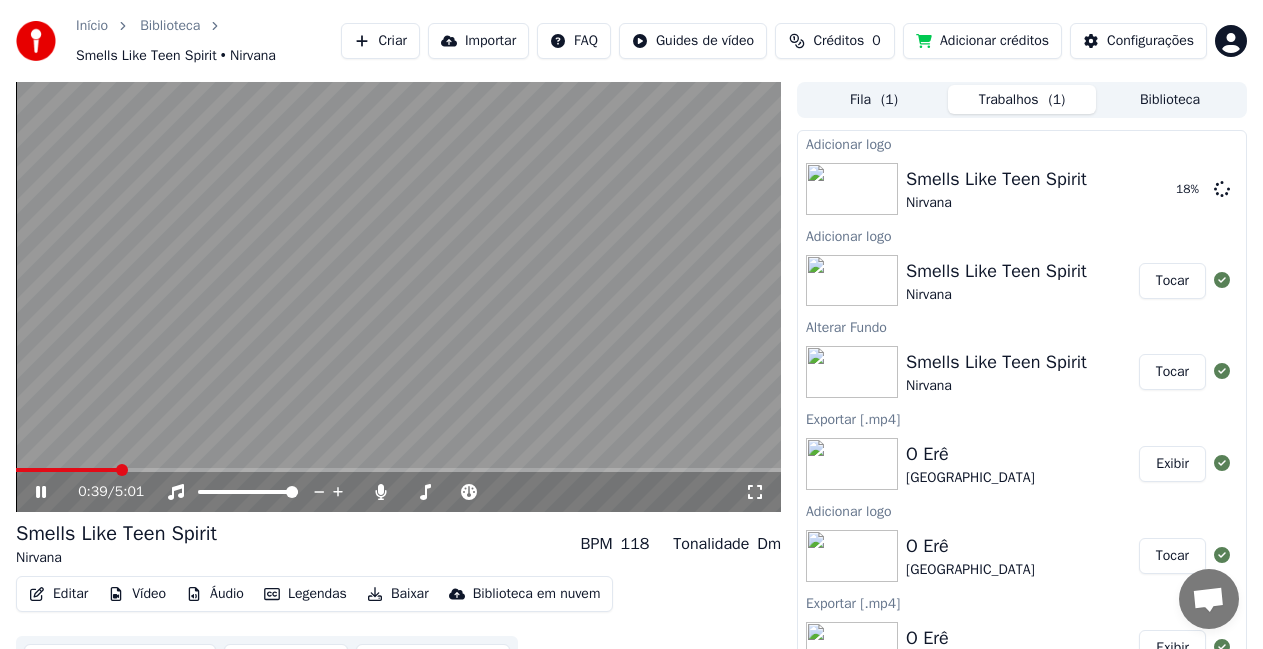 click 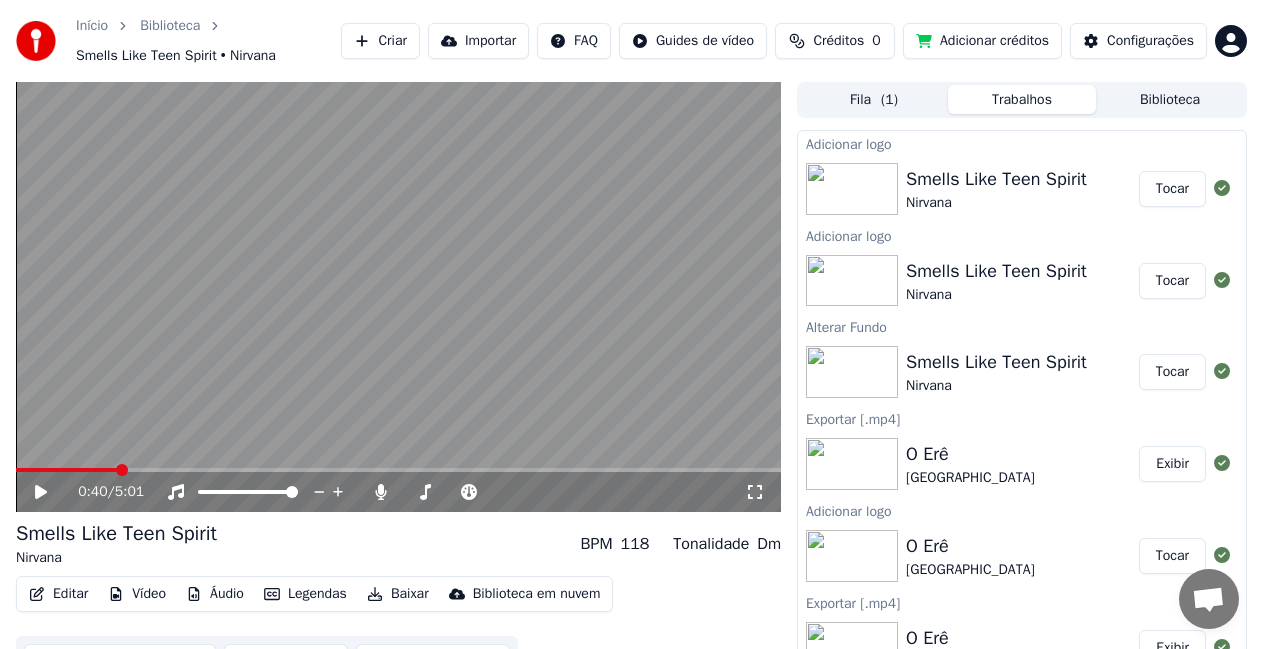click on "Tocar" at bounding box center [1172, 189] 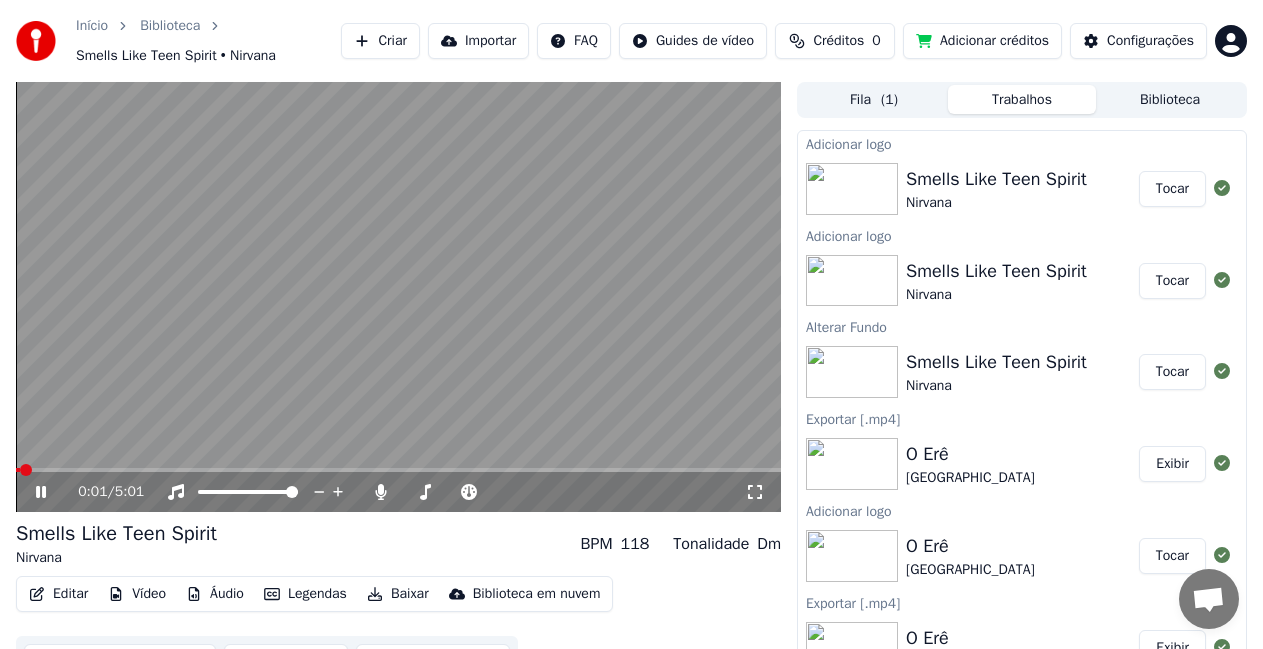 click 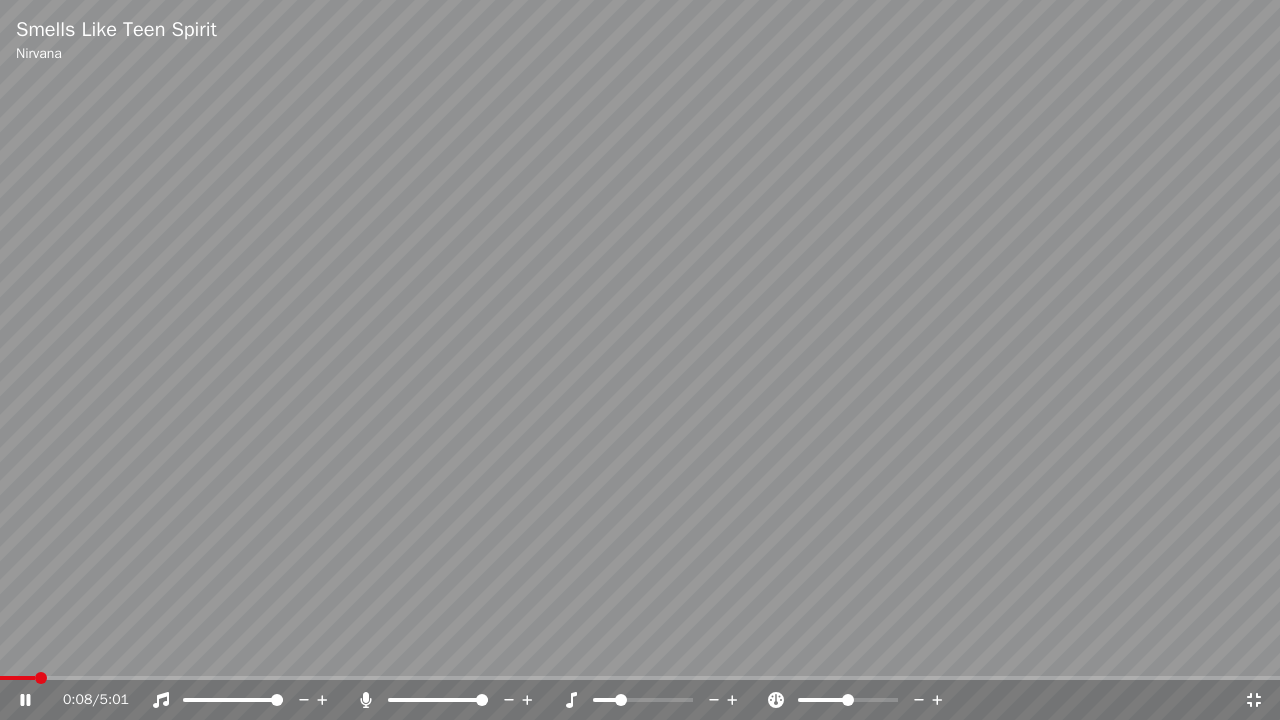 click at bounding box center [640, 360] 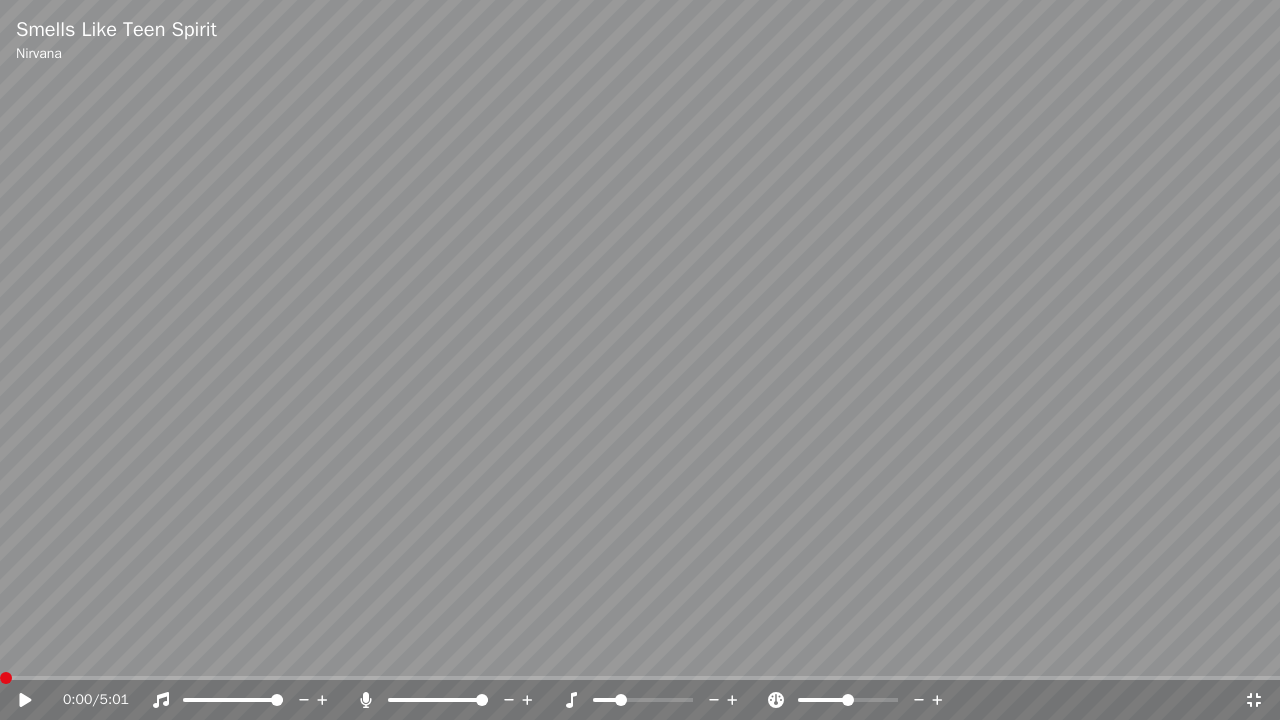 click at bounding box center [6, 678] 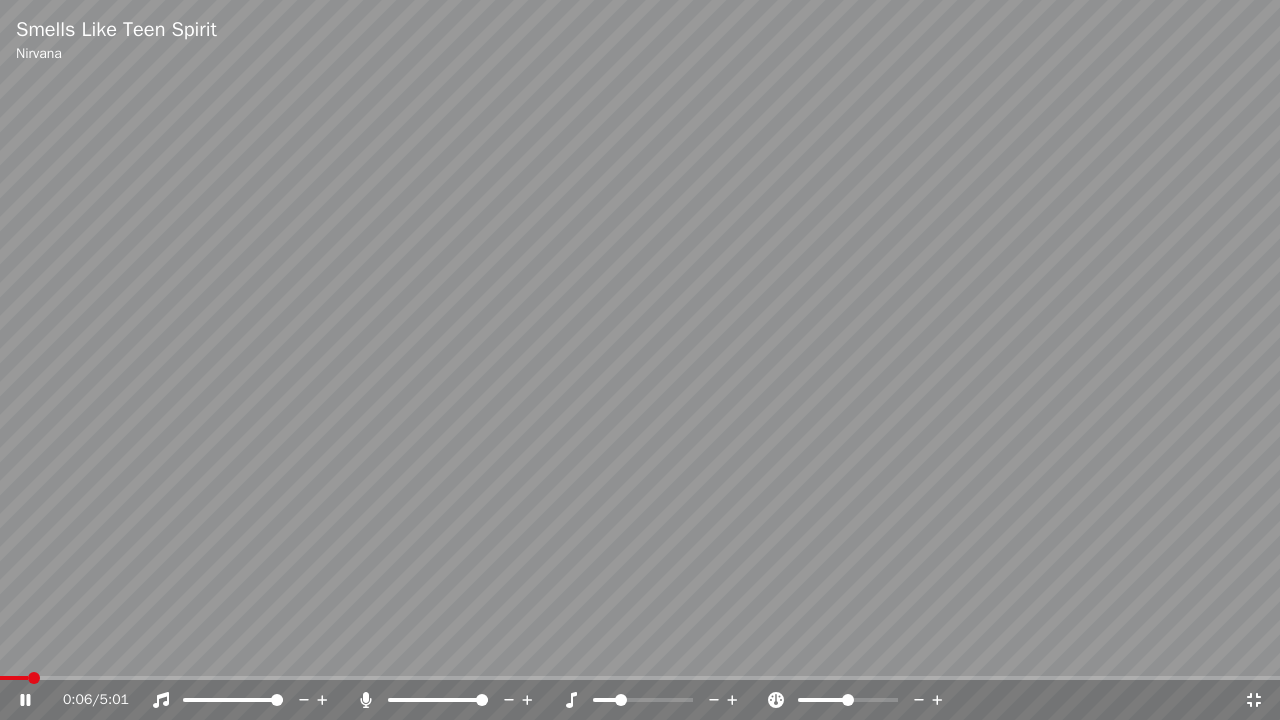 click 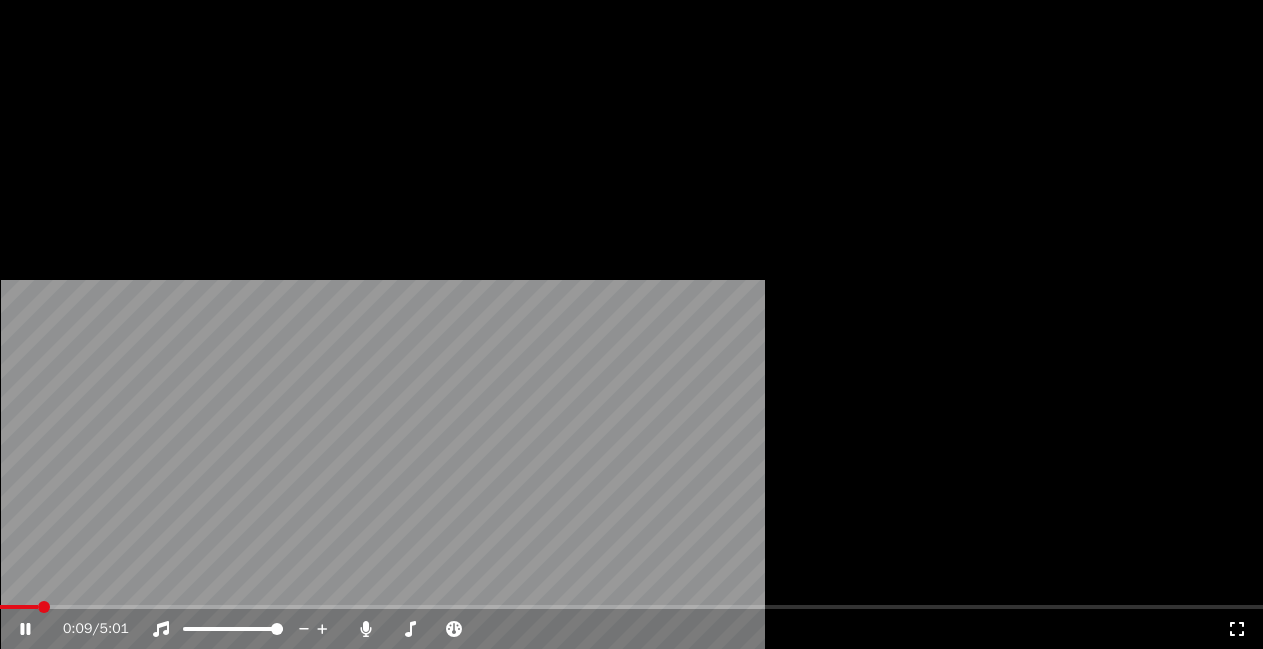 click on "Vídeo" at bounding box center [137, 164] 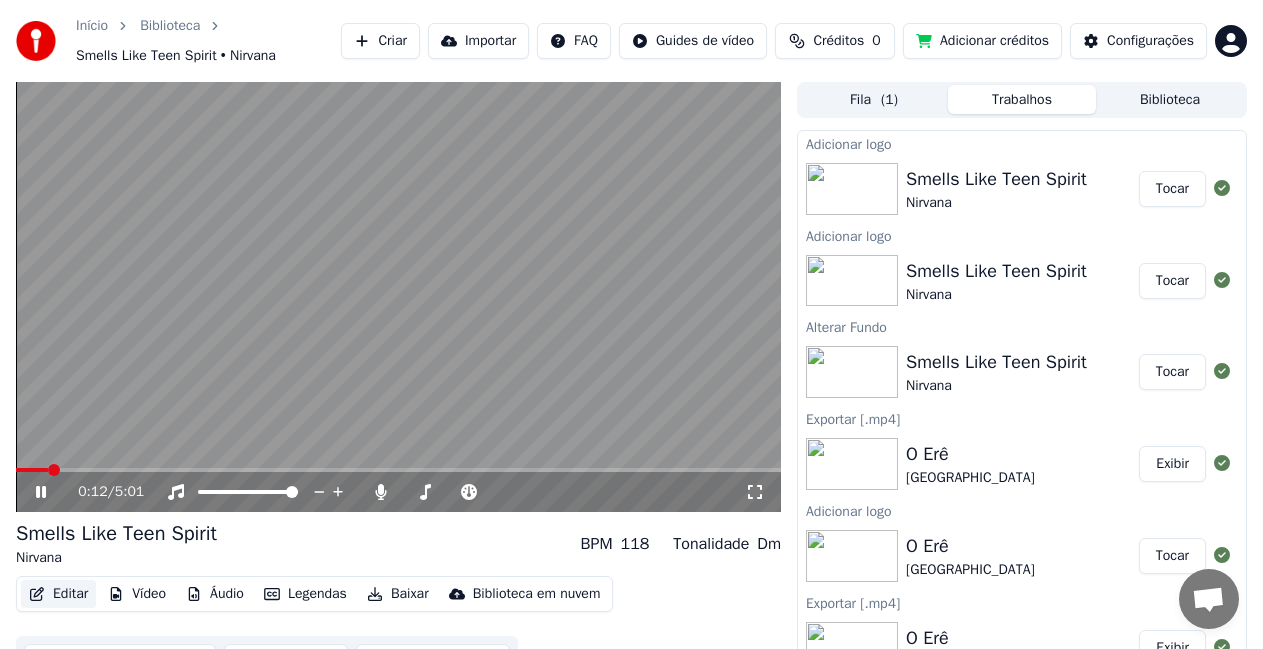 click on "Editar" at bounding box center (58, 594) 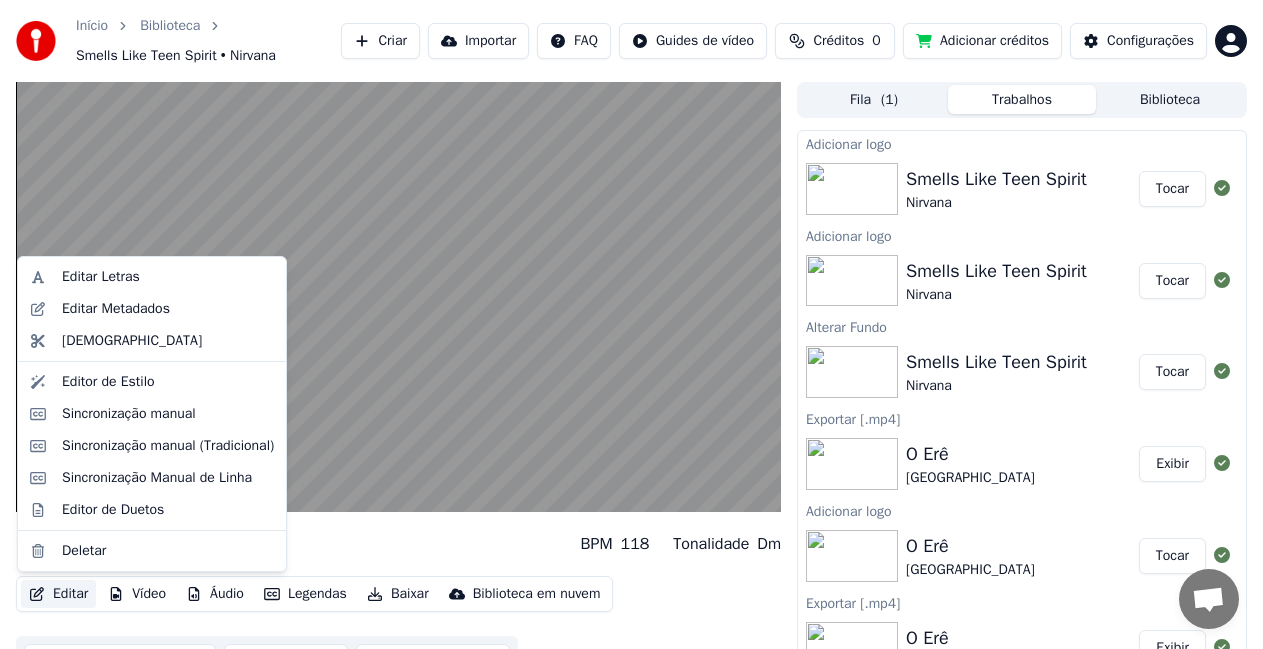 click on "Editar" at bounding box center (58, 594) 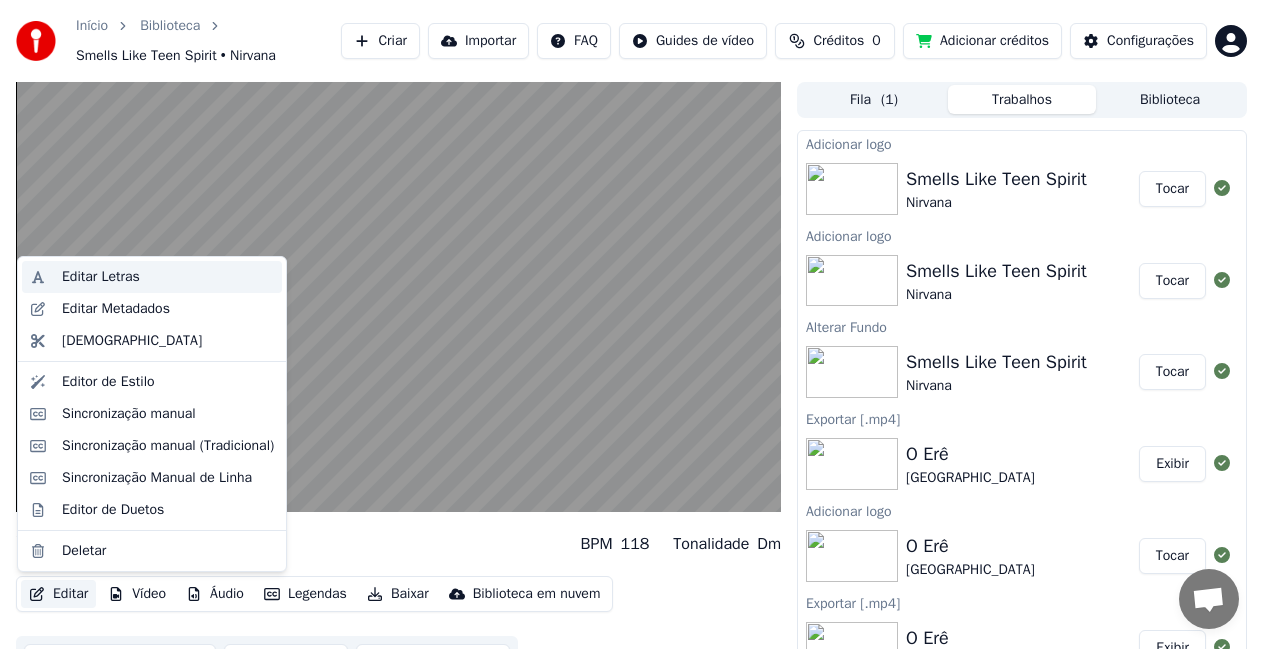 click on "Editar Letras" at bounding box center (101, 277) 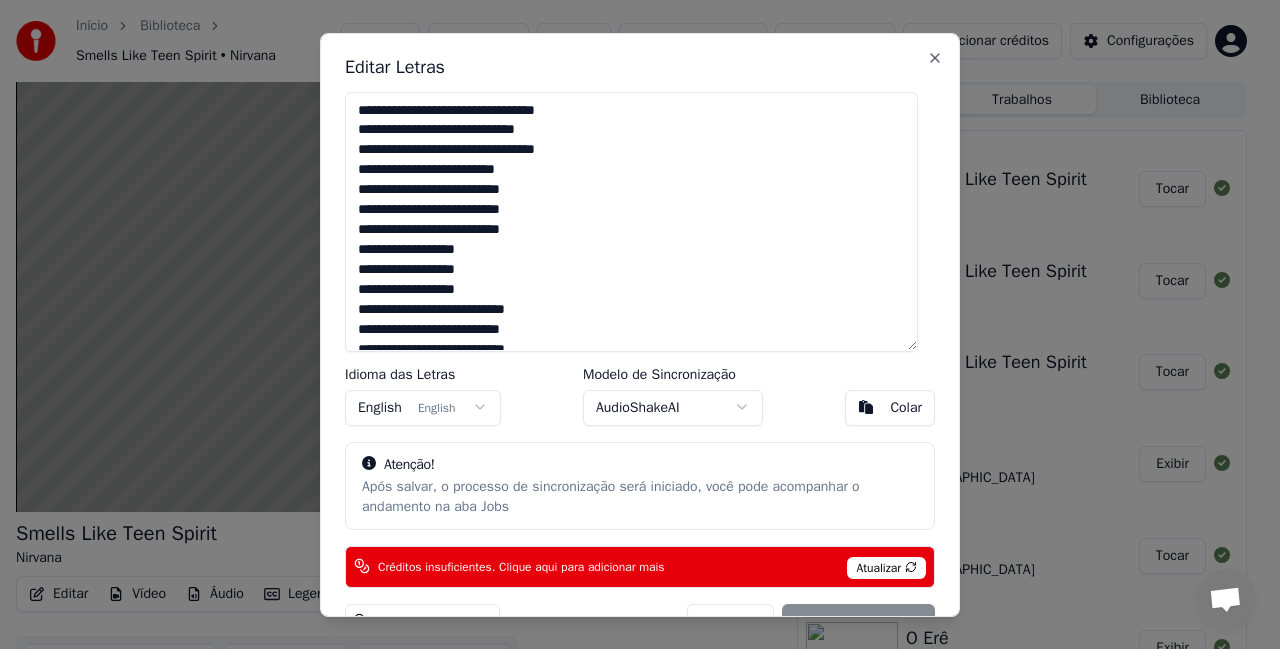 scroll, scrollTop: 48, scrollLeft: 0, axis: vertical 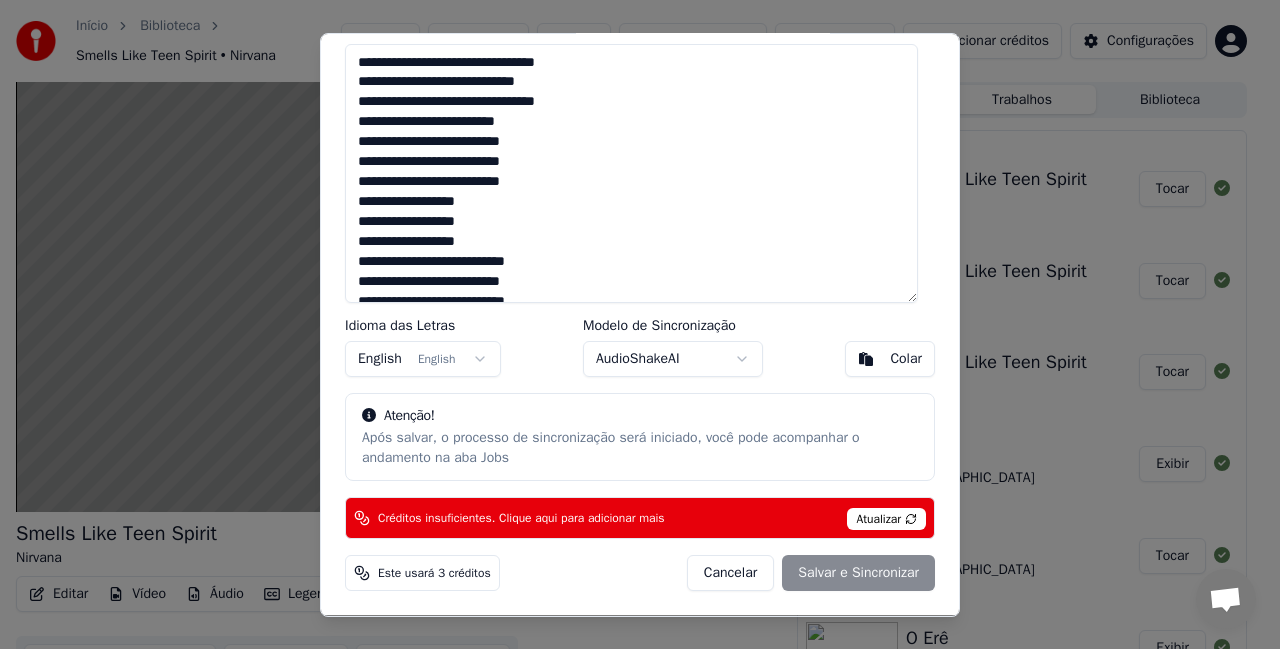 click on "Cancelar" at bounding box center [730, 573] 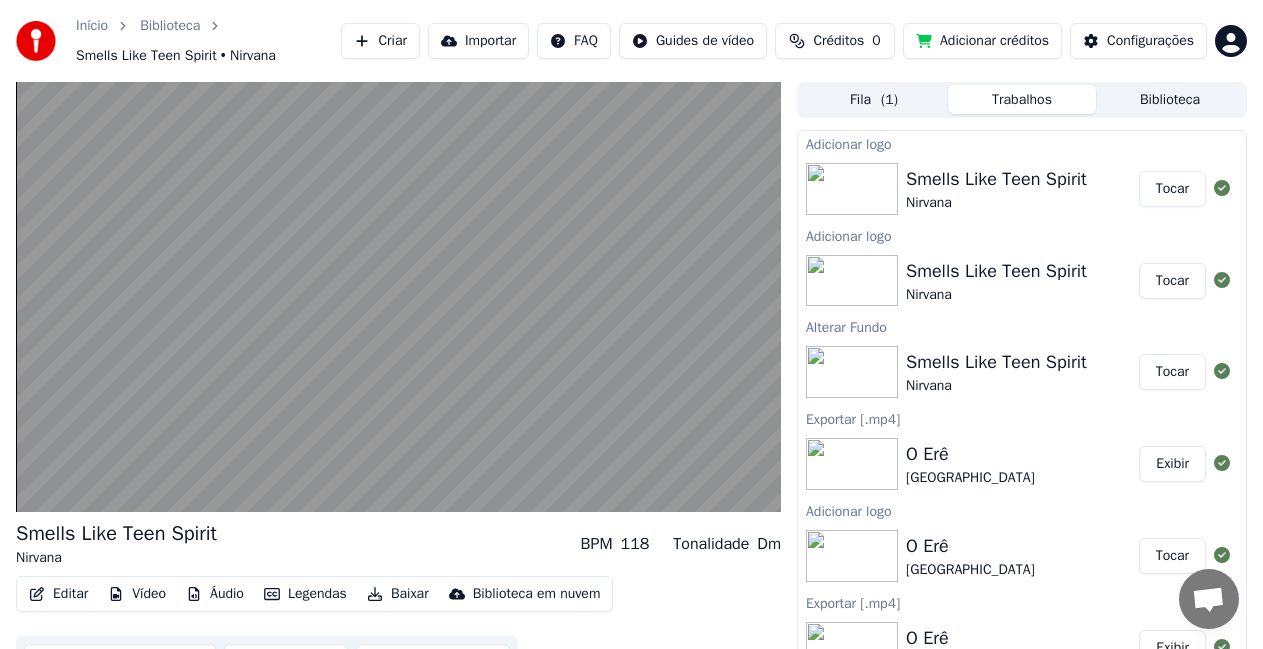 click 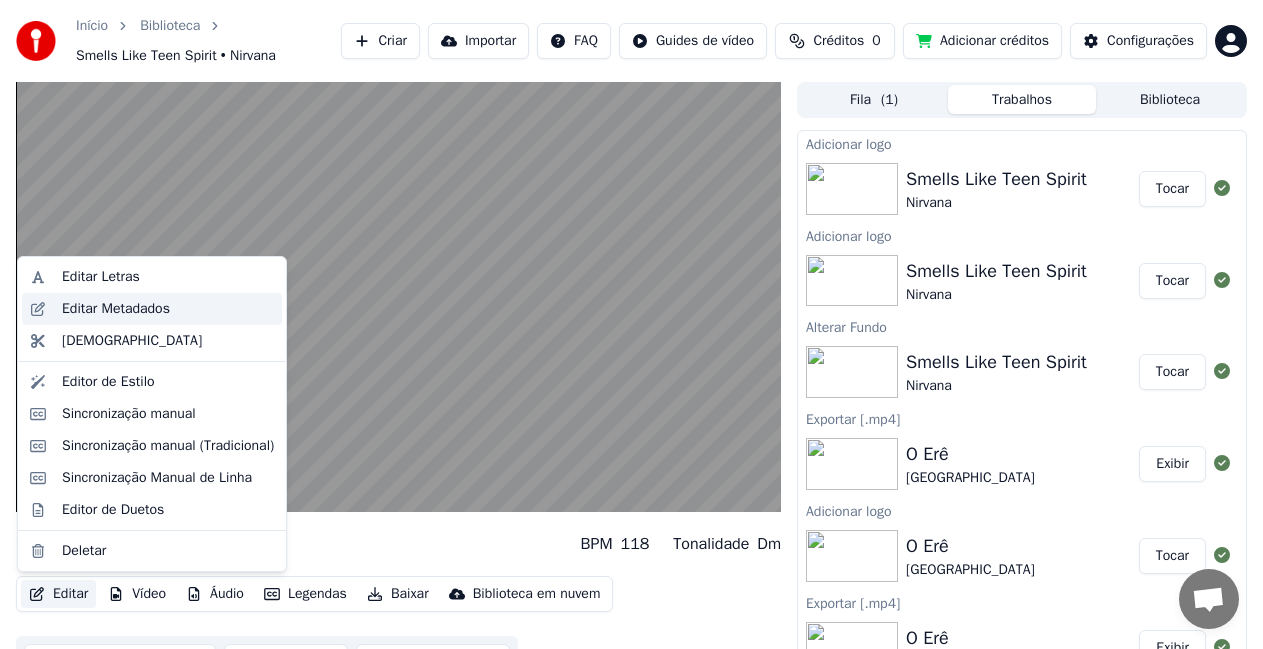 click on "Editar Metadados" at bounding box center (152, 309) 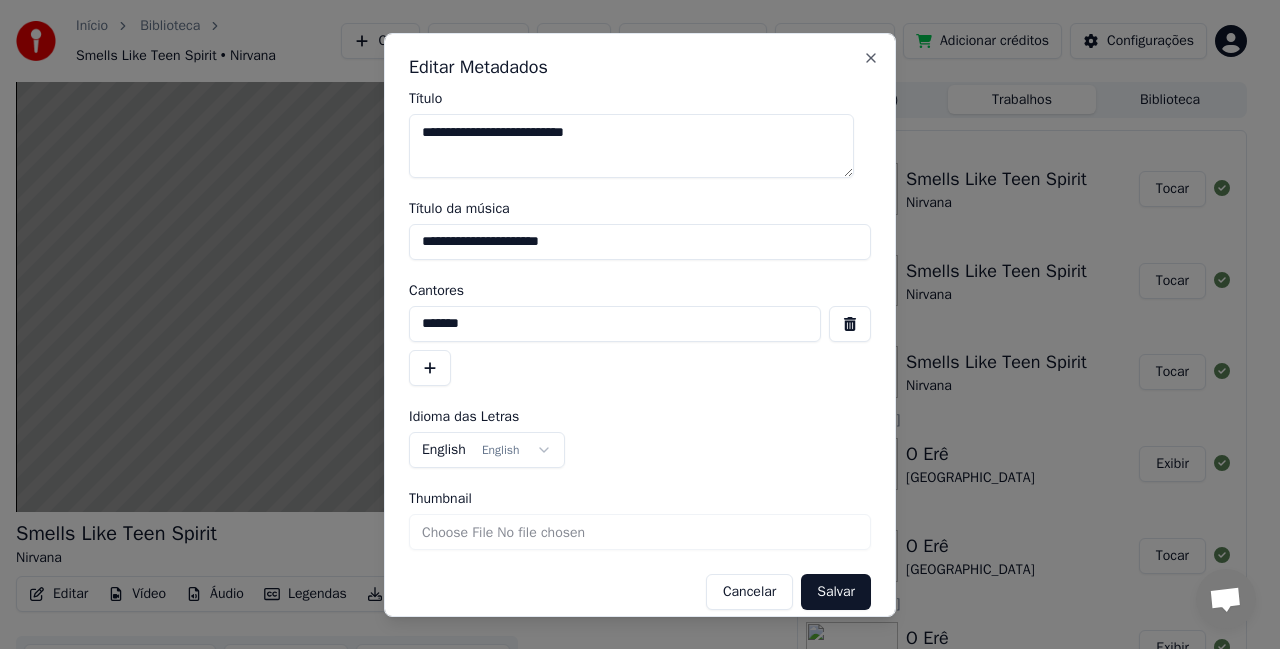 click on "**********" at bounding box center [640, 241] 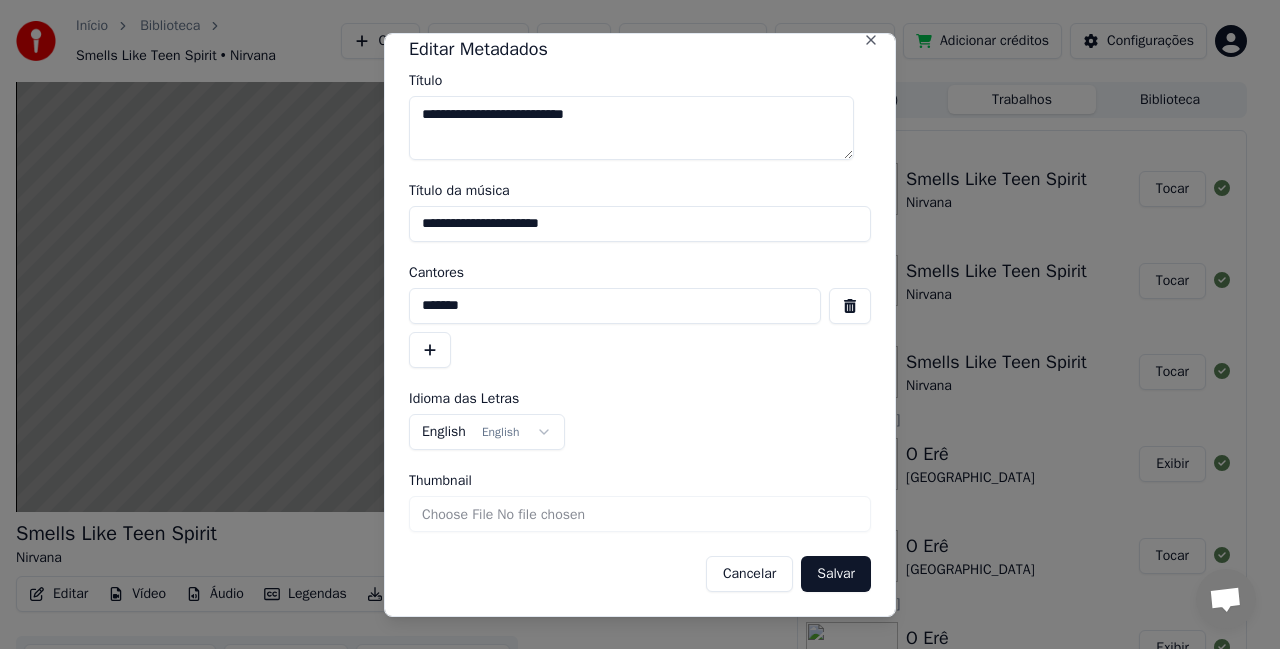 scroll, scrollTop: 0, scrollLeft: 0, axis: both 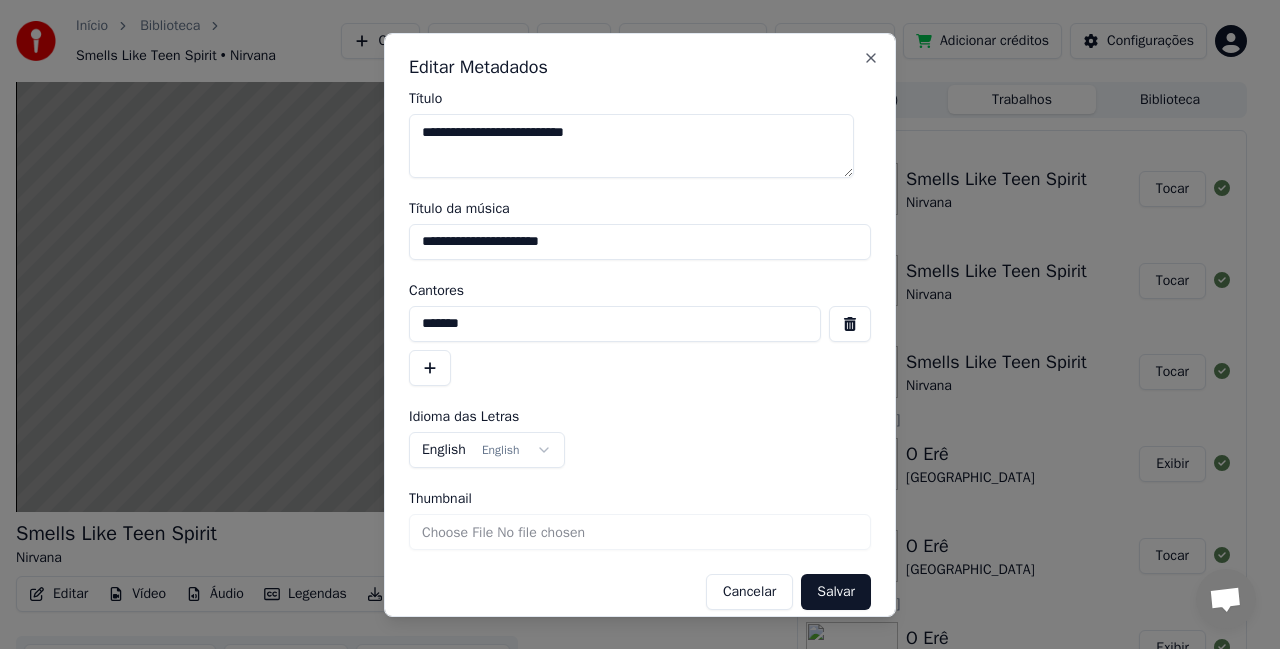 click on "**********" at bounding box center (640, 324) 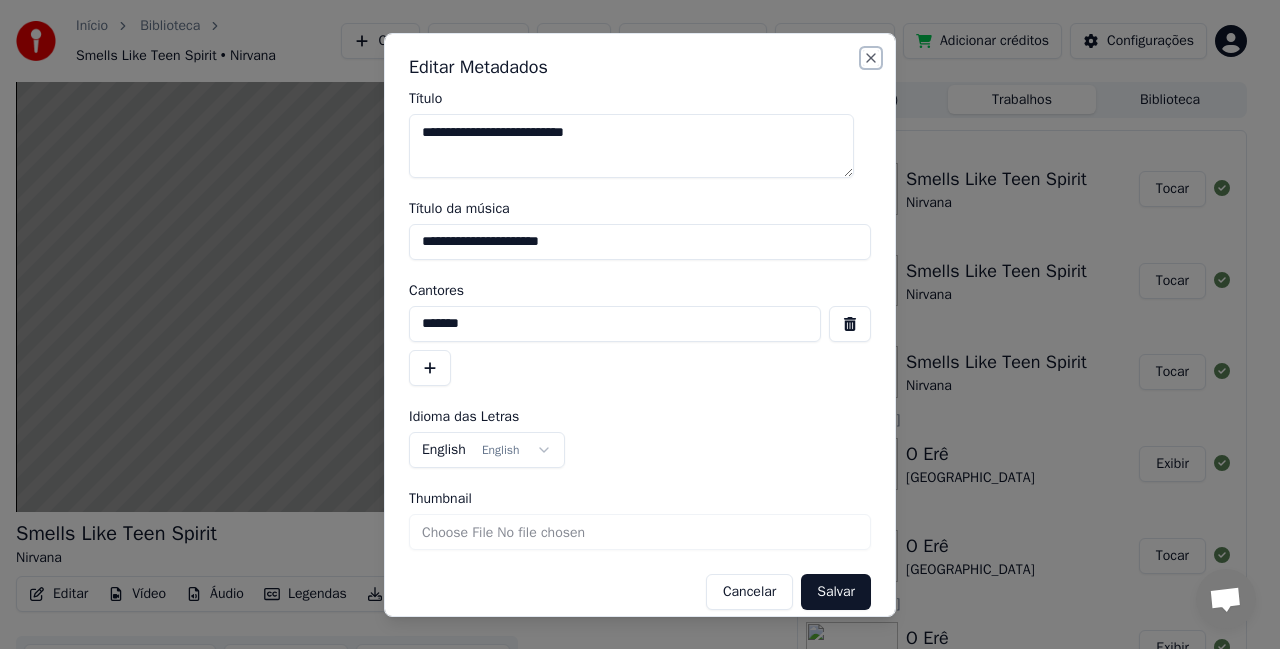 click on "Close" at bounding box center (871, 57) 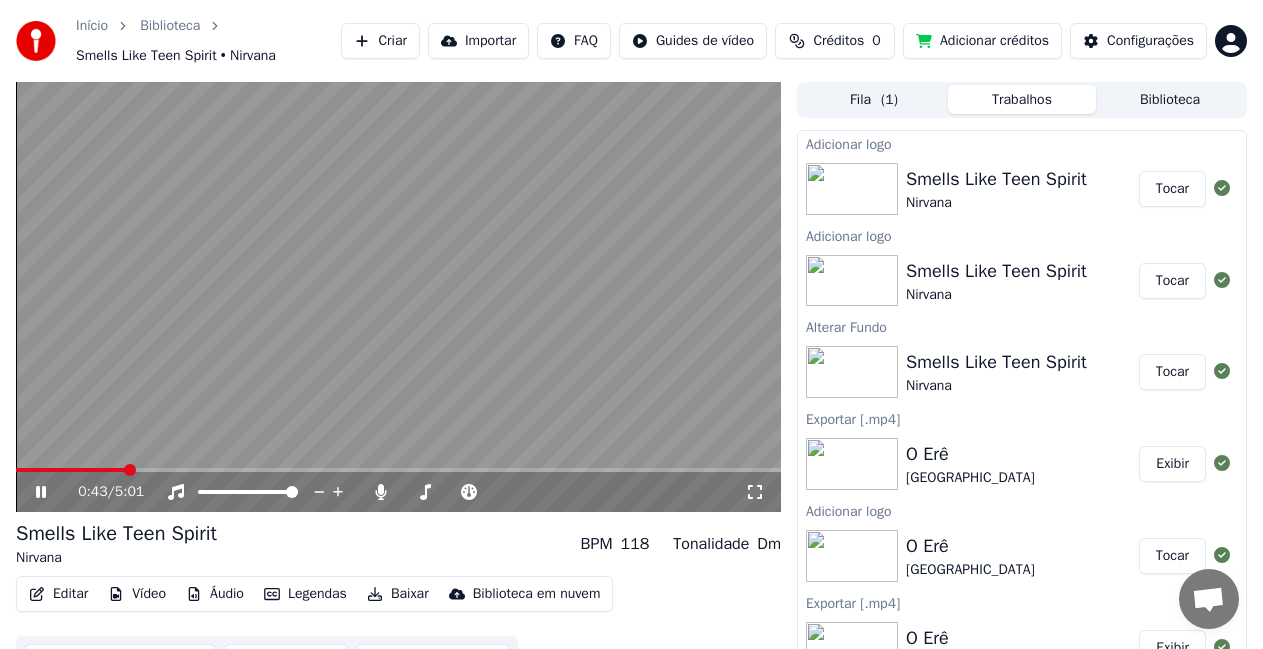 click on "Vídeo" at bounding box center [137, 594] 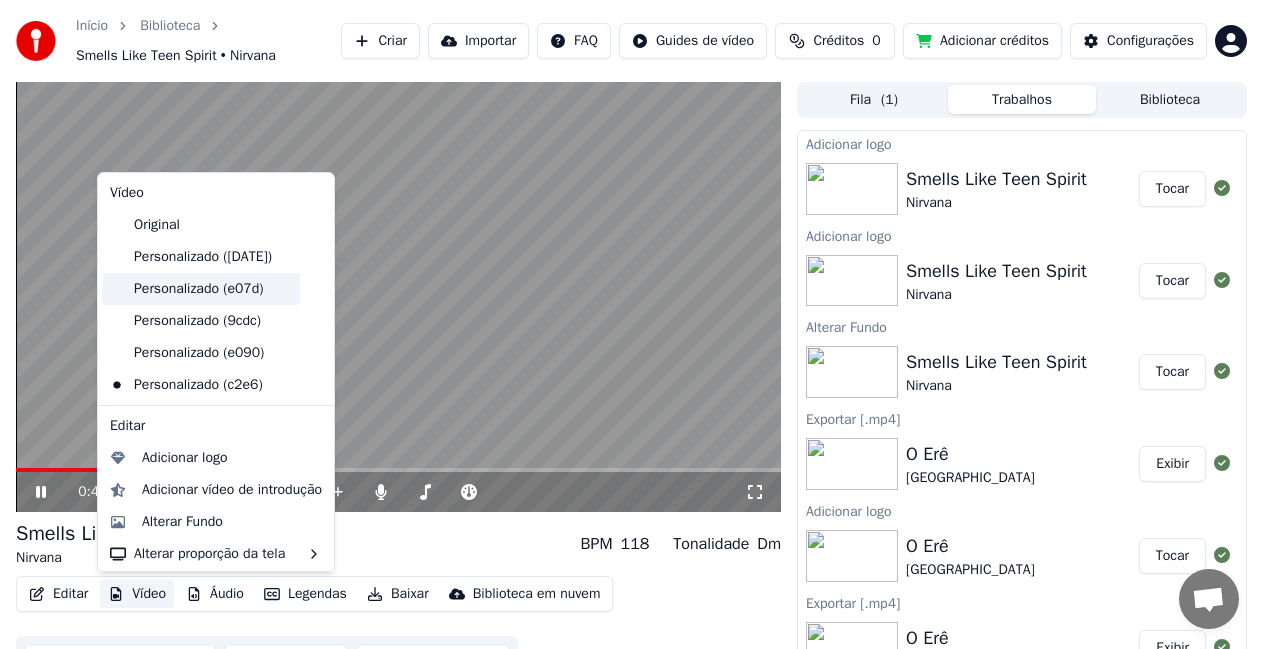 click on "Personalizado (e07d)" at bounding box center [201, 289] 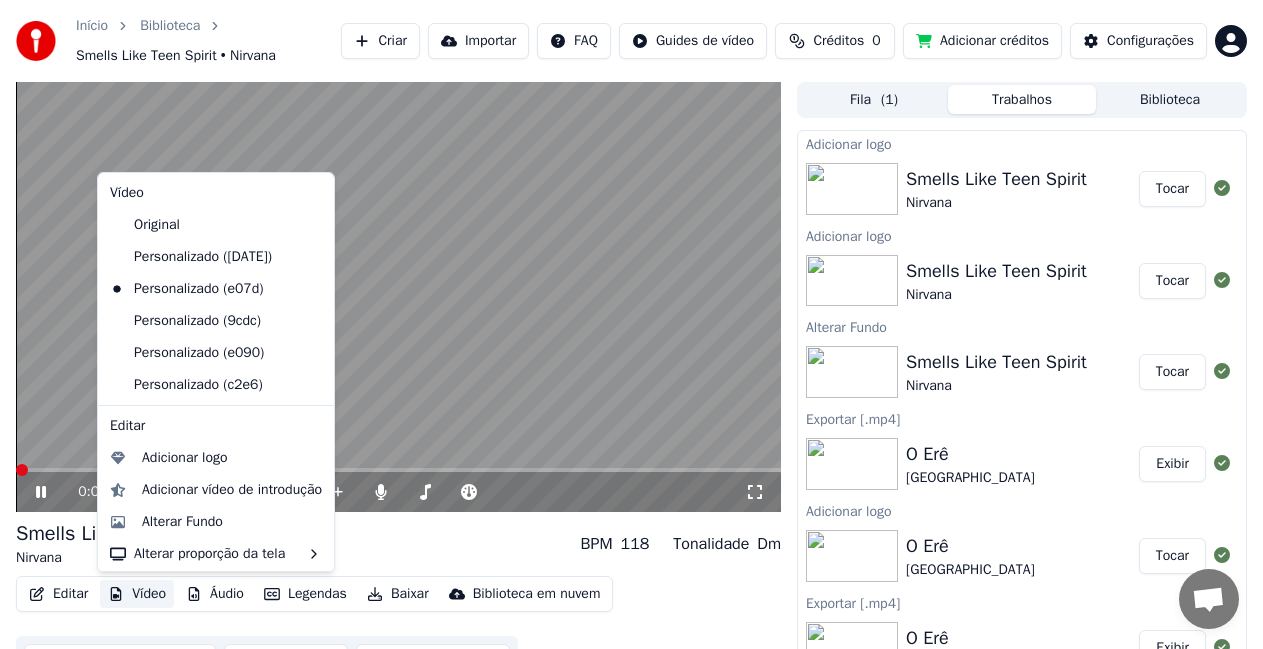click on "Vídeo" at bounding box center [137, 594] 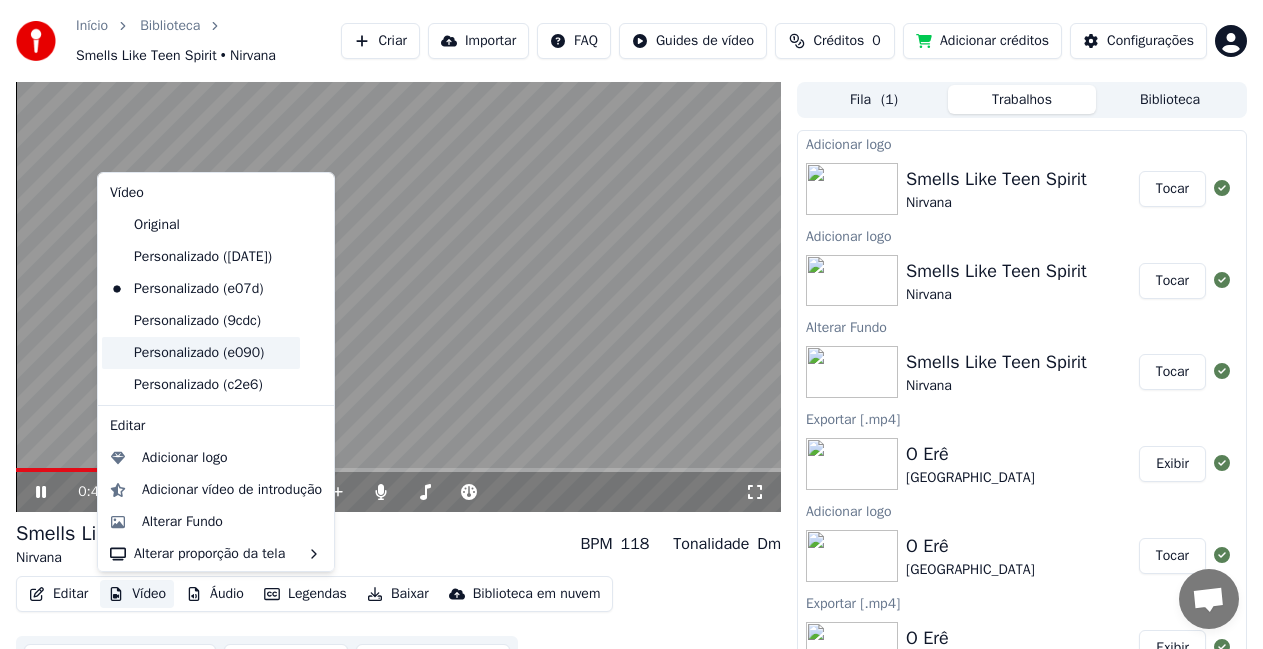 click on "Personalizado (e090)" at bounding box center (201, 353) 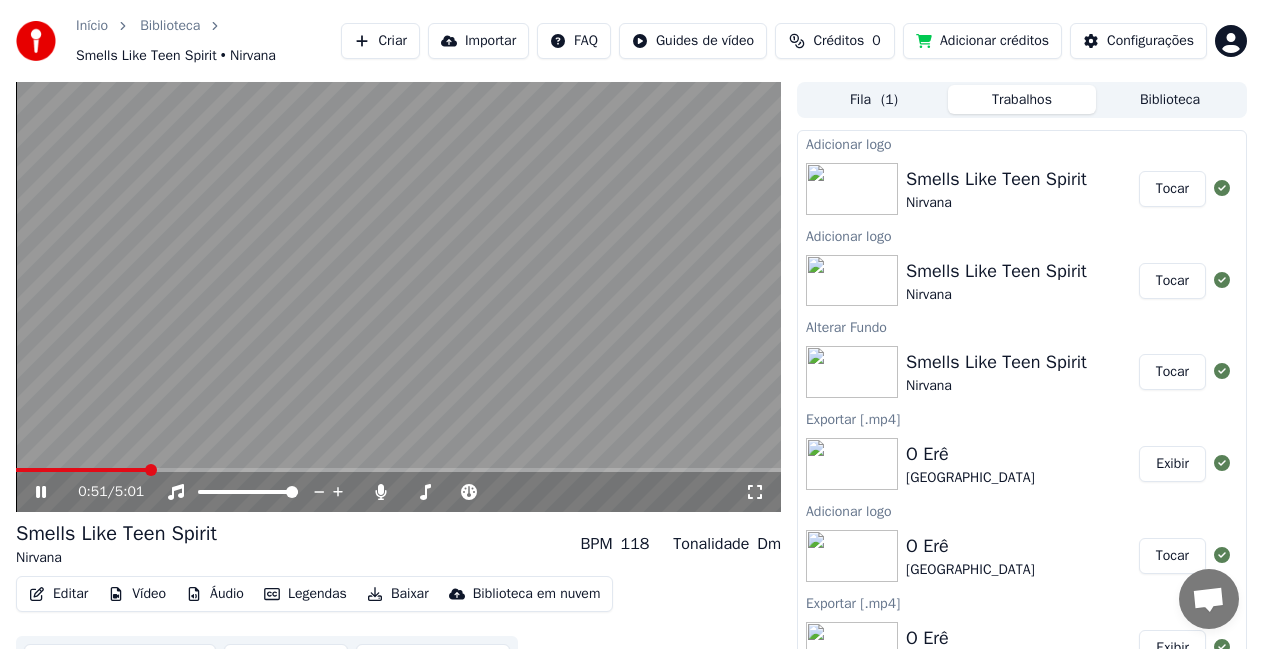 click on "Vídeo" at bounding box center (137, 594) 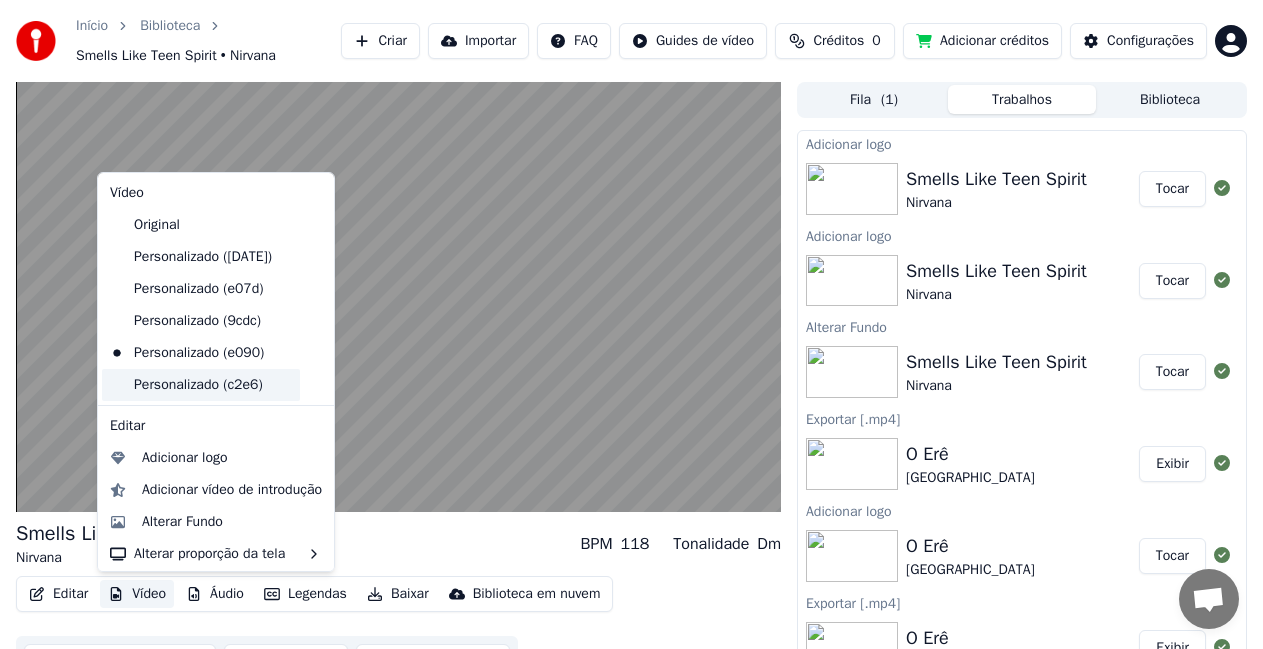 click on "Personalizado (c2e6)" at bounding box center (201, 385) 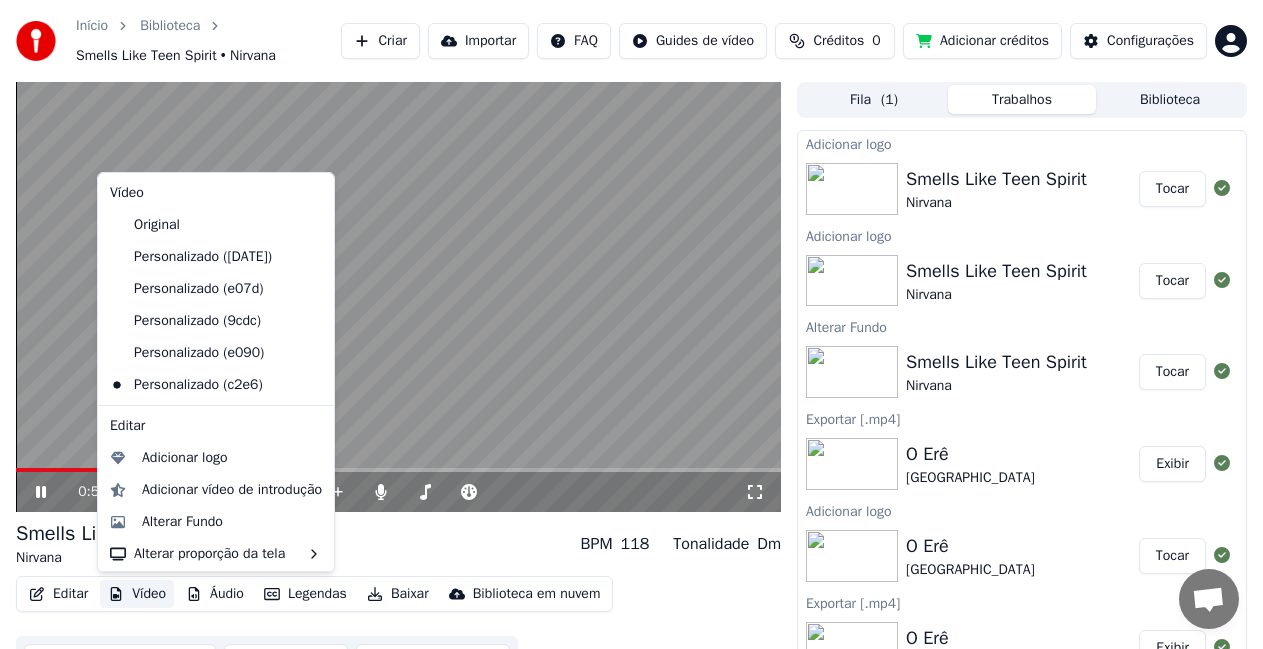 click on "Vídeo" at bounding box center (137, 594) 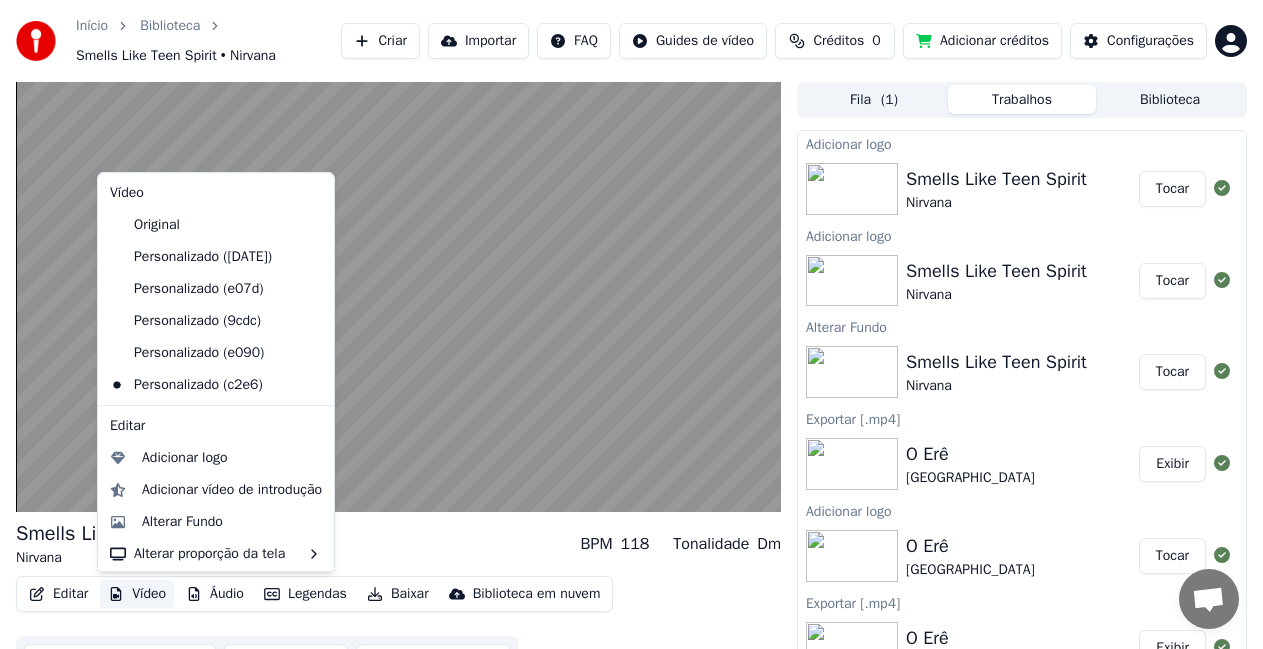 click 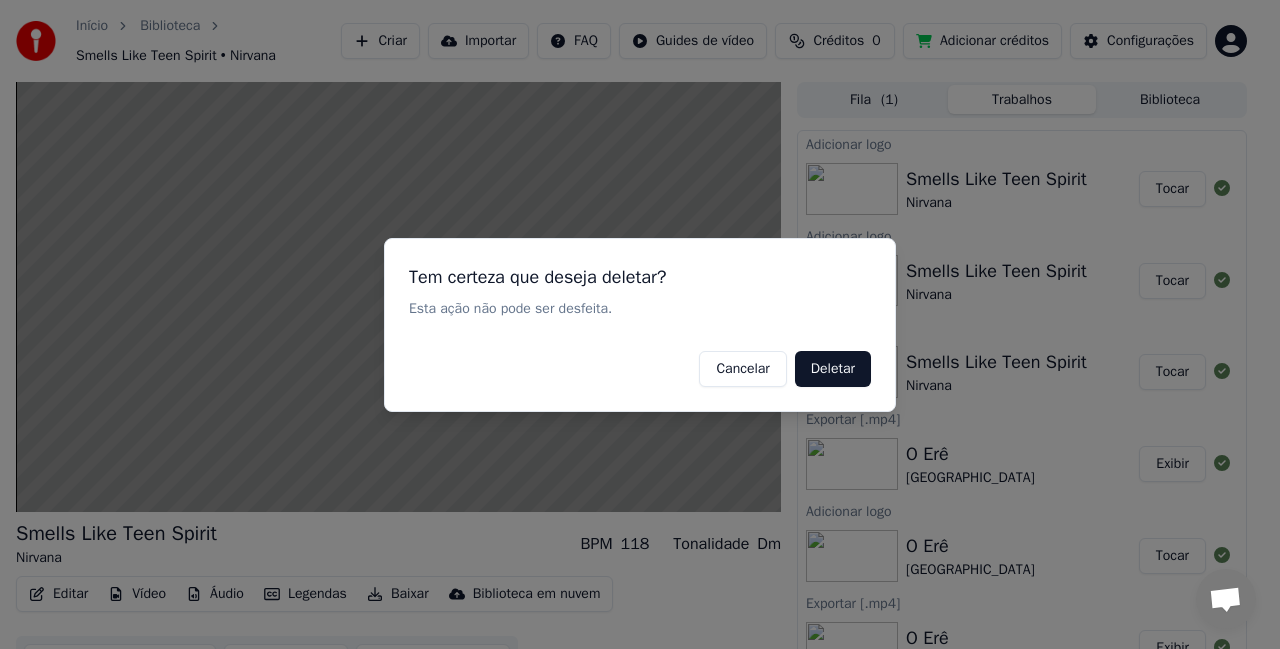 click on "Deletar" at bounding box center (833, 368) 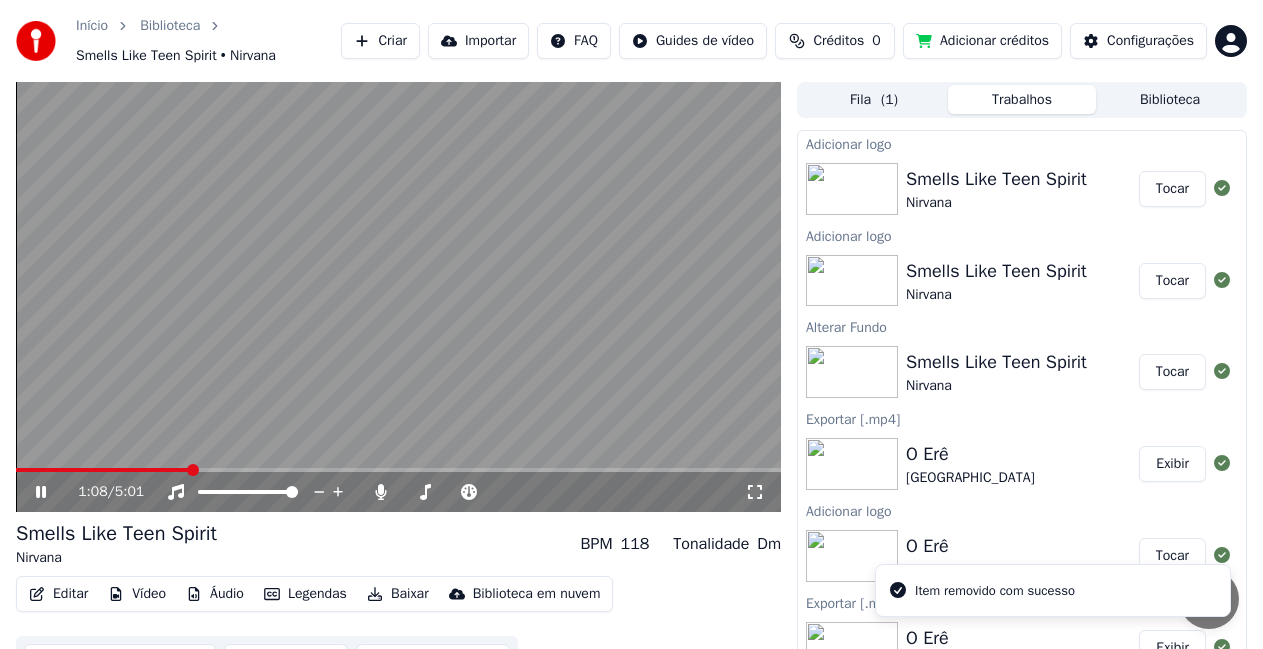 click on "Vídeo" at bounding box center (137, 594) 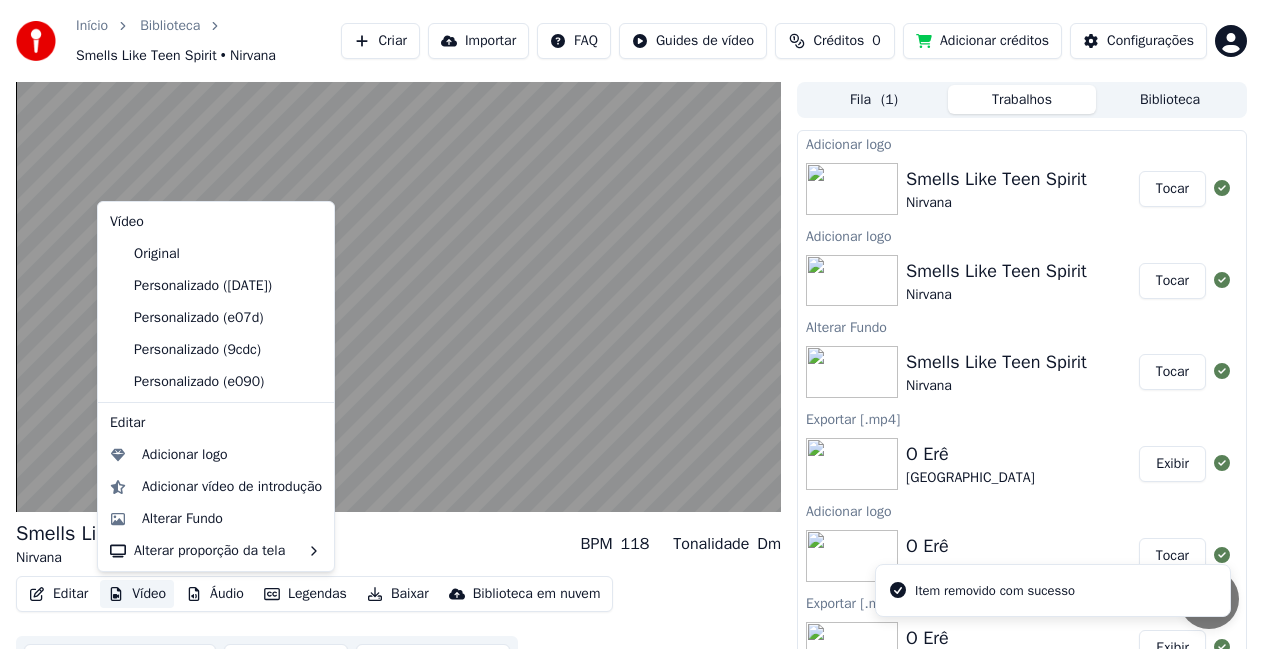 click 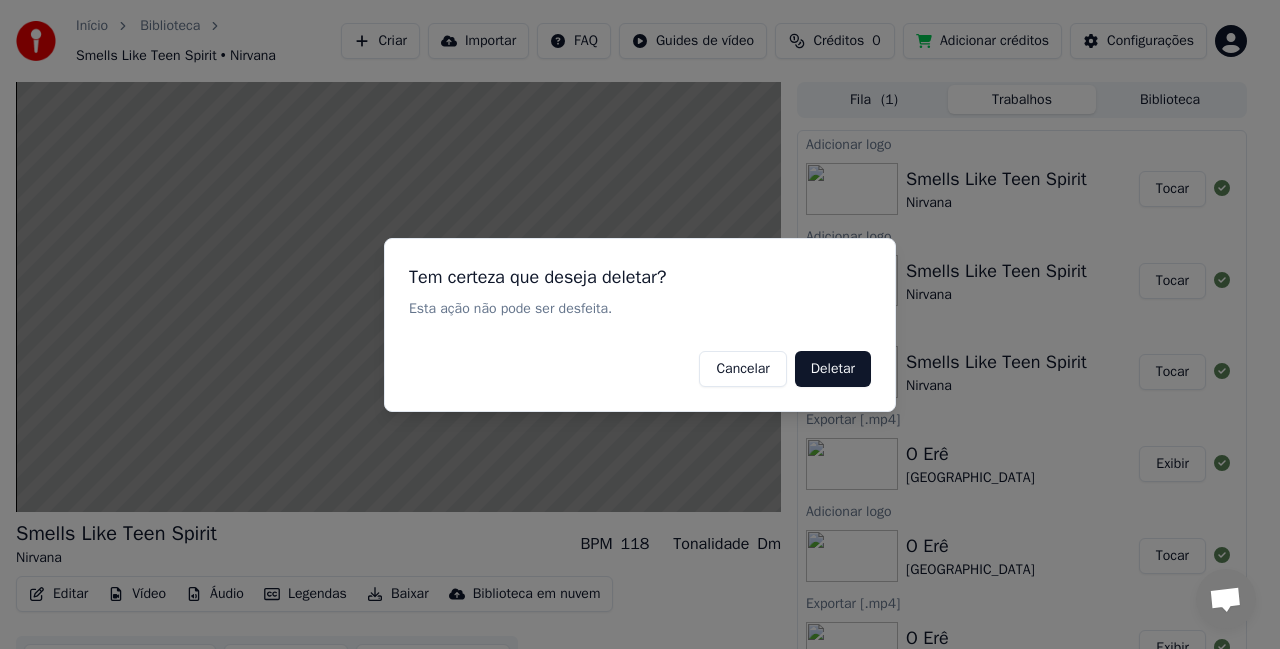 click on "Deletar" at bounding box center [833, 368] 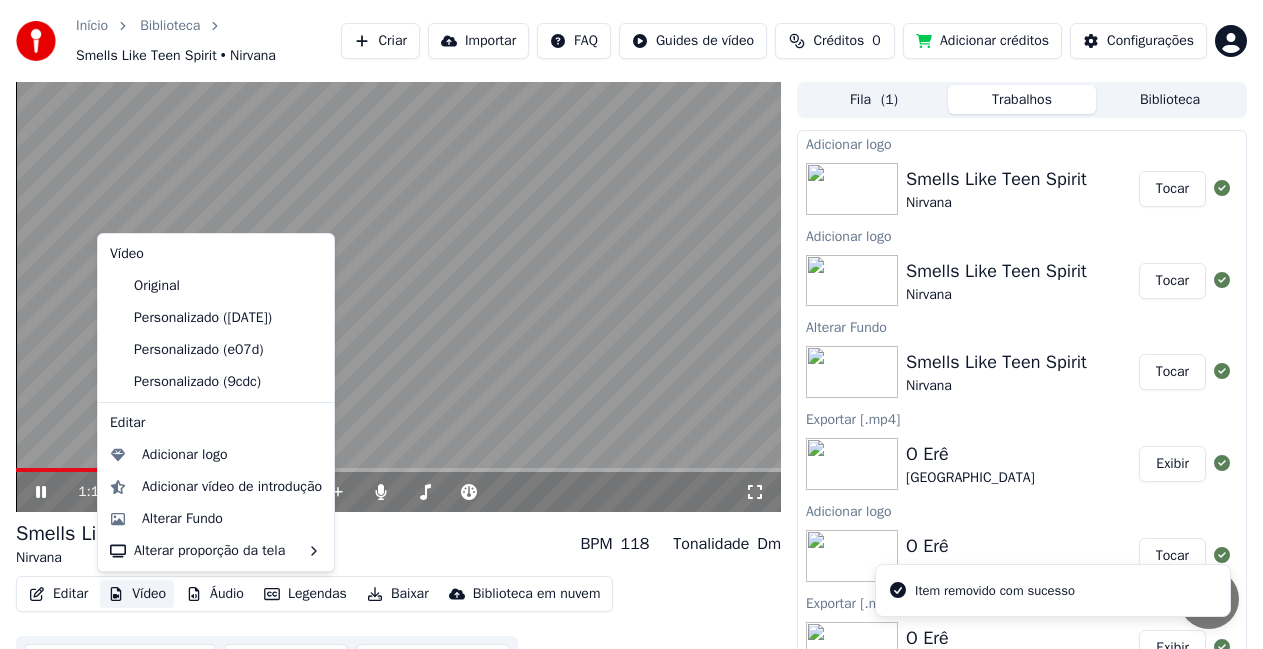 click on "Vídeo" at bounding box center (137, 594) 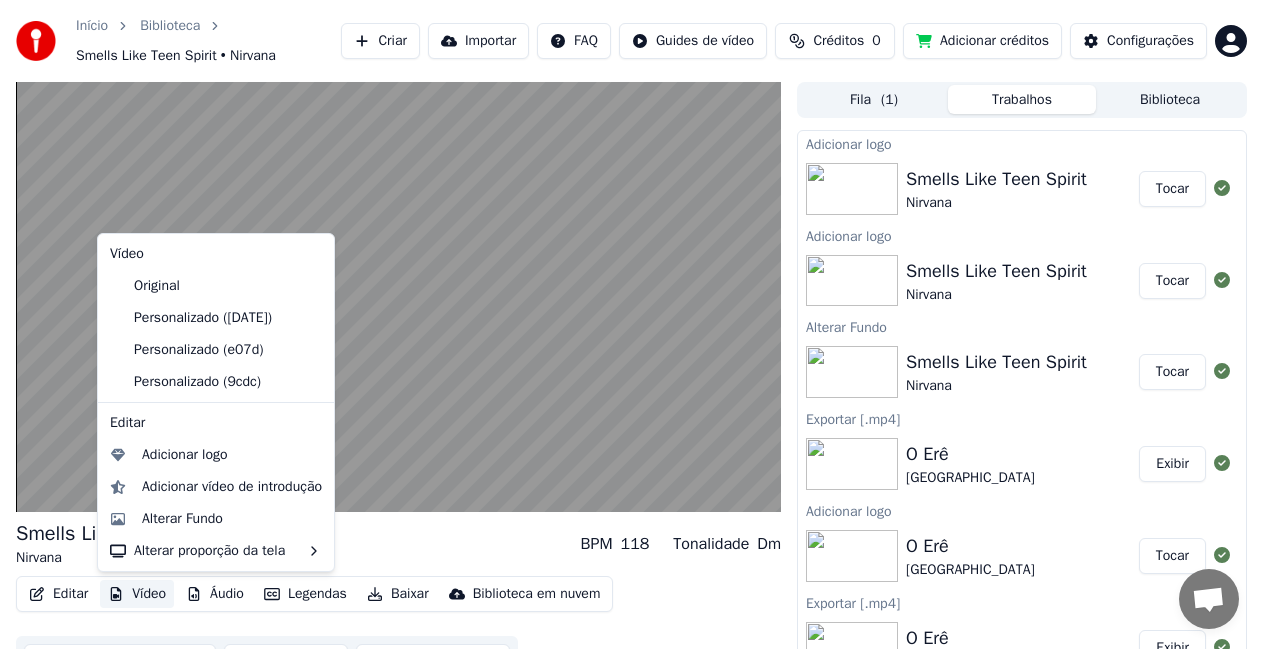 click on "Personalizado (9cdc)" at bounding box center (216, 382) 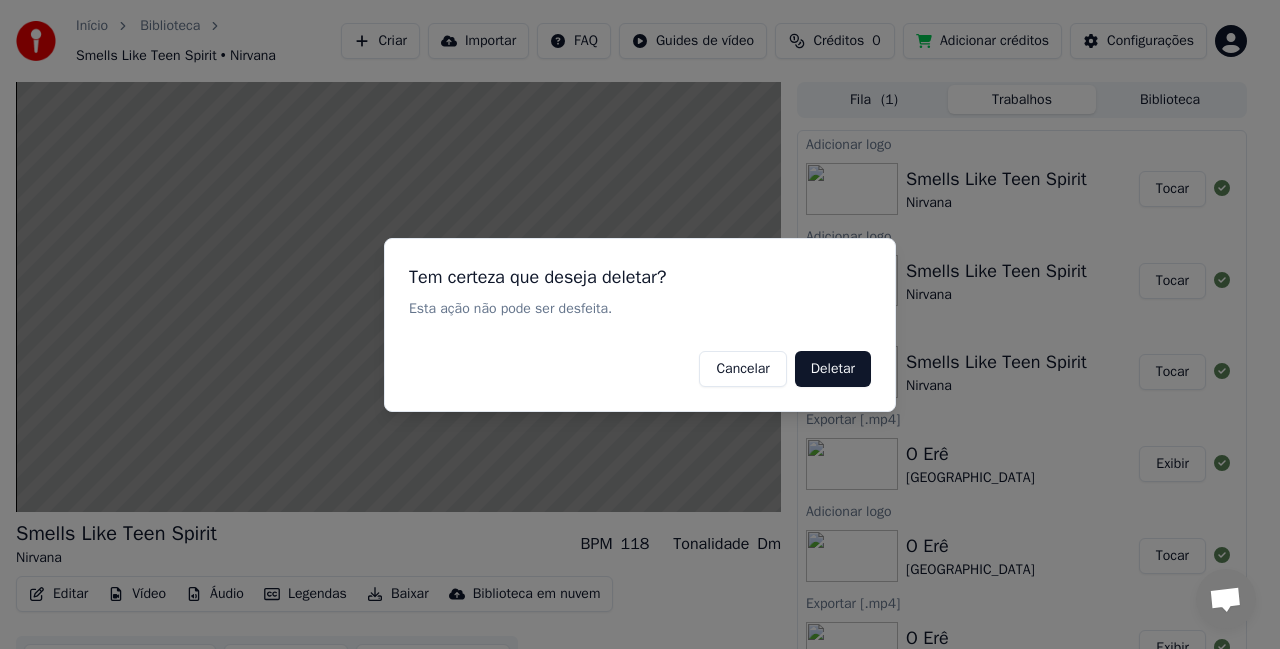 click on "Deletar" at bounding box center (833, 368) 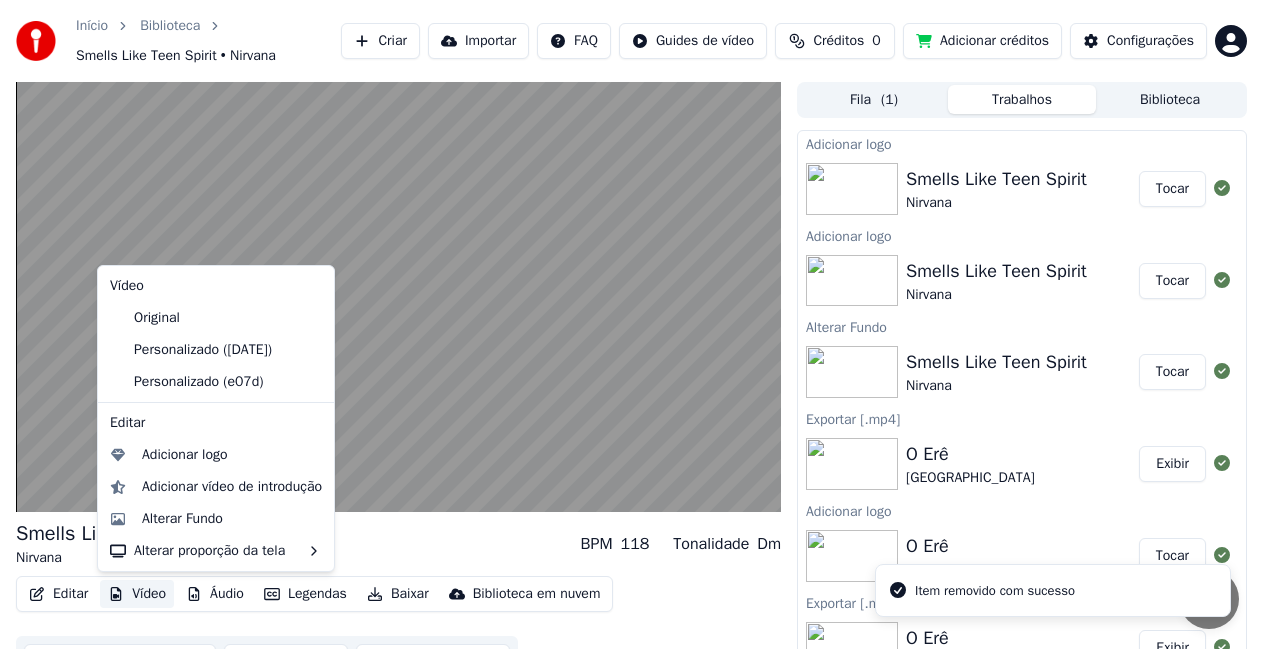 click on "Vídeo" at bounding box center (137, 594) 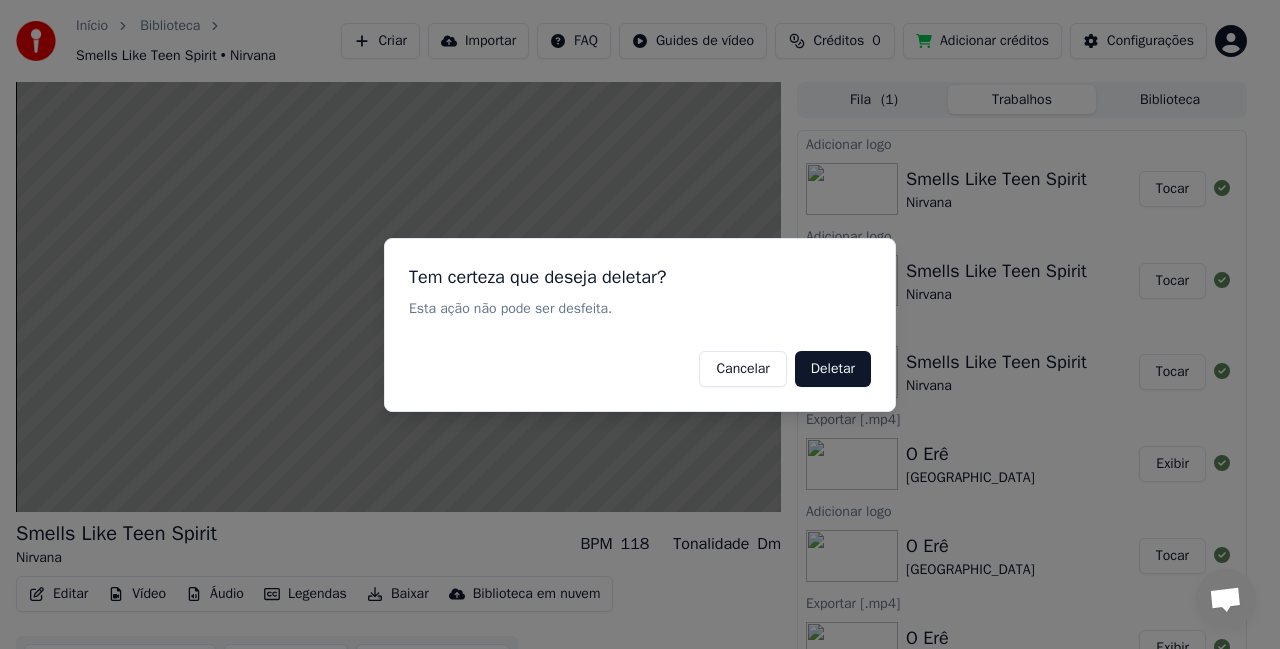 click on "Deletar" at bounding box center (833, 368) 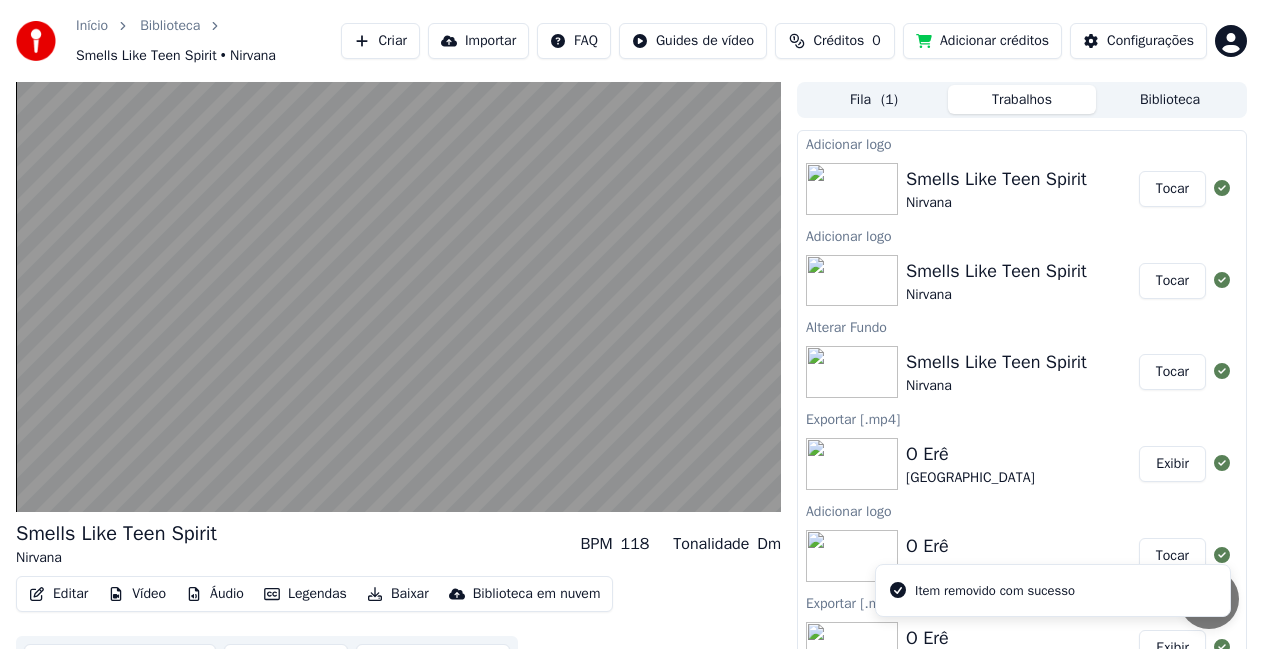 click on "Vídeo" at bounding box center [137, 594] 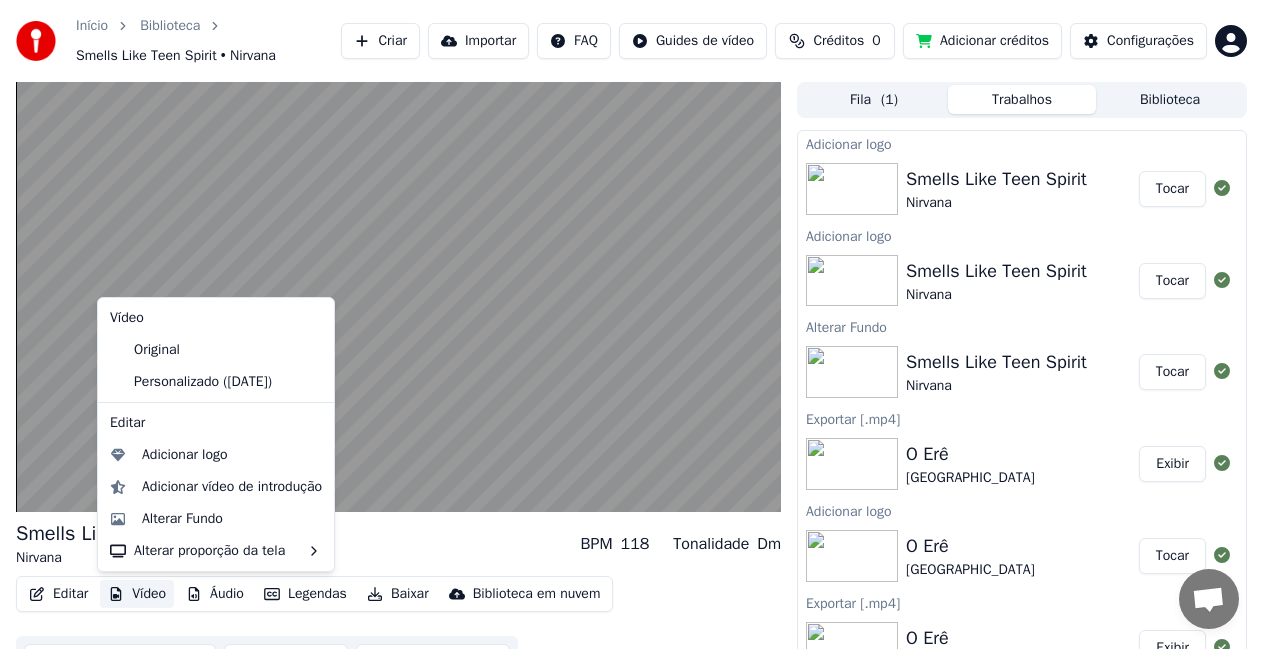 click 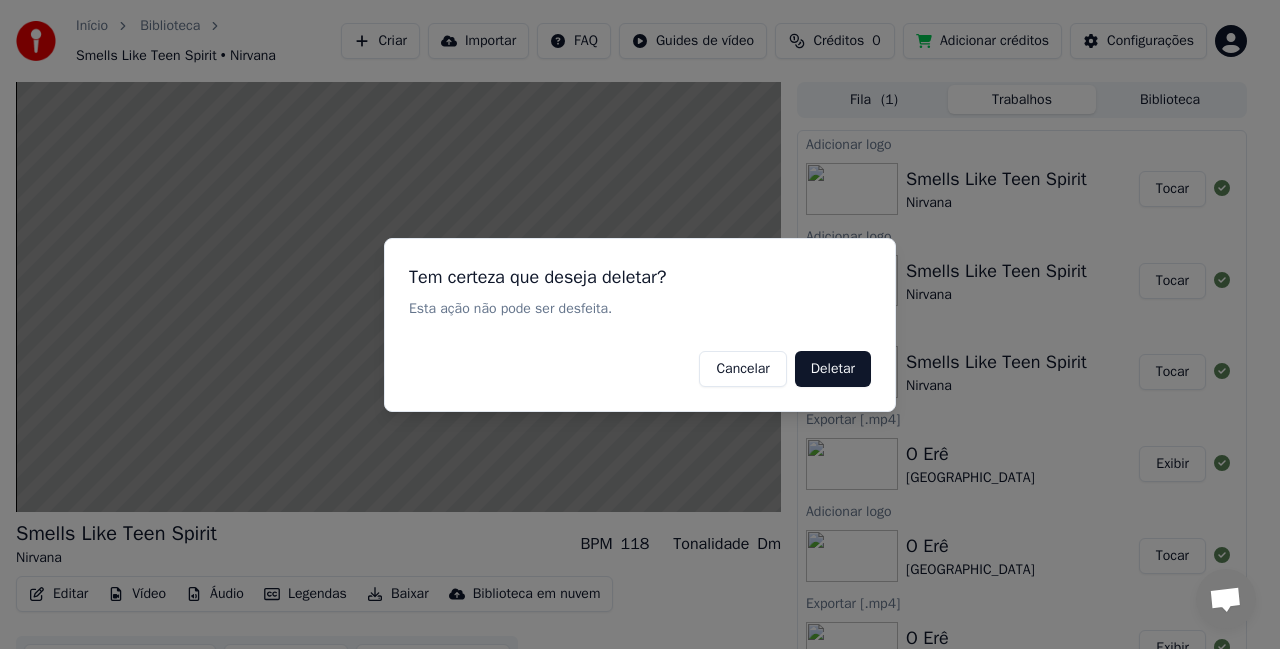 click on "Deletar" at bounding box center [833, 368] 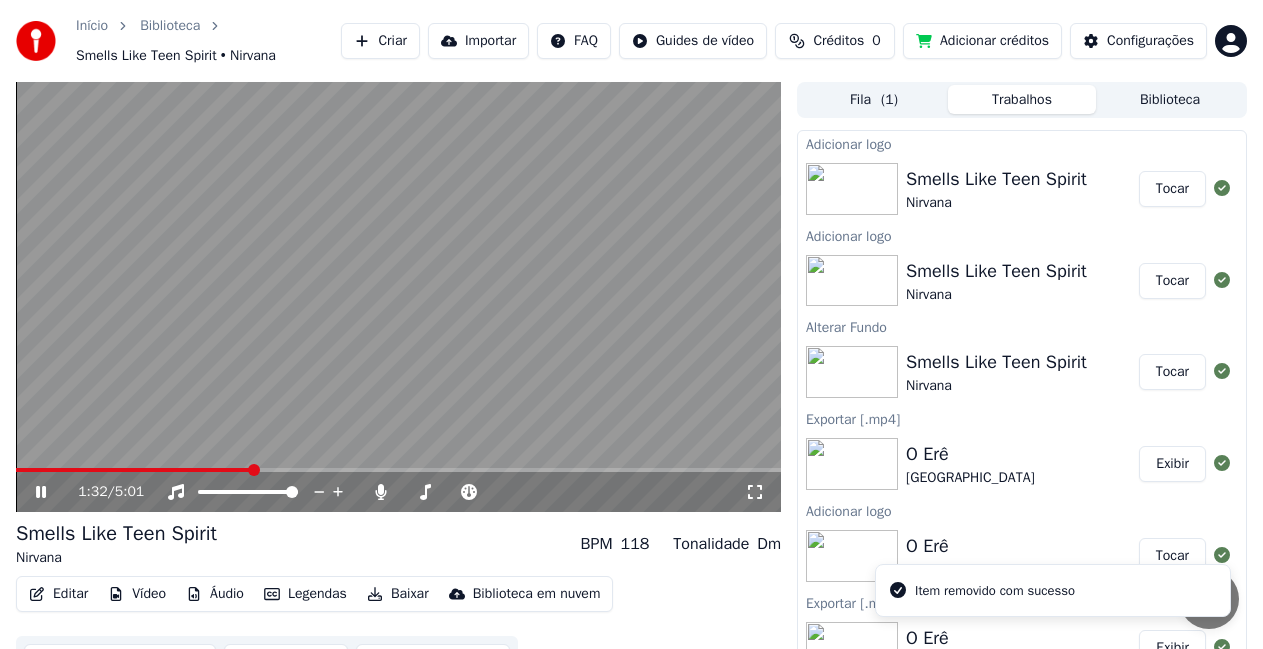 click on "Vídeo" at bounding box center (137, 594) 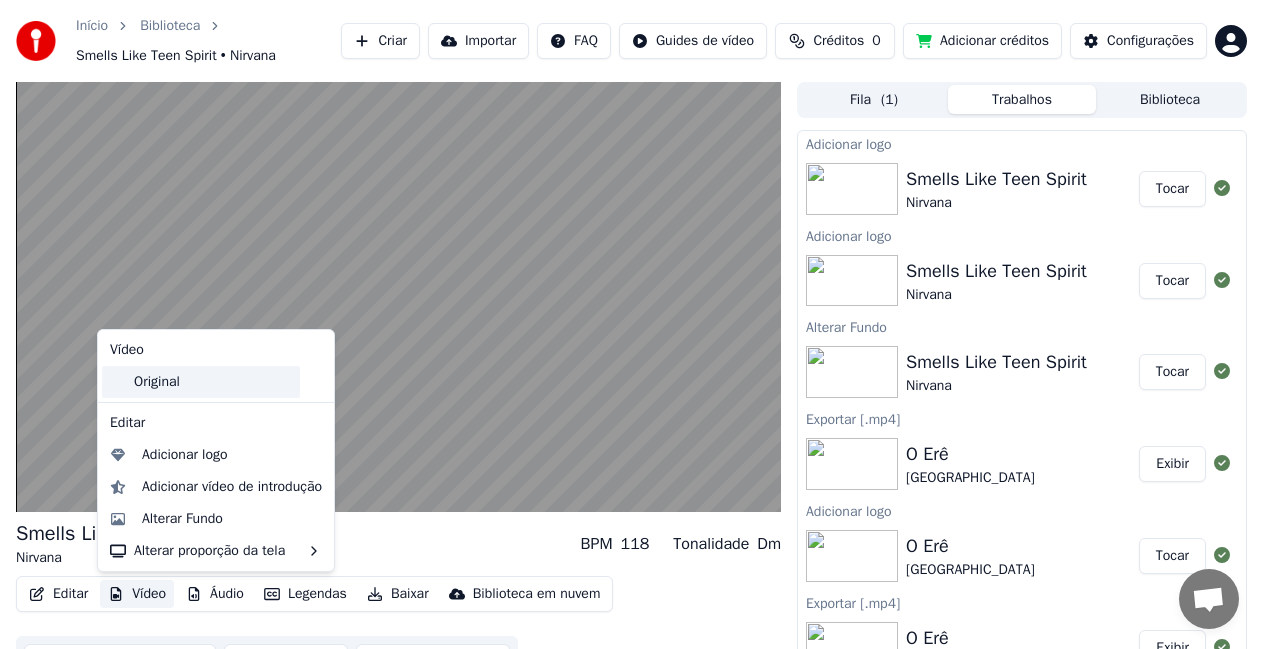 click on "Original" at bounding box center (201, 382) 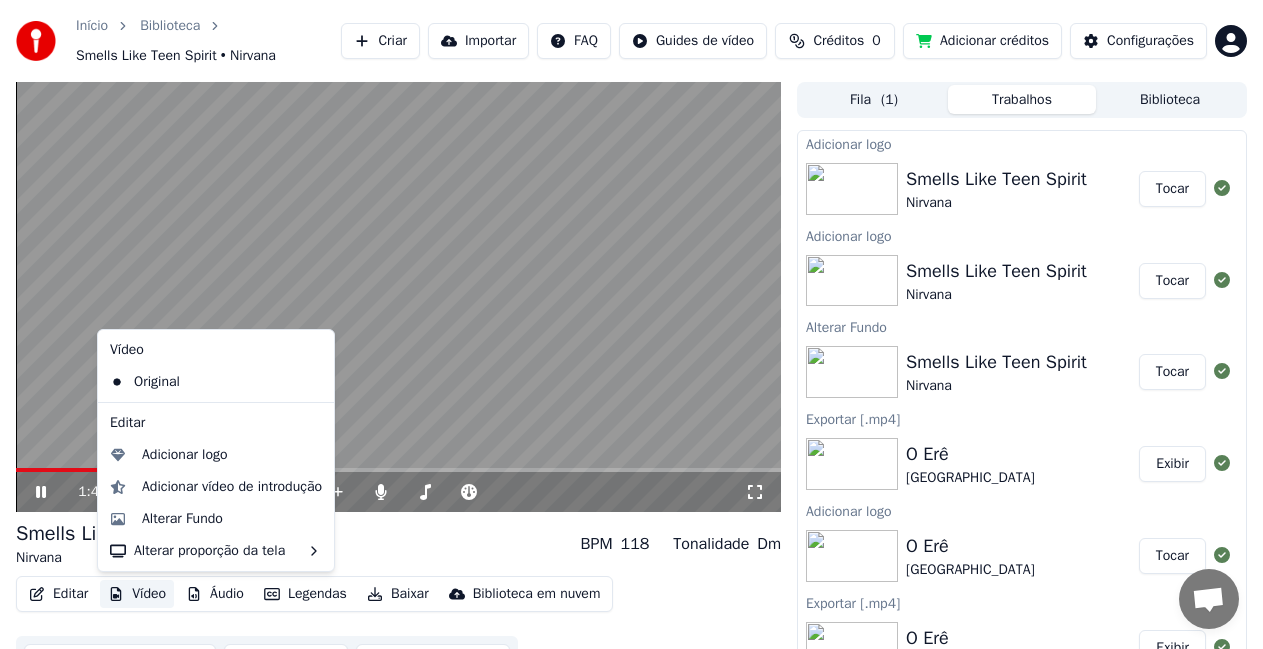 click on "Vídeo" at bounding box center [137, 594] 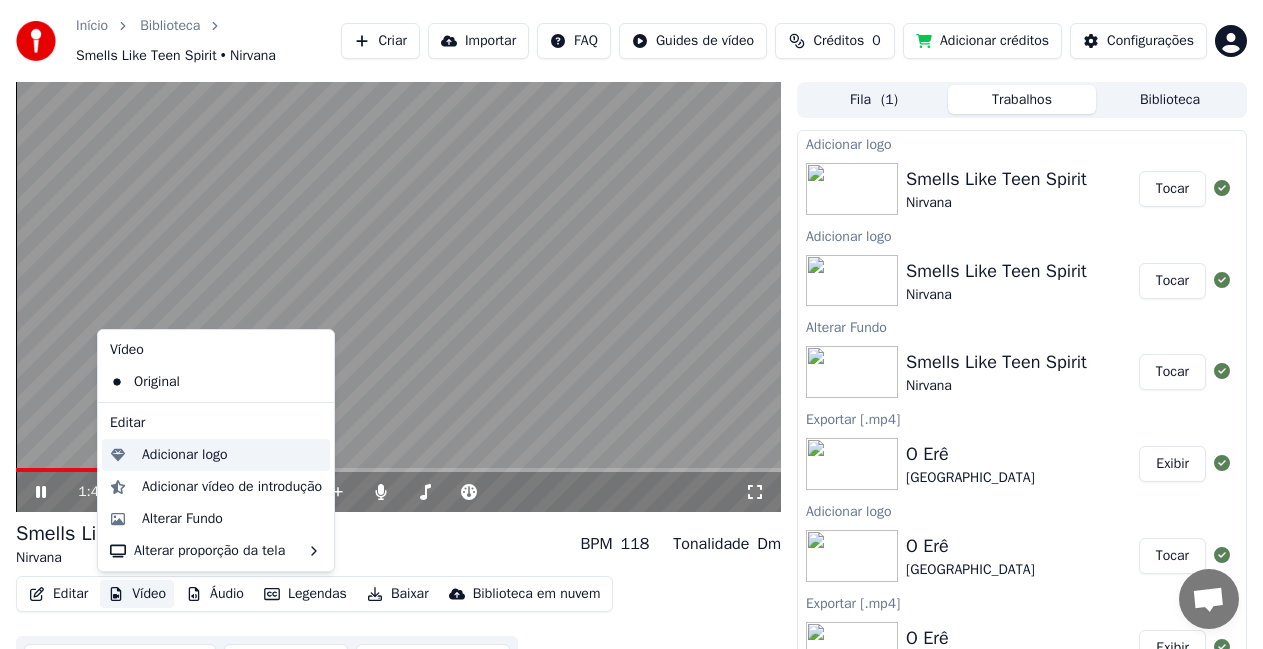 click on "Adicionar logo" at bounding box center (185, 455) 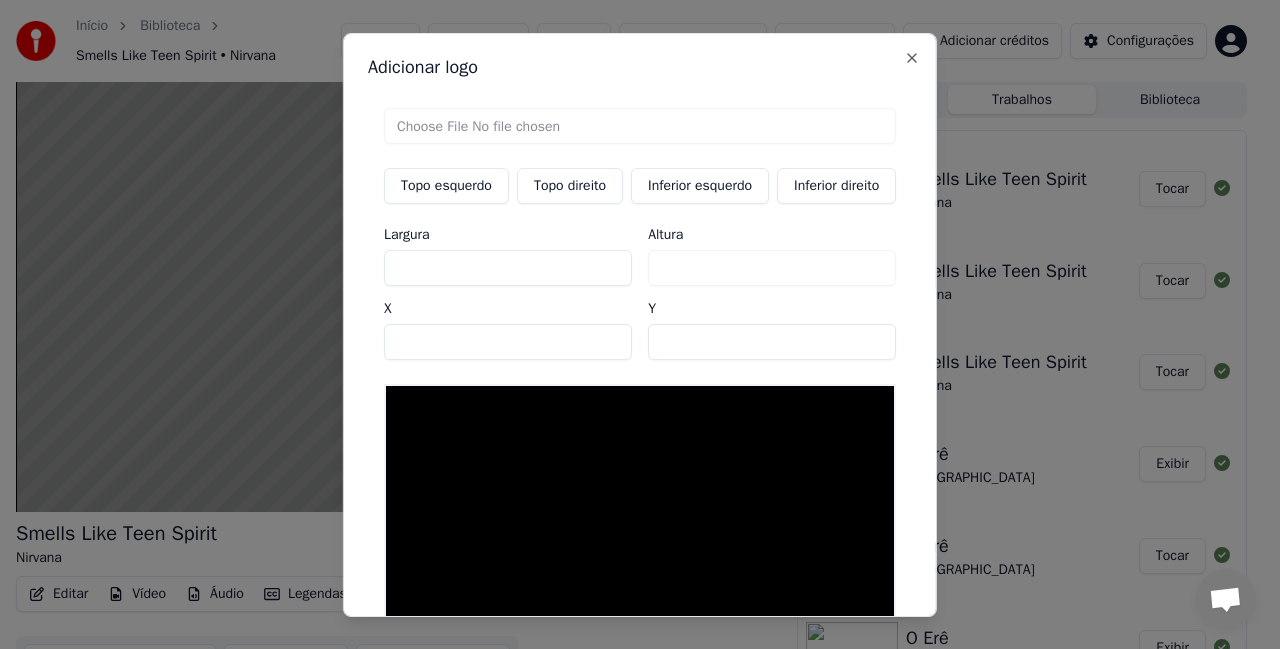 click at bounding box center [640, 125] 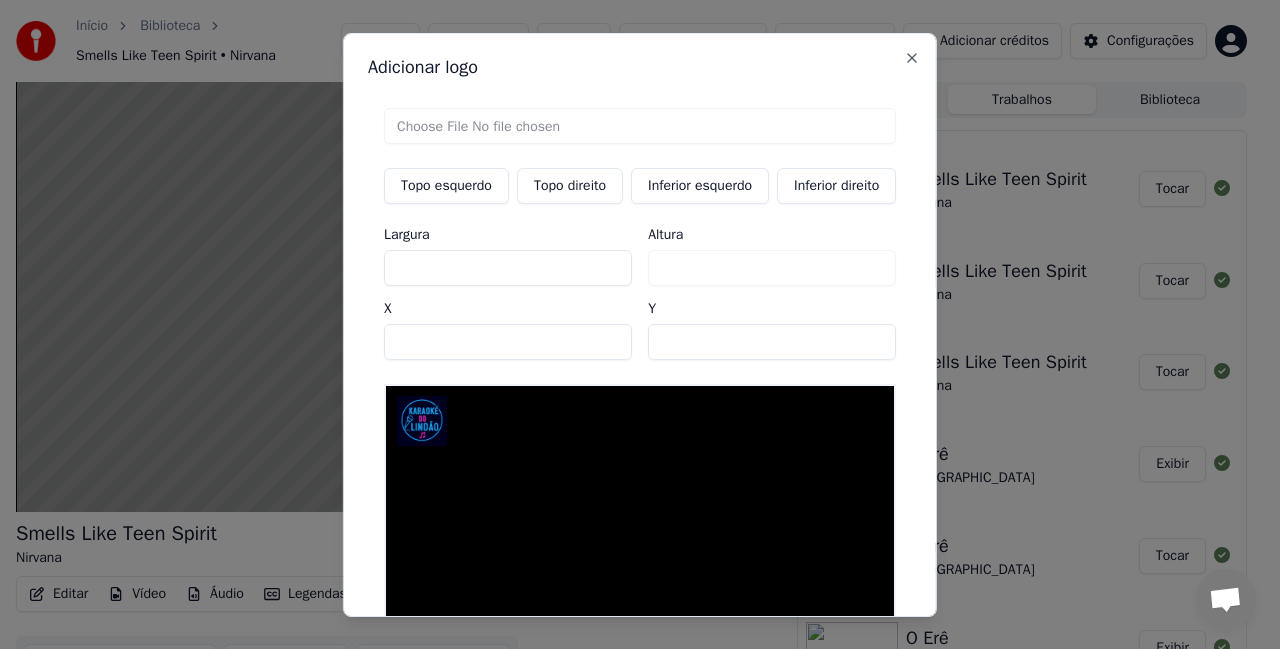 click on "Altura ***" at bounding box center (772, 256) 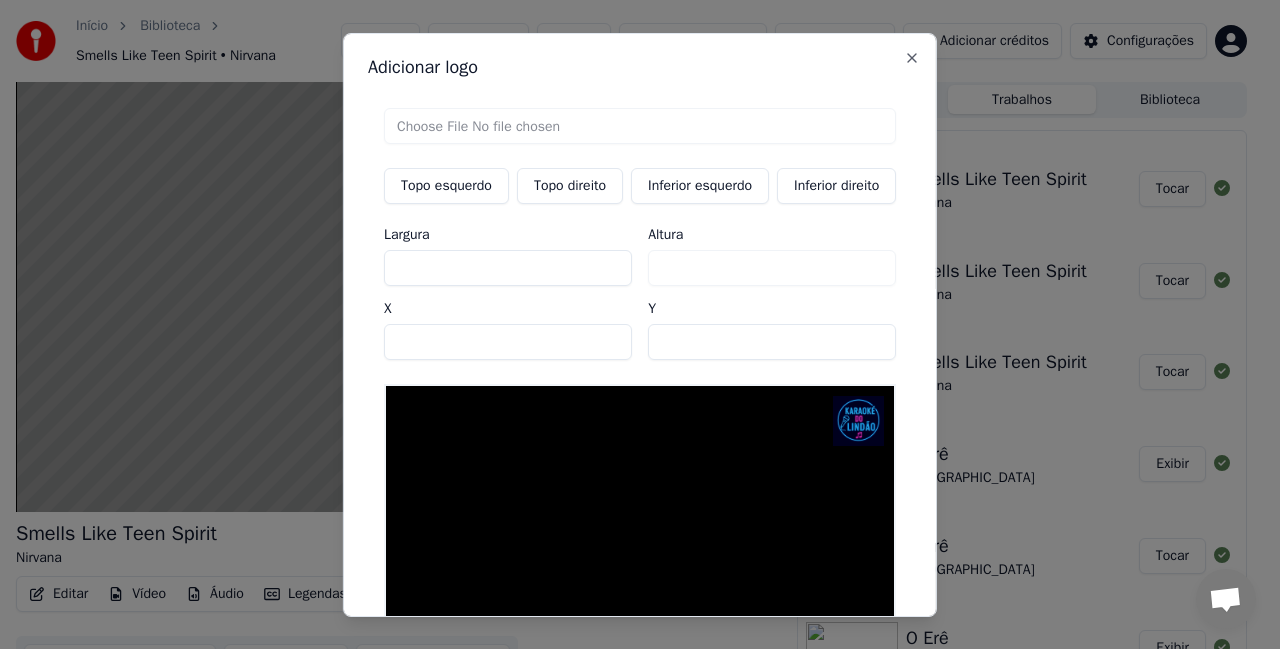 drag, startPoint x: 722, startPoint y: 352, endPoint x: 642, endPoint y: 343, distance: 80.50466 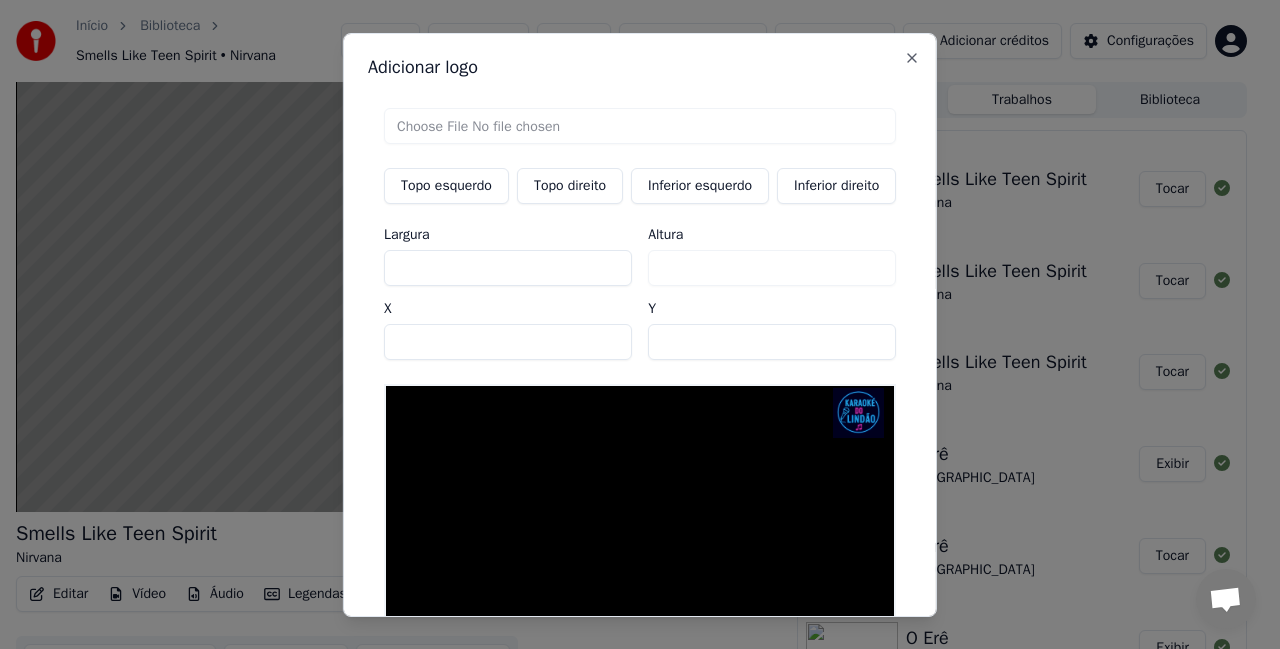 type on "**" 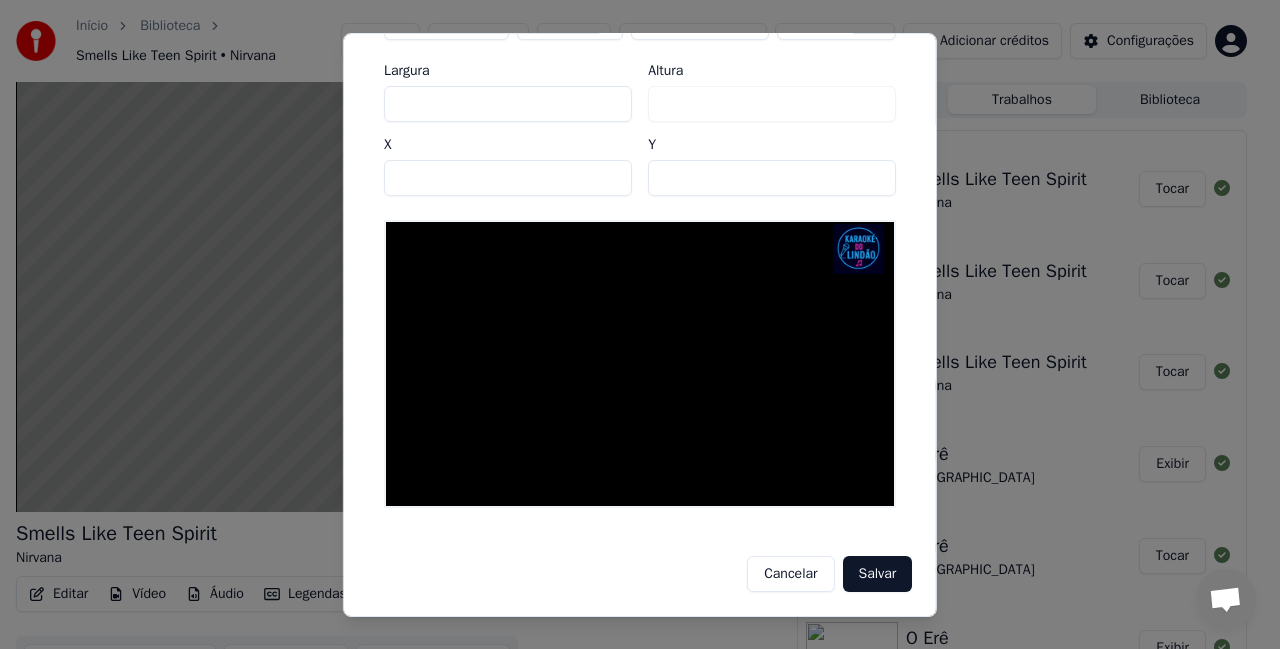 scroll, scrollTop: 0, scrollLeft: 0, axis: both 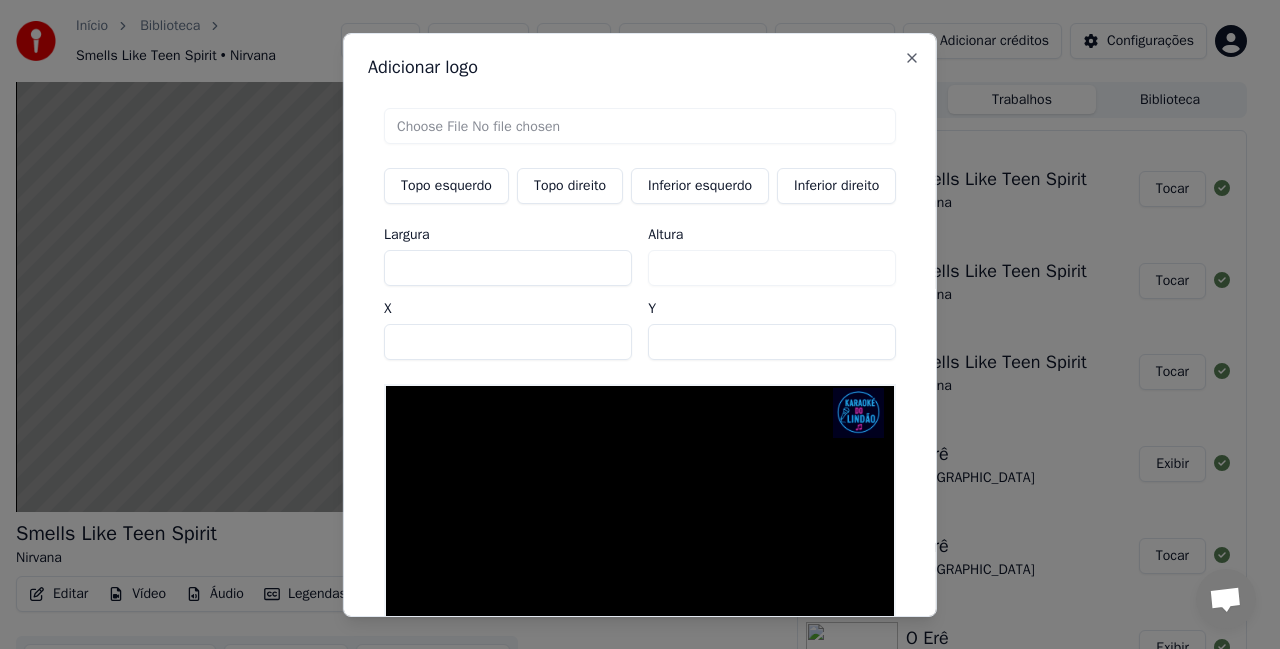 click on "Altura ***" at bounding box center (772, 256) 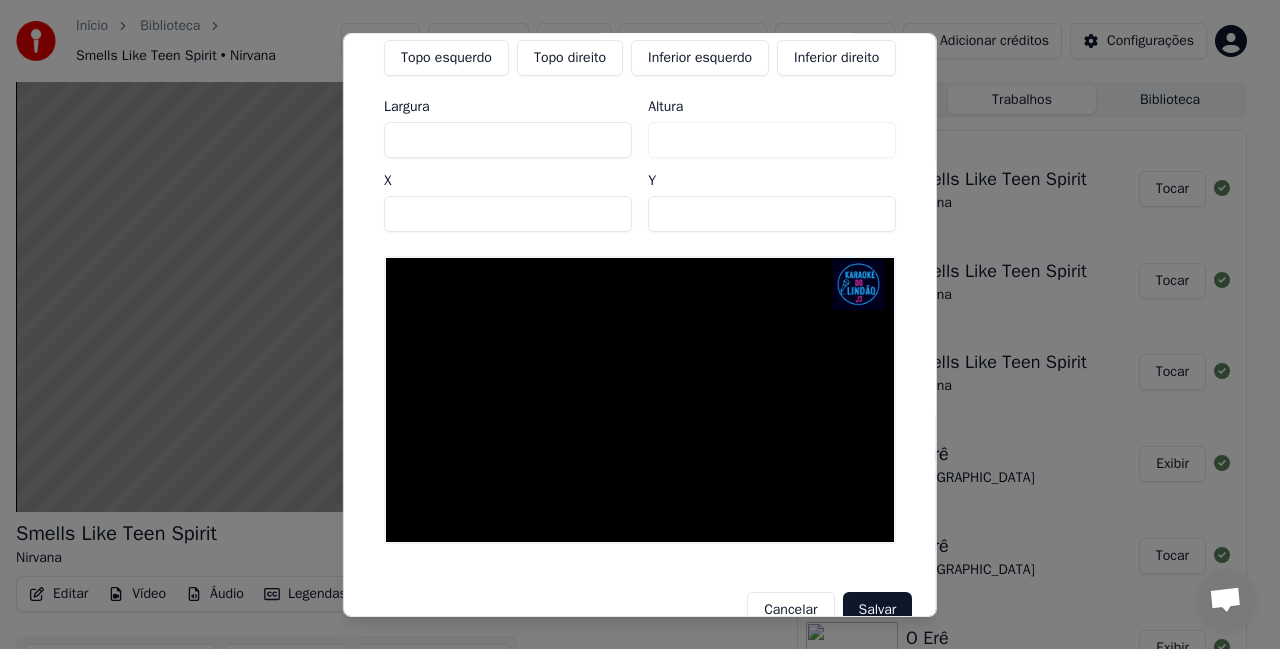 scroll, scrollTop: 0, scrollLeft: 0, axis: both 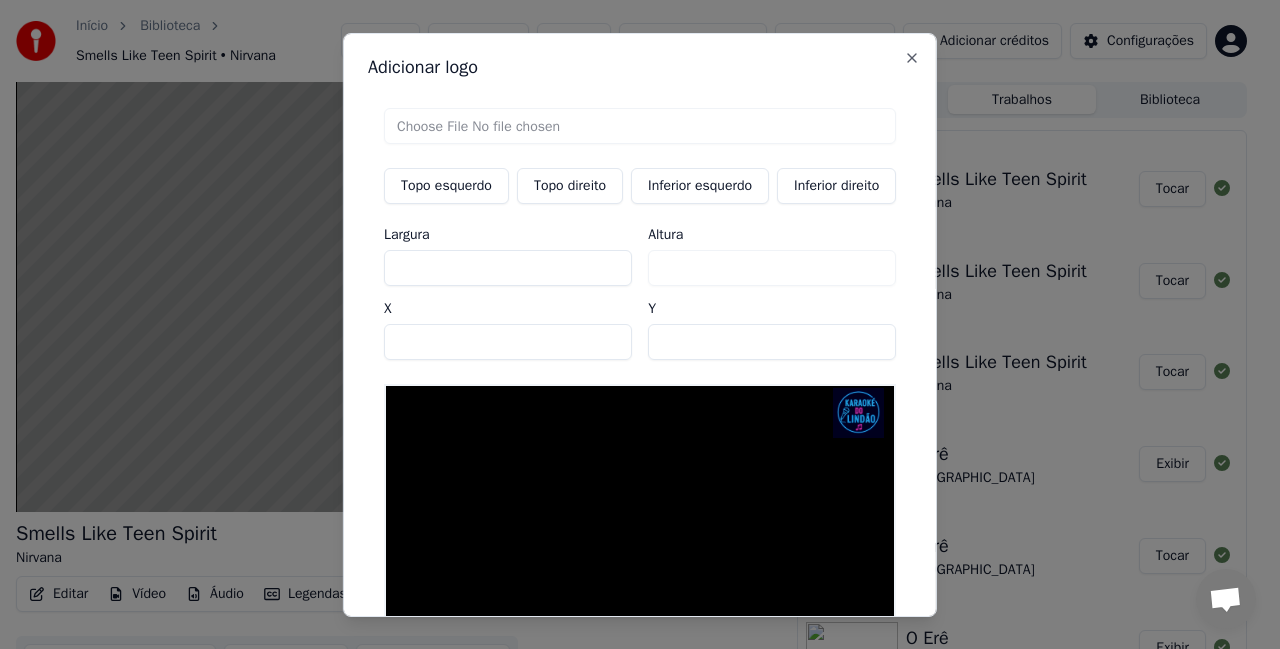 click on "Altura ***" at bounding box center [772, 256] 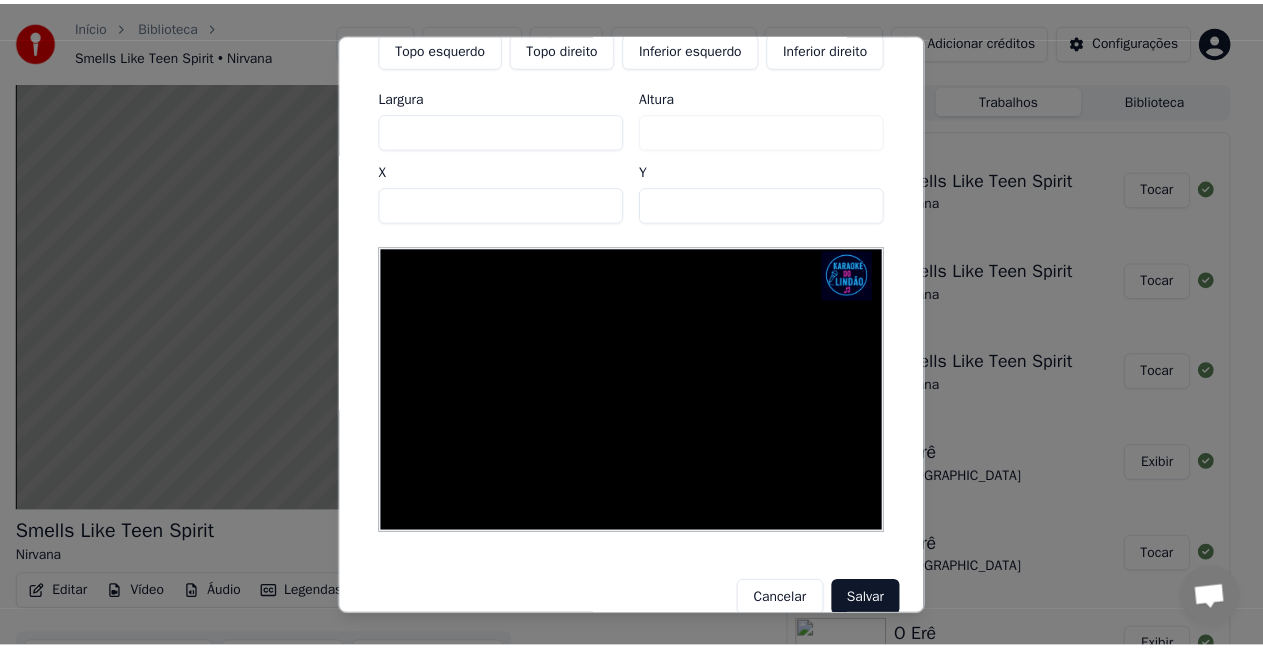 scroll, scrollTop: 171, scrollLeft: 0, axis: vertical 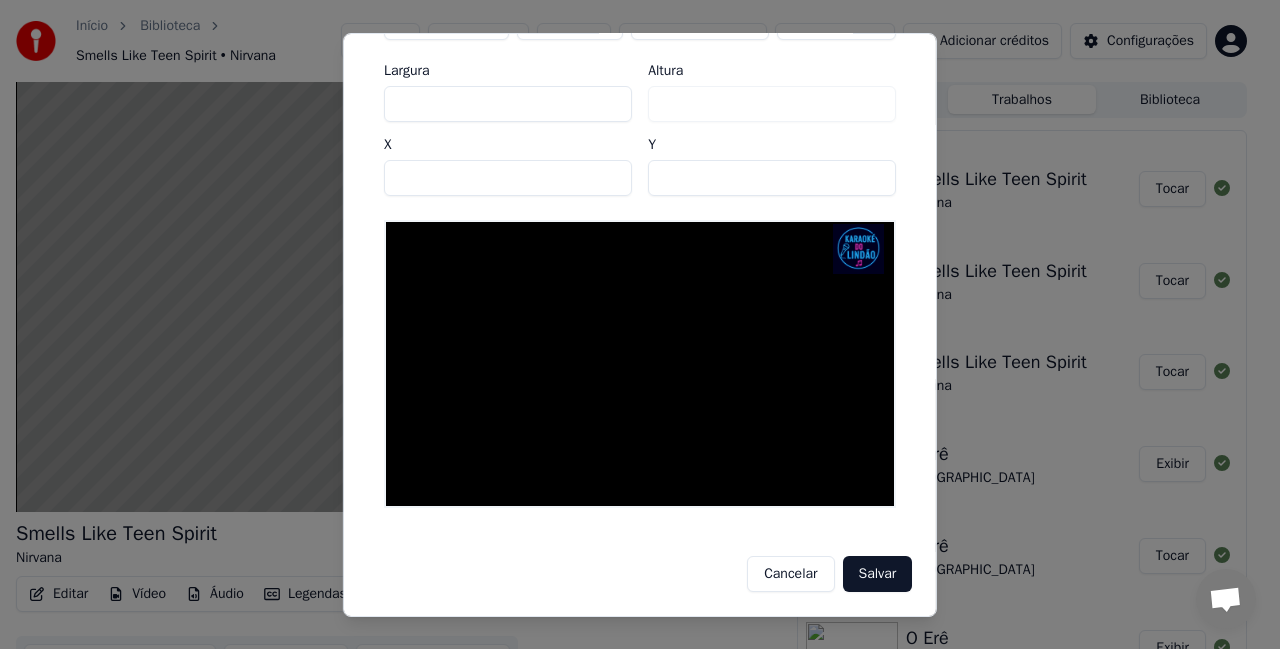 click on "Adicionar logo Topo esquerdo Topo direito Inferior esquerdo Inferior direito Largura *** Altura *** X **** Y ** Cancelar Salvar Close" at bounding box center [640, 324] 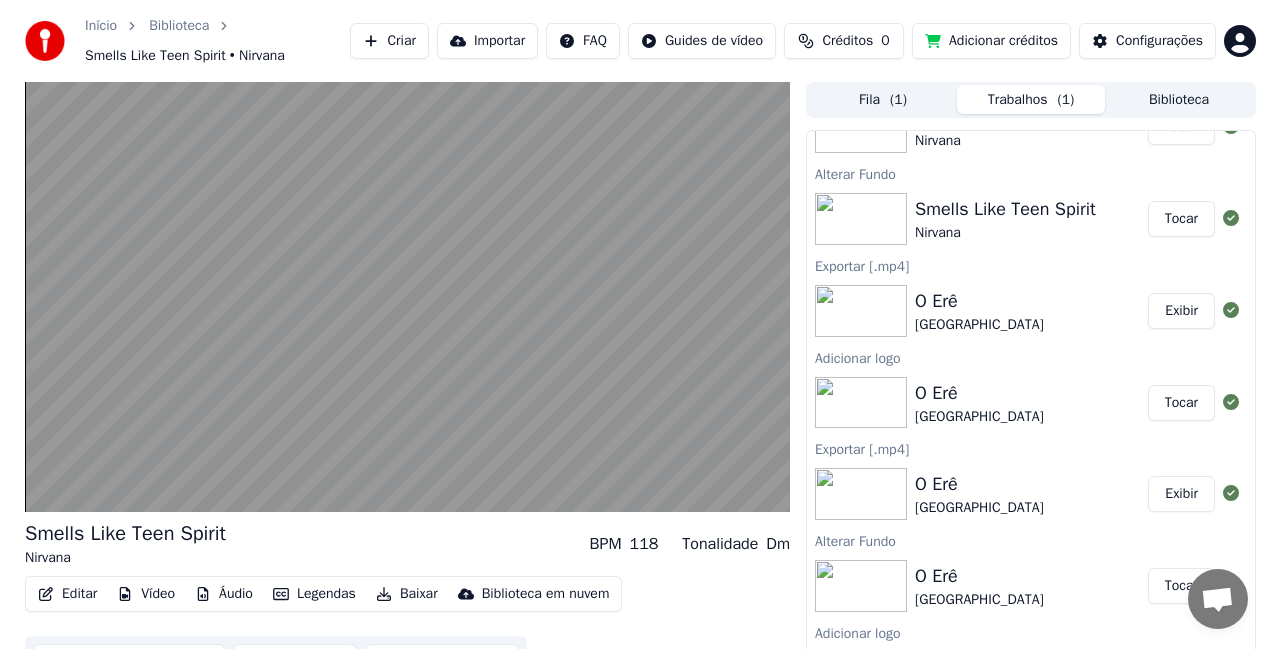 scroll, scrollTop: 0, scrollLeft: 0, axis: both 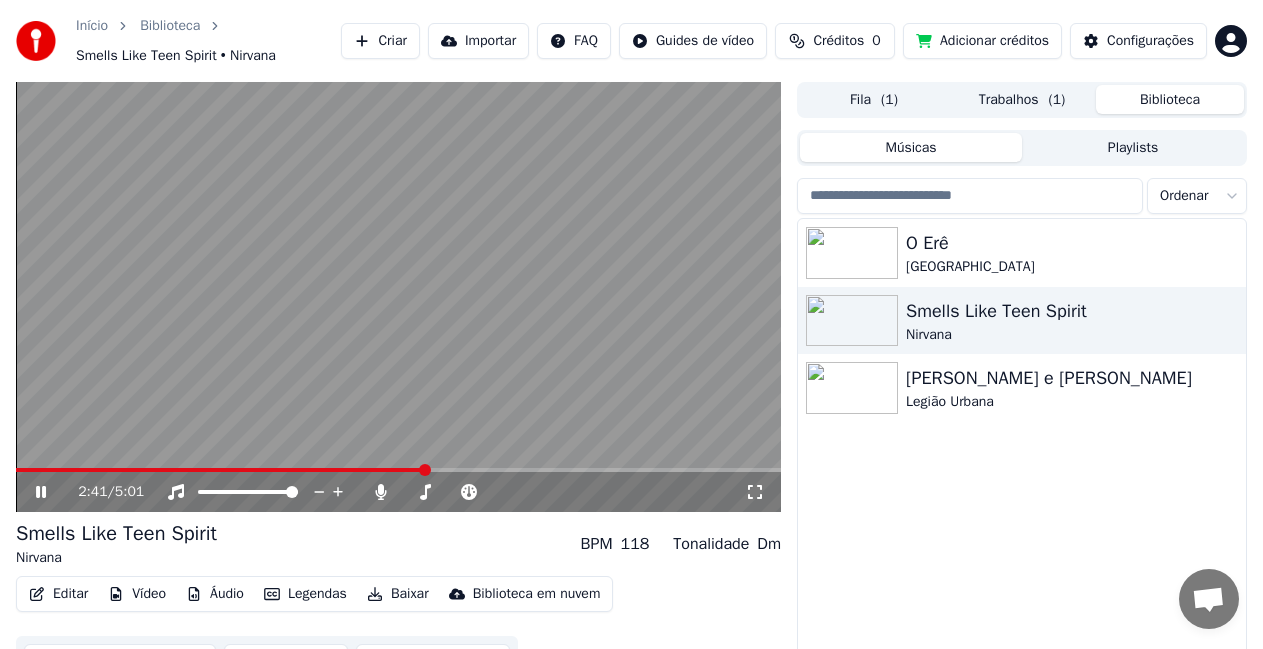 click on "Biblioteca" at bounding box center [1170, 99] 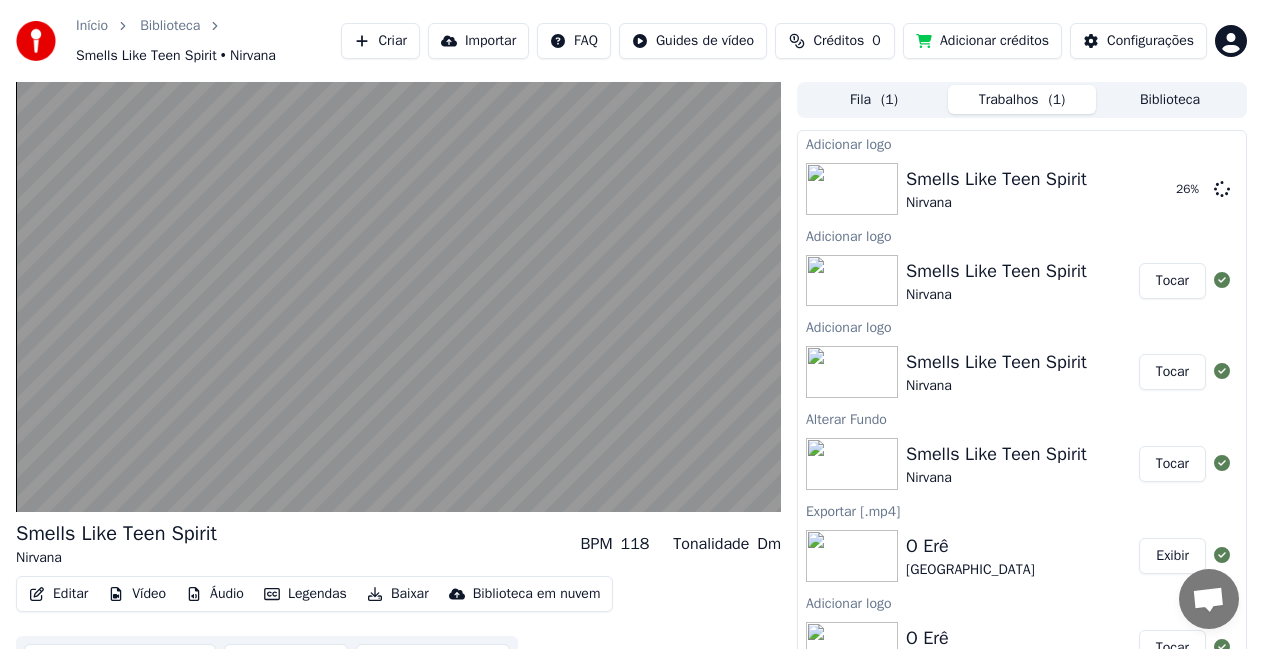 click on "Trabalhos ( 1 )" at bounding box center (1022, 99) 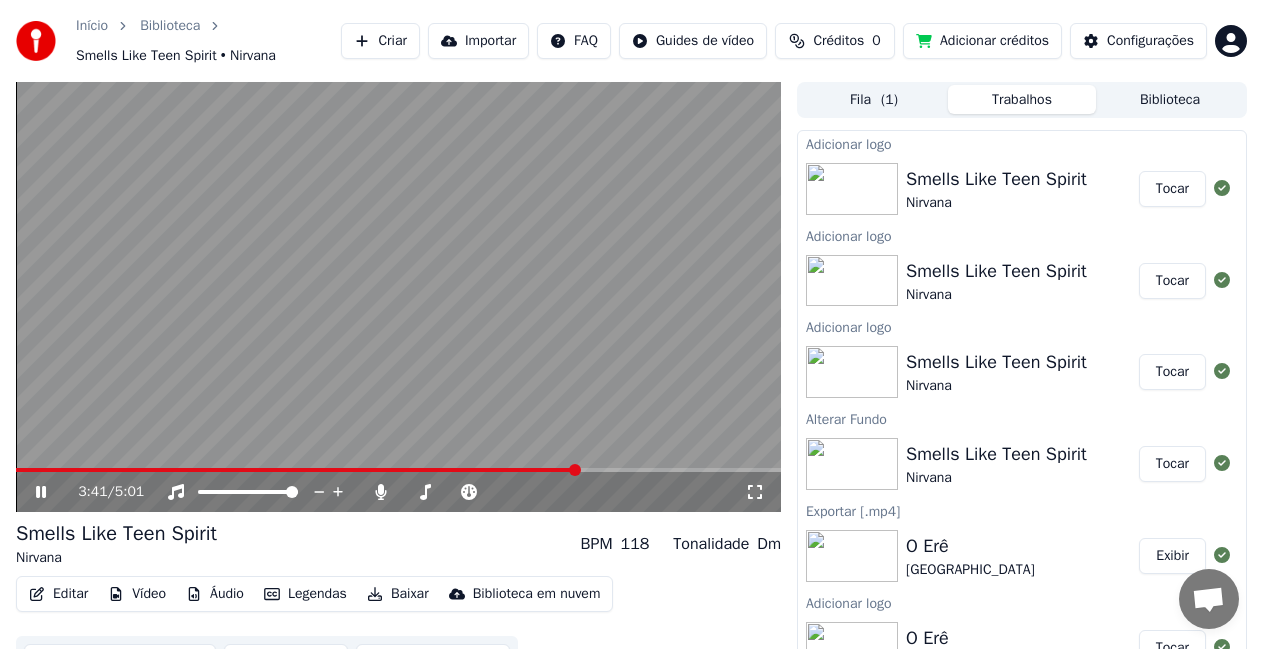 click 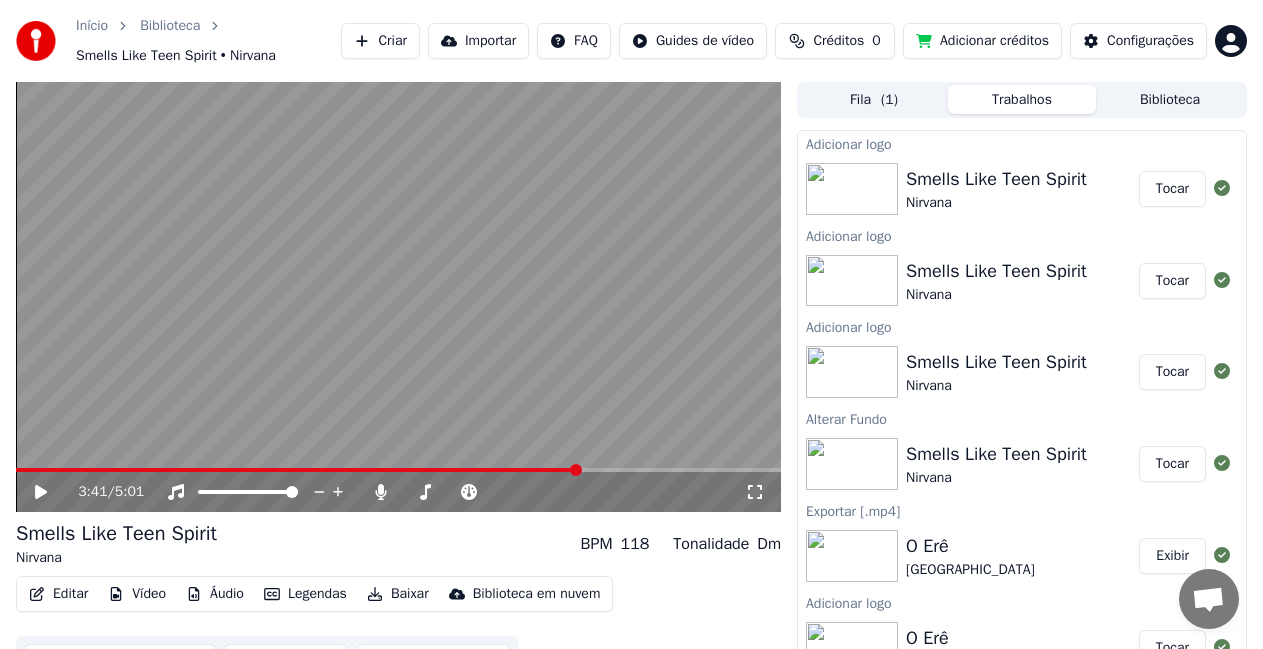 click on "Tocar" at bounding box center (1172, 189) 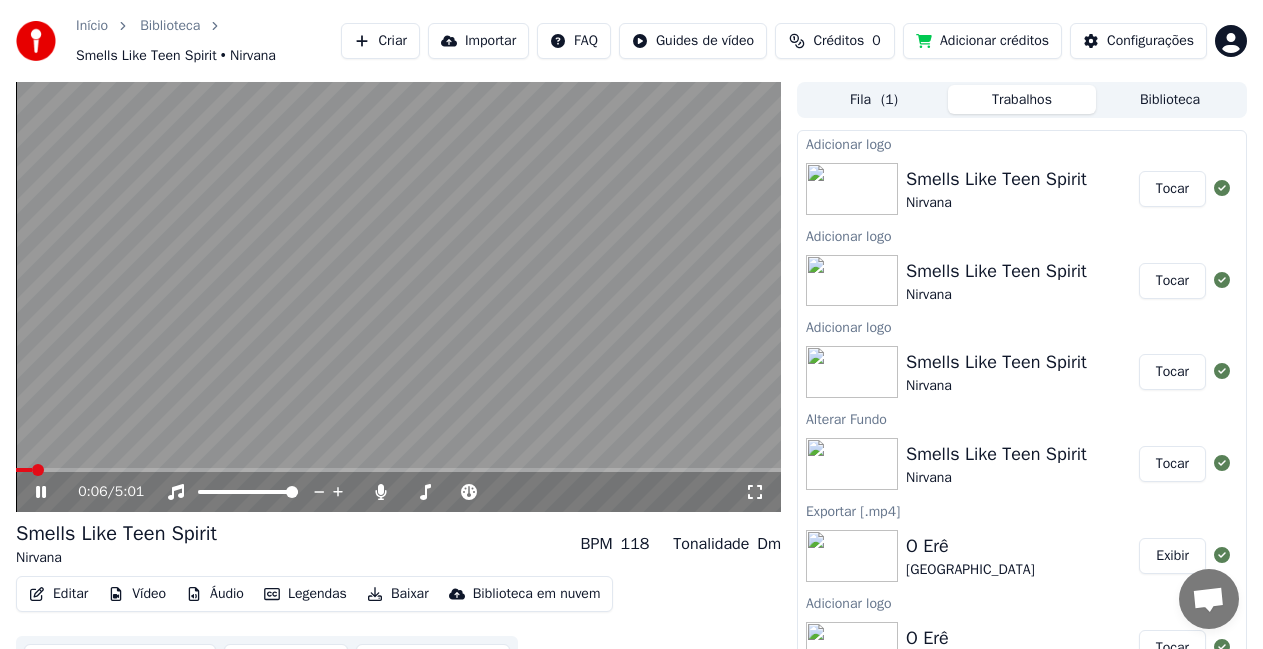 click 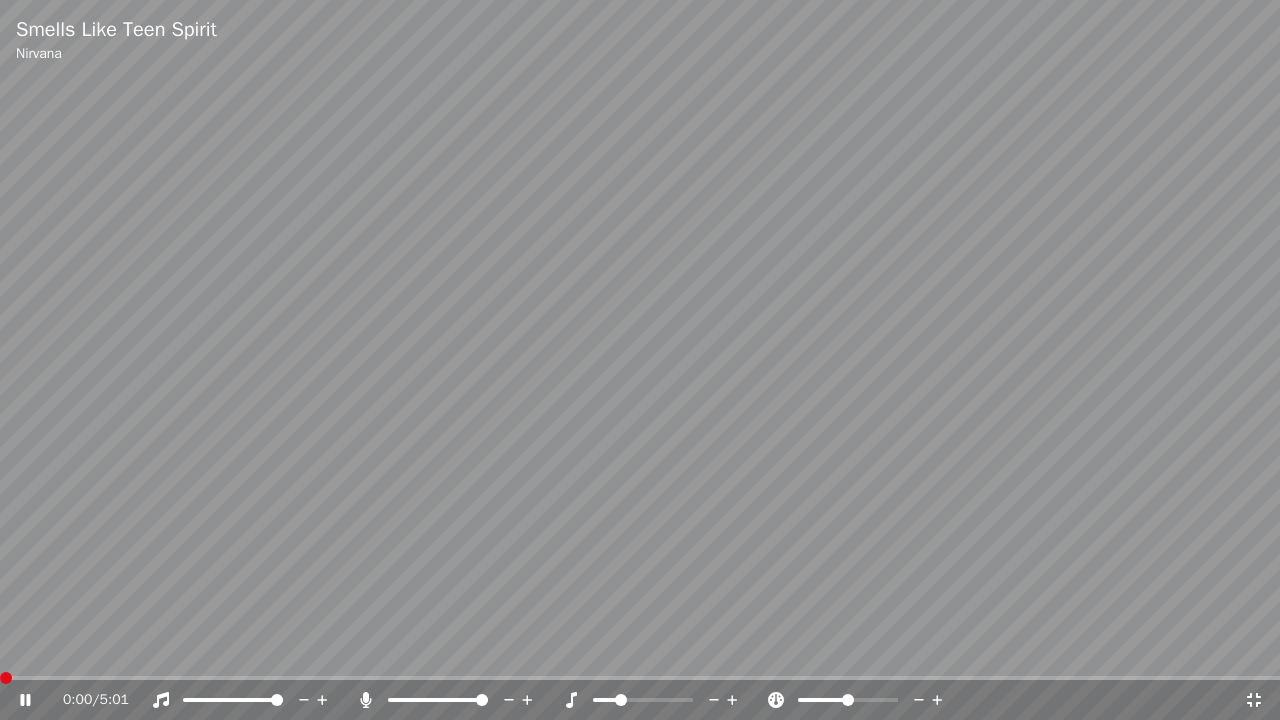 click at bounding box center (6, 678) 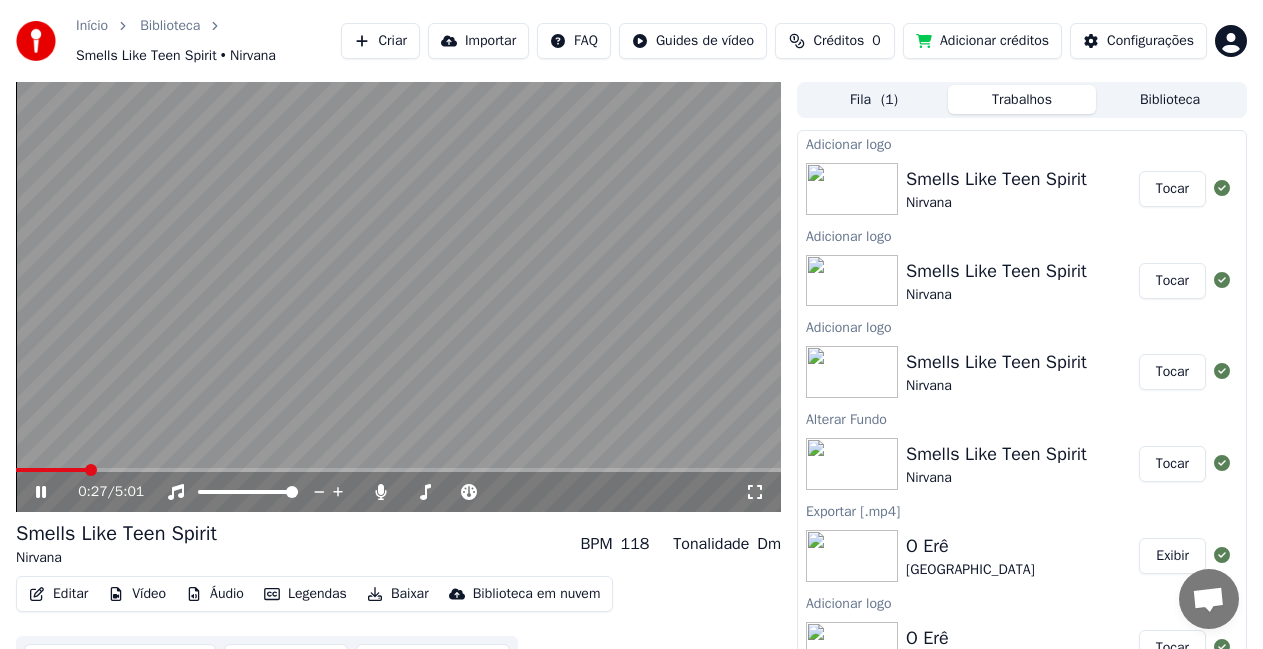 click 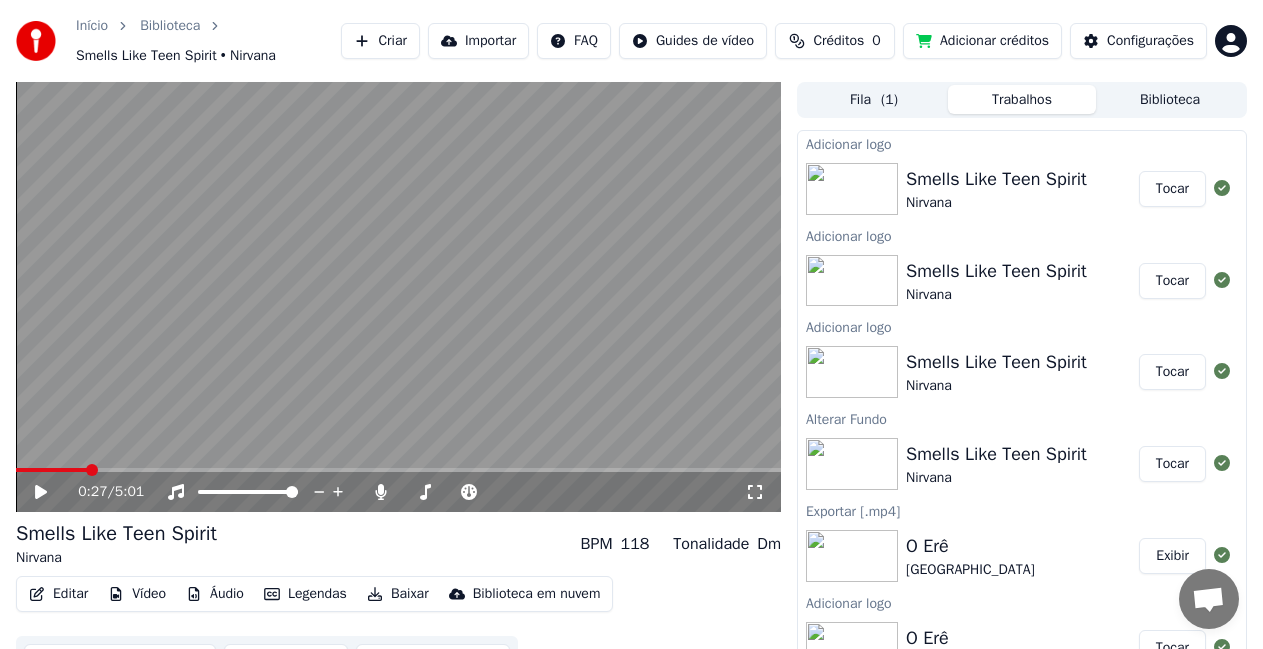 click on "Vídeo" at bounding box center (137, 594) 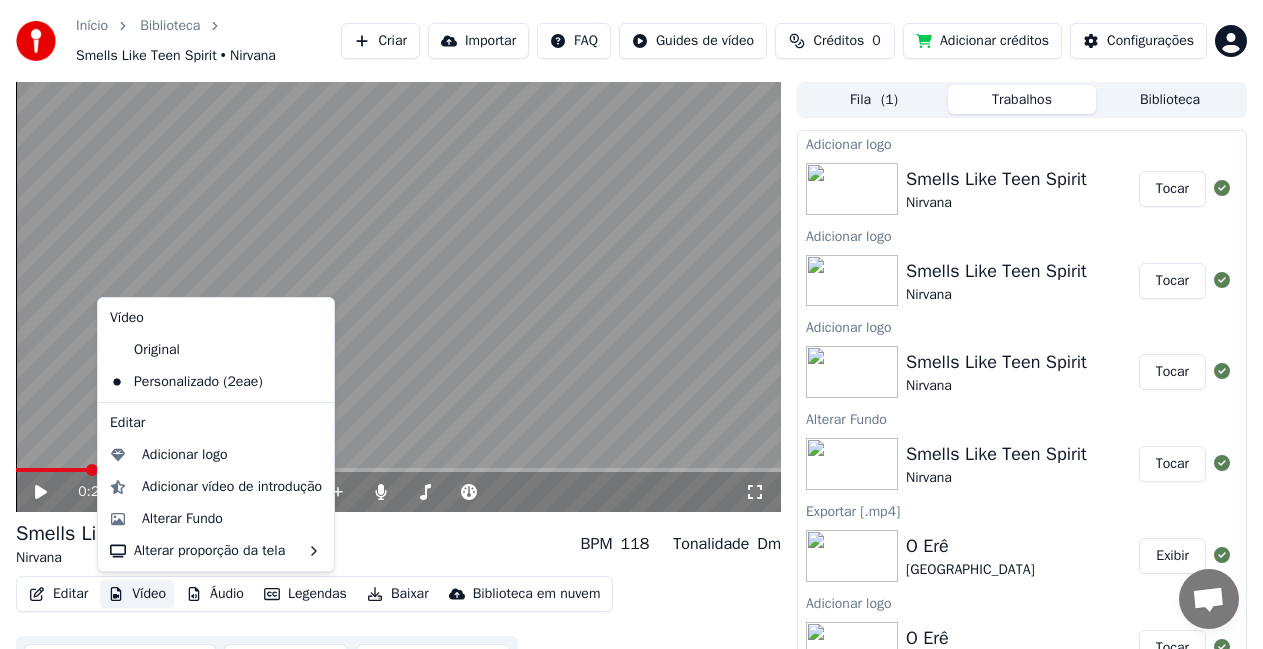 click 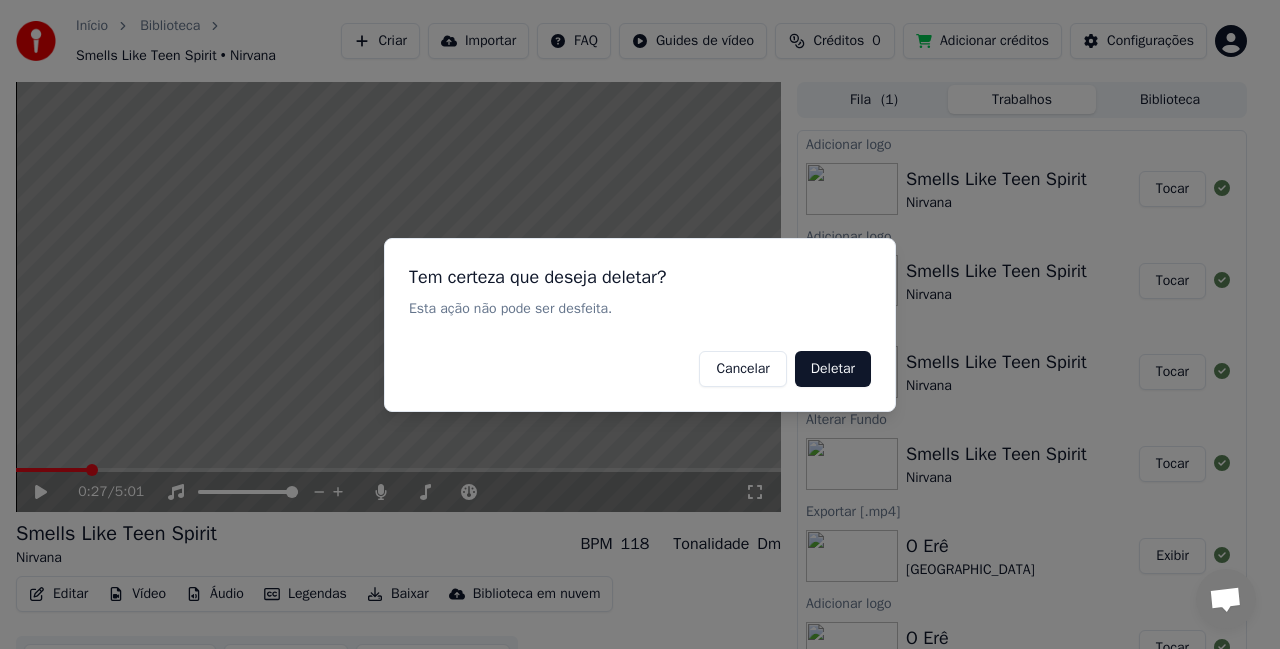 click on "Deletar" at bounding box center [833, 368] 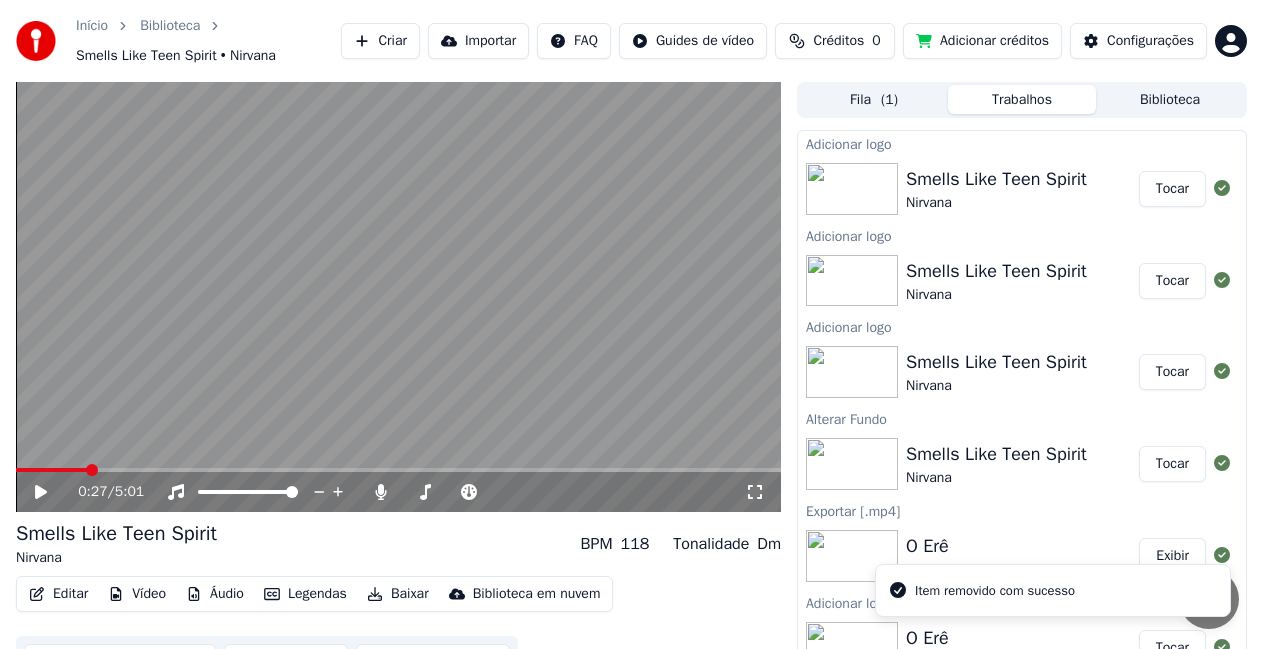 click on "Vídeo" at bounding box center (137, 594) 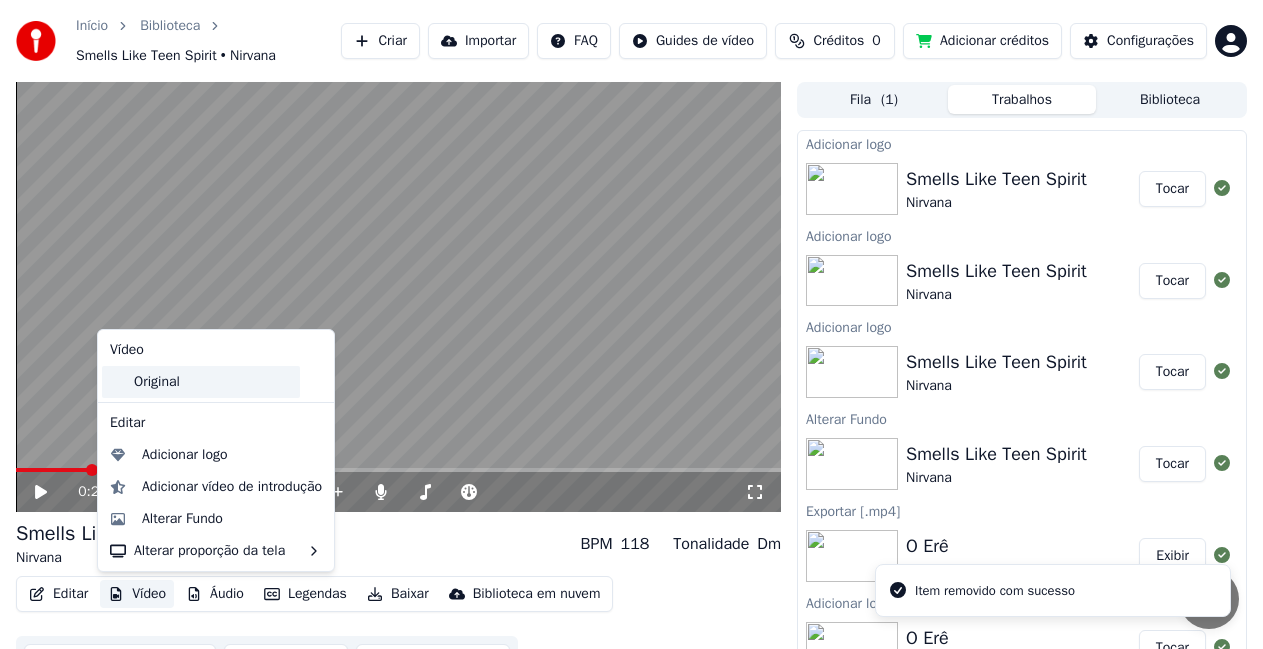 click on "Original" at bounding box center (201, 382) 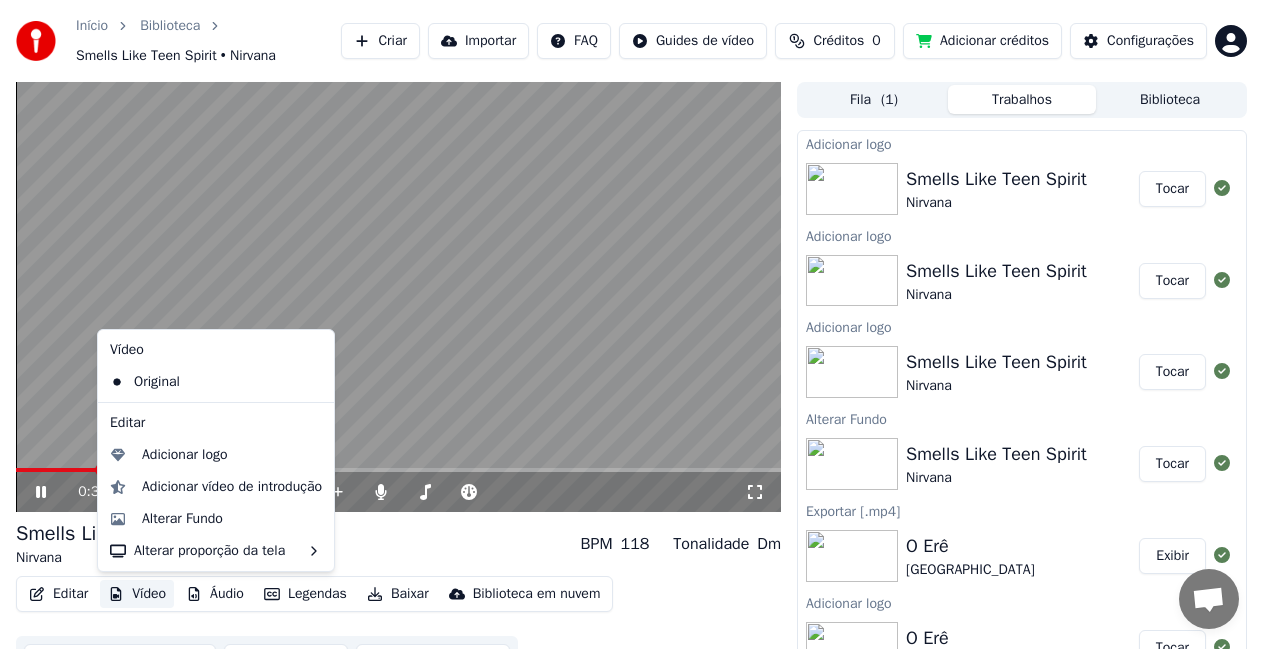 click on "Vídeo" at bounding box center [137, 594] 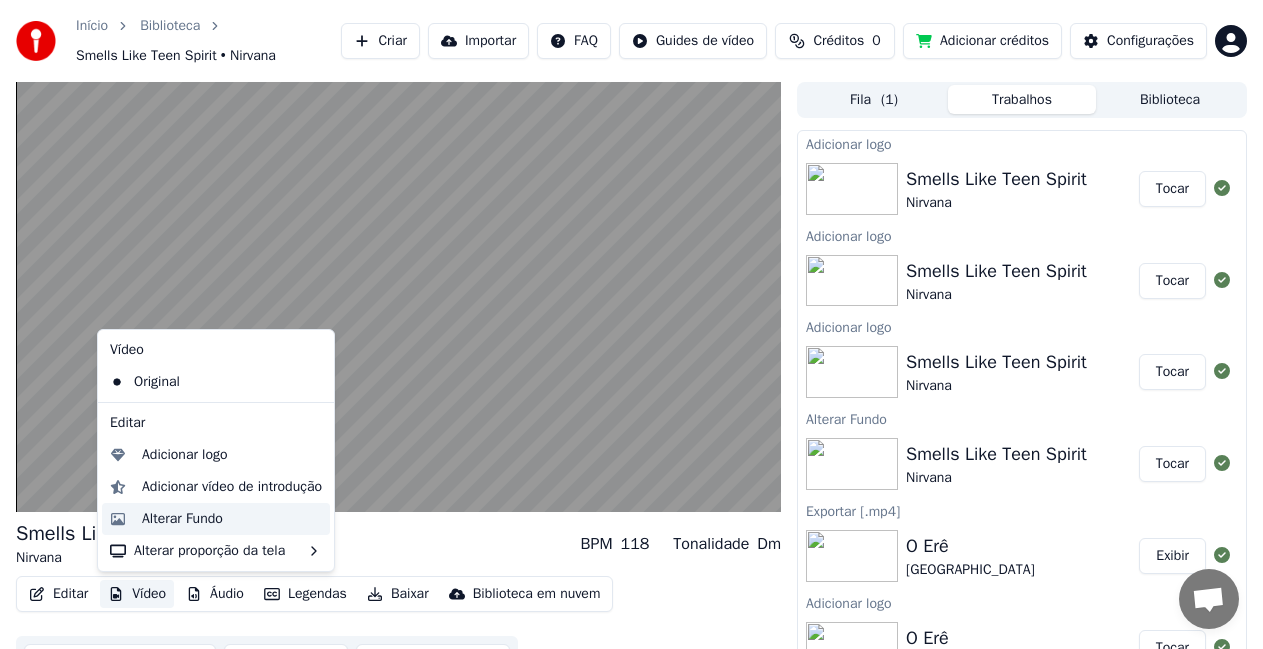 click on "Alterar Fundo" at bounding box center [182, 519] 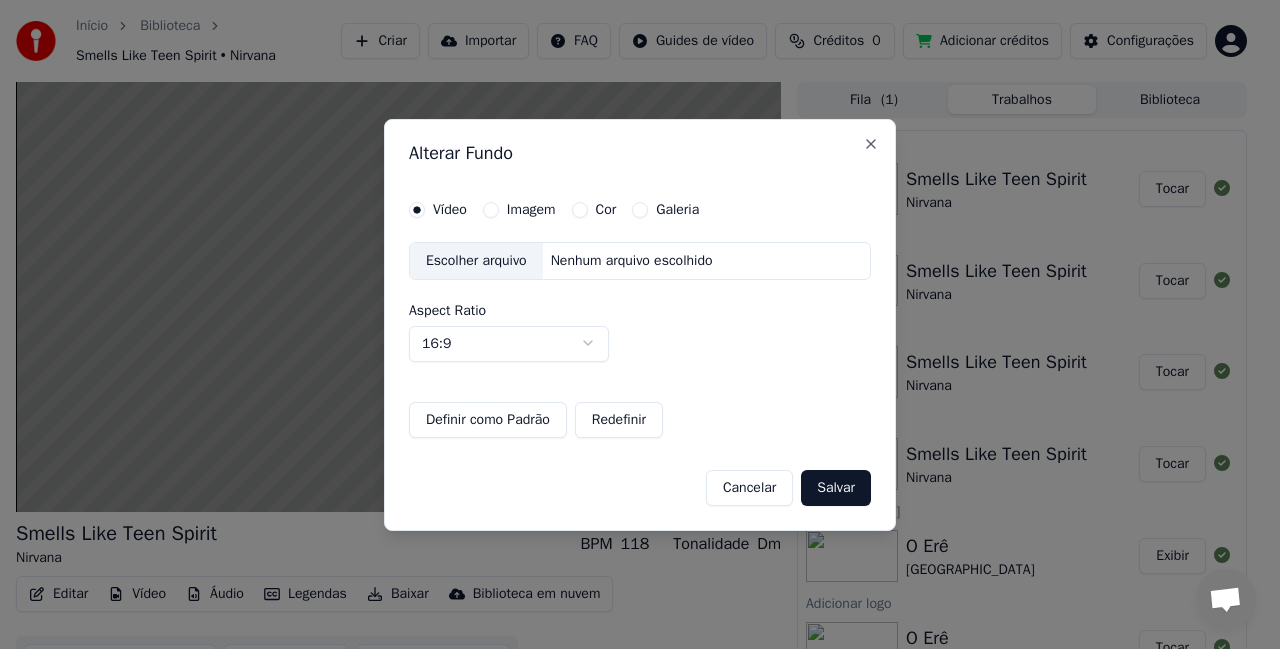 click on "Imagem" at bounding box center [531, 210] 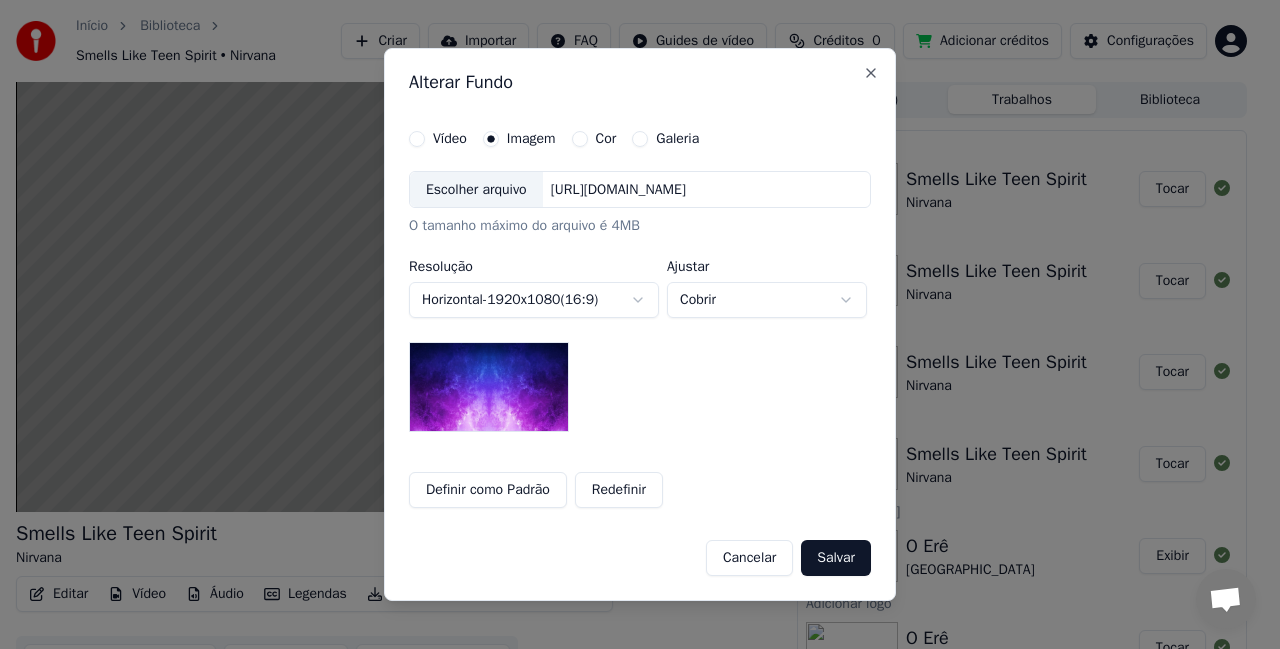 click on "Escolher arquivo" at bounding box center (476, 190) 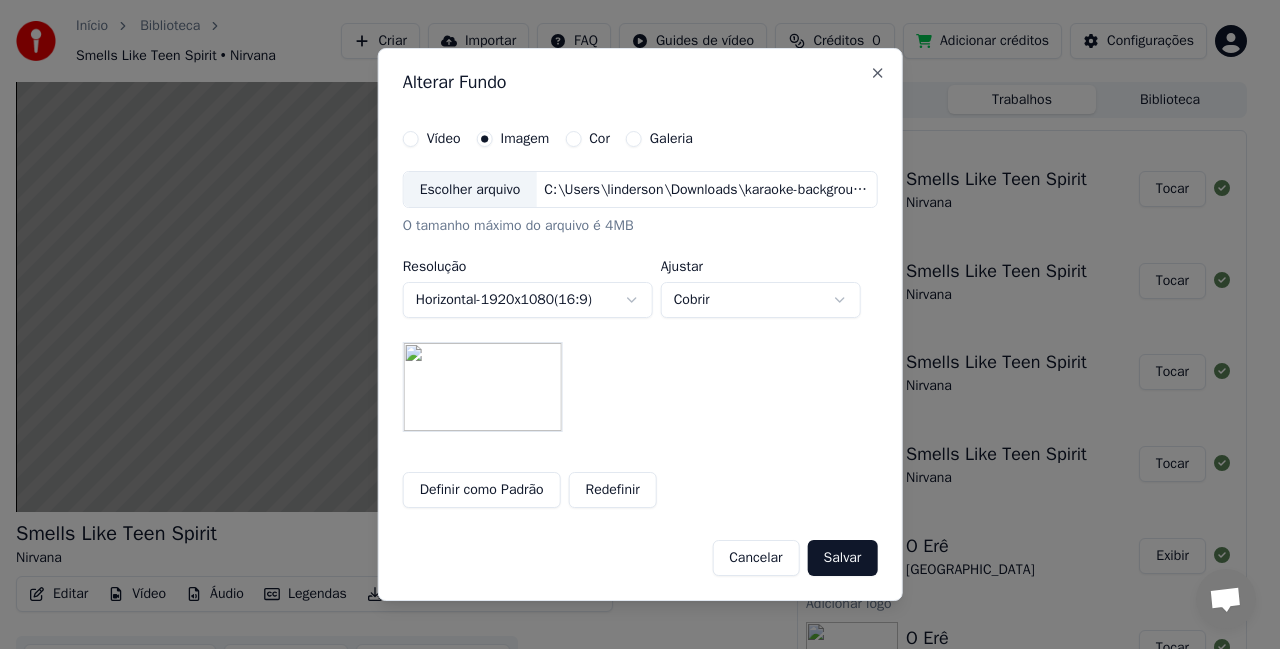 drag, startPoint x: 834, startPoint y: 558, endPoint x: 737, endPoint y: 462, distance: 136.47343 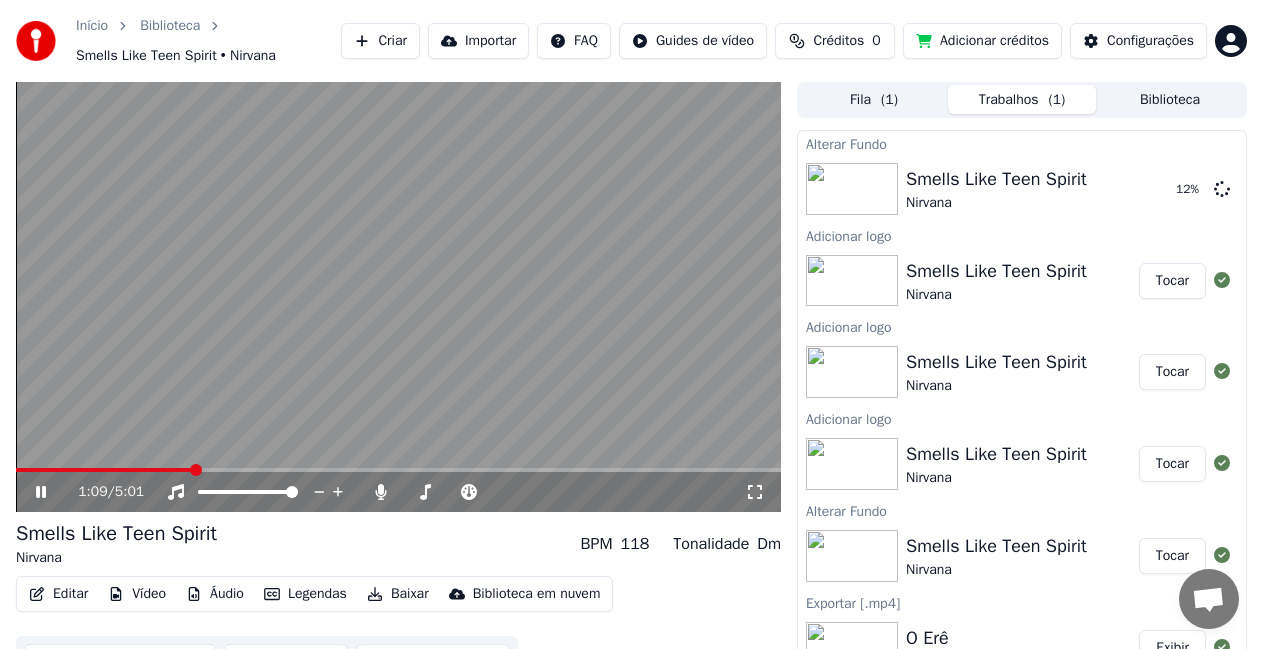 click 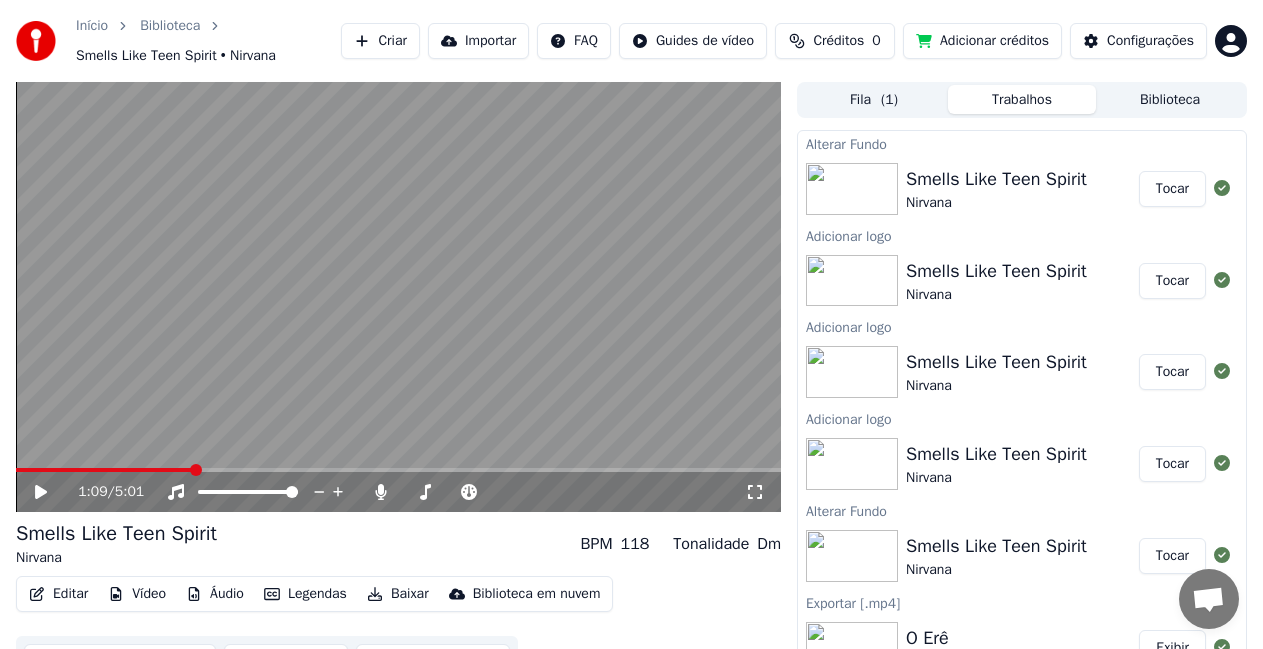 click on "Tocar" at bounding box center (1172, 189) 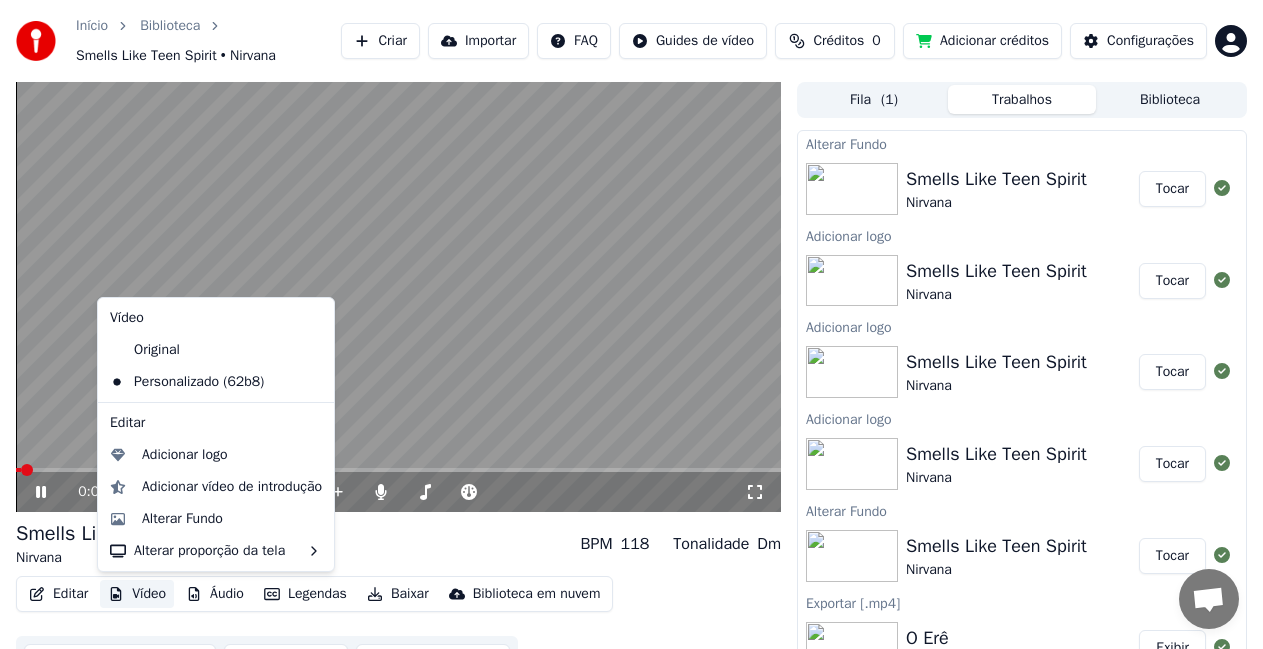 click on "Vídeo" at bounding box center (137, 594) 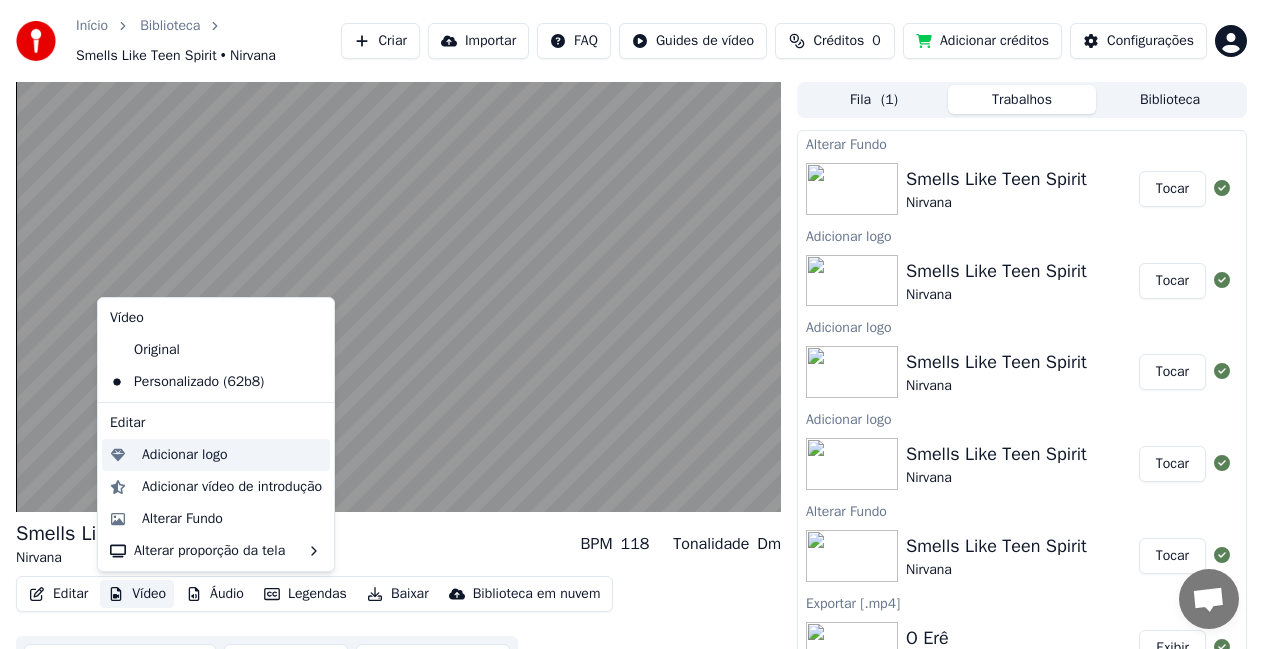 click on "Adicionar logo" at bounding box center (185, 455) 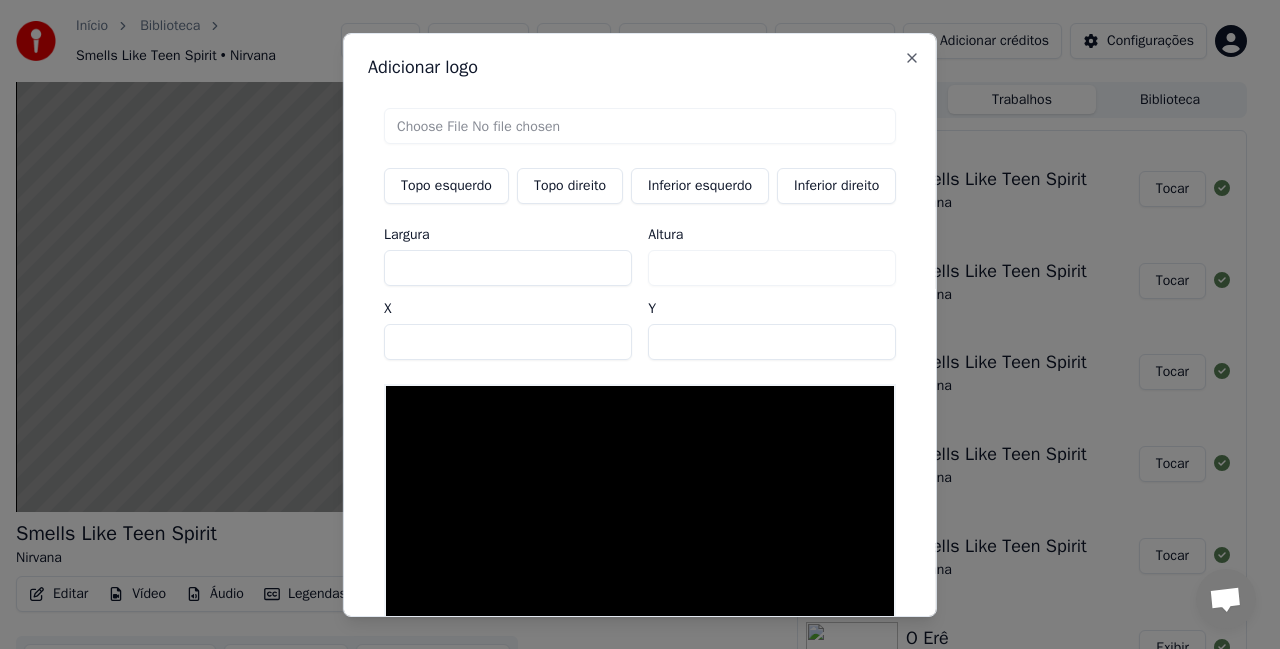 click on "Topo direito" at bounding box center (570, 185) 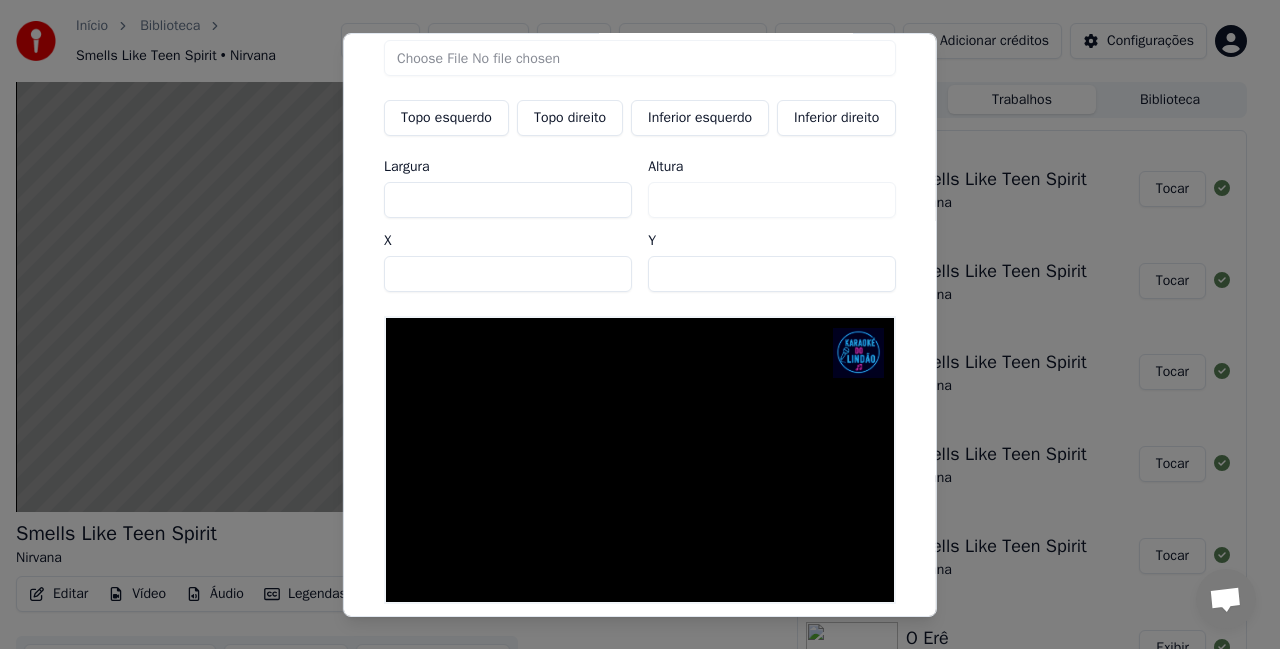 scroll, scrollTop: 34, scrollLeft: 0, axis: vertical 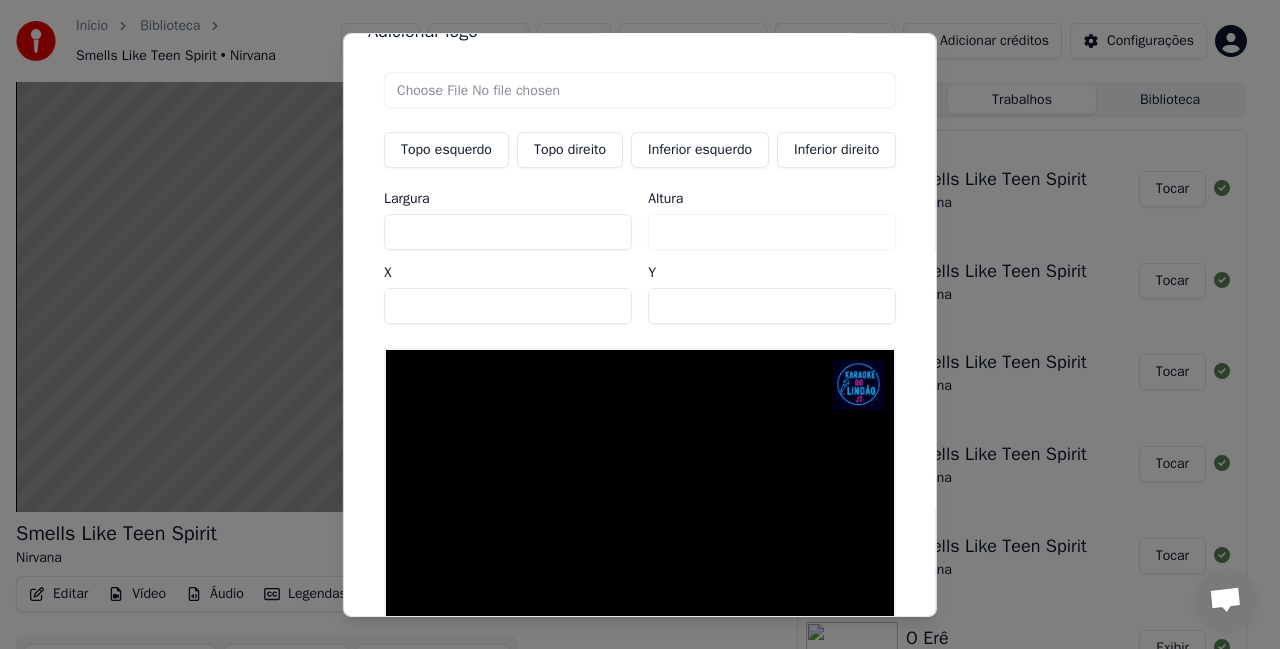 drag, startPoint x: 951, startPoint y: 443, endPoint x: 922, endPoint y: 456, distance: 31.780497 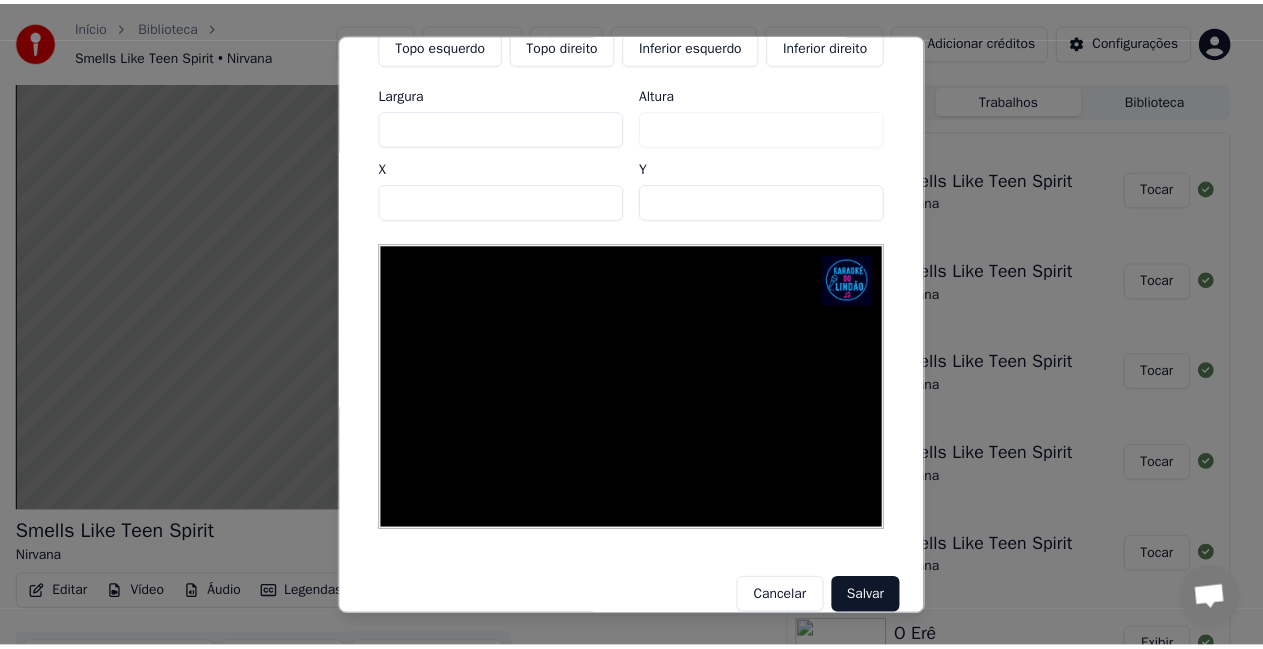 scroll, scrollTop: 171, scrollLeft: 0, axis: vertical 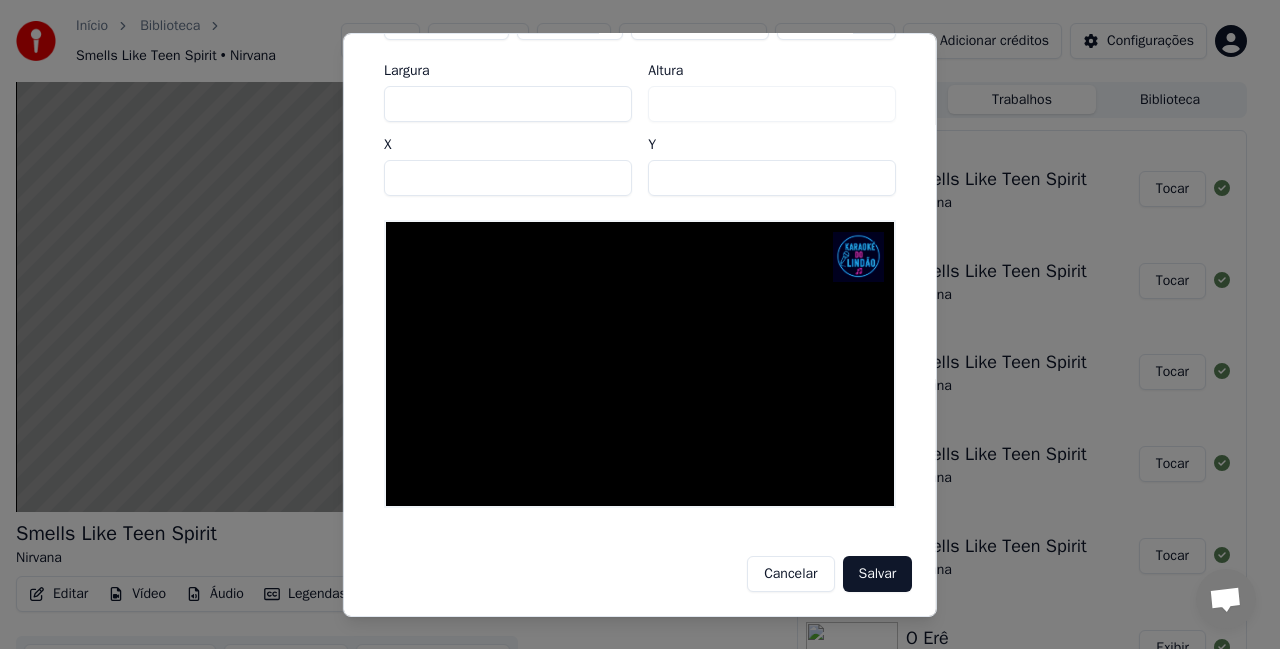 click on "Salvar" at bounding box center [877, 574] 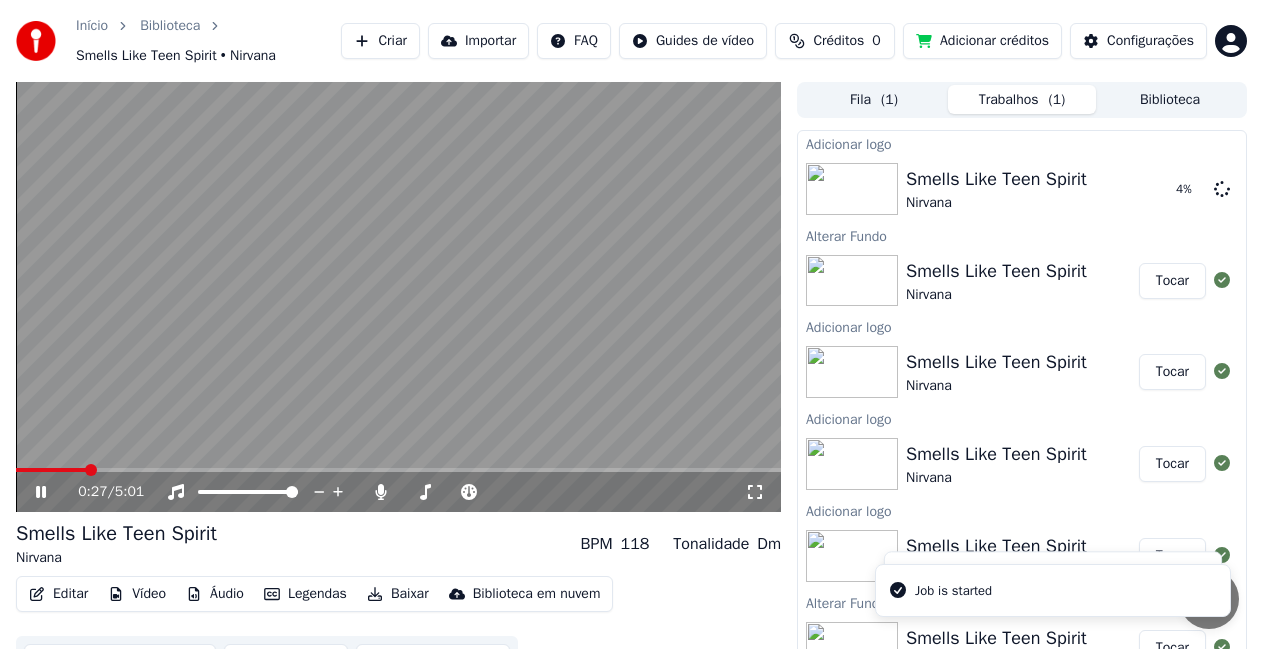 click 